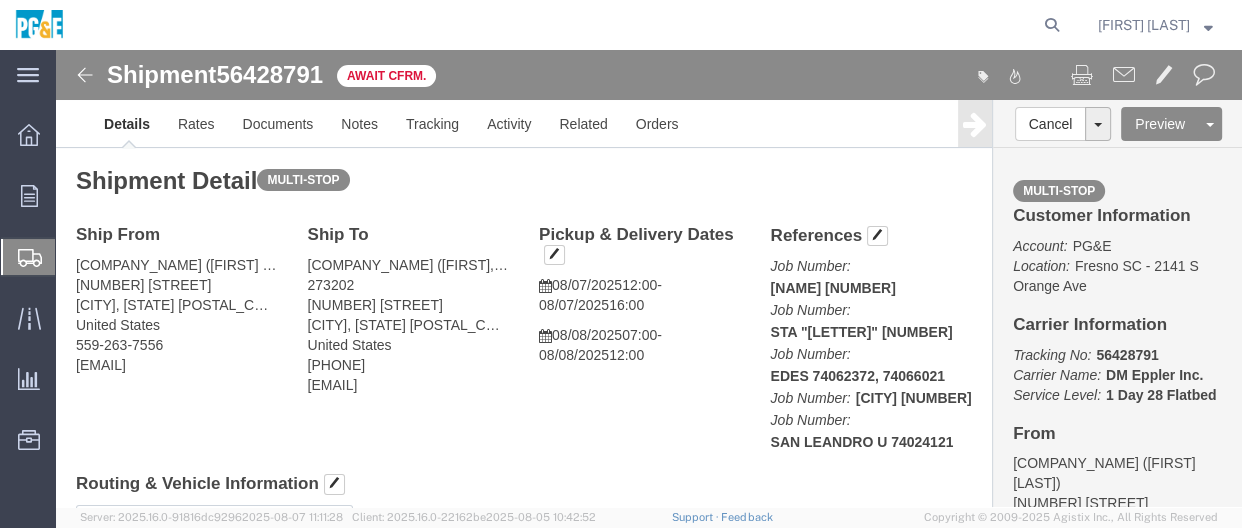 scroll, scrollTop: 0, scrollLeft: 0, axis: both 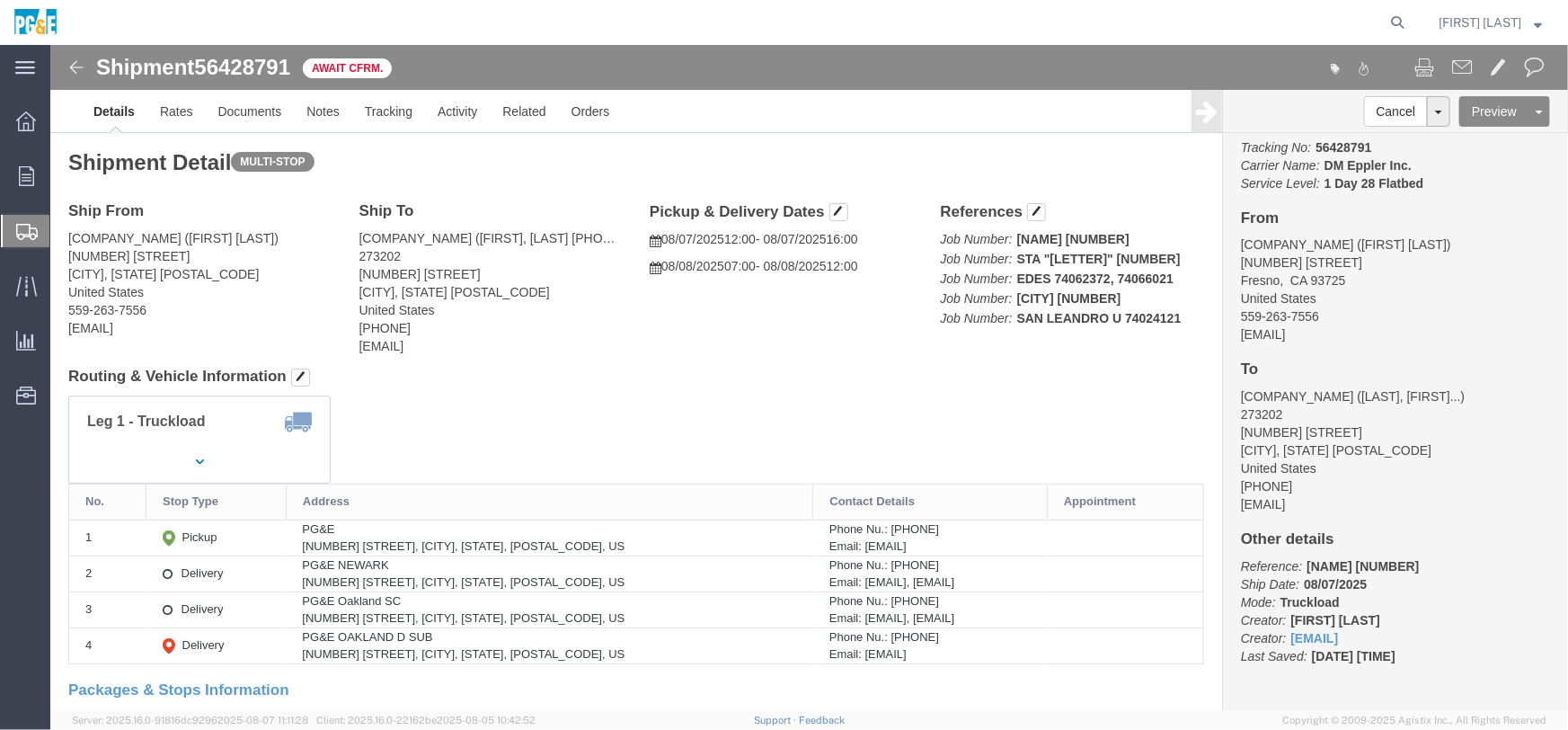 click on "Shipment Manager" 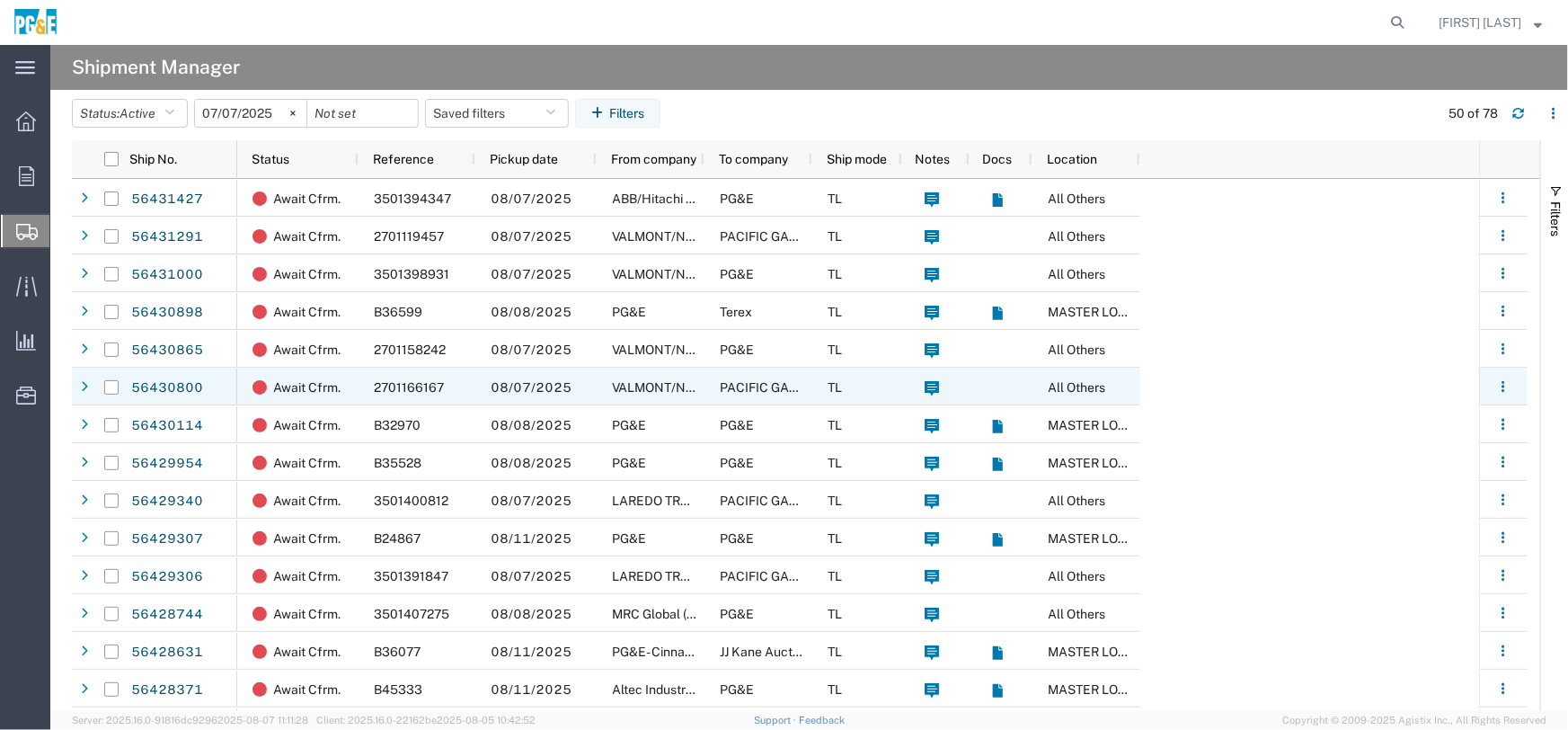 scroll, scrollTop: 108, scrollLeft: 0, axis: vertical 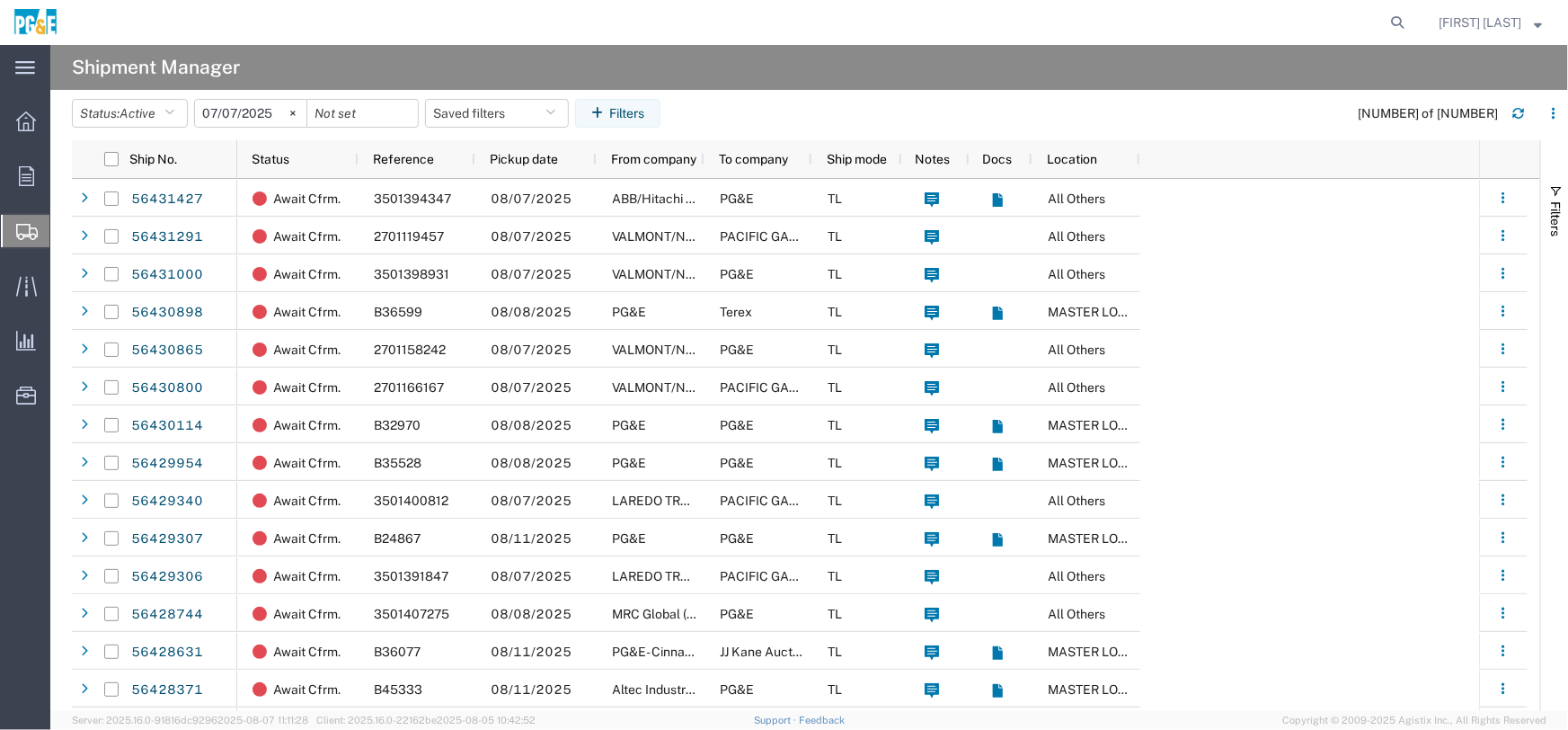 click on "Create Shipment" 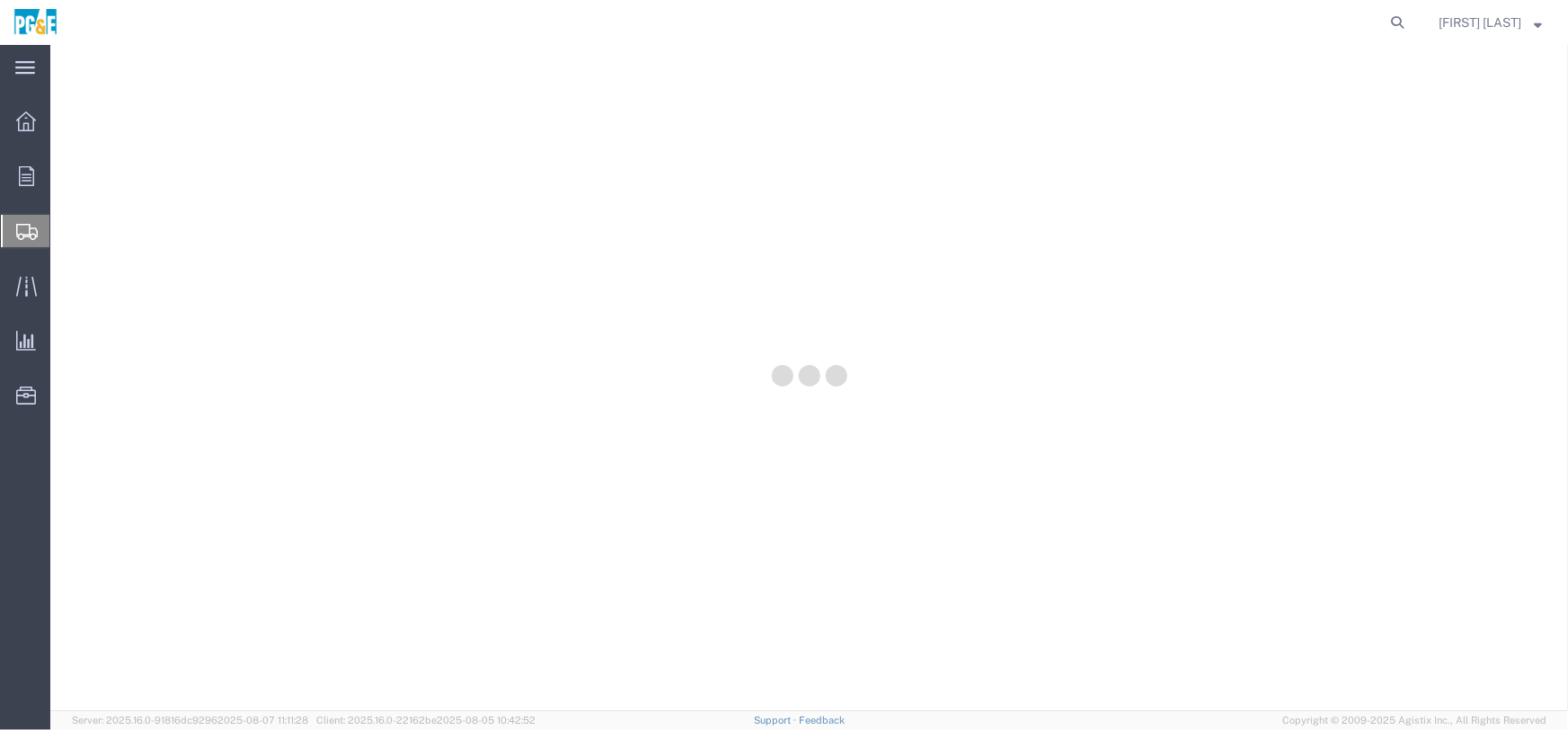 scroll, scrollTop: 0, scrollLeft: 0, axis: both 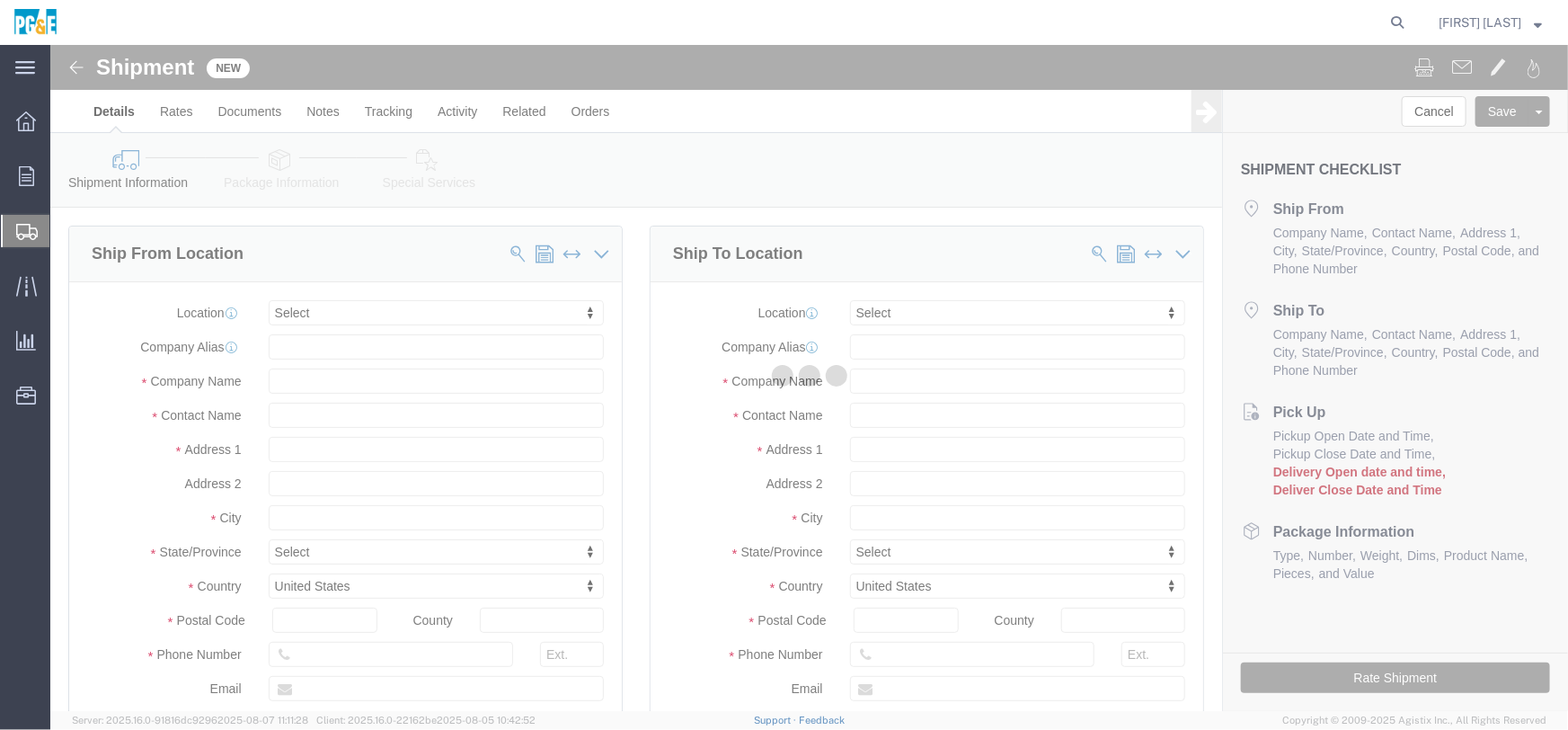 select 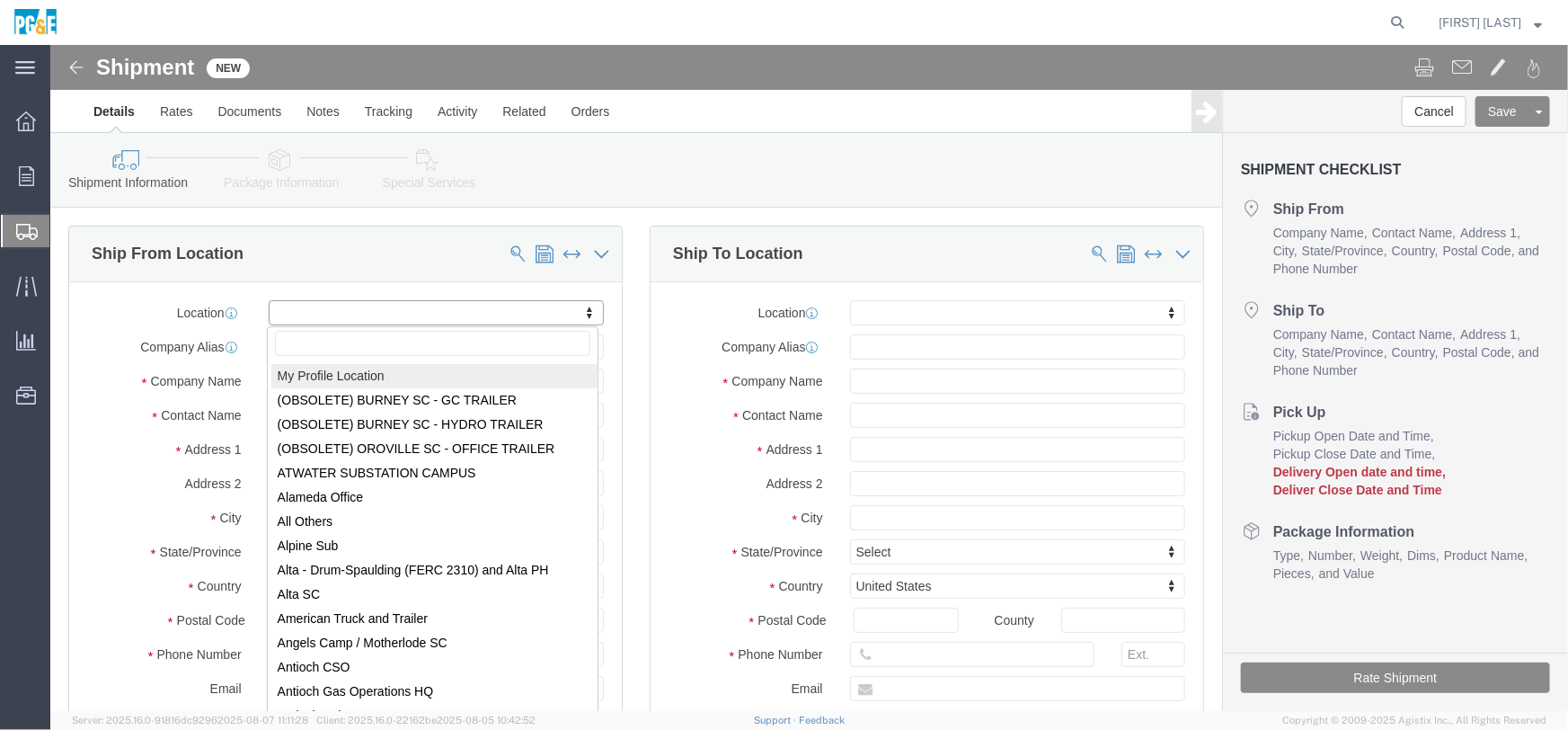 select on "MYPROFILE" 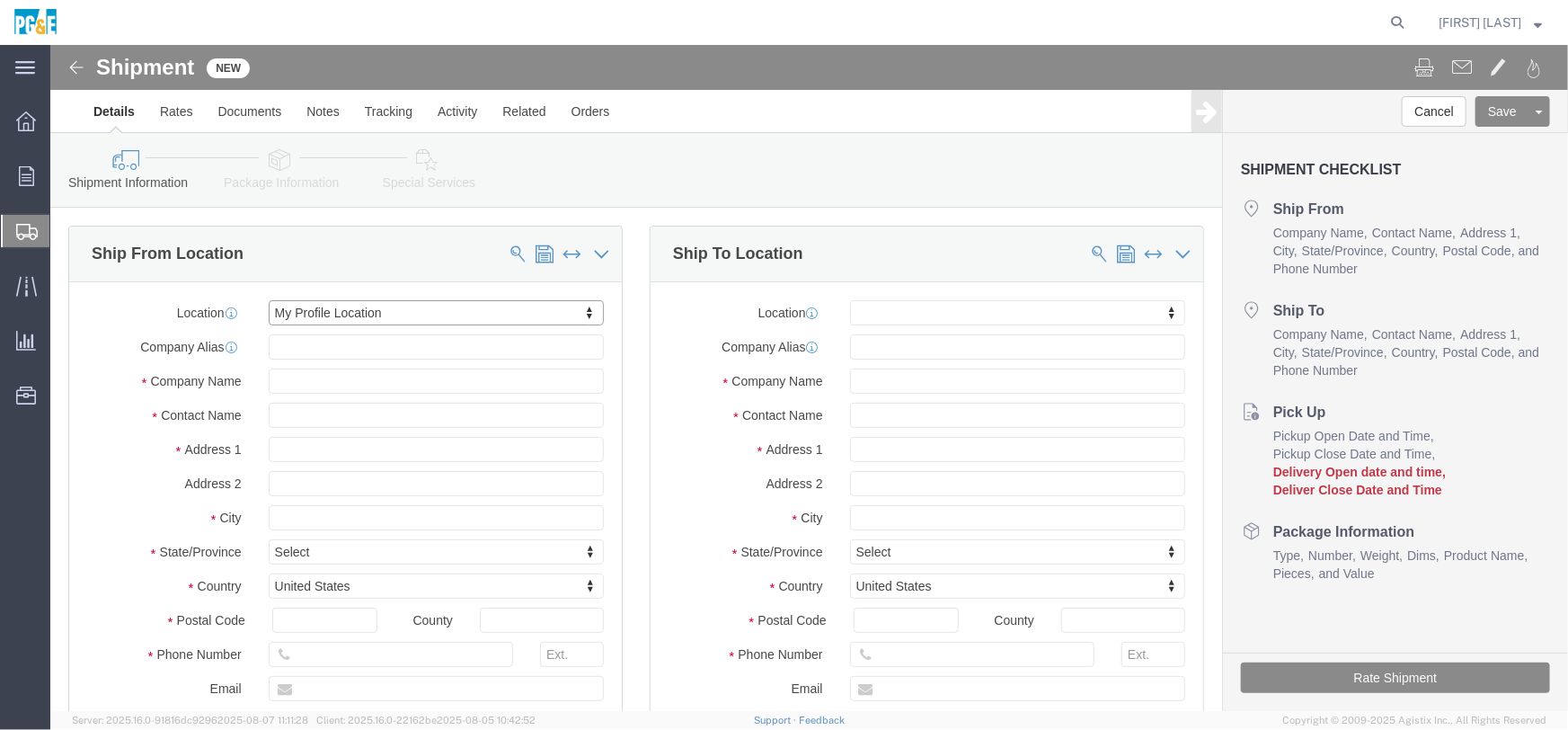 select on "CA" 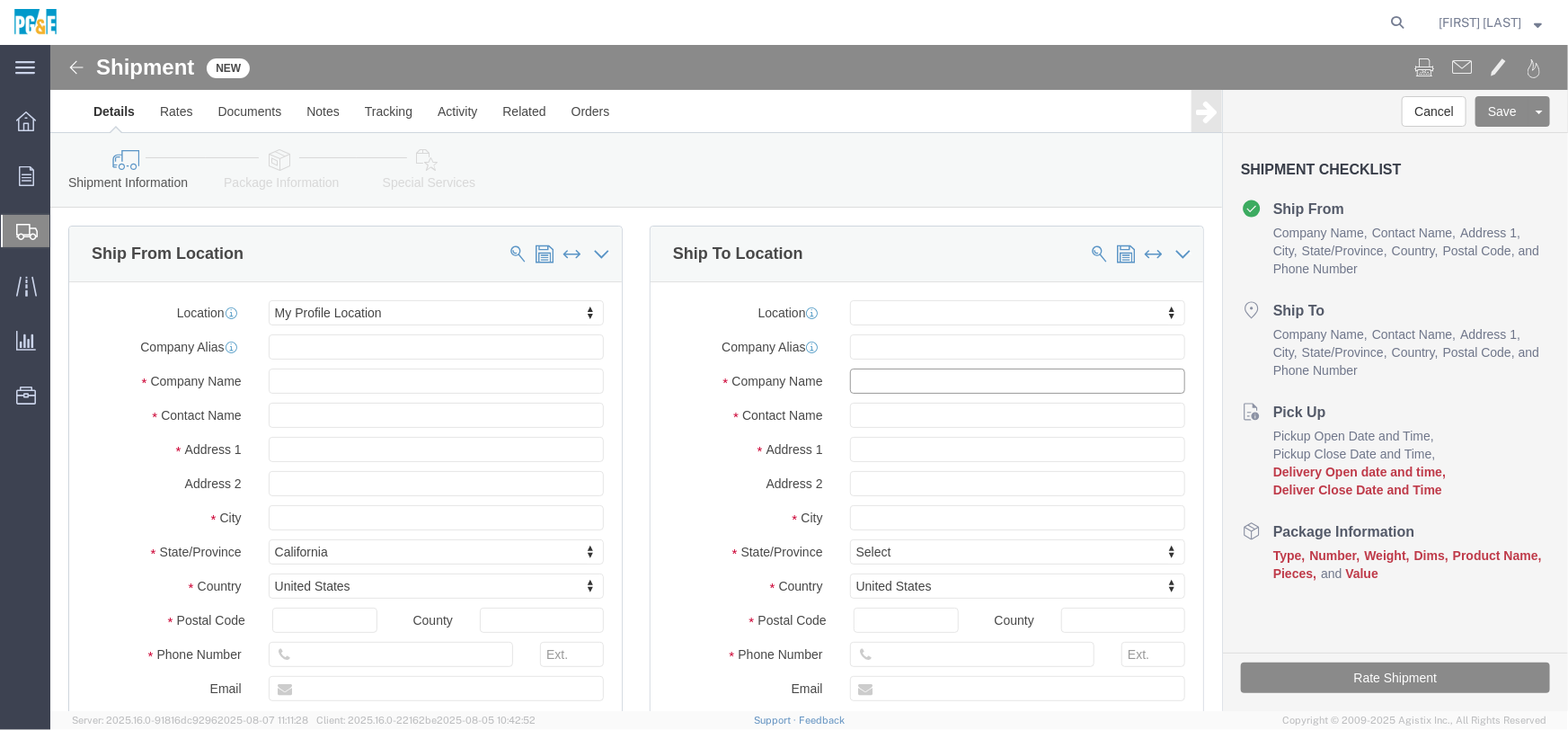 click 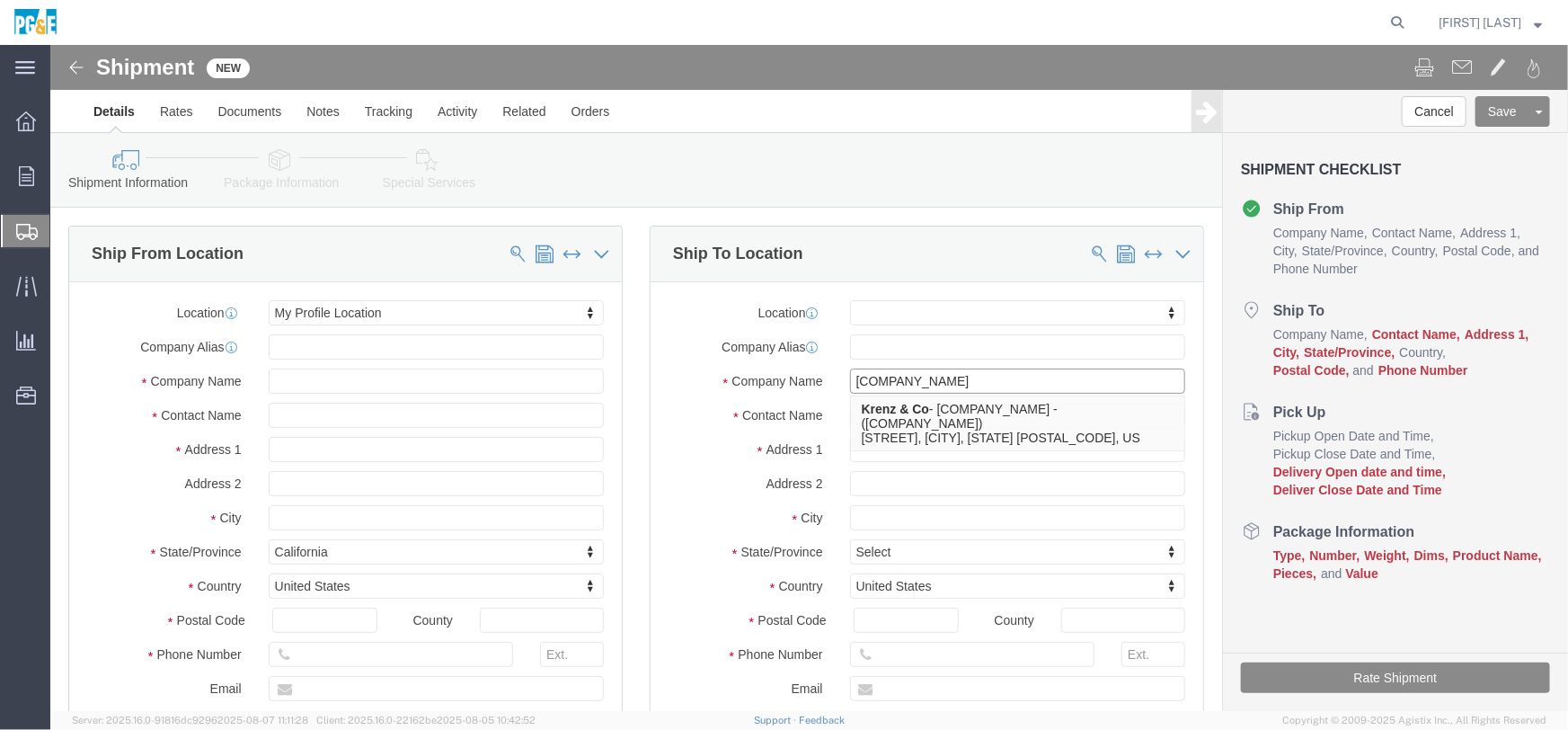 type on "[COMPANY_NAME]" 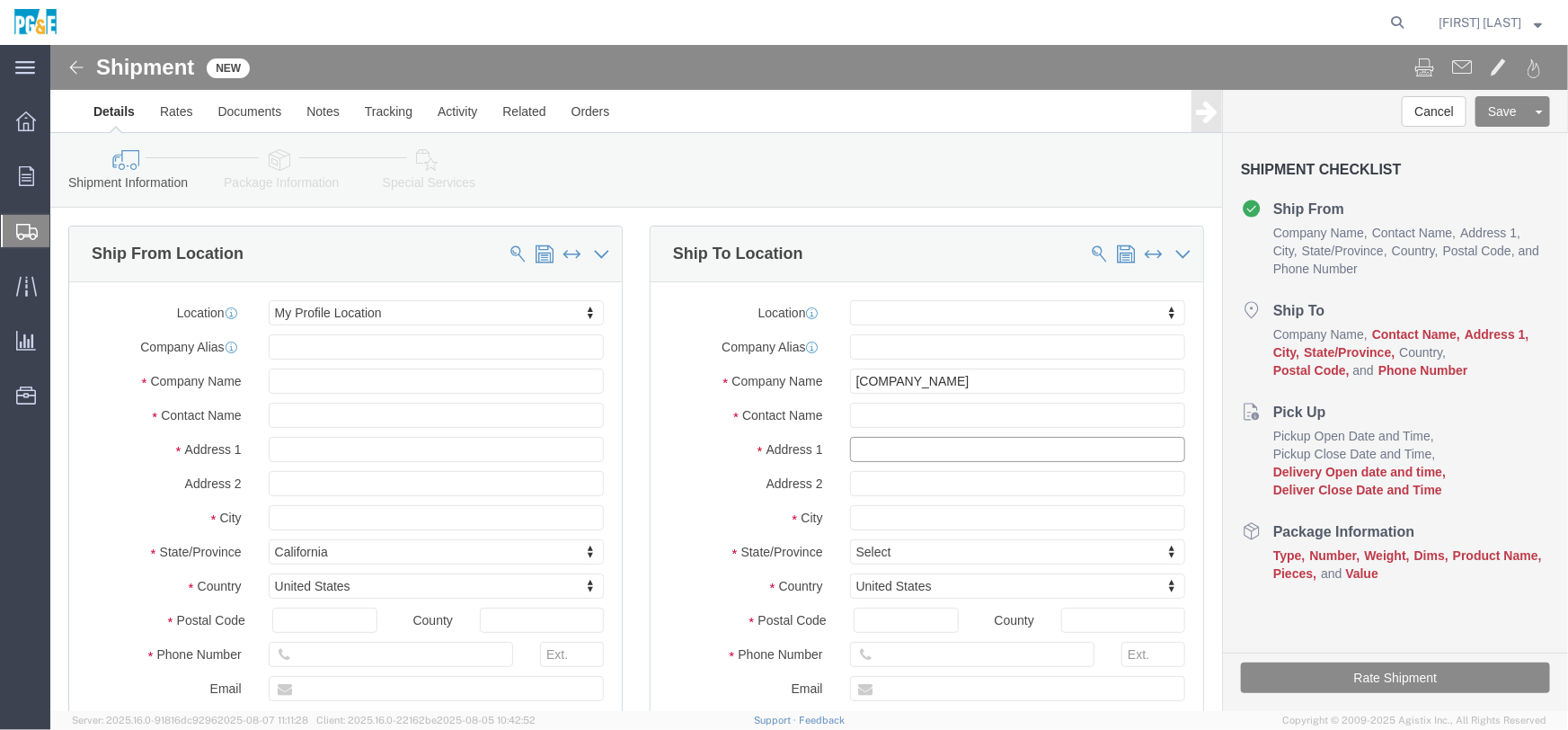 click 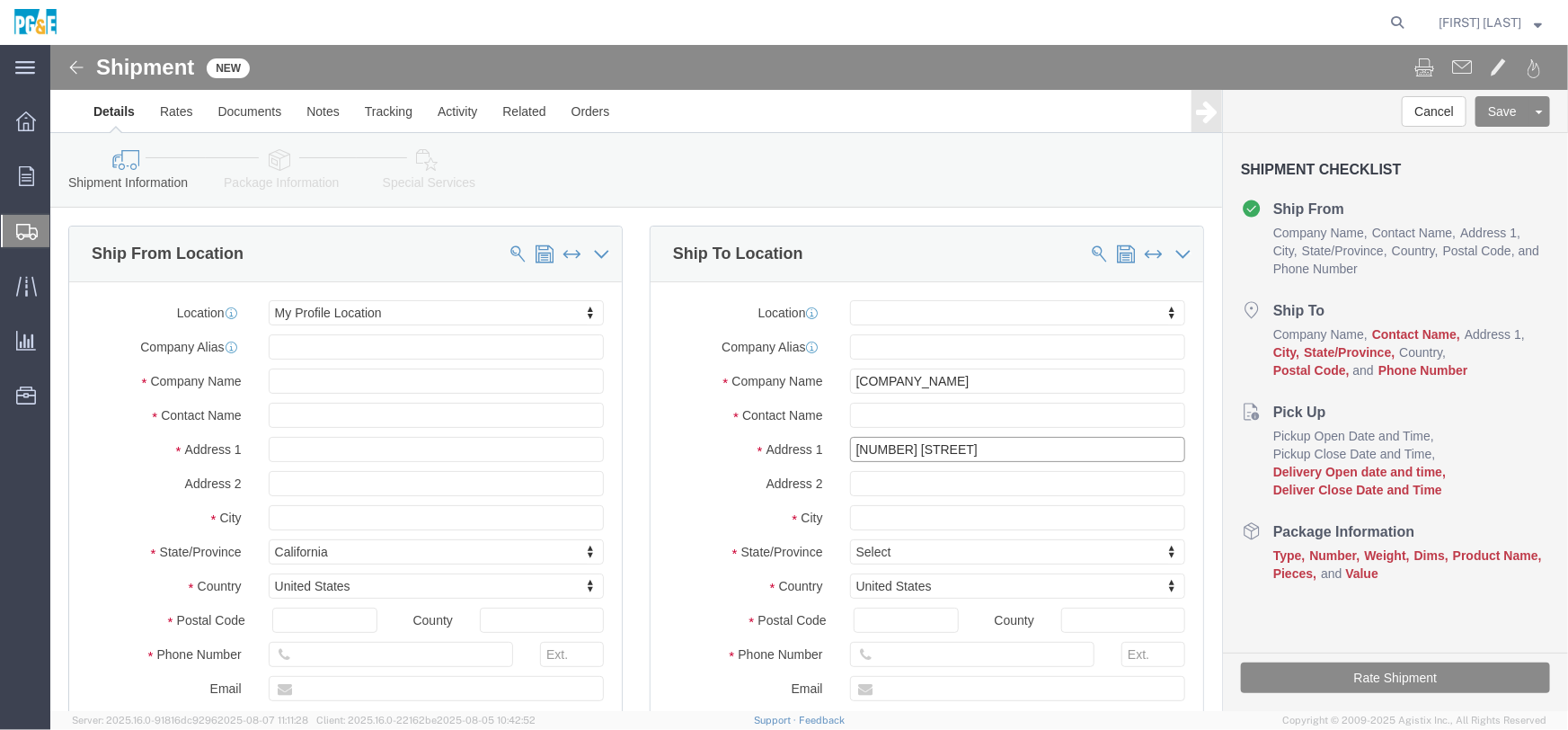 type on "[NUMBER] [STREET]" 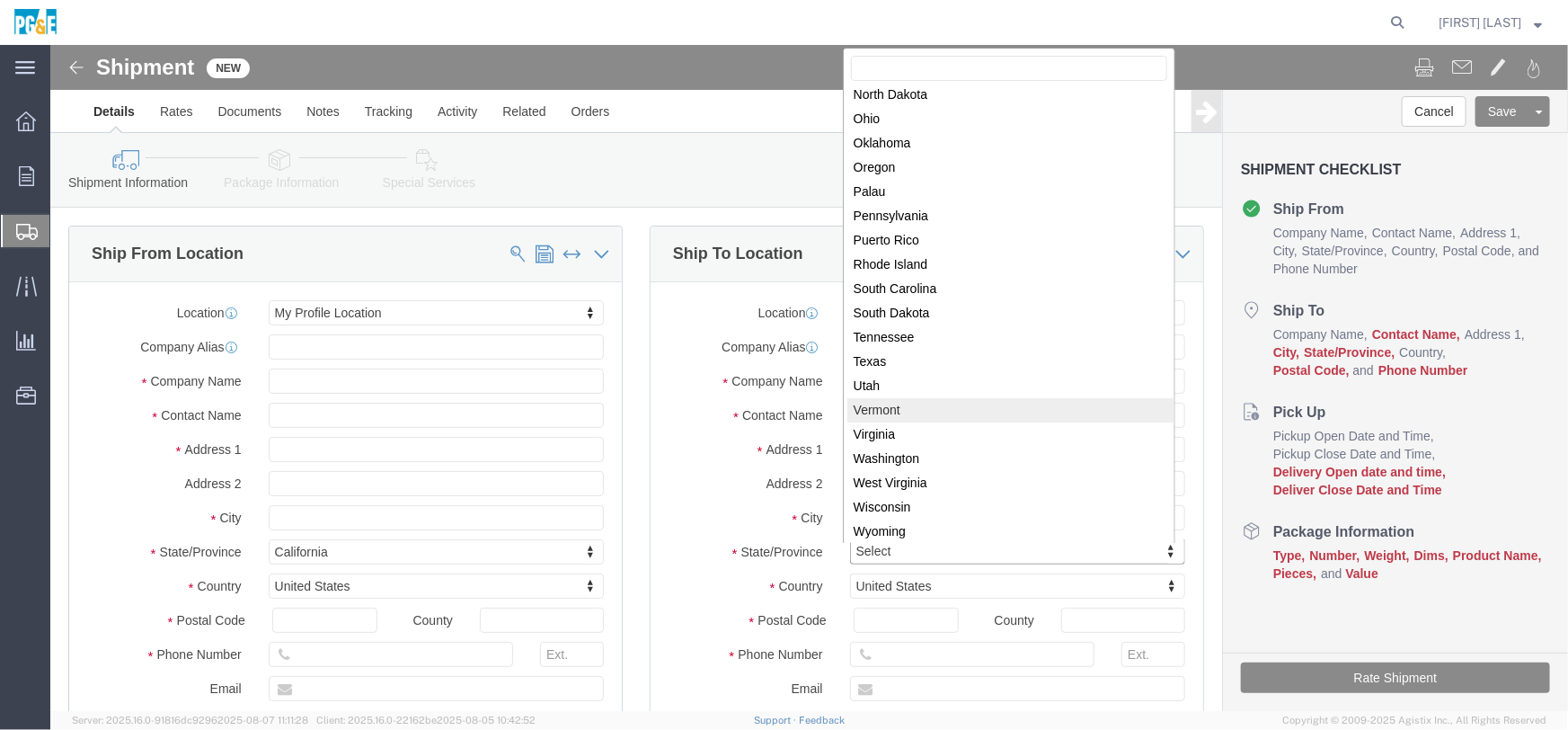 scroll, scrollTop: 933, scrollLeft: 0, axis: vertical 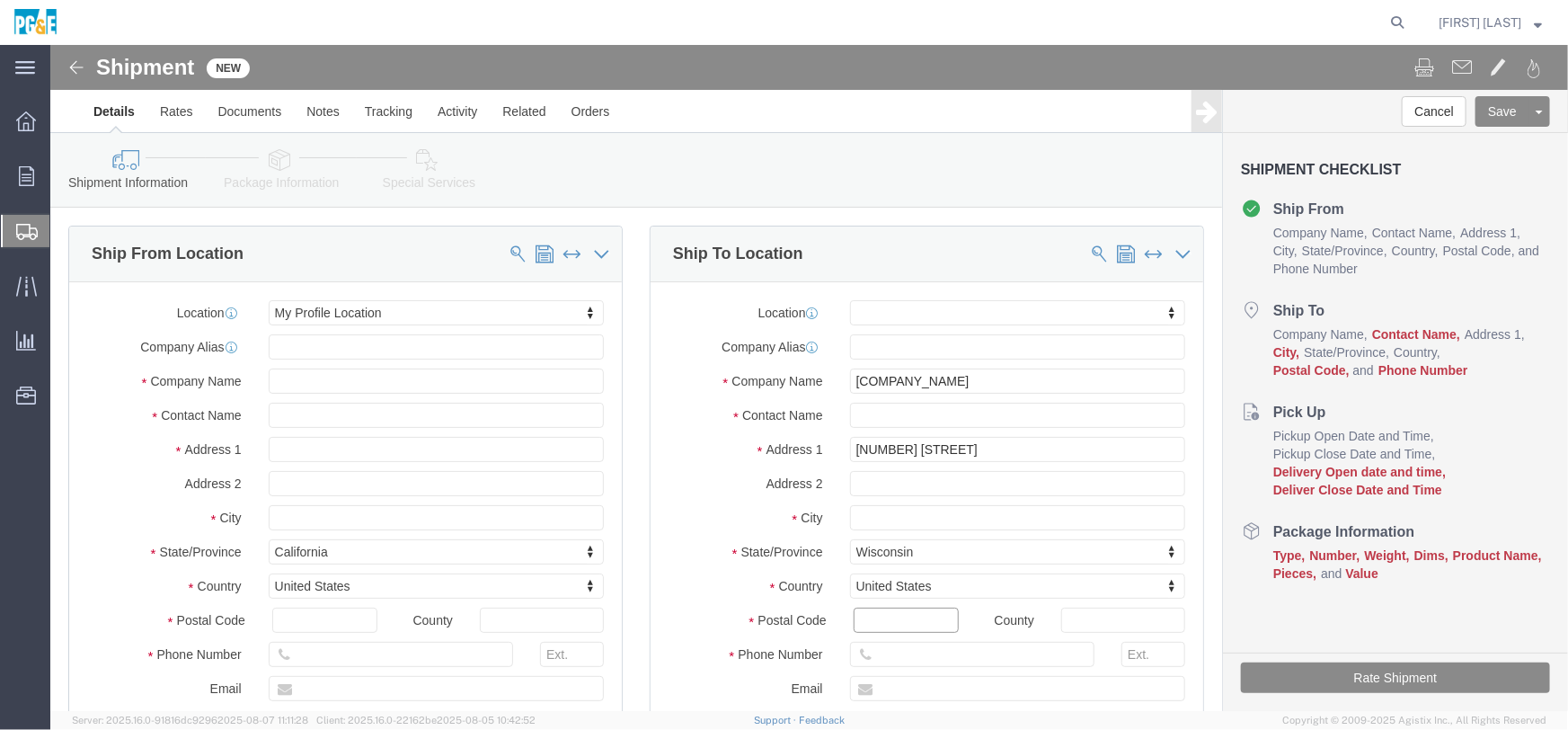 drag, startPoint x: 866, startPoint y: 576, endPoint x: 892, endPoint y: 569, distance: 26.925824 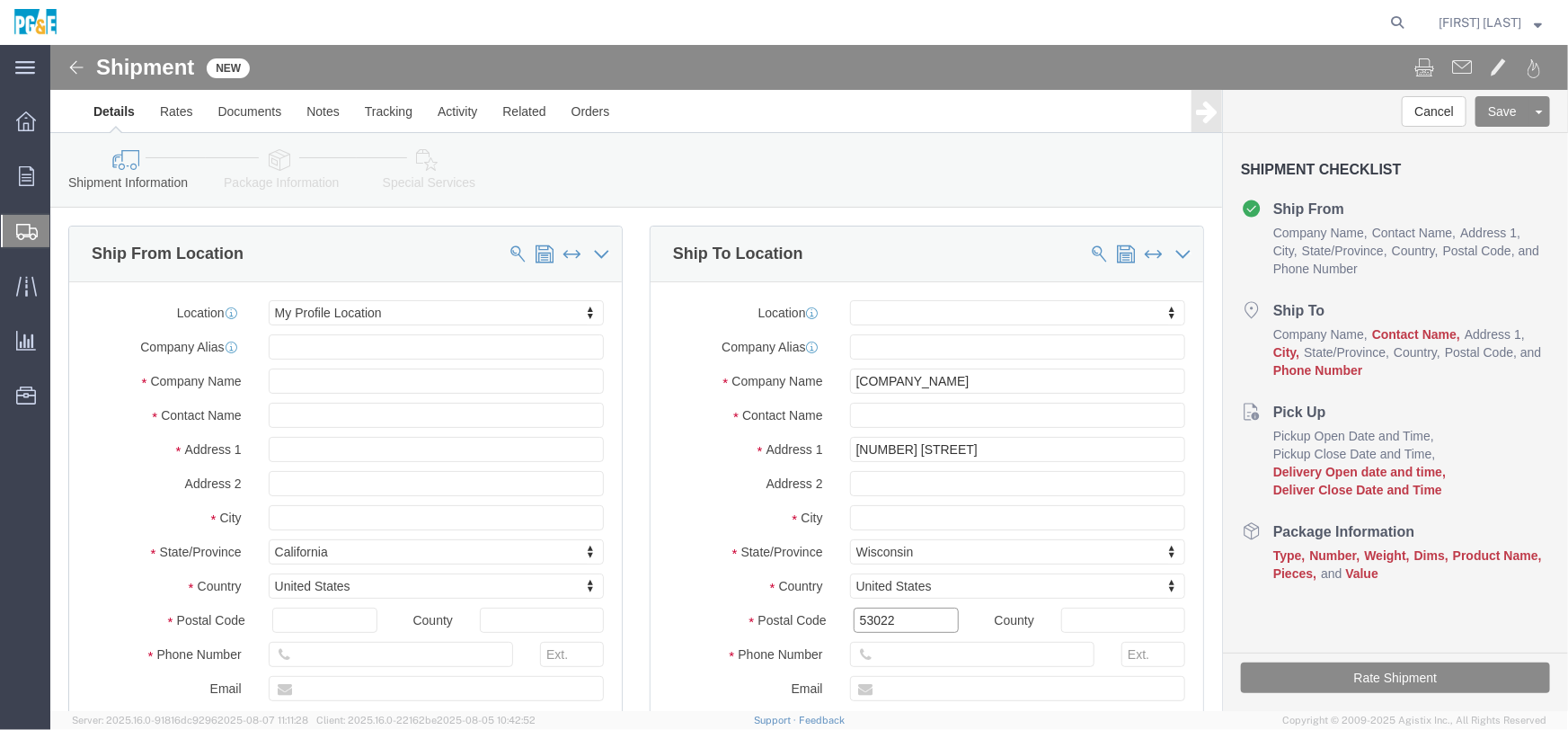 type on "53022" 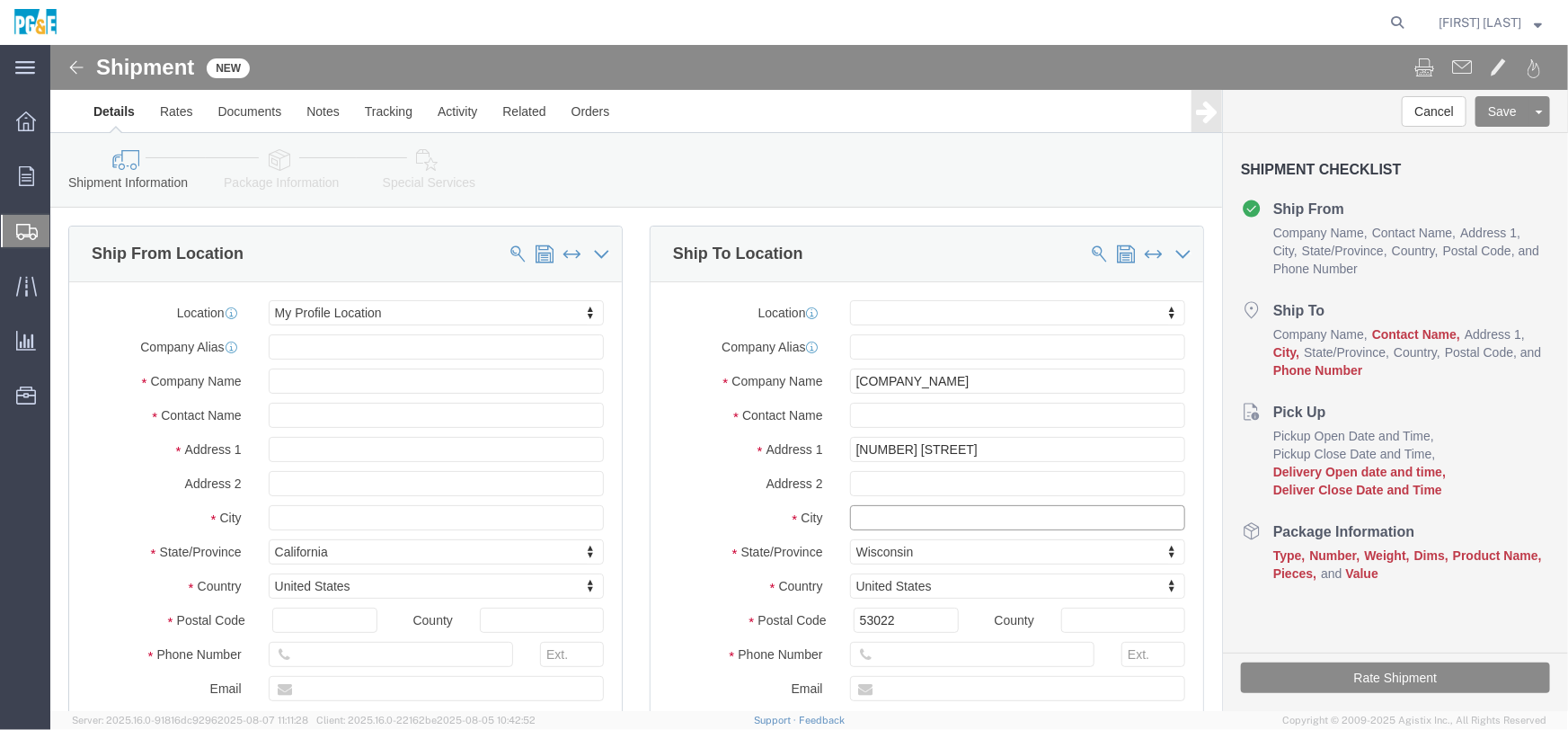 click 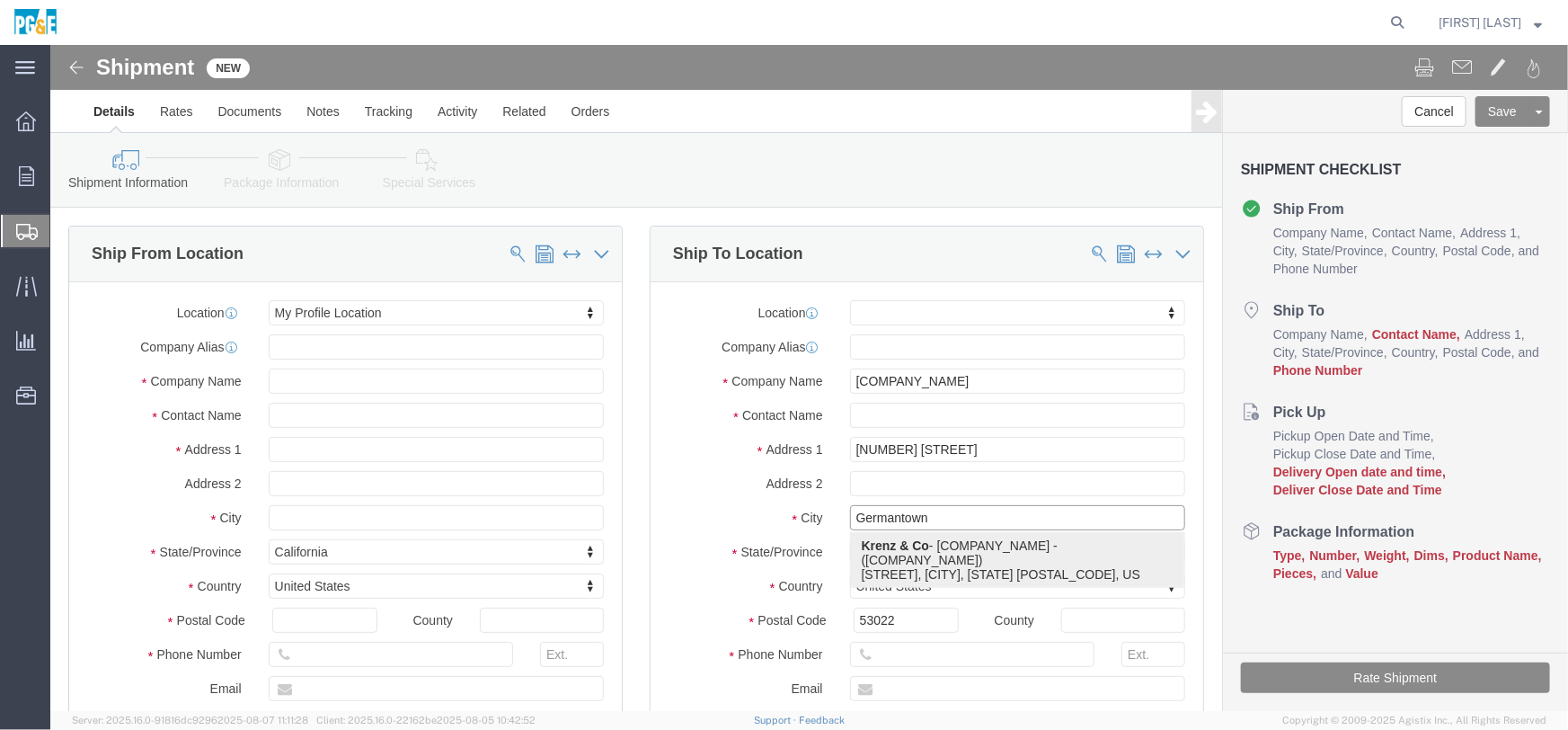 click on "[COMPANY_NAME] - [COMPANY_NAME] - ([COMPANY_NAME]) [NUMBER] [STREET], [CITY], [STATE]  [POSTAL_CODE], US" 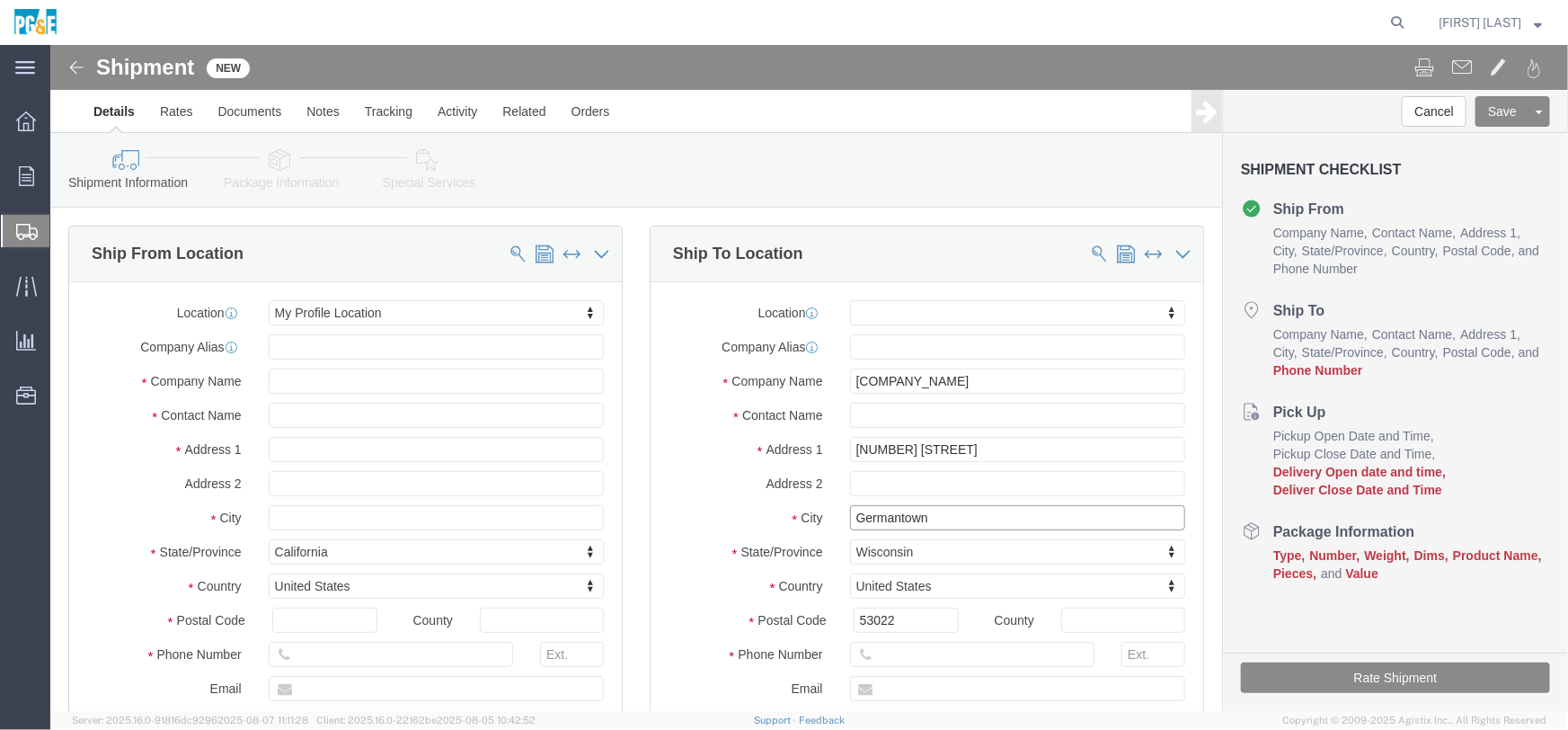 type on "Germantown" 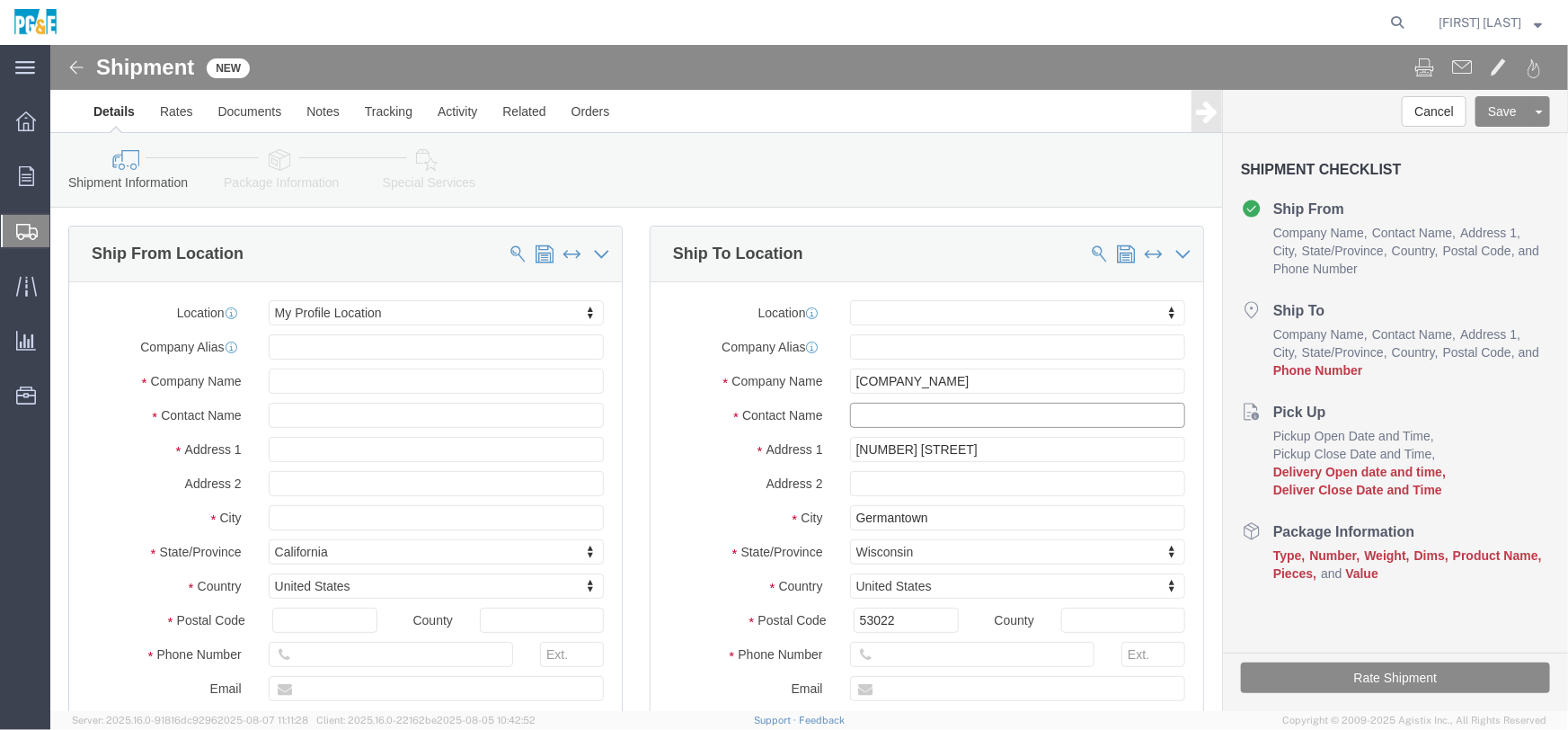 drag, startPoint x: 966, startPoint y: 361, endPoint x: 765, endPoint y: 361, distance: 201 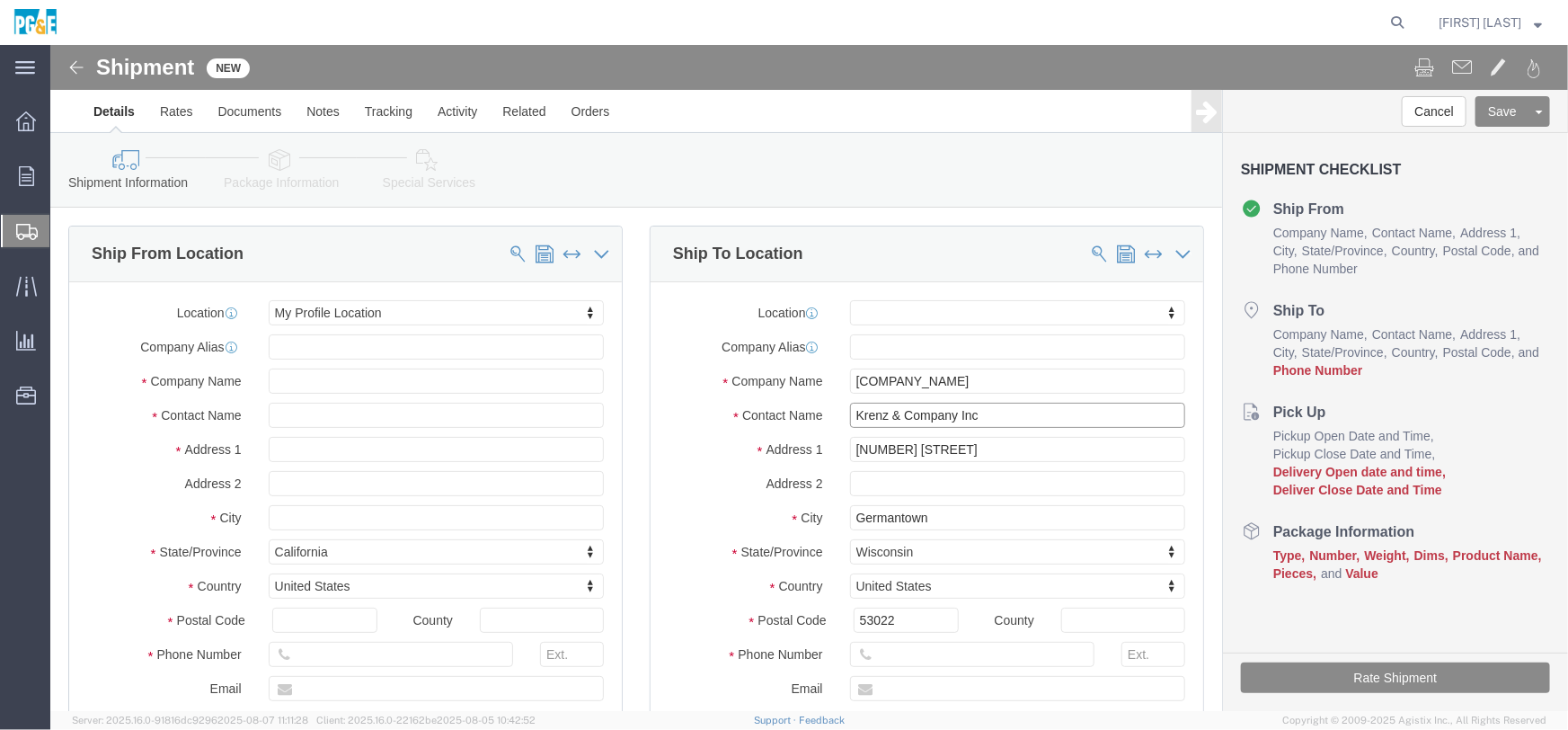 type on "Kr" 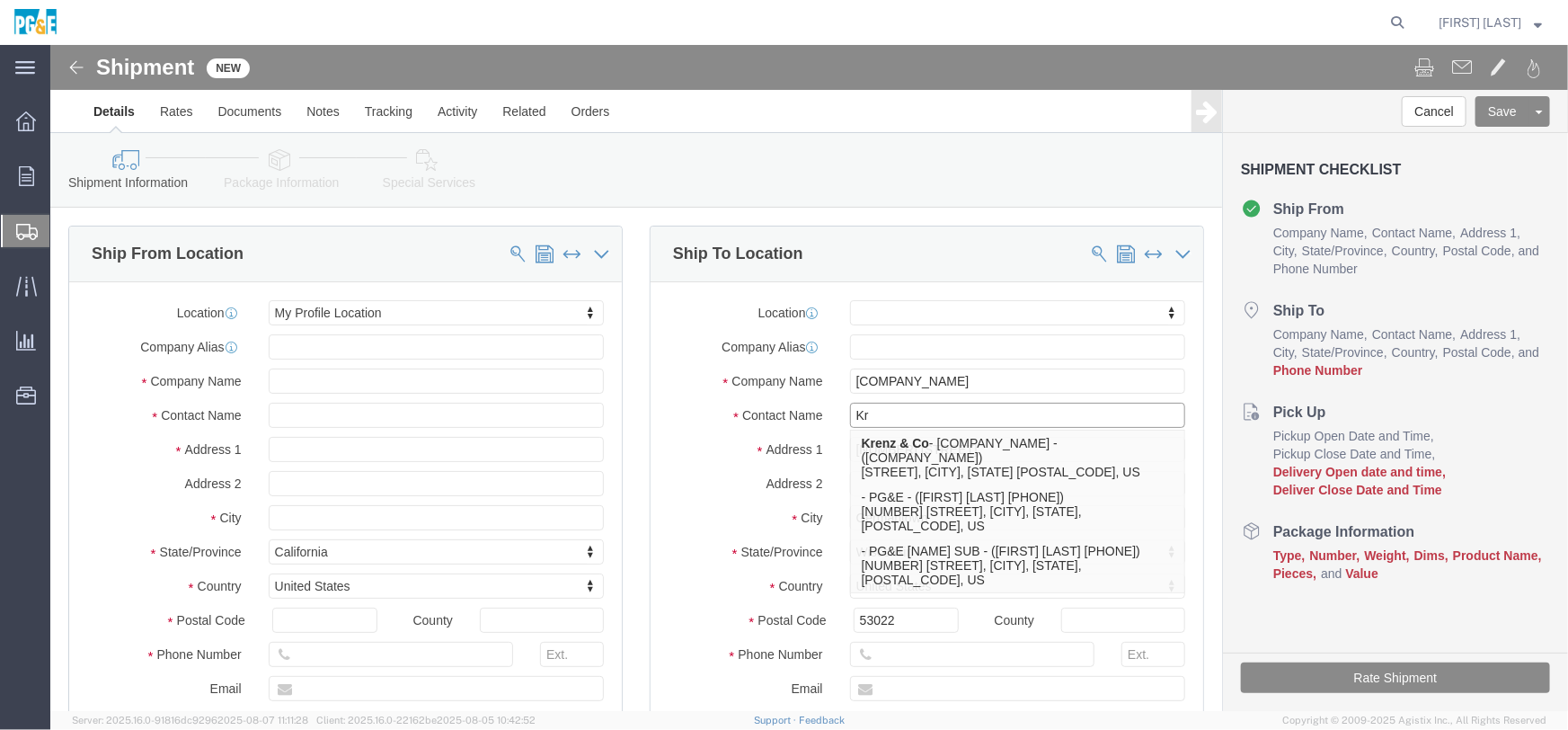 drag, startPoint x: 884, startPoint y: 375, endPoint x: 758, endPoint y: 369, distance: 126.1428 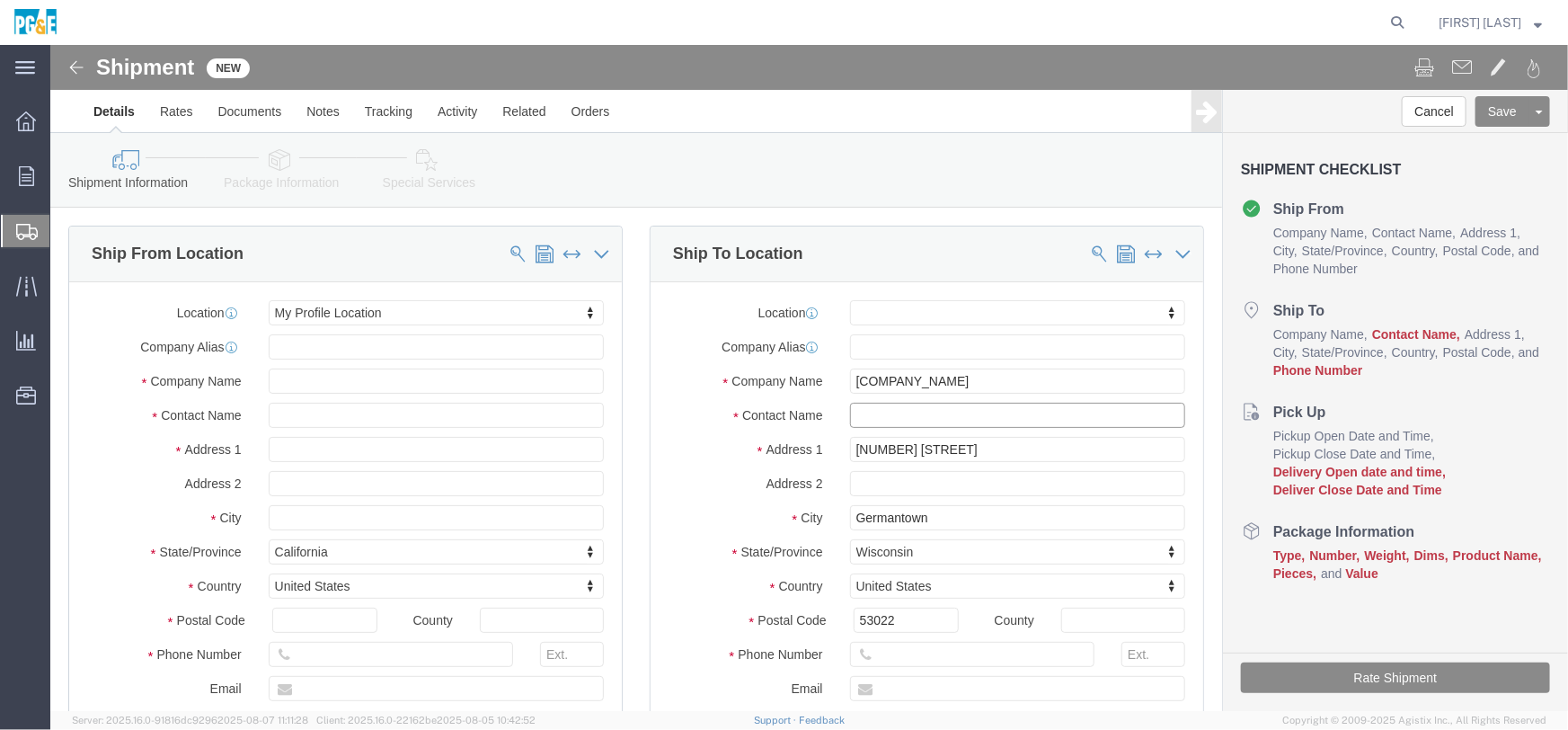 type 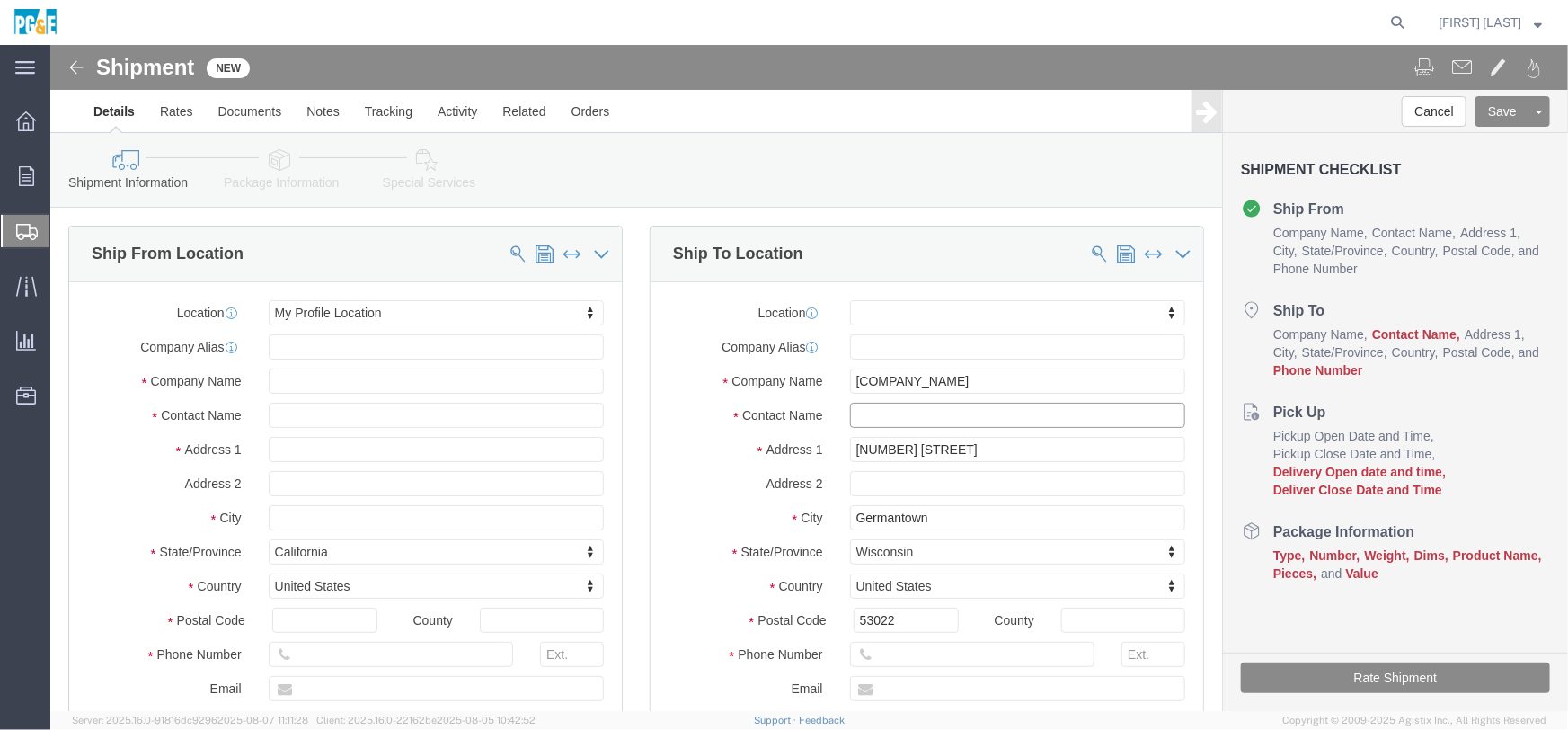 click 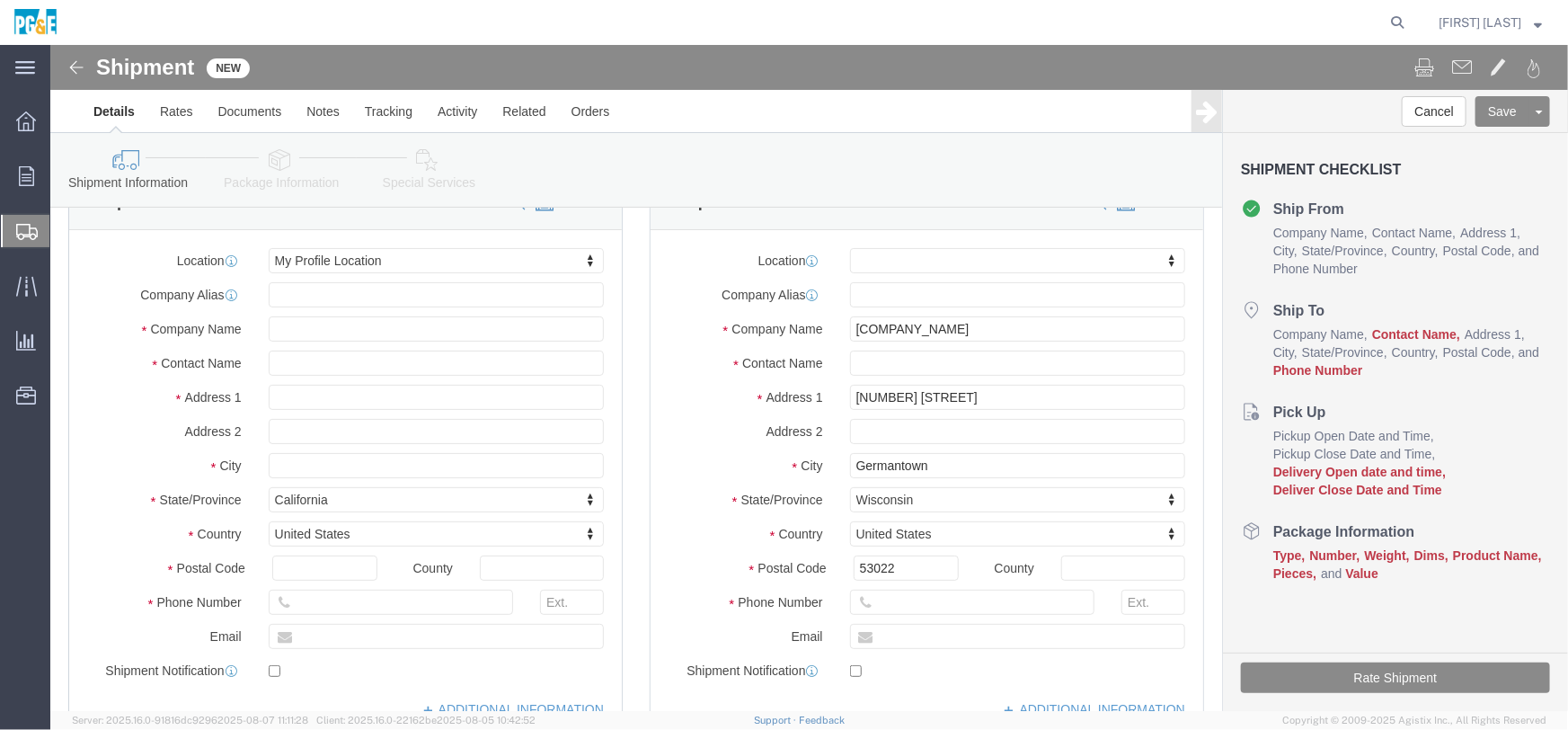 scroll, scrollTop: 81, scrollLeft: 0, axis: vertical 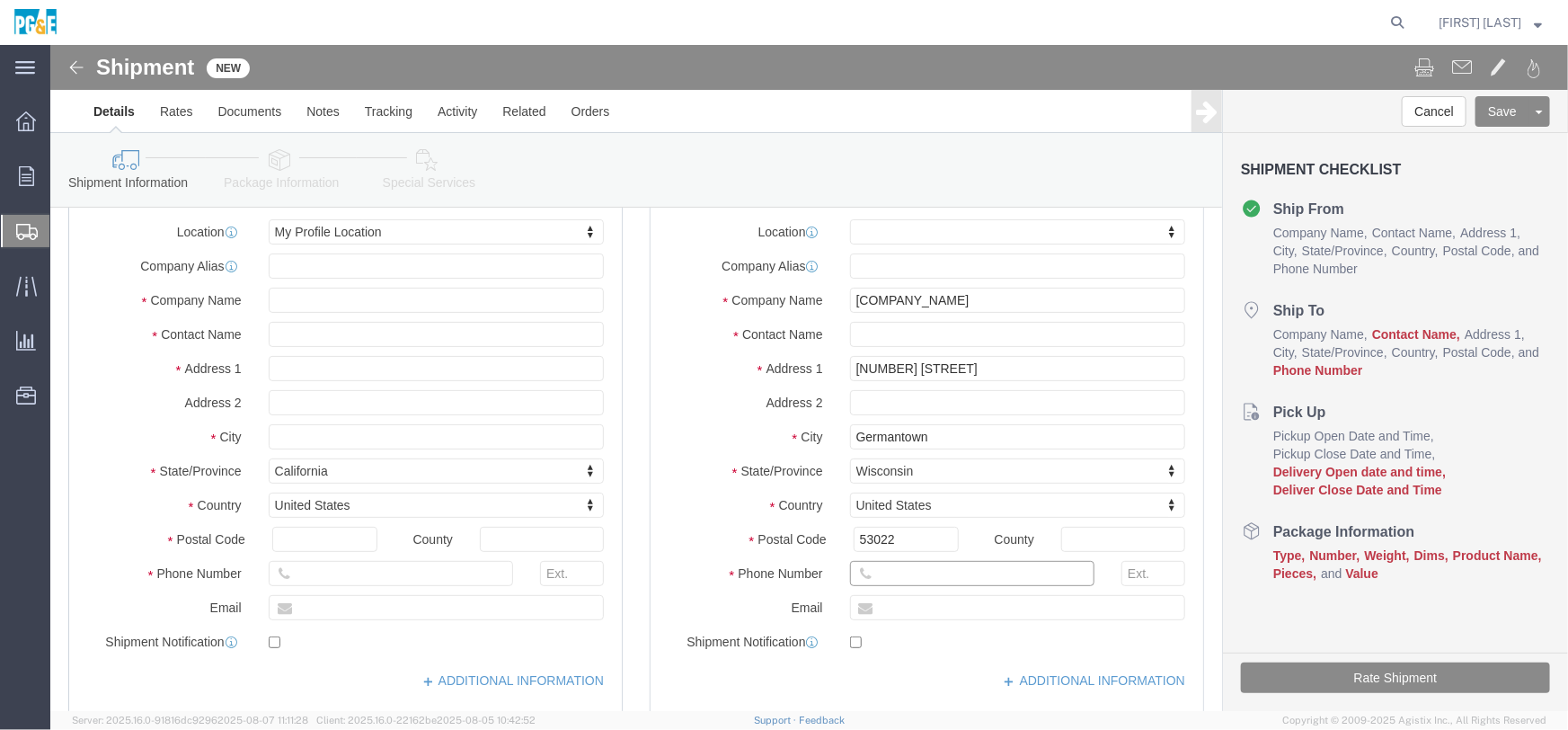 click 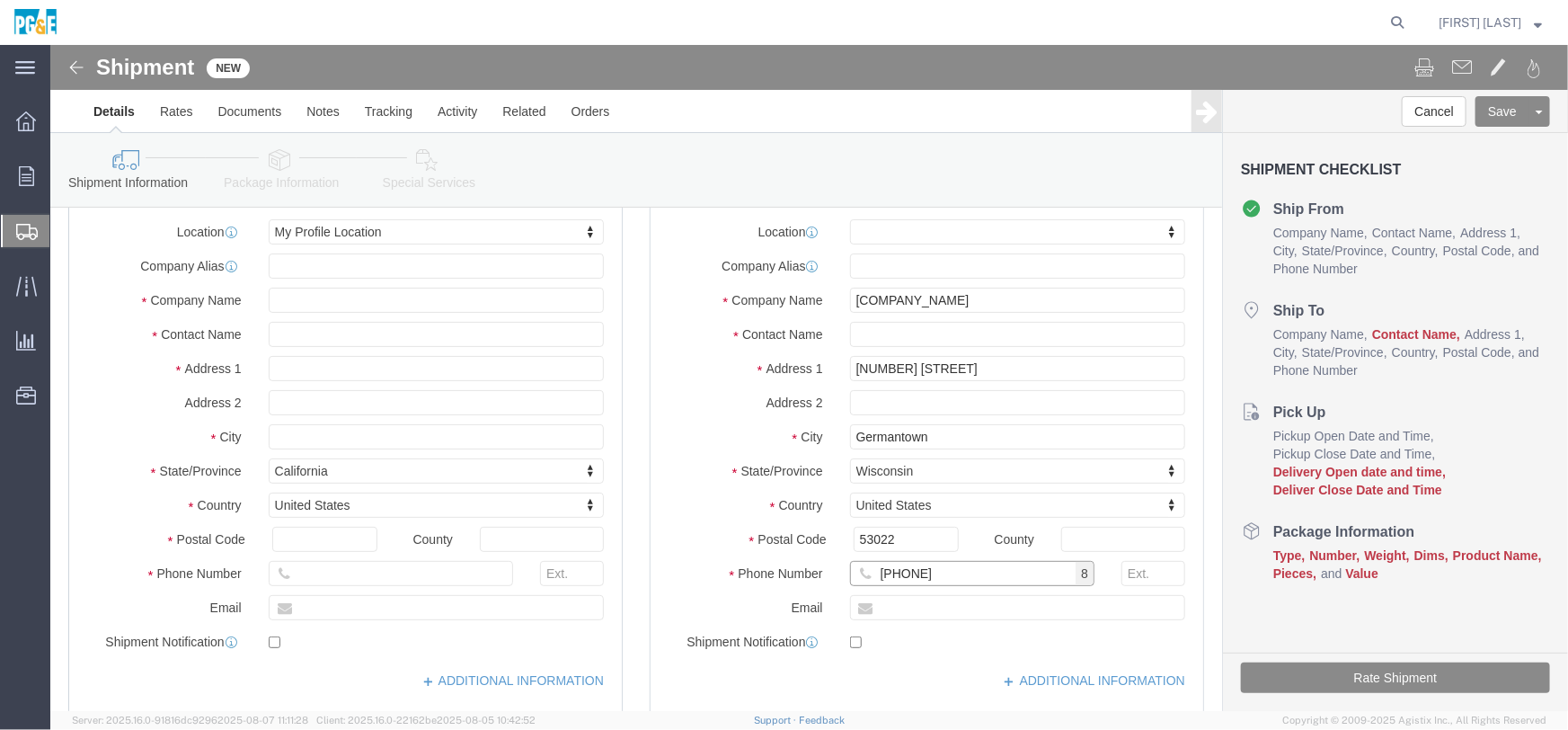 type on "[PHONE]" 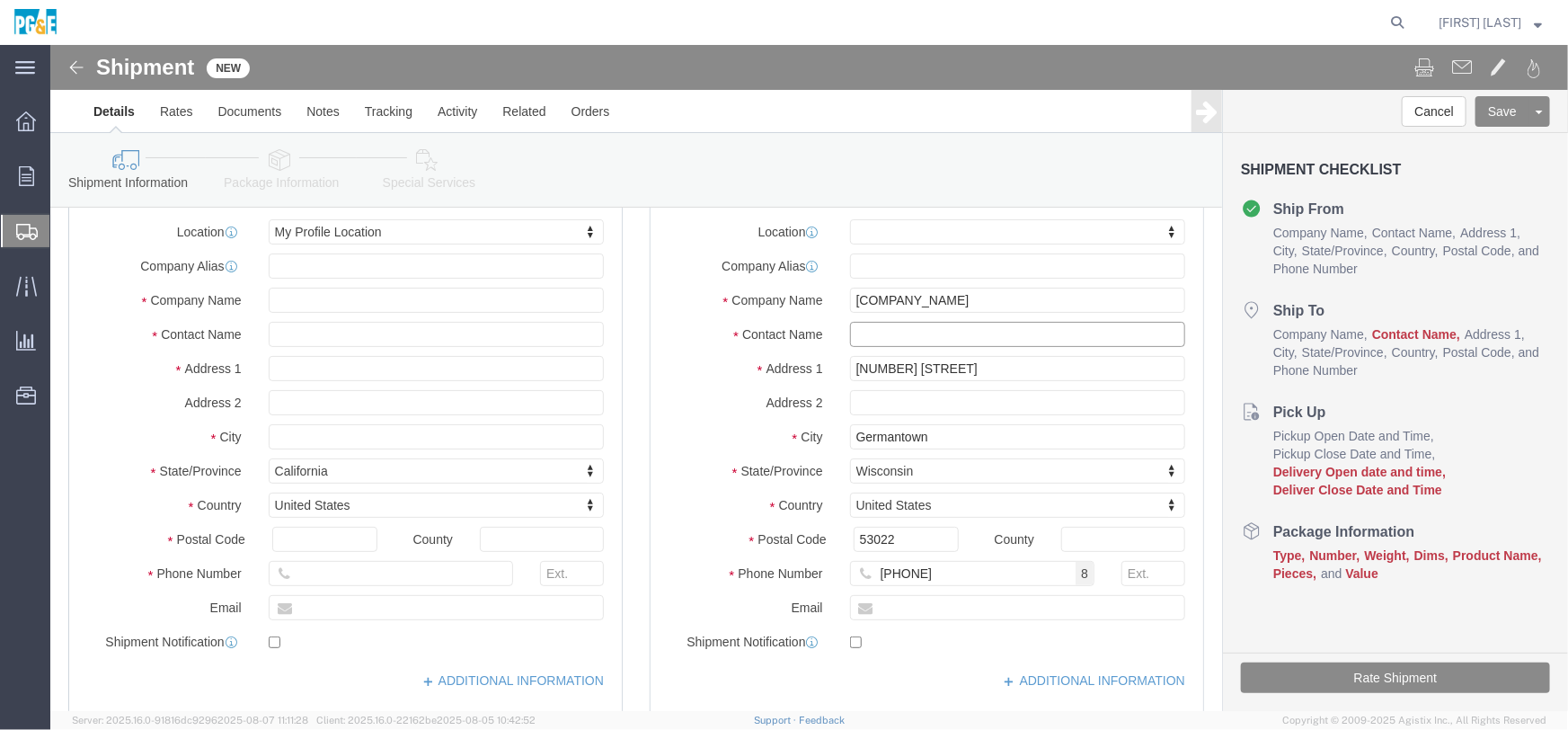 click 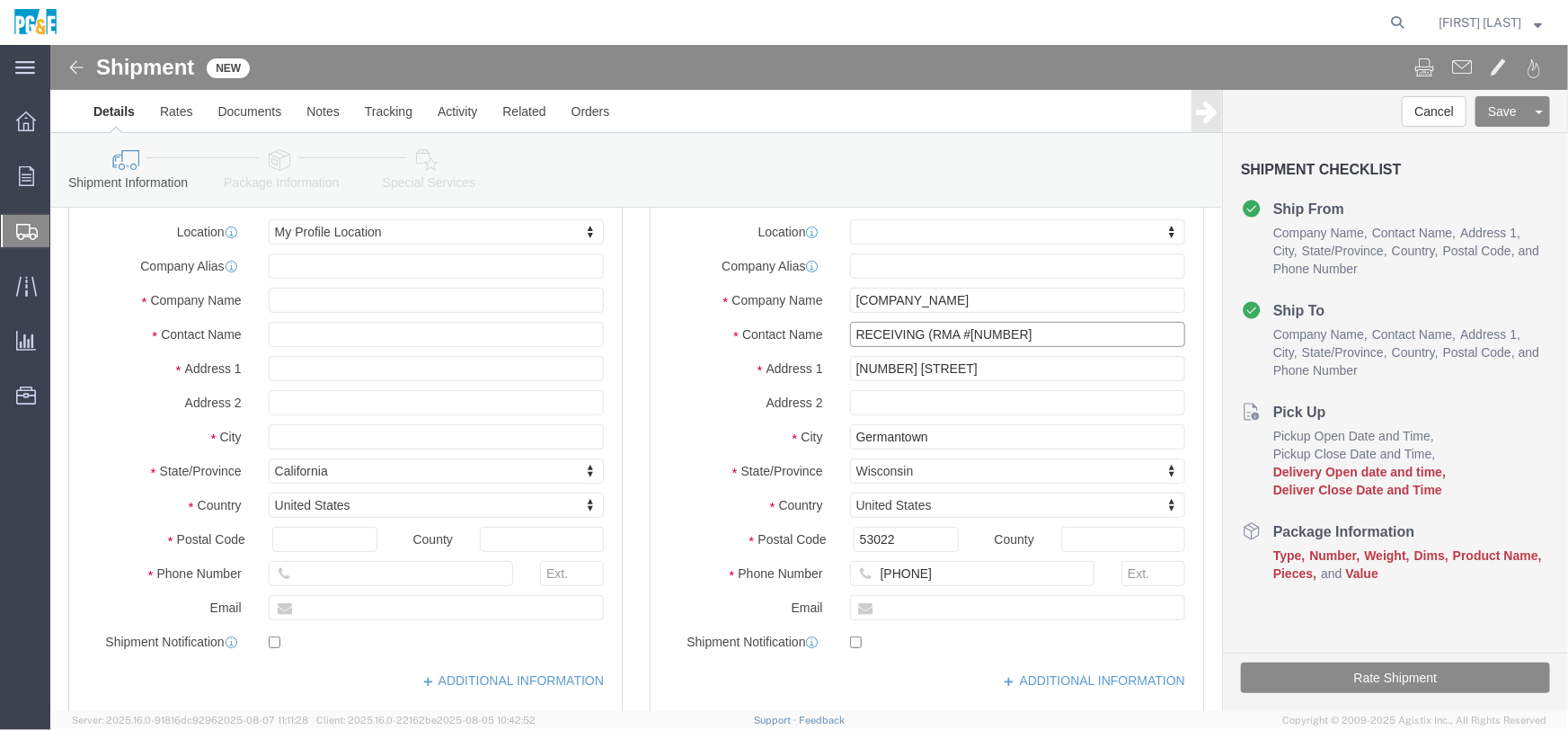 type on "RECEIVING (RMA #[NUMBER]" 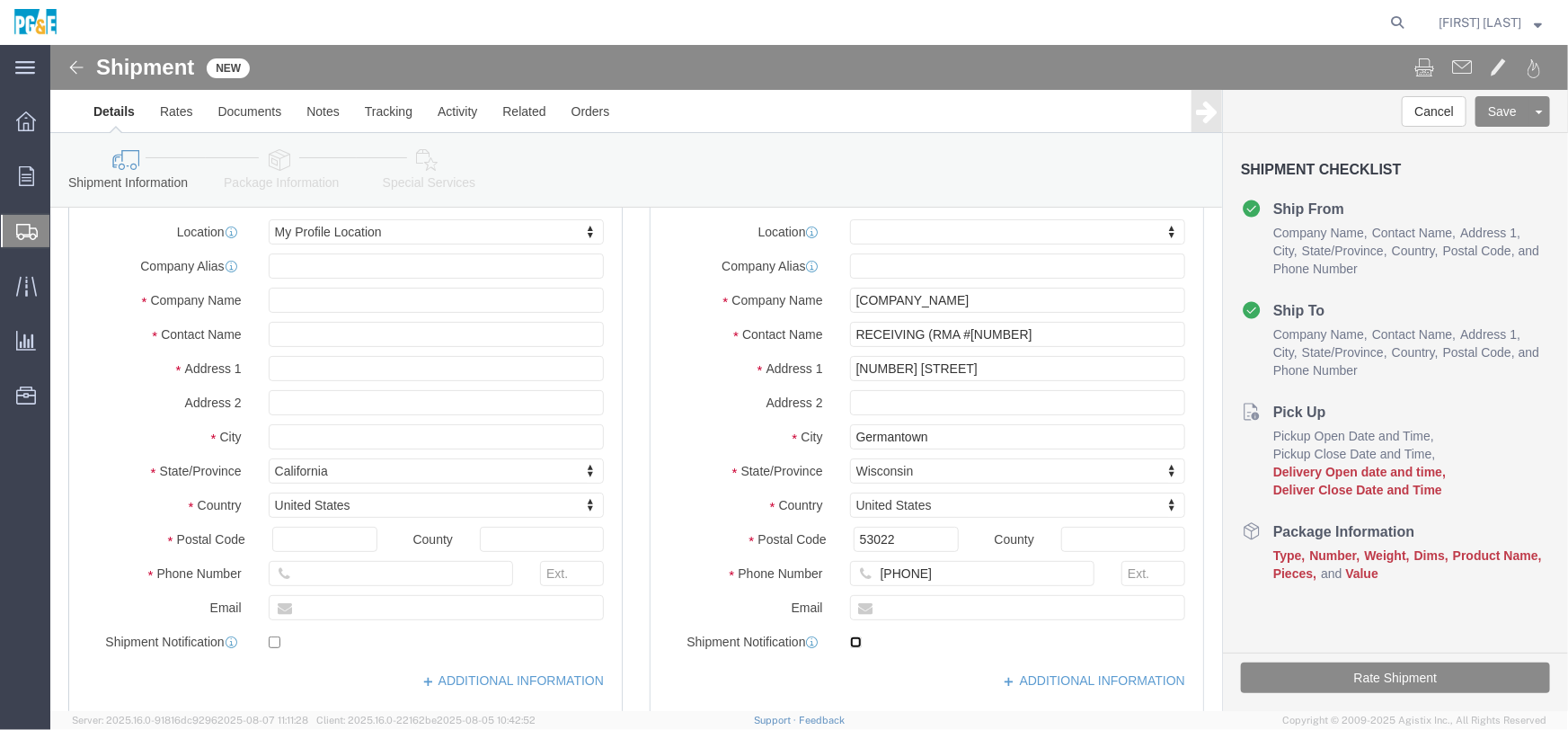 click 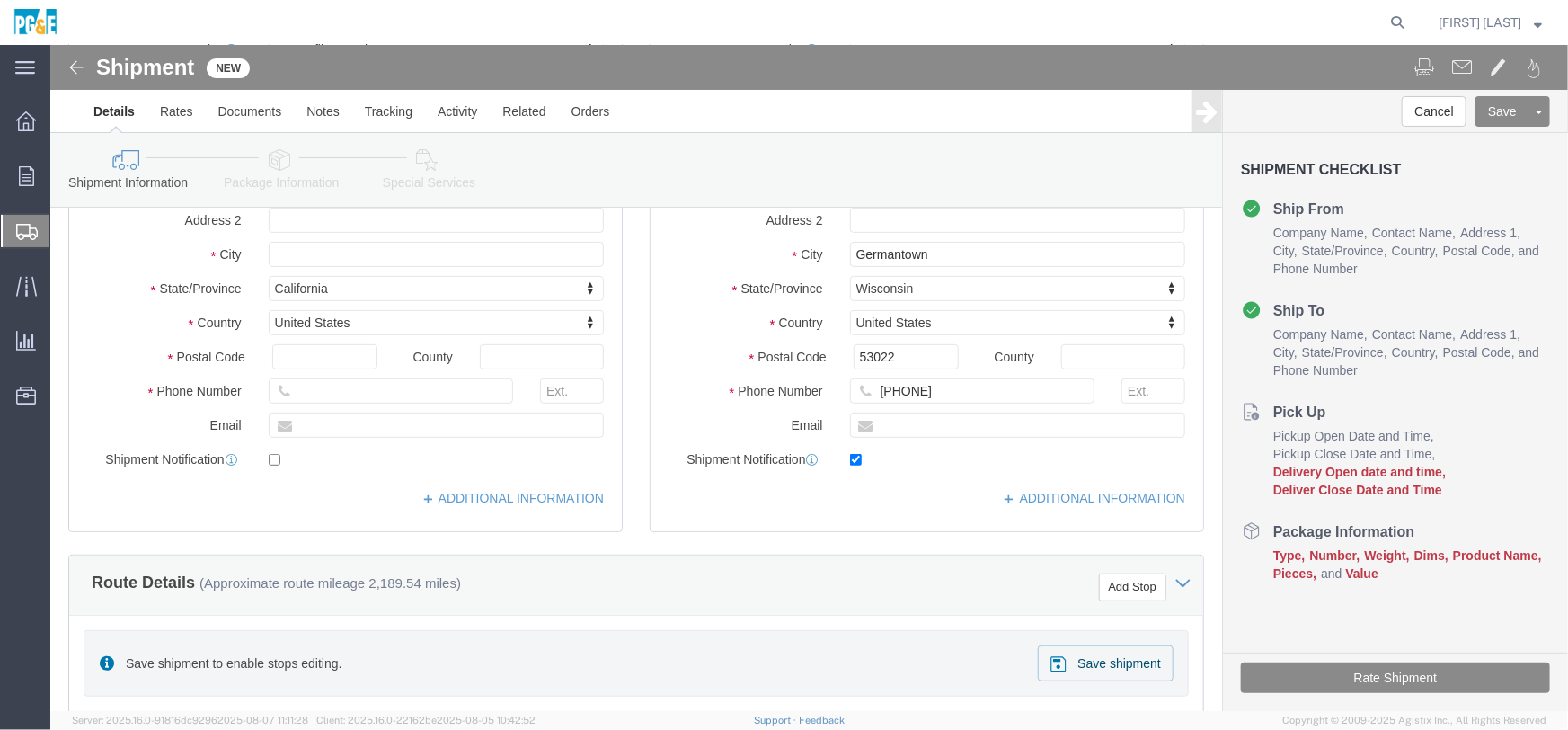scroll, scrollTop: 81, scrollLeft: 0, axis: vertical 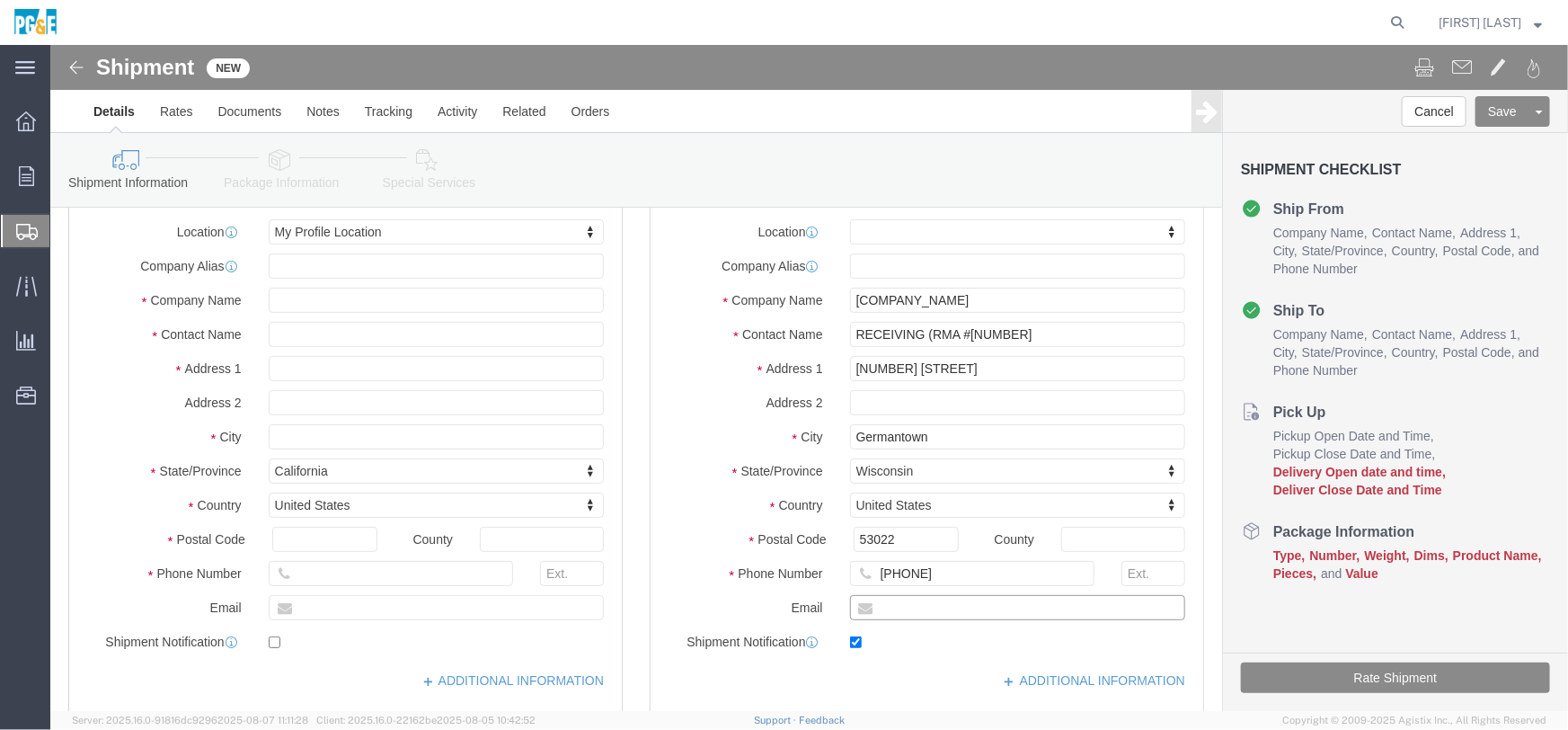 click 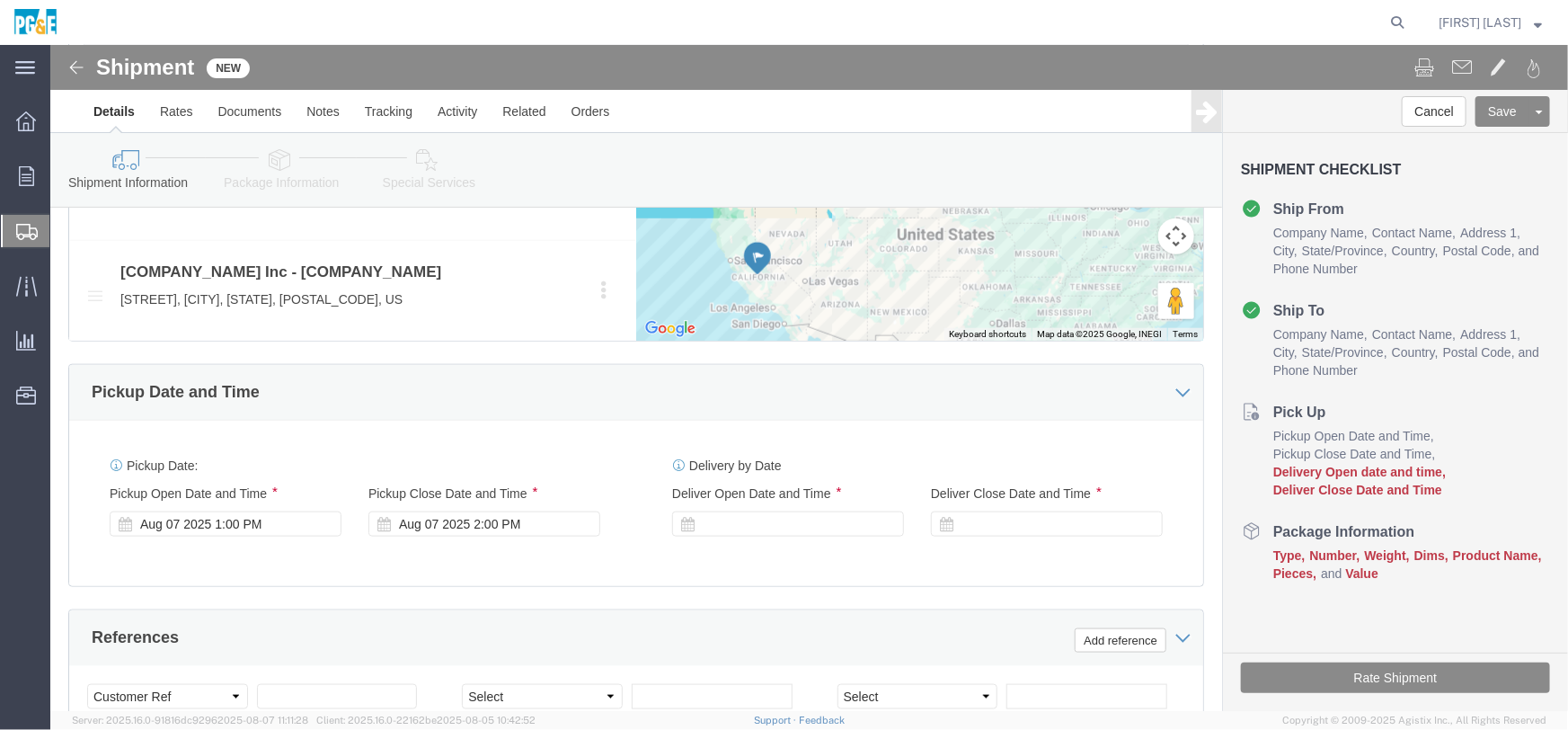 scroll, scrollTop: 980, scrollLeft: 0, axis: vertical 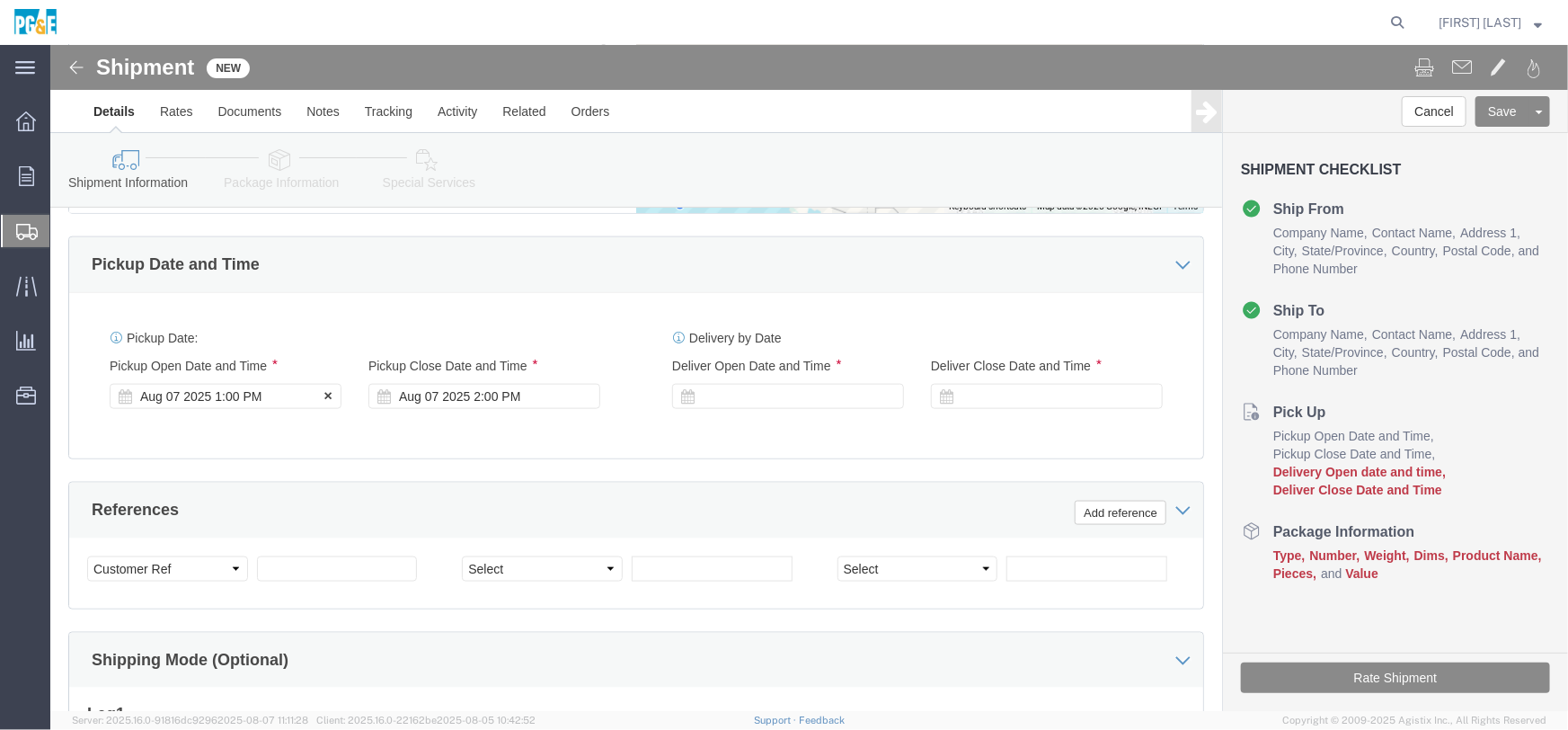 type on "[EMAIL]" 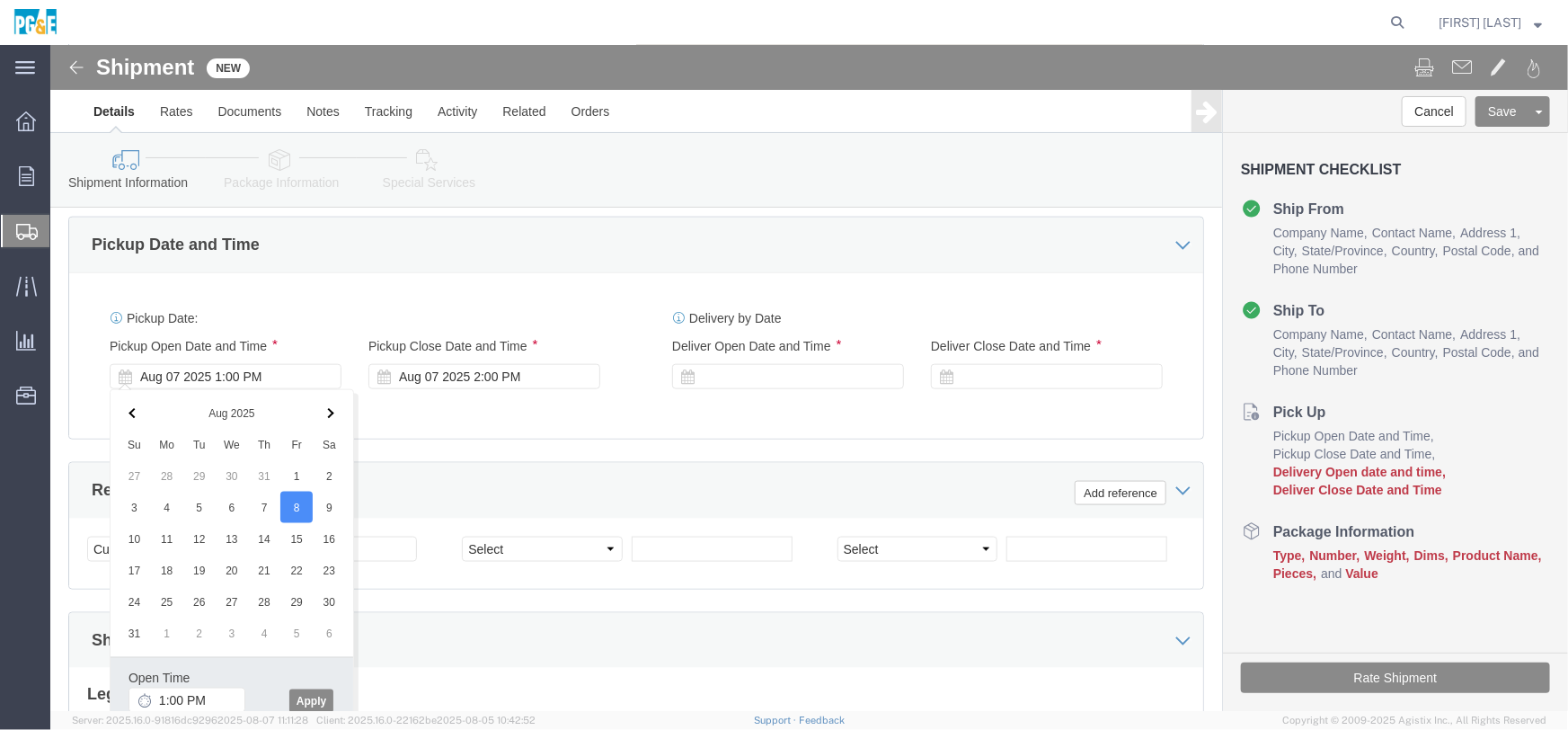 click on "Open Time" 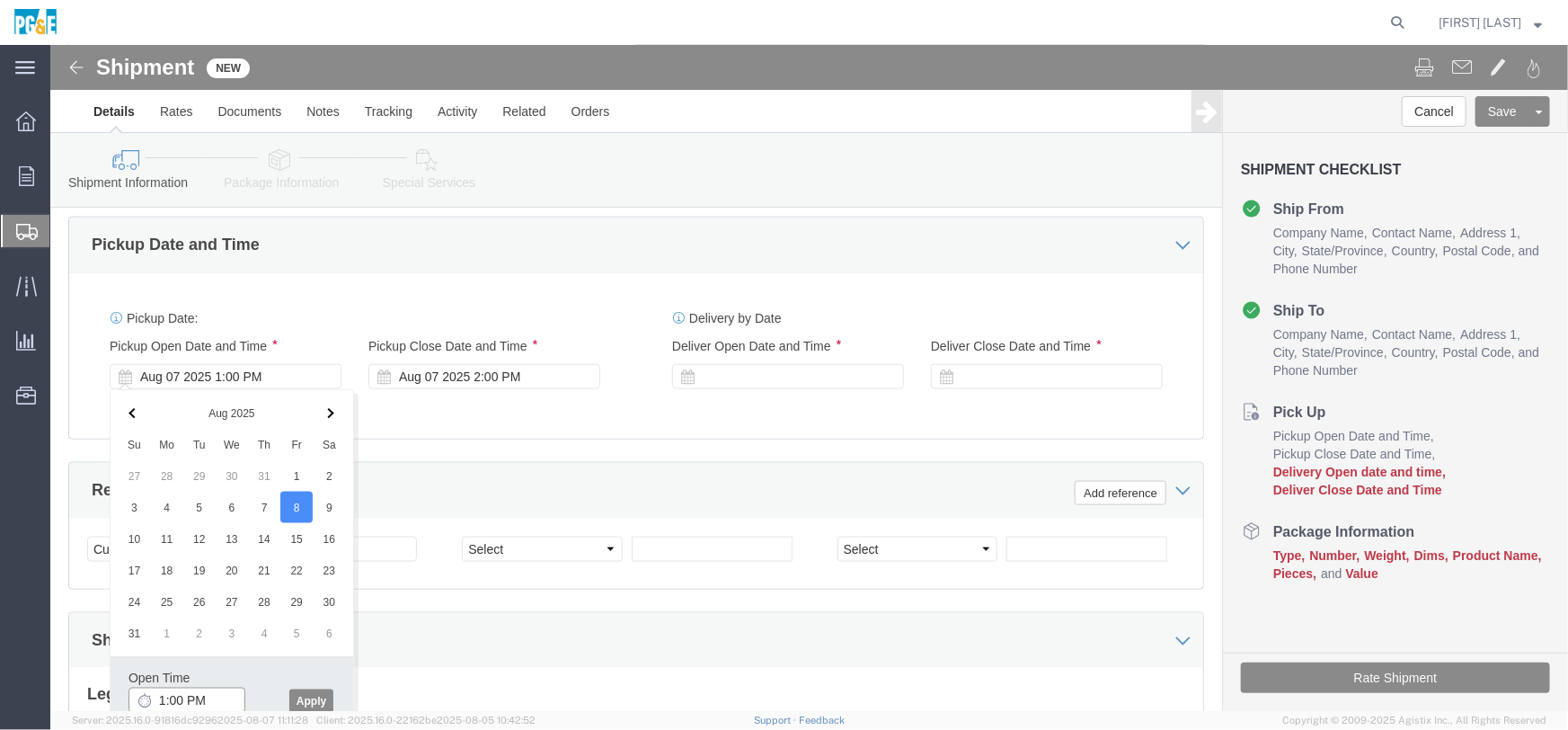 click on "1:00 PM" 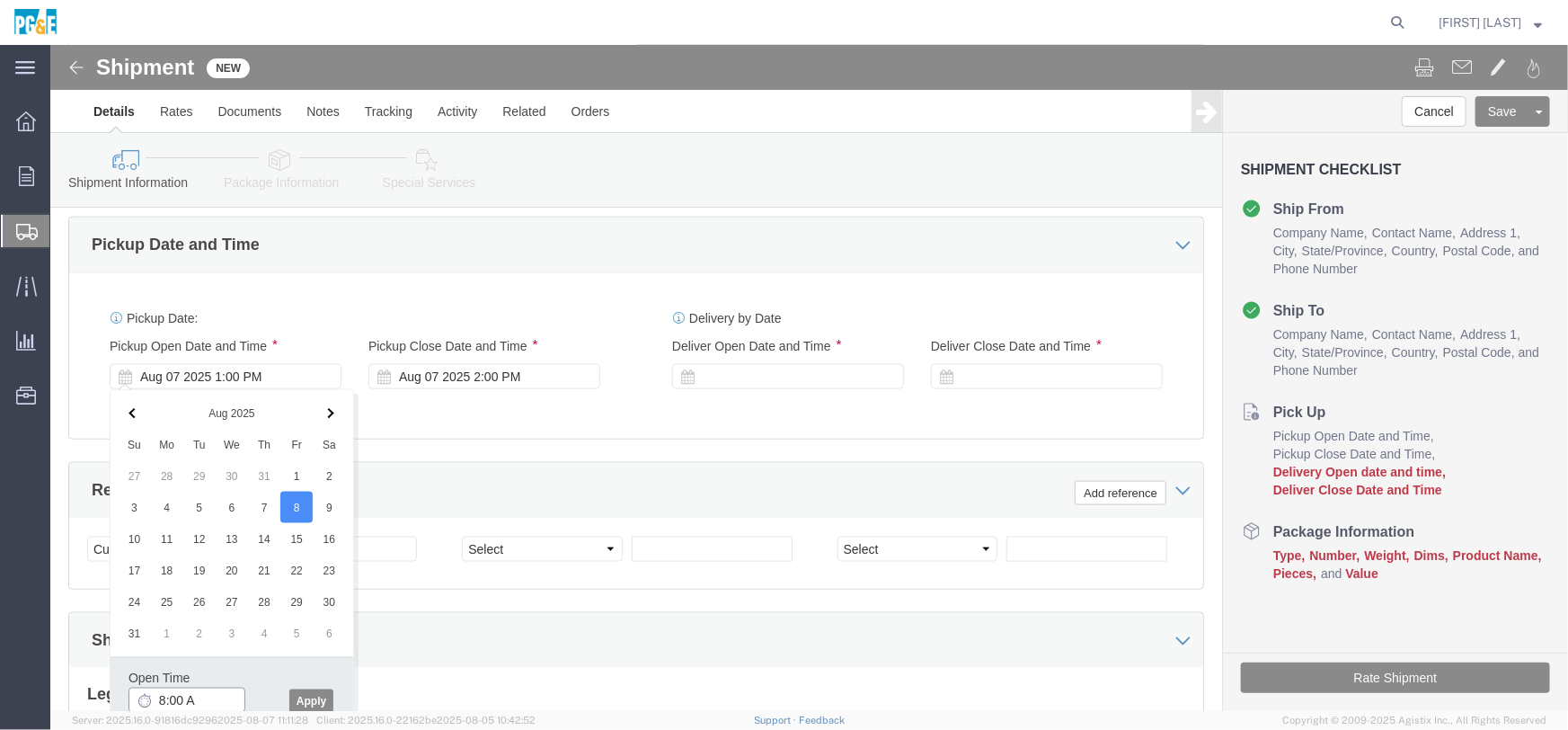 type on "8:00 AM" 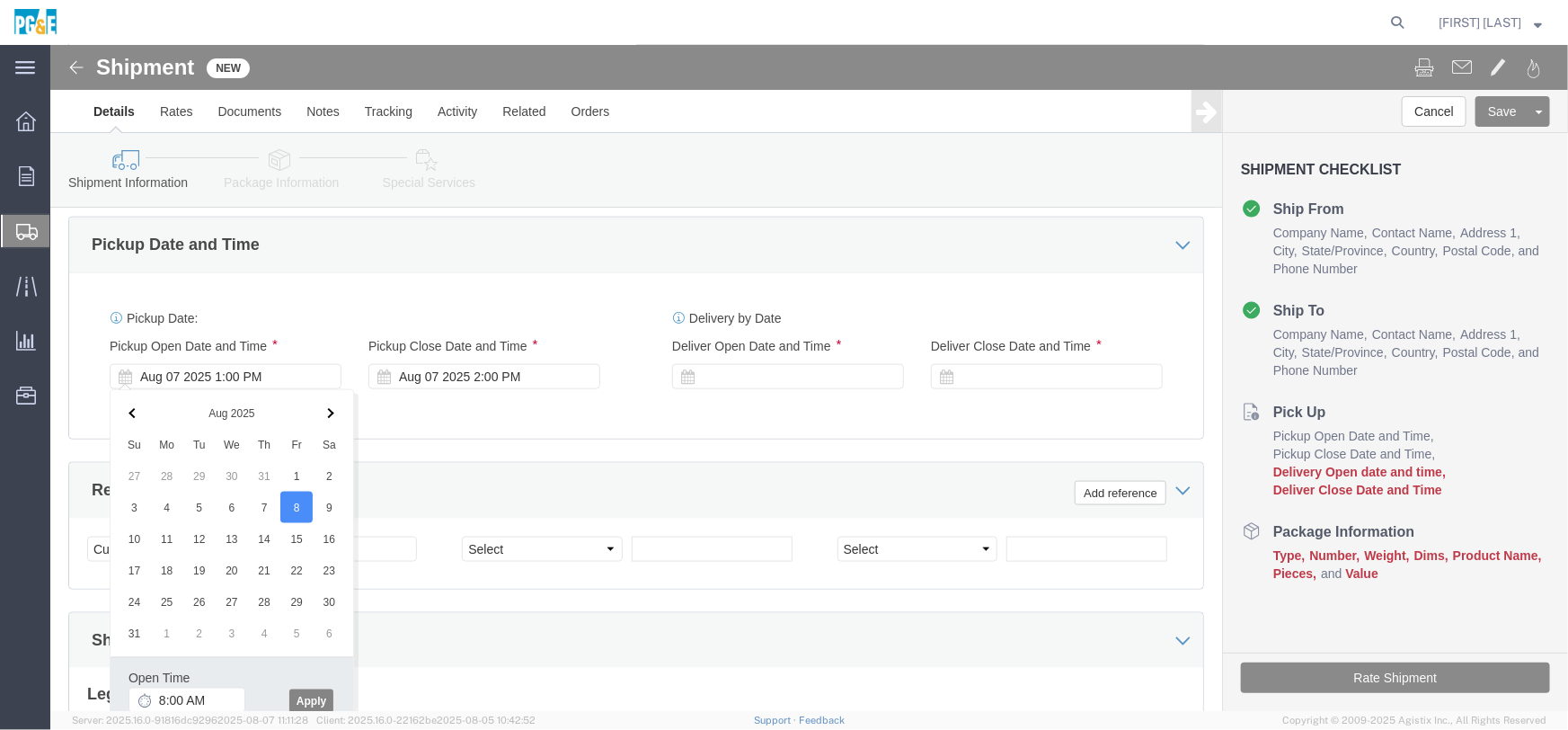 click on "Apply" 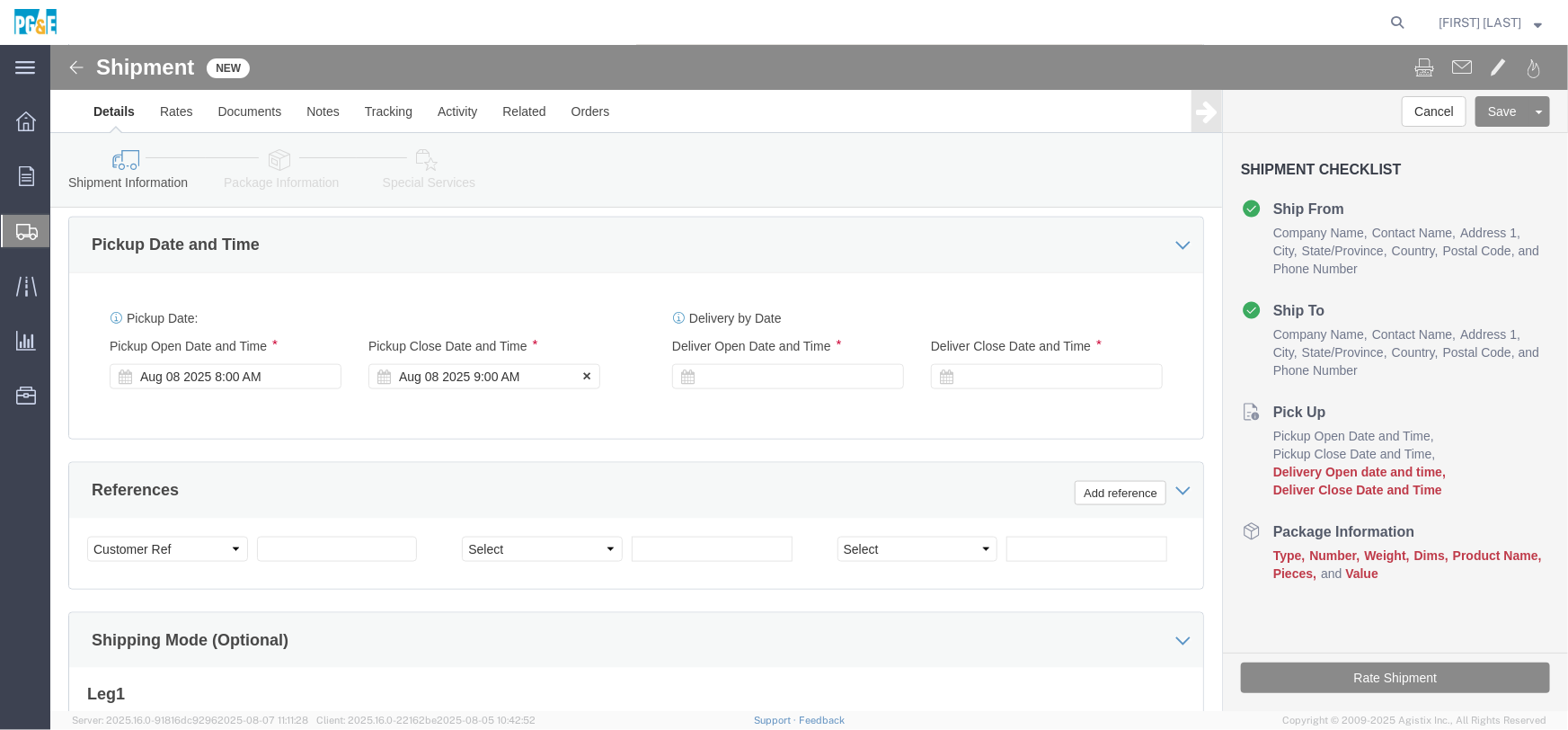 click on "Aug 08 2025 9:00 AM" 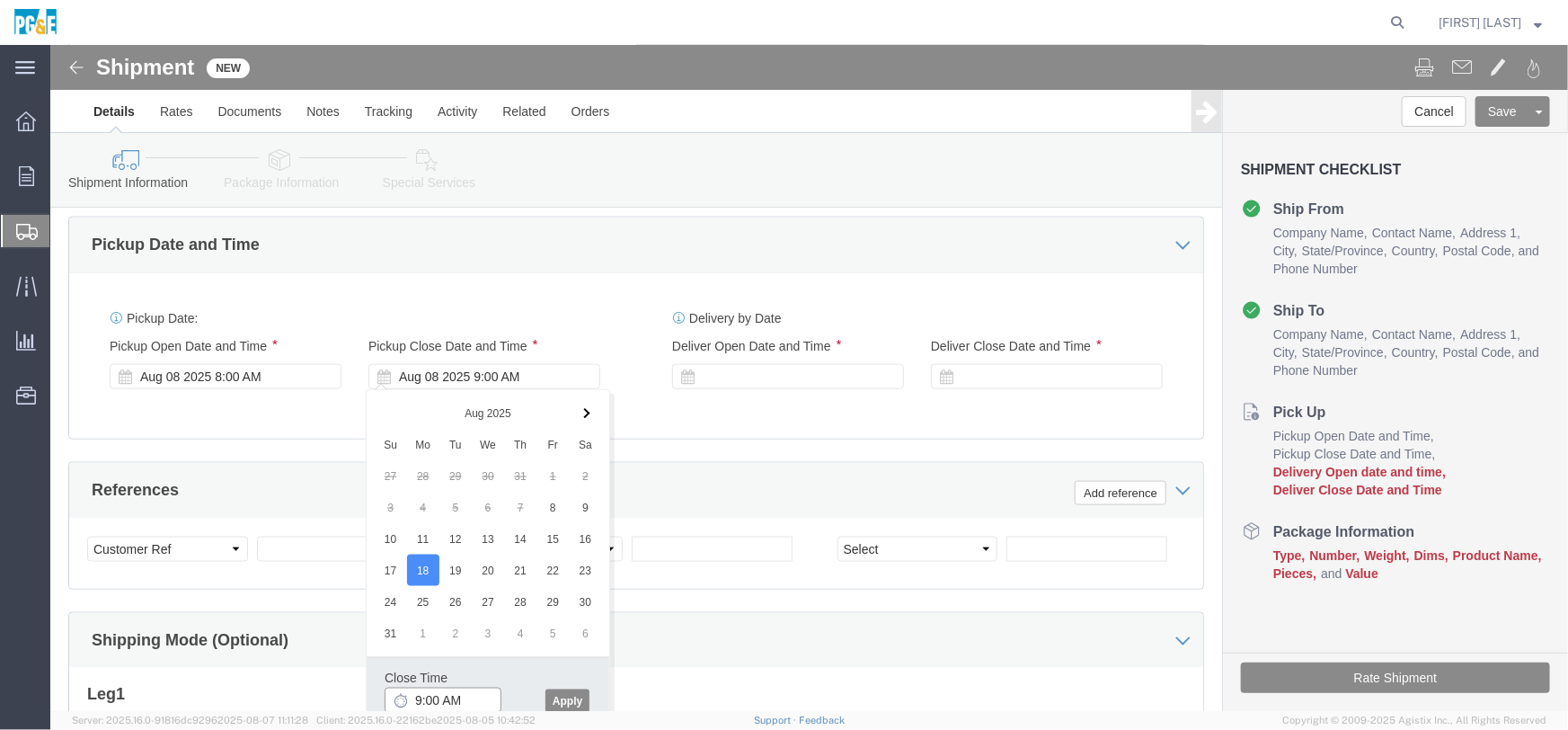 click on "9:00 AM" 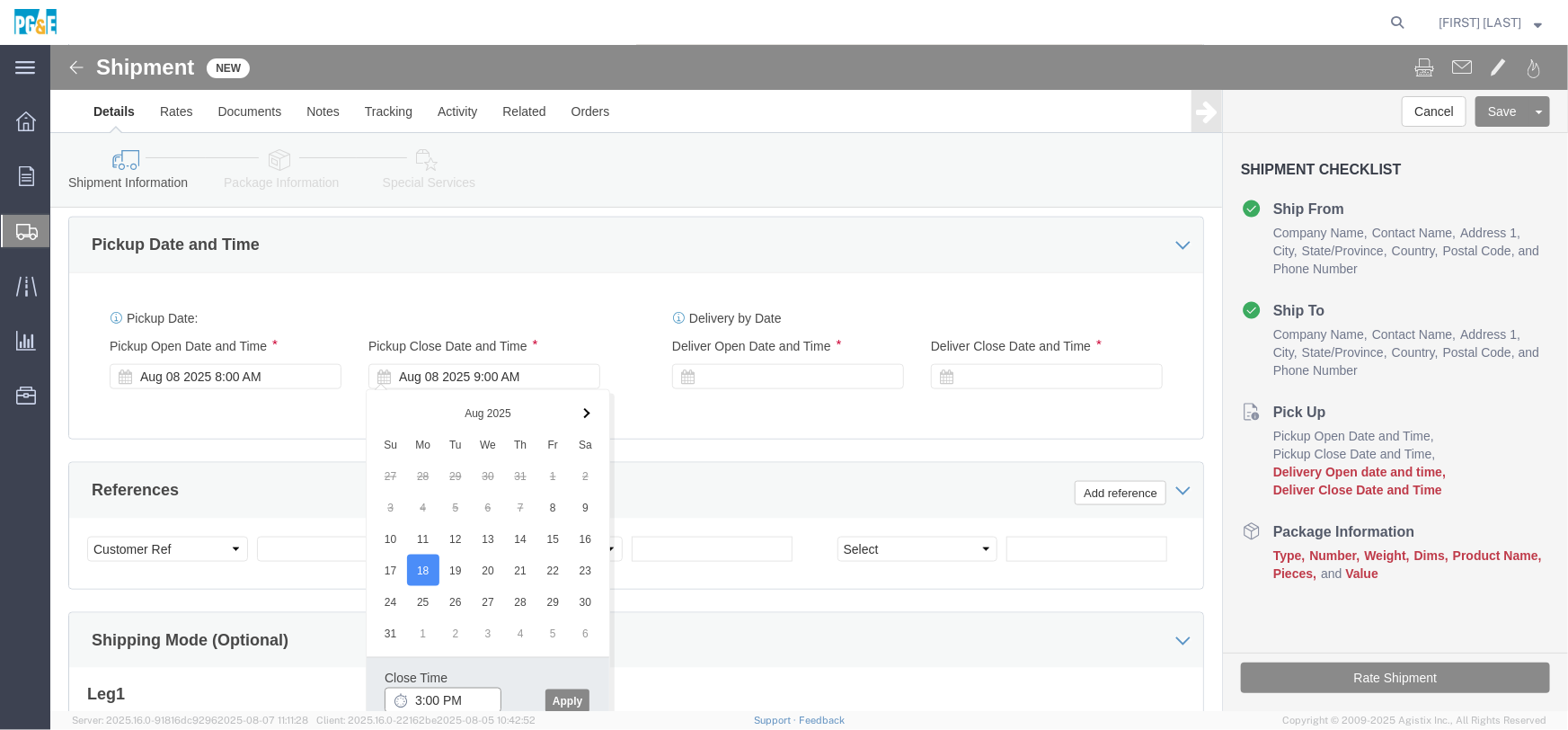 type on "3:00 PM" 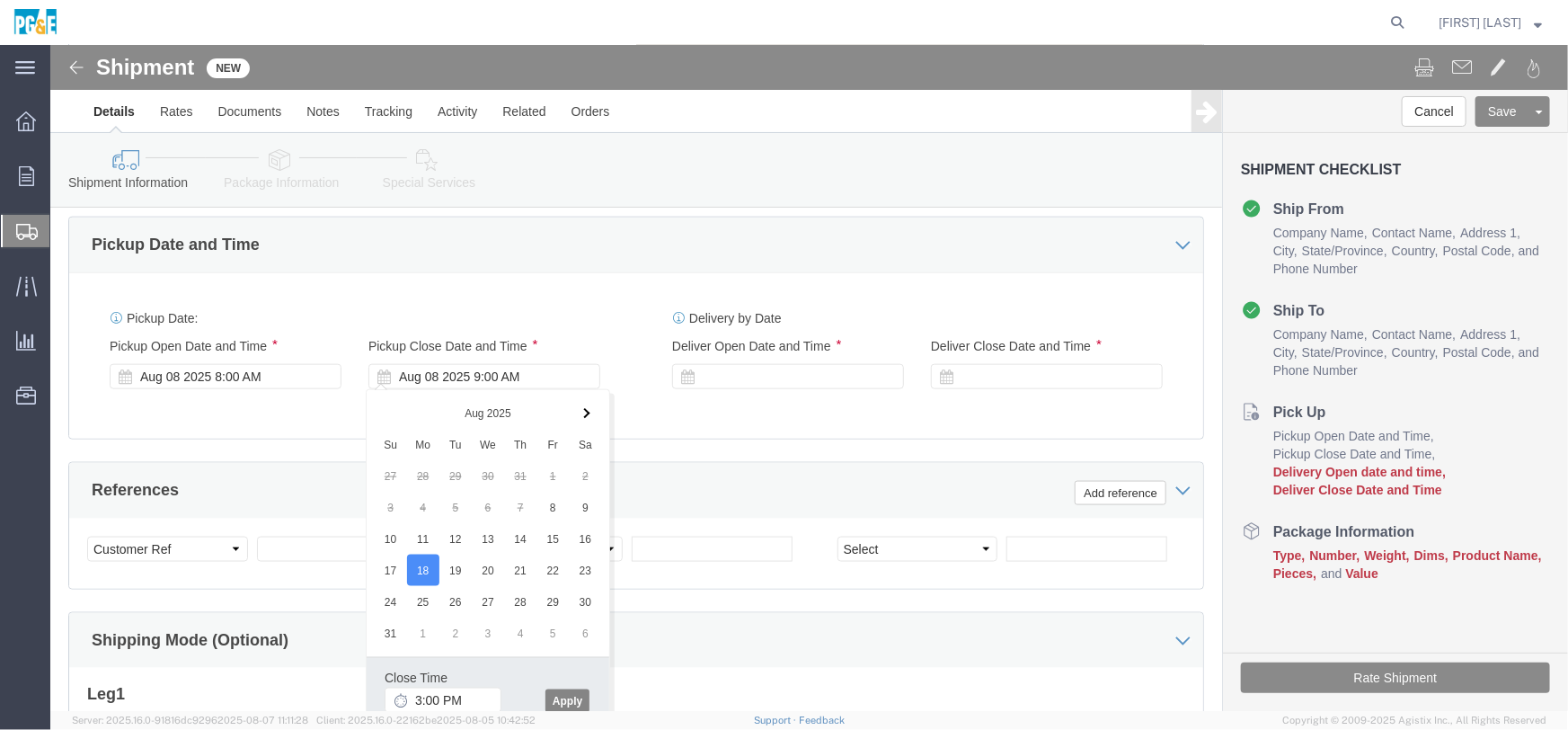 click on "Apply" 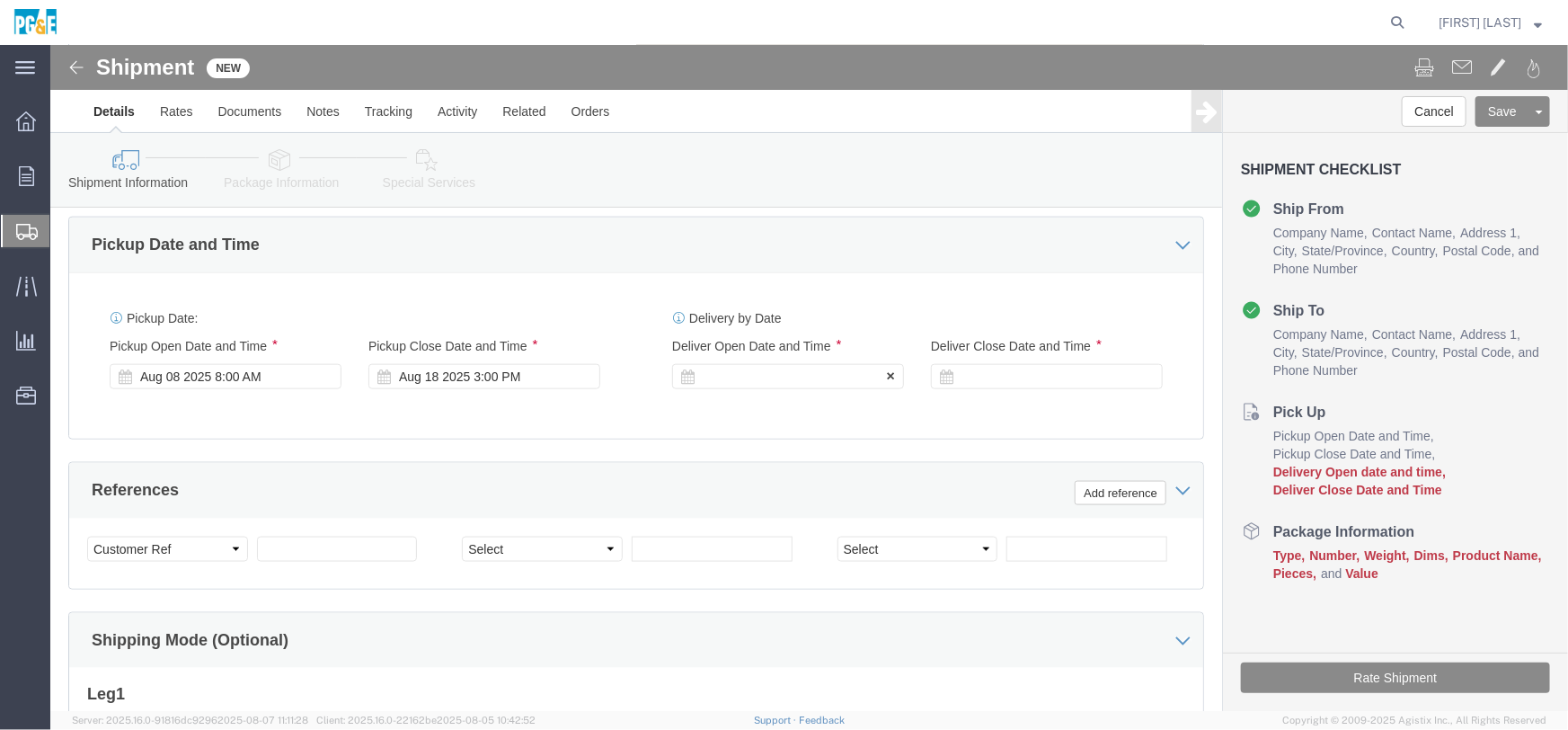 click 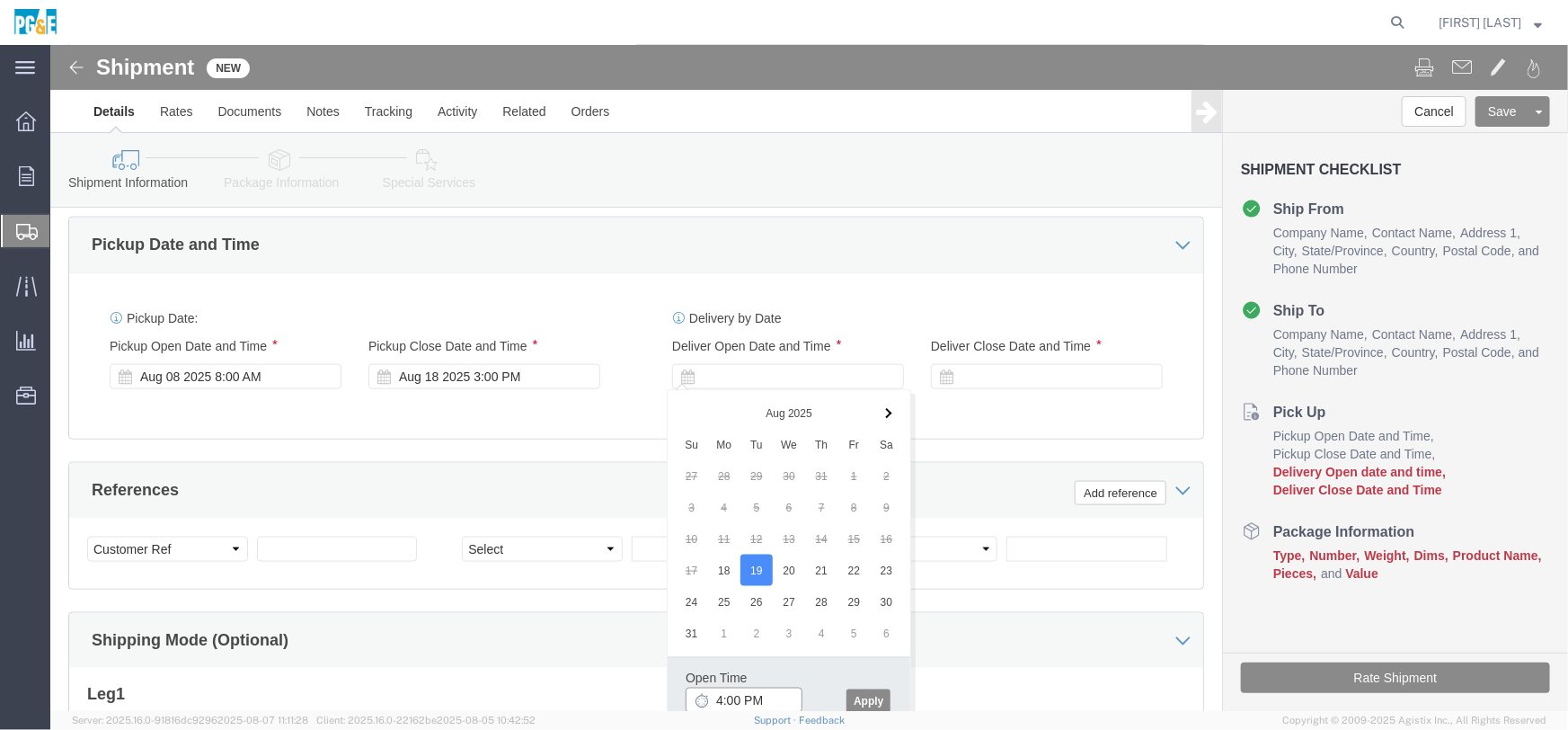 click on "4:00 PM" 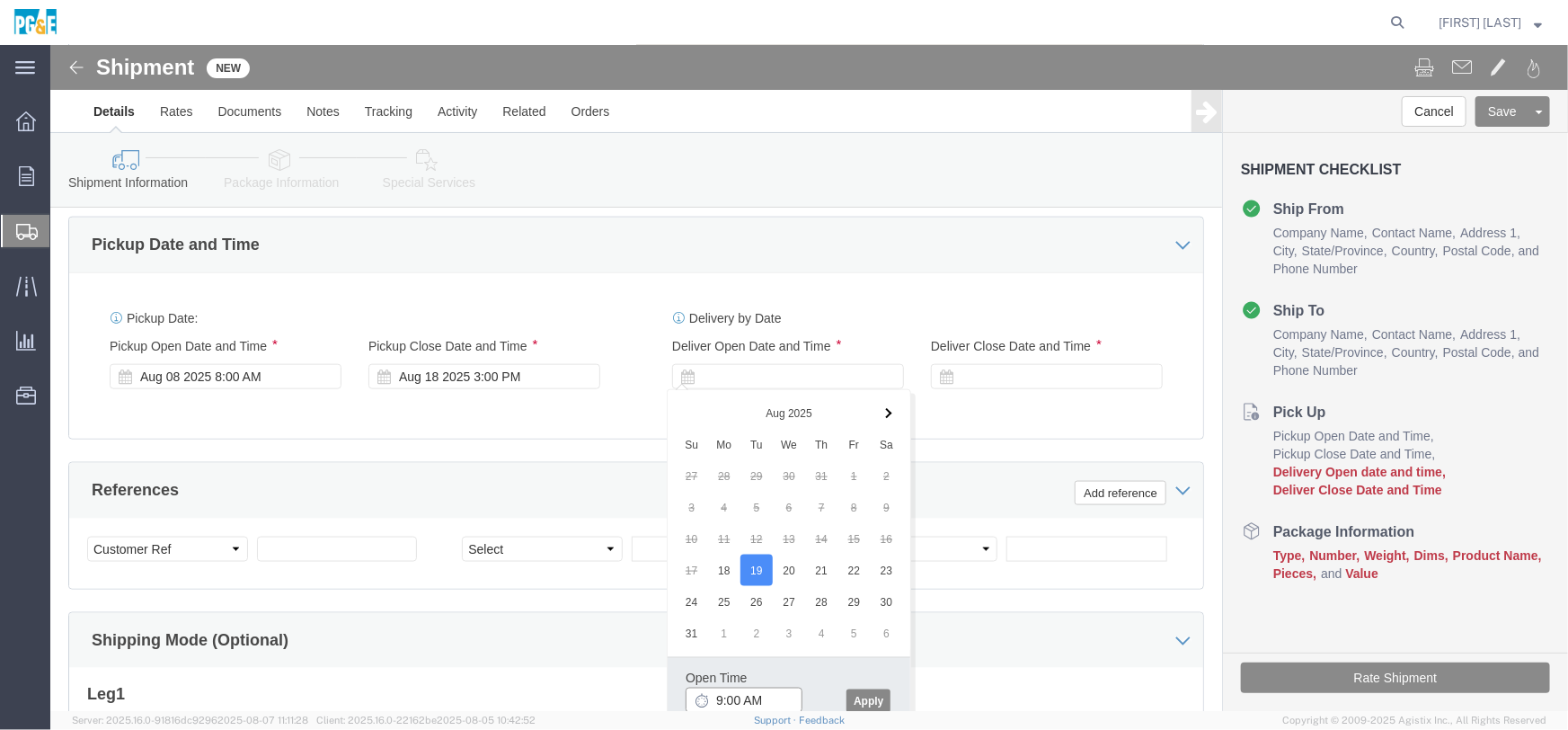 type on "9:00 AM" 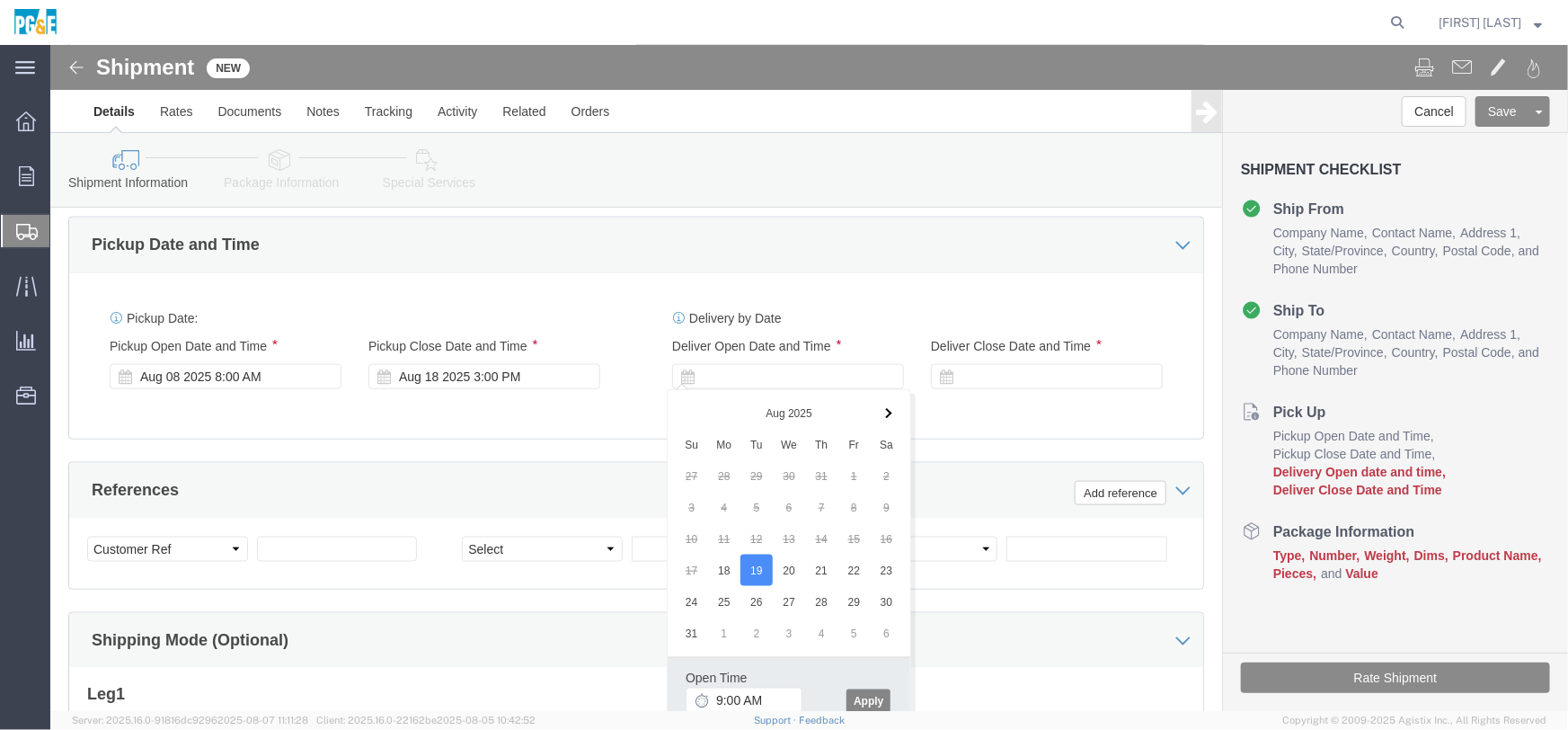 click on "Apply" 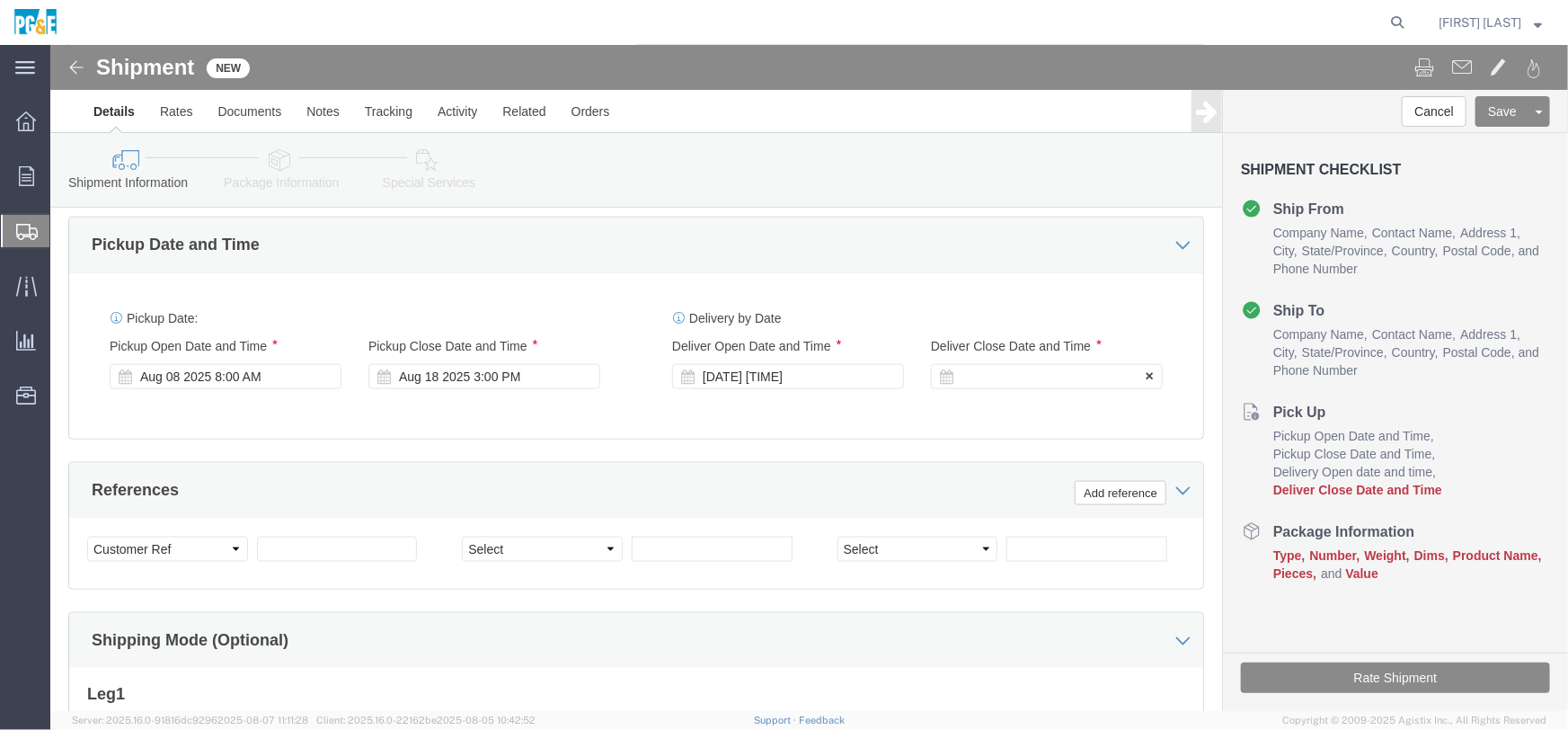 click 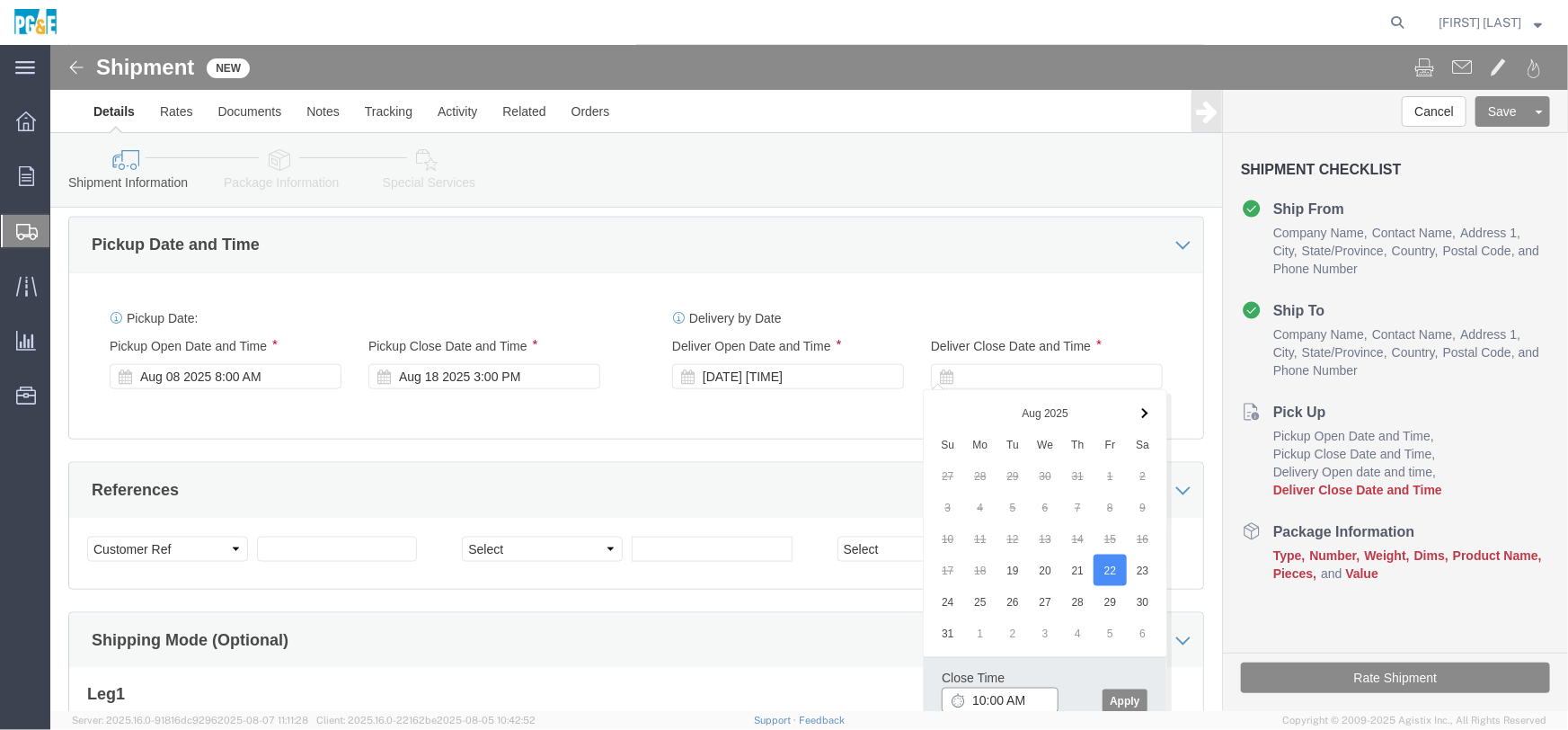 click on "10:00 AM" 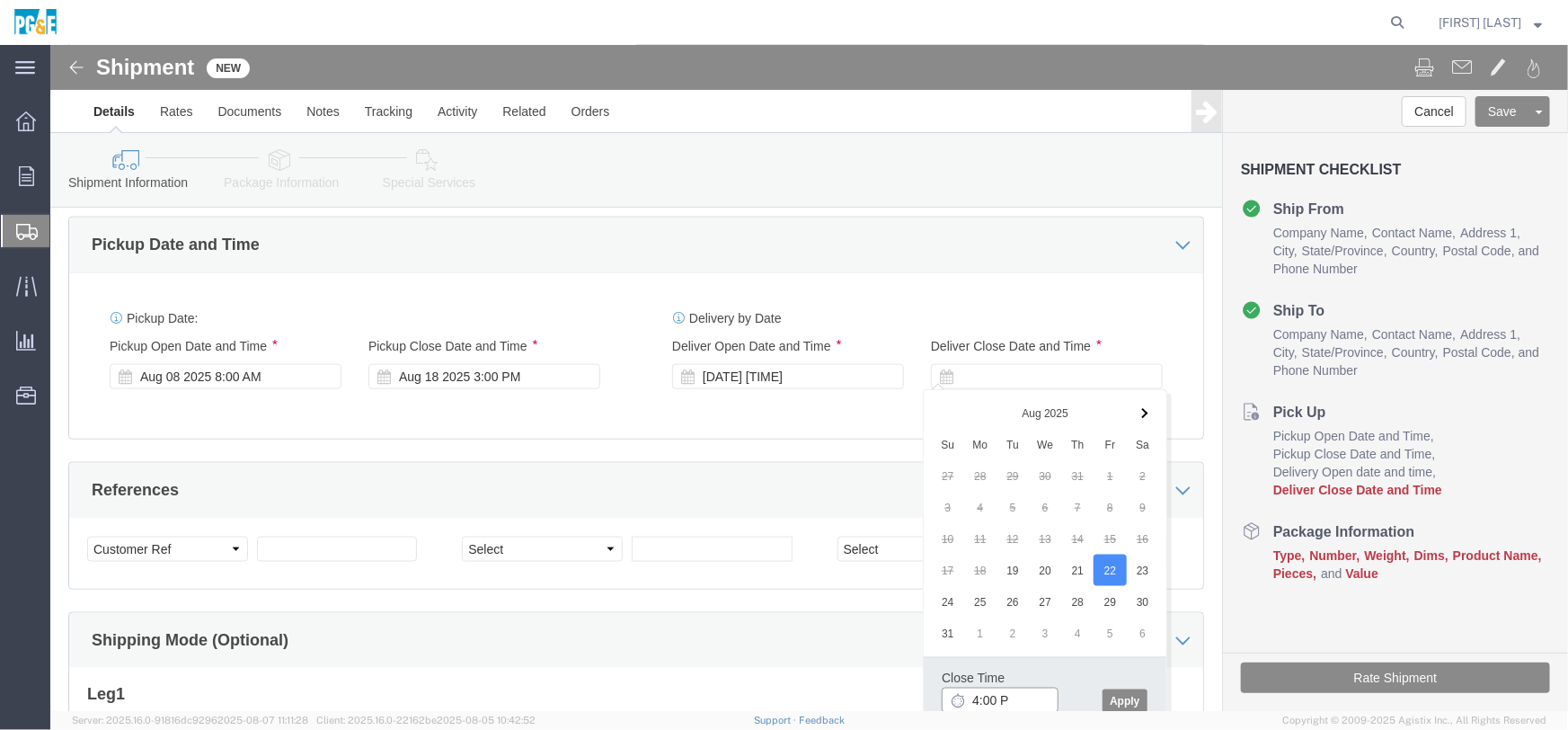 type on "4:00 PM" 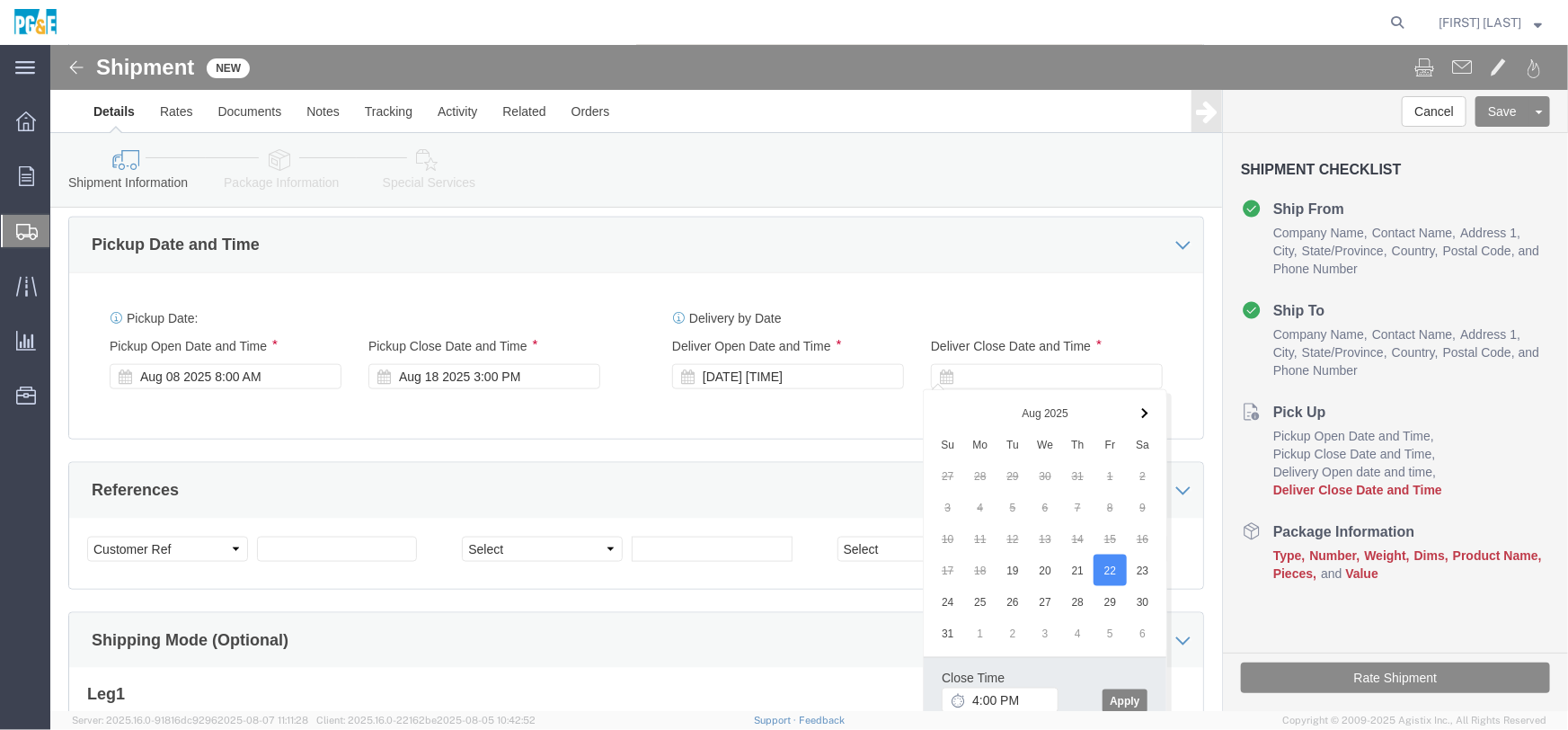 click on "Apply" 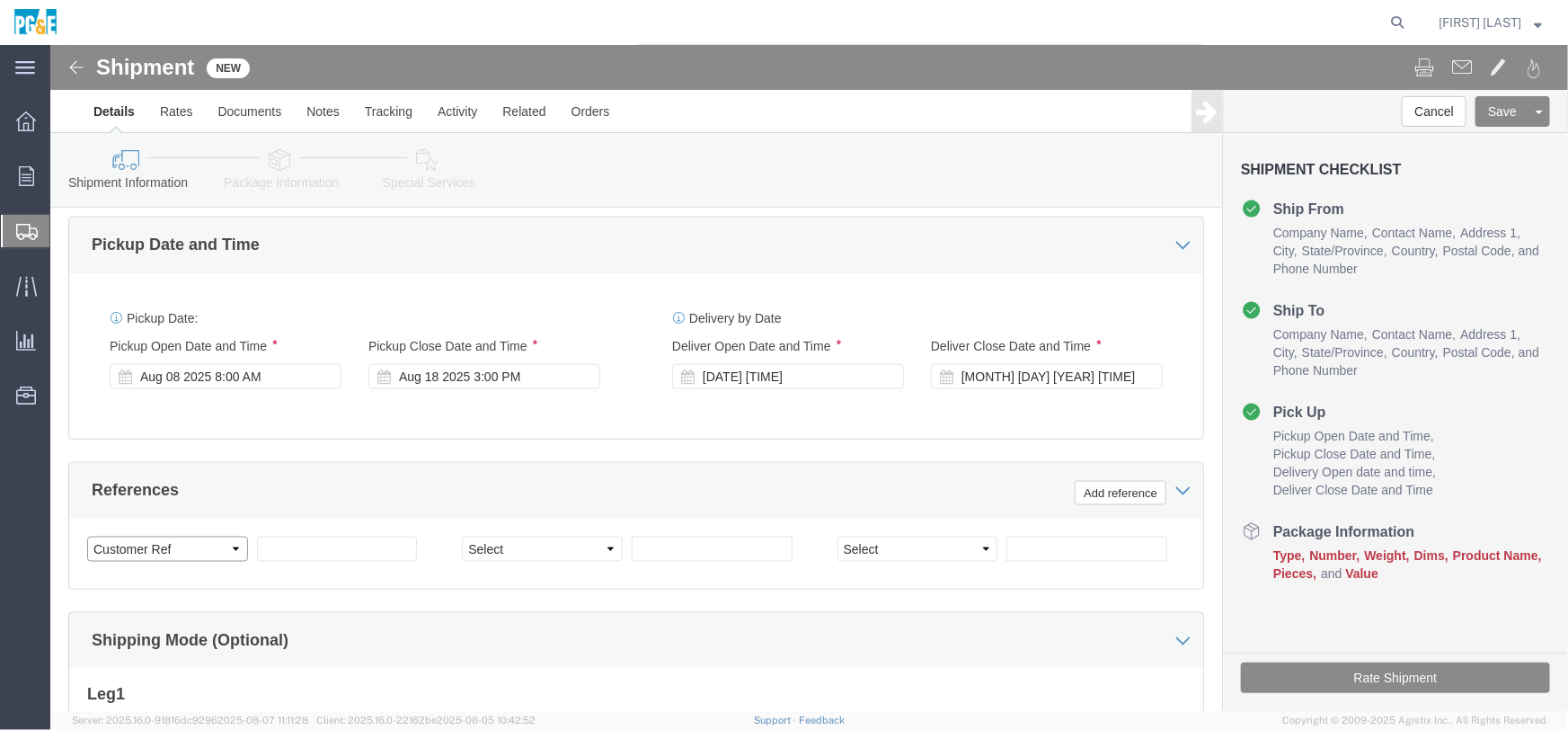 click on "Select Account Type Activity ID Airline Appointment Number ASN Batch Request # Bill Of Lading Bin Booking Number Booking Request ID Cancel Pickup Location CBP Entry No Claim Container Number Customer Ref Delivery Number Department Document No Expenditure Export Reference Flight Number General GL Code House Airway Bill Internal Requisition Invoice Number ITN No Job Number License Lloyd's Code Lot Number Master Airway Bill Master Tracking Number Material Requisition Order Number Organization Packing Slip Pickup Number Pickup Request PO Line Item No PRO # Problem File Number Project Project Number Protocol Number Purchase Order Quote Number R.M.A. Release Number Route Sales Order Seal Number Serial No Shipment Id Number Shipment Line No Study Number Task Tender ID VAT Number Vessel Name VIN Voyage Number Waybill Number Work Order" 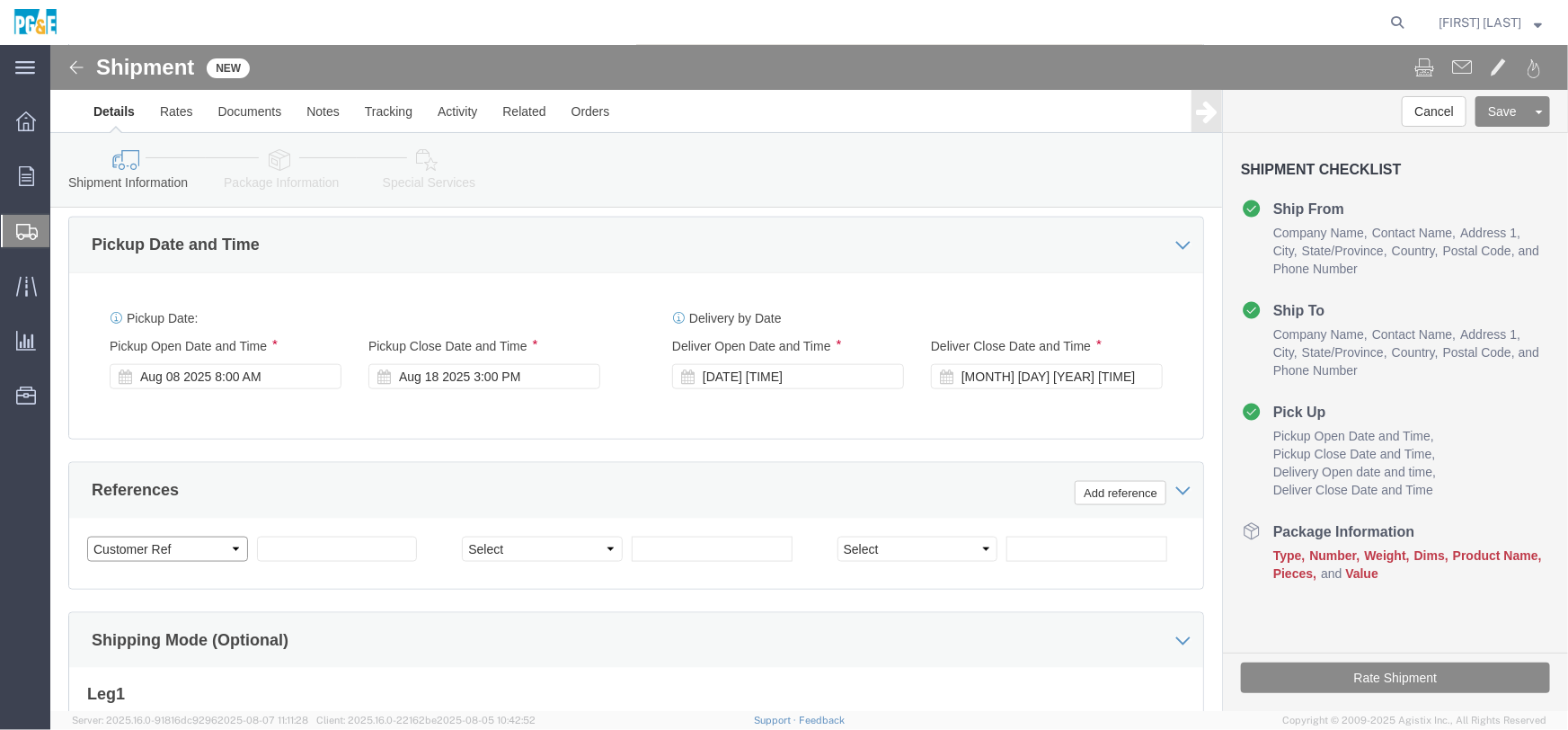 select on "RMA" 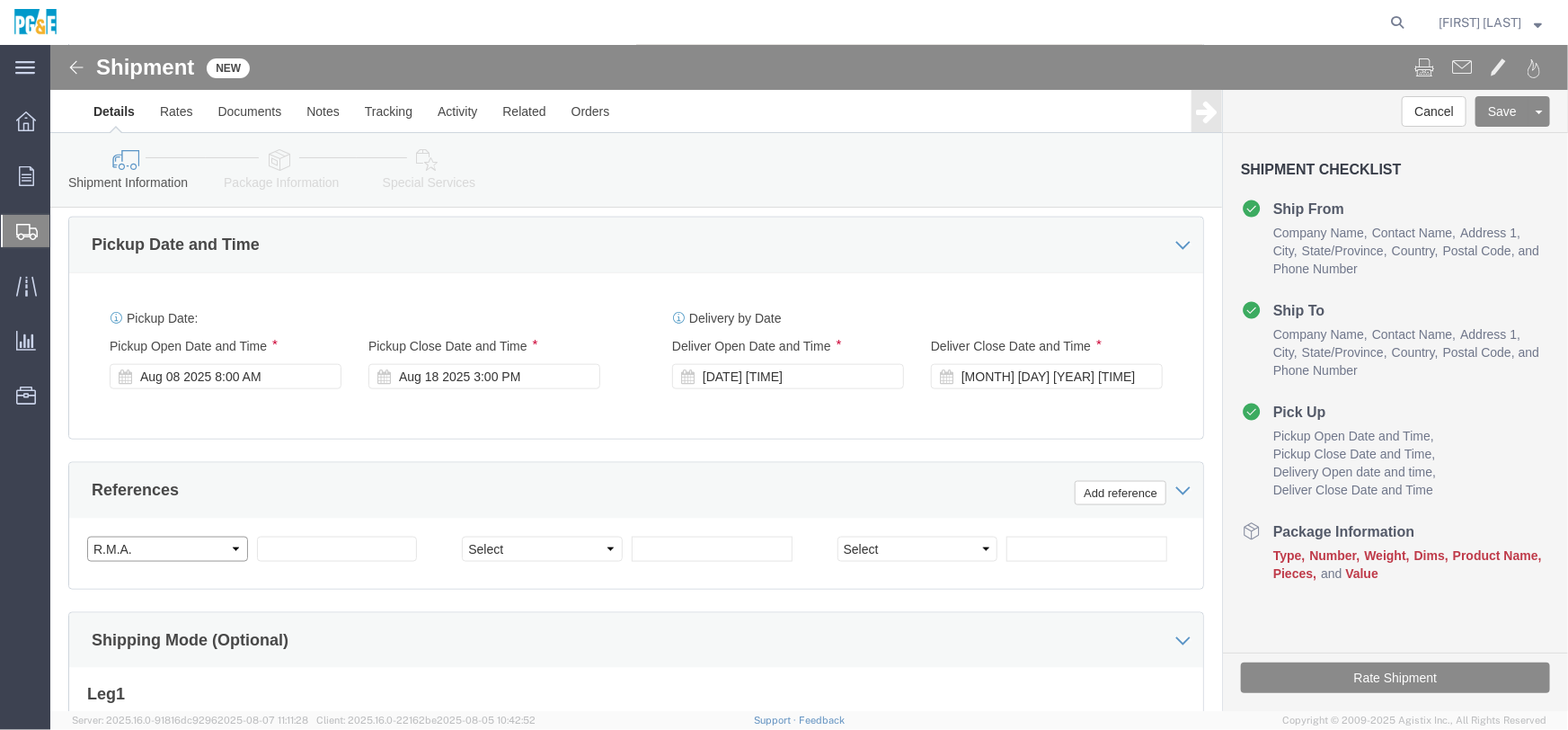 click on "Select Account Type Activity ID Airline Appointment Number ASN Batch Request # Bill Of Lading Bin Booking Number Booking Request ID Cancel Pickup Location CBP Entry No Claim Container Number Customer Ref Delivery Number Department Document No Expenditure Export Reference Flight Number General GL Code House Airway Bill Internal Requisition Invoice Number ITN No Job Number License Lloyd's Code Lot Number Master Airway Bill Master Tracking Number Material Requisition Order Number Organization Packing Slip Pickup Number Pickup Request PO Line Item No PRO # Problem File Number Project Project Number Protocol Number Purchase Order Quote Number R.M.A. Release Number Route Sales Order Seal Number Serial No Shipment Id Number Shipment Line No Study Number Task Tender ID VAT Number Vessel Name VIN Voyage Number Waybill Number Work Order" 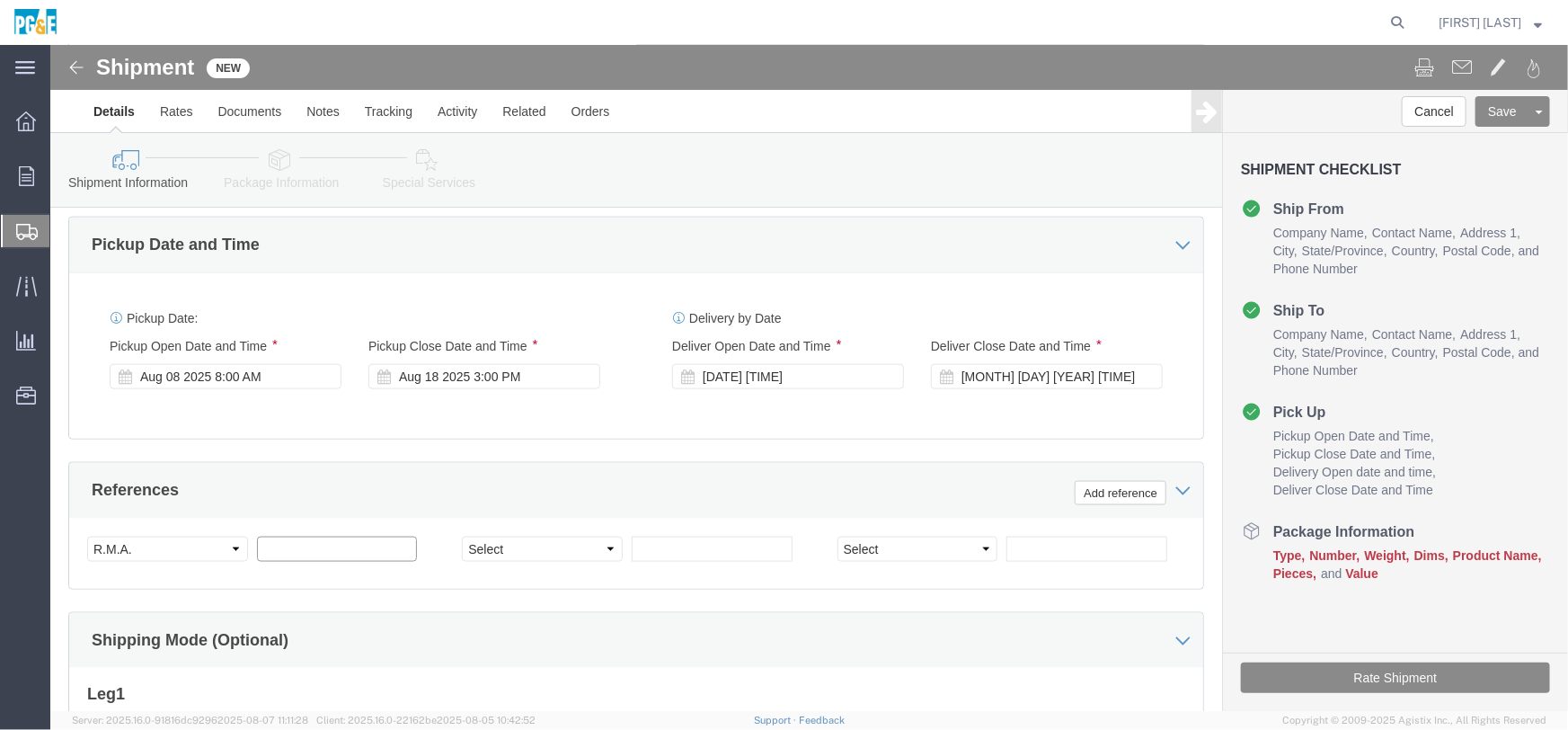 click 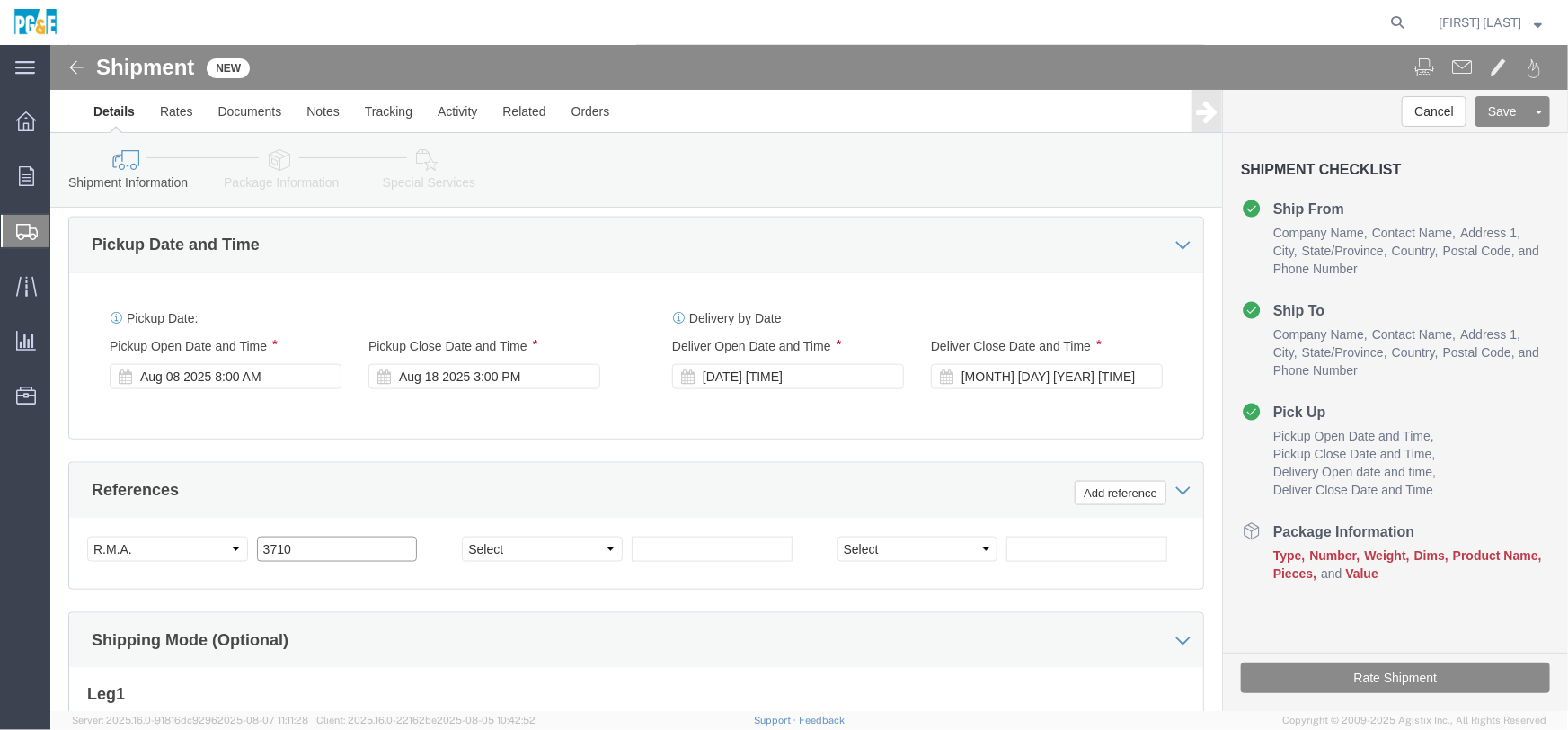 type on "3710" 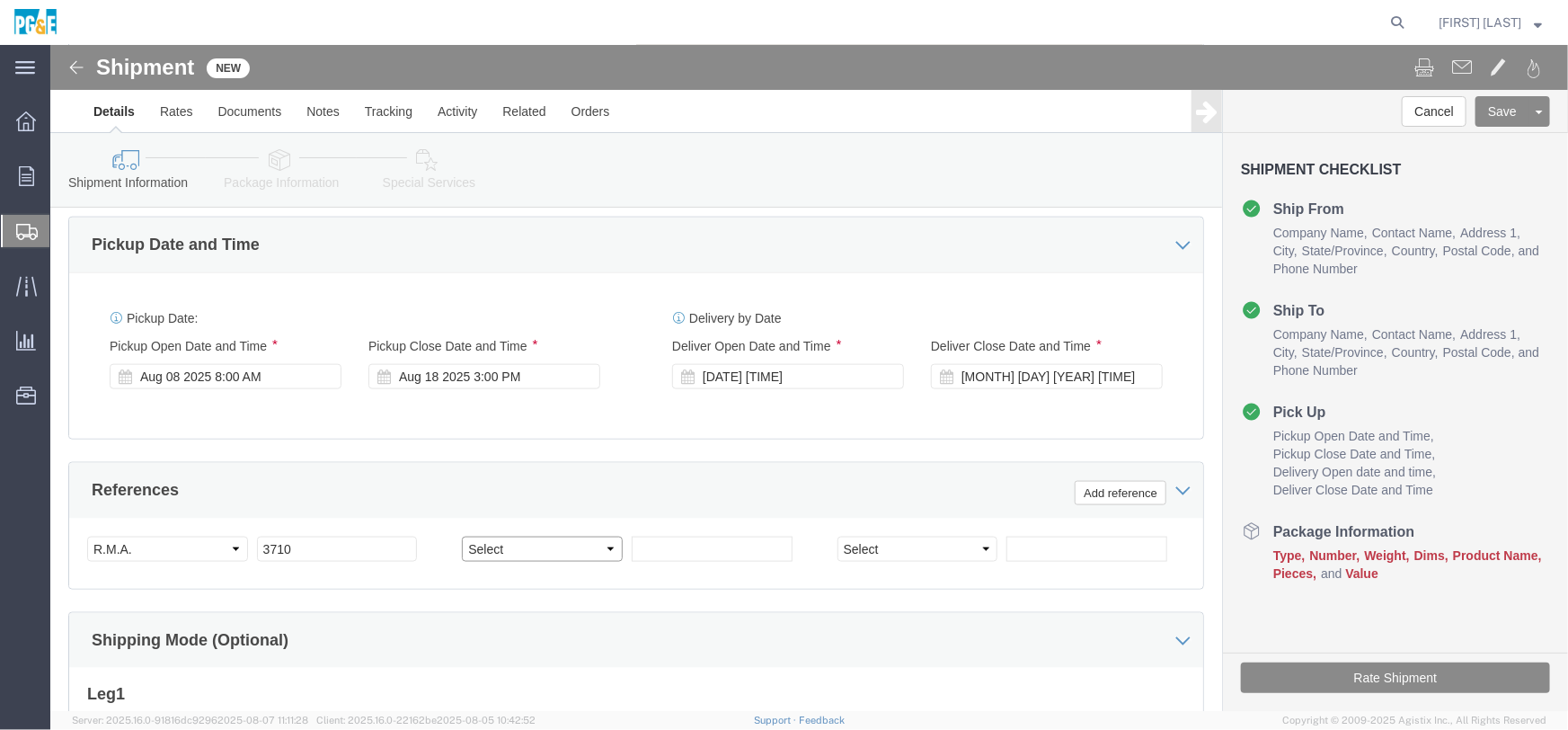 click on "Select Account Type Activity ID Airline Appointment Number ASN Batch Request # Bill Of Lading Bin Booking Number Booking Request ID Cancel Pickup Location CBP Entry No Claim Container Number Customer Ref Delivery Number Department Document No Expenditure Export Reference Flight Number General GL Code House Airway Bill Internal Requisition Invoice Number ITN No Job Number License Lloyd's Code Lot Number Master Airway Bill Master Tracking Number Material Requisition Order Number Organization Packing Slip Pickup Number Pickup Request PO Line Item No PRO # Problem File Number Project Project Number Protocol Number Purchase Order Quote Number R.M.A. Release Number Route Sales Order Seal Number Serial No Shipment Id Number Shipment Line No Study Number Task Tender ID VAT Number Vessel Name VIN Voyage Number Waybill Number Work Order" 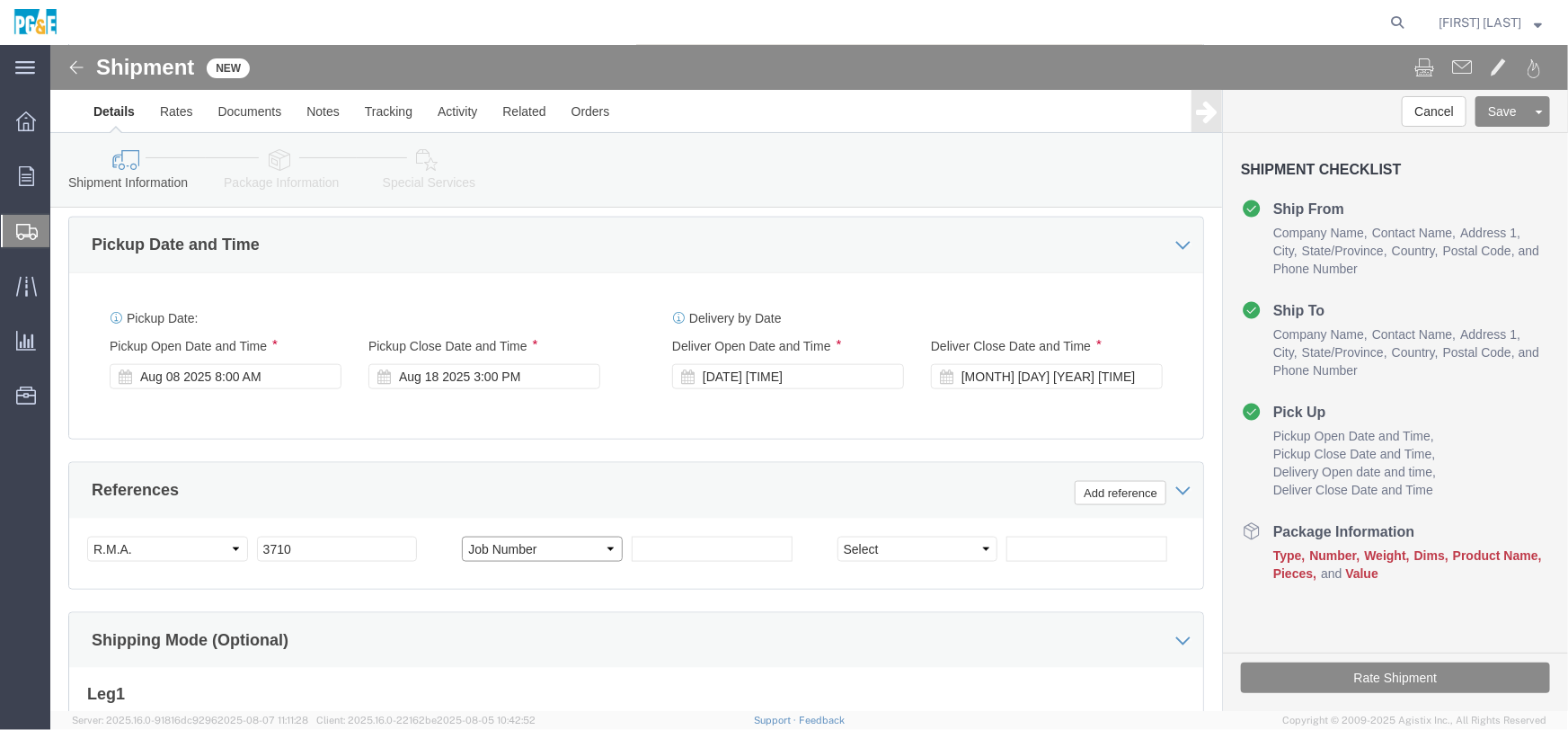 click on "Select Account Type Activity ID Airline Appointment Number ASN Batch Request # Bill Of Lading Bin Booking Number Booking Request ID Cancel Pickup Location CBP Entry No Claim Container Number Customer Ref Delivery Number Department Document No Expenditure Export Reference Flight Number General GL Code House Airway Bill Internal Requisition Invoice Number ITN No Job Number License Lloyd's Code Lot Number Master Airway Bill Master Tracking Number Material Requisition Order Number Organization Packing Slip Pickup Number Pickup Request PO Line Item No PRO # Problem File Number Project Project Number Protocol Number Purchase Order Quote Number R.M.A. Release Number Route Sales Order Seal Number Serial No Shipment Id Number Shipment Line No Study Number Task Tender ID VAT Number Vessel Name VIN Voyage Number Waybill Number Work Order" 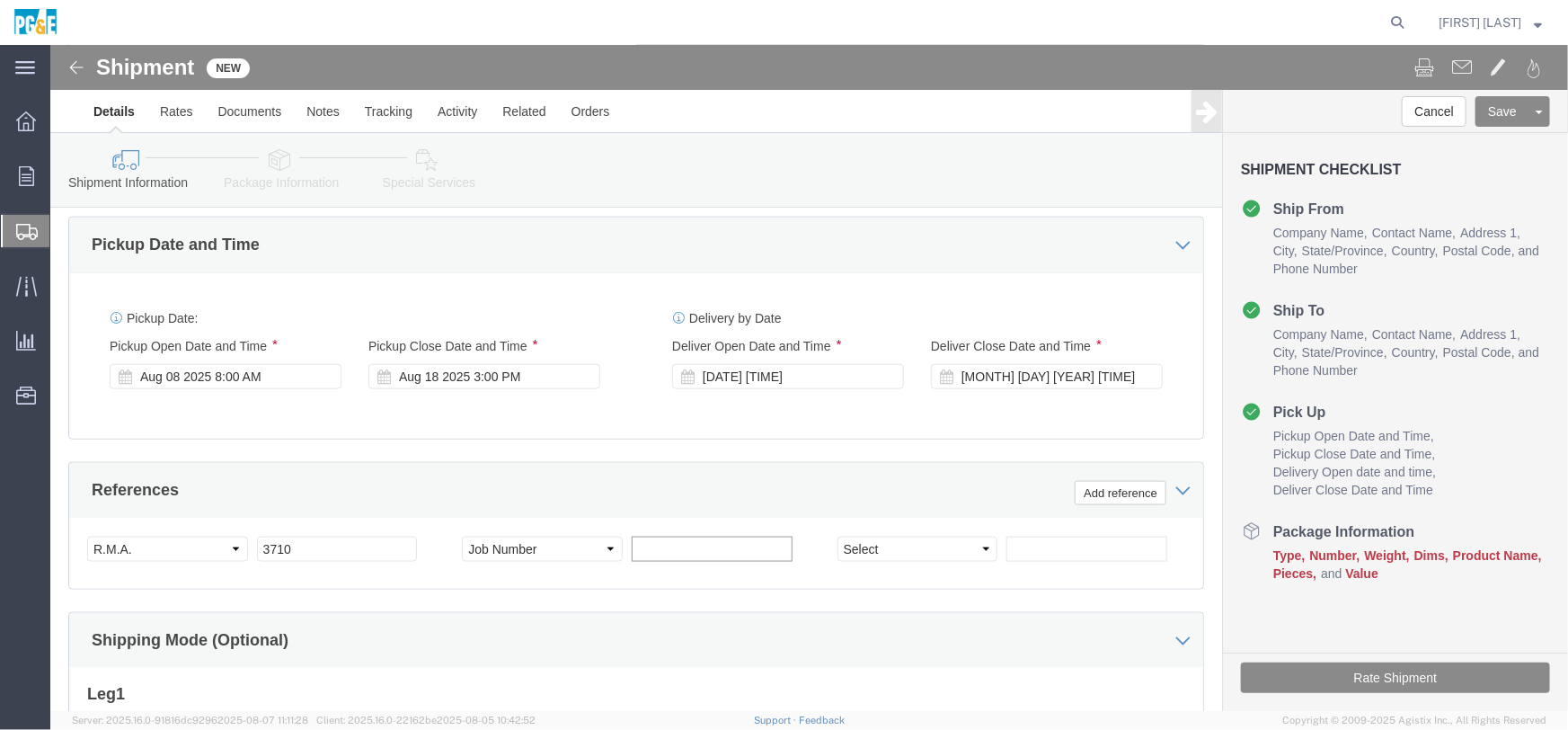 click 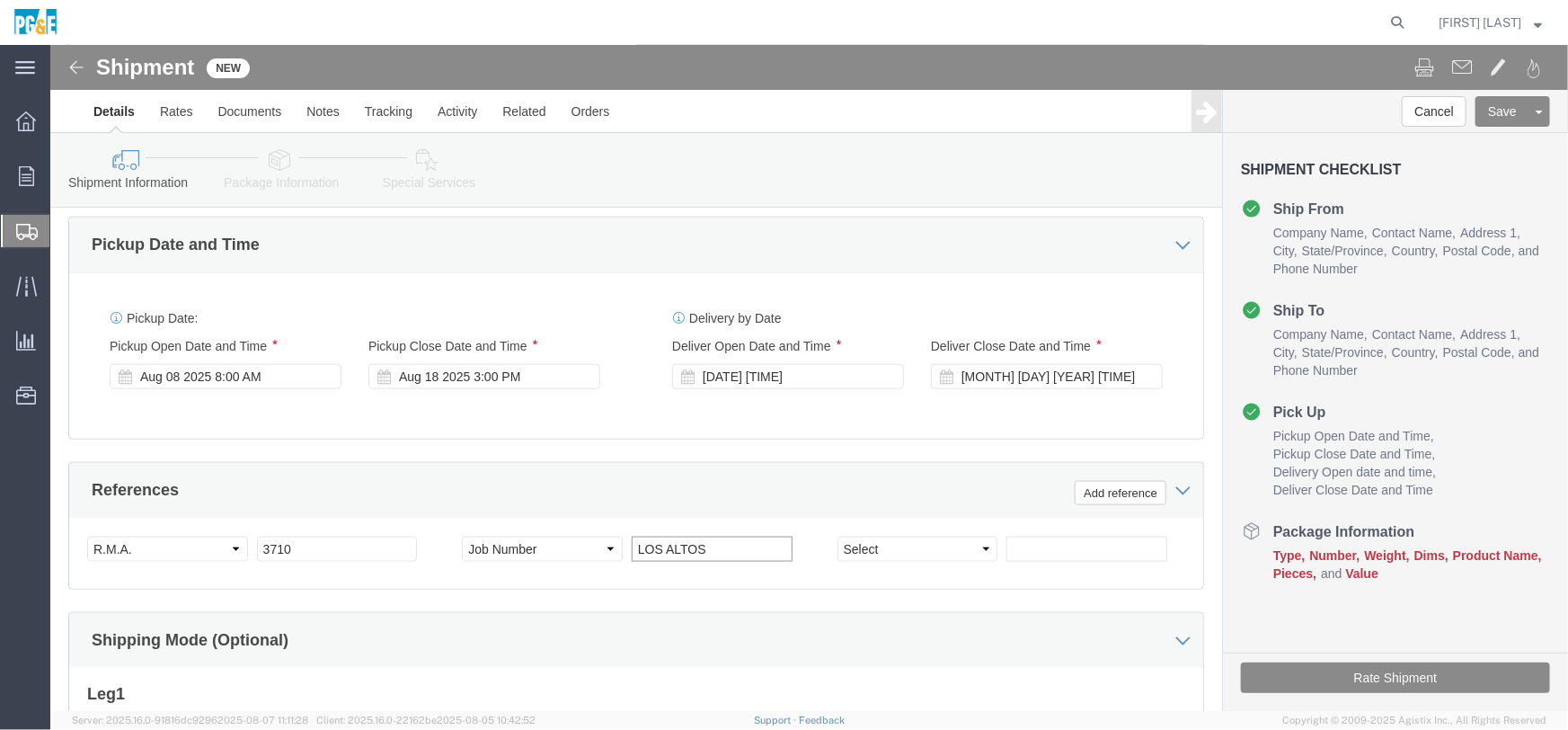 click on "LOS ALTOS" 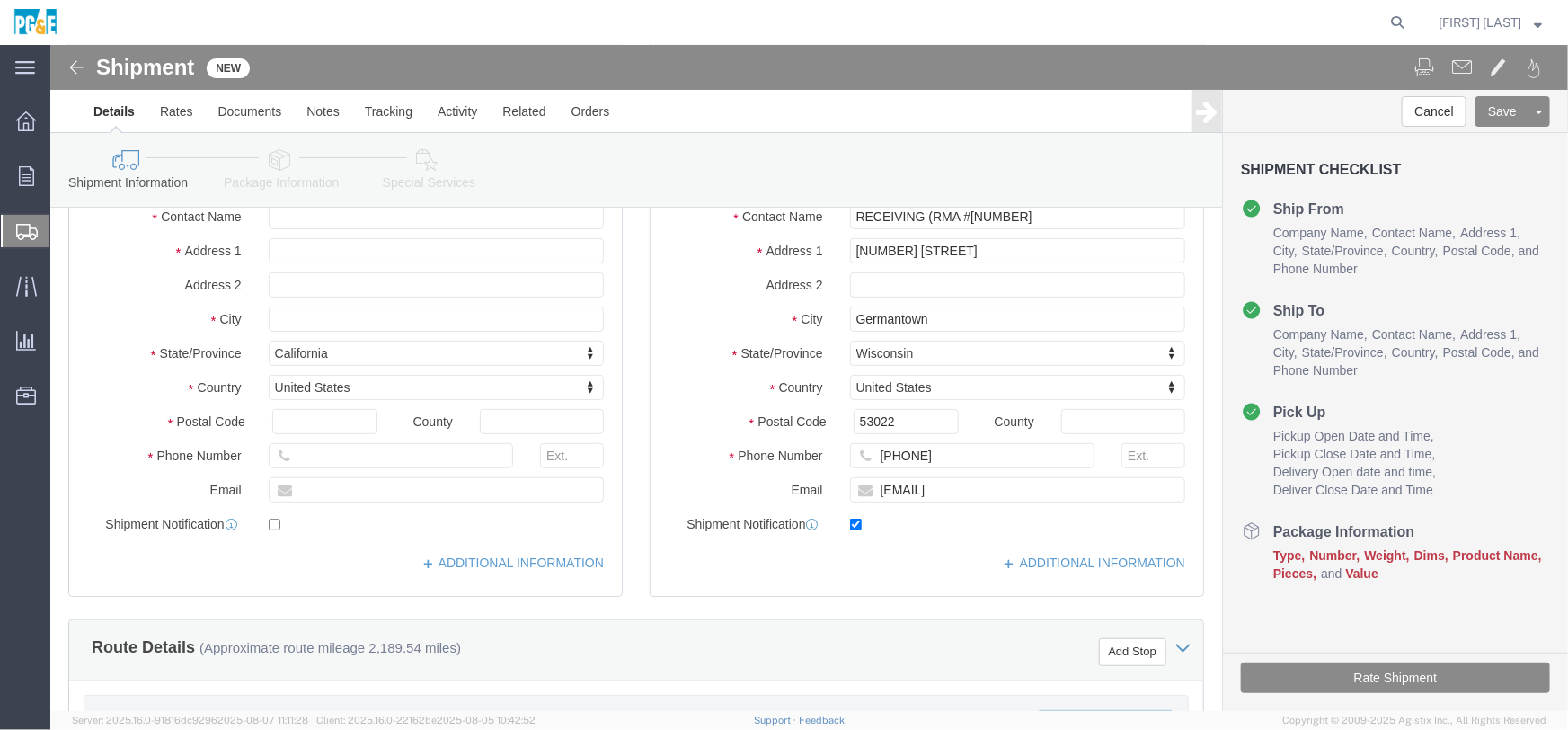 scroll, scrollTop: 182, scrollLeft: 0, axis: vertical 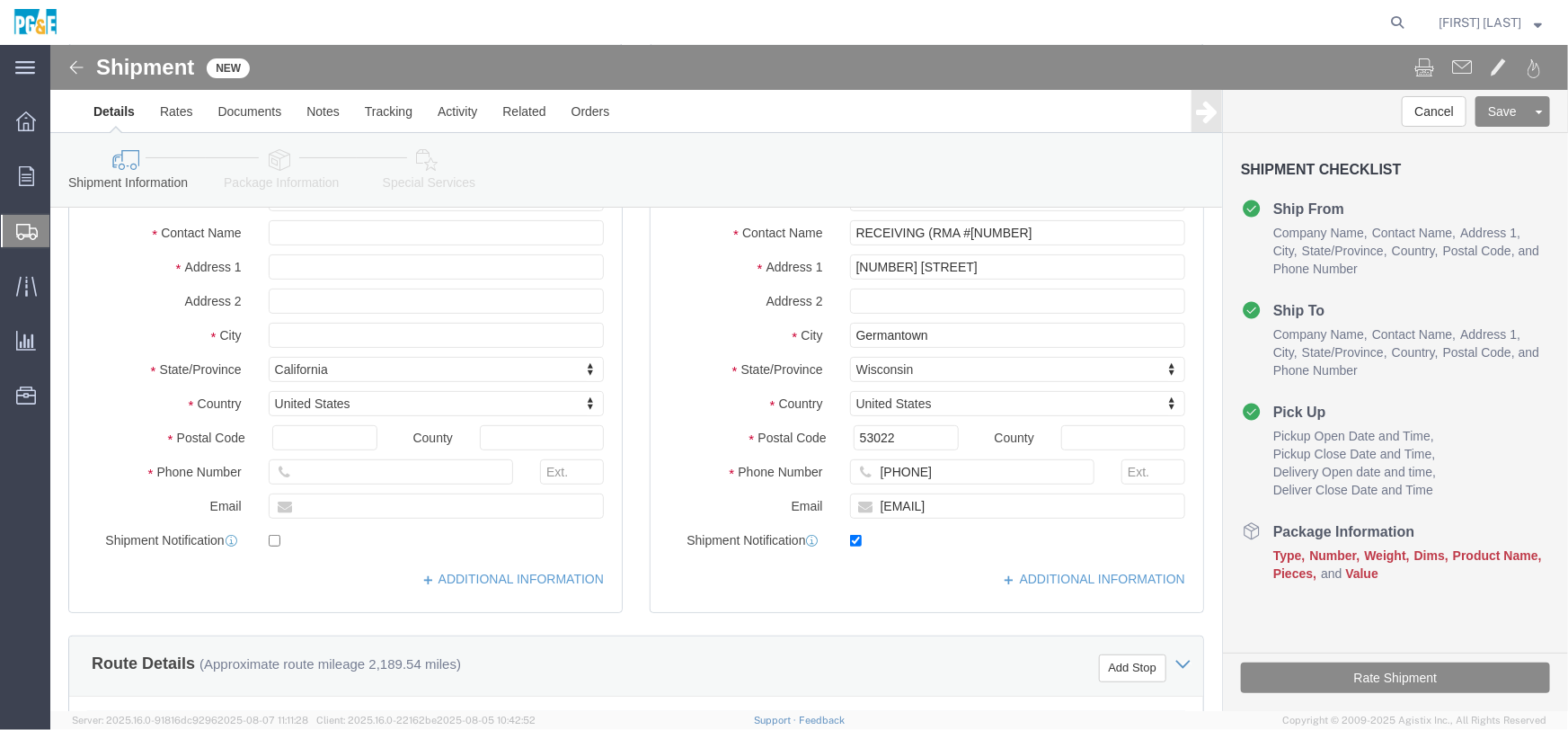 type on "LOS ALTOS 74065340" 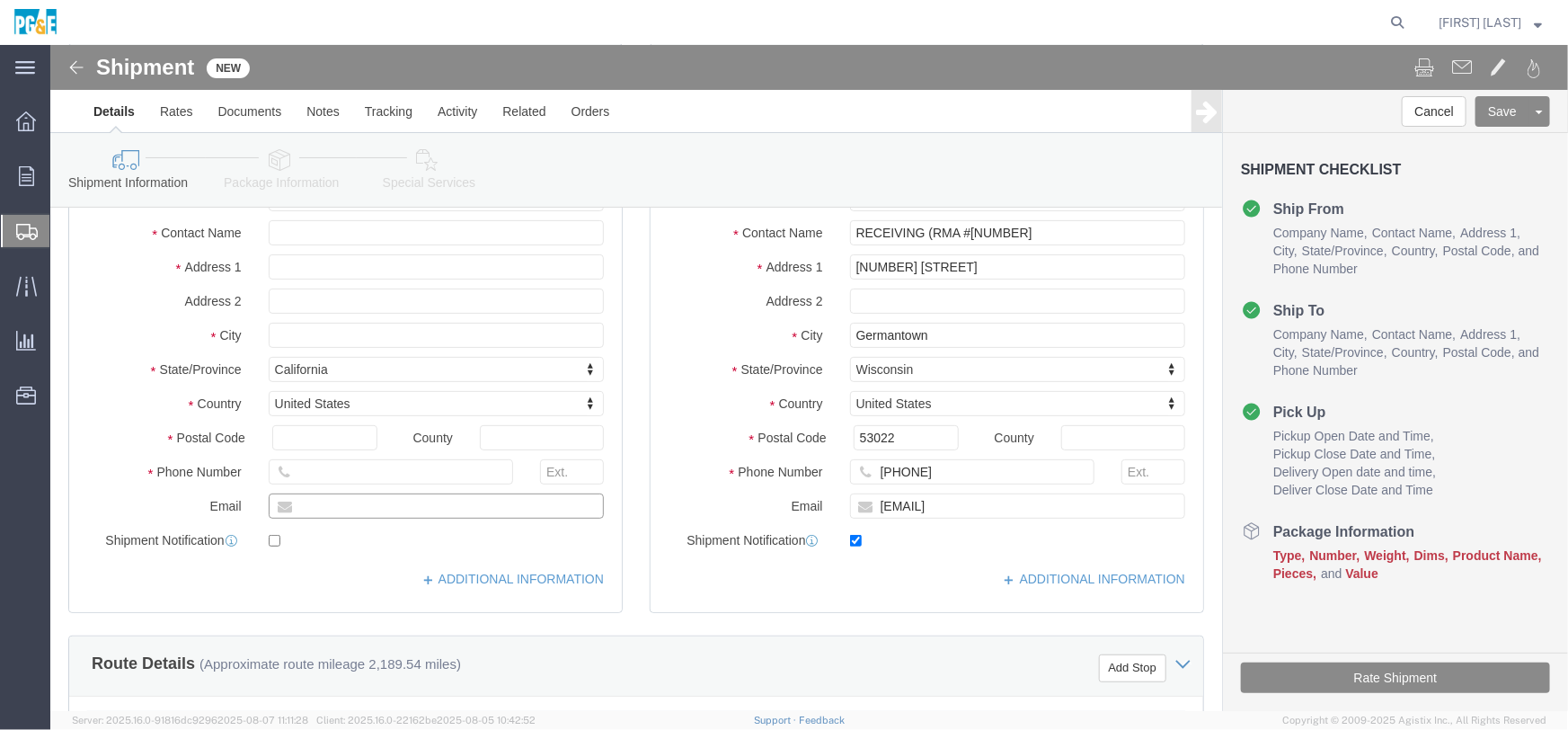click 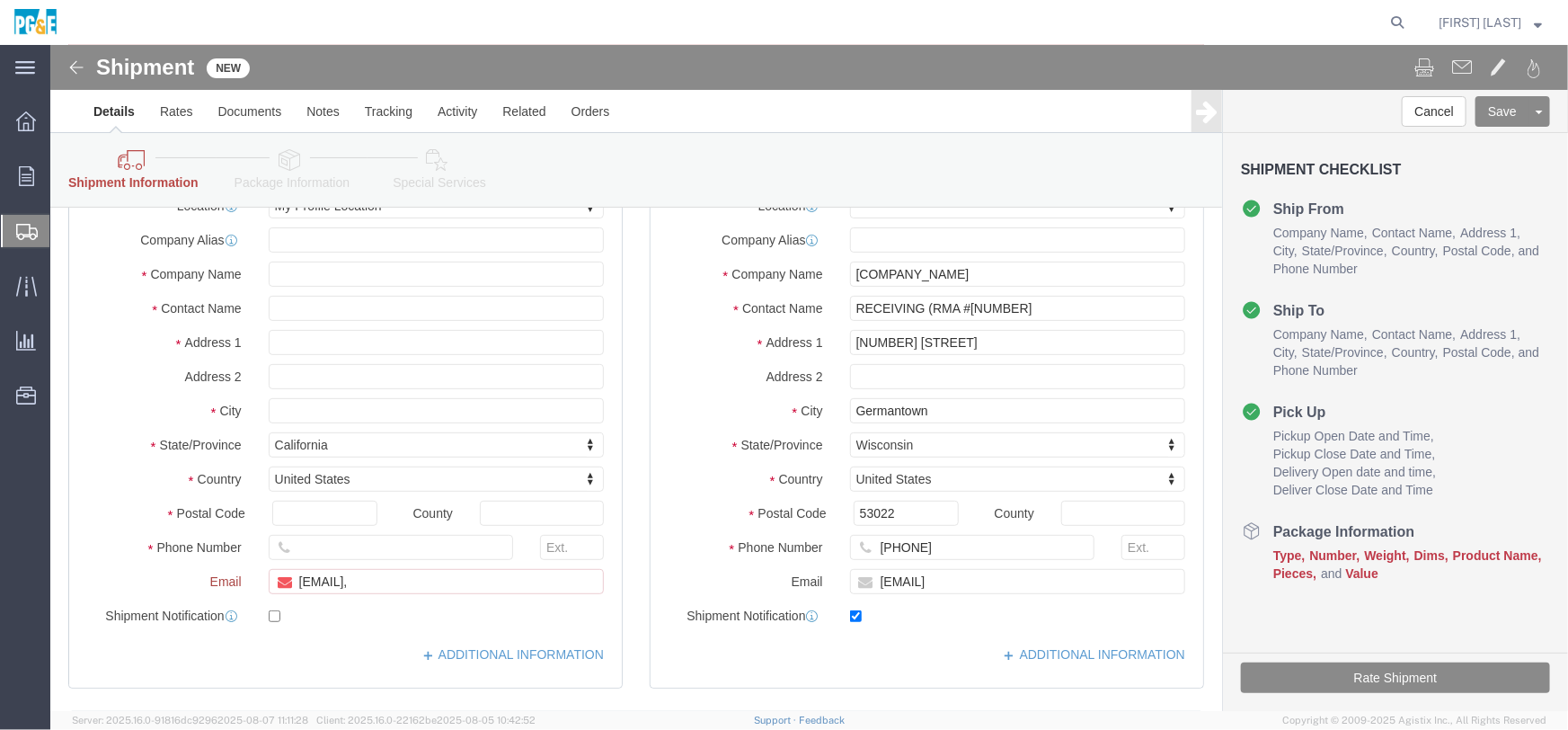 scroll, scrollTop: 258, scrollLeft: 0, axis: vertical 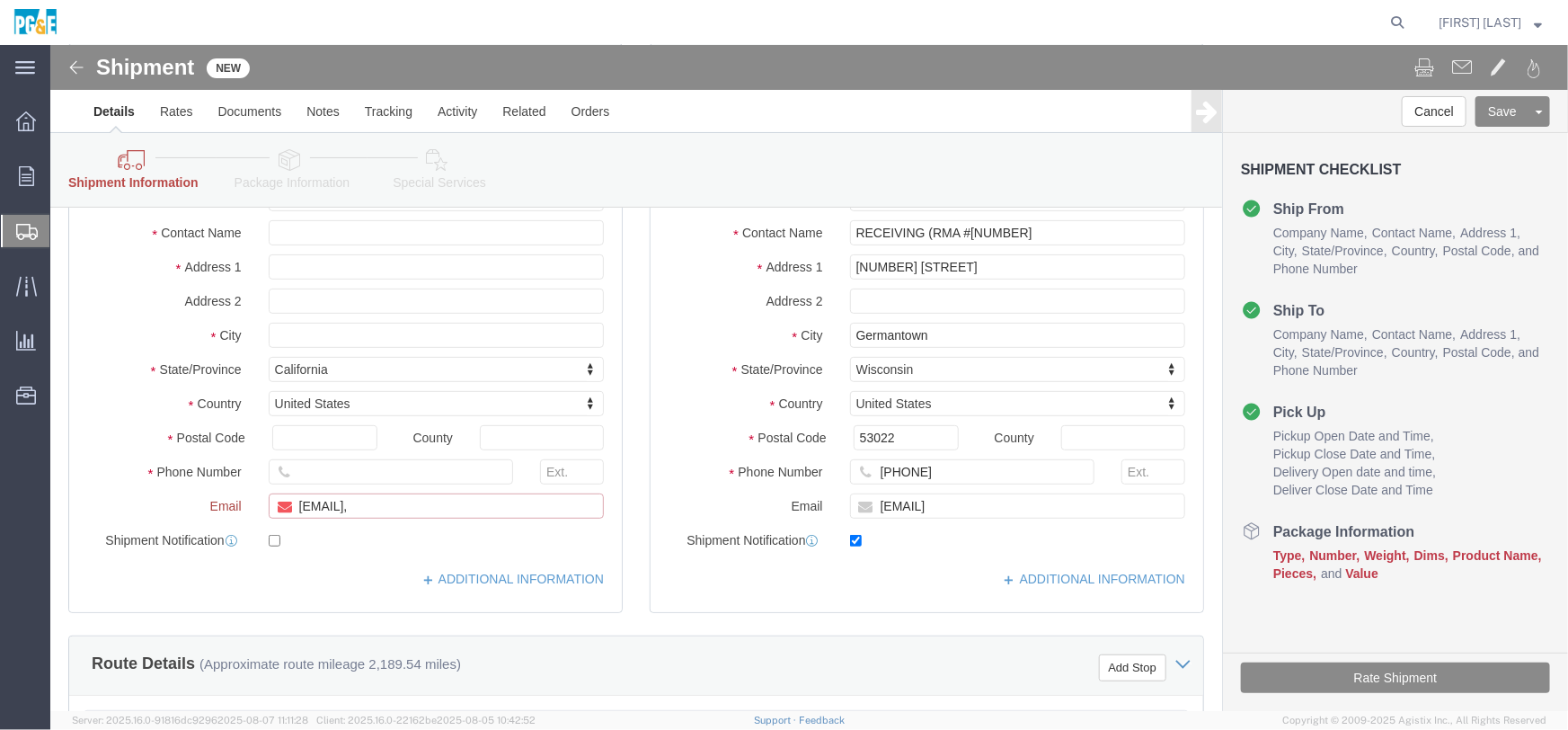 click on "[EMAIL]," 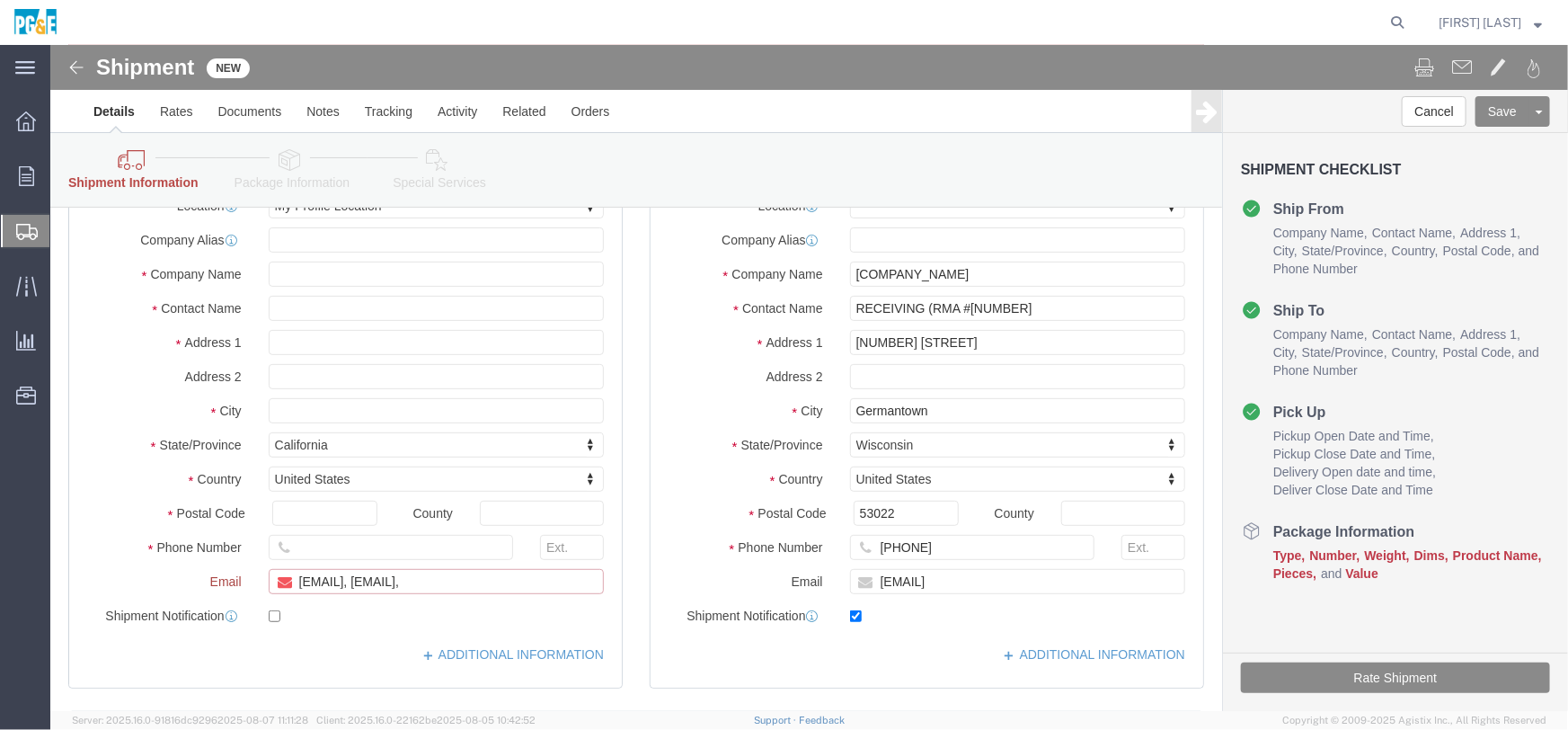 scroll, scrollTop: 258, scrollLeft: 0, axis: vertical 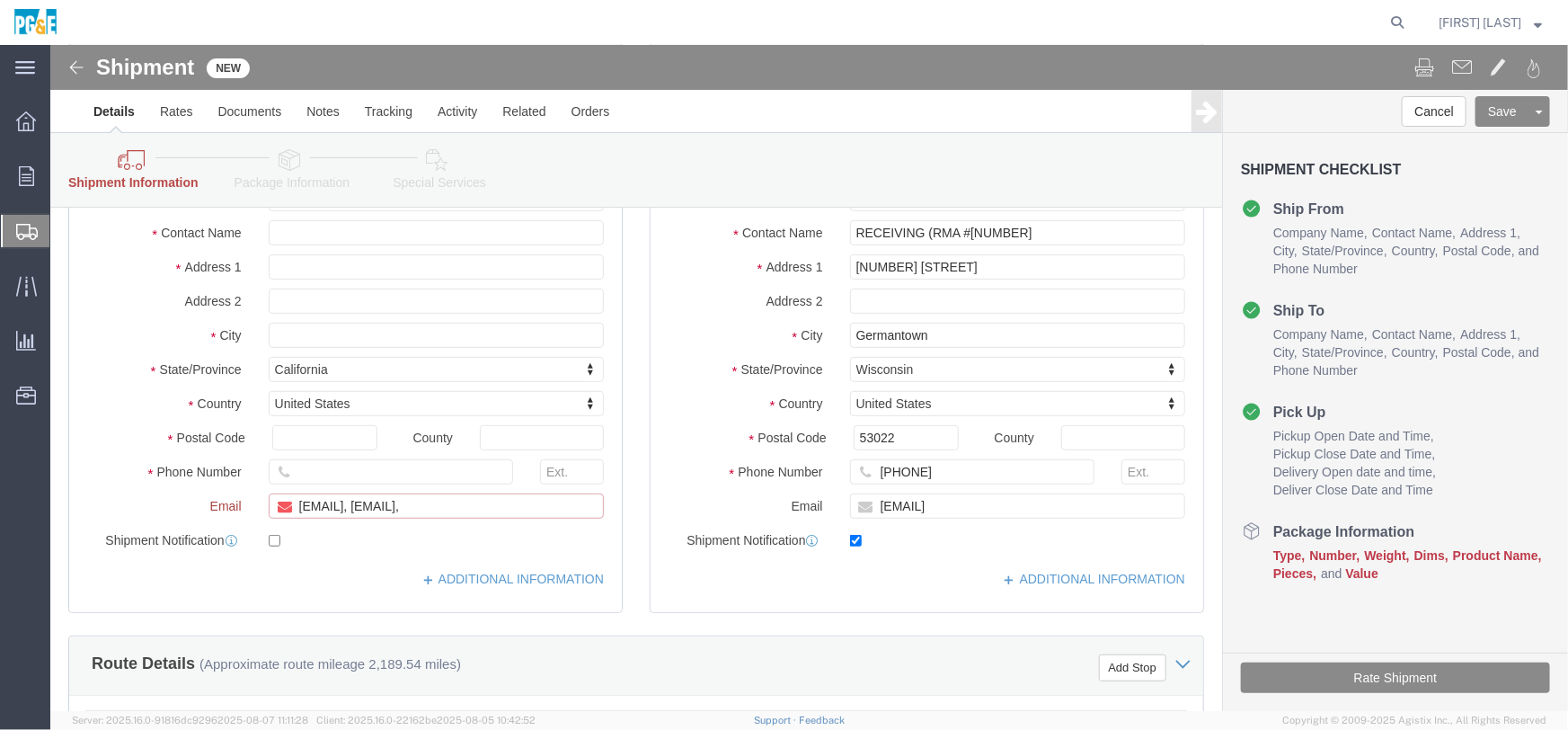 click on "[EMAIL], [EMAIL]," 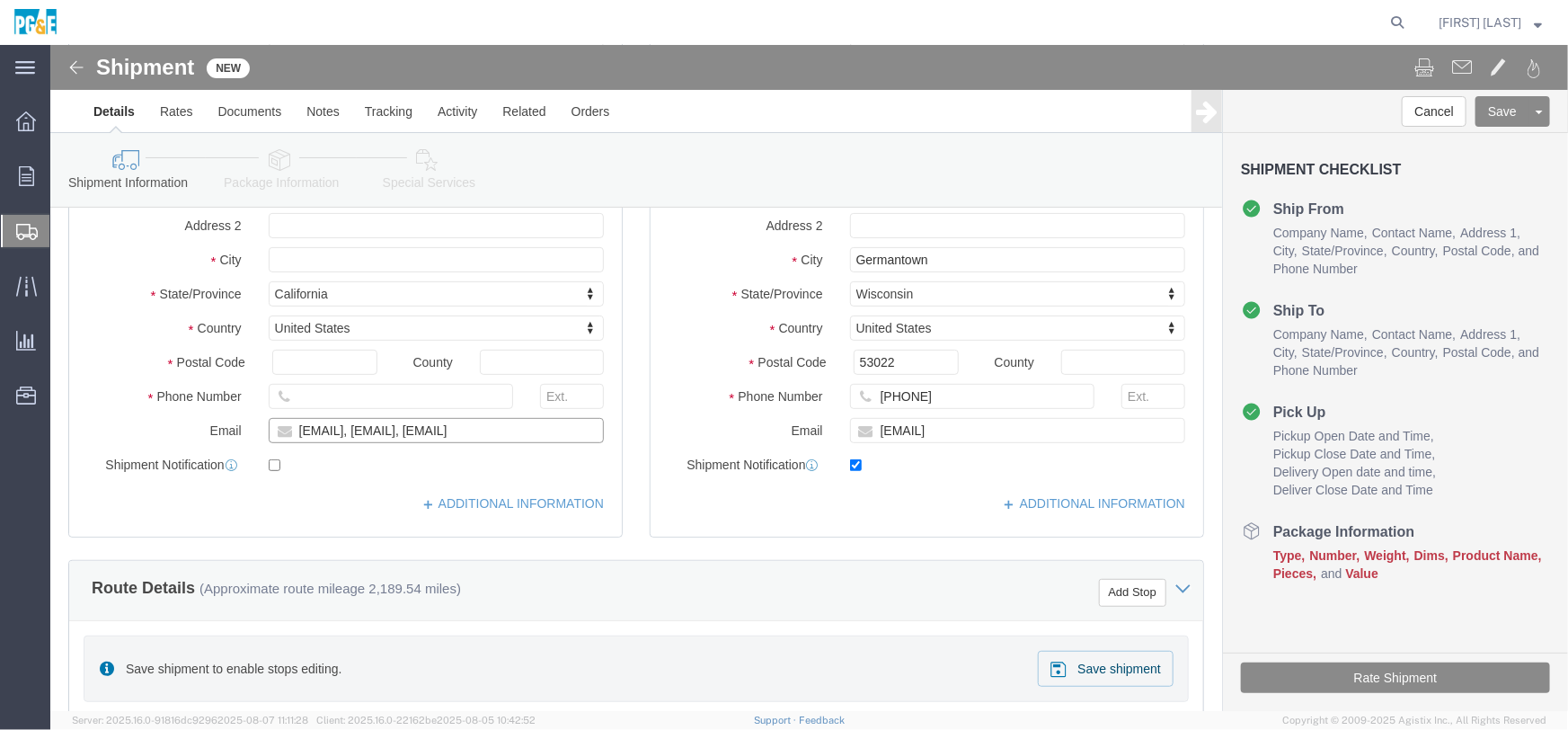 scroll, scrollTop: 182, scrollLeft: 0, axis: vertical 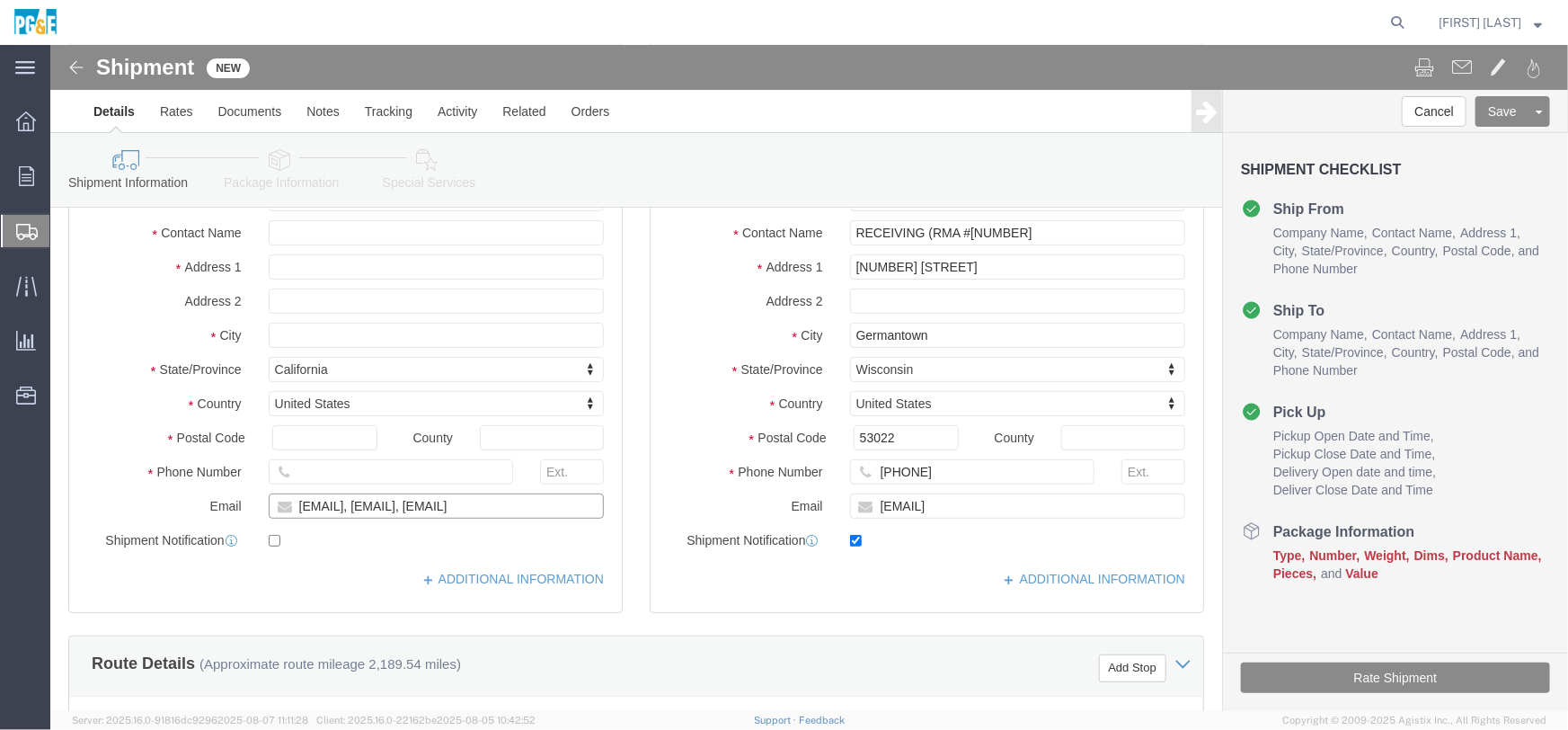 type on "[EMAIL], [EMAIL], [EMAIL]" 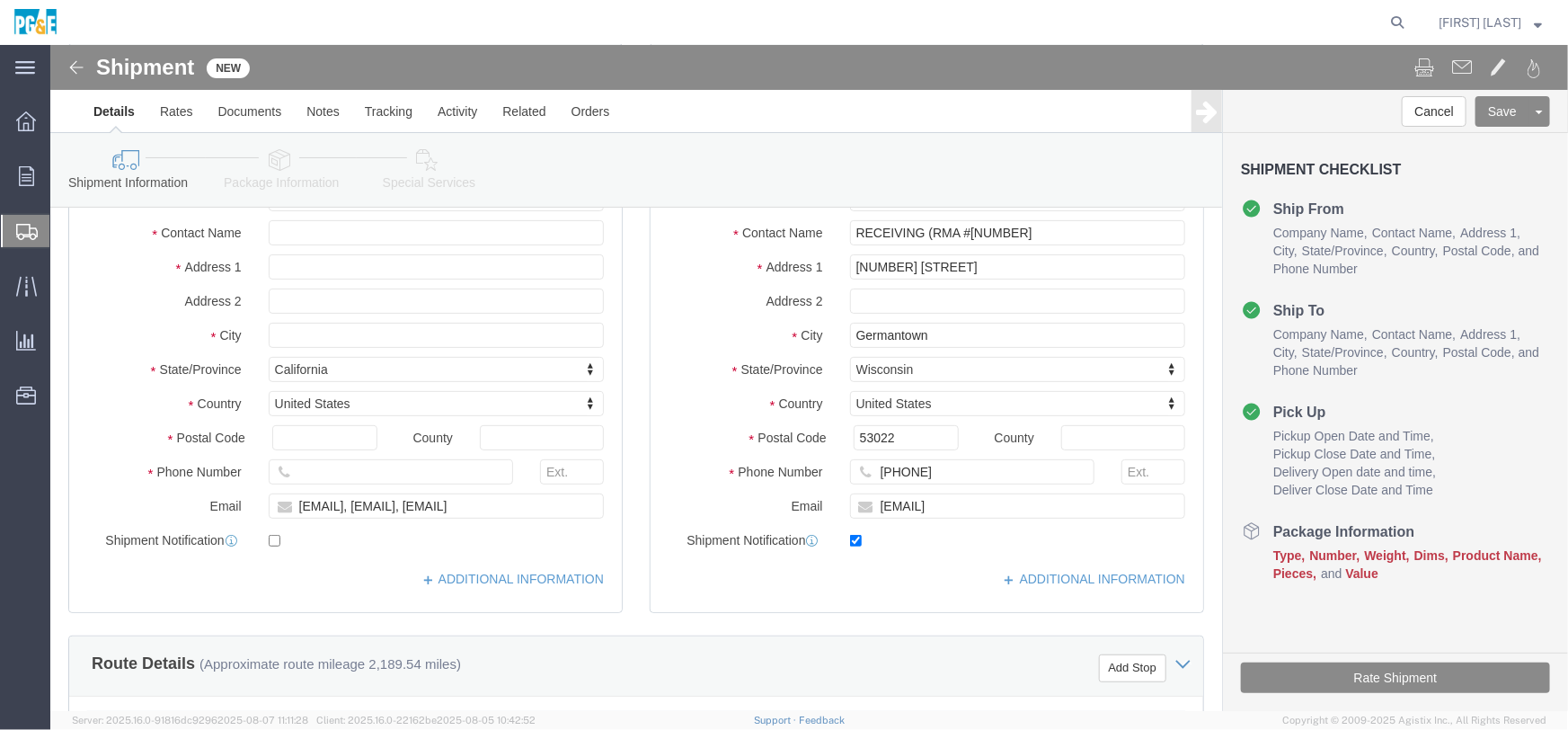 click 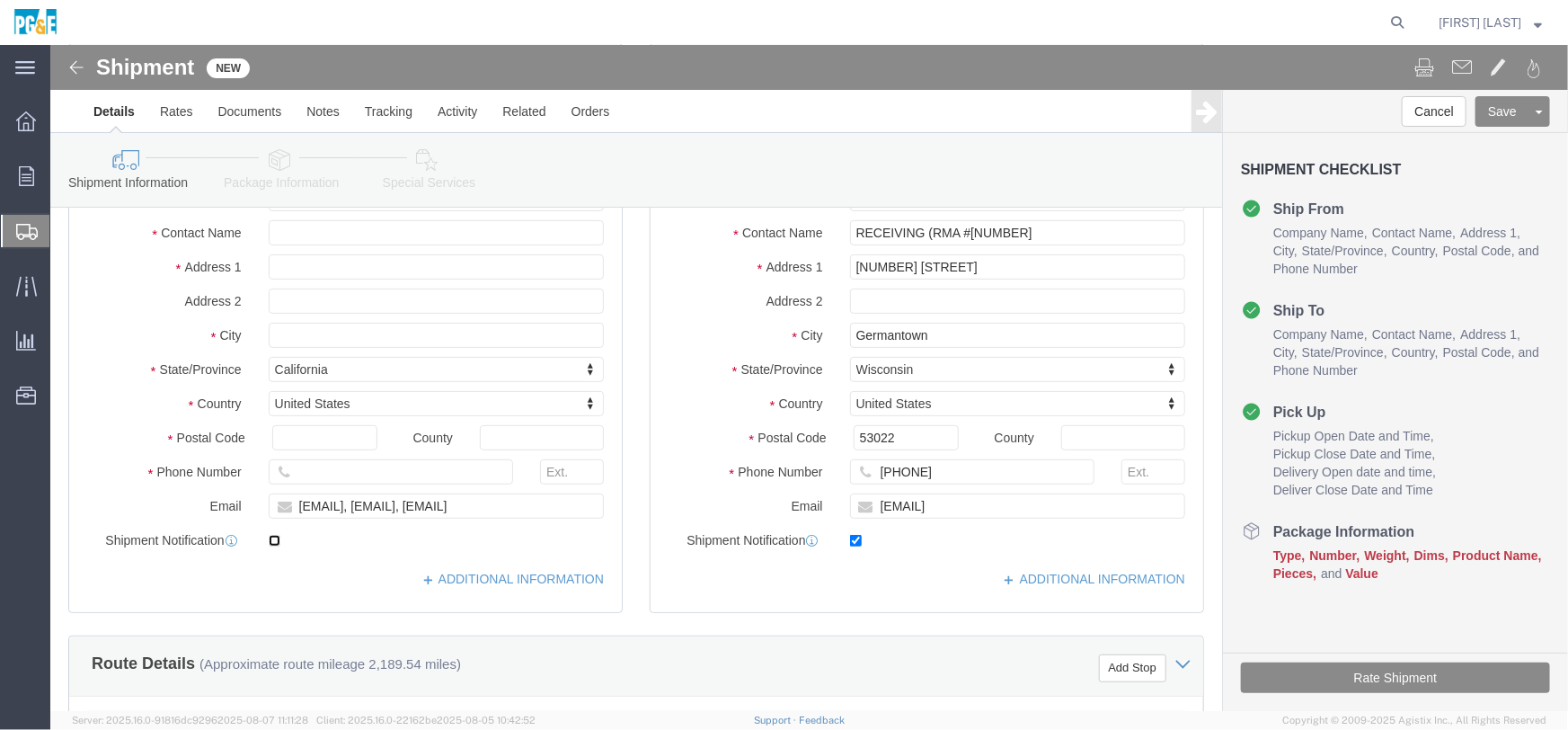 click 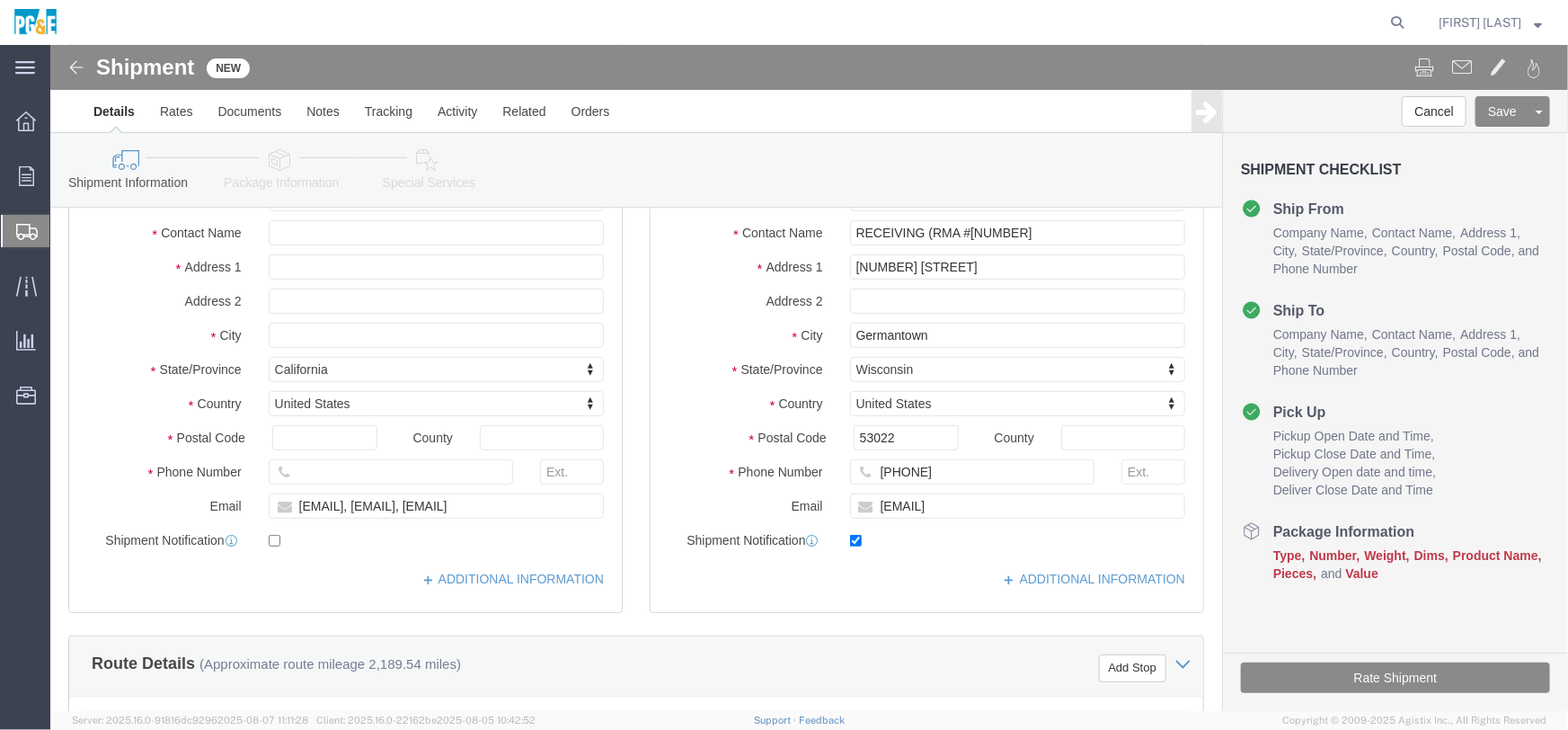 click 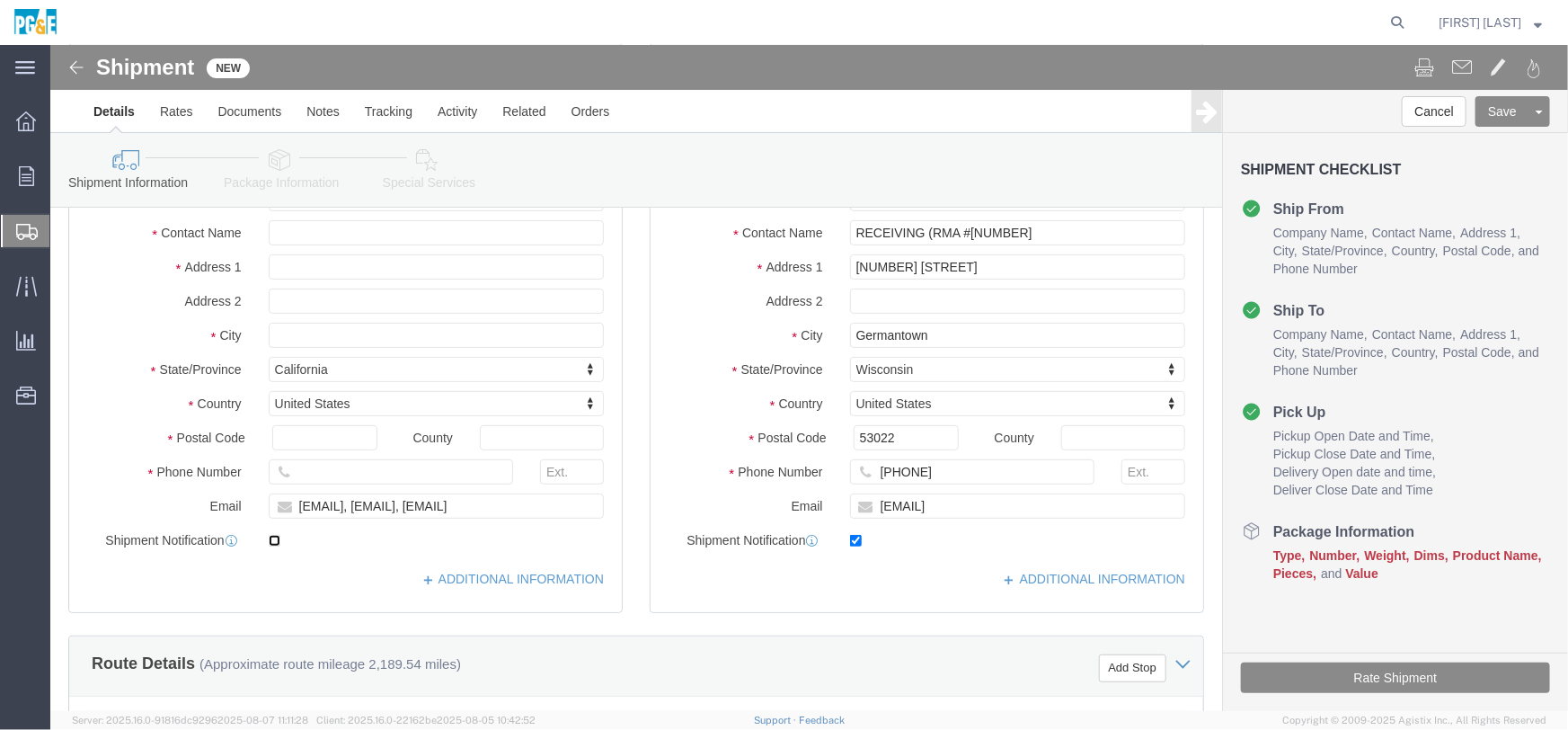 click 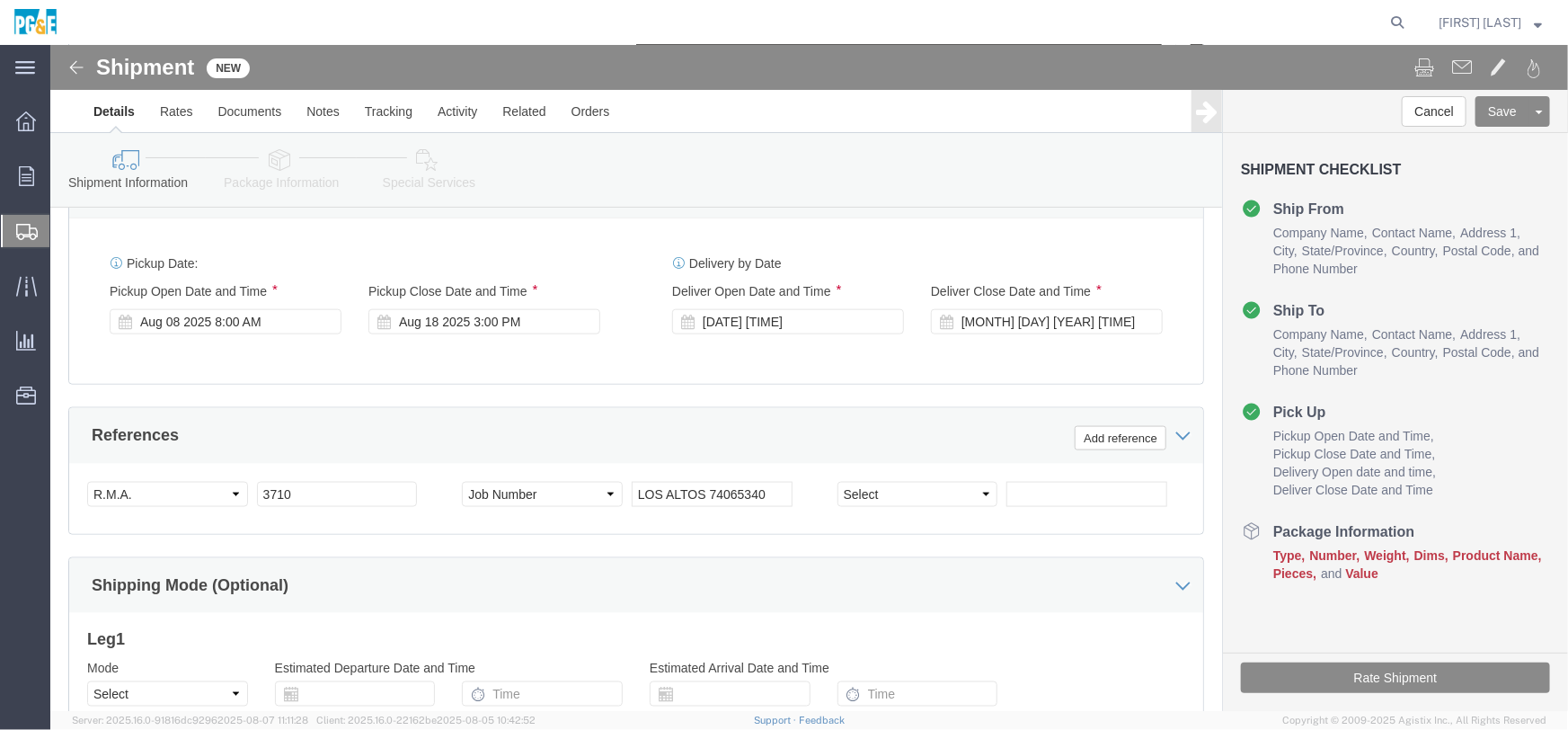 scroll, scrollTop: 1271, scrollLeft: 0, axis: vertical 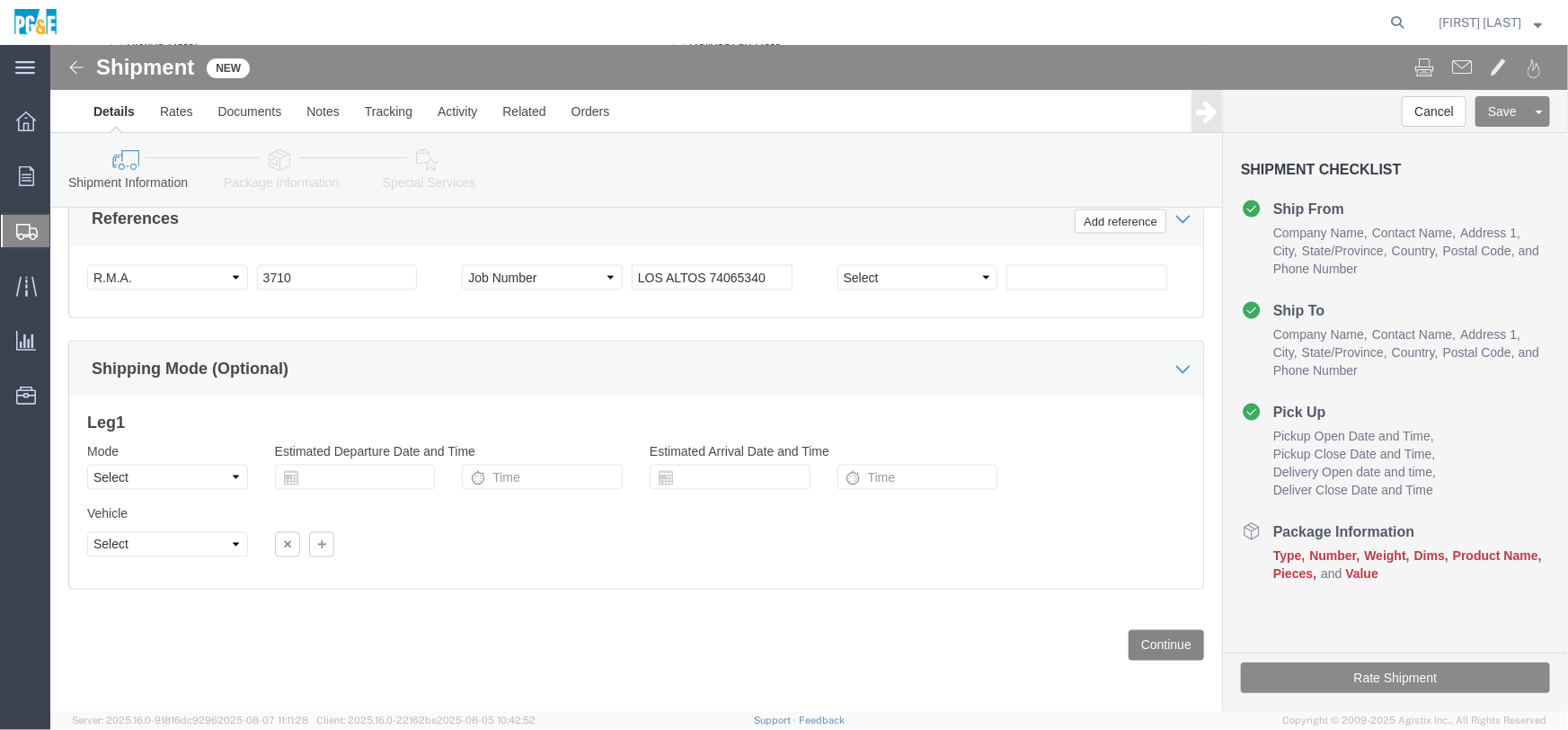 click on "Continue" 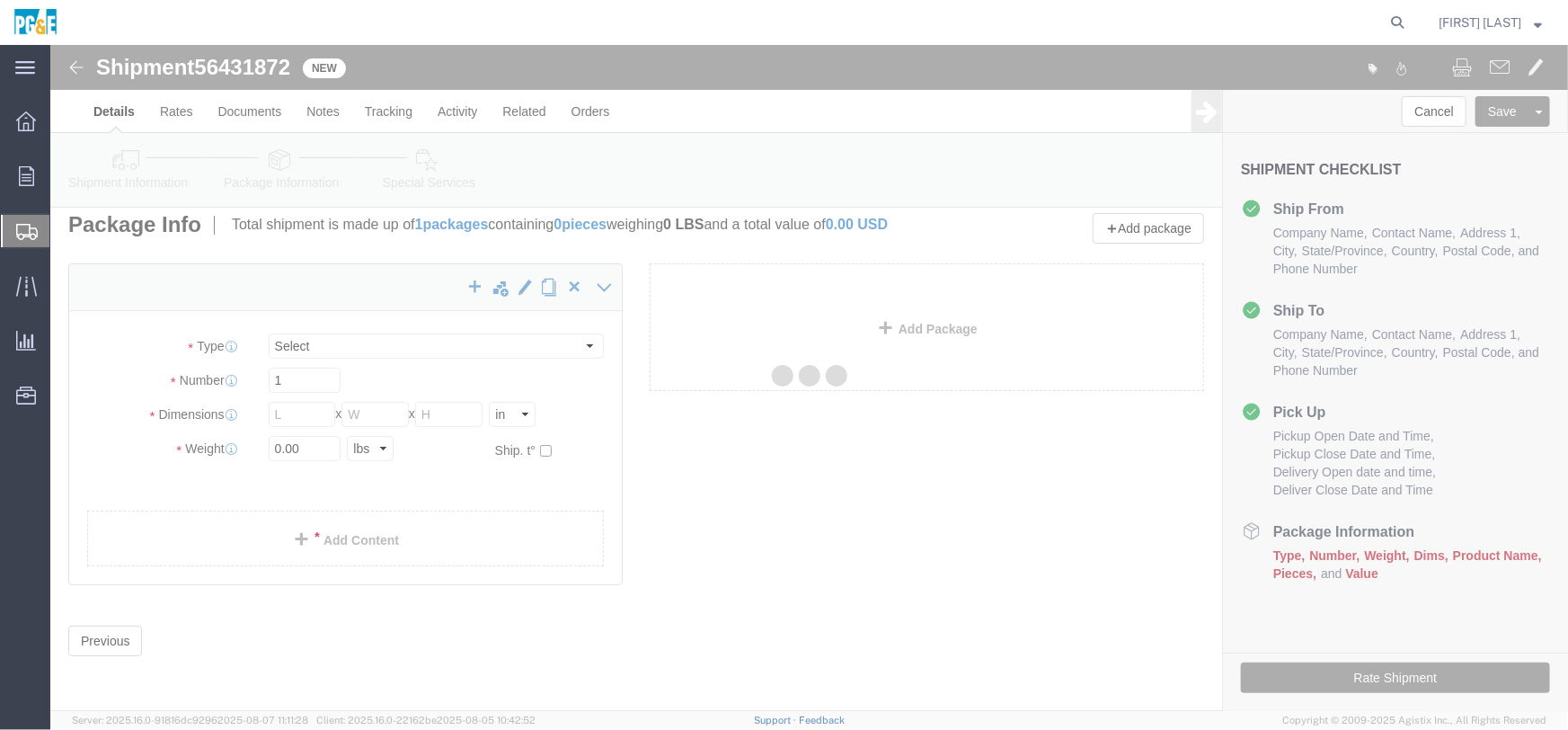 scroll, scrollTop: 0, scrollLeft: 0, axis: both 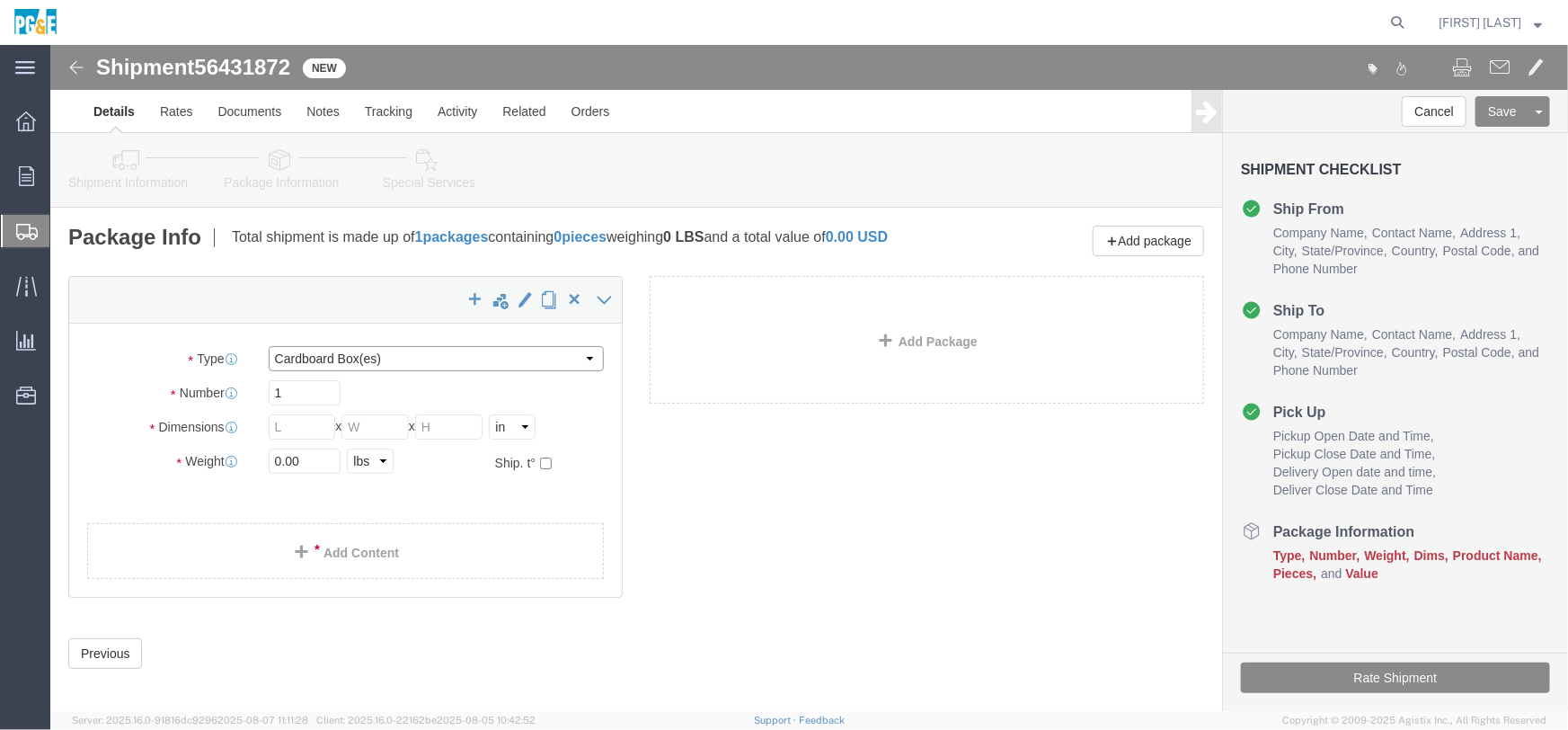 click on "Select Bulk Bundle(s) Cardboard Box(es) Carton(s) Crate(s) Drum(s) (Fiberboard) Drum(s) (Metal) Drum(s) (Plastic) Envelope Naked Cargo (UnPackaged) Pallet(s) Oversized (Not Stackable) Pallet(s) Oversized (Stackable) Pallet(s) Standard (Not Stackable) Pallet(s) Standard (Stackable) Roll(s) Your Packaging" 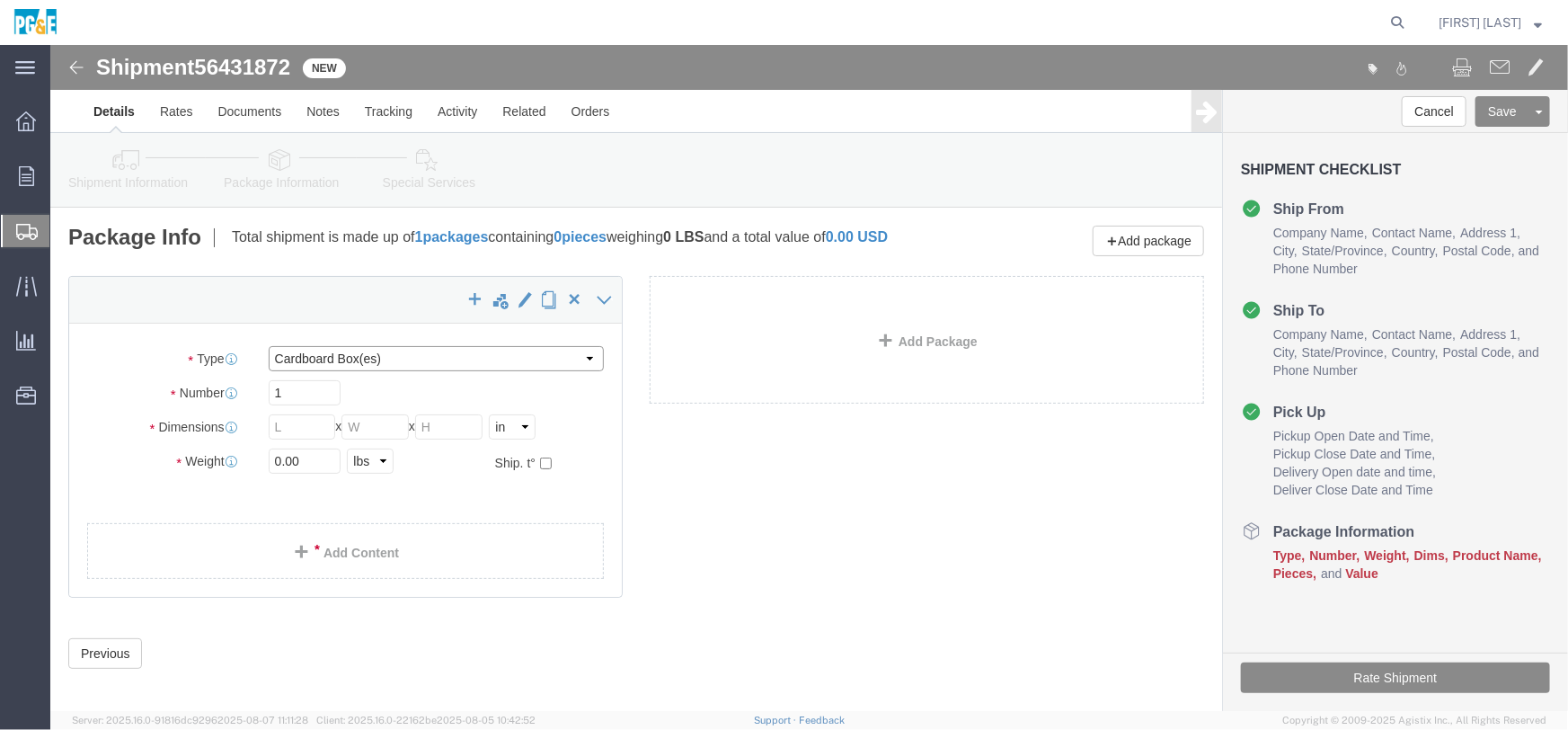 select on "PSNS" 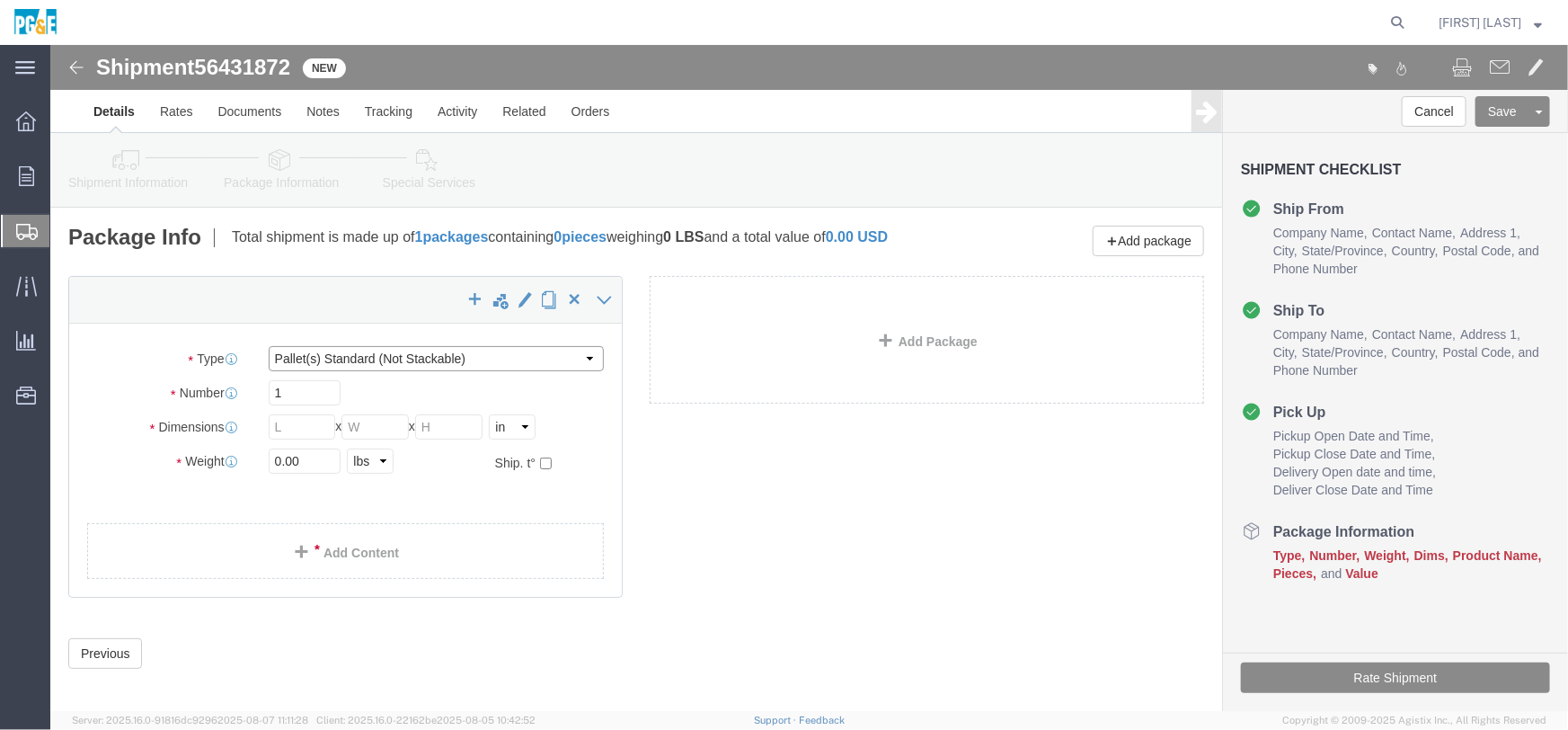 click on "Select Bulk Bundle(s) Cardboard Box(es) Carton(s) Crate(s) Drum(s) (Fiberboard) Drum(s) (Metal) Drum(s) (Plastic) Envelope Naked Cargo (UnPackaged) Pallet(s) Oversized (Not Stackable) Pallet(s) Oversized (Stackable) Pallet(s) Standard (Not Stackable) Pallet(s) Standard (Stackable) Roll(s) Your Packaging" 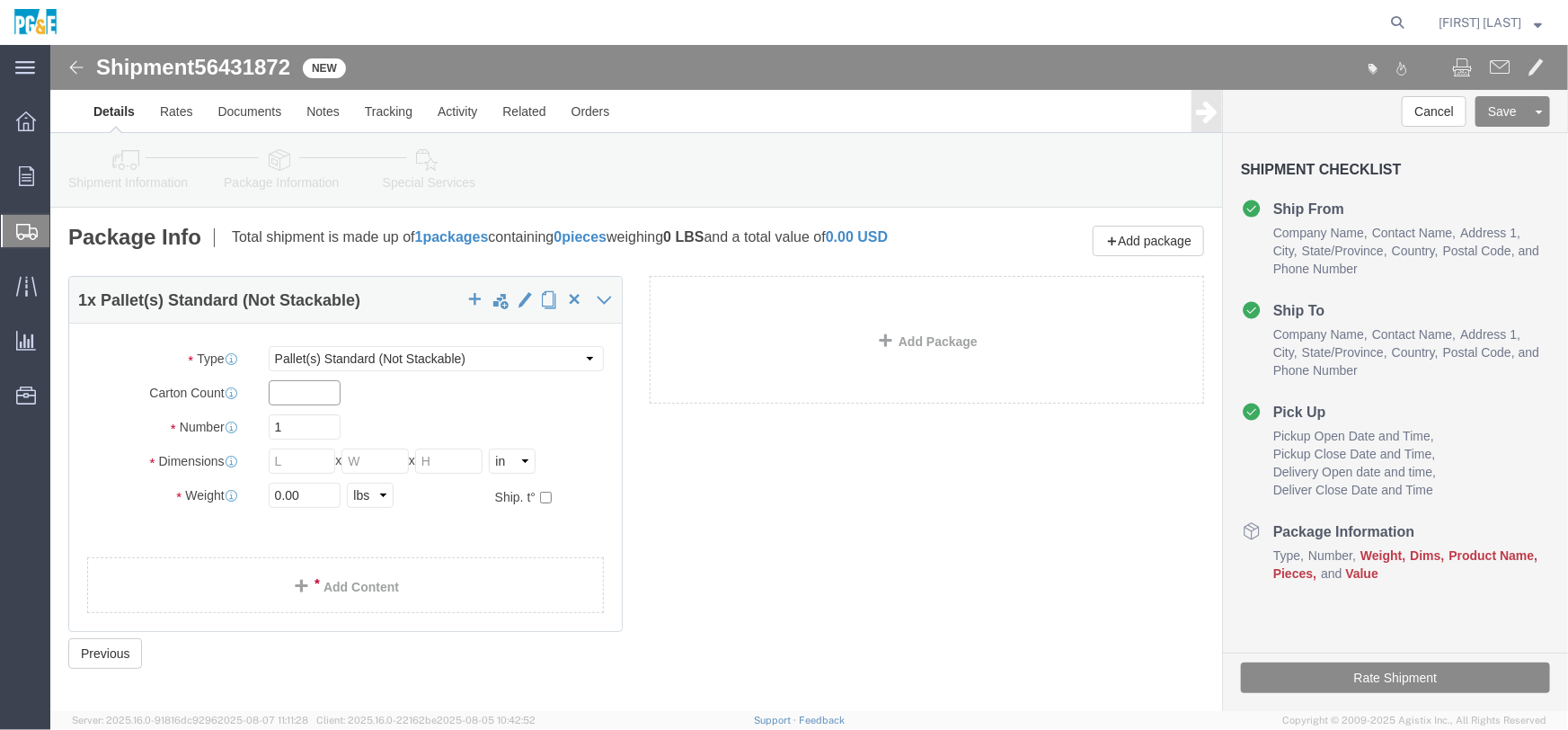 click 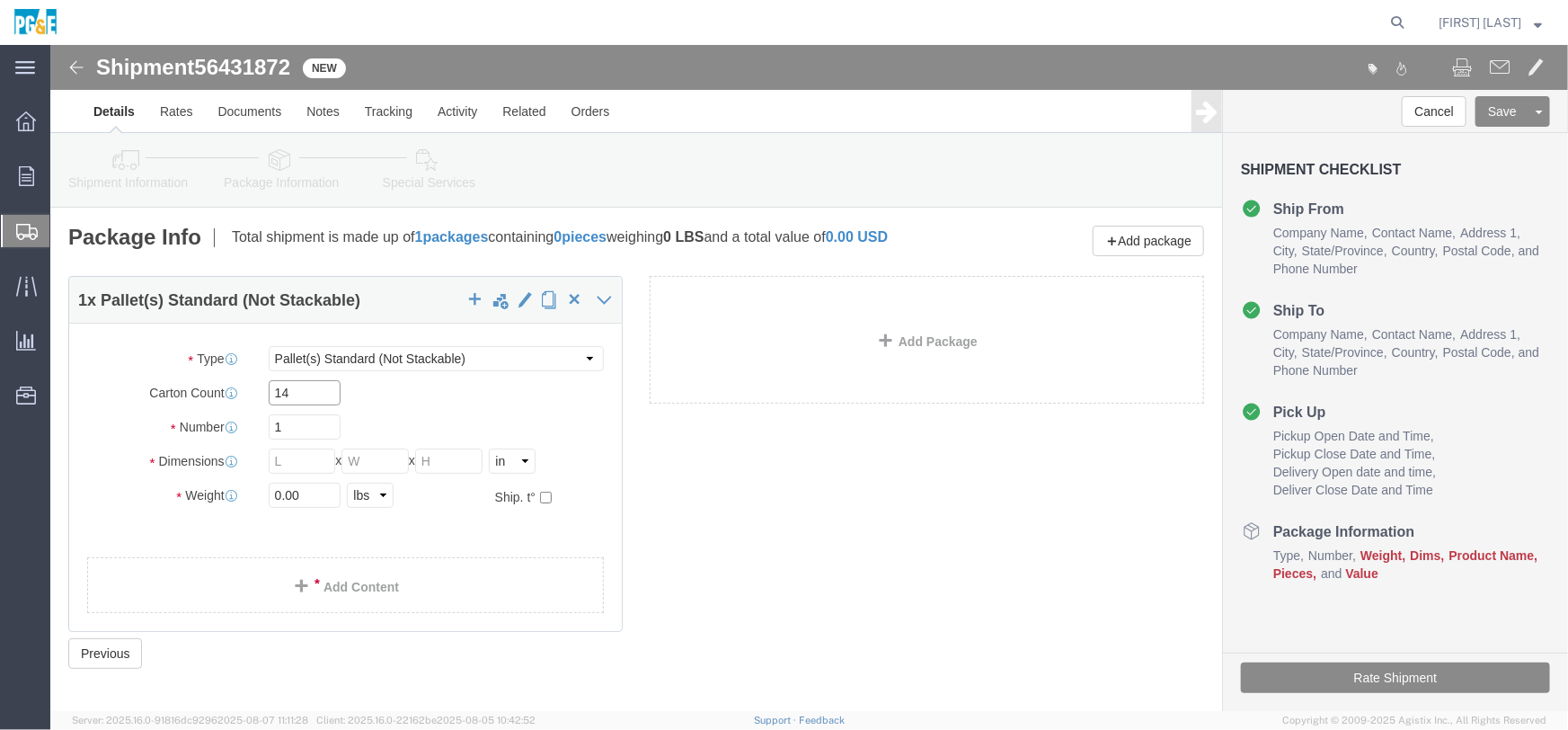 type on "14" 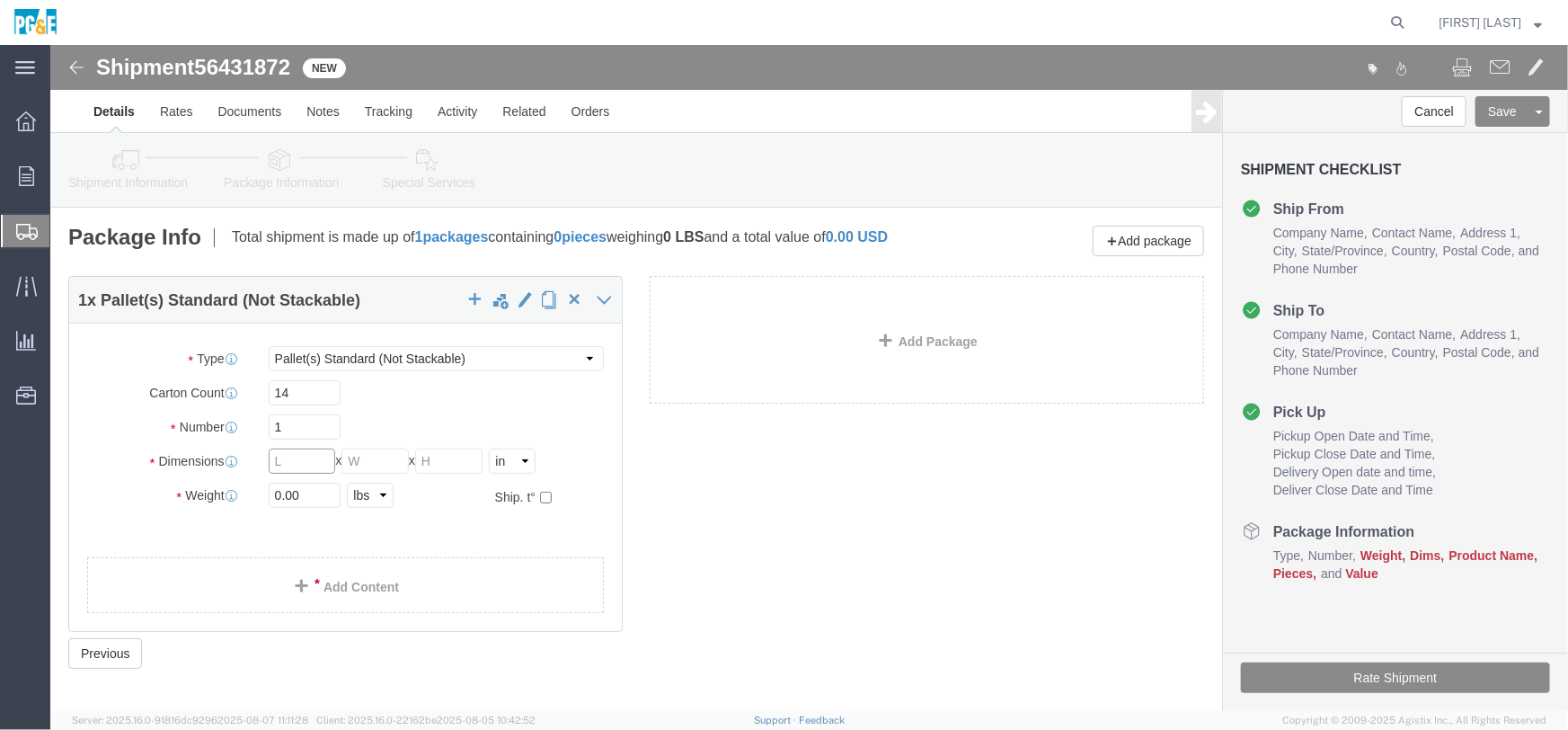 click 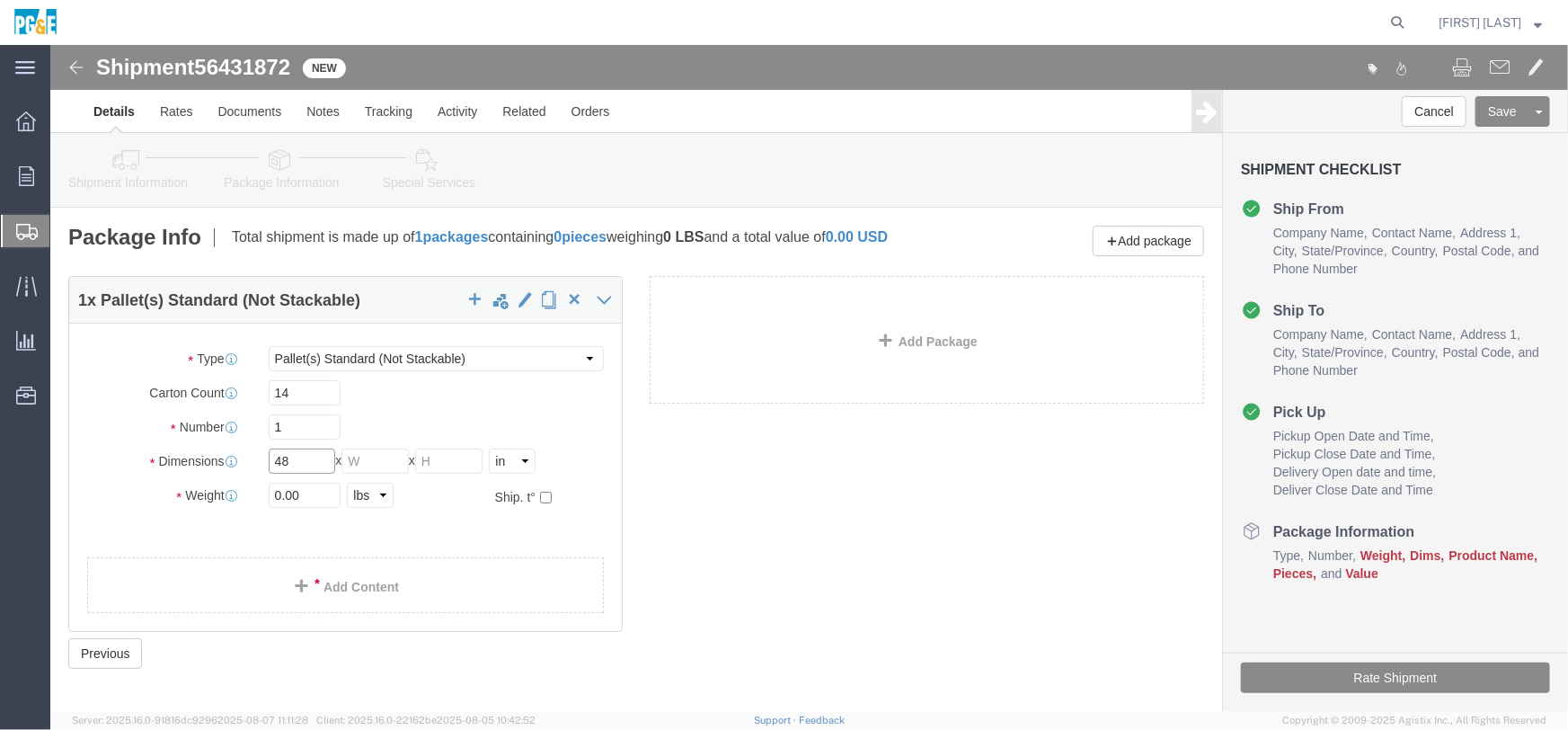 type on "48" 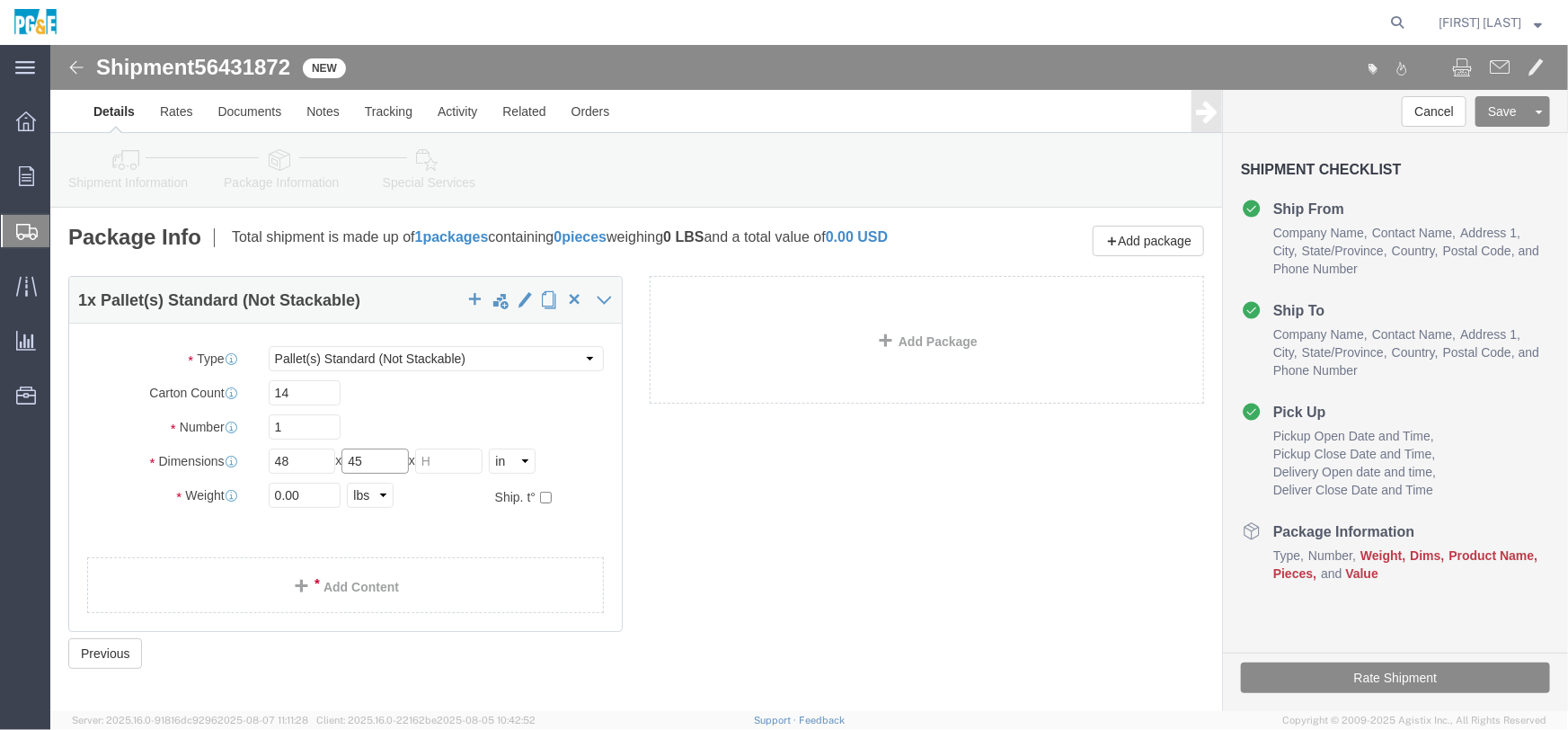type on "45" 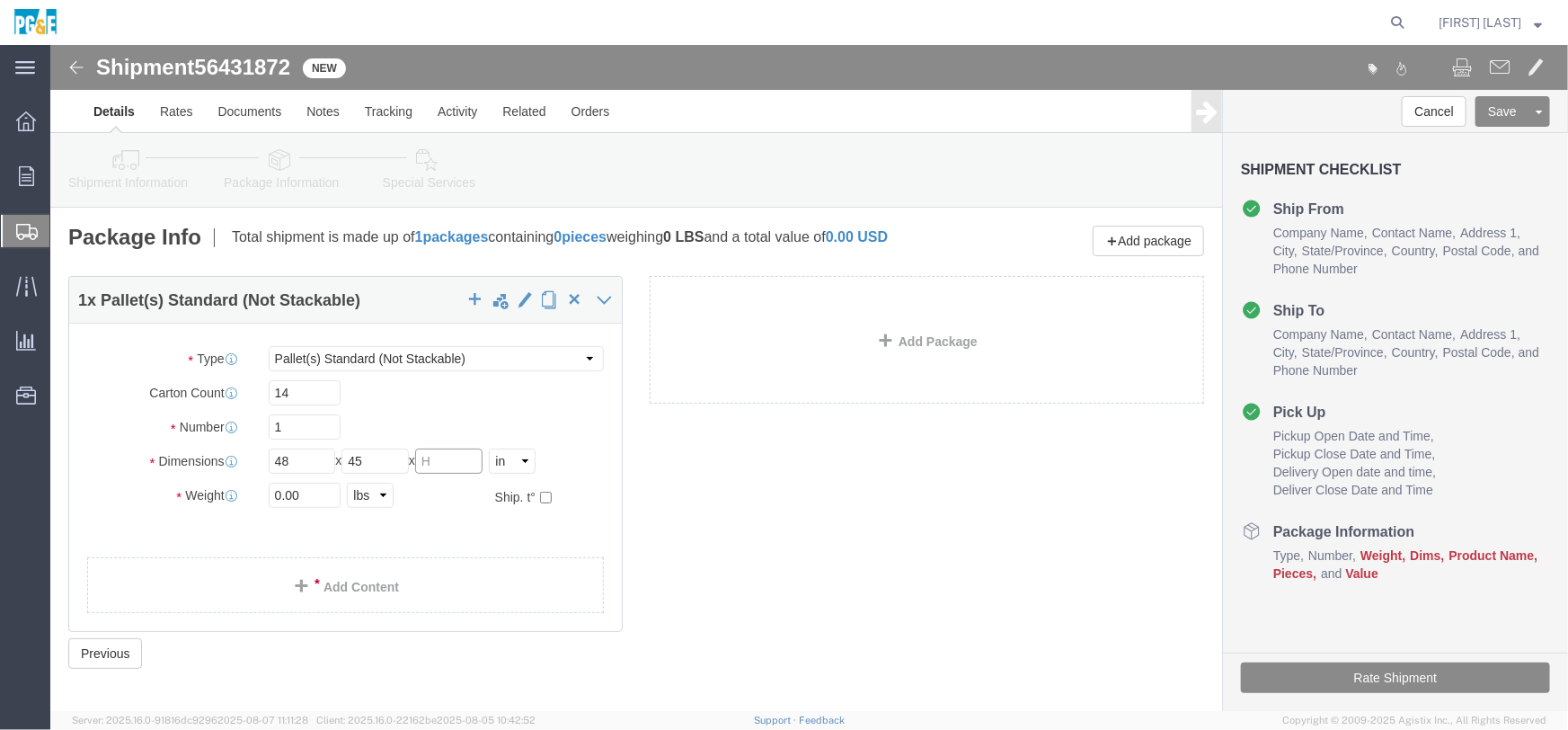 click 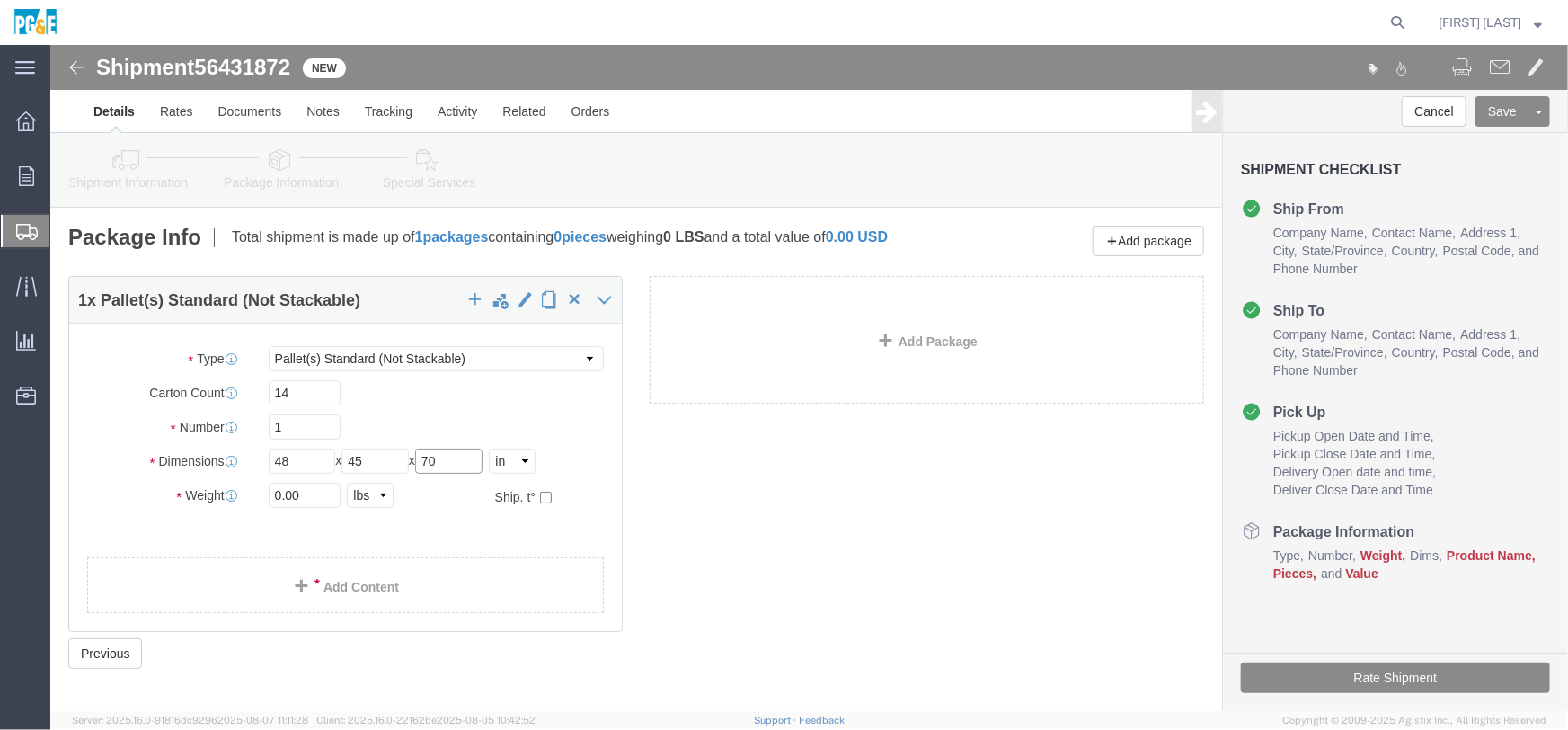 type on "70" 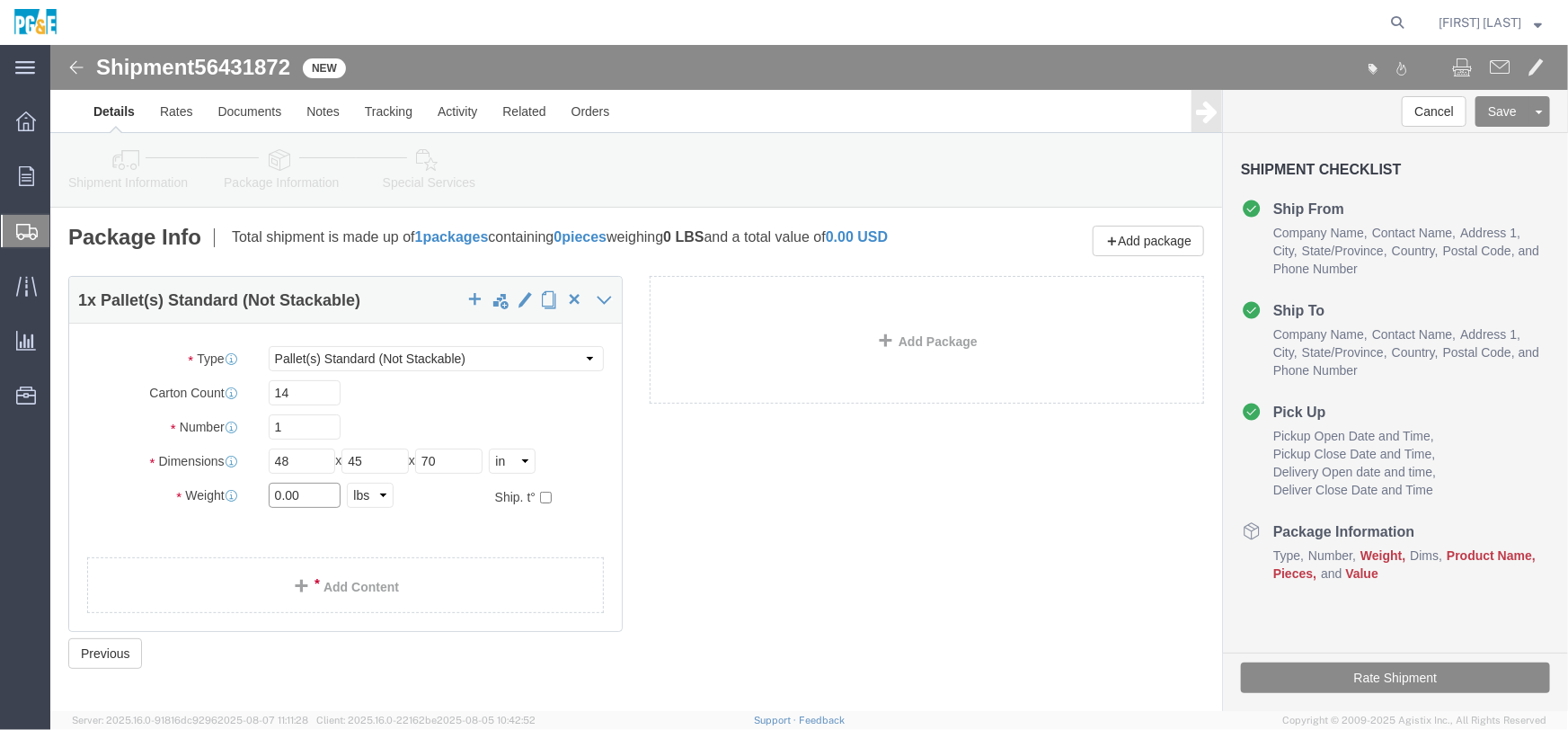 drag, startPoint x: 219, startPoint y: 458, endPoint x: 123, endPoint y: 459, distance: 96.00521 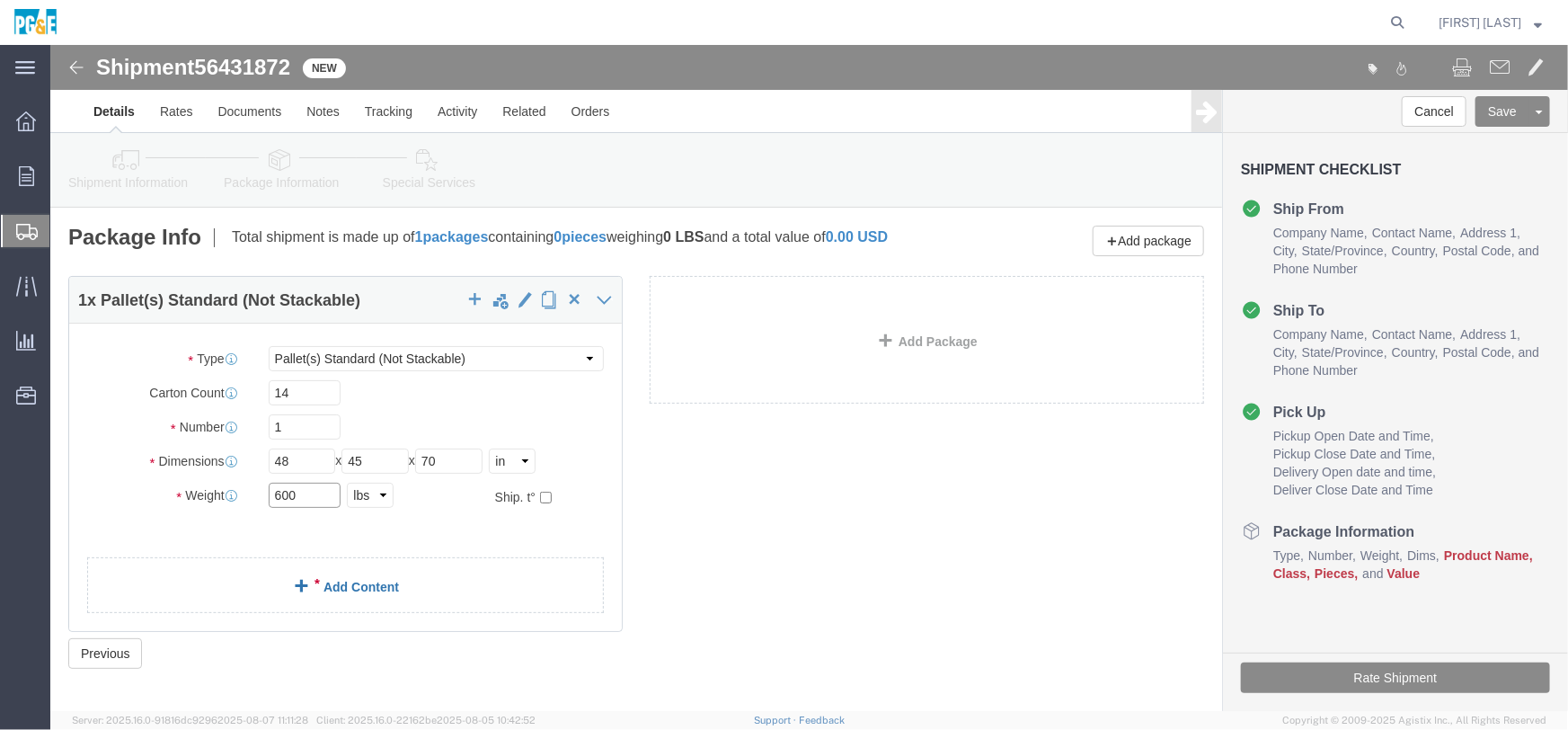 type on "600" 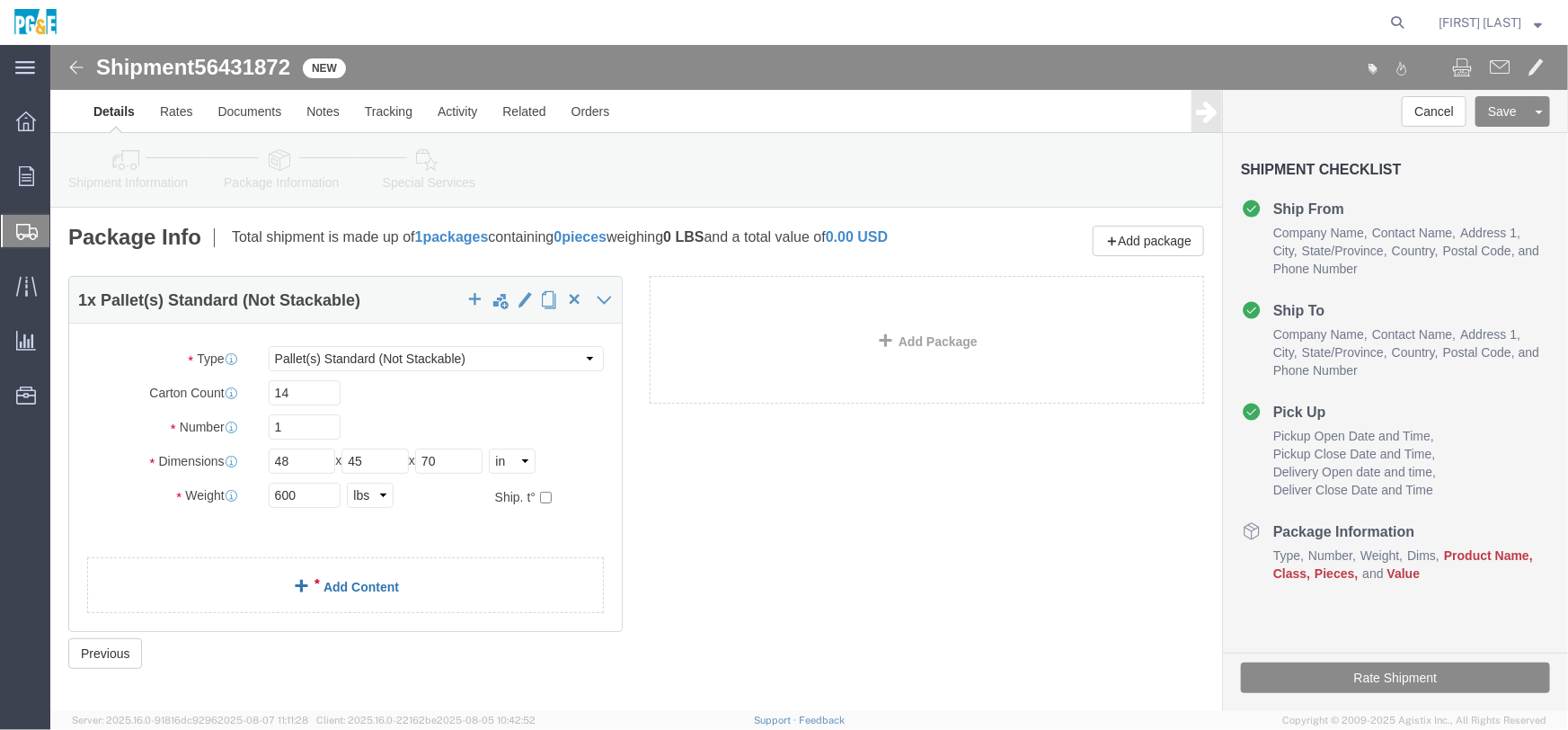 click 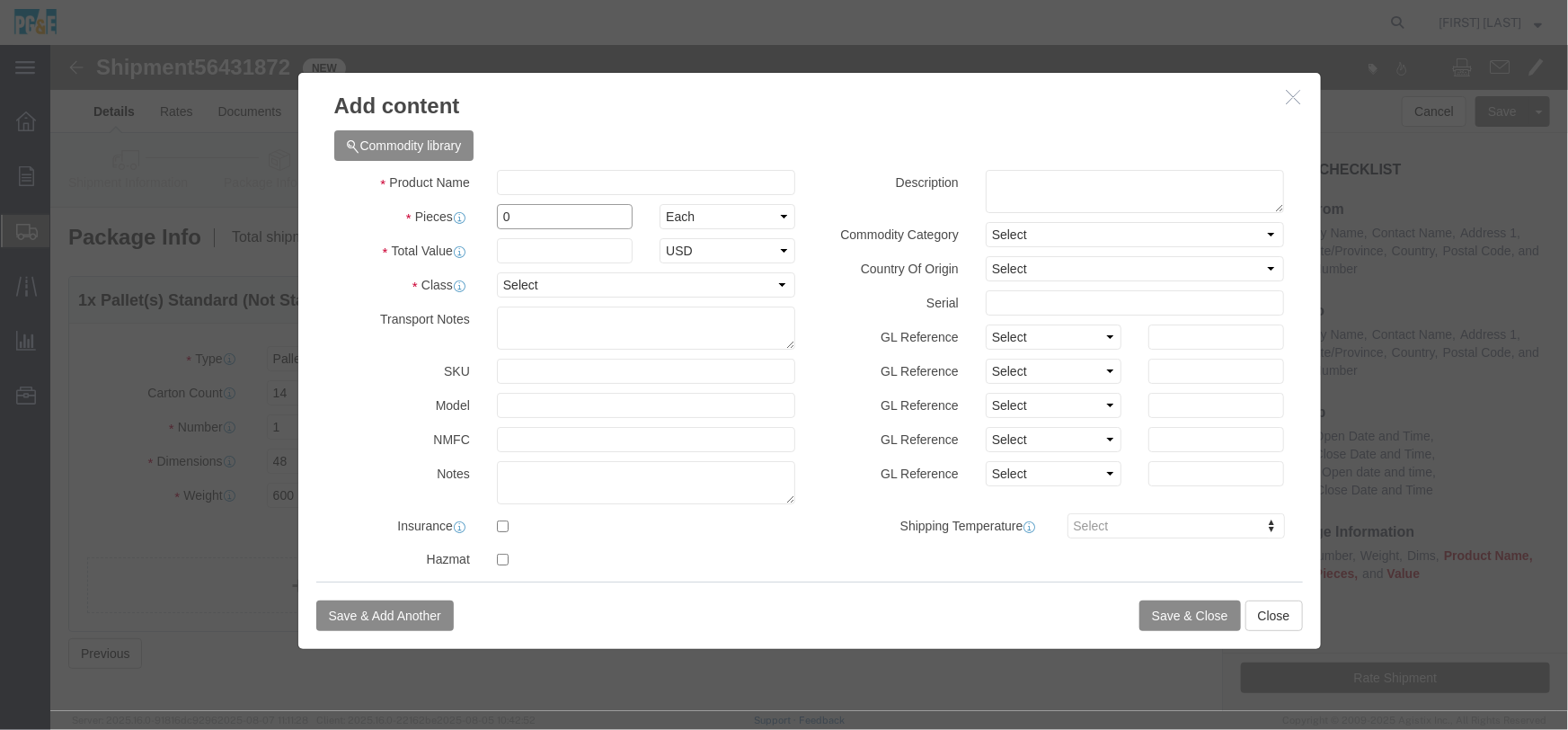 drag, startPoint x: 477, startPoint y: 166, endPoint x: 404, endPoint y: 166, distance: 73 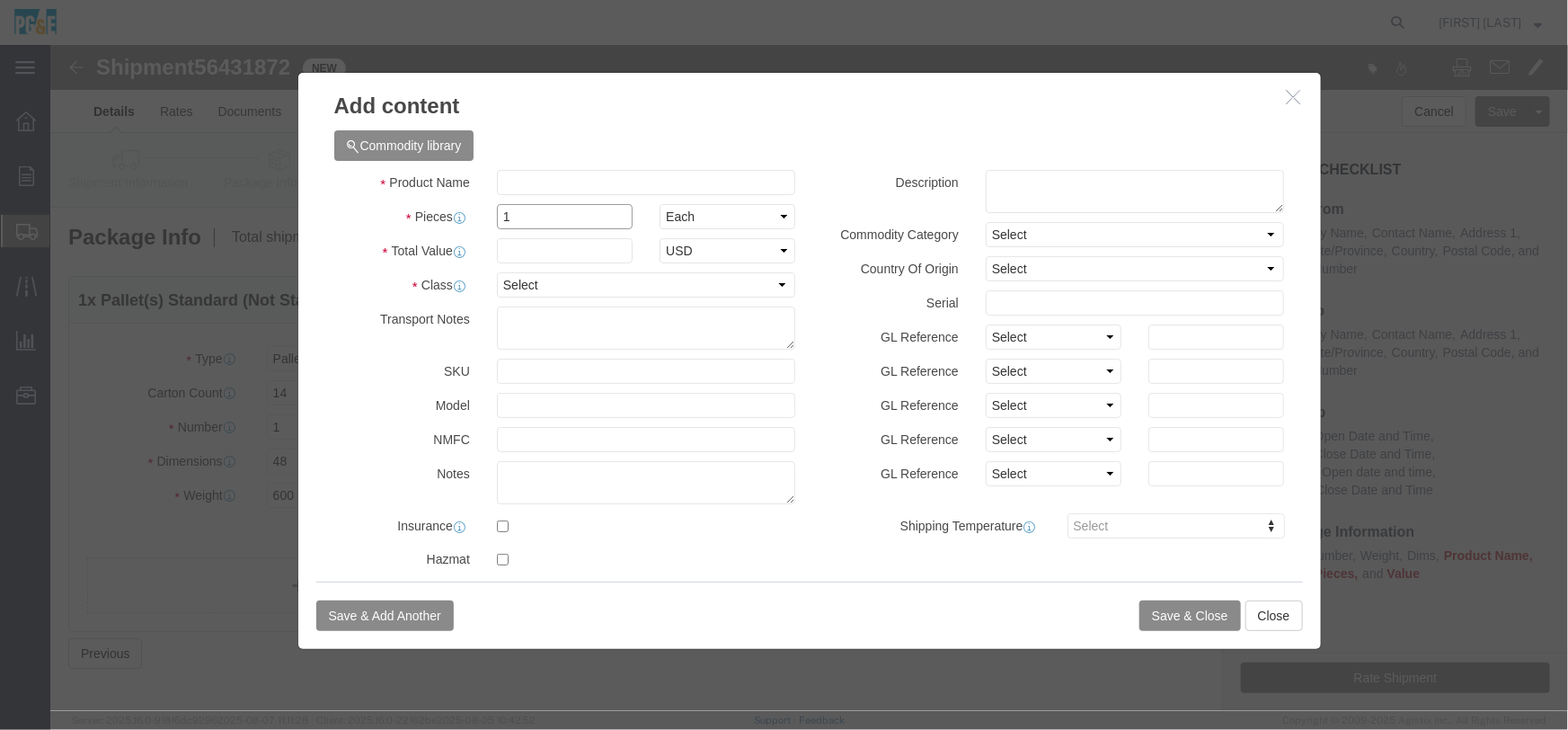 type on "1" 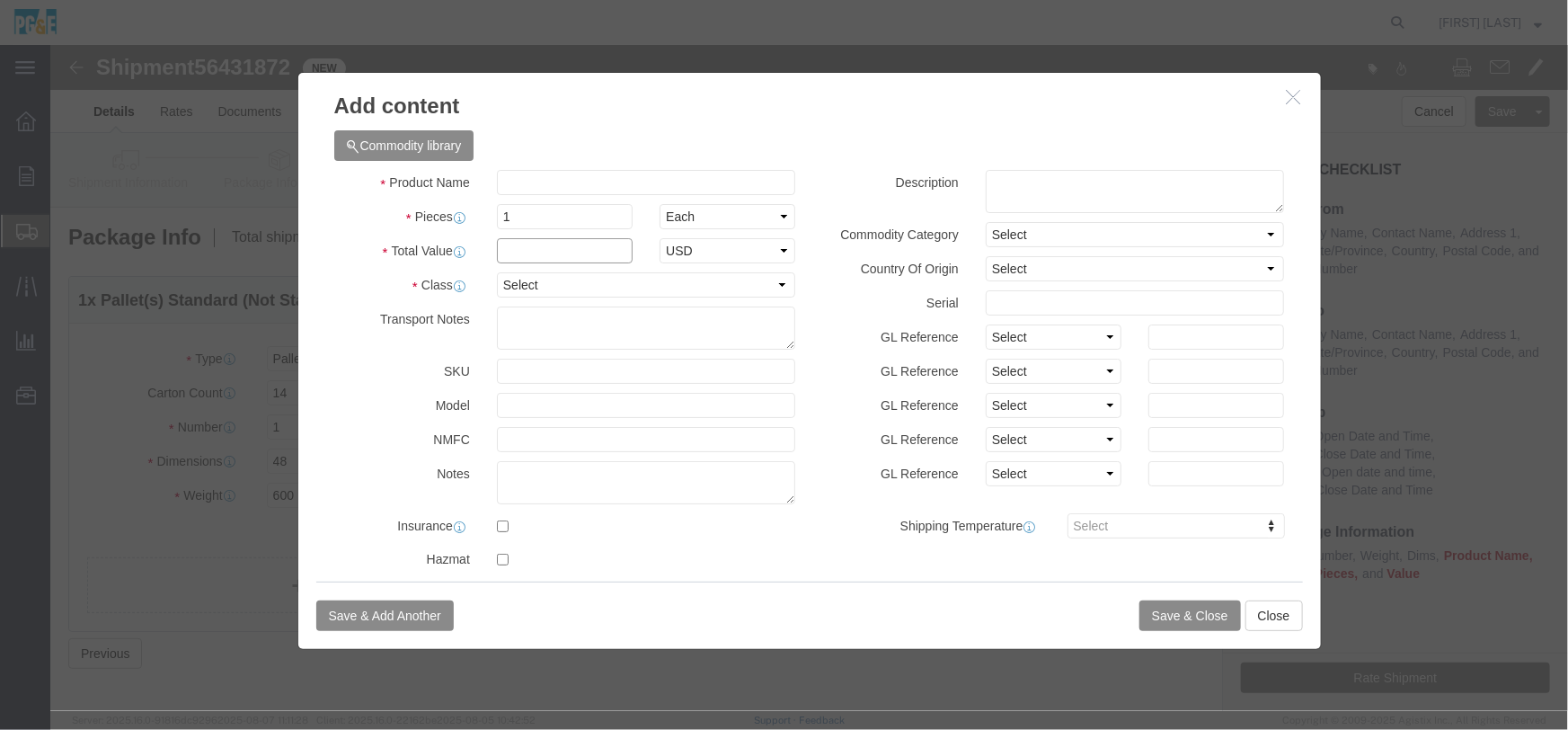 click 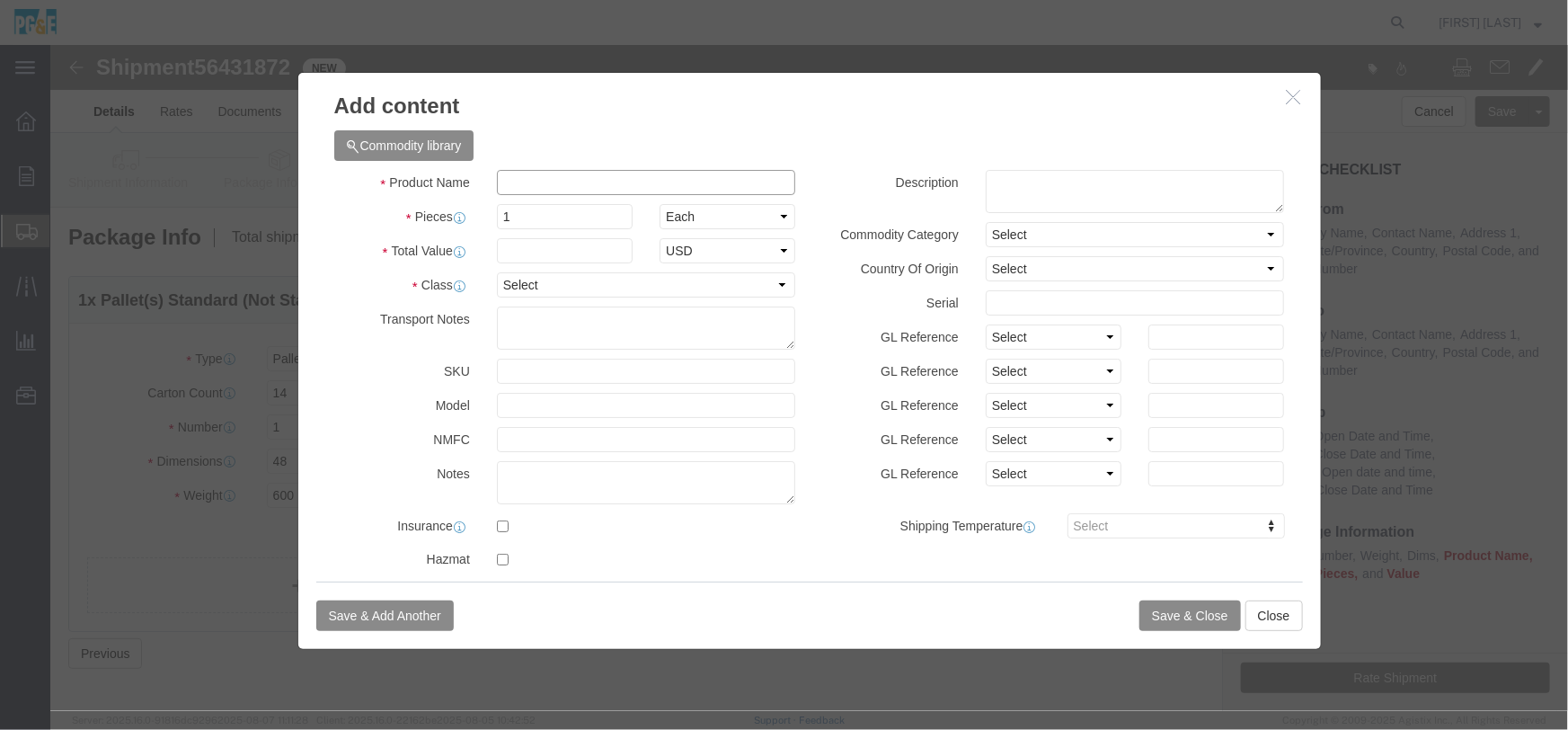 click 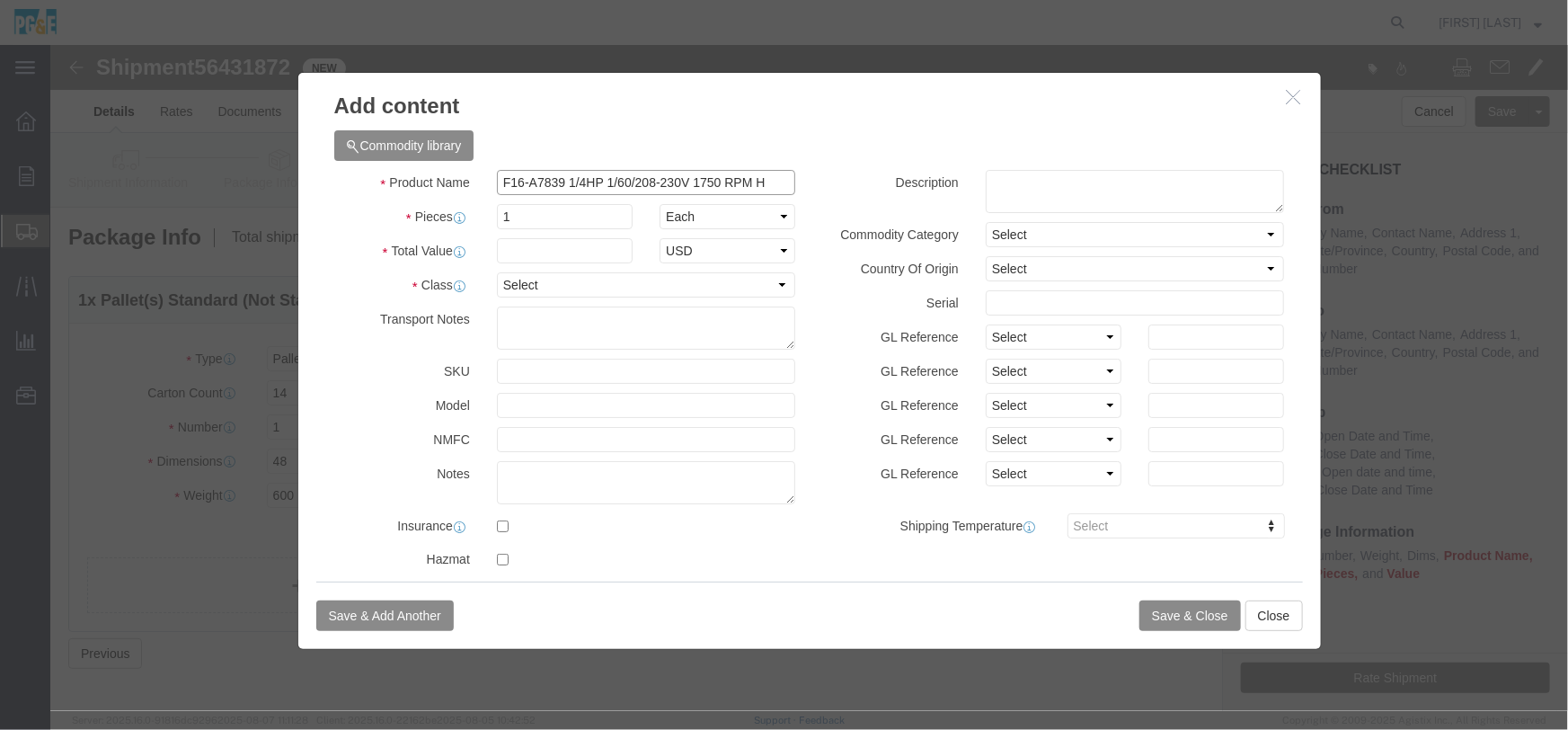 click on "F16-A7839 1/4HP 1/60/208-230V 1750 RPM H" 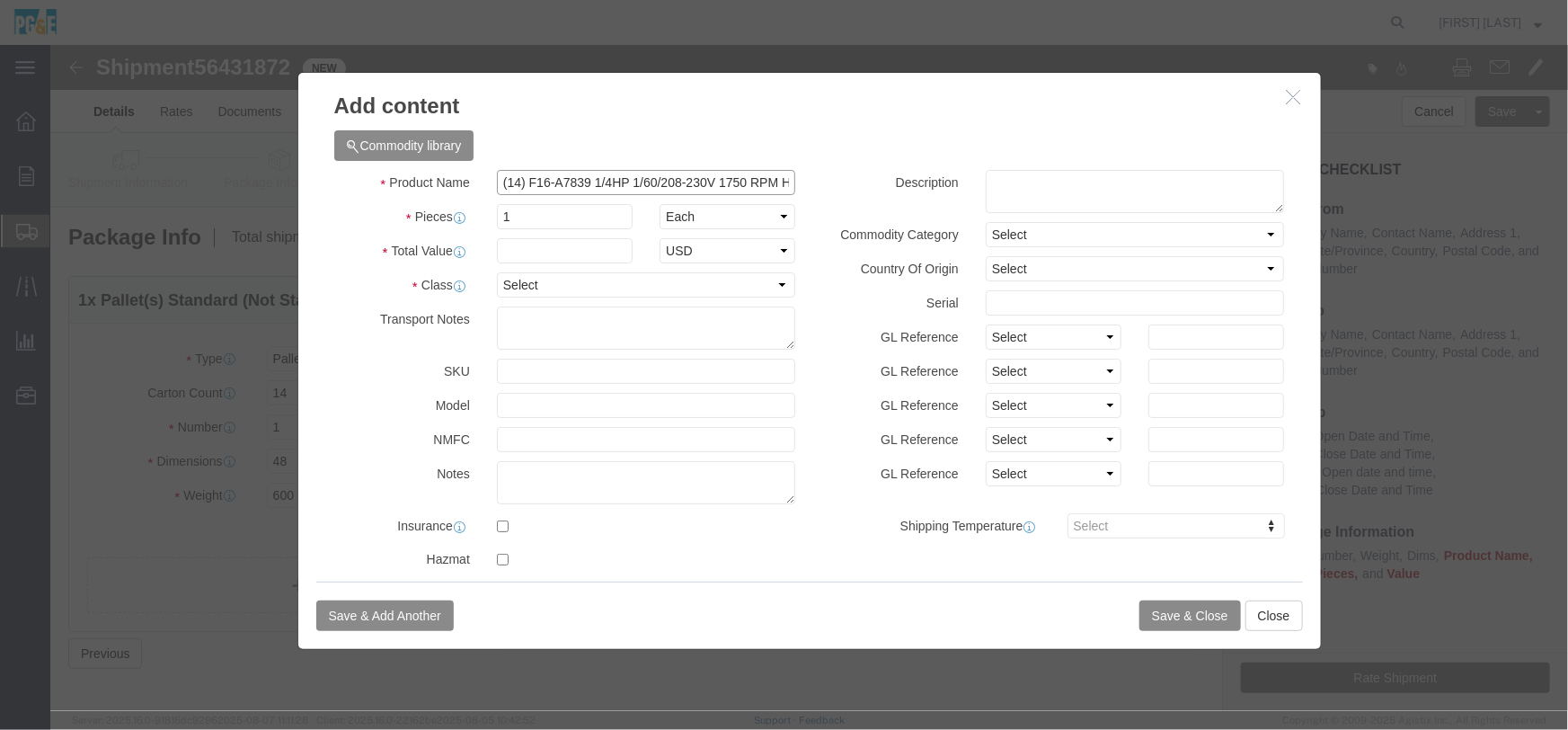 type on "(14) F16-A7839 1/4HP 1/60/208-230V 1750 RPM H" 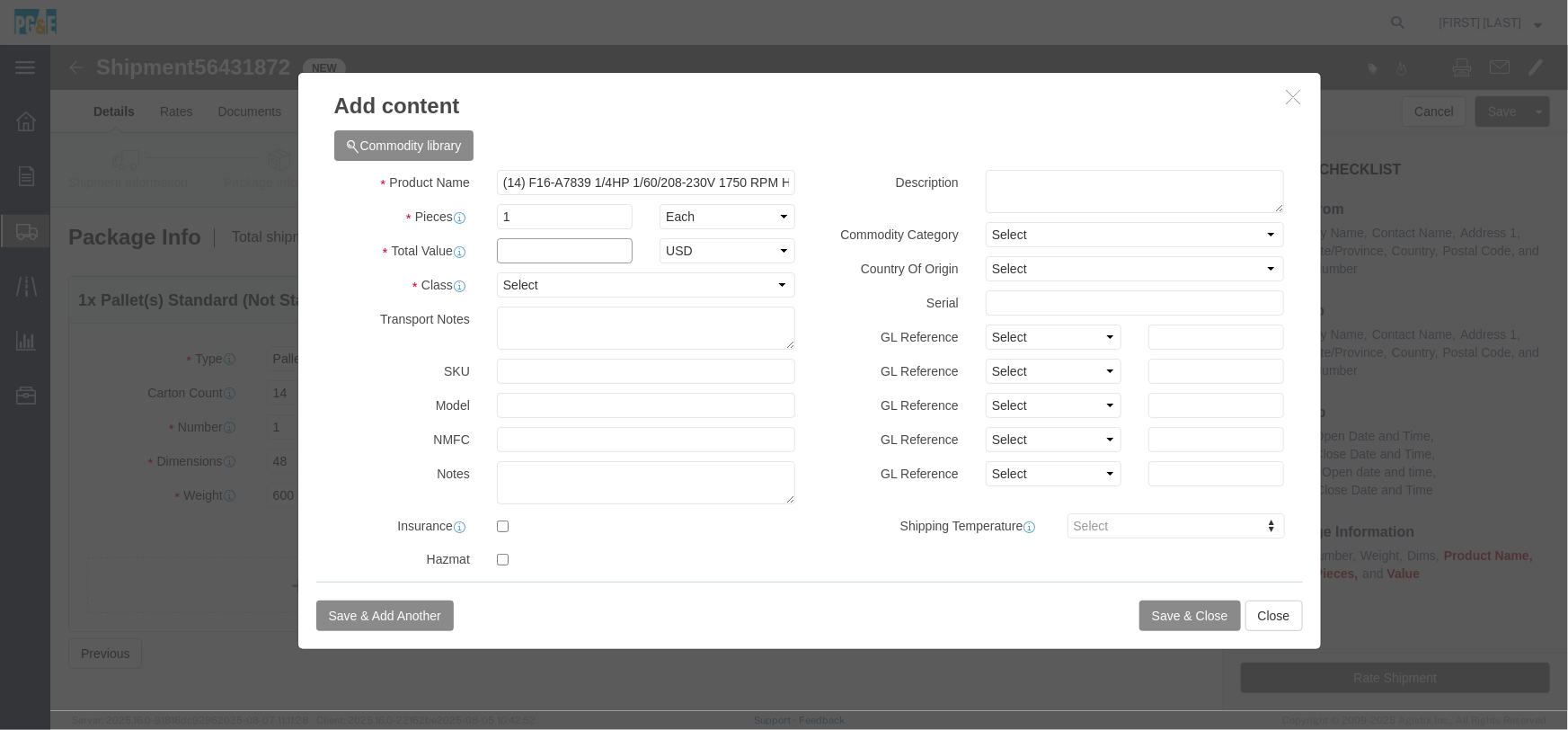 click 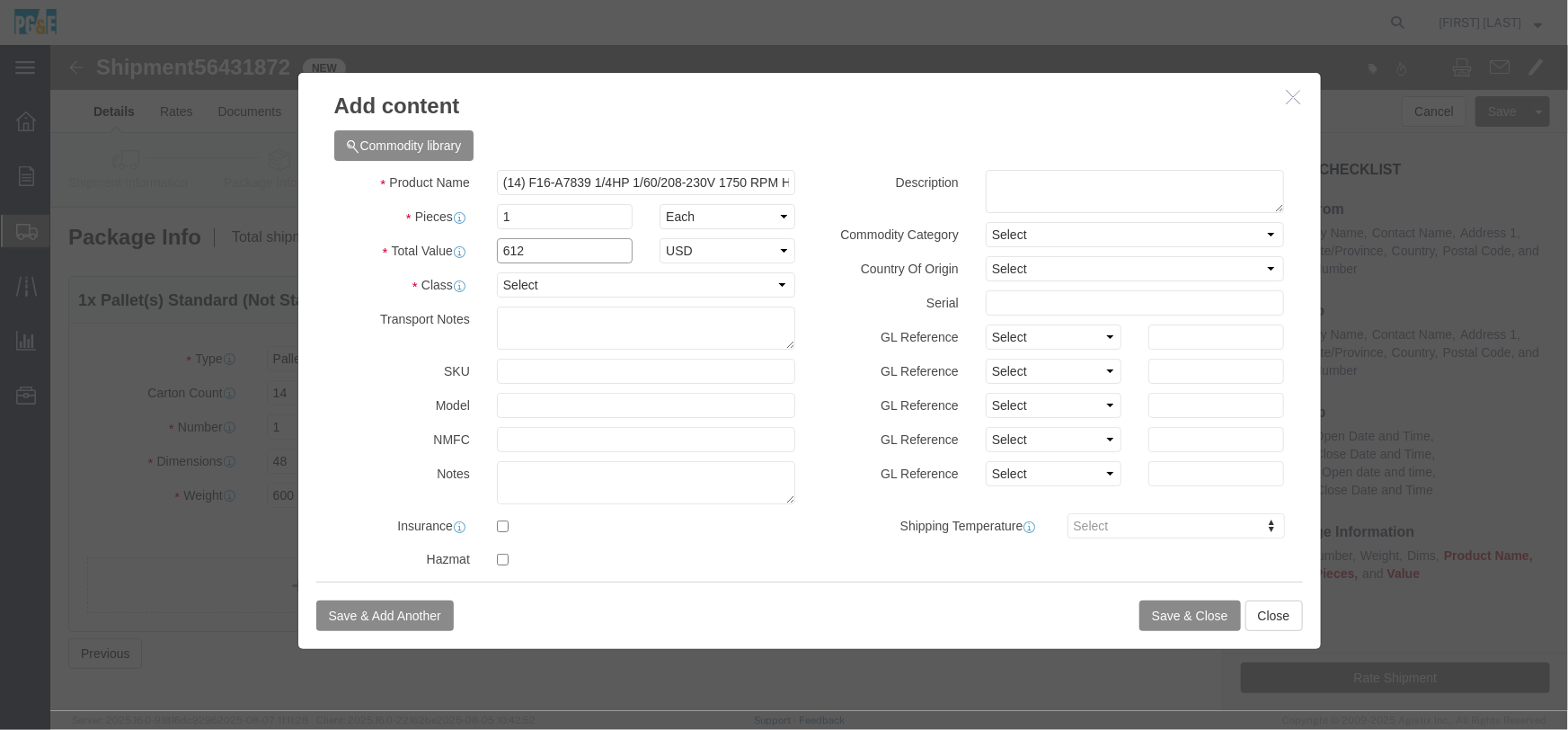 type on "612" 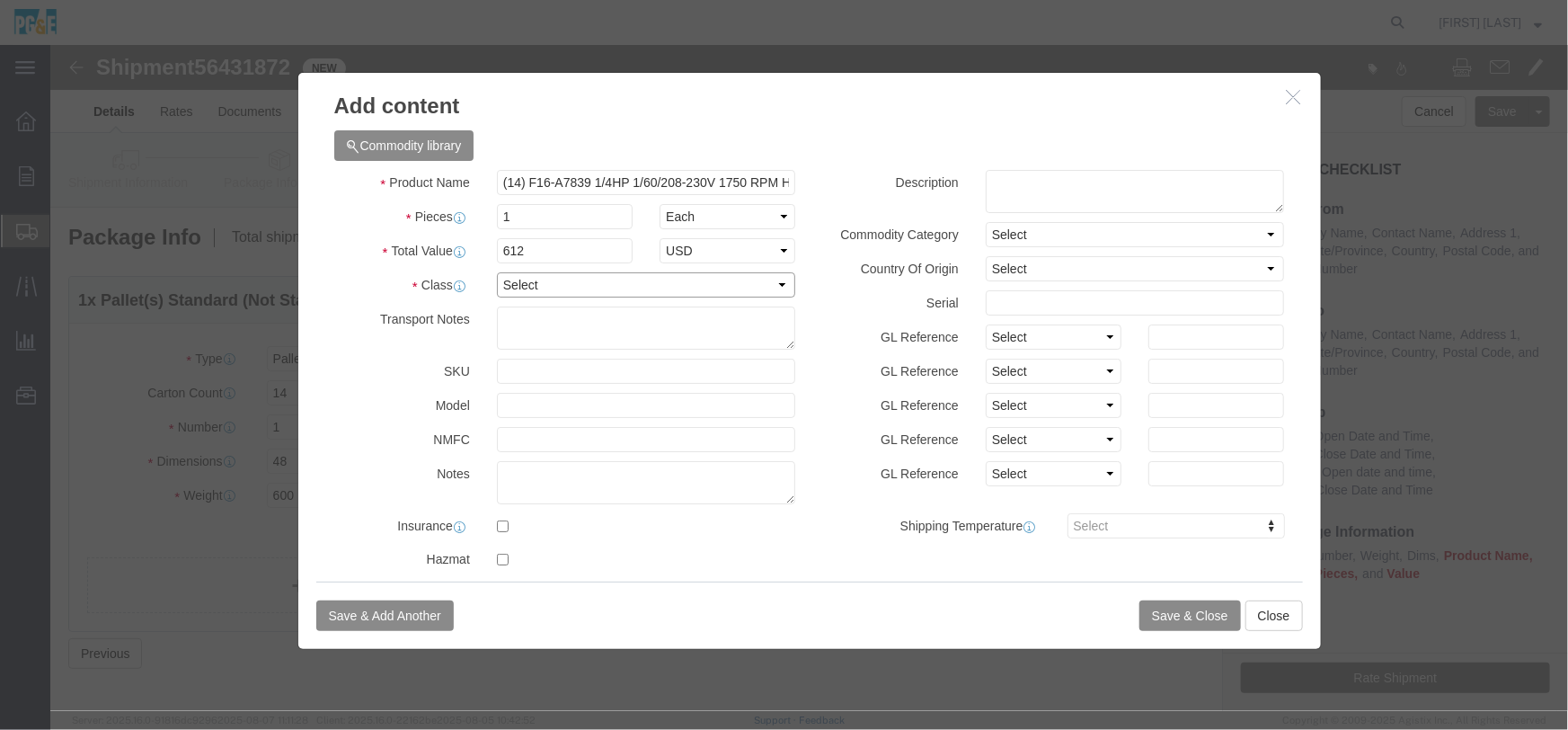 click on "Select 50 55 60 65 70 85 92.5 100 125 175 250 300 400" 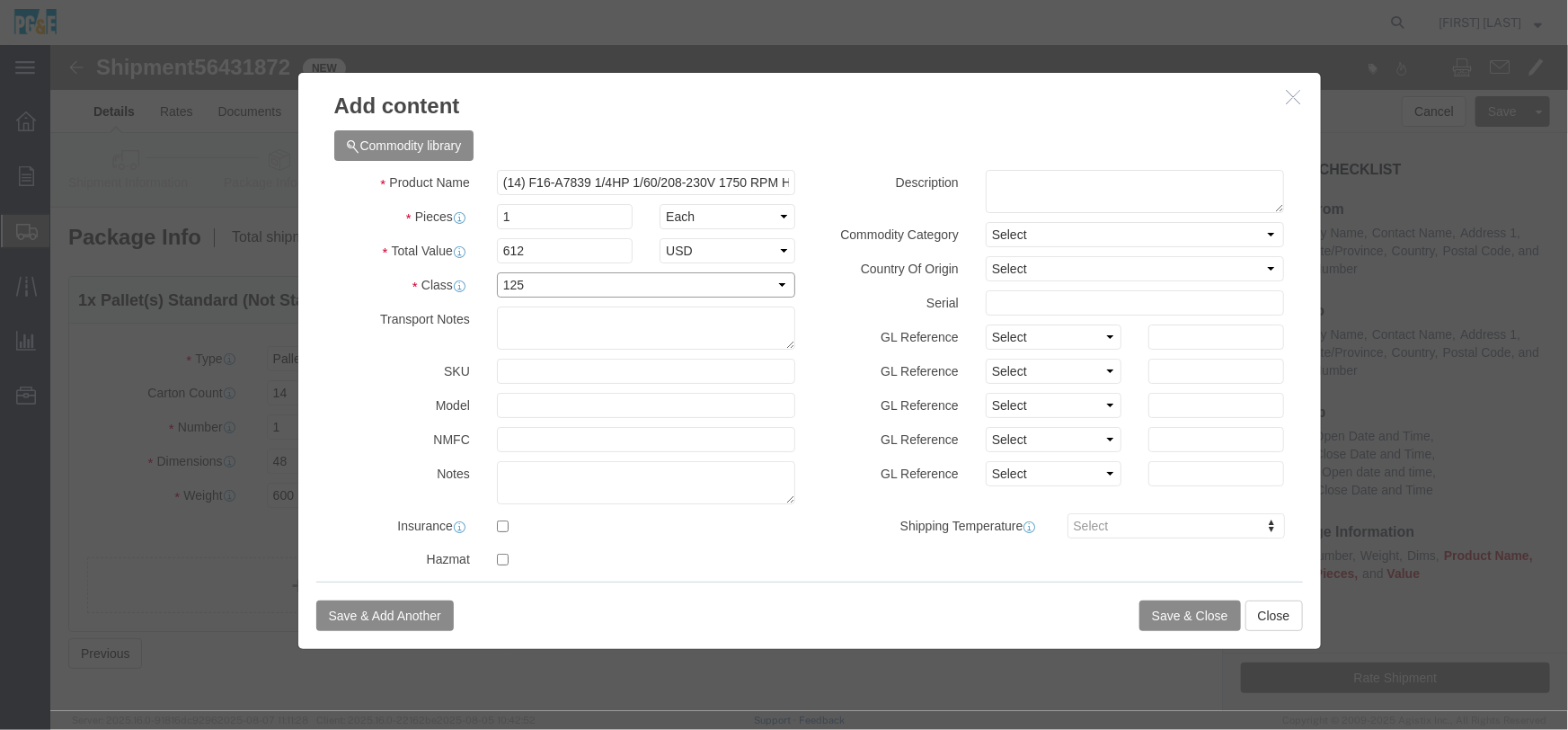 click on "Select 50 55 60 65 70 85 92.5 100 125 175 250 300 400" 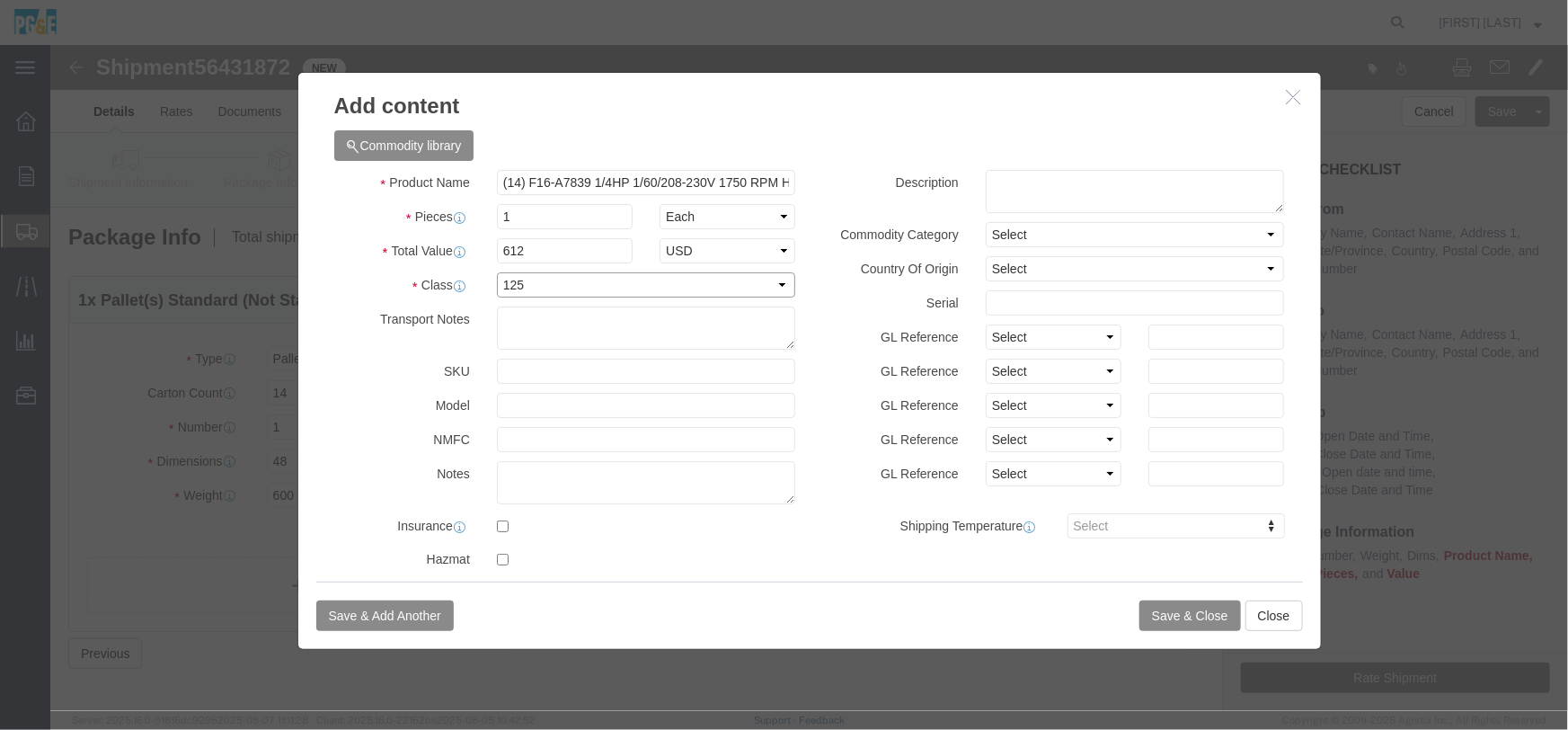 scroll, scrollTop: 53, scrollLeft: 0, axis: vertical 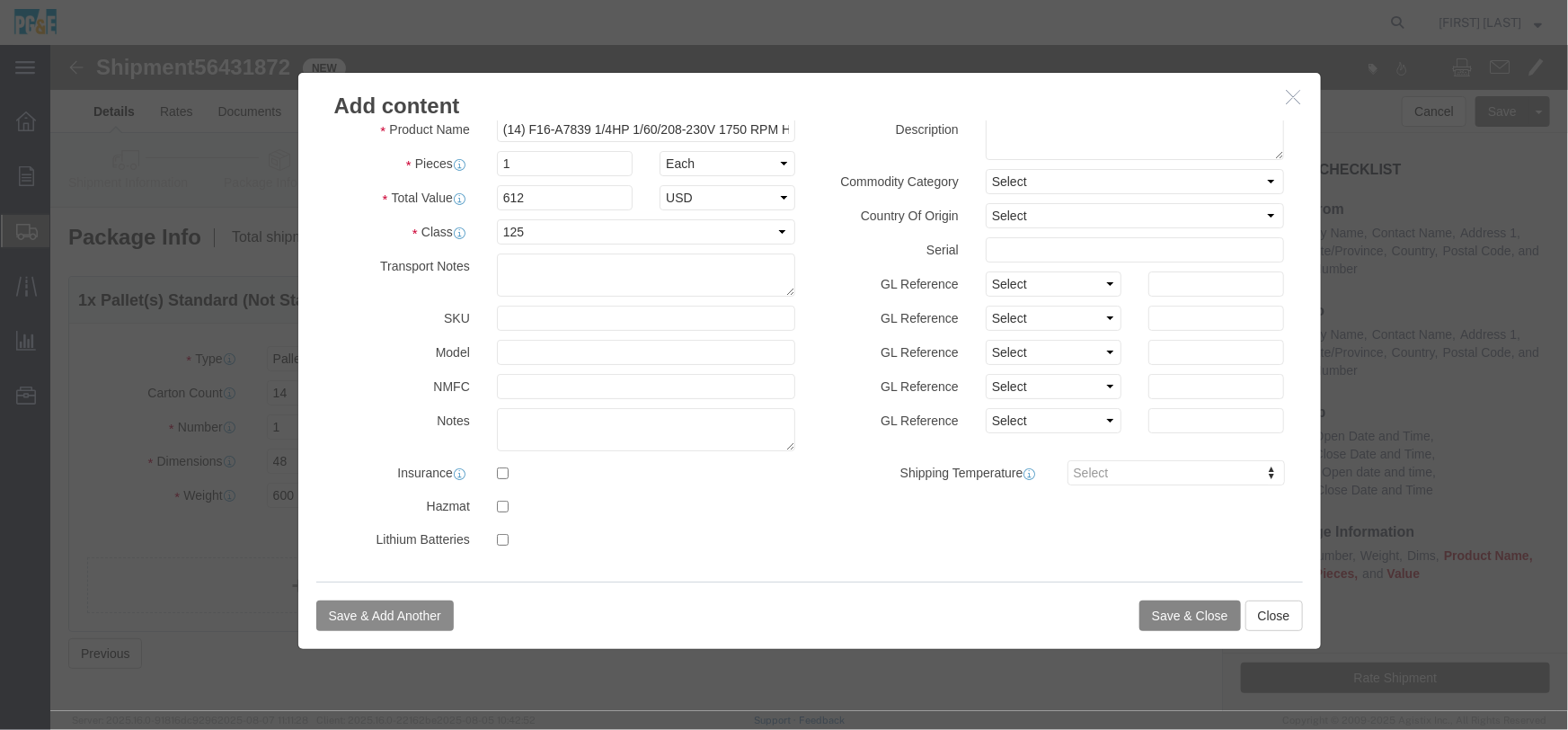 click on "Save & Close" 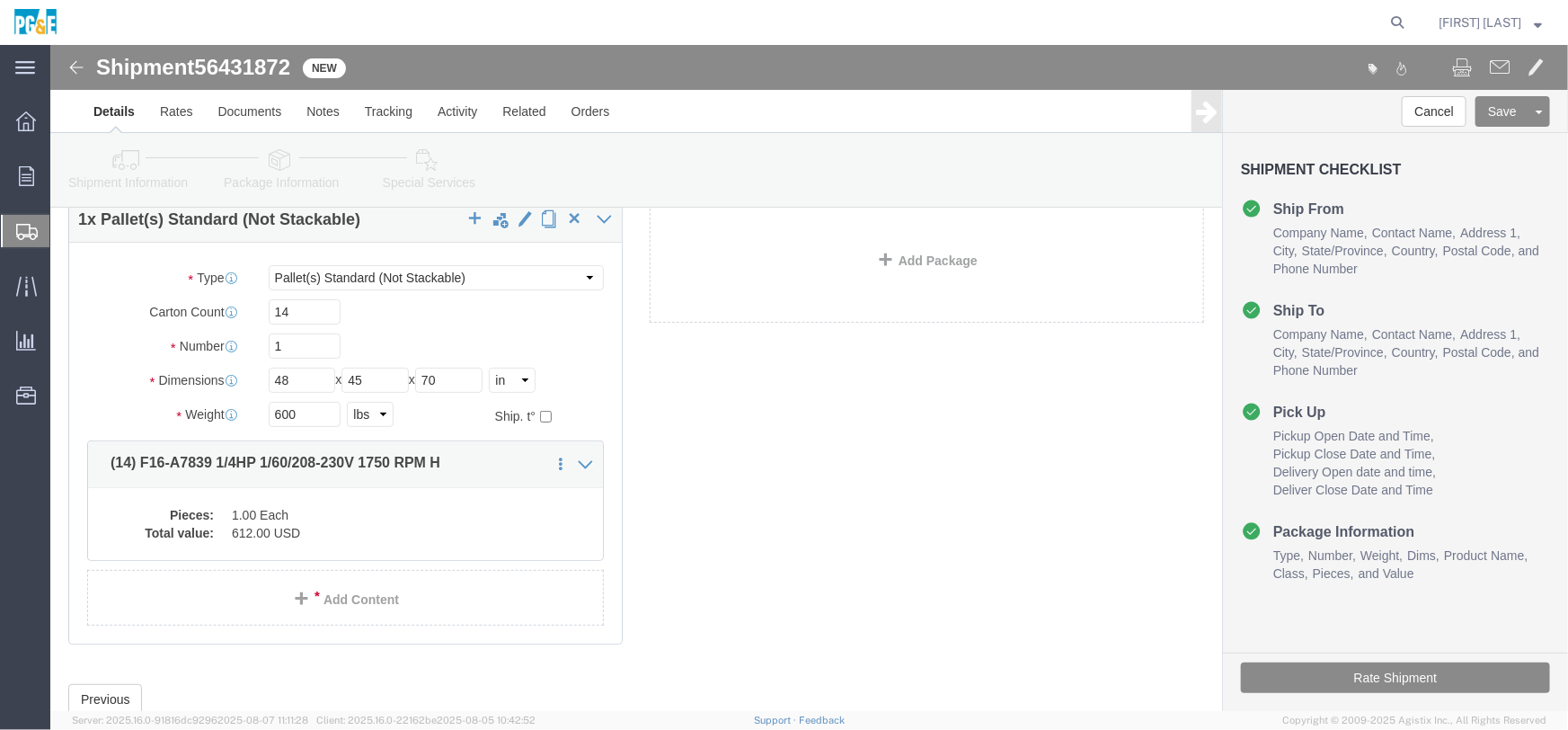 scroll, scrollTop: 0, scrollLeft: 0, axis: both 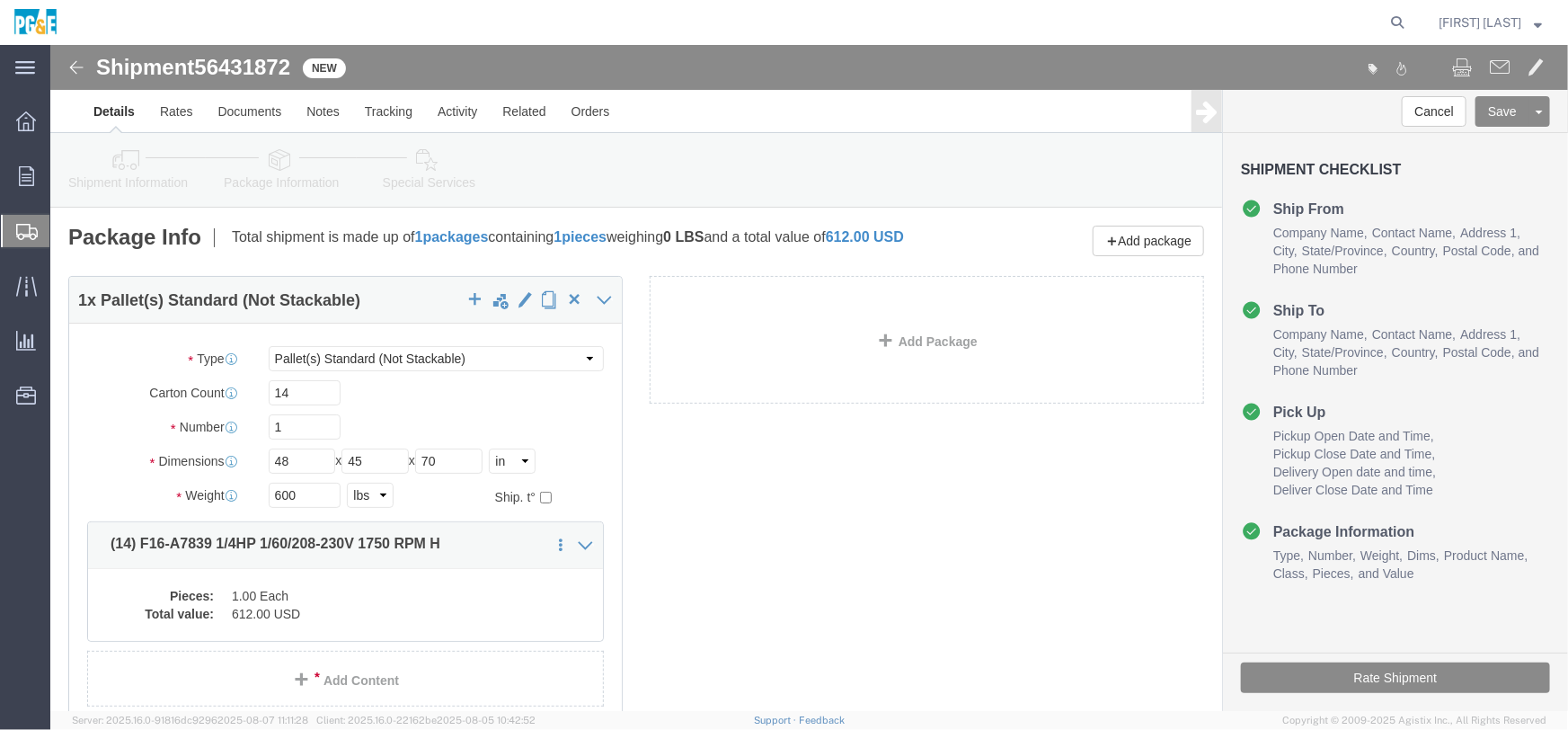 click on "Package Information" 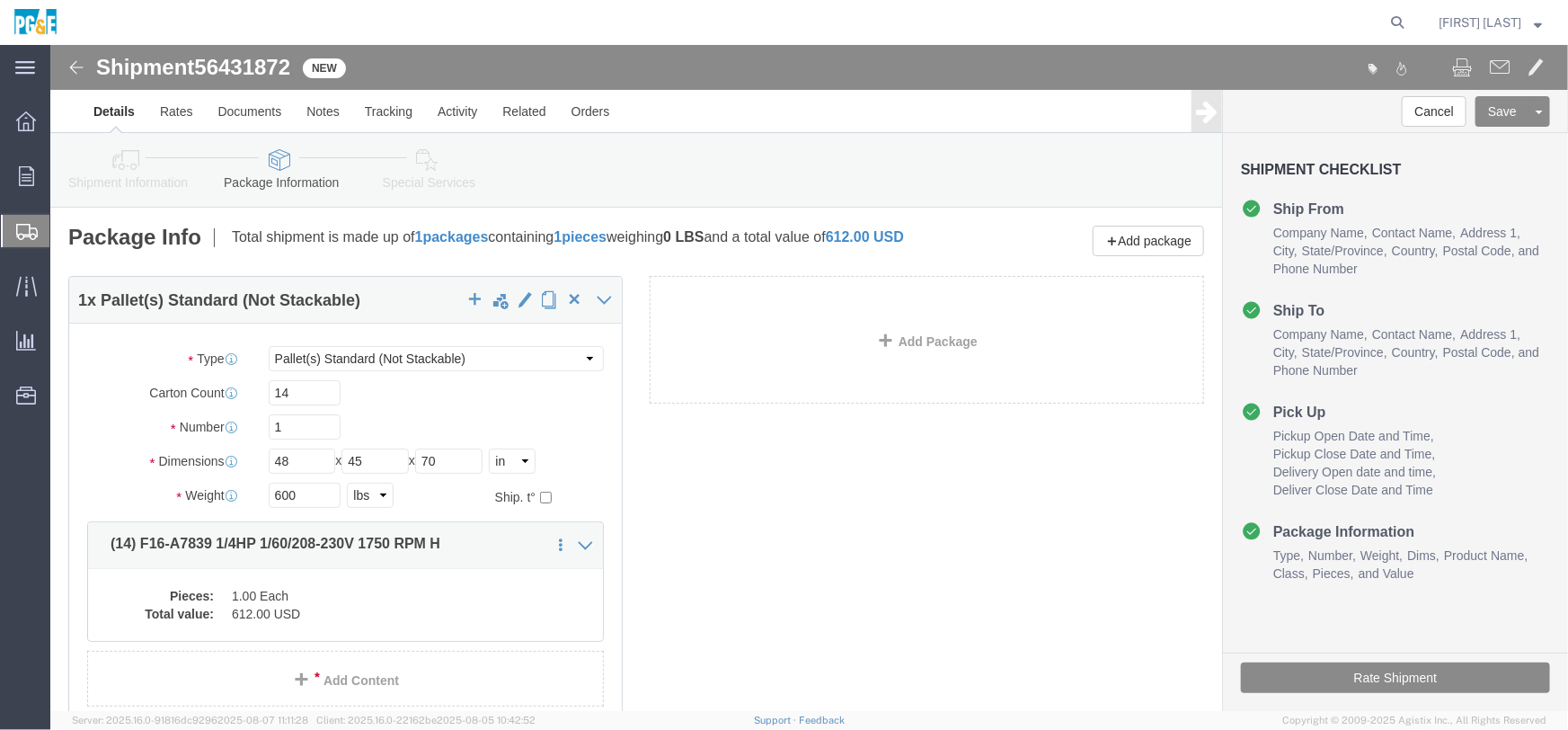 click 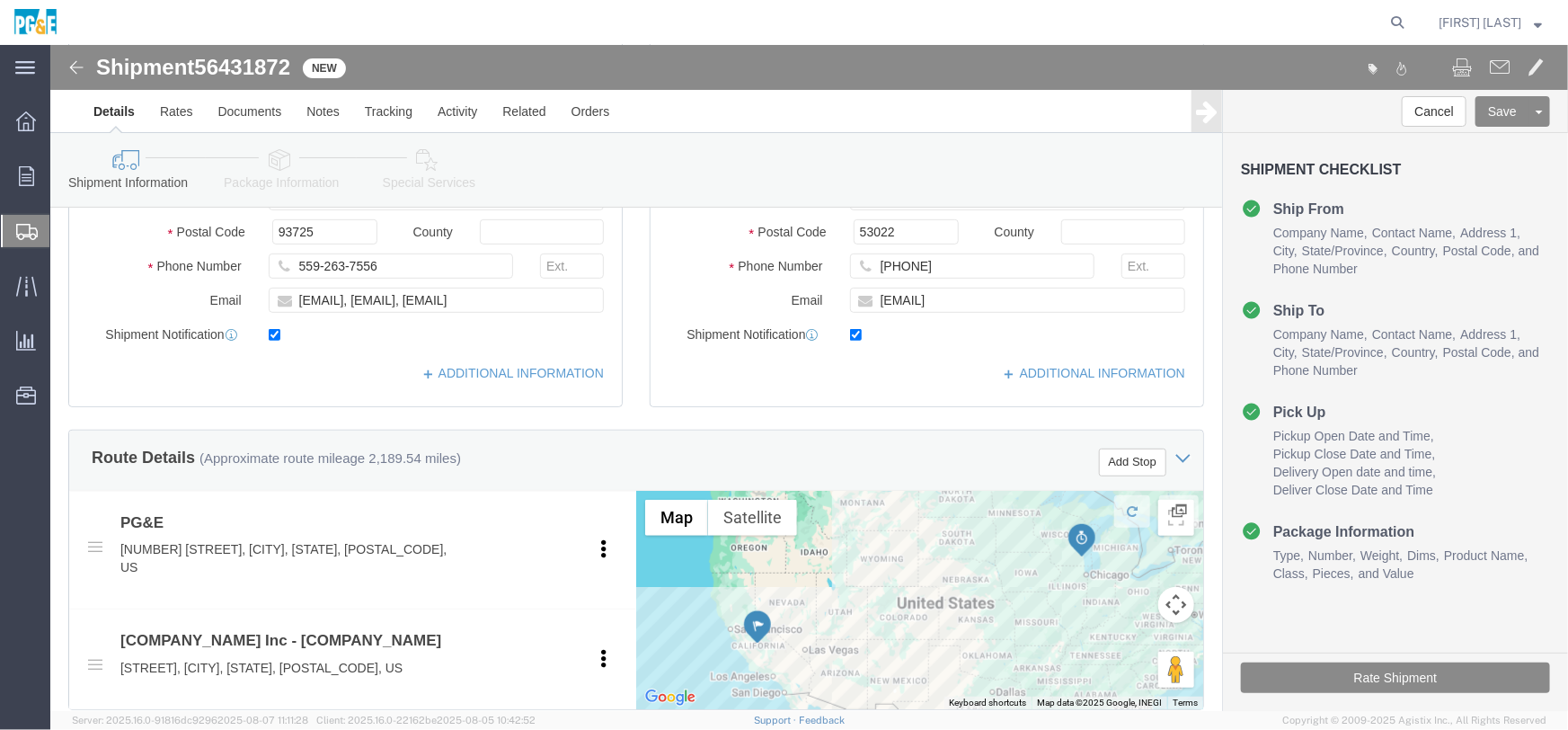 scroll, scrollTop: 408, scrollLeft: 0, axis: vertical 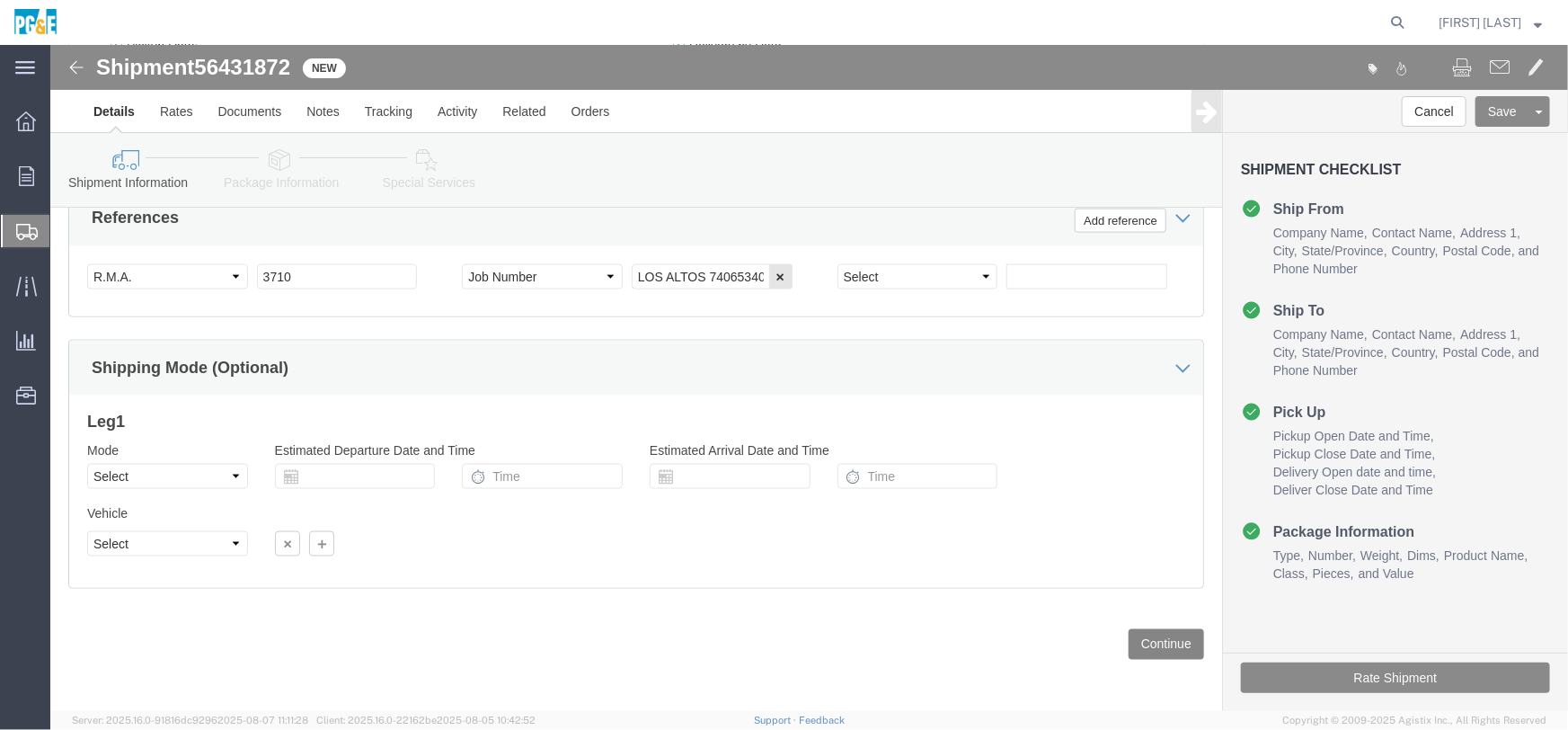 click on "Continue" 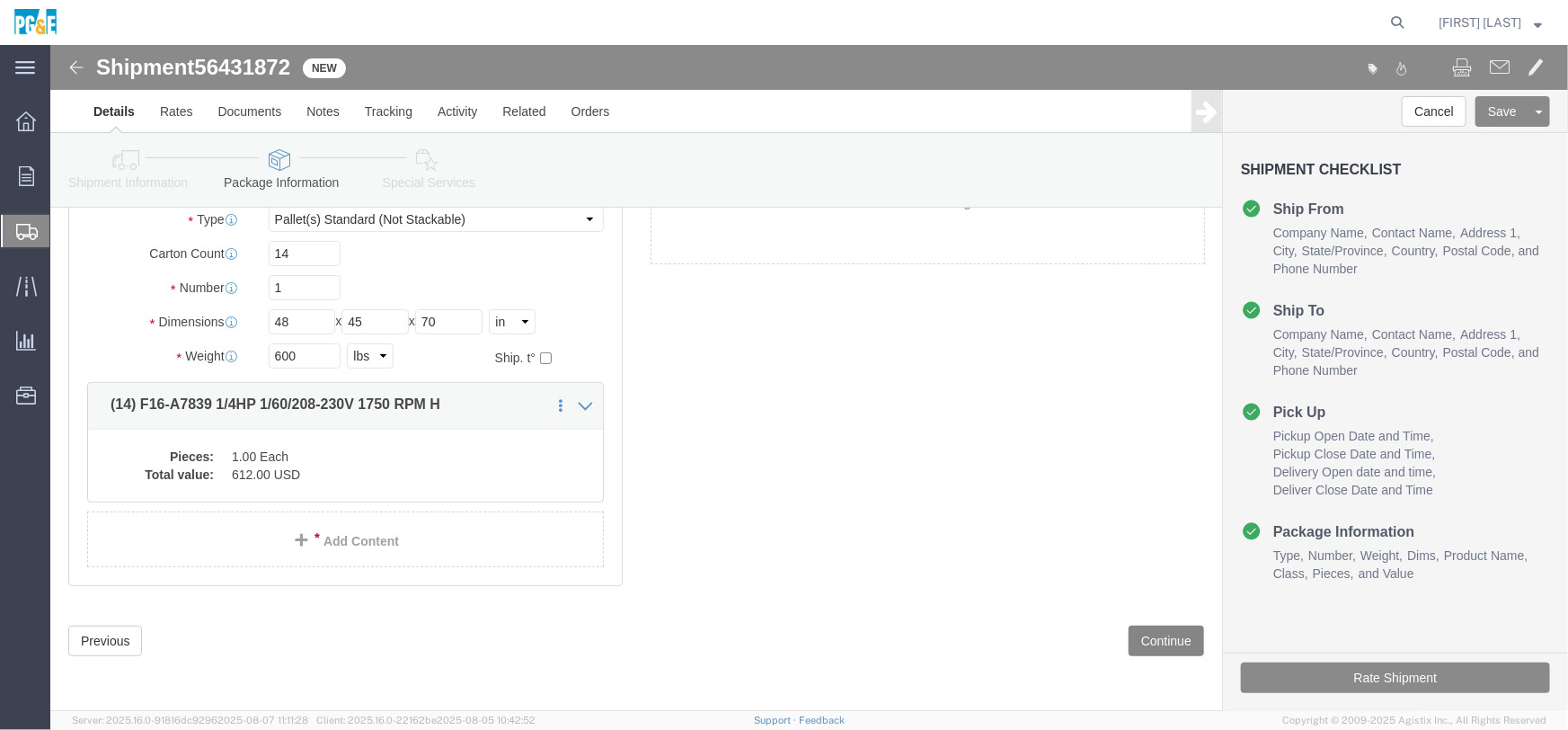 scroll, scrollTop: 152, scrollLeft: 0, axis: vertical 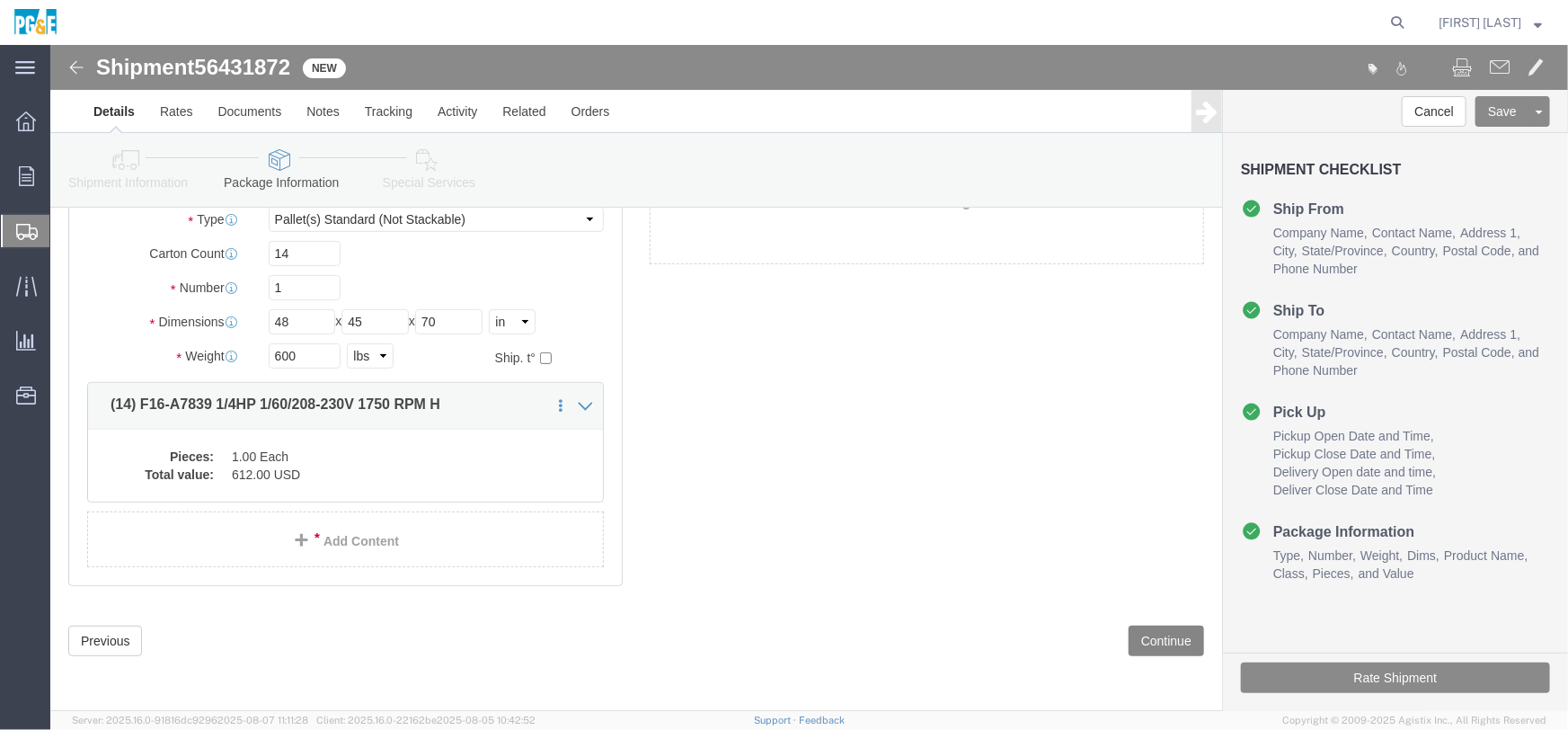 click on "Continue" 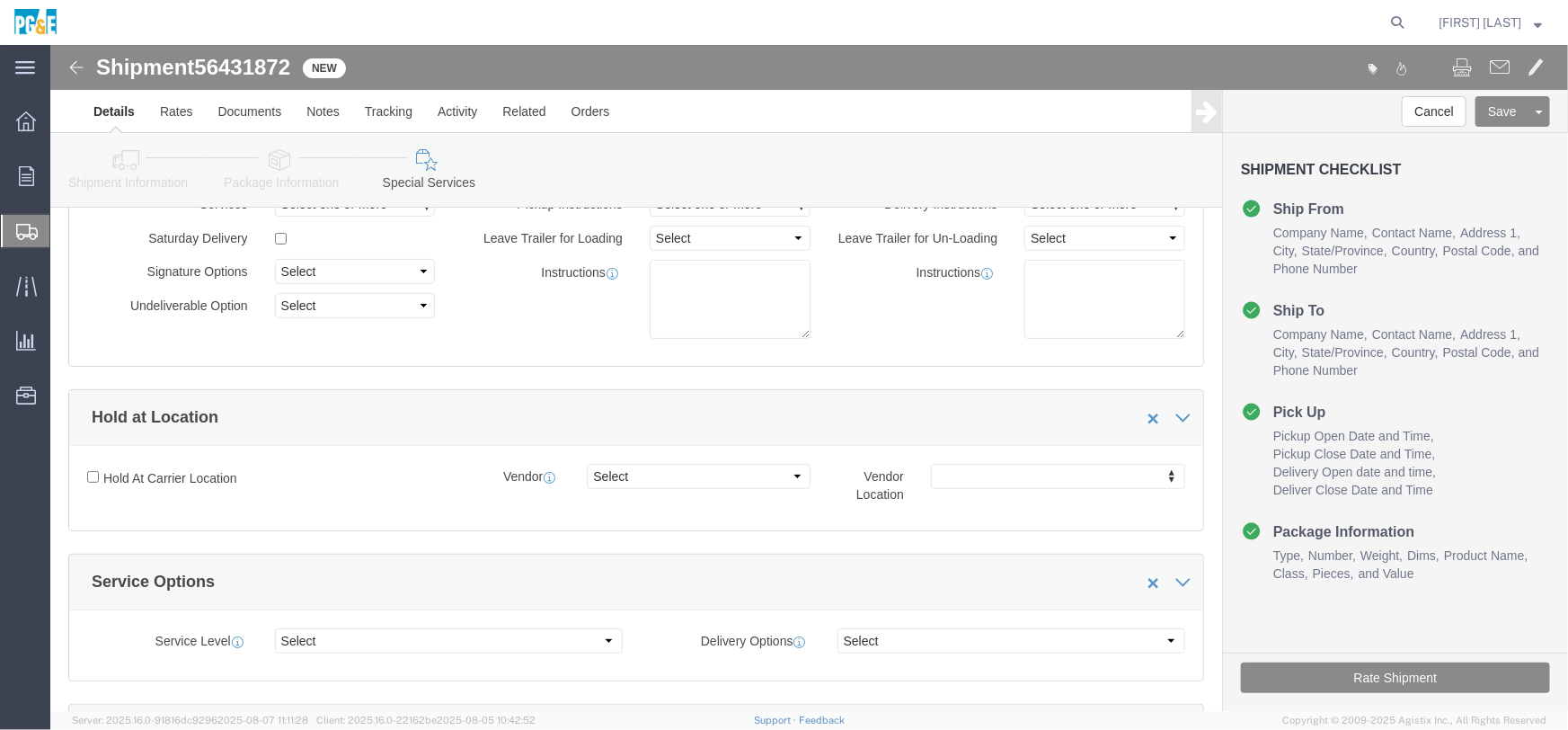 scroll, scrollTop: 1637, scrollLeft: 0, axis: vertical 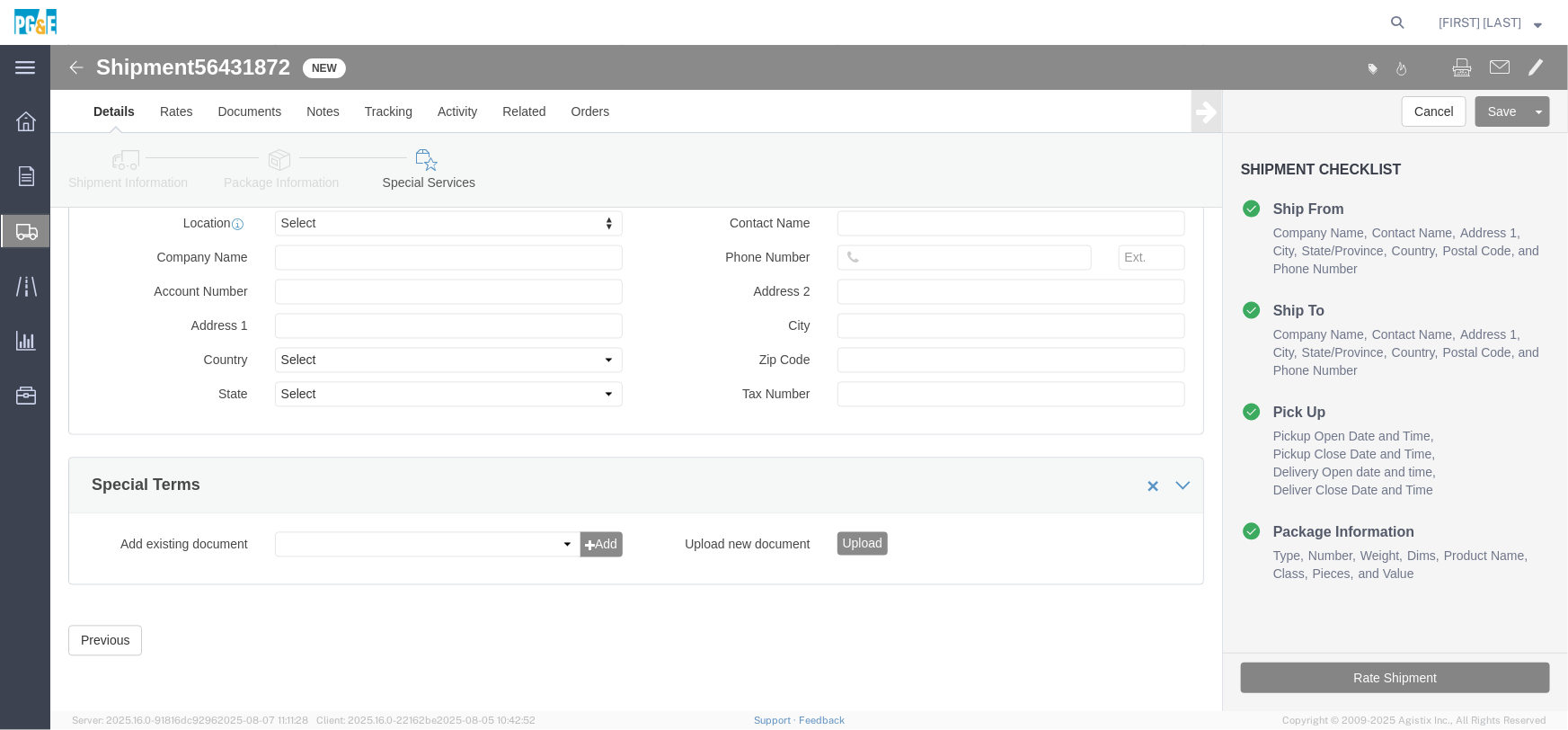 click on "Rate Shipment" 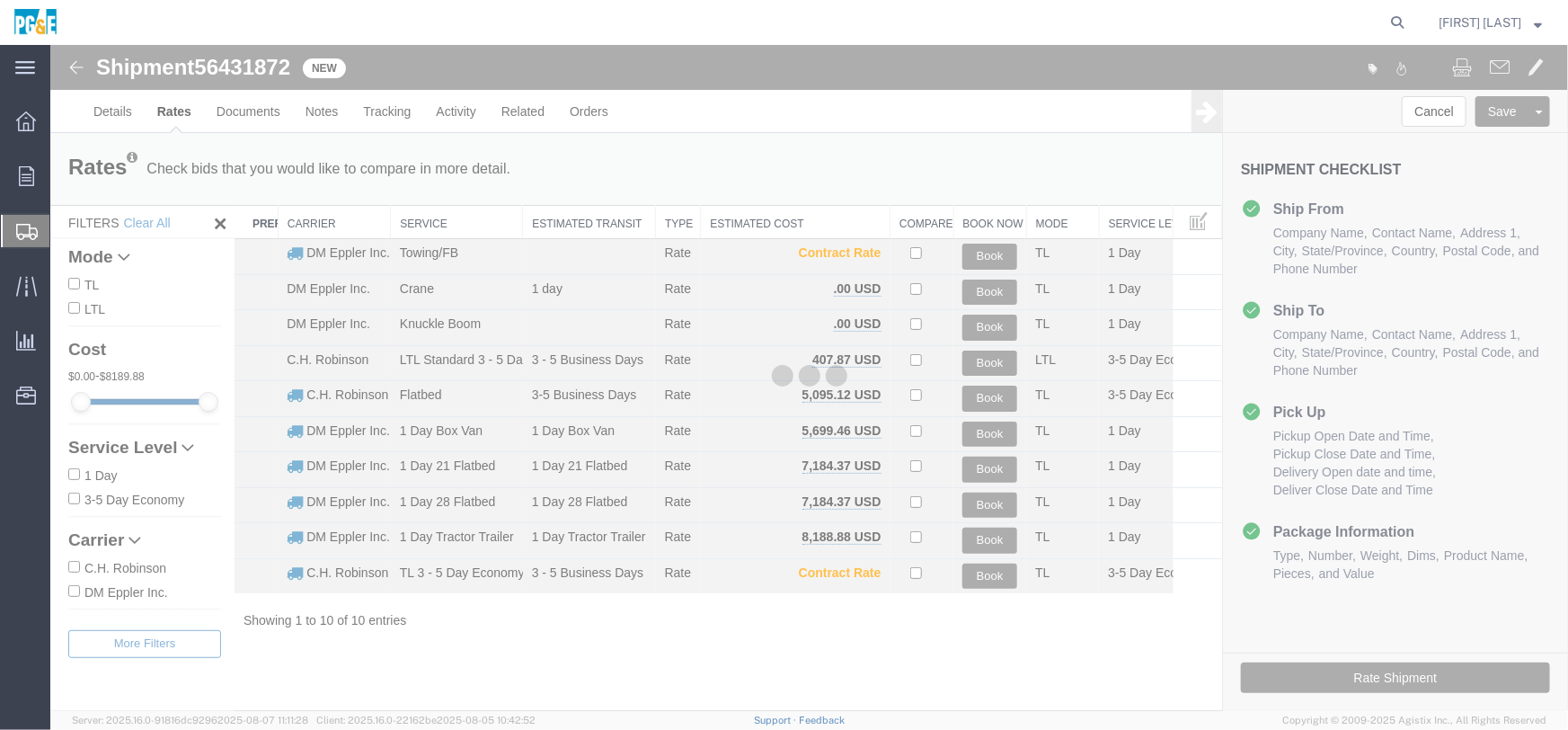 scroll, scrollTop: 0, scrollLeft: 0, axis: both 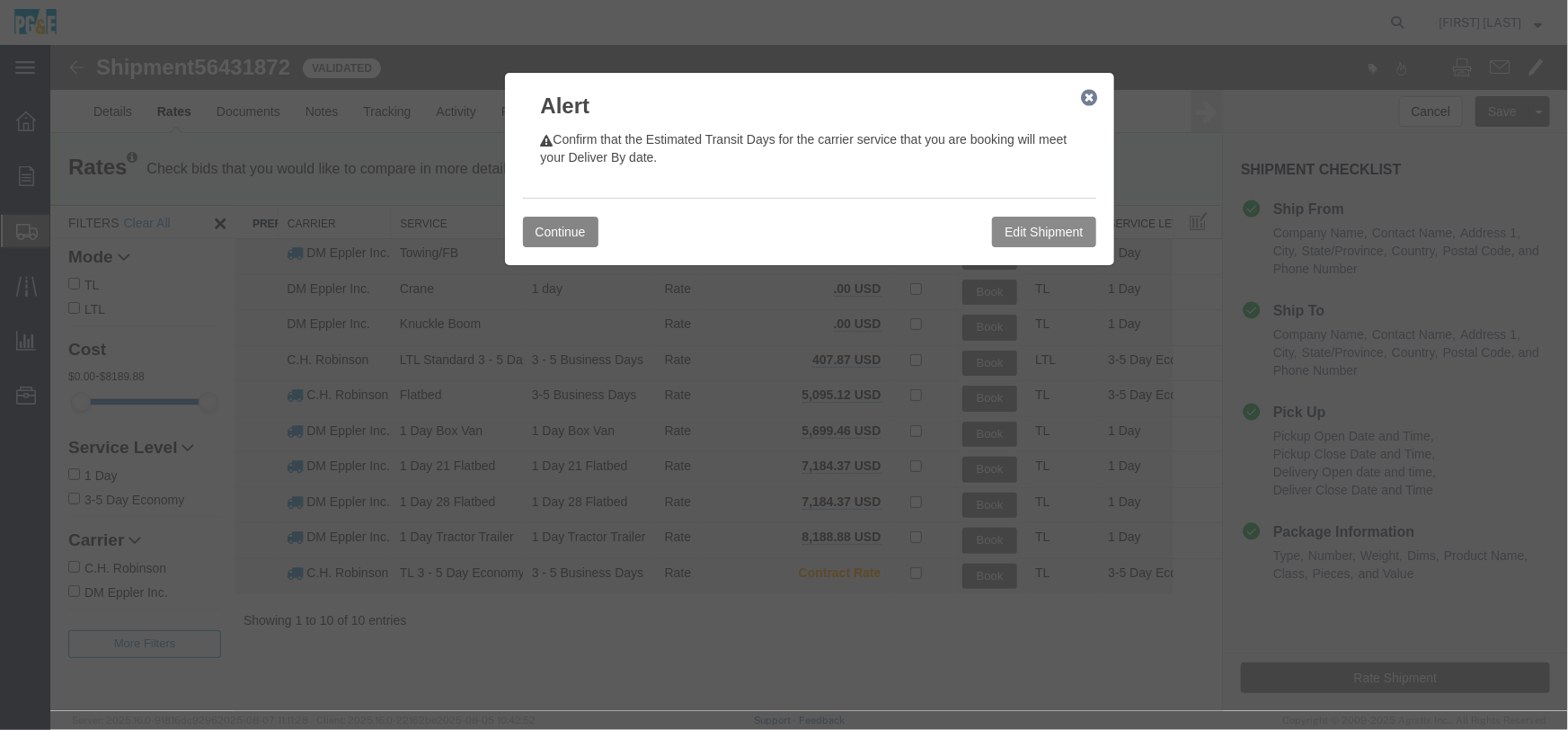 click on "Continue" at bounding box center [560, 231] 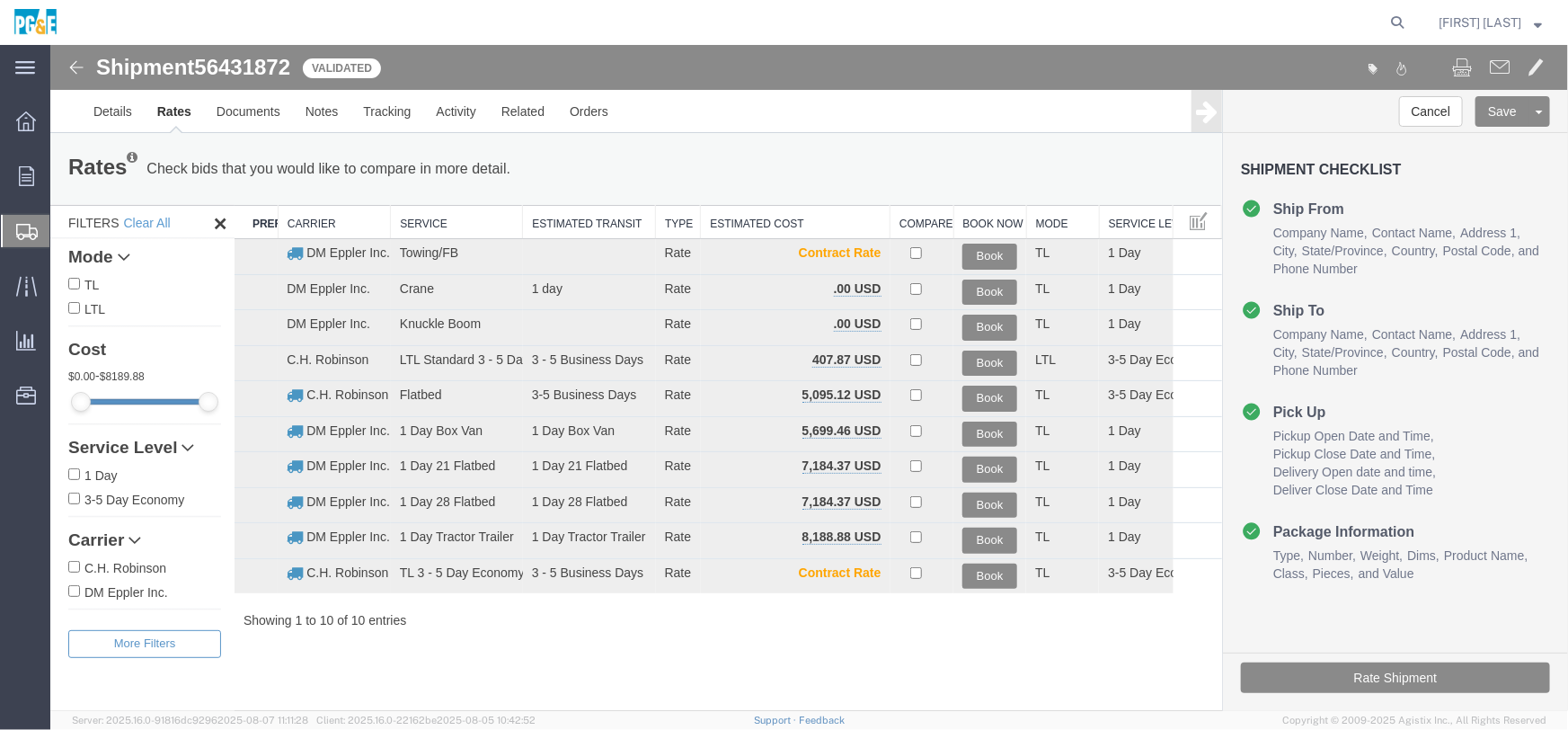 click on "3-5 Day Economy" at bounding box center (73, 497) 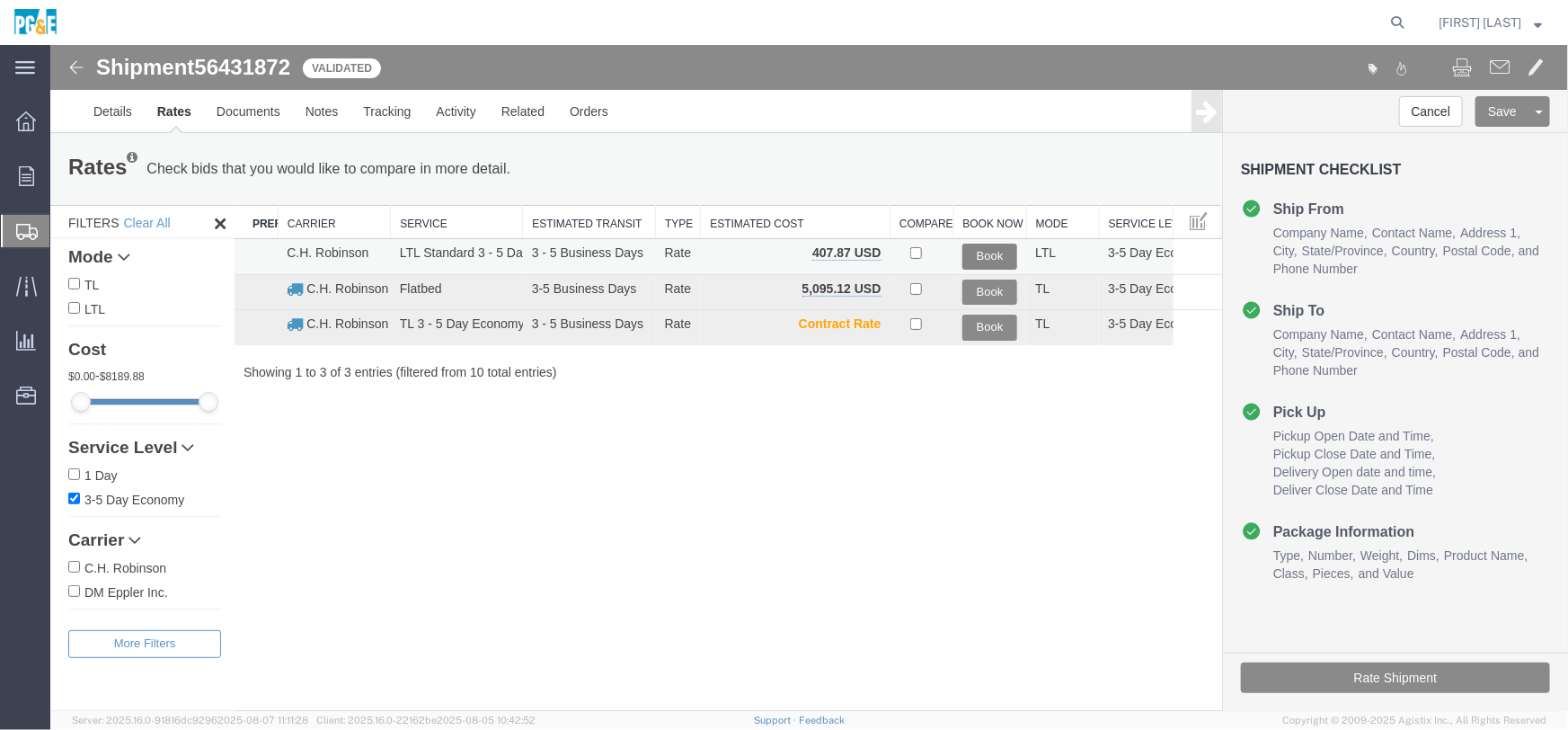 click on "Book" at bounding box center [988, 255] 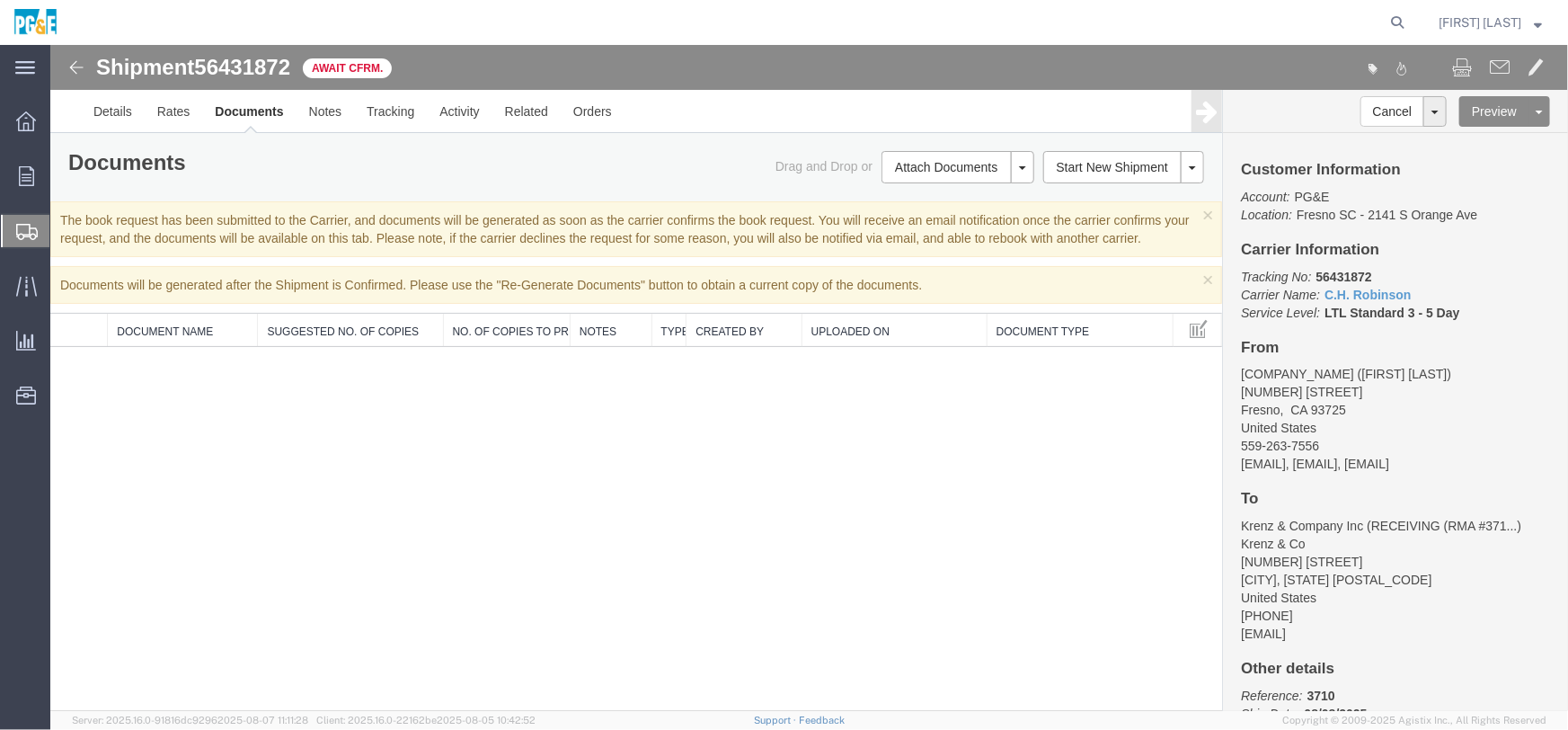 click on "Create Shipment" 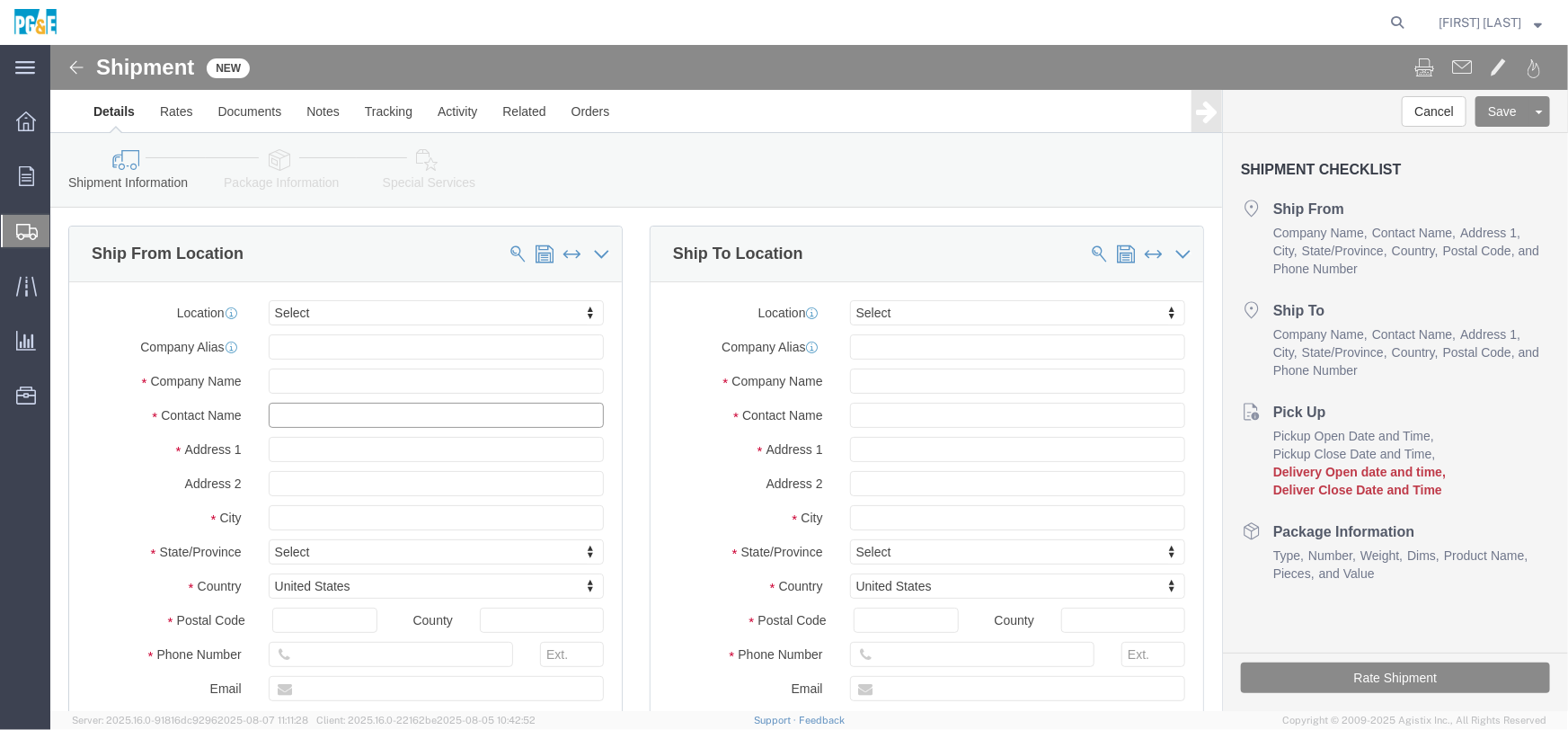 click 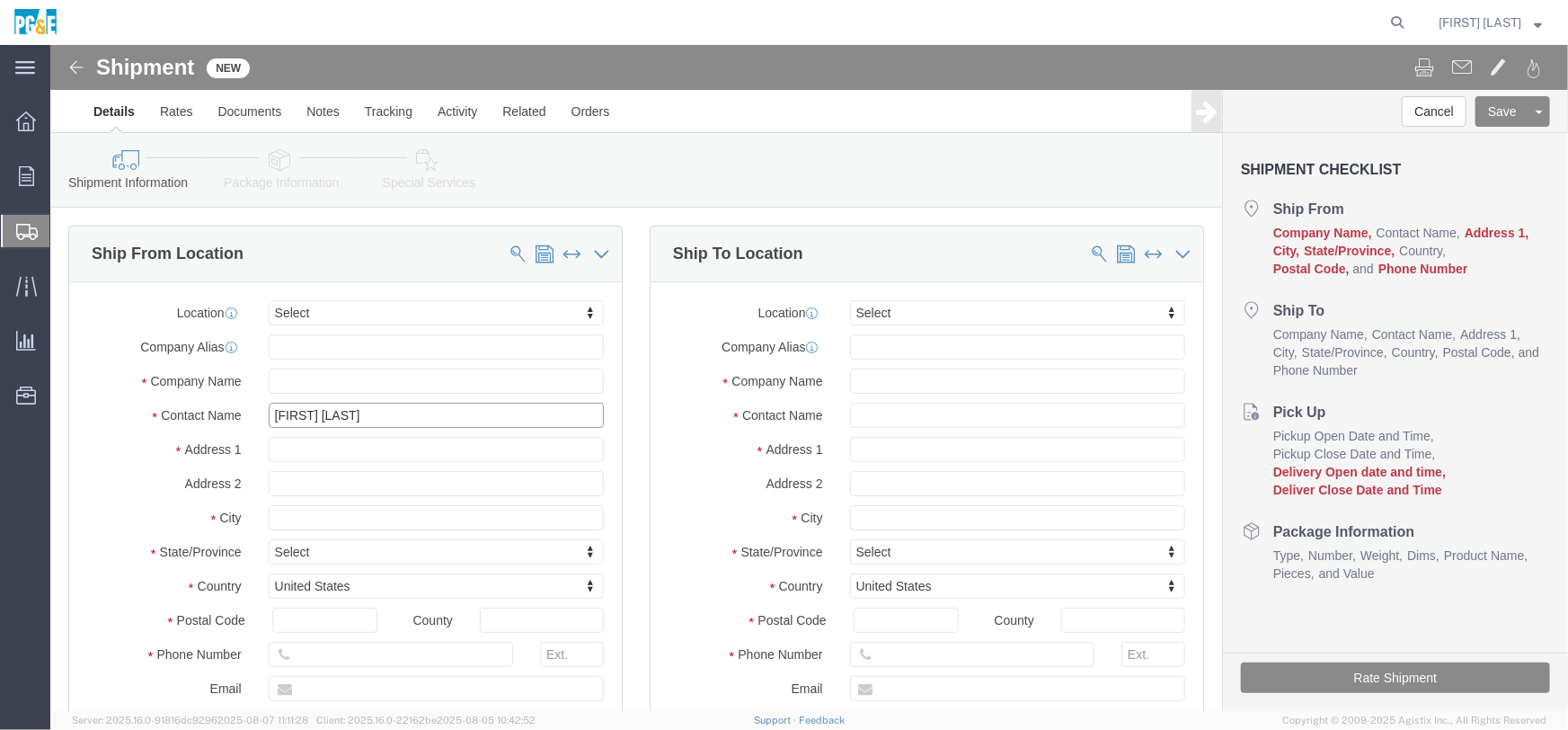 type on "[FIRST] [LAST]" 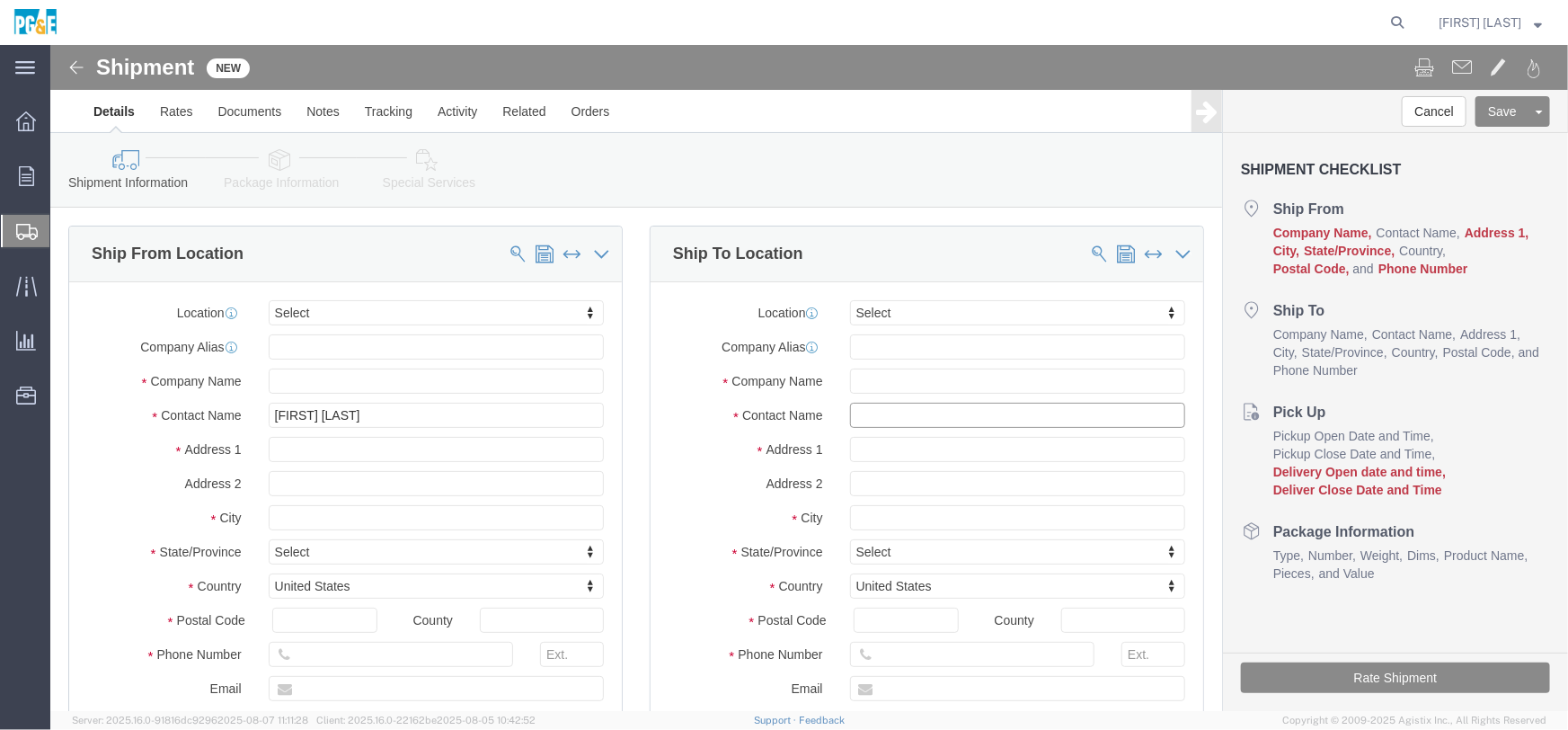 click 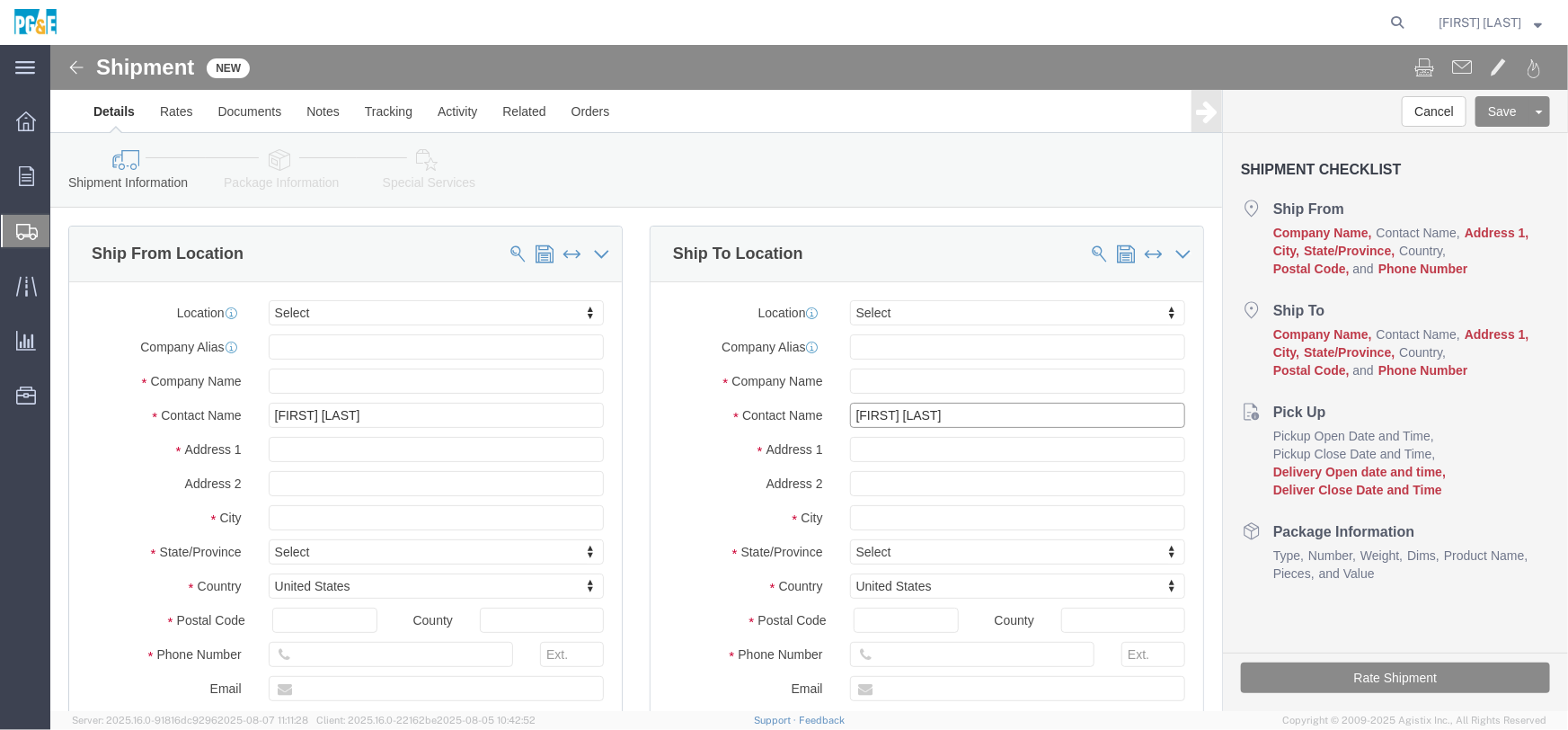 type on "[FIRST] [LAST]" 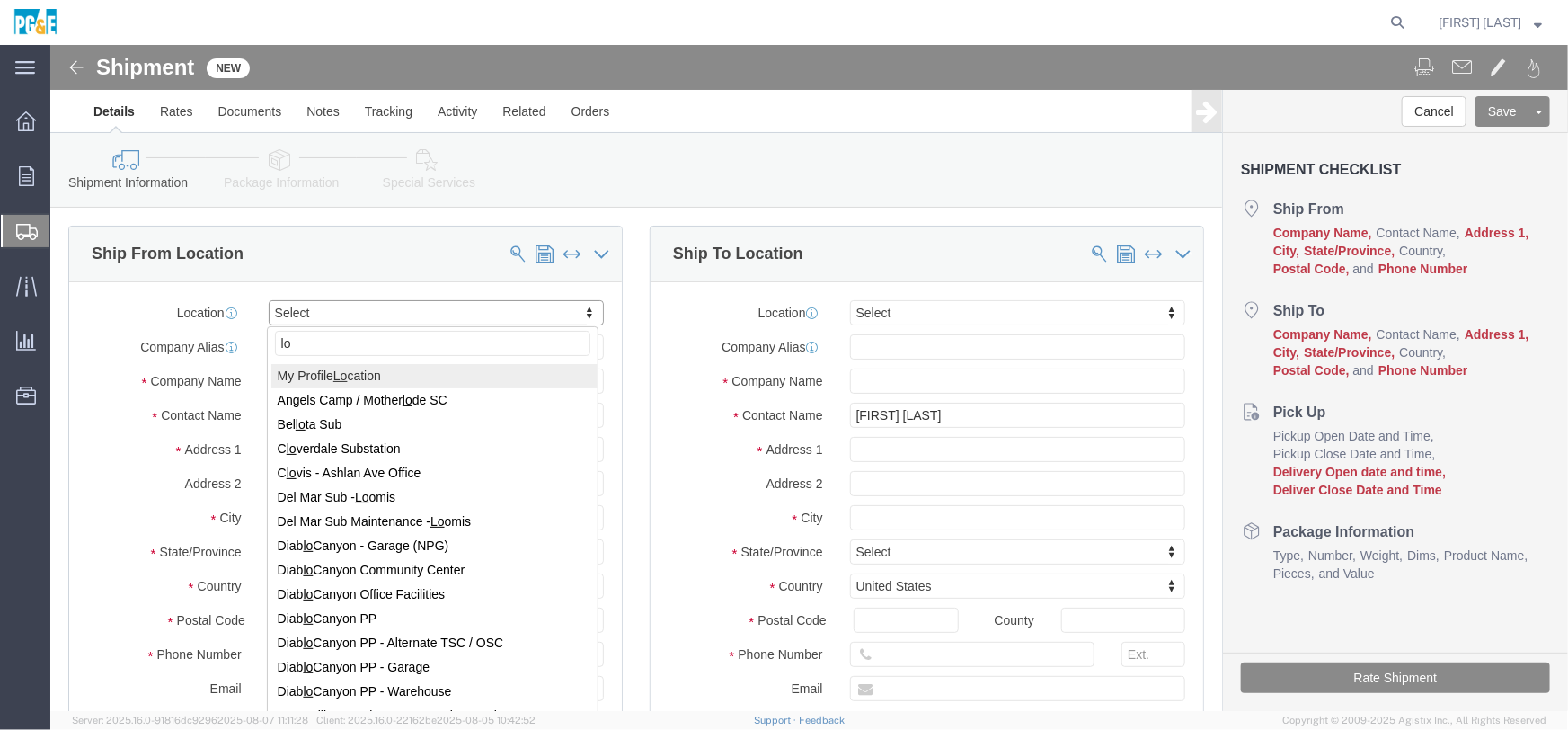 type on "lo" 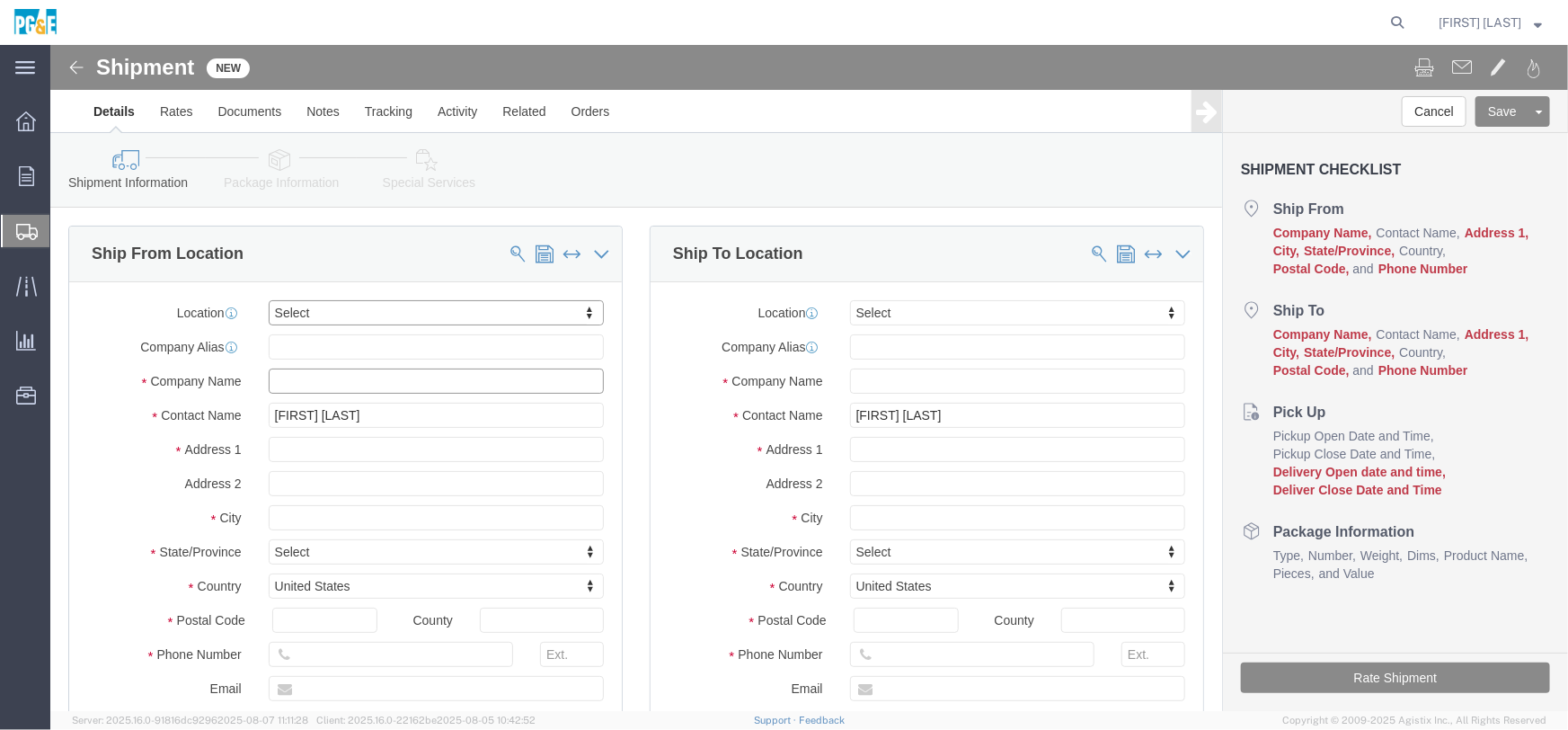 click 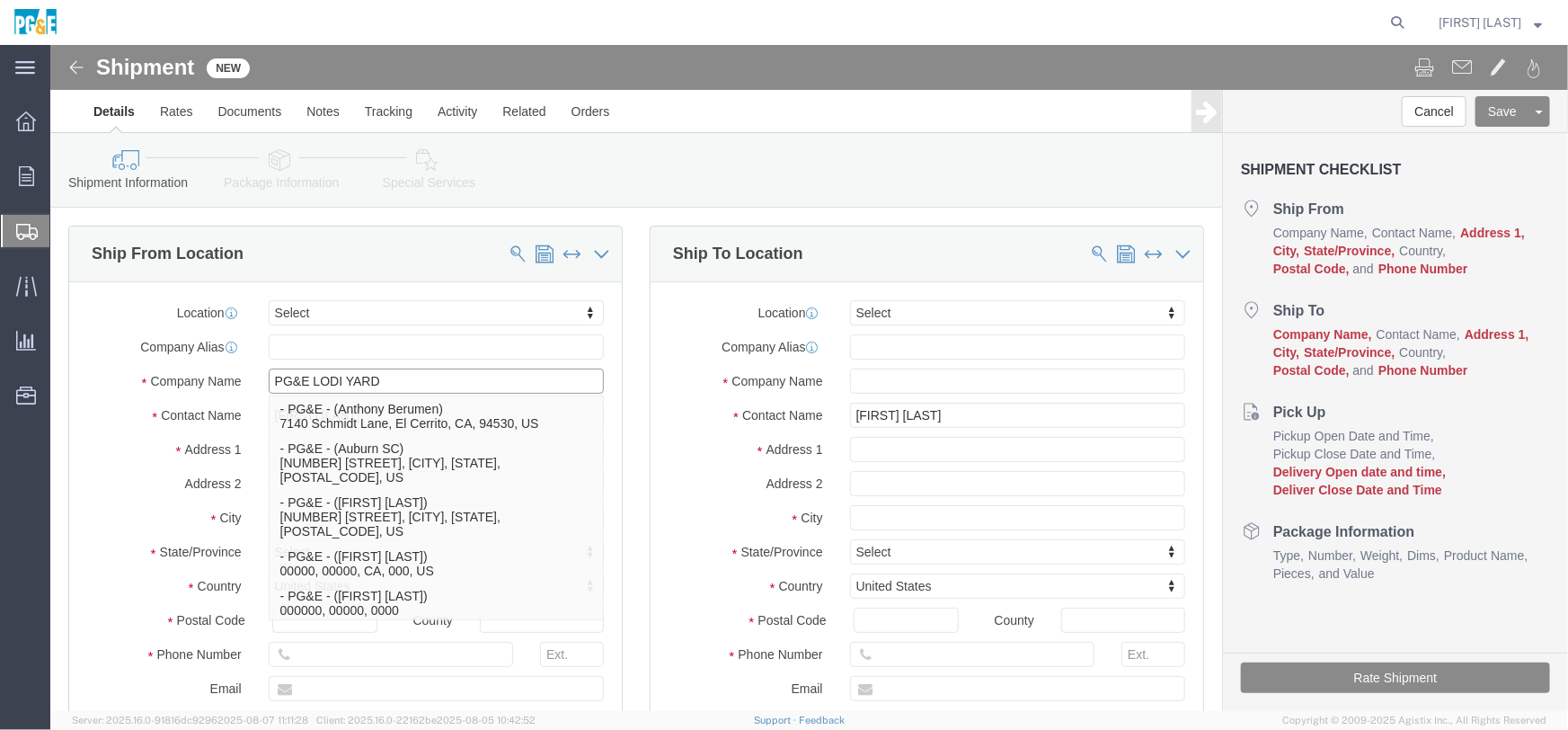 type on "PG&E LODI YARD" 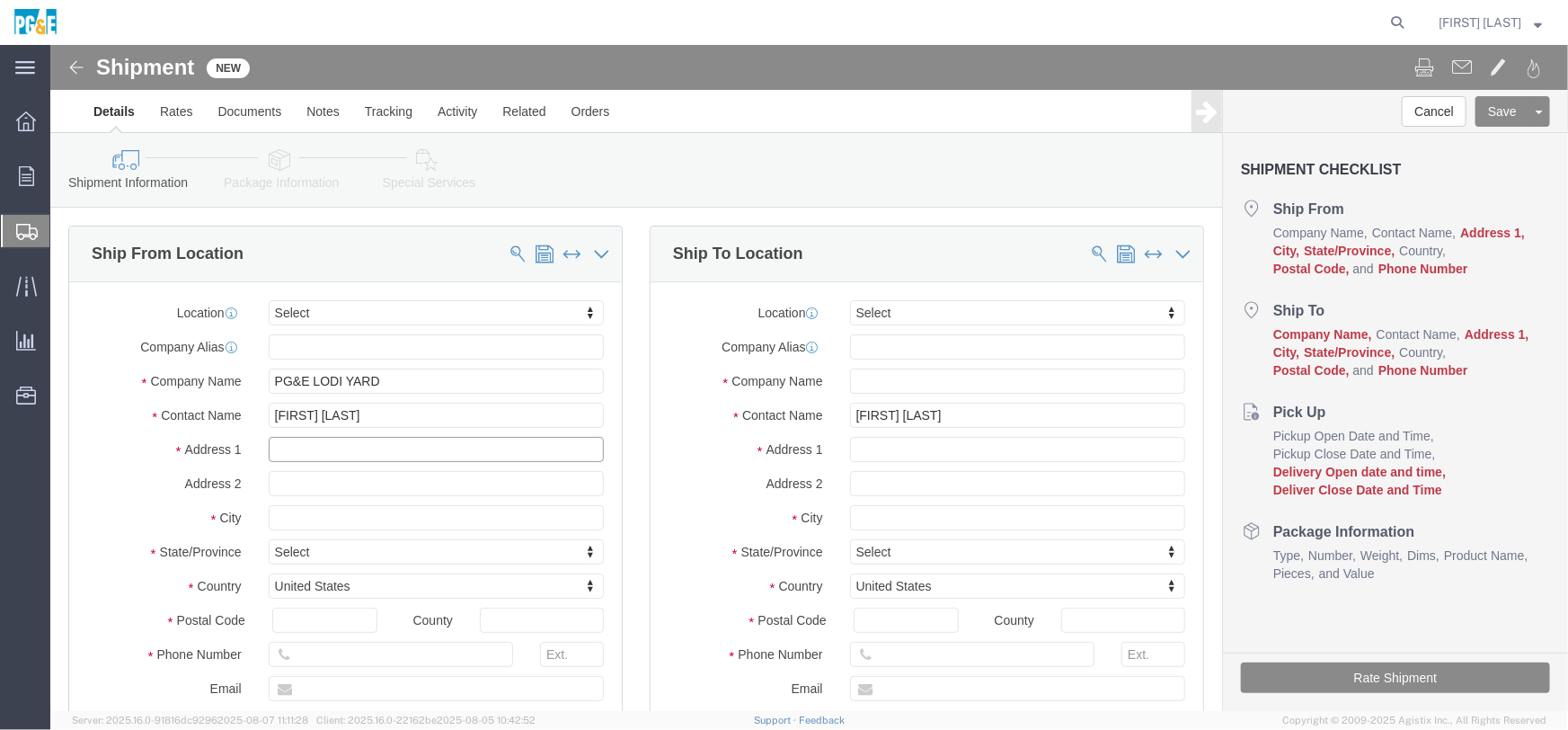 drag, startPoint x: 256, startPoint y: 406, endPoint x: 331, endPoint y: 419, distance: 76.11833 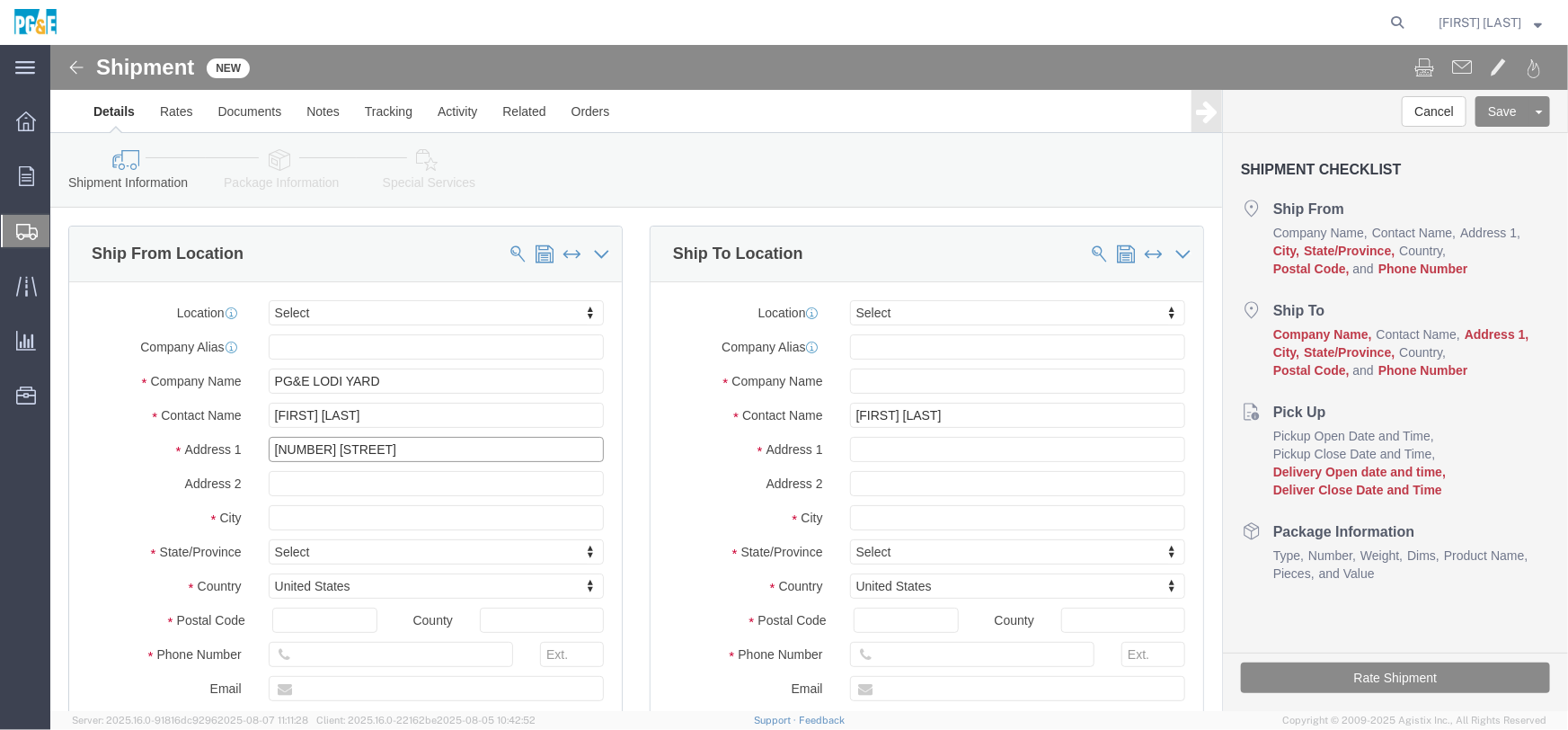 type on "[NUMBER] [STREET]" 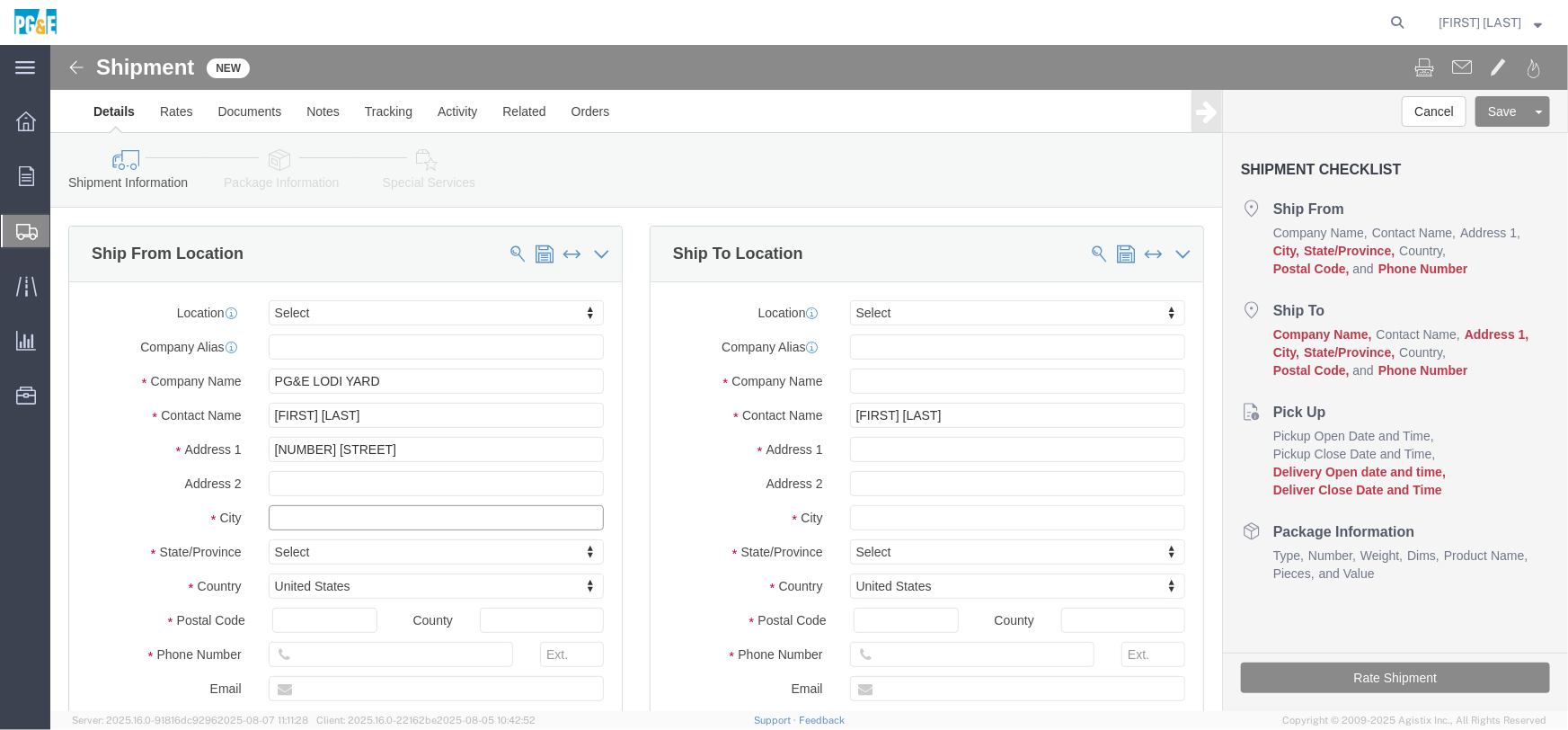 click 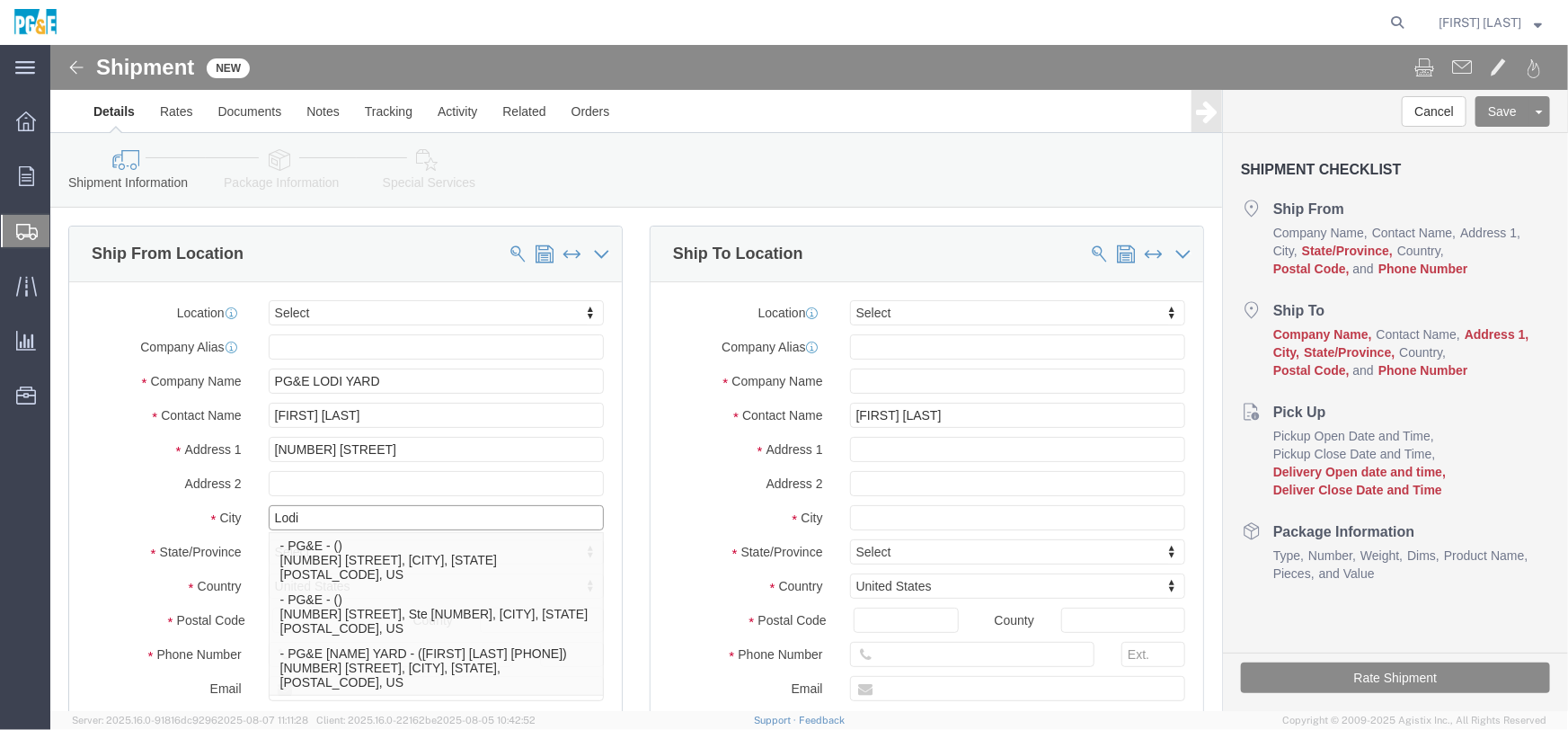 type on "Lodi" 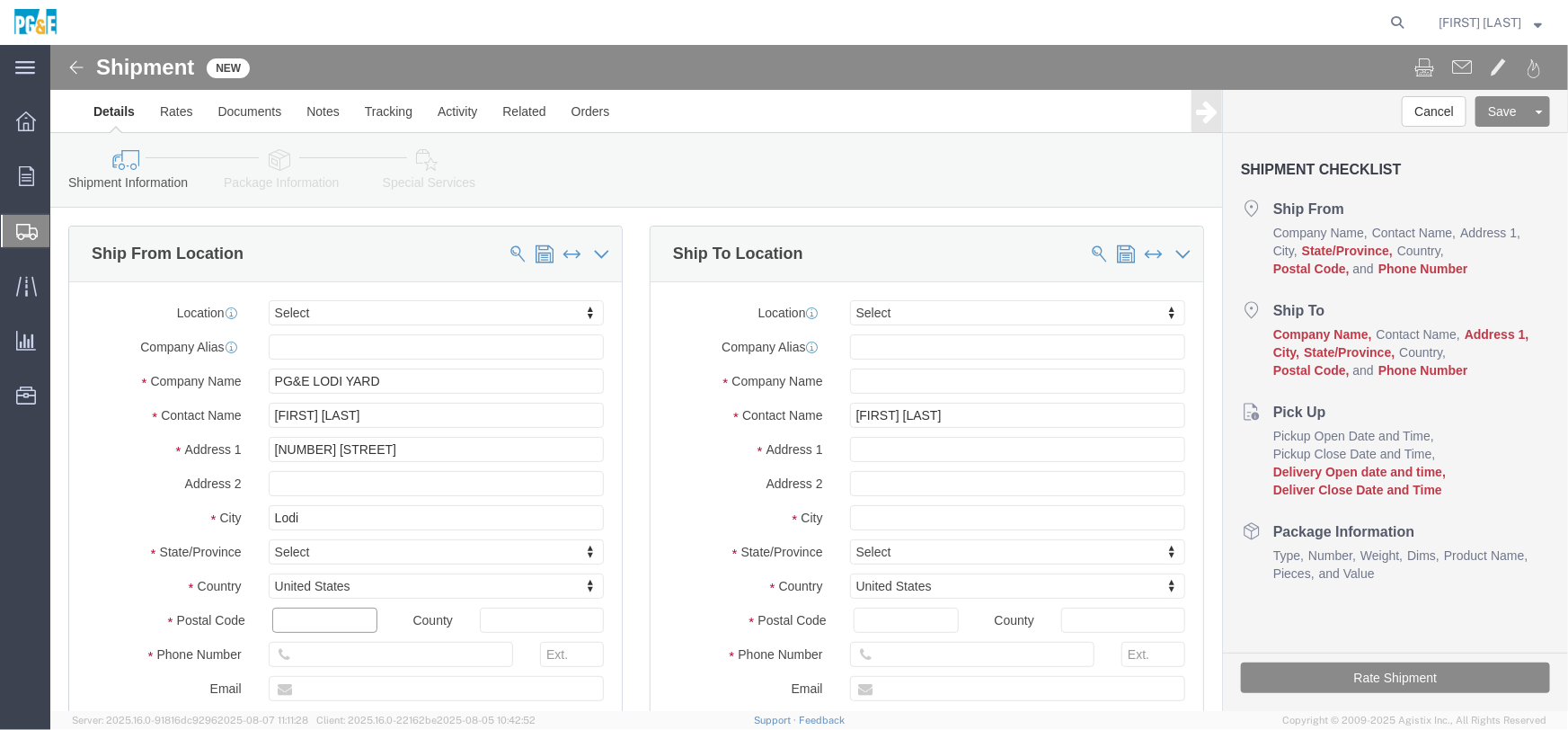 drag, startPoint x: 271, startPoint y: 574, endPoint x: 296, endPoint y: 552, distance: 33.301652 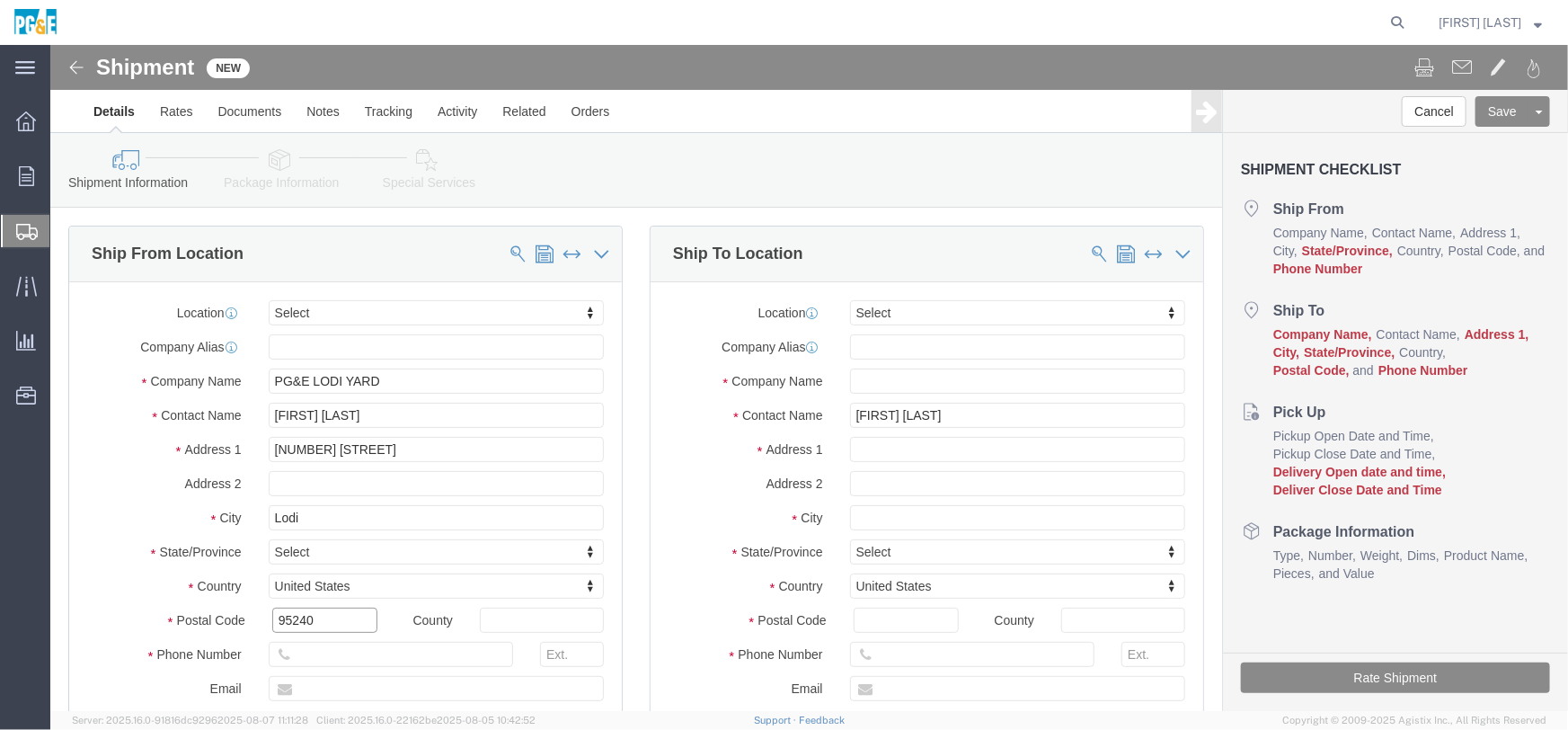 type on "95240" 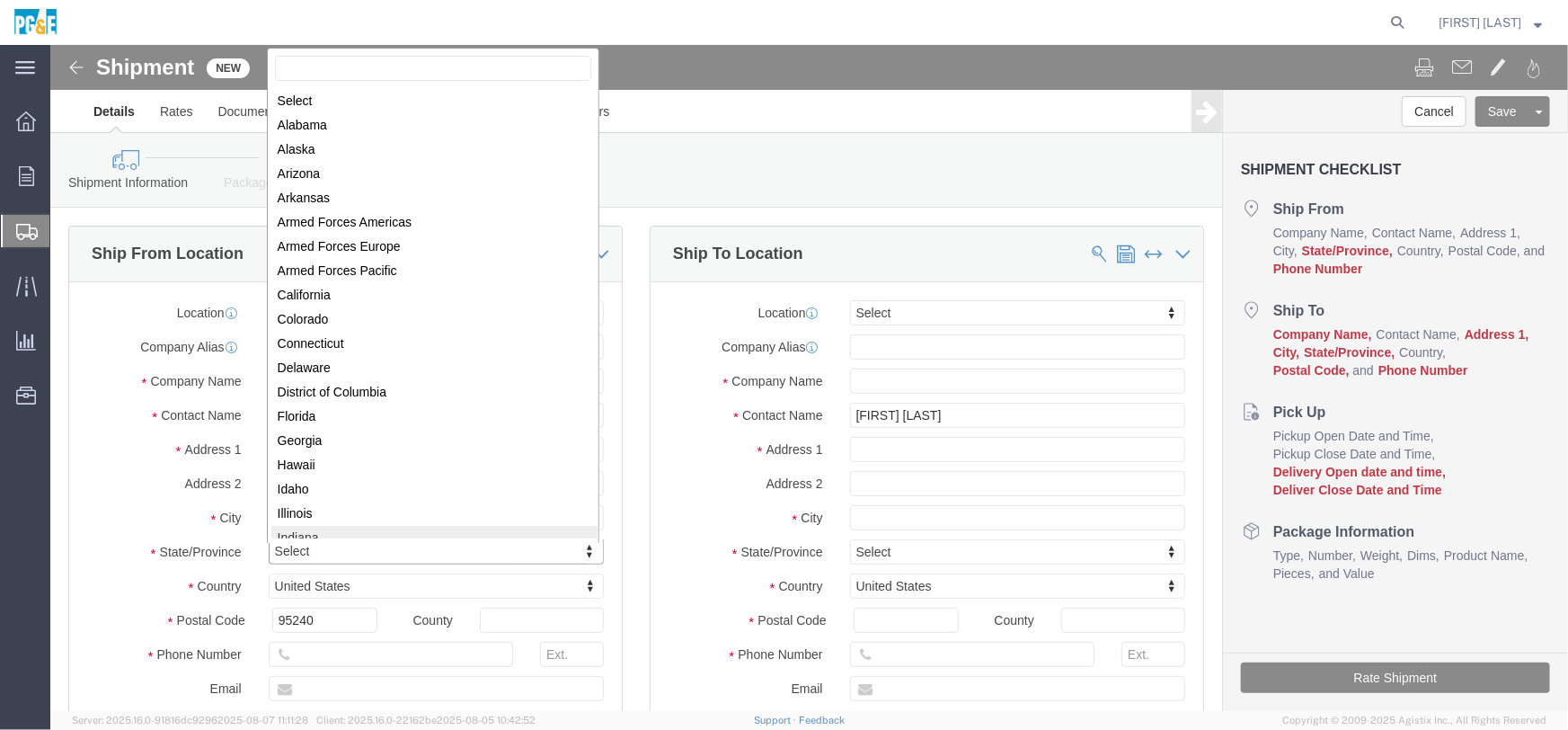 scroll, scrollTop: 2, scrollLeft: 0, axis: vertical 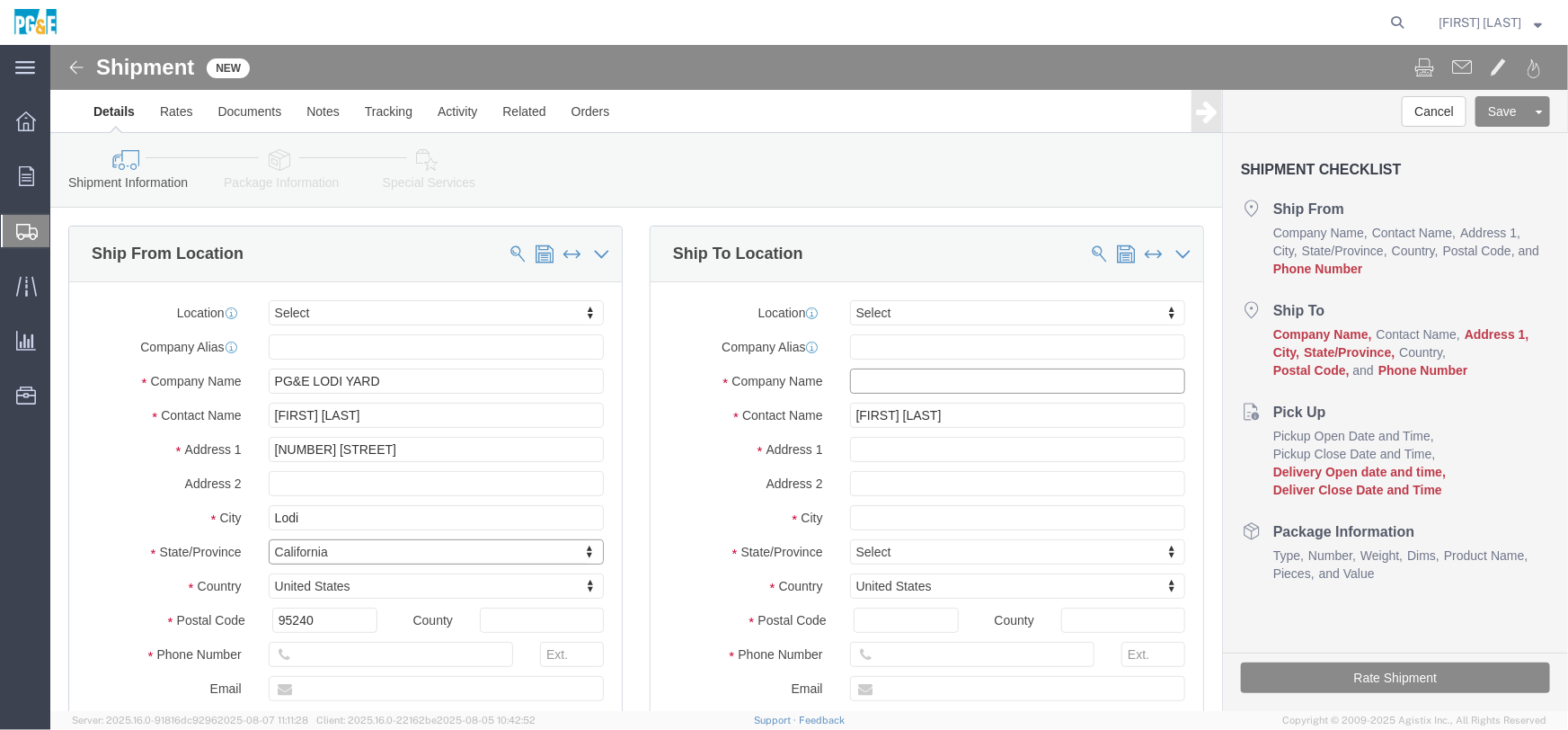 click 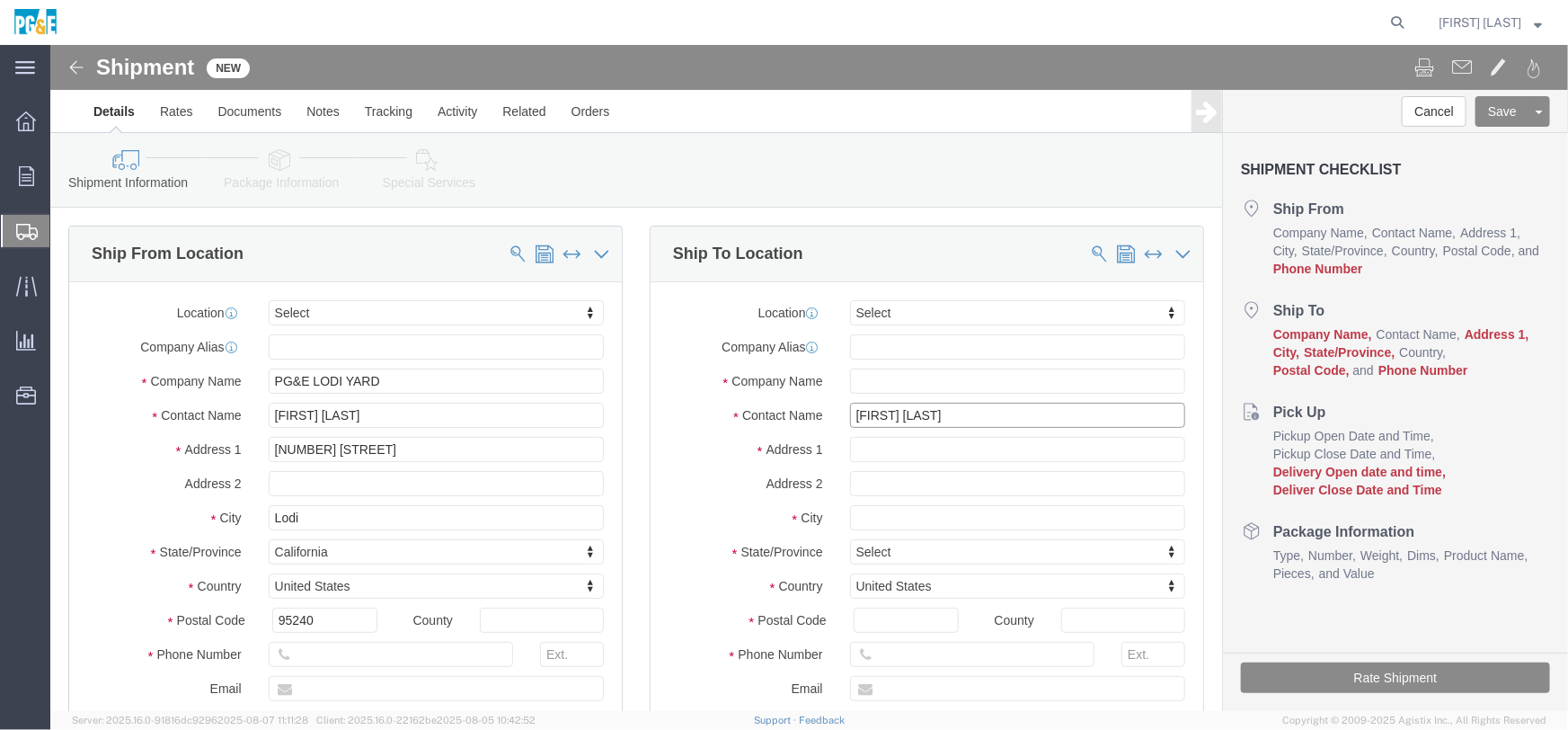 drag, startPoint x: 885, startPoint y: 378, endPoint x: 760, endPoint y: 374, distance: 125.064 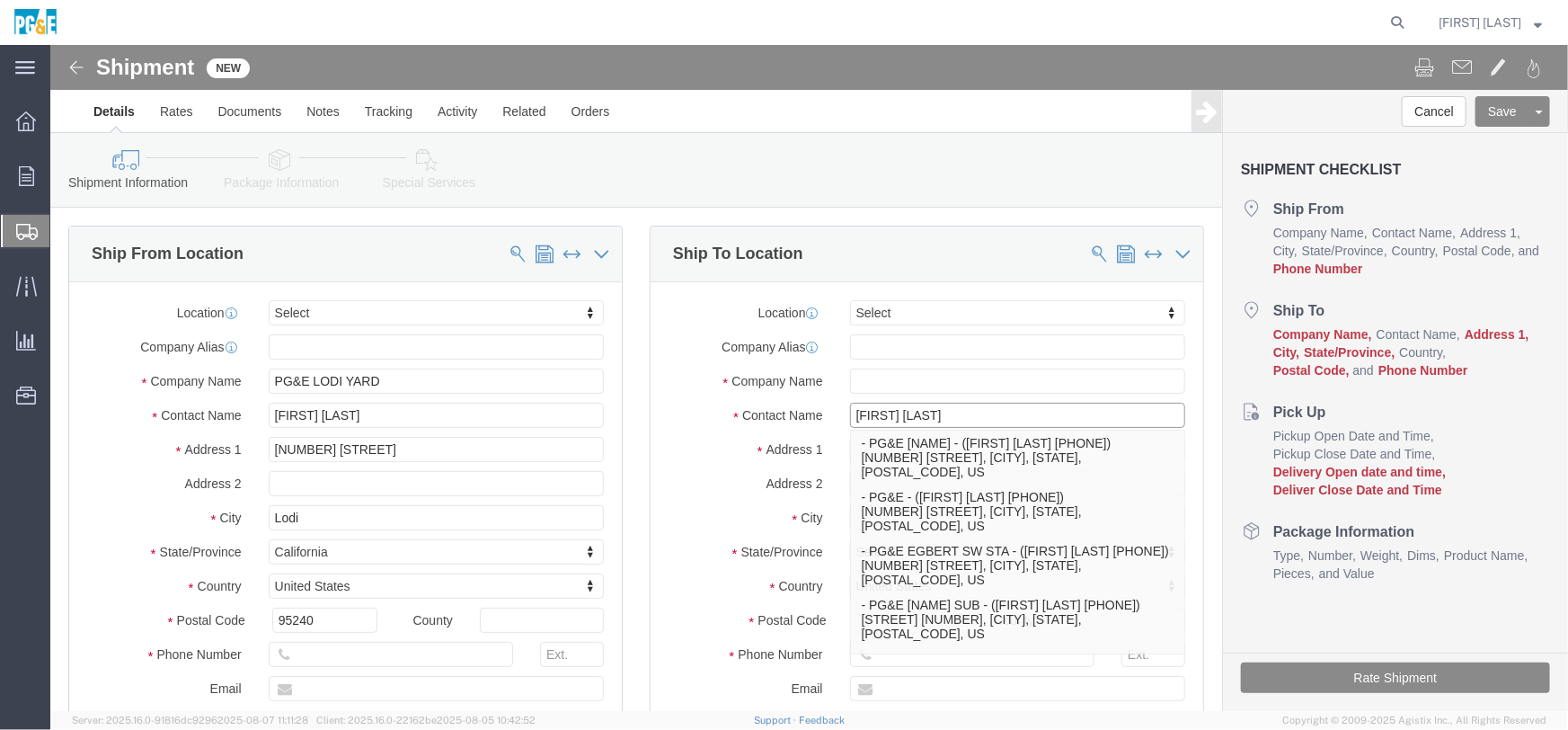 type on "[FIRST] [FIRST]" 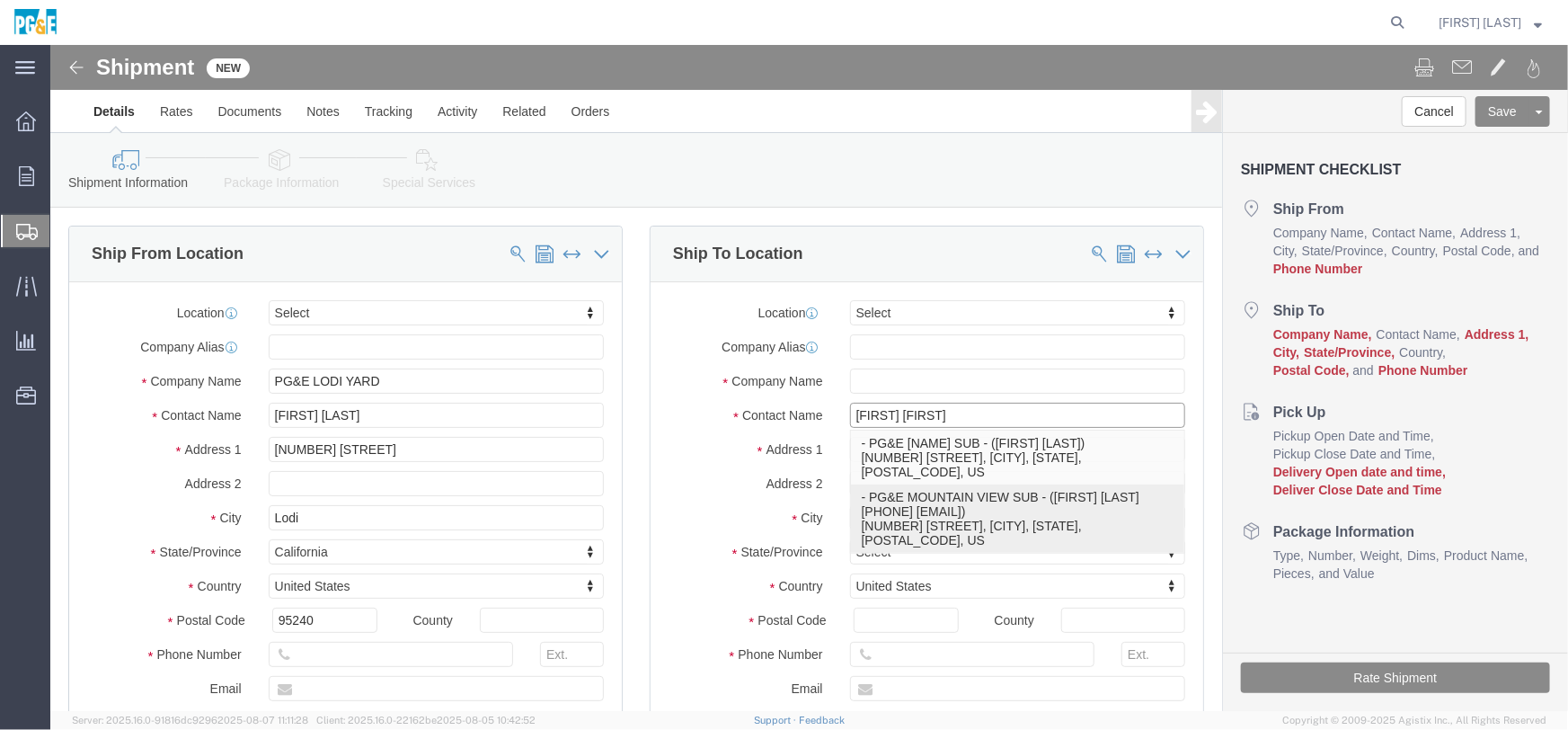 click on "- PG&E [NAME] SUB - ([FIRST] [LAST] [EMAIL]) [NUMBER] [STREET], [CITY], [STATE], [POSTAL_CODE], US" 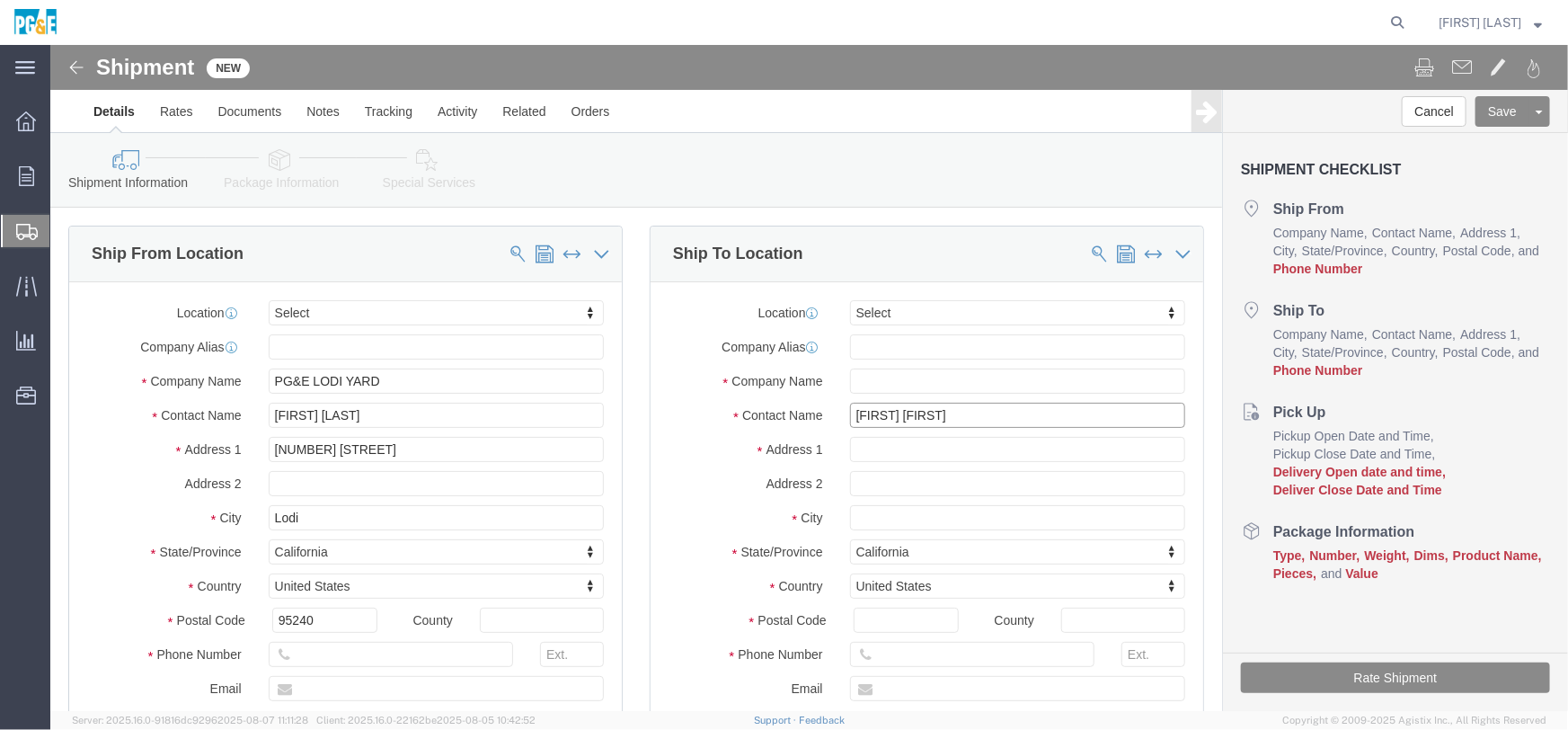 drag, startPoint x: 1094, startPoint y: 370, endPoint x: 601, endPoint y: 373, distance: 493.0091 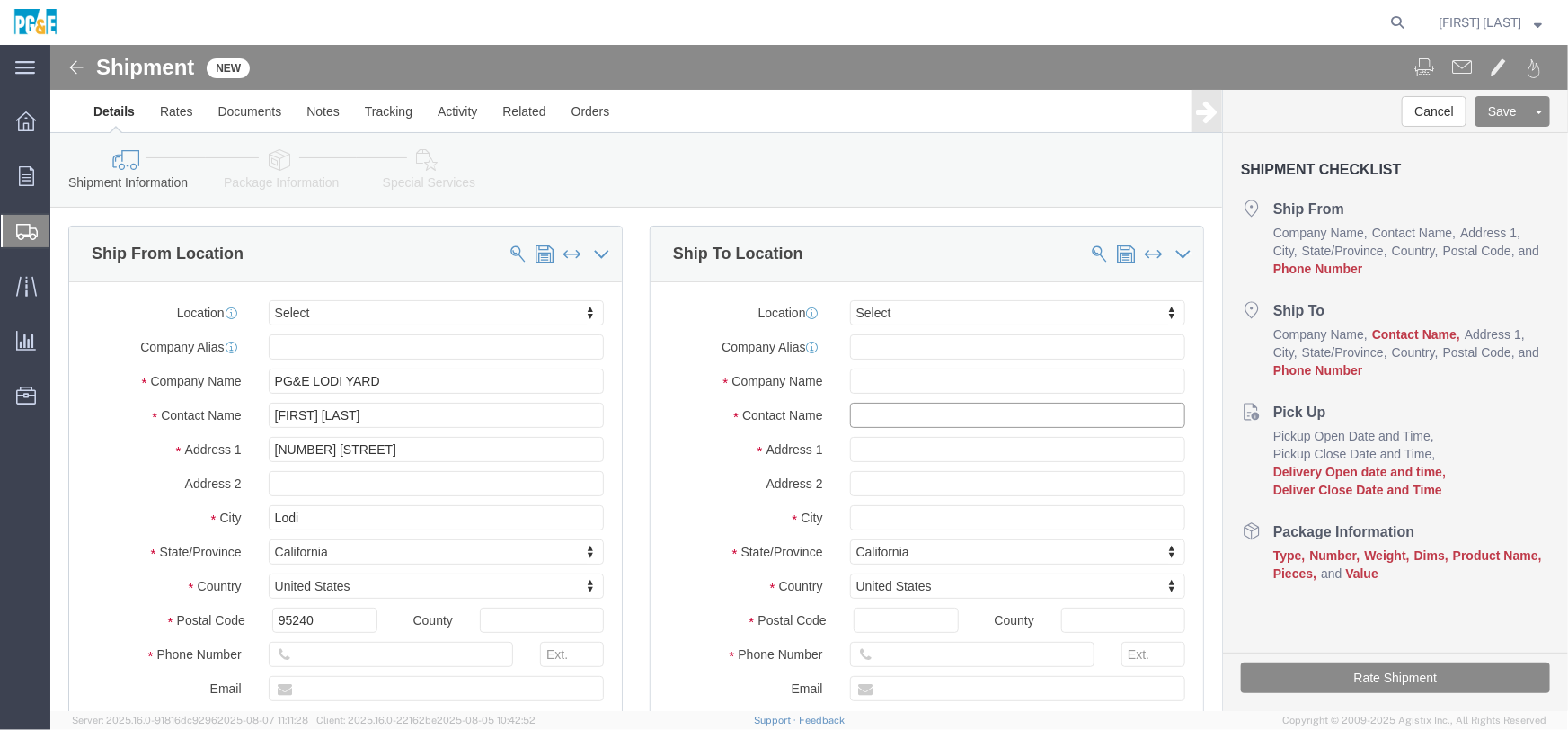 type 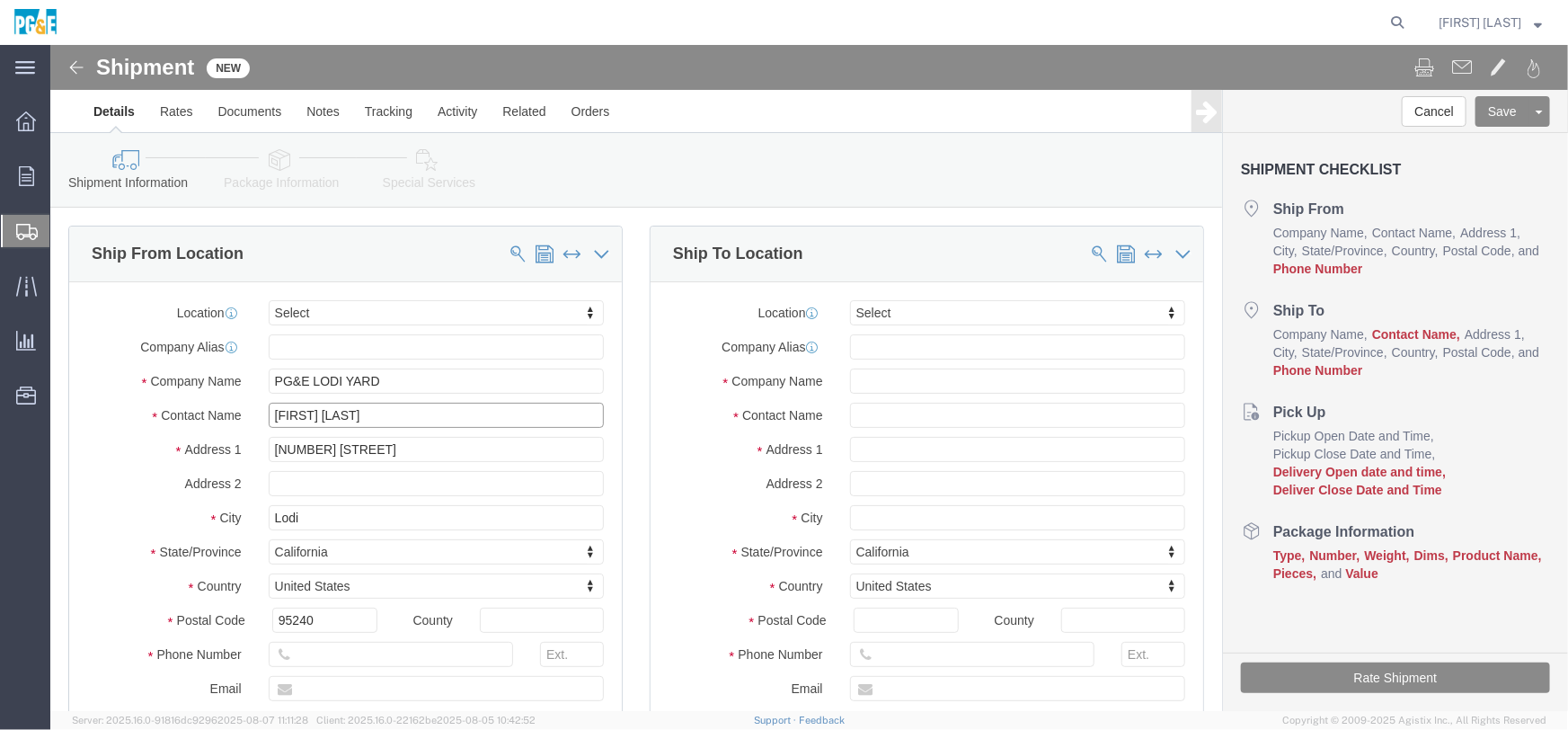 drag, startPoint x: 215, startPoint y: 369, endPoint x: 165, endPoint y: 369, distance: 50 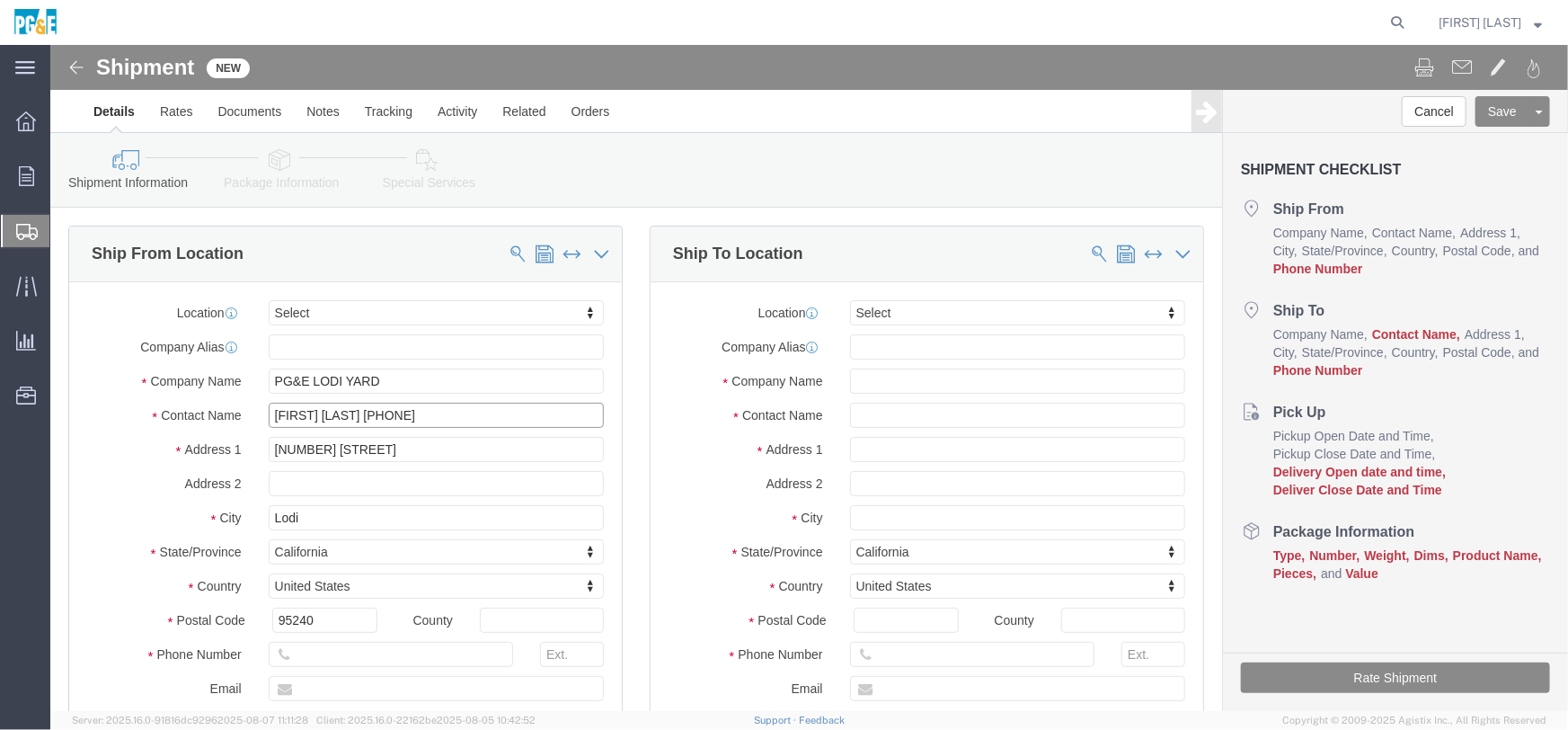type on "[FIRST] [LAST] [PHONE]" 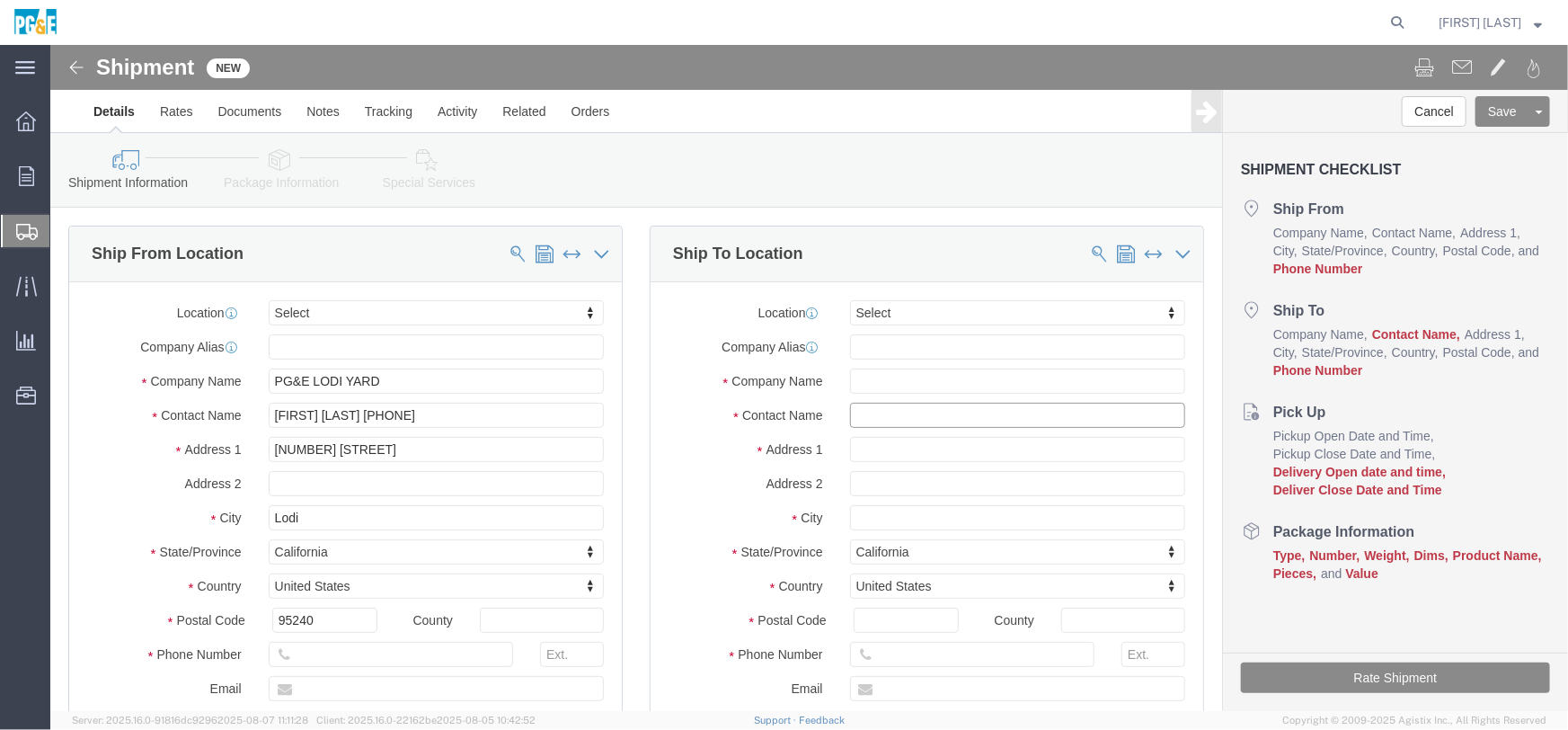 click 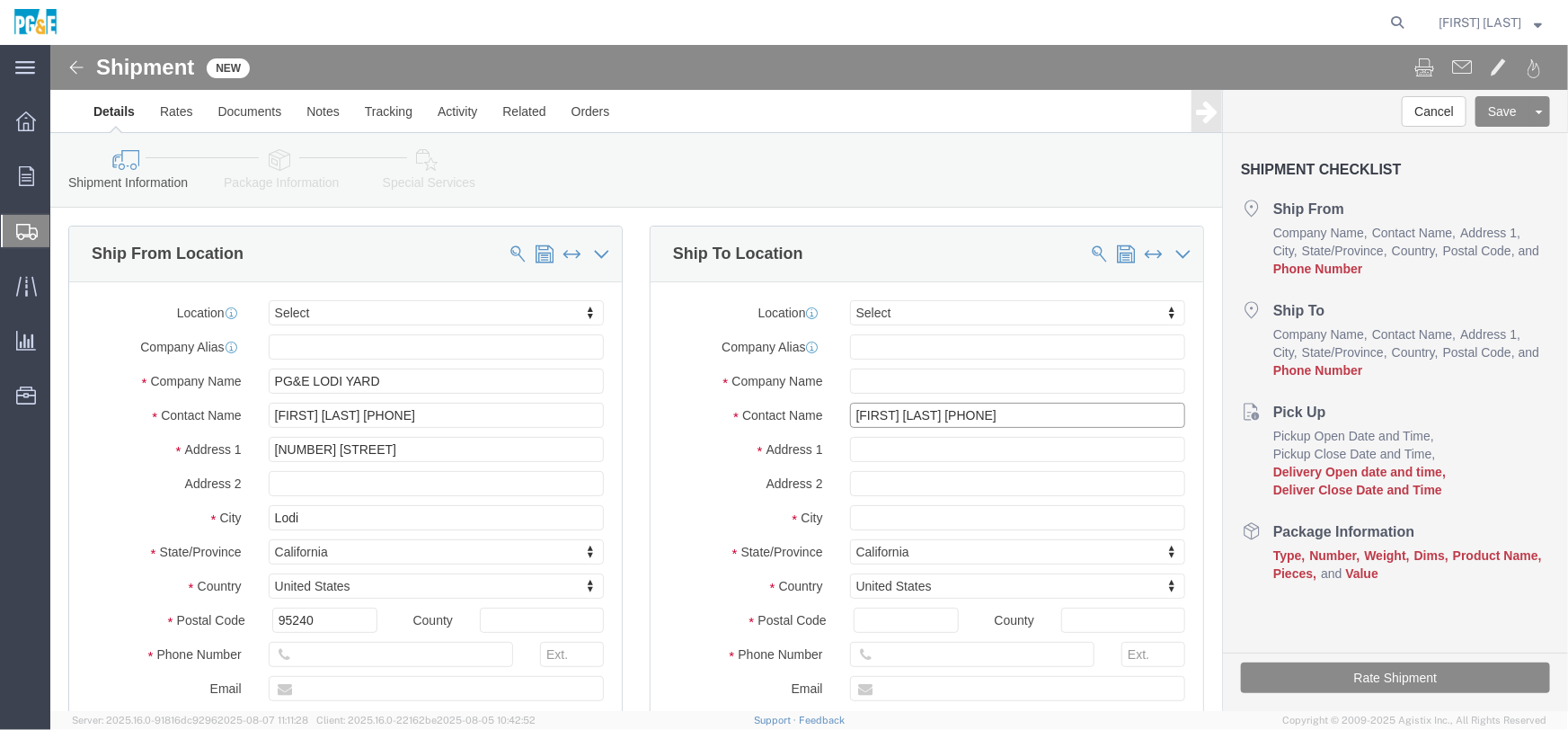 drag, startPoint x: 954, startPoint y: 366, endPoint x: 862, endPoint y: 378, distance: 92.77931 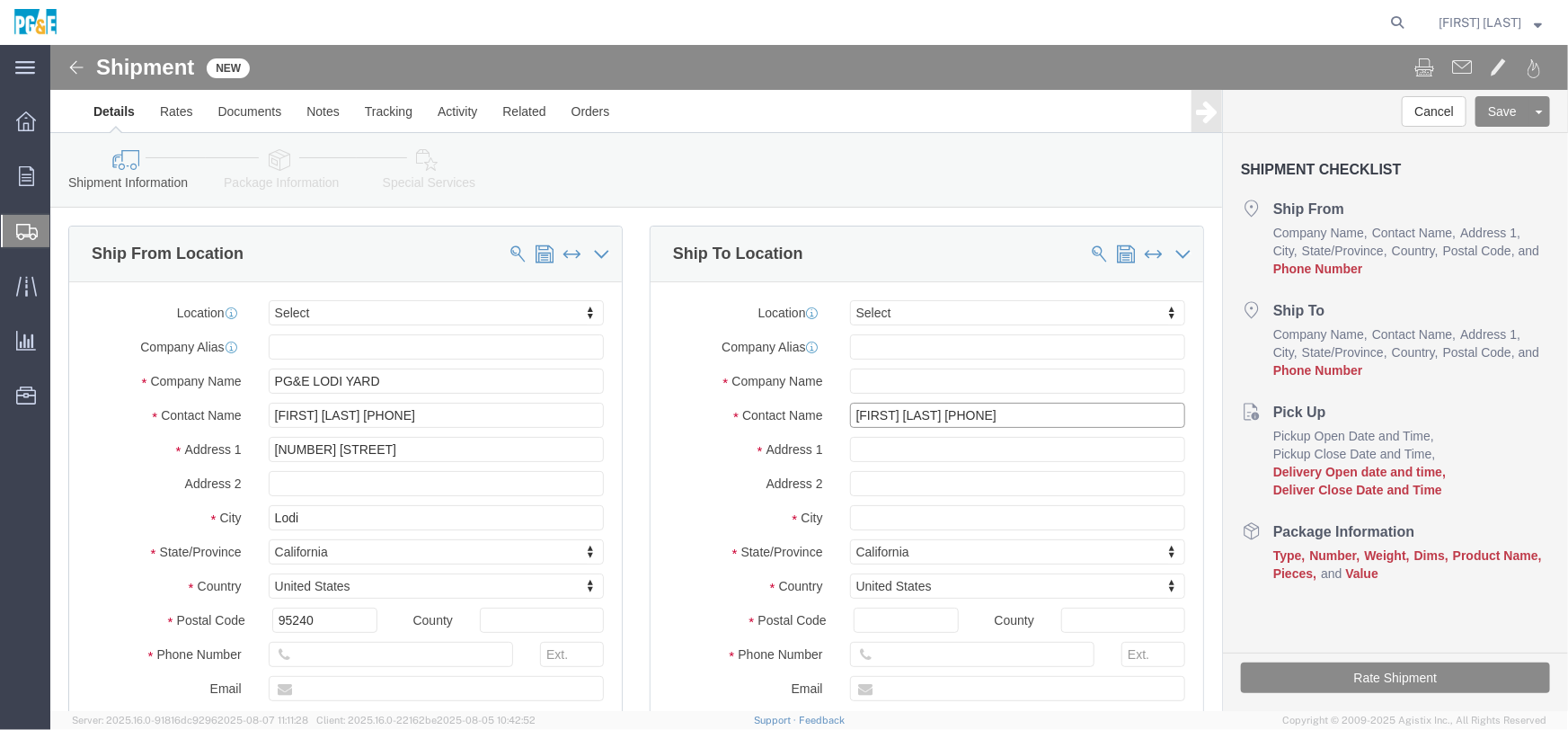click on "[FIRST] [LAST] [PHONE]" 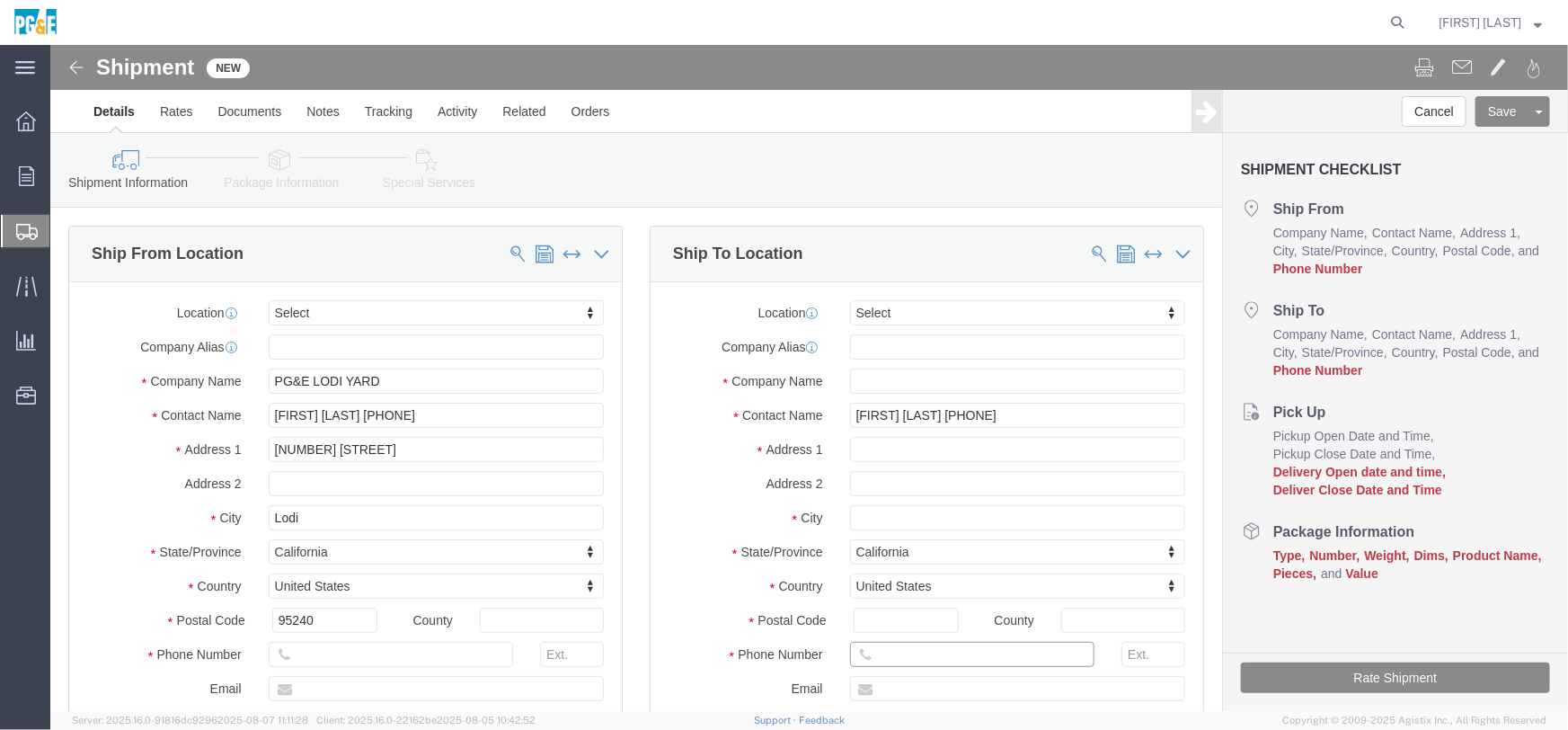 click 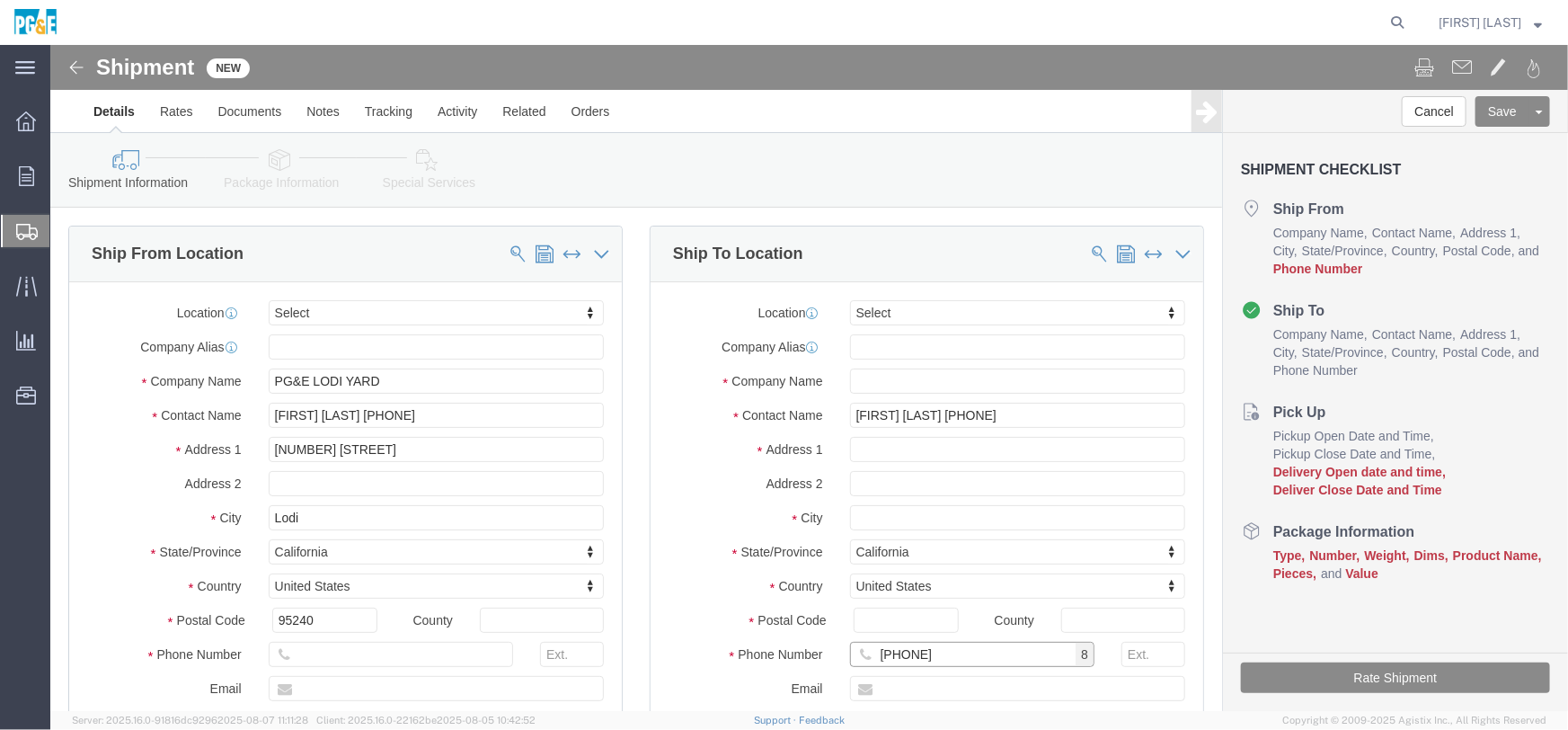 type on "[PHONE]" 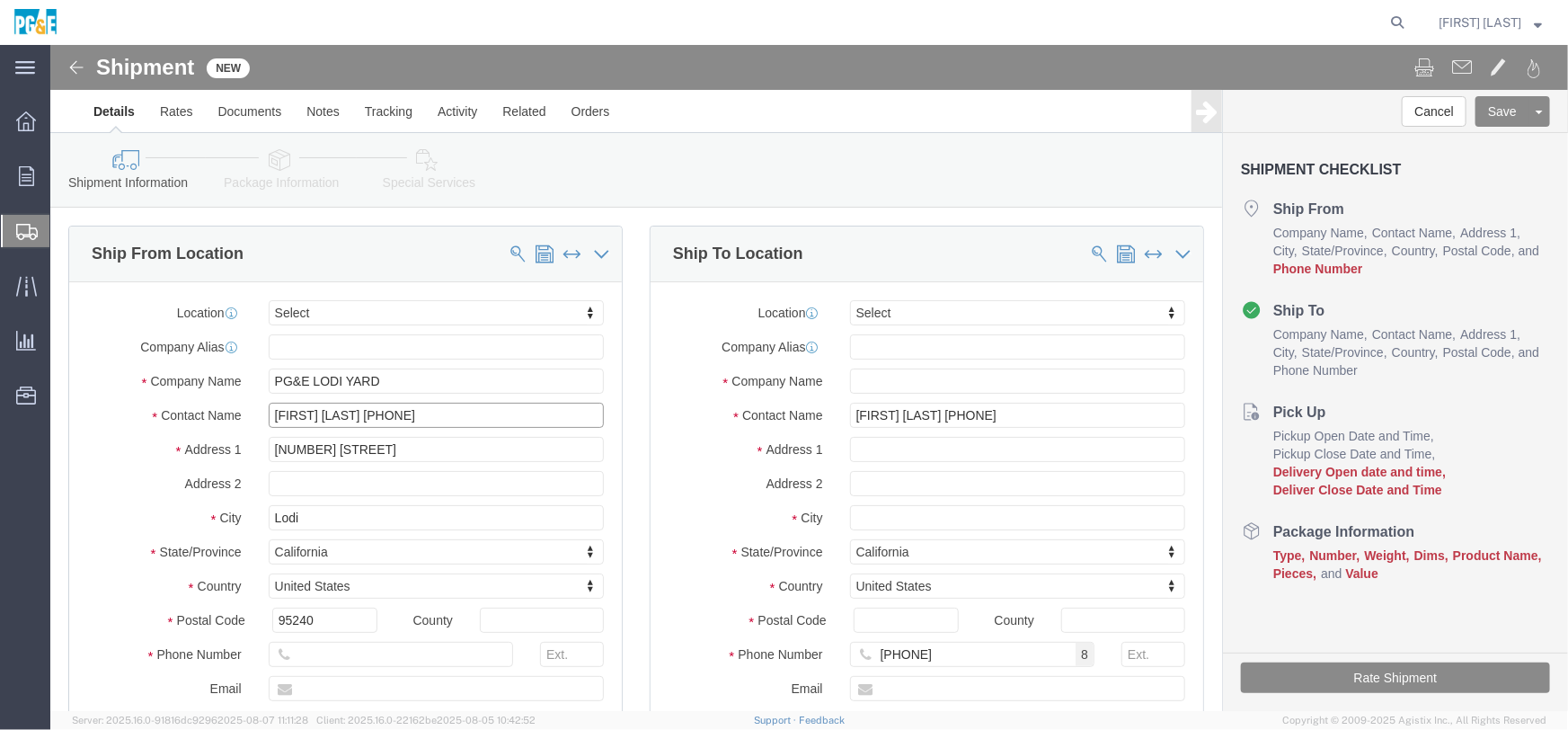 drag, startPoint x: 407, startPoint y: 363, endPoint x: 302, endPoint y: 368, distance: 105.11898 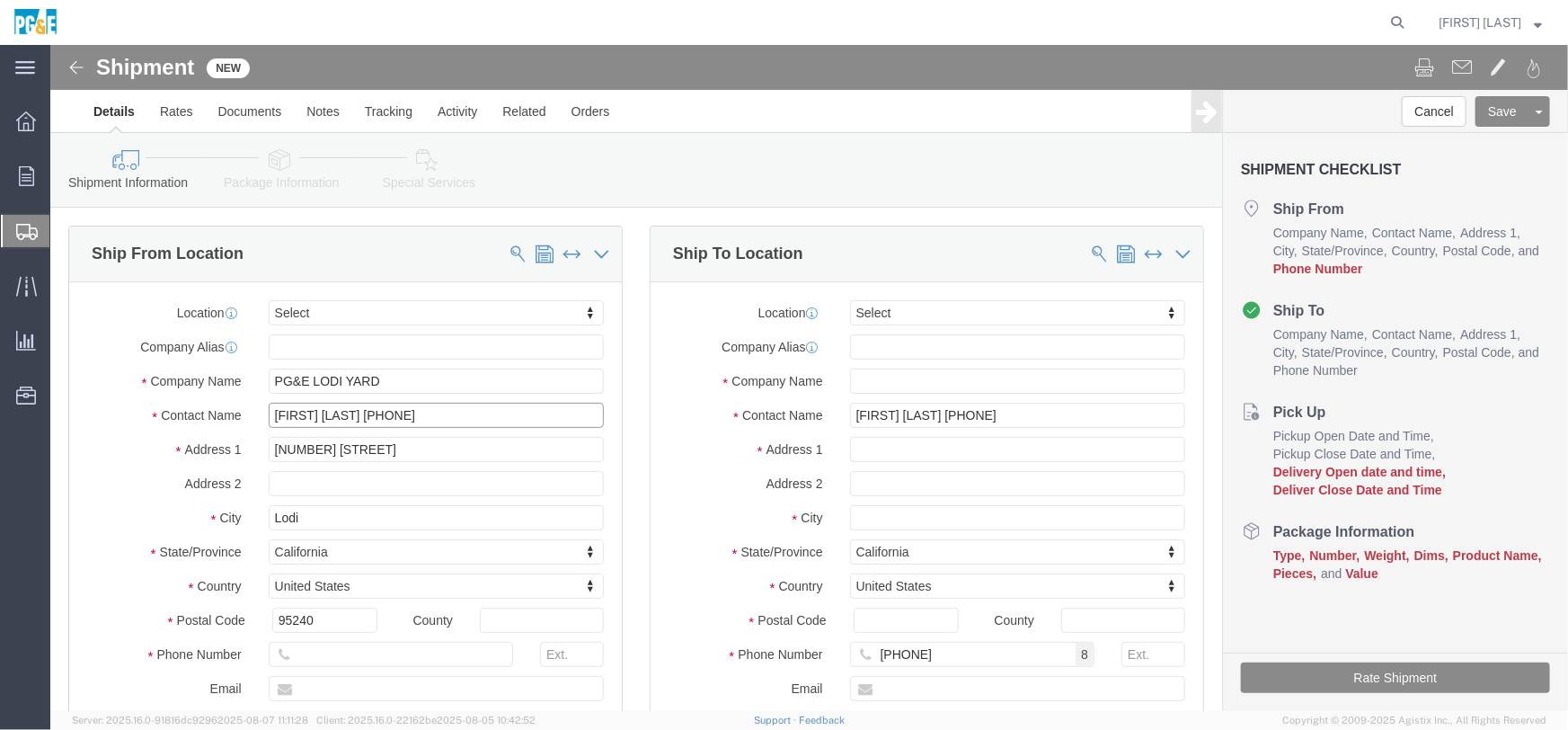 click on "[FIRST] [LAST] [PHONE]" 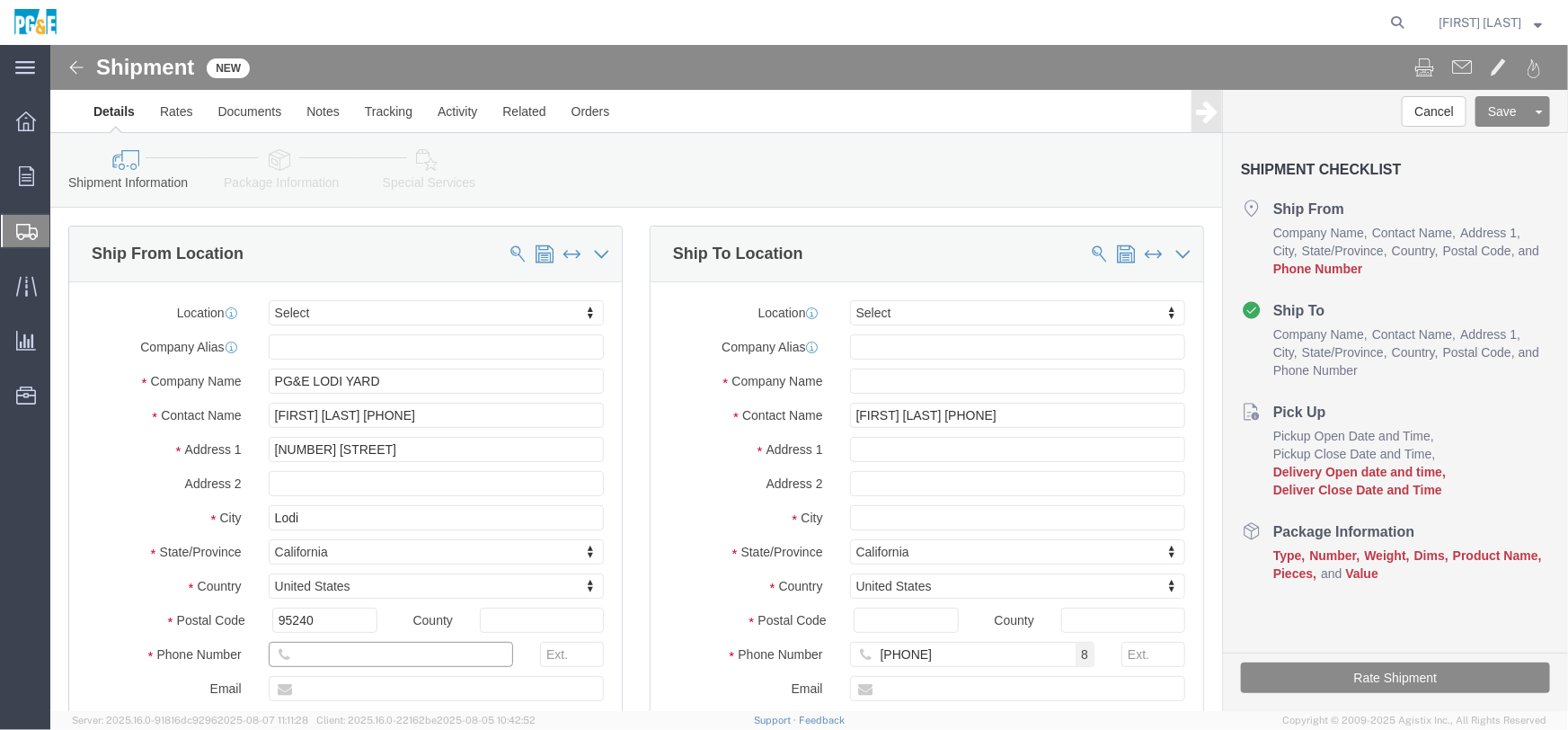 click 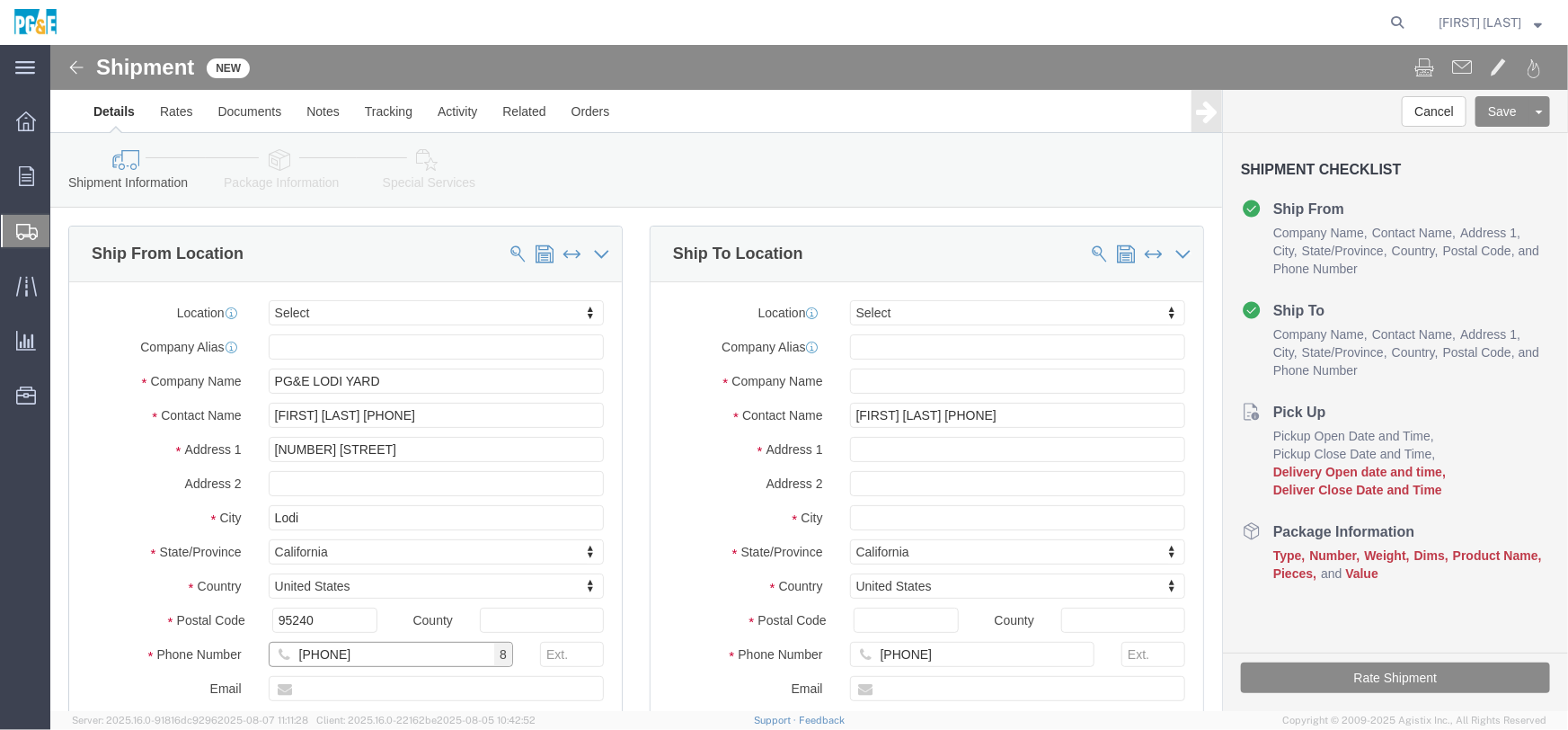type on "[PHONE]" 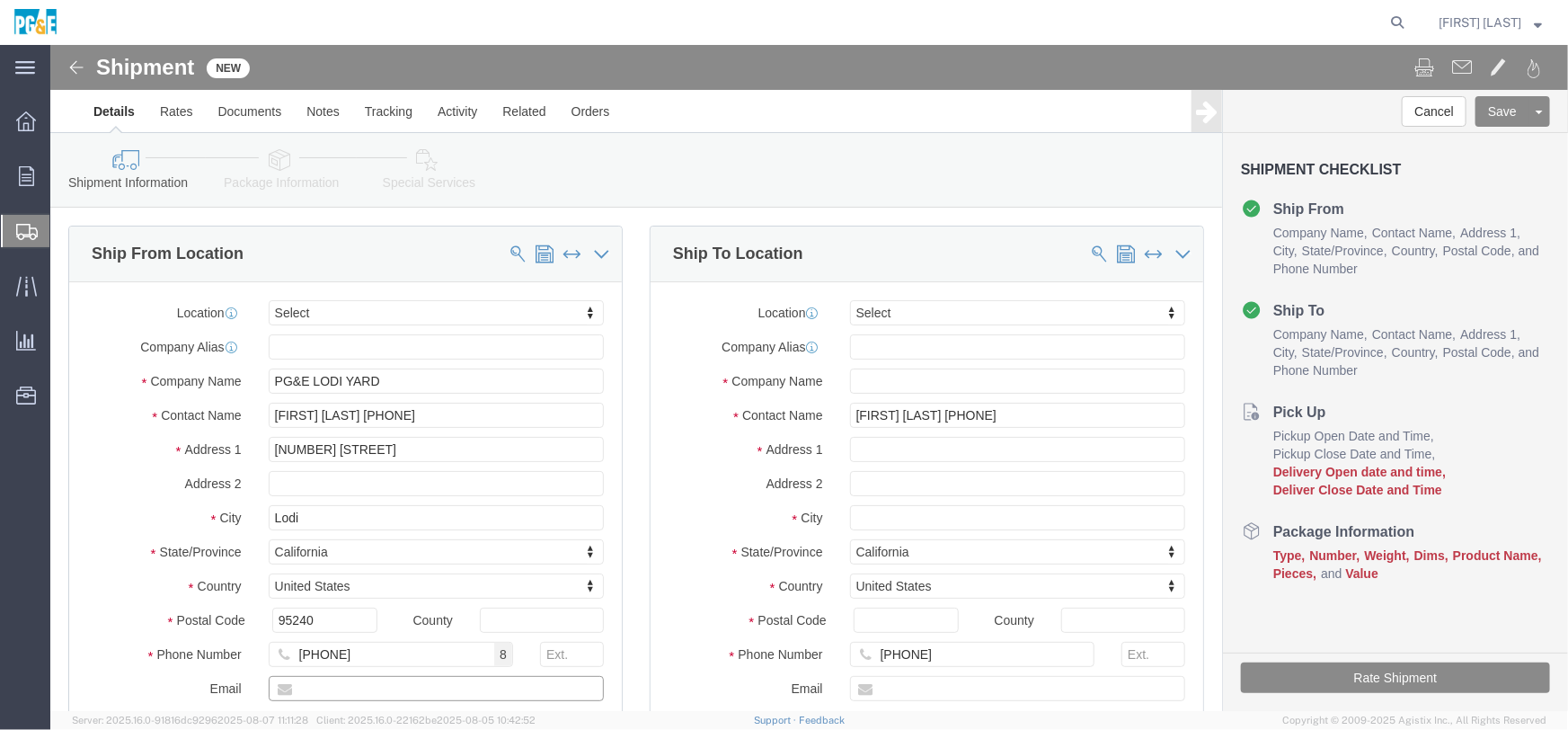 click 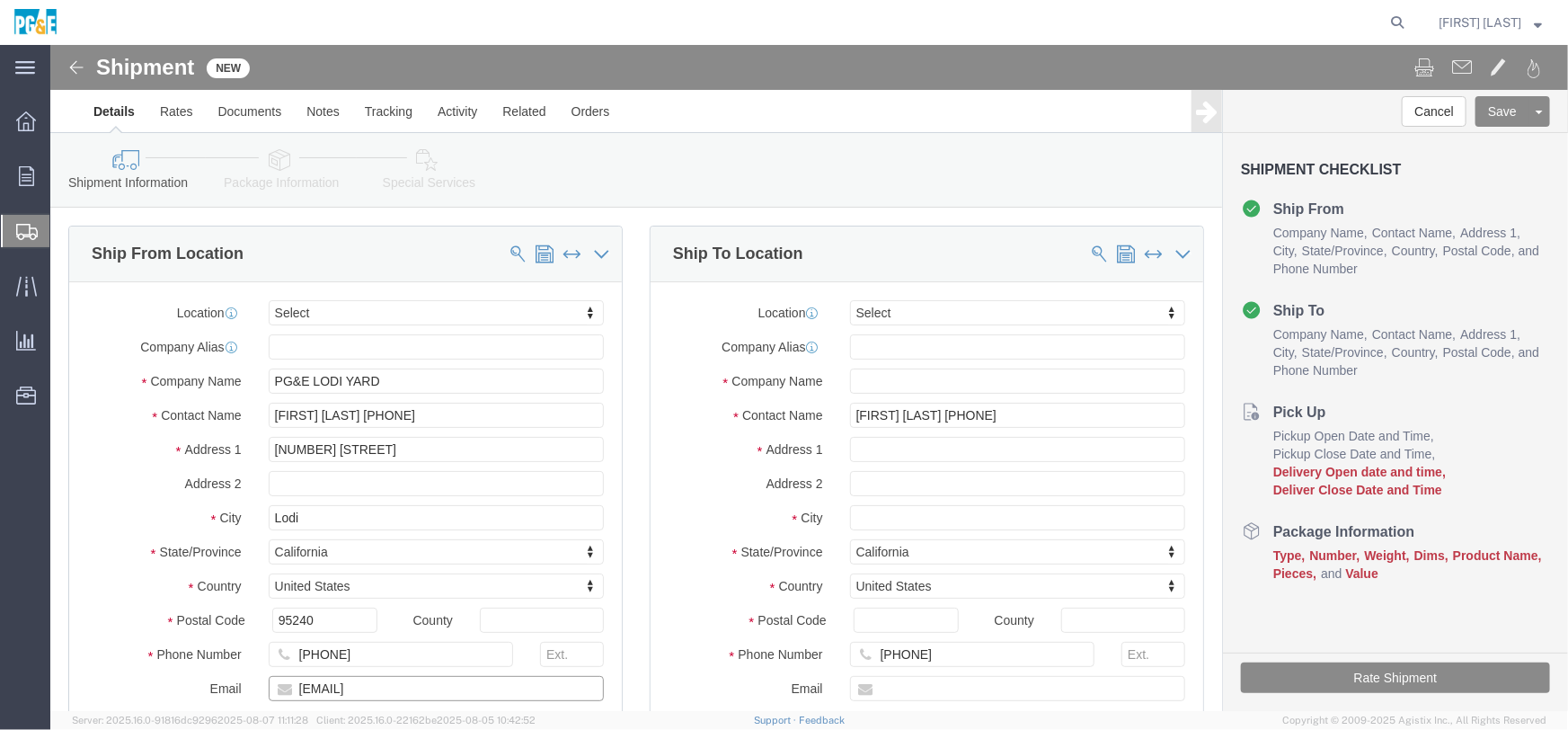 type on "[EMAIL]" 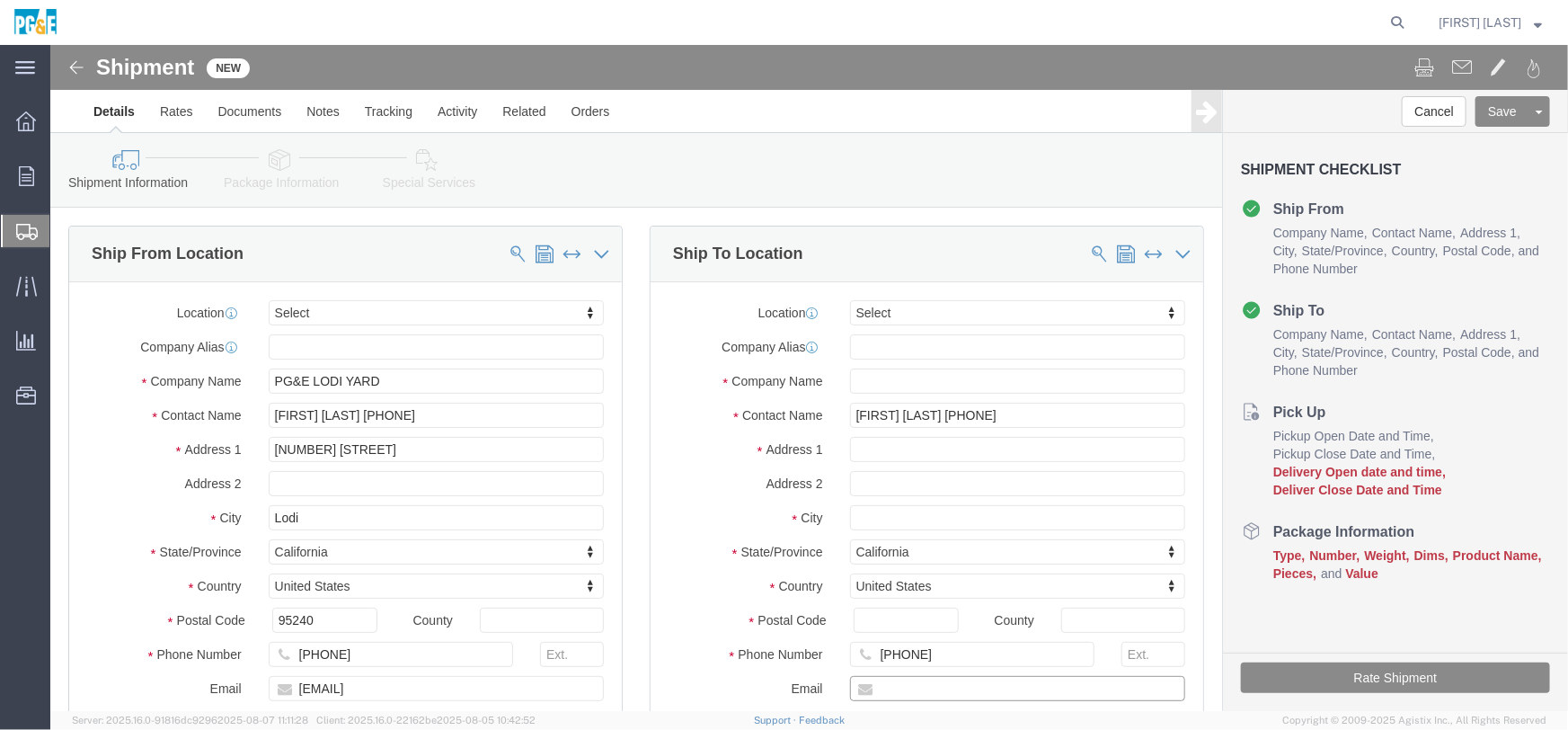 click 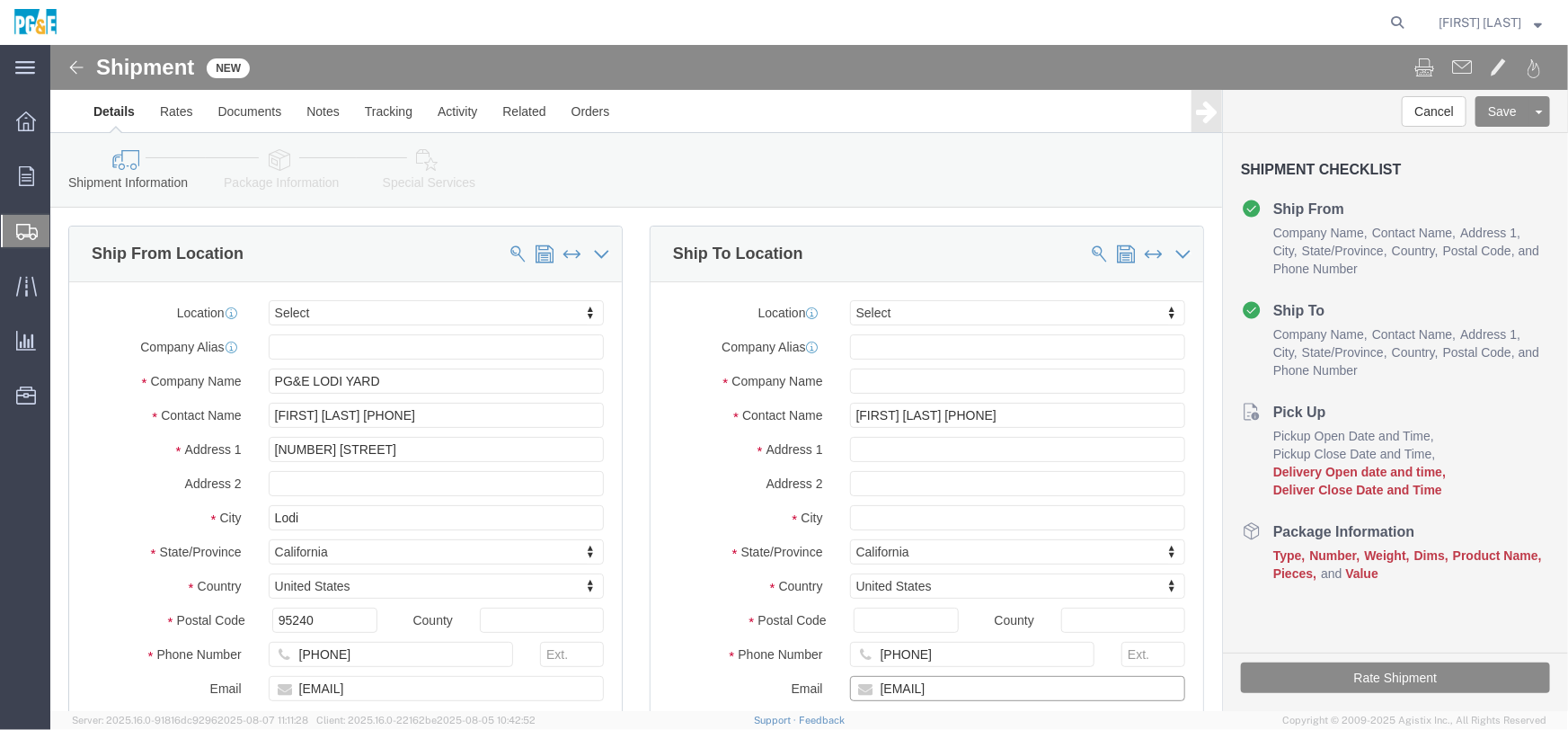 type on "[EMAIL]" 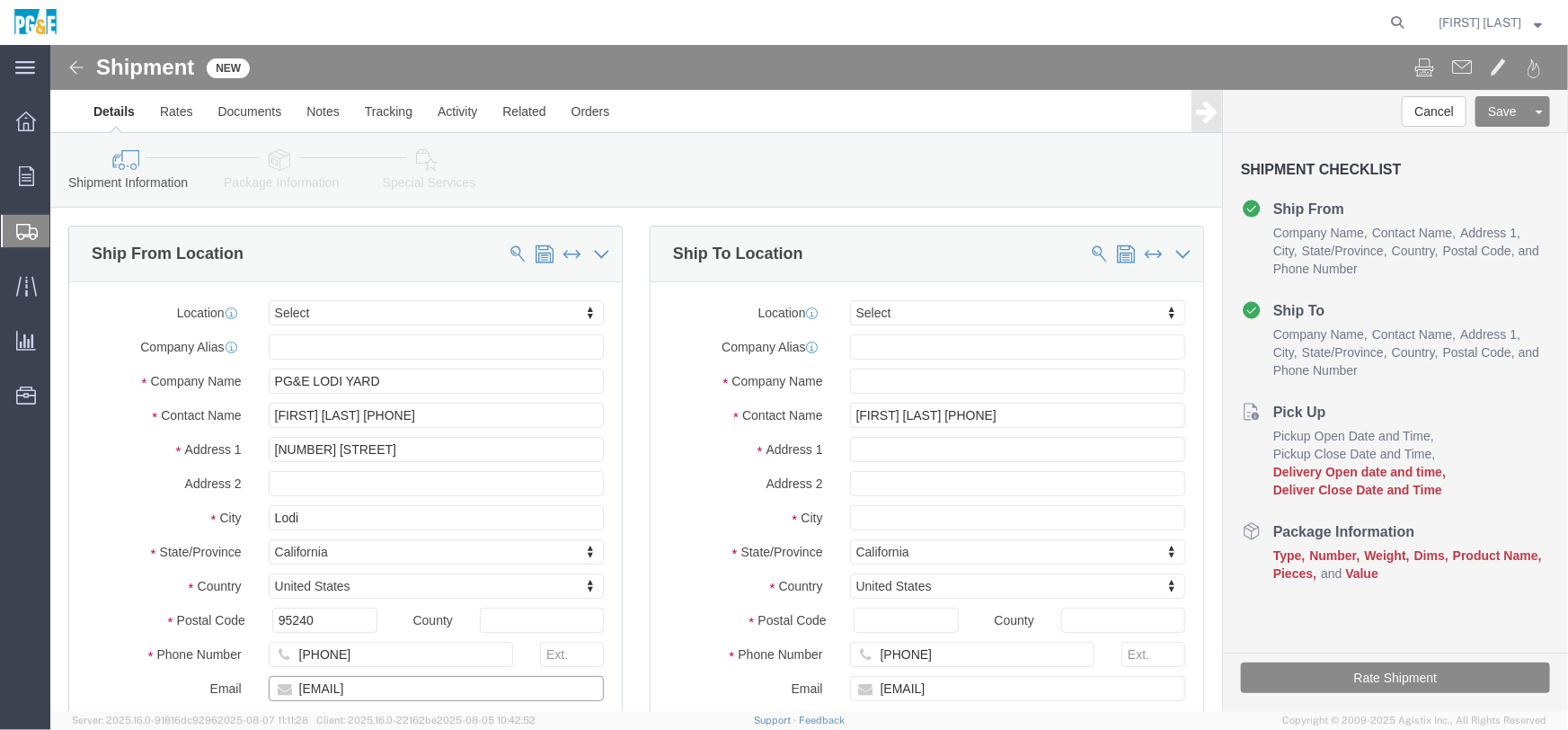 click on "[EMAIL]" 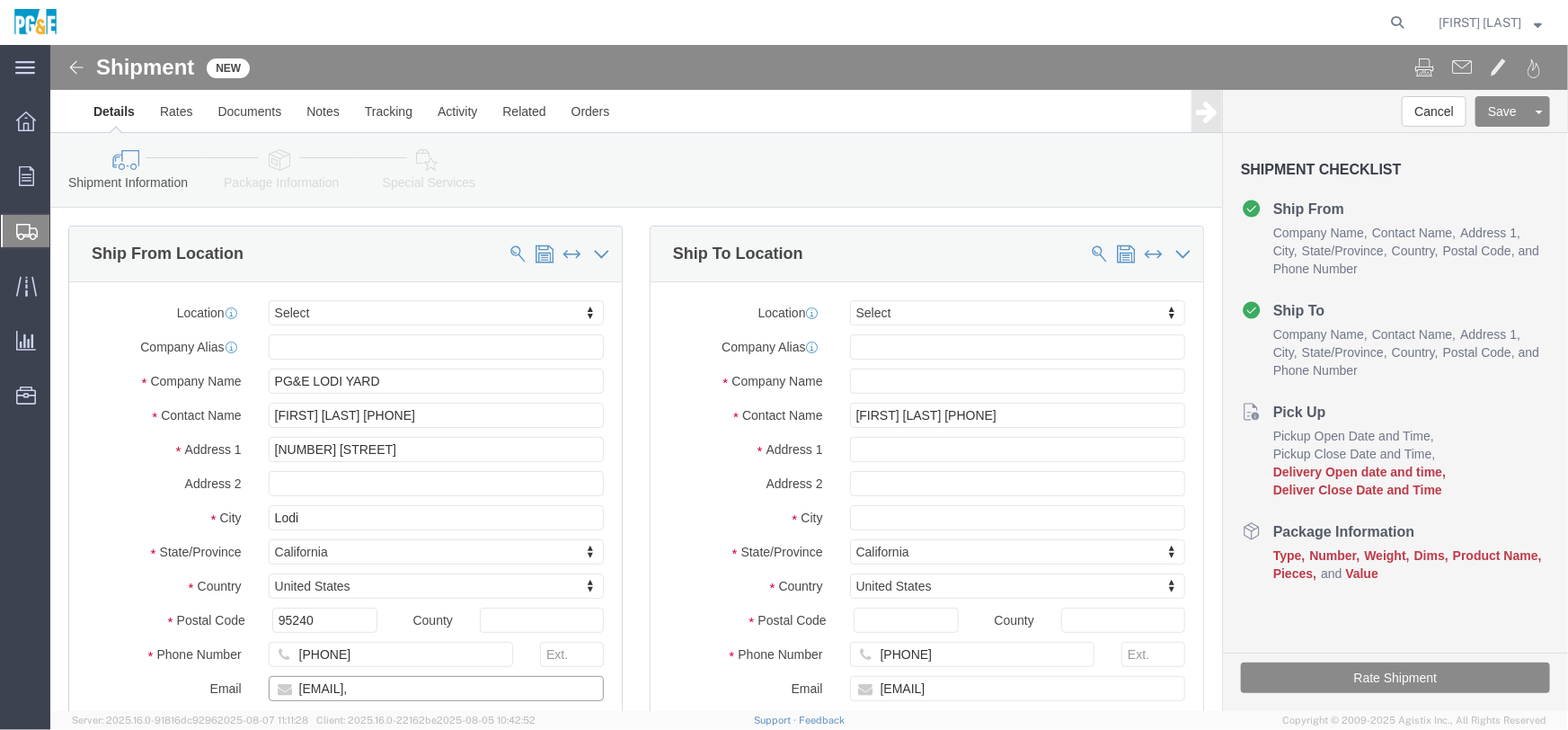 paste on "[EMAIL]" 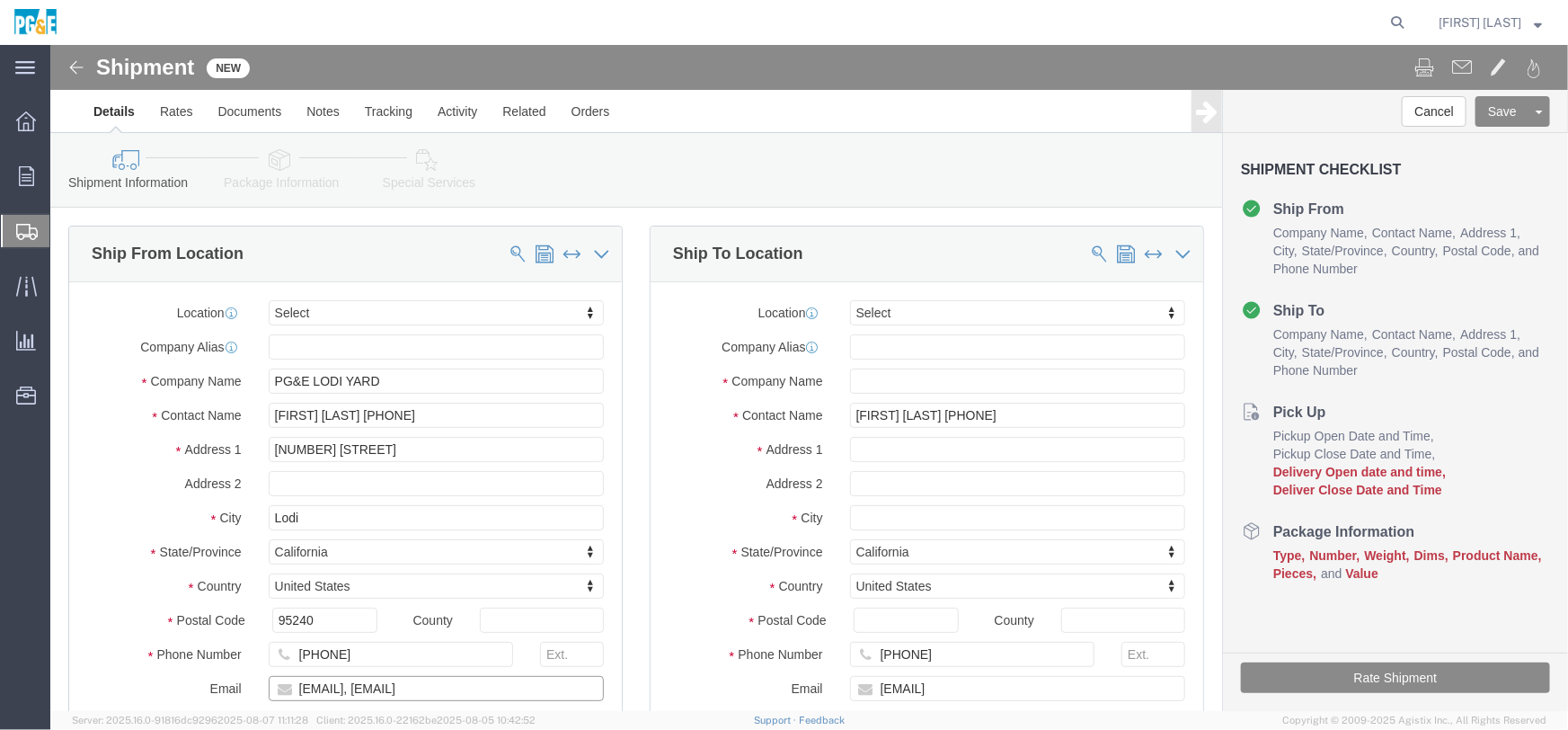 type on "[EMAIL], [EMAIL]" 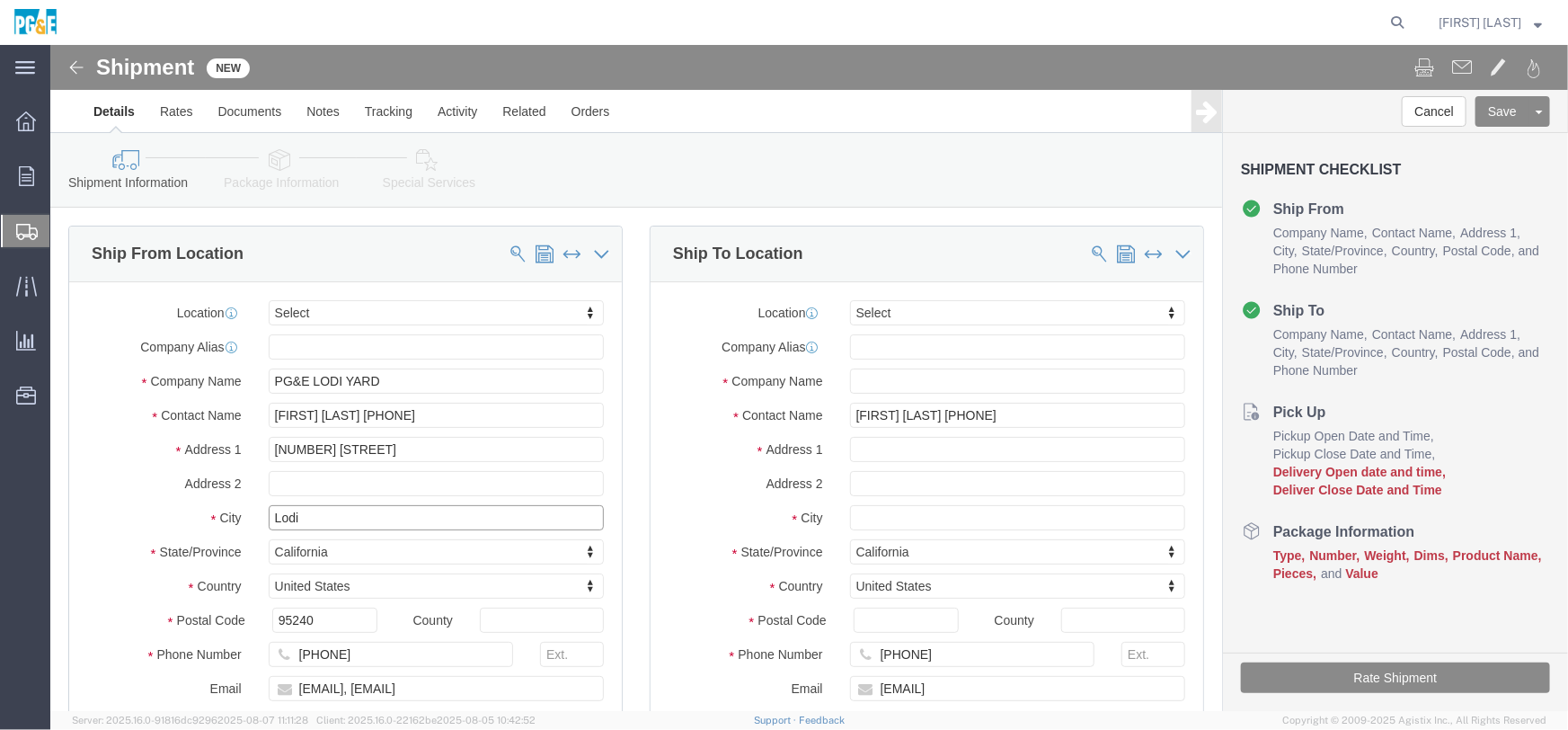 click on "Lodi" 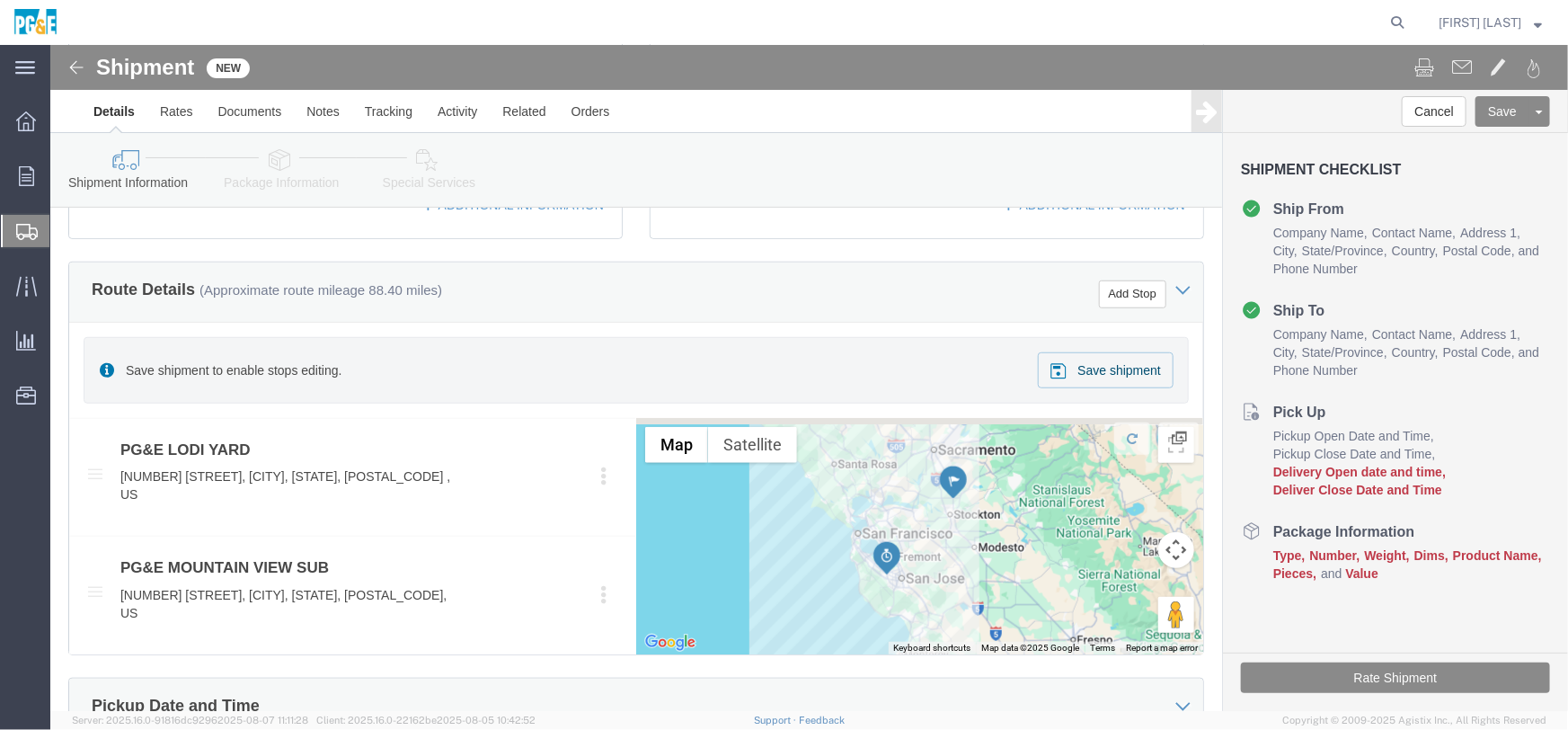 scroll, scrollTop: 572, scrollLeft: 0, axis: vertical 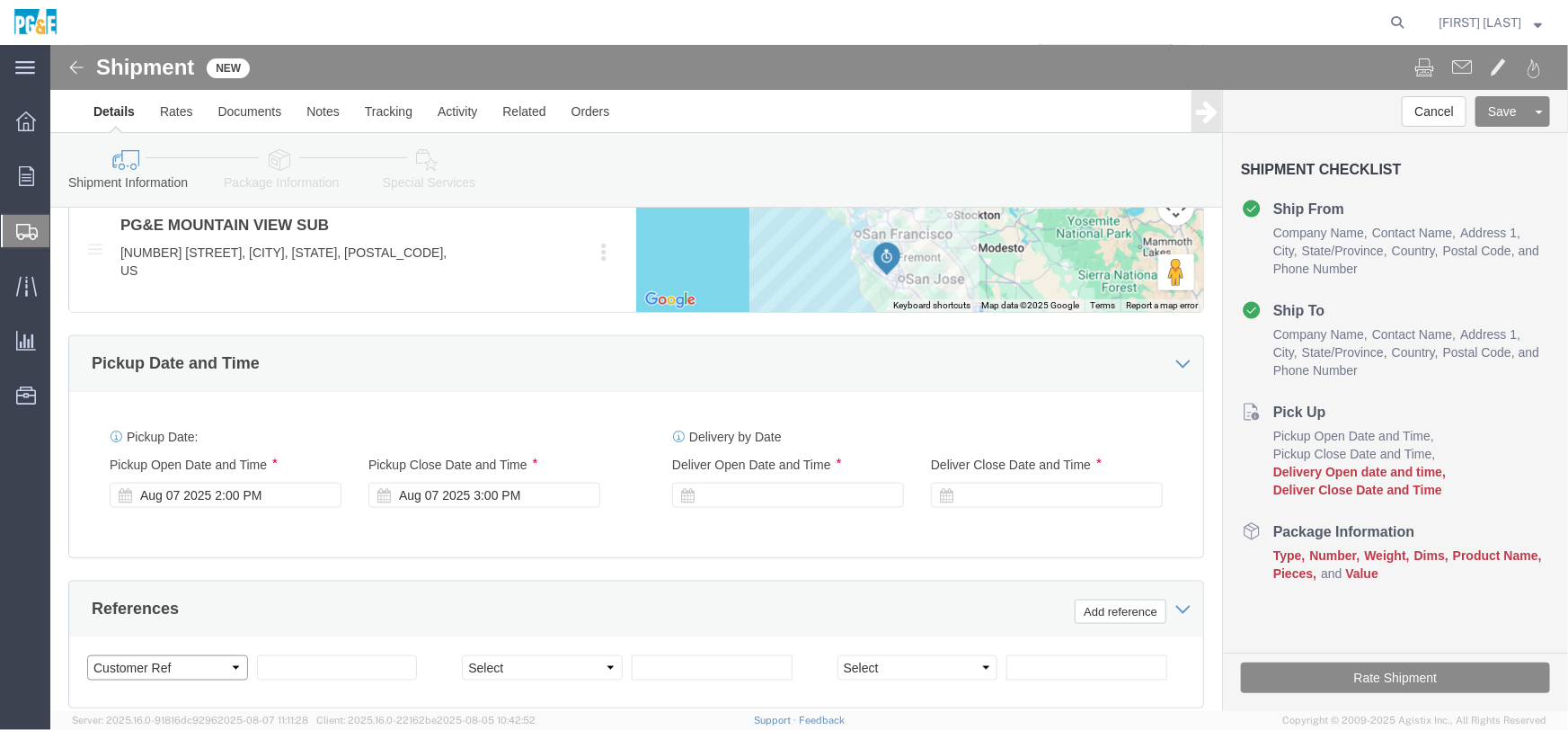 click on "Select Account Type Activity ID Airline Appointment Number ASN Batch Request # Bill Of Lading Bin Booking Number Booking Request ID Cancel Pickup Location CBP Entry No Claim Container Number Customer Ref Delivery Number Department Document No Expenditure Export Reference Flight Number General GL Code House Airway Bill Internal Requisition Invoice Number ITN No Job Number License Lloyd's Code Lot Number Master Airway Bill Master Tracking Number Material Requisition Order Number Organization Packing Slip Pickup Number Pickup Request PO Line Item No PRO # Problem File Number Project Project Number Protocol Number Purchase Order Quote Number R.M.A. Release Number Route Sales Order Seal Number Serial No Shipment Id Number Shipment Line No Study Number Task Tender ID VAT Number Vessel Name VIN Voyage Number Waybill Number Work Order" 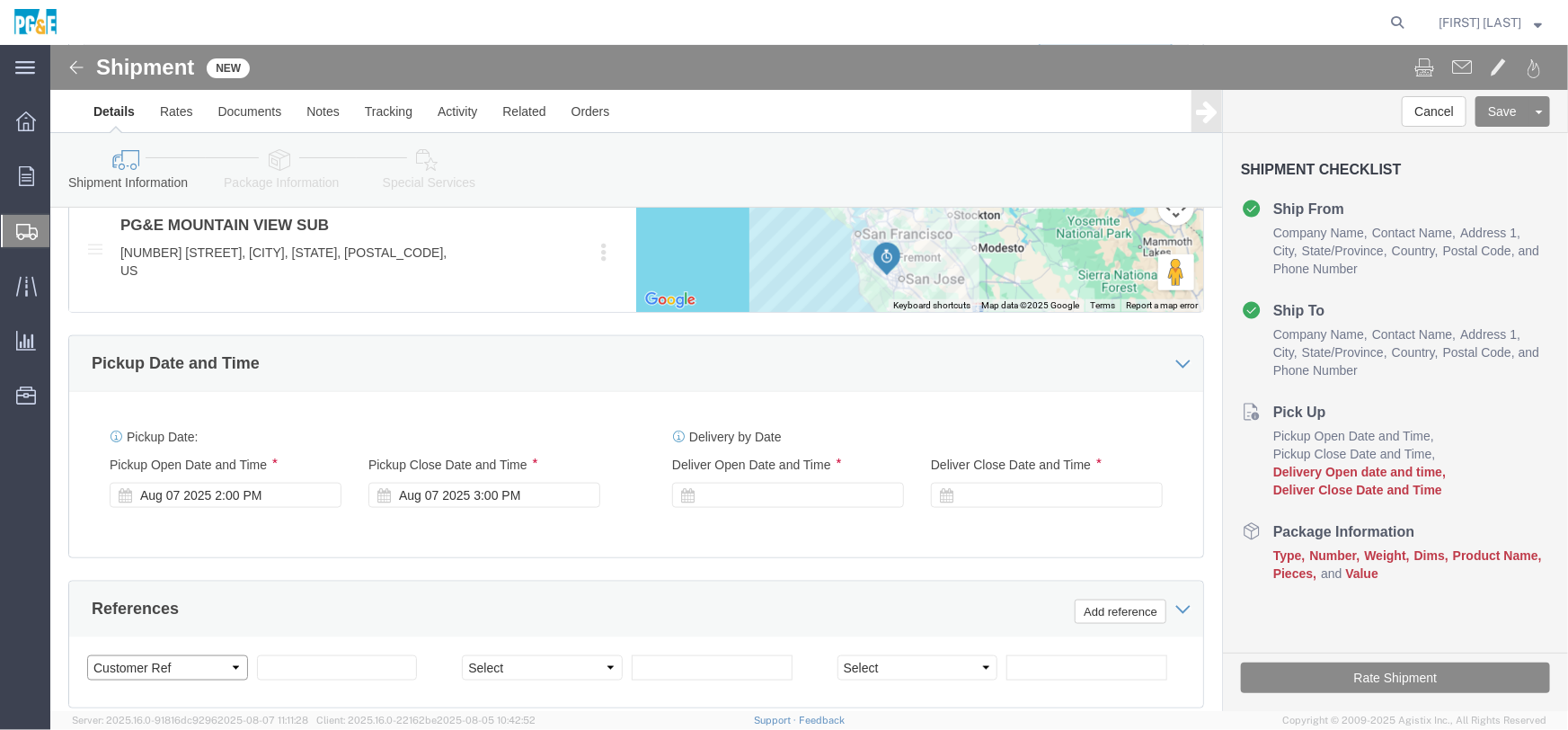 select on "JOBNUM" 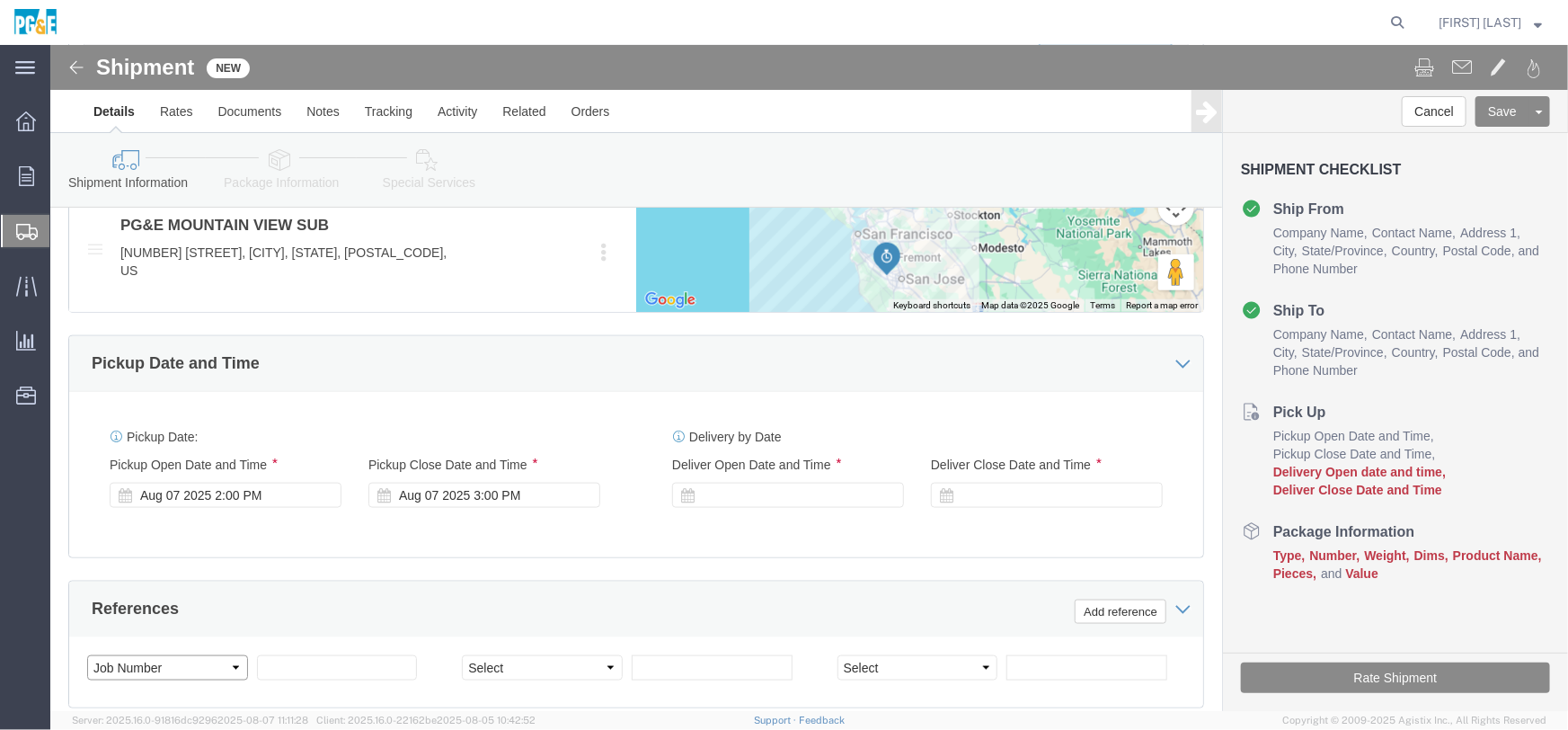 click on "Select Account Type Activity ID Airline Appointment Number ASN Batch Request # Bill Of Lading Bin Booking Number Booking Request ID Cancel Pickup Location CBP Entry No Claim Container Number Customer Ref Delivery Number Department Document No Expenditure Export Reference Flight Number General GL Code House Airway Bill Internal Requisition Invoice Number ITN No Job Number License Lloyd's Code Lot Number Master Airway Bill Master Tracking Number Material Requisition Order Number Organization Packing Slip Pickup Number Pickup Request PO Line Item No PRO # Problem File Number Project Project Number Protocol Number Purchase Order Quote Number R.M.A. Release Number Route Sales Order Seal Number Serial No Shipment Id Number Shipment Line No Study Number Task Tender ID VAT Number Vessel Name VIN Voyage Number Waybill Number Work Order" 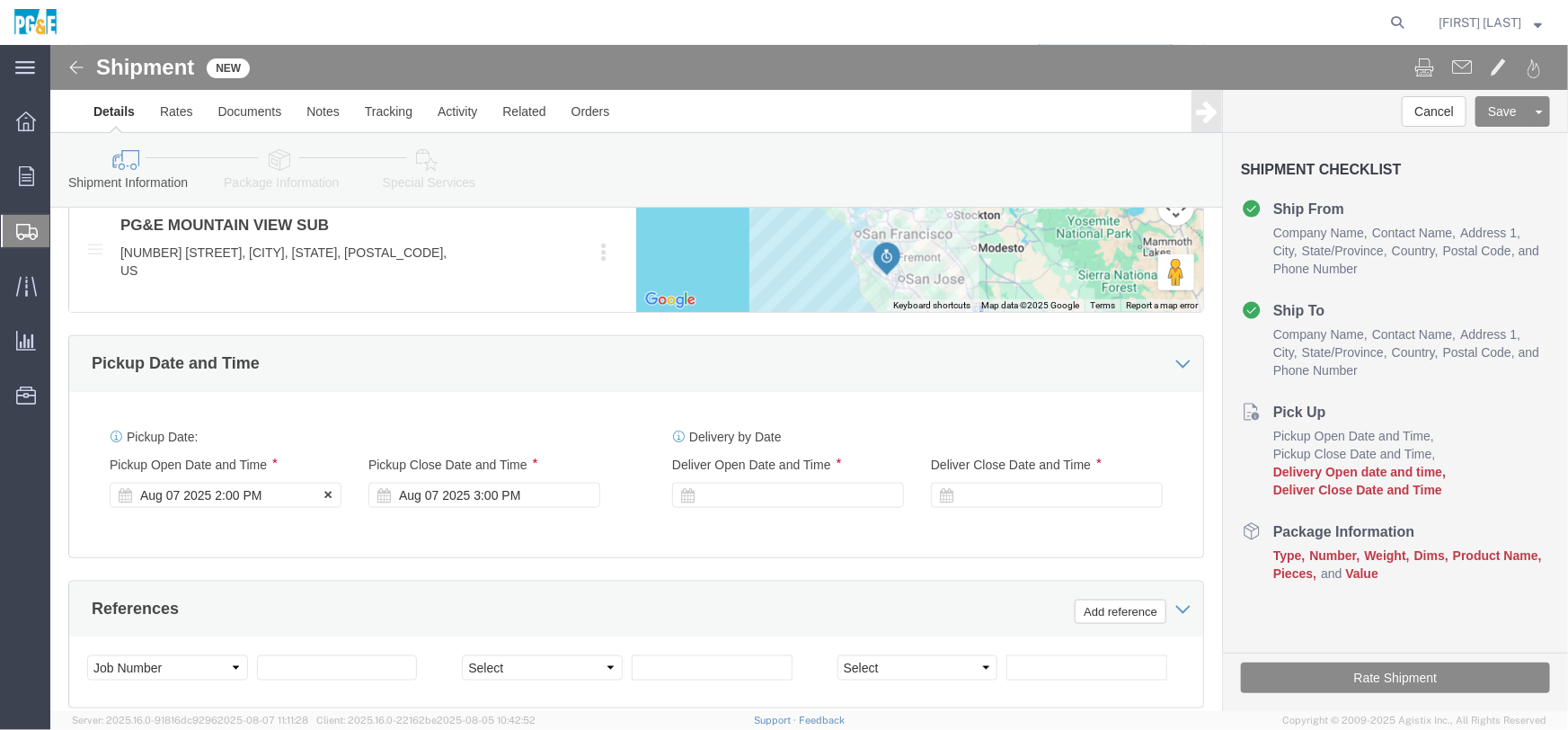 click on "Pickup Start Date Pickup Start Time Pickup Open Date and Time [MONTH] [DAY] [YEAR] [TIME]" 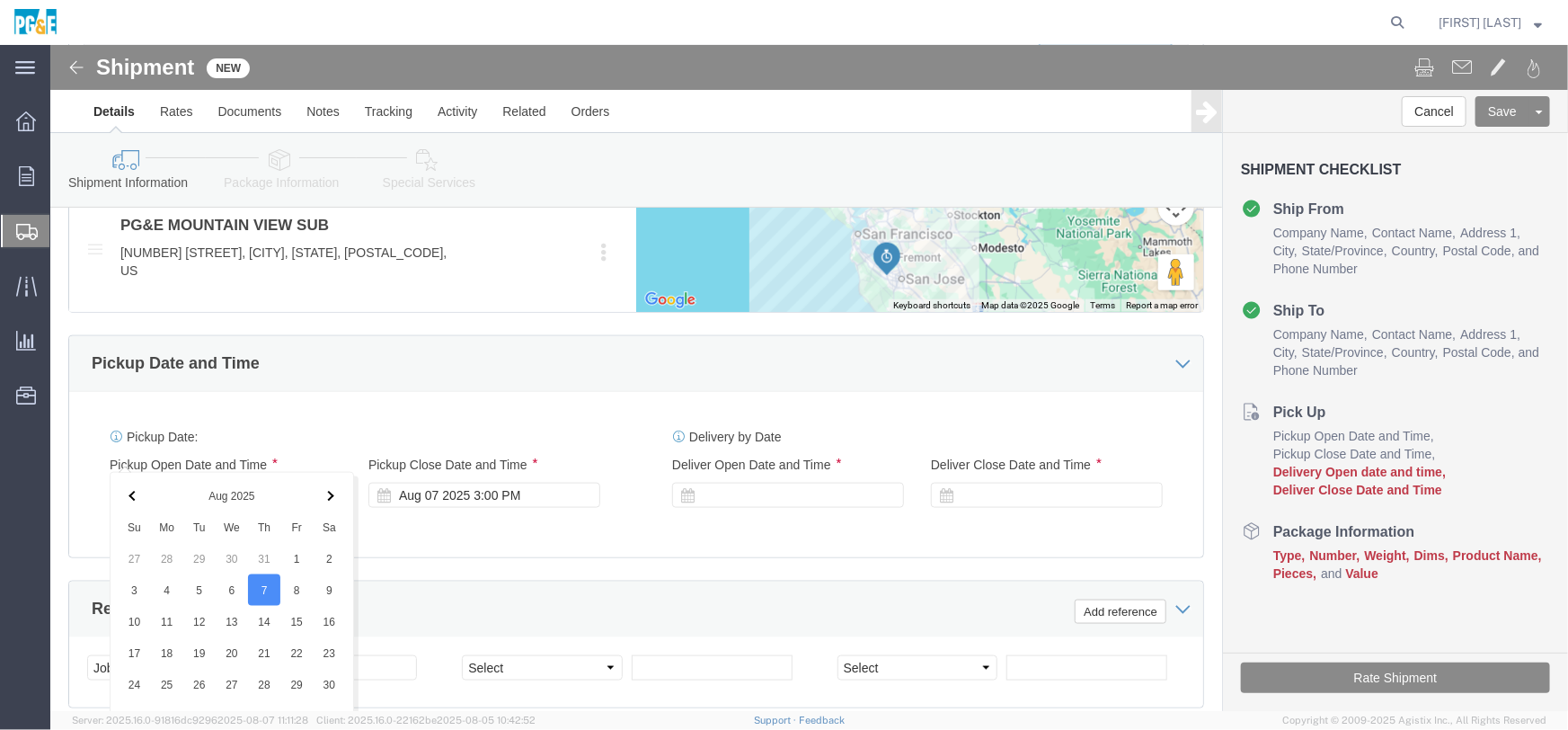 scroll, scrollTop: 1253, scrollLeft: 0, axis: vertical 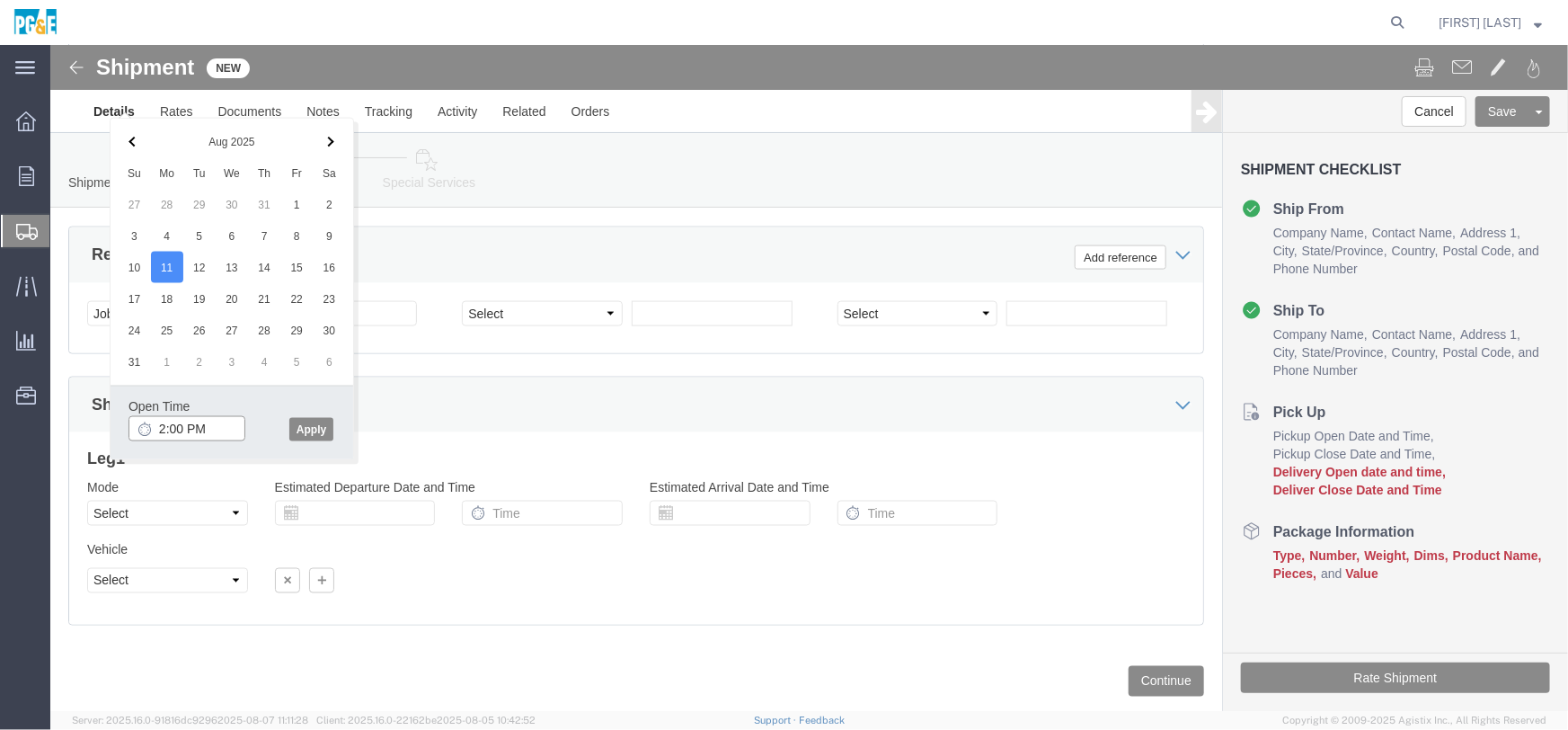 click on "2:00 PM" 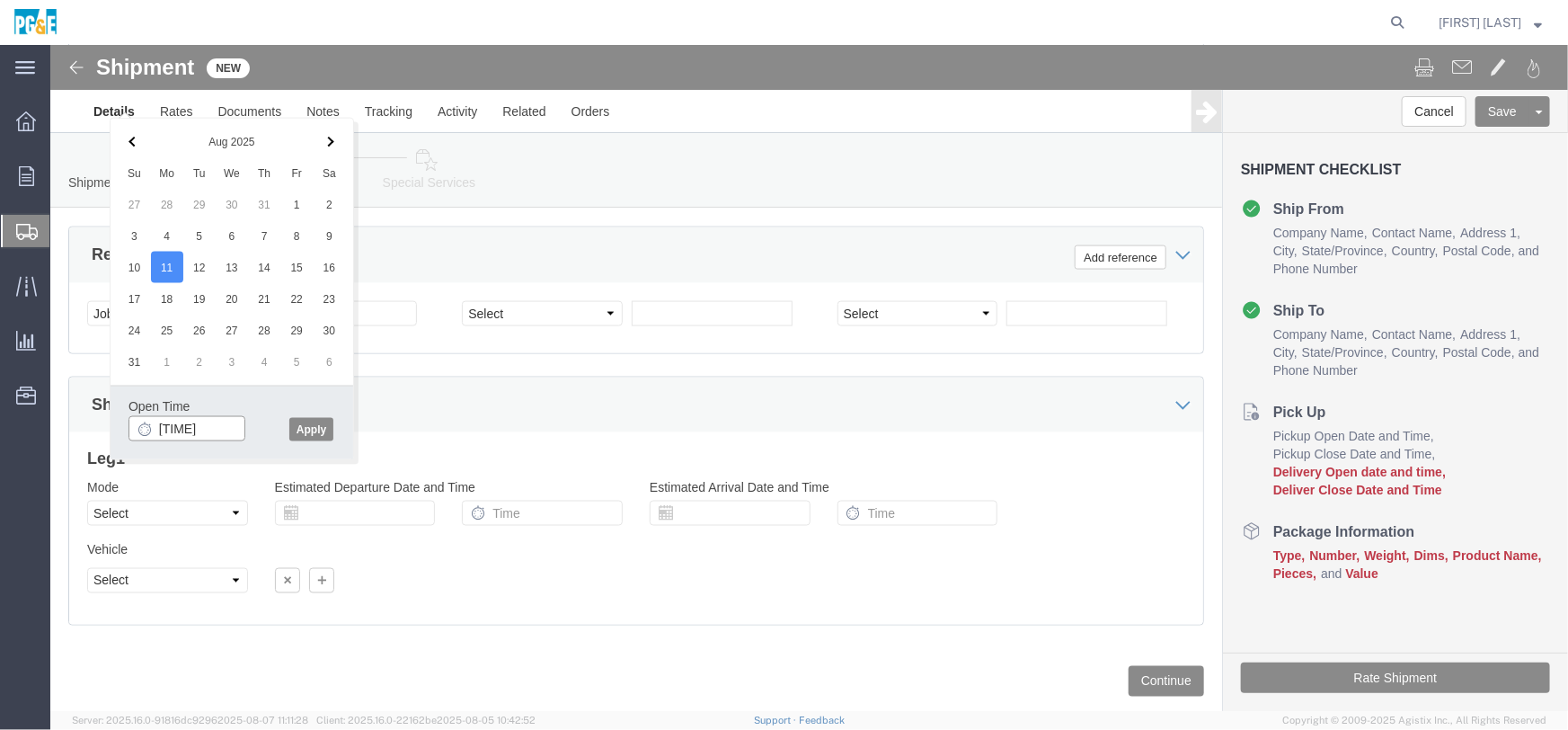 type on "[TIME]" 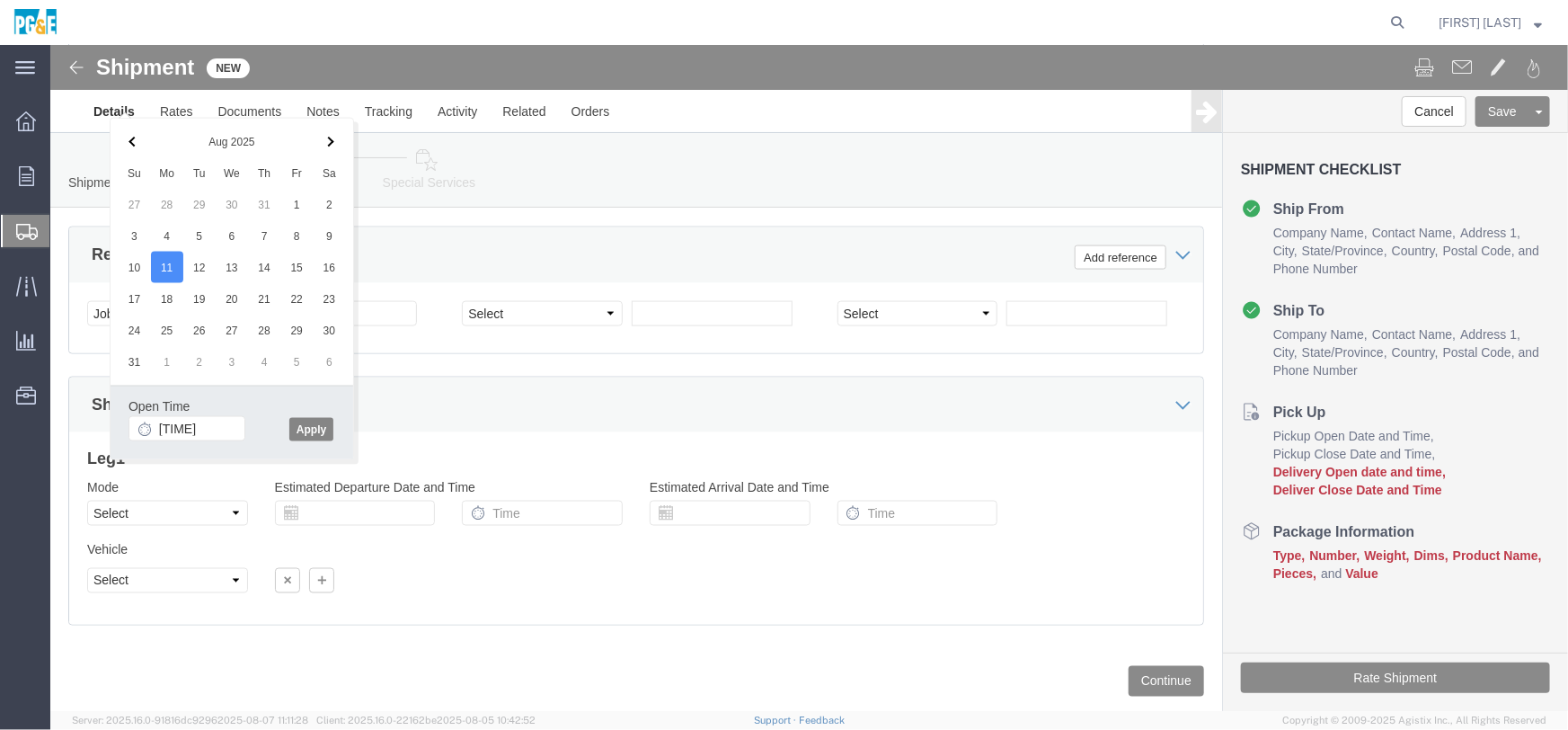 click on "Apply" 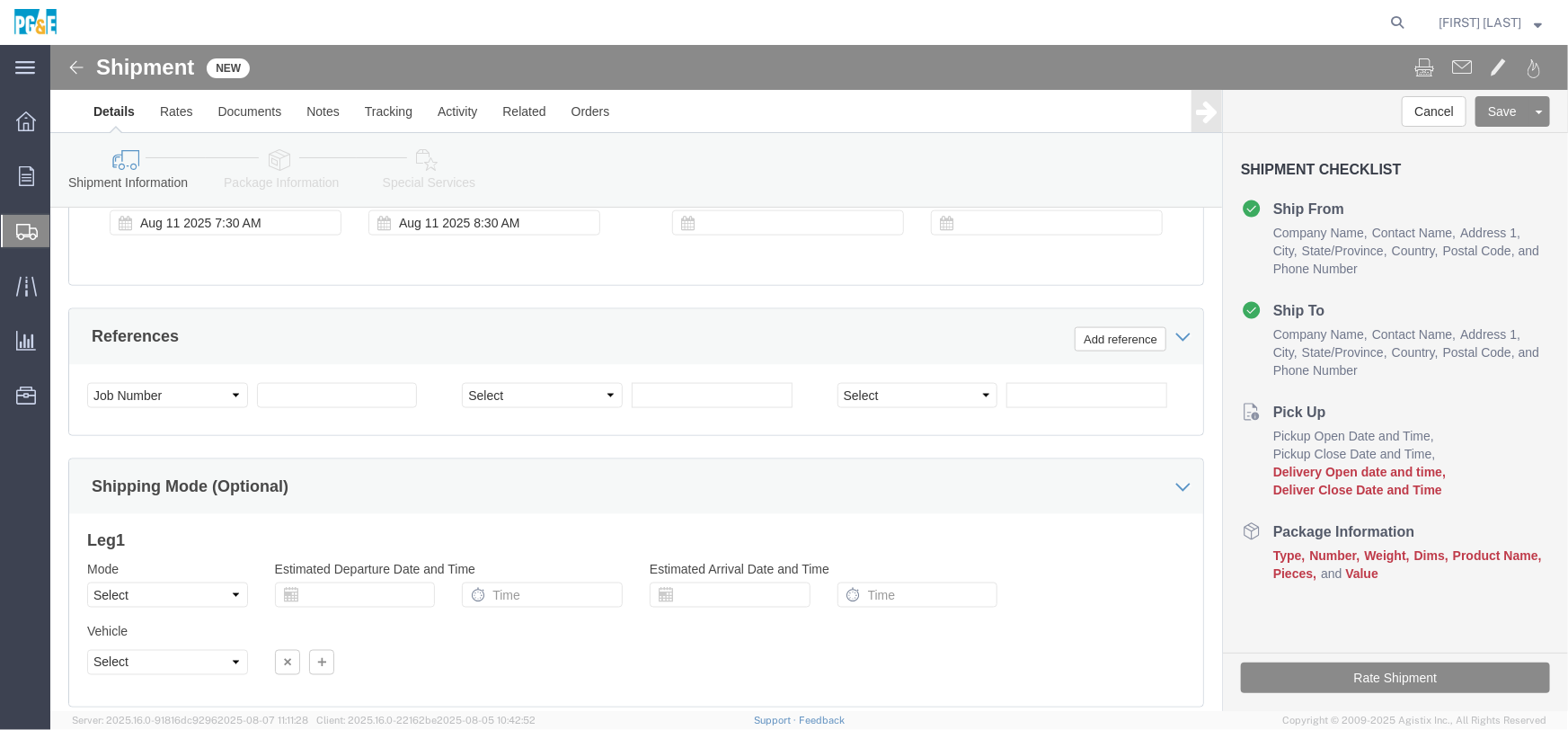 scroll, scrollTop: 926, scrollLeft: 0, axis: vertical 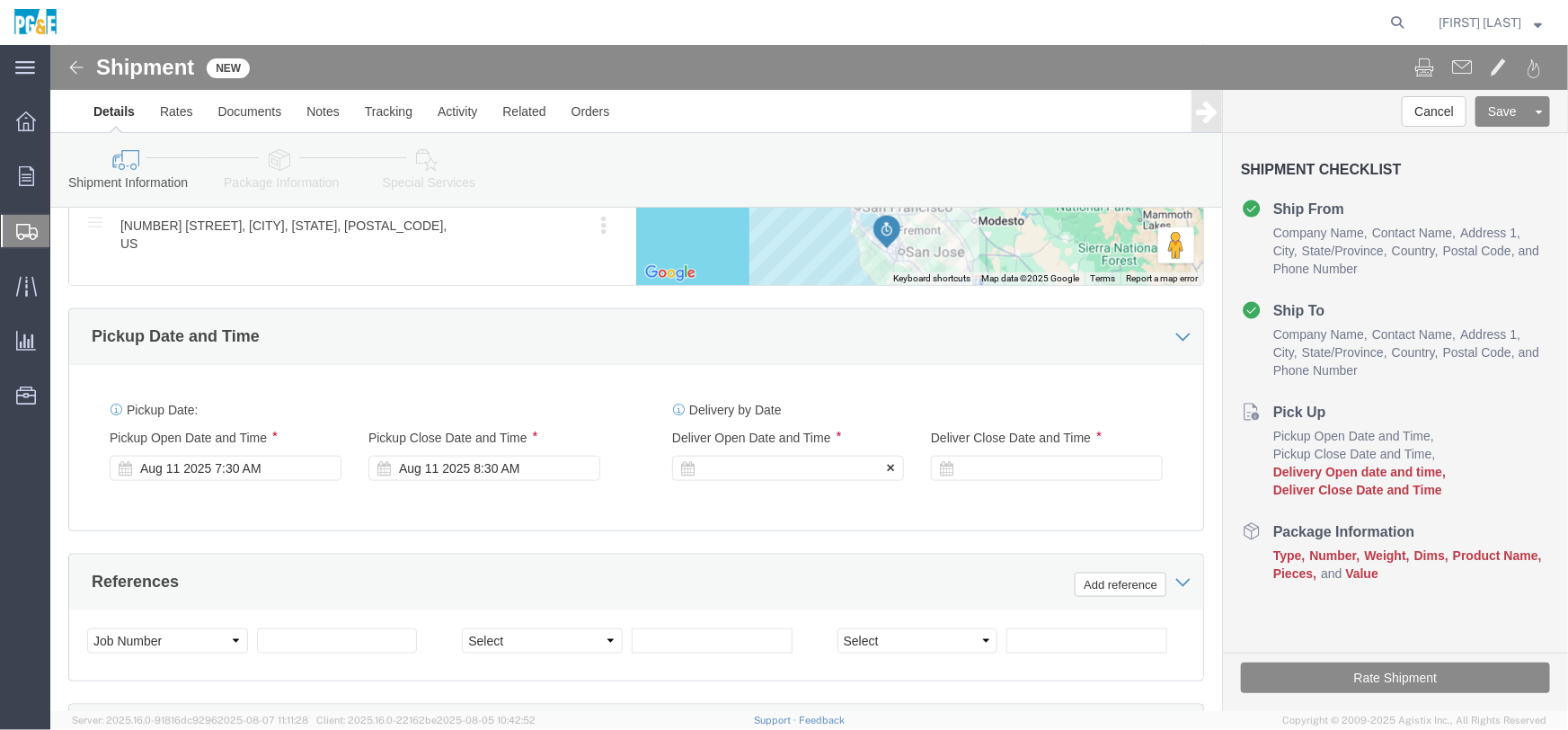 click 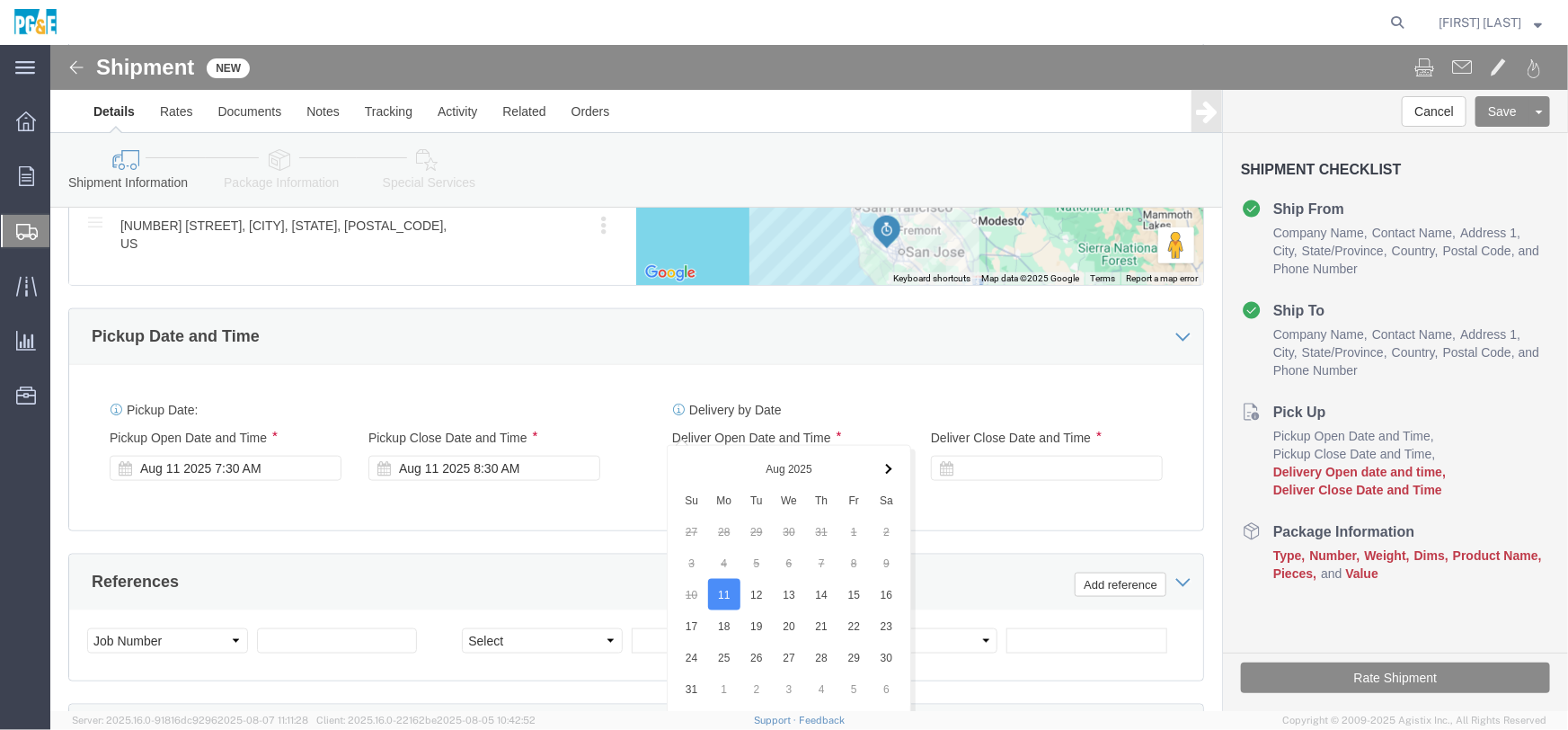 scroll, scrollTop: 1253, scrollLeft: 0, axis: vertical 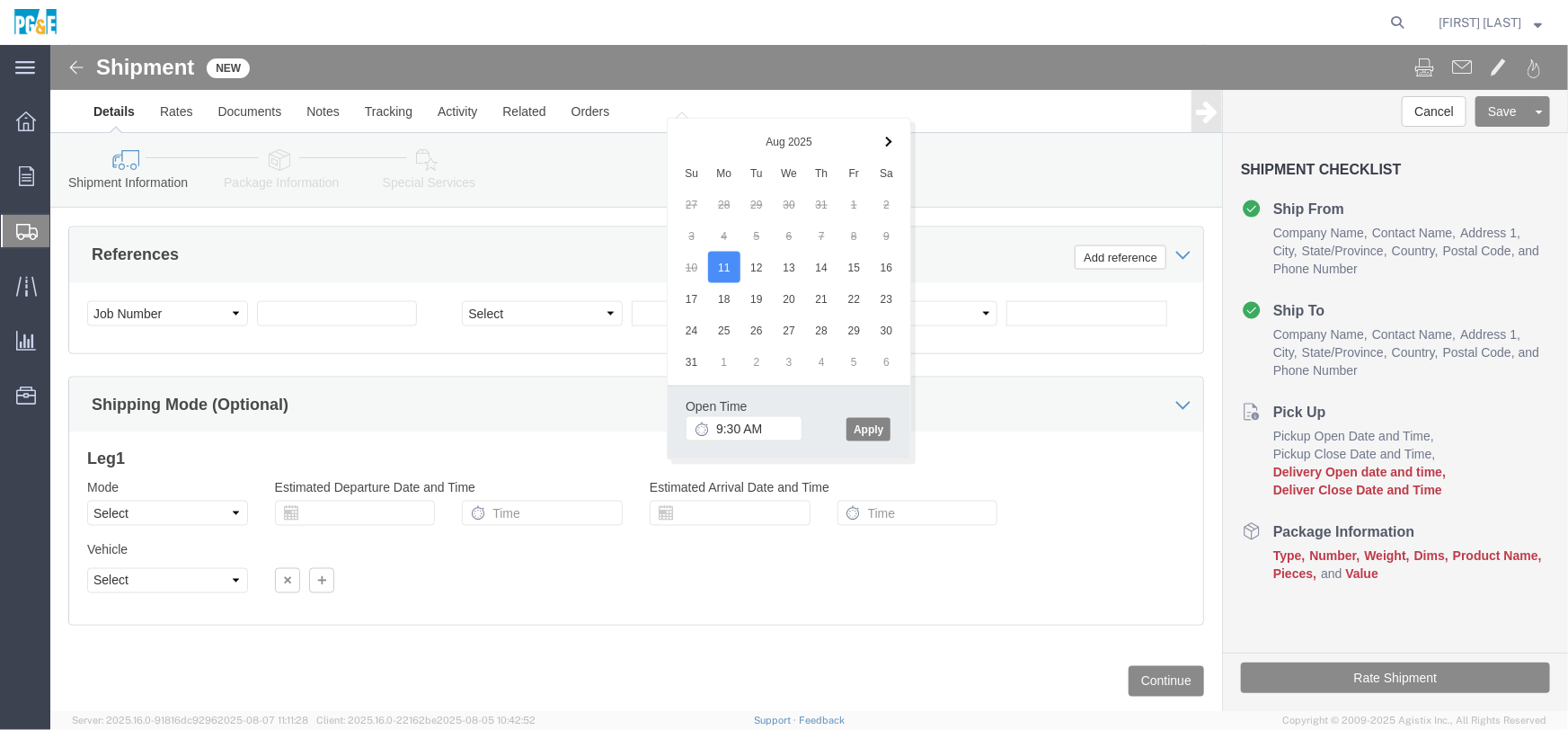 click on "Apply" 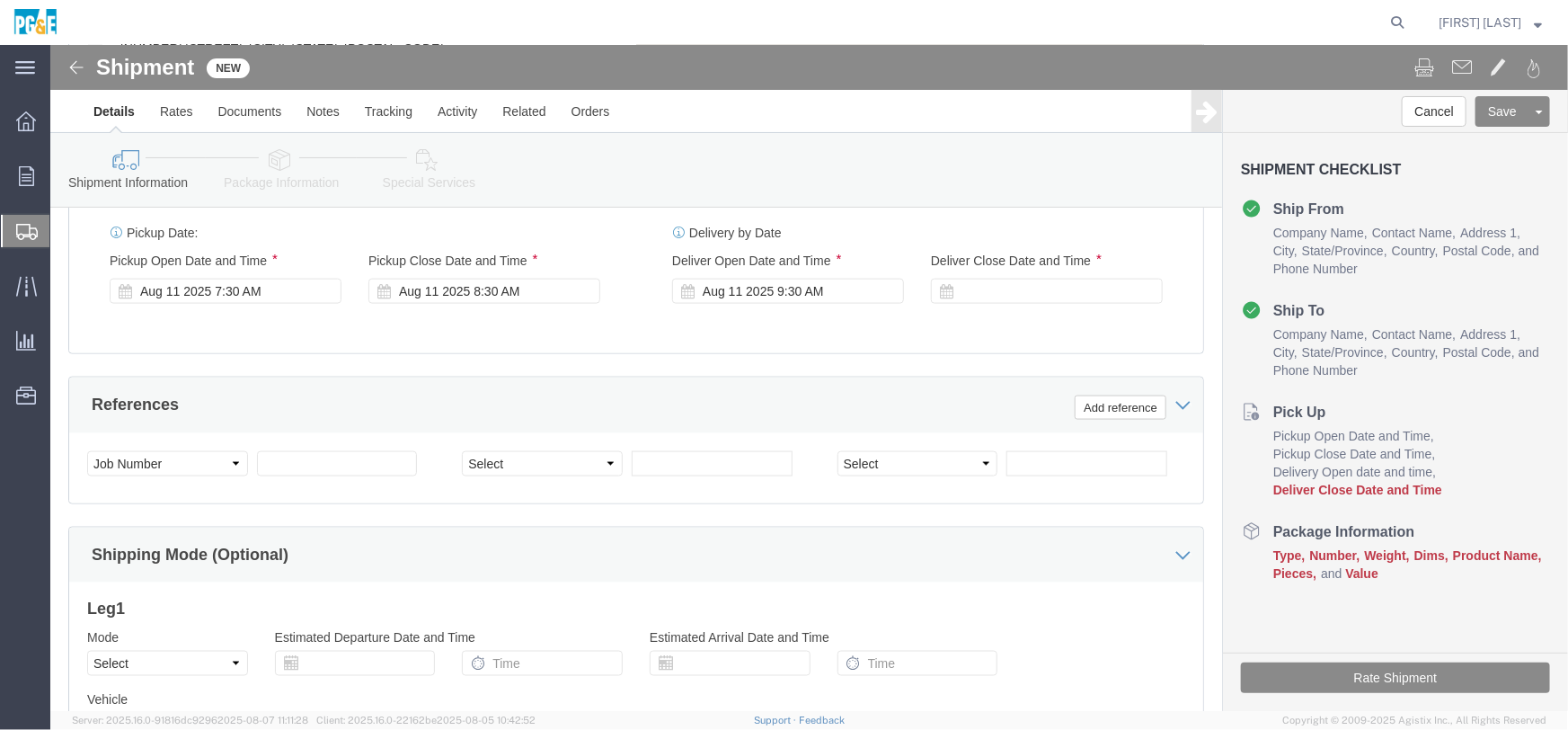 scroll, scrollTop: 1008, scrollLeft: 0, axis: vertical 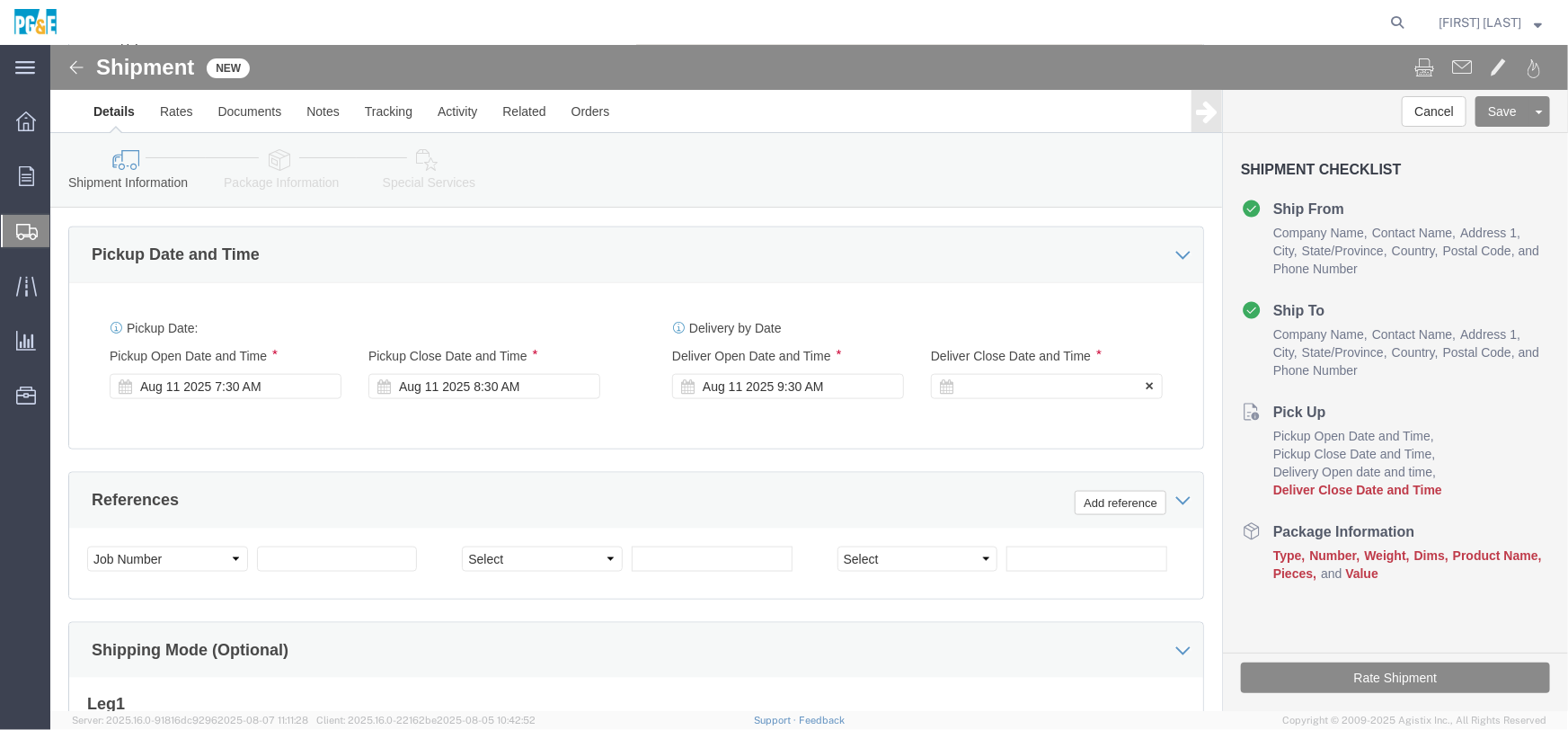 click 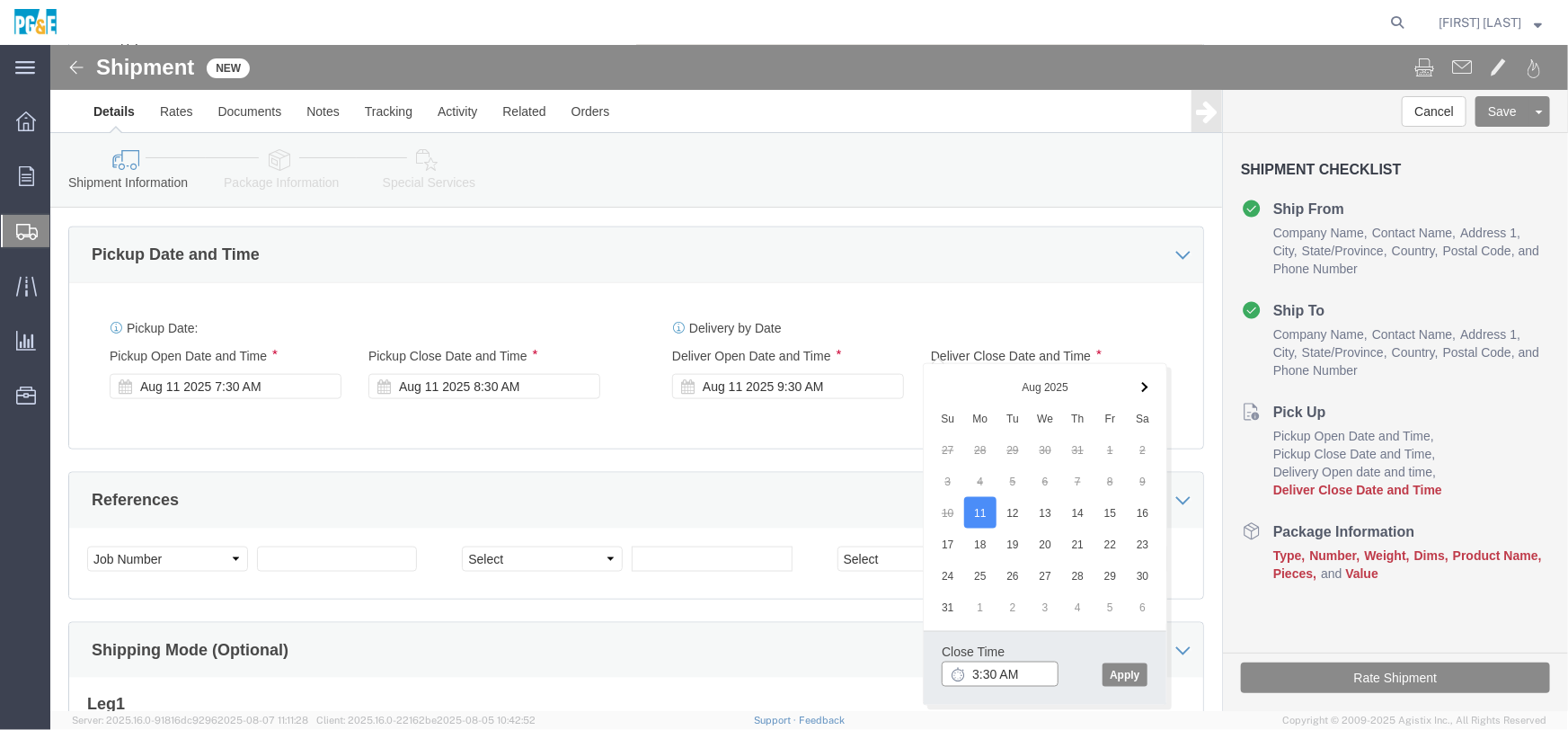 type on "3:30 AM" 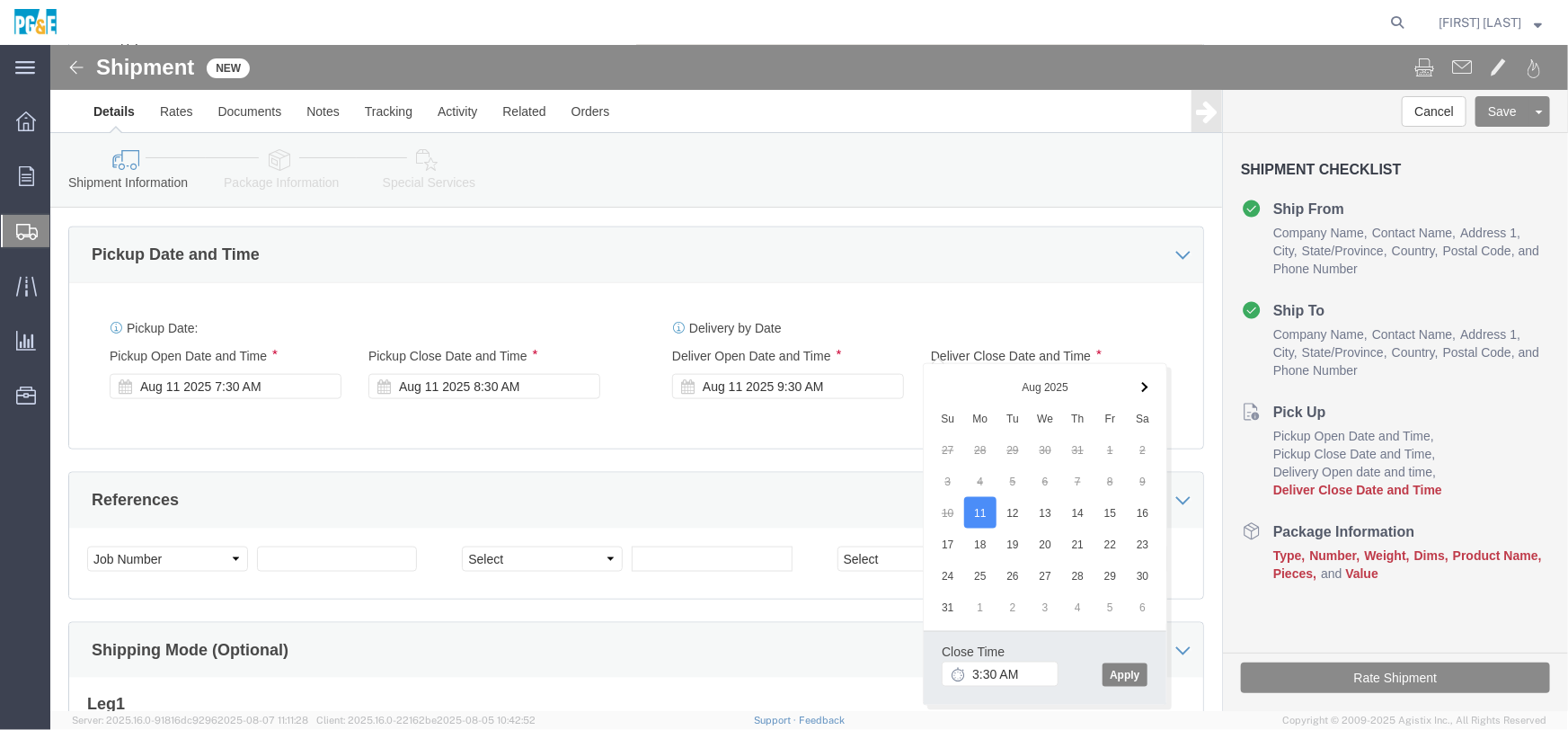click on "Apply" 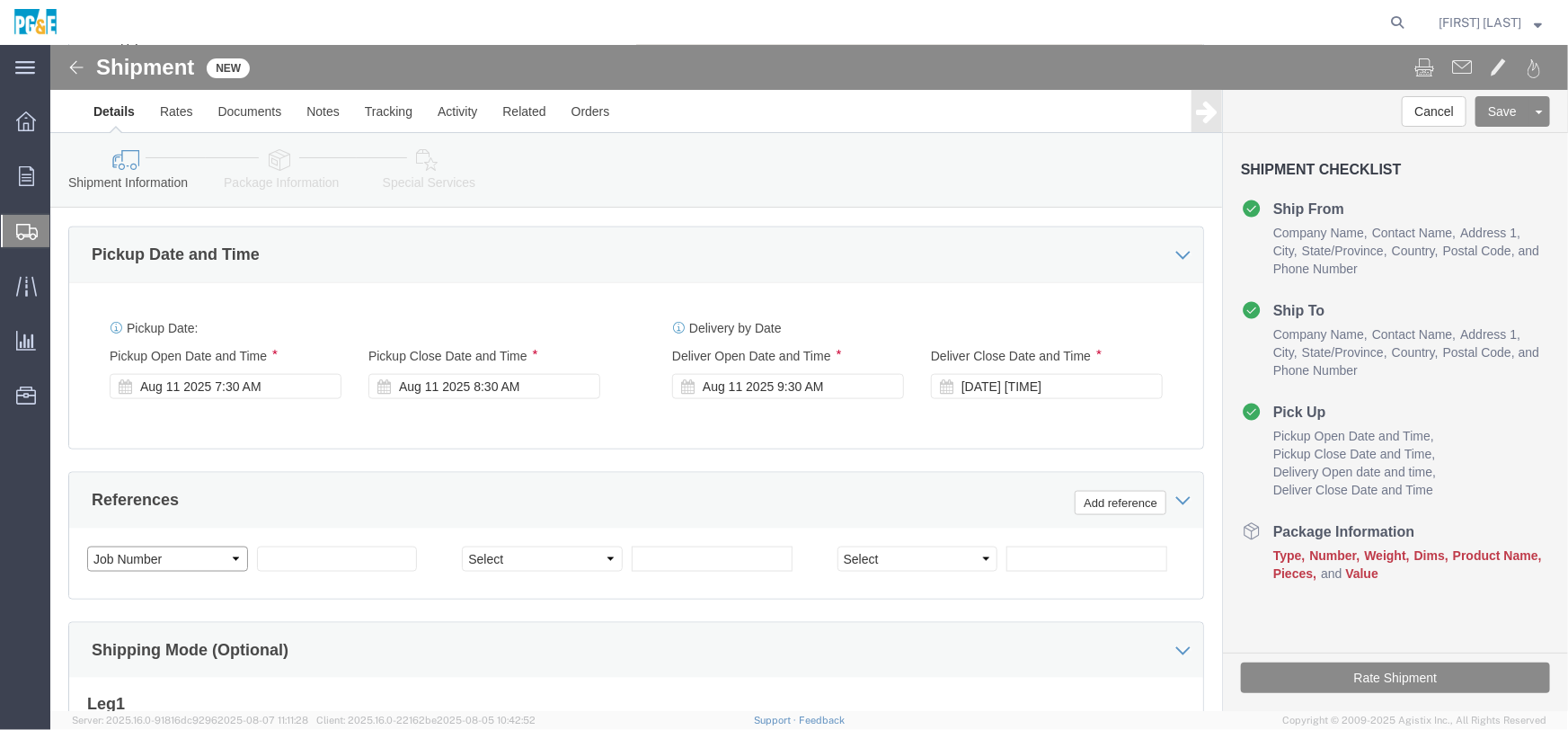 click on "Select Account Type Activity ID Airline Appointment Number ASN Batch Request # Bill Of Lading Bin Booking Number Booking Request ID Cancel Pickup Location CBP Entry No Claim Container Number Customer Ref Delivery Number Department Document No Expenditure Export Reference Flight Number General GL Code House Airway Bill Internal Requisition Invoice Number ITN No Job Number License Lloyd's Code Lot Number Master Airway Bill Master Tracking Number Material Requisition Order Number Organization Packing Slip Pickup Number Pickup Request PO Line Item No PRO # Problem File Number Project Project Number Protocol Number Purchase Order Quote Number R.M.A. Release Number Route Sales Order Seal Number Serial No Shipment Id Number Shipment Line No Study Number Task Tender ID VAT Number Vessel Name VIN Voyage Number Waybill Number Work Order" 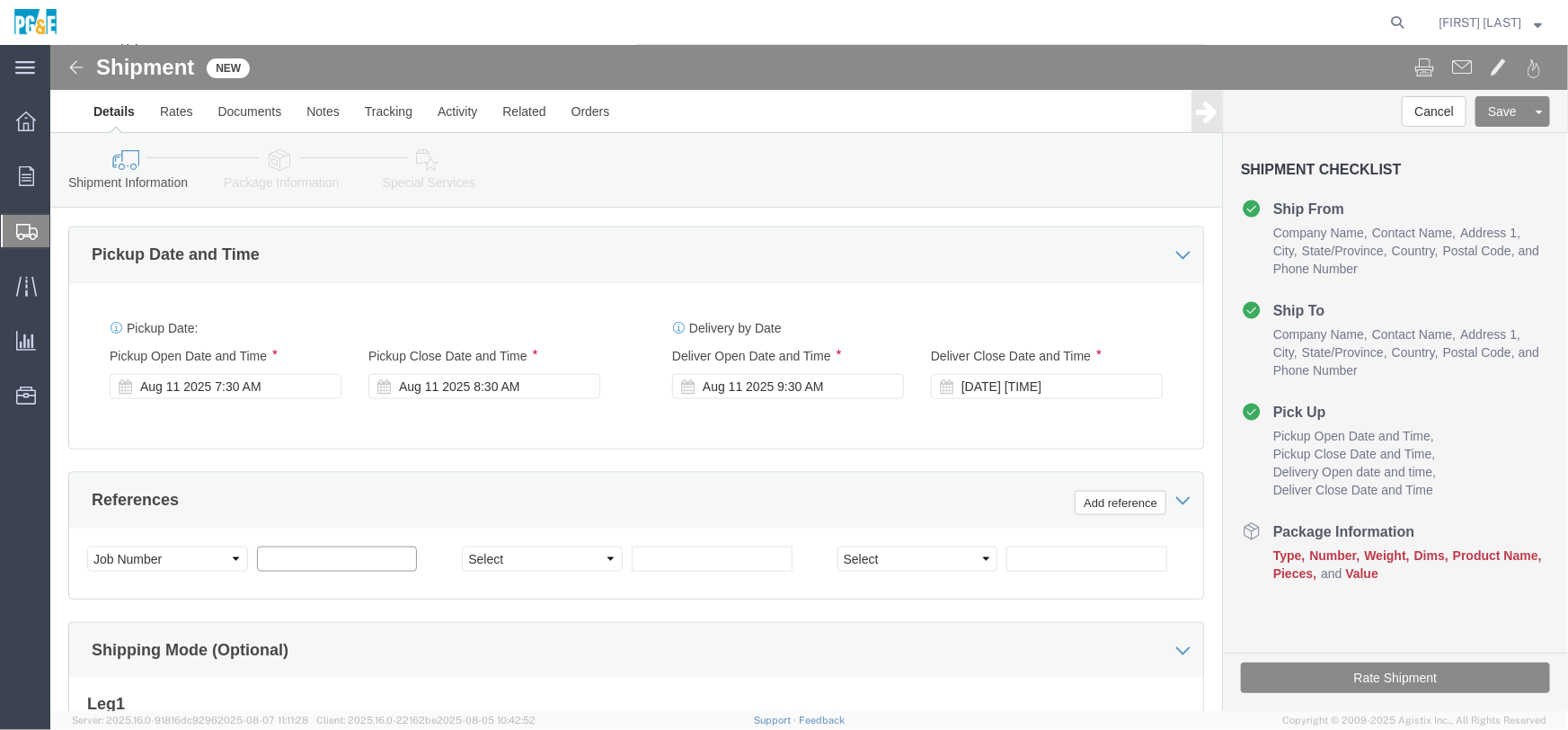 click 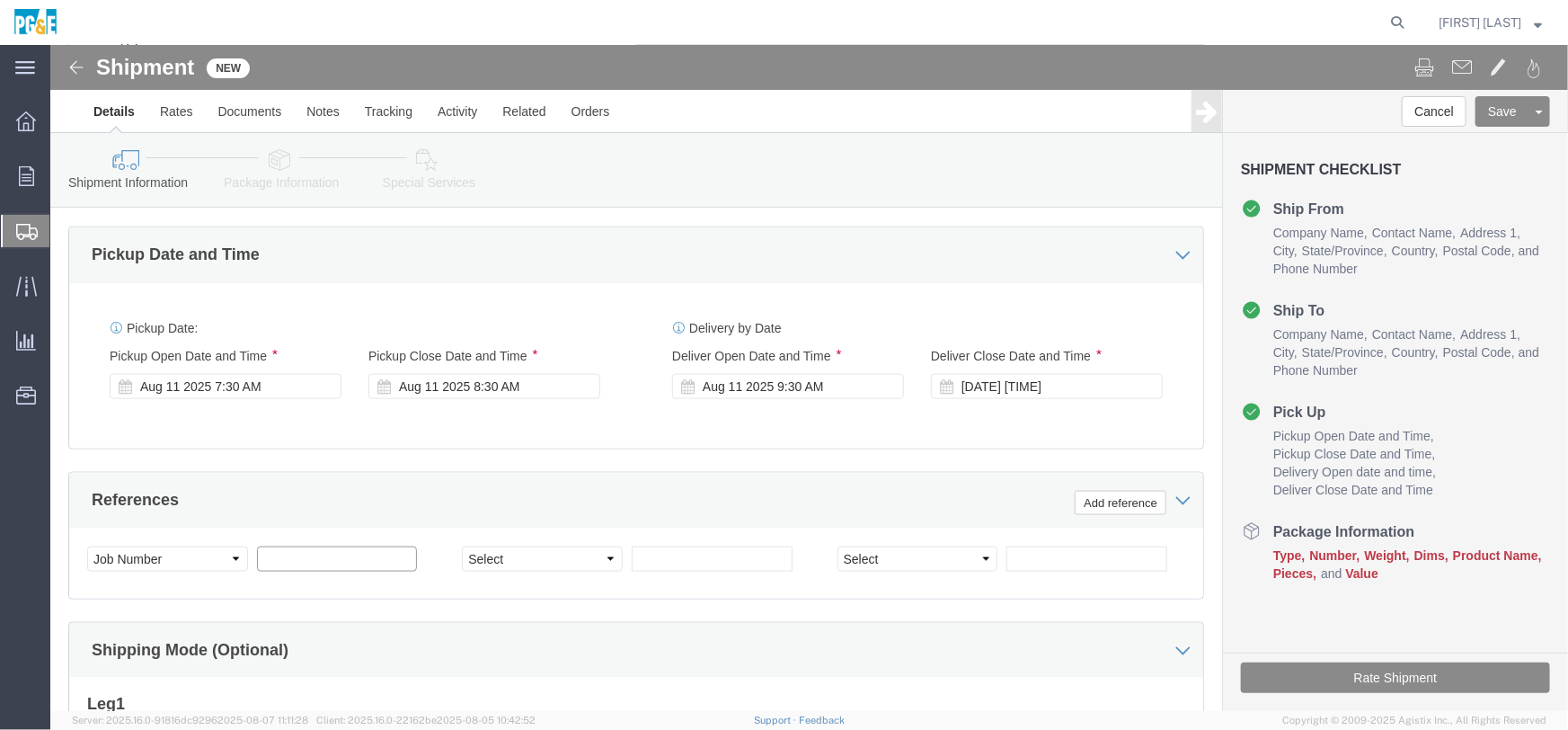 drag, startPoint x: 275, startPoint y: 464, endPoint x: 297, endPoint y: 469, distance: 22.56103 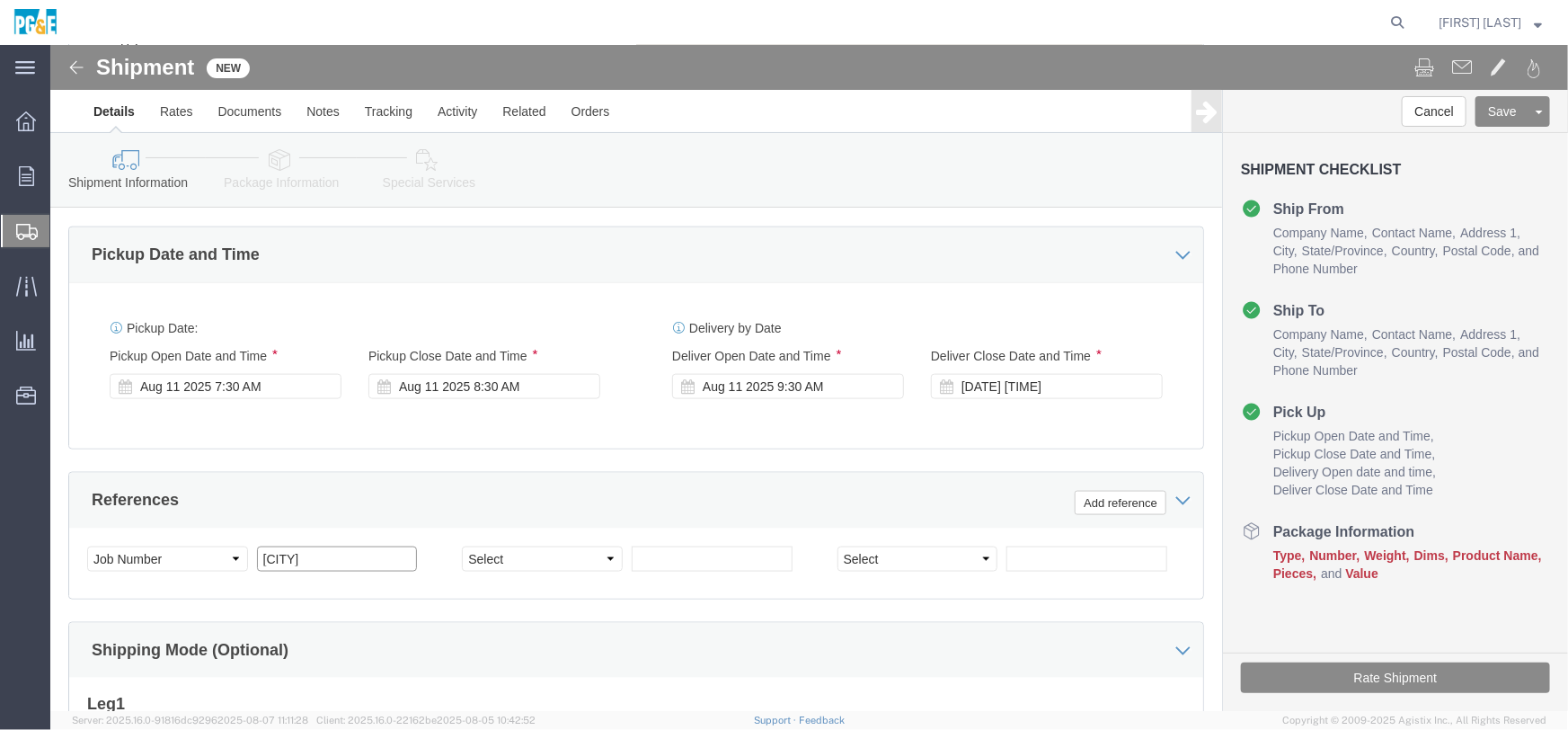 click on "[CITY]" 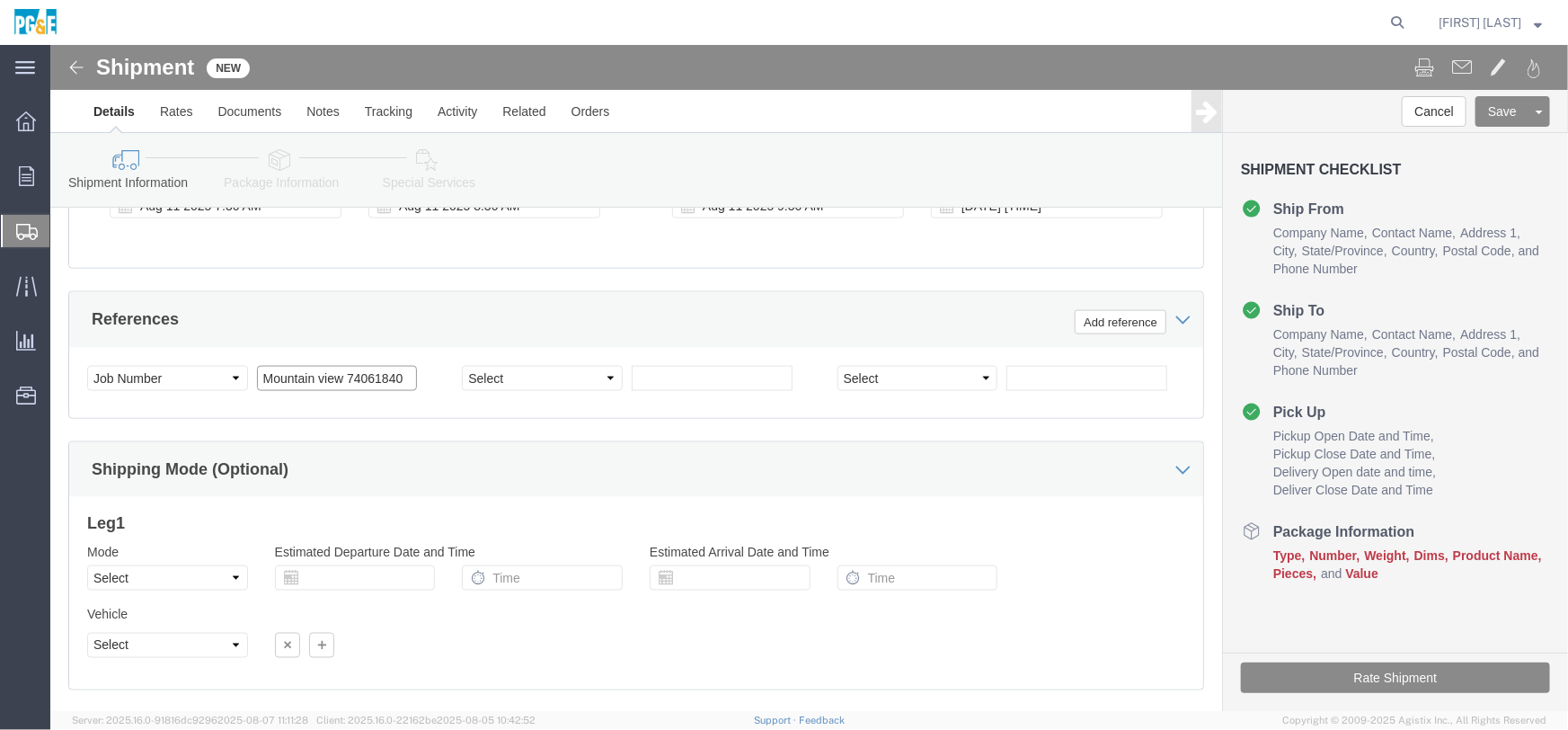 scroll, scrollTop: 1253, scrollLeft: 0, axis: vertical 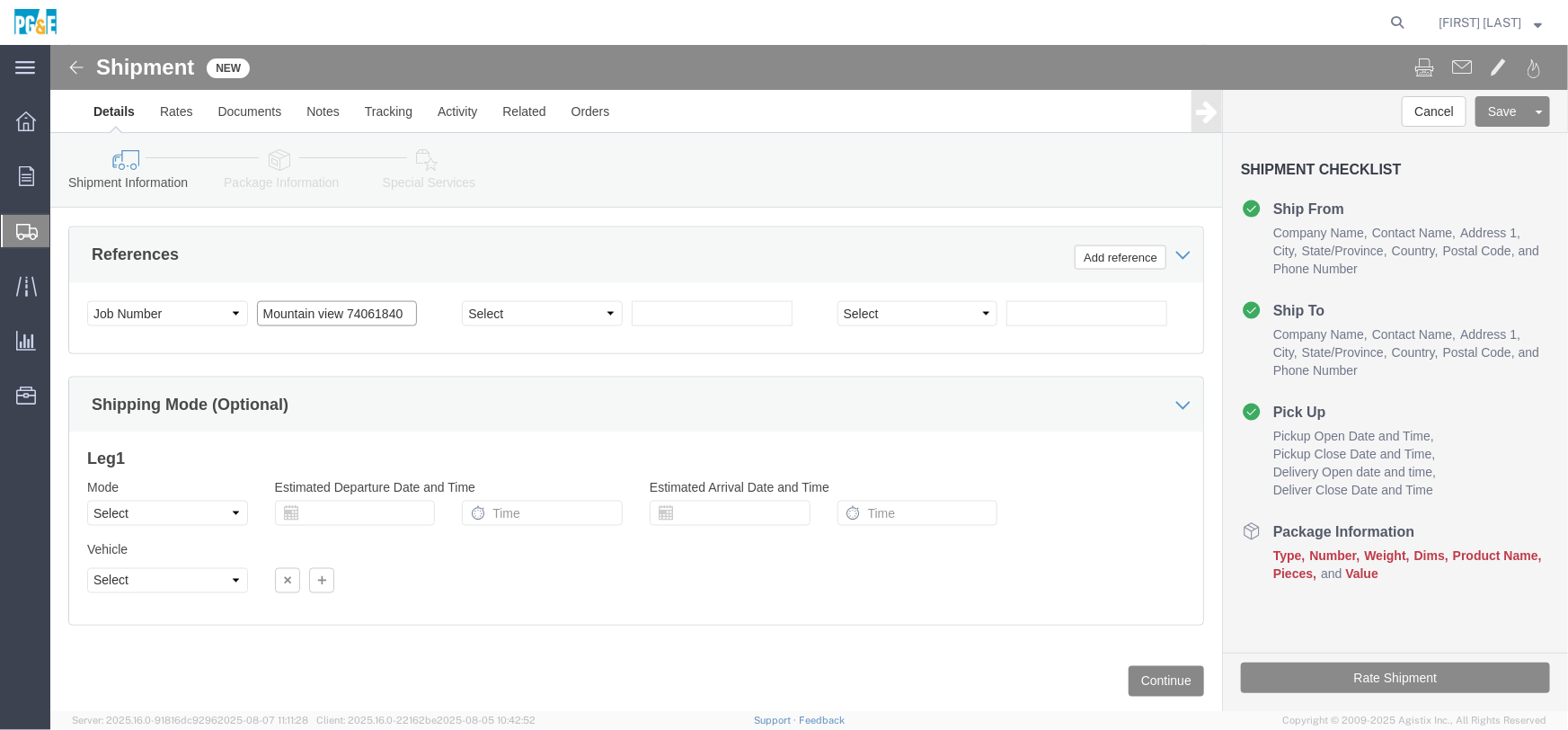 type on "Mountain view 74061840" 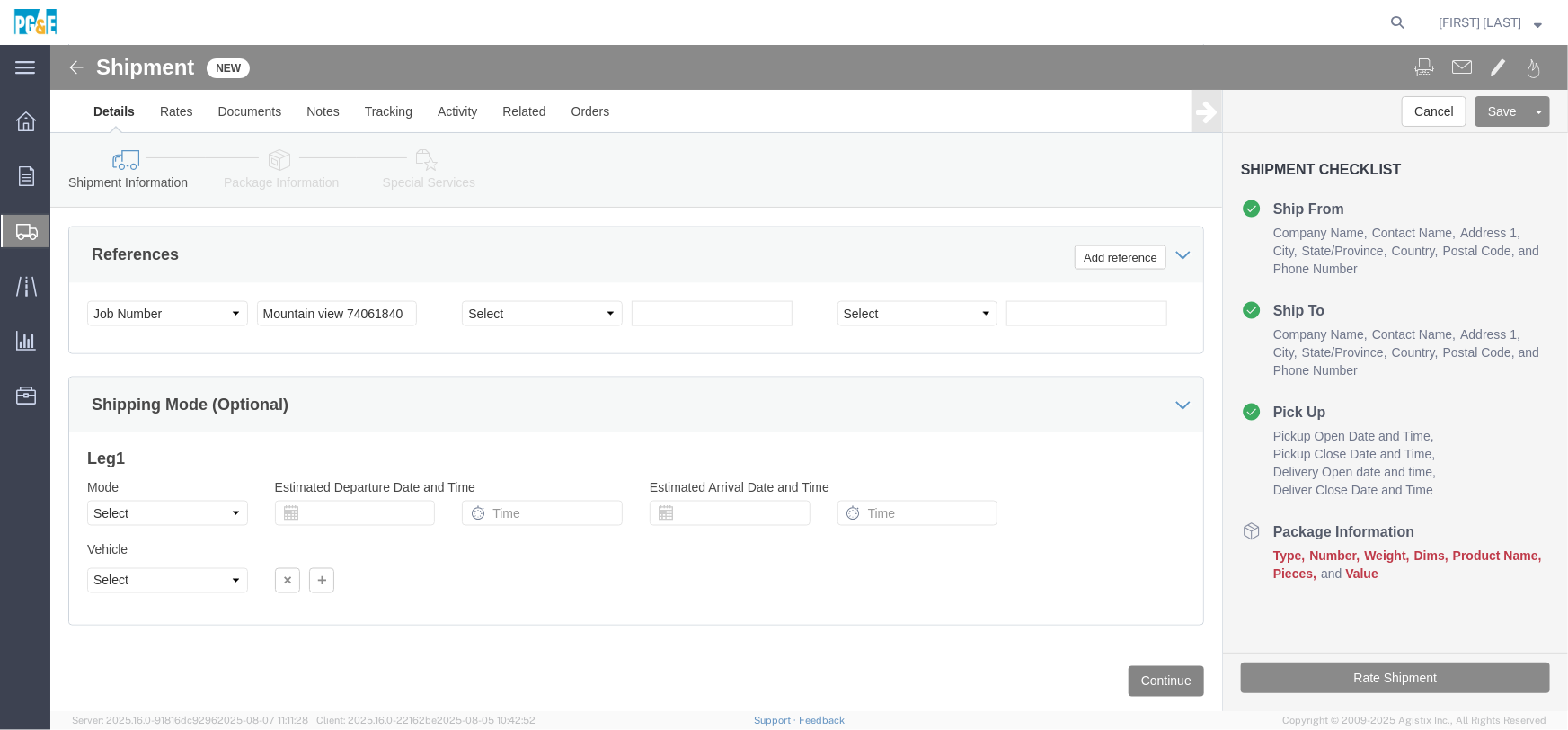 click on "Continue" 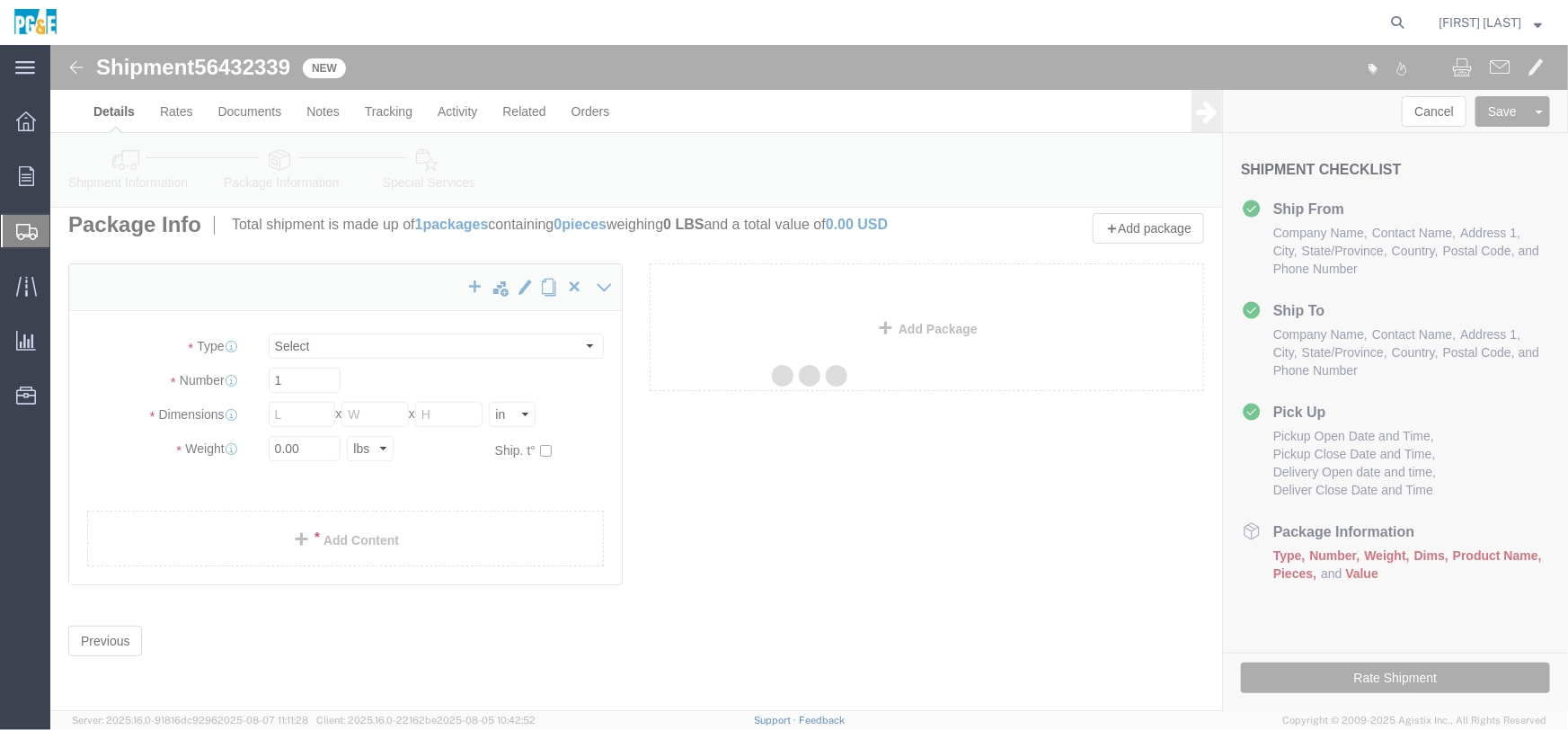 scroll, scrollTop: 0, scrollLeft: 0, axis: both 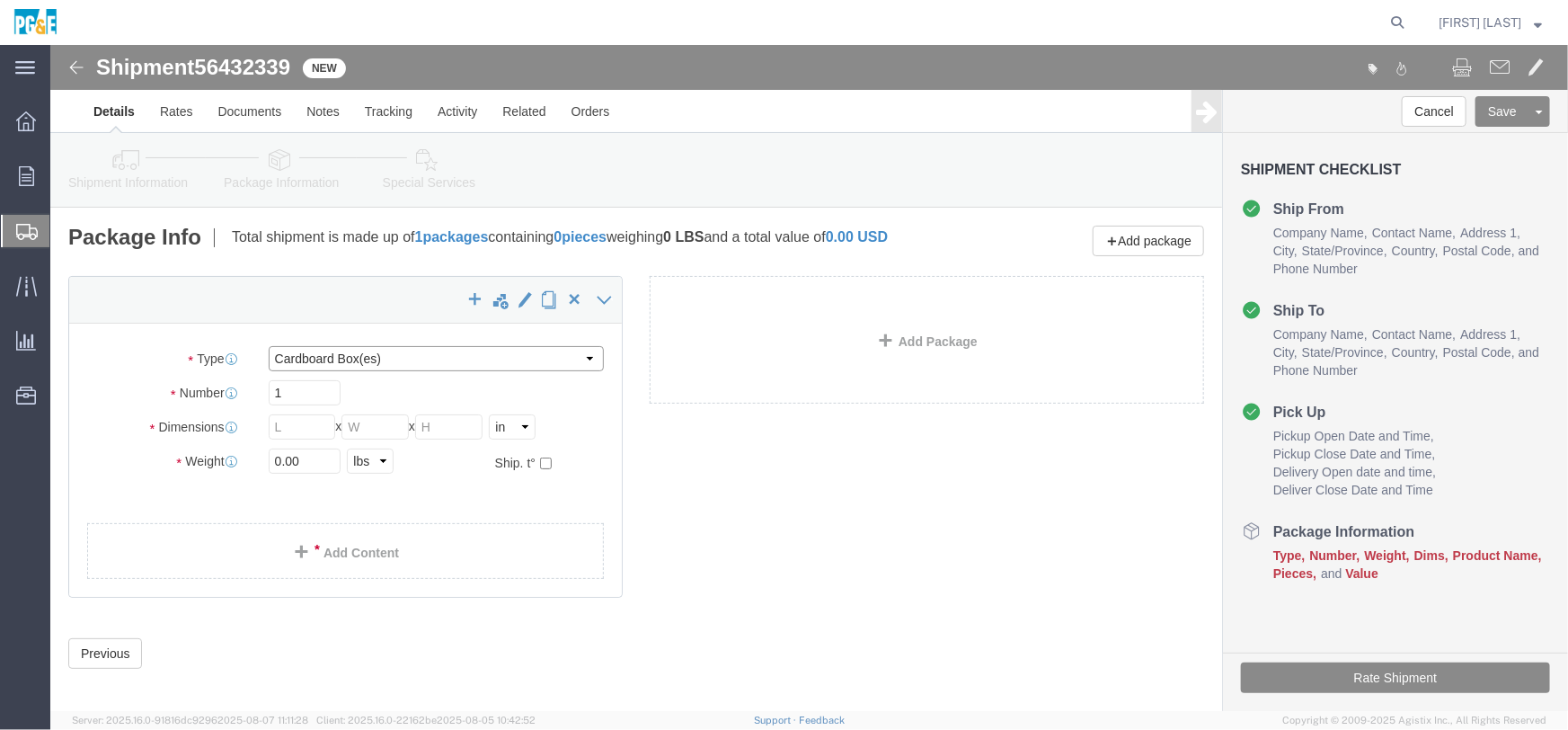 click on "Select Bulk Bundle(s) Cardboard Box(es) Carton(s) Crate(s) Drum(s) (Fiberboard) Drum(s) (Metal) Drum(s) (Plastic) Envelope Naked Cargo (UnPackaged) Pallet(s) Oversized (Not Stackable) Pallet(s) Oversized (Stackable) Pallet(s) Standard (Not Stackable) Pallet(s) Standard (Stackable) Roll(s) Your Packaging" 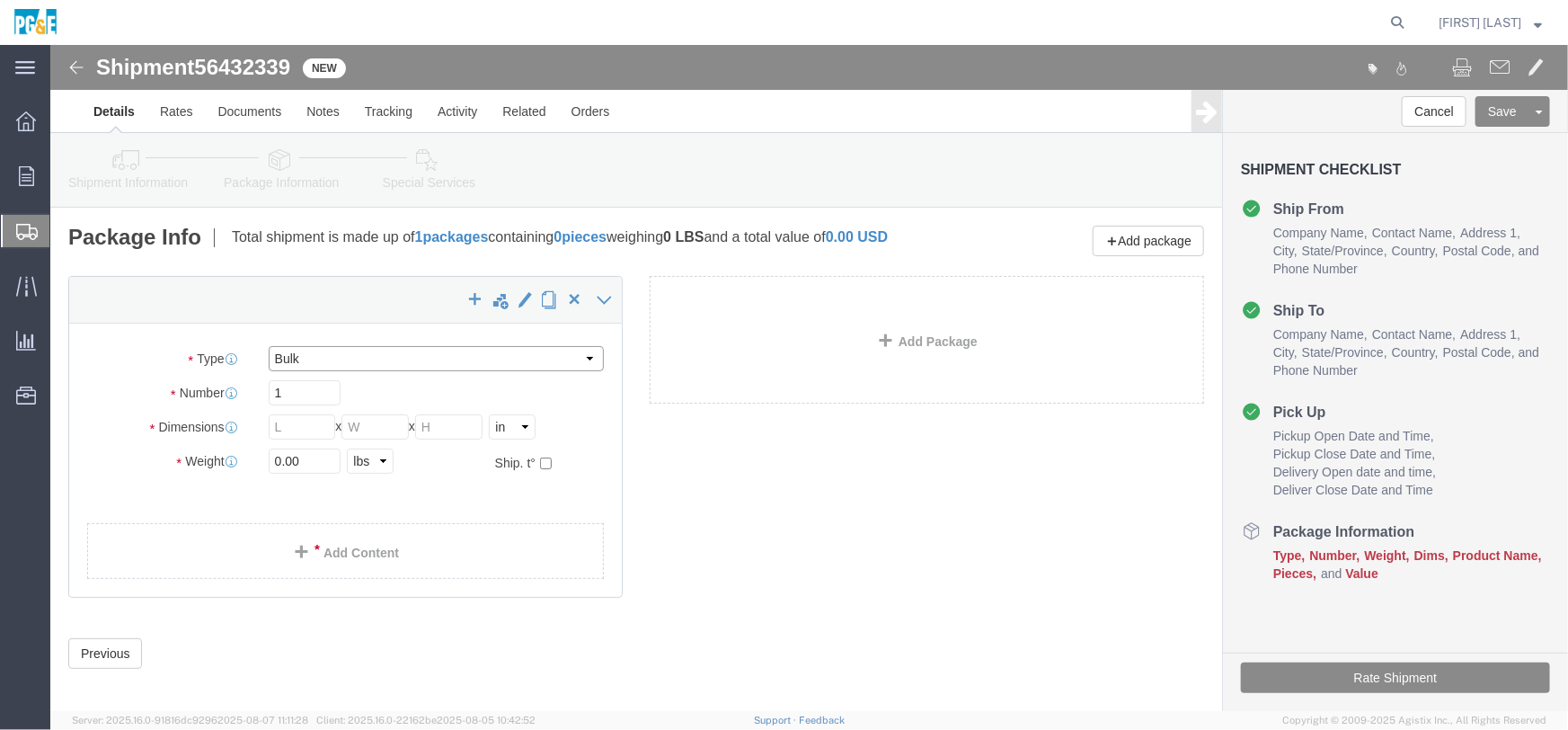click on "Select Bulk Bundle(s) Cardboard Box(es) Carton(s) Crate(s) Drum(s) (Fiberboard) Drum(s) (Metal) Drum(s) (Plastic) Envelope Naked Cargo (UnPackaged) Pallet(s) Oversized (Not Stackable) Pallet(s) Oversized (Stackable) Pallet(s) Standard (Not Stackable) Pallet(s) Standard (Stackable) Roll(s) Your Packaging" 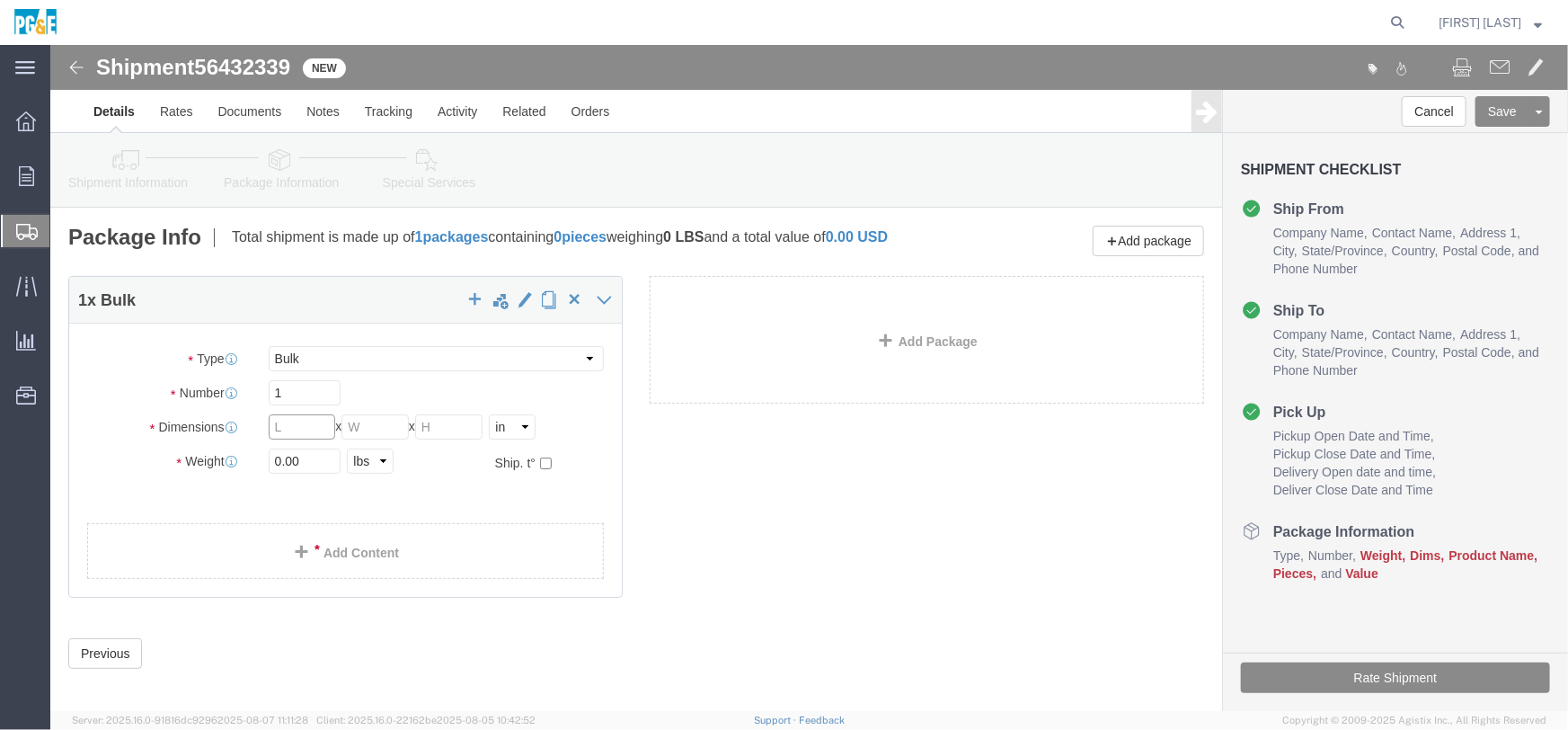 click 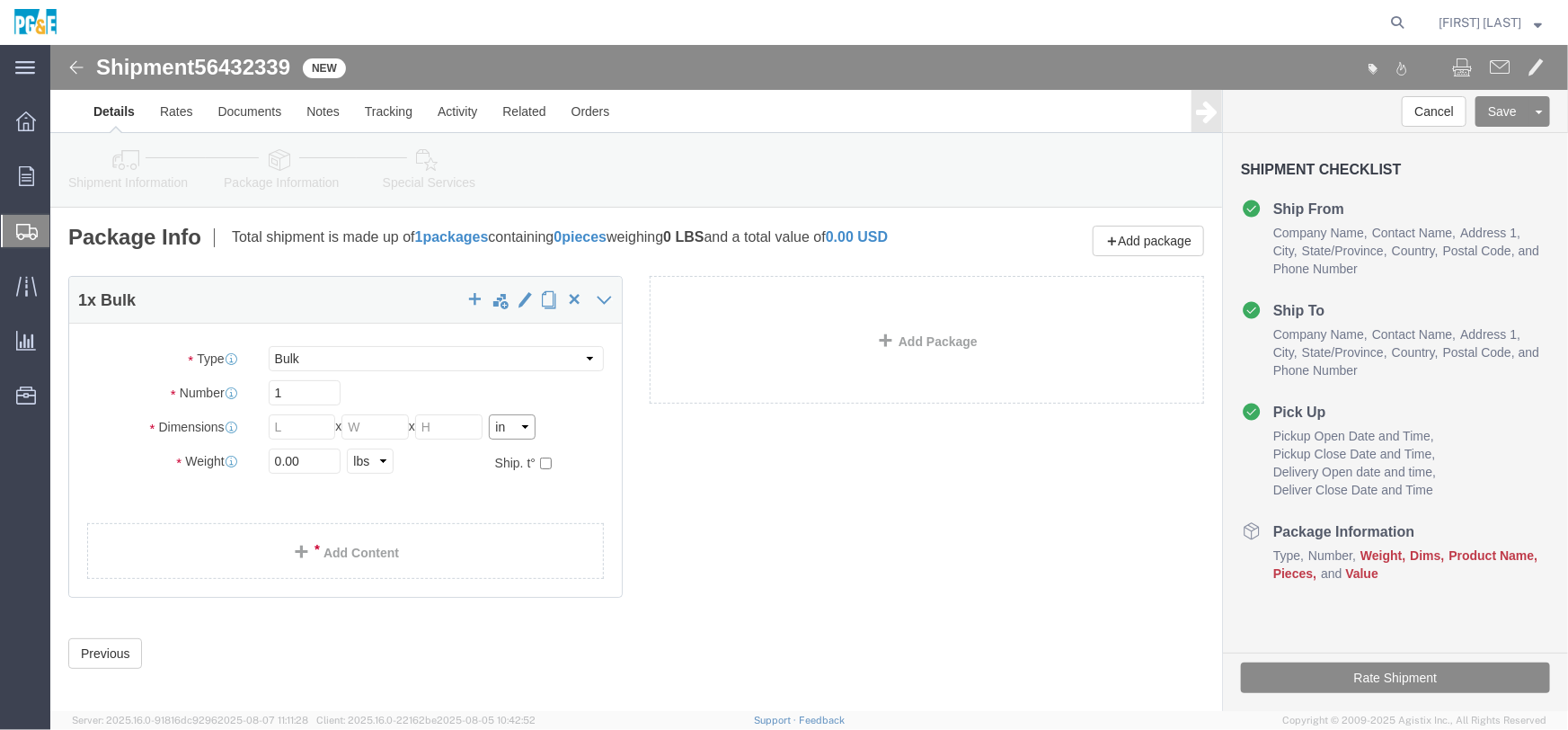 click on "Select cm ft in" 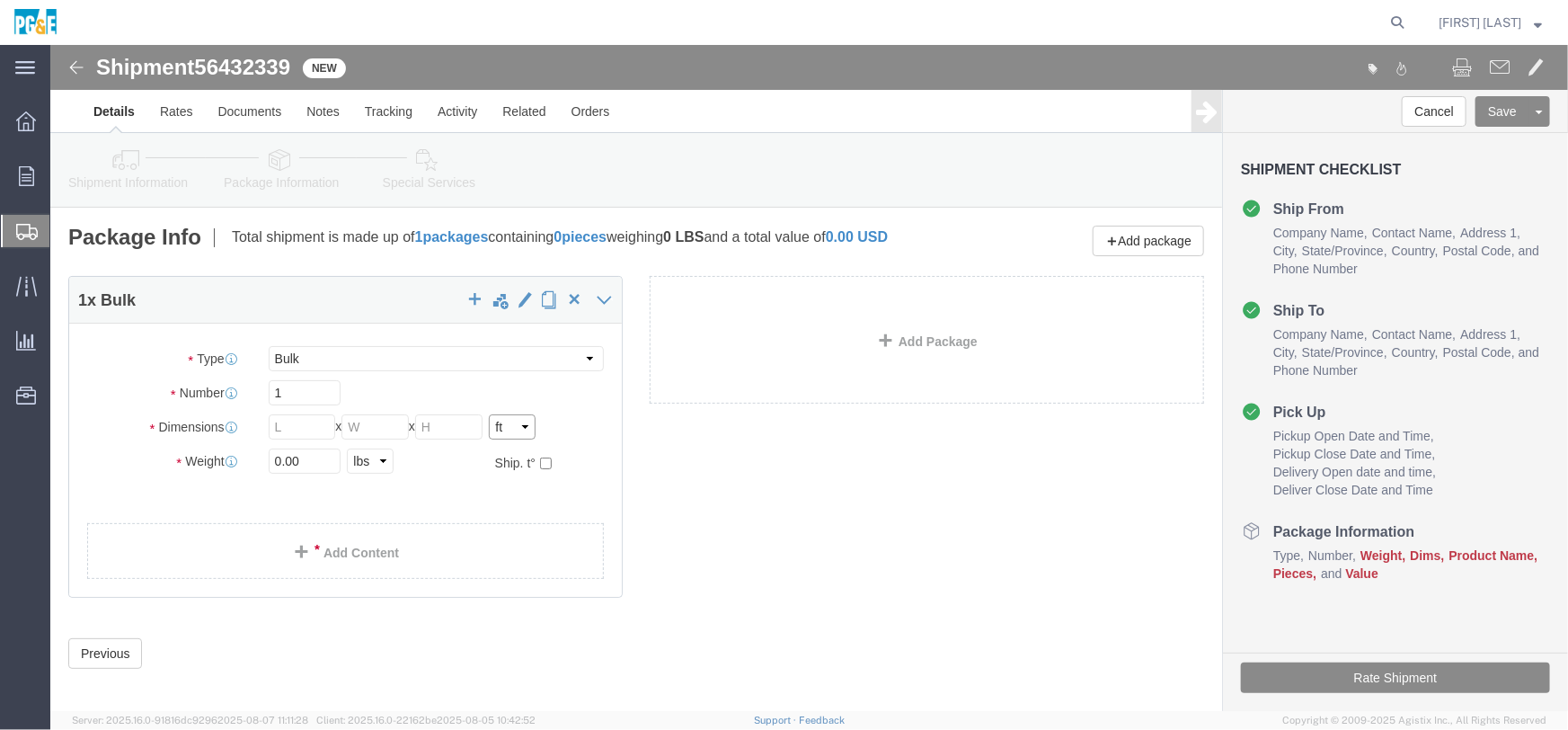 click on "Select cm ft in" 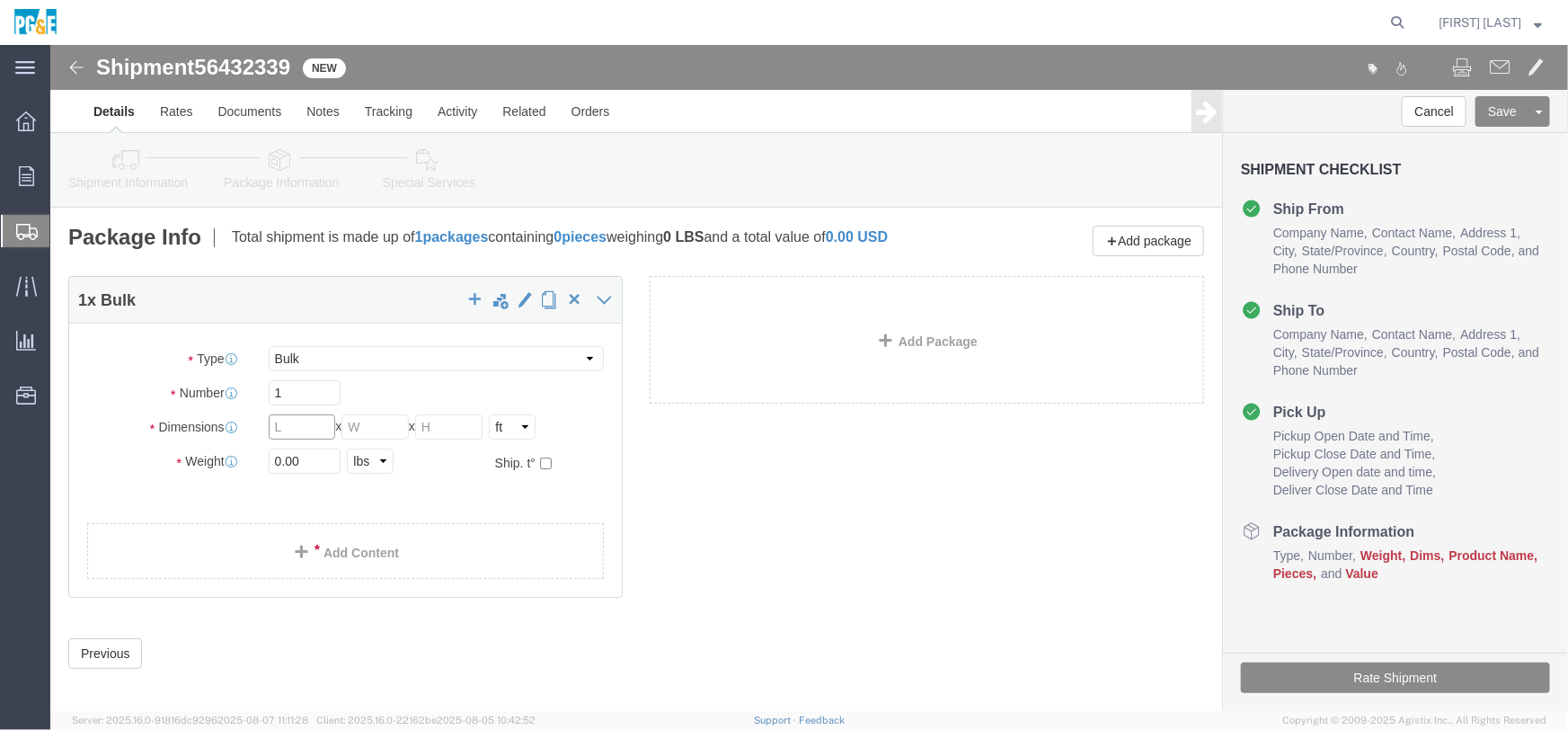 click 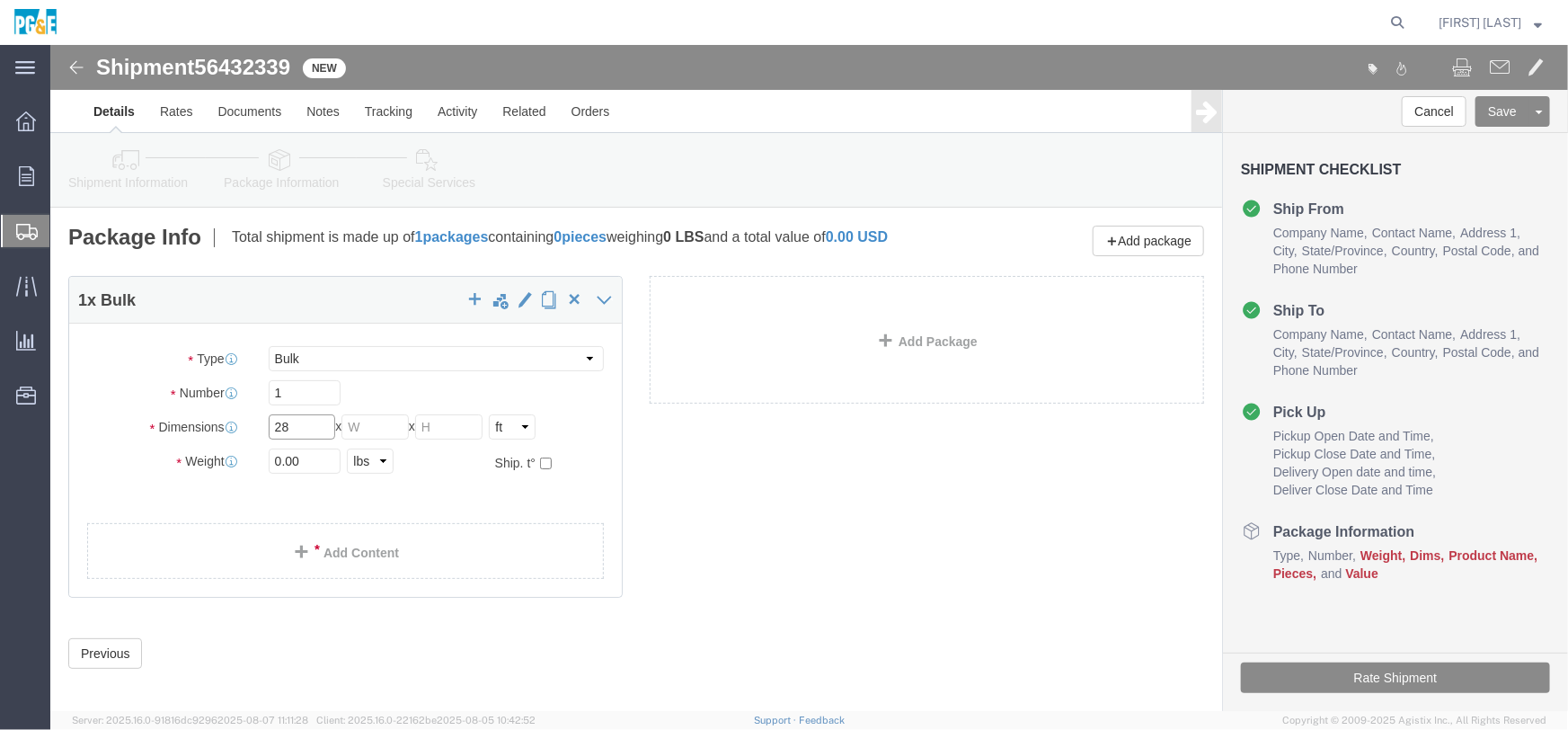type on "28" 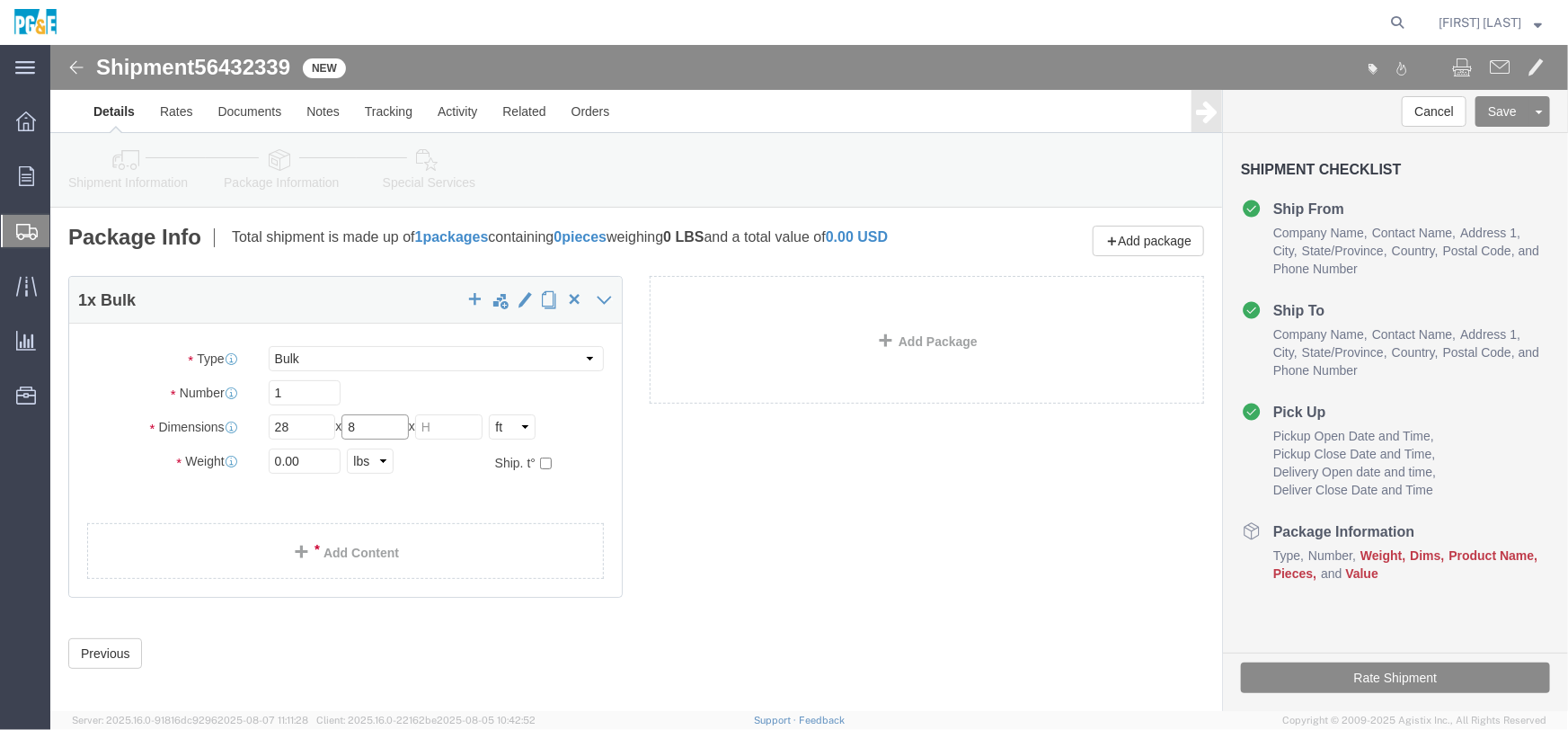 type on "8" 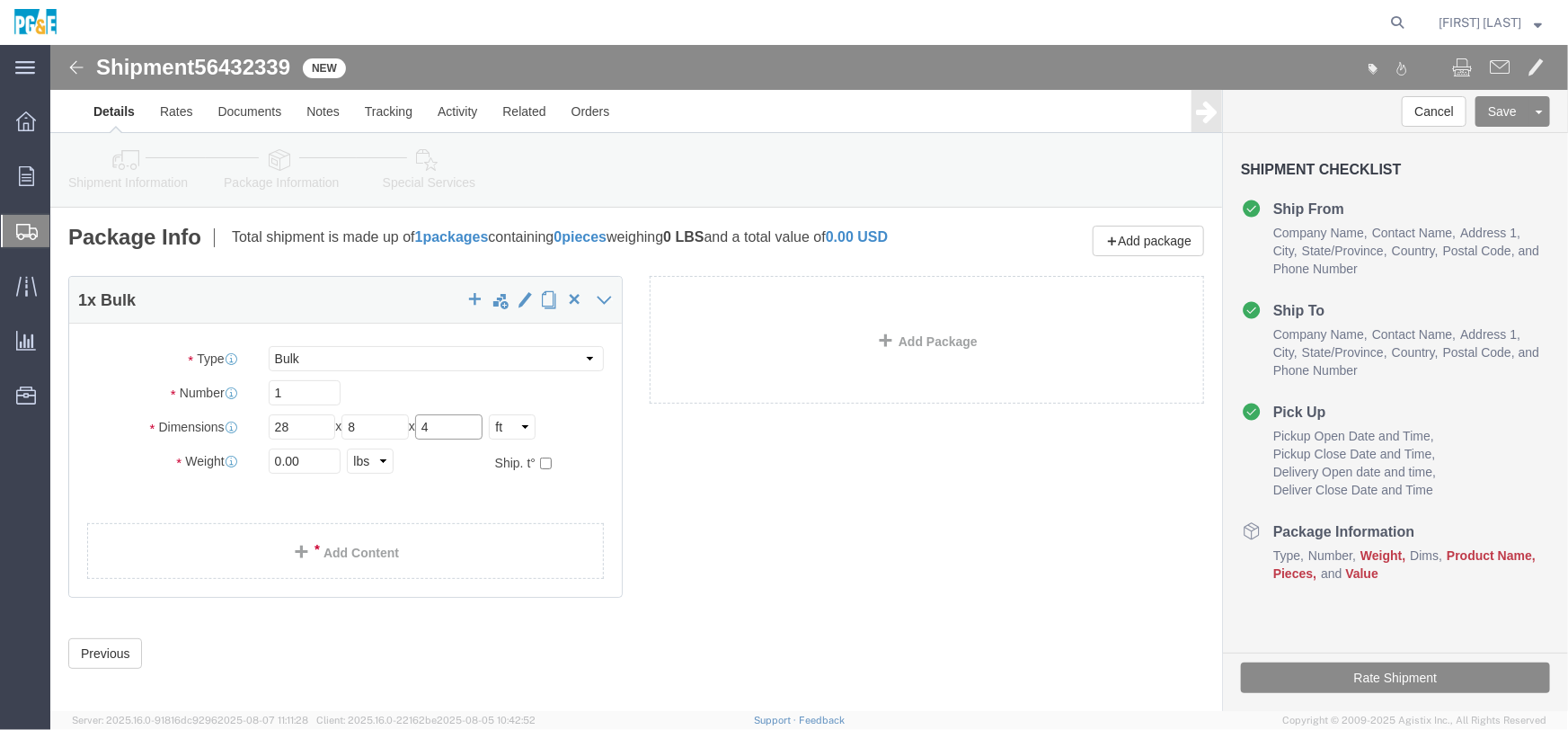 type on "4" 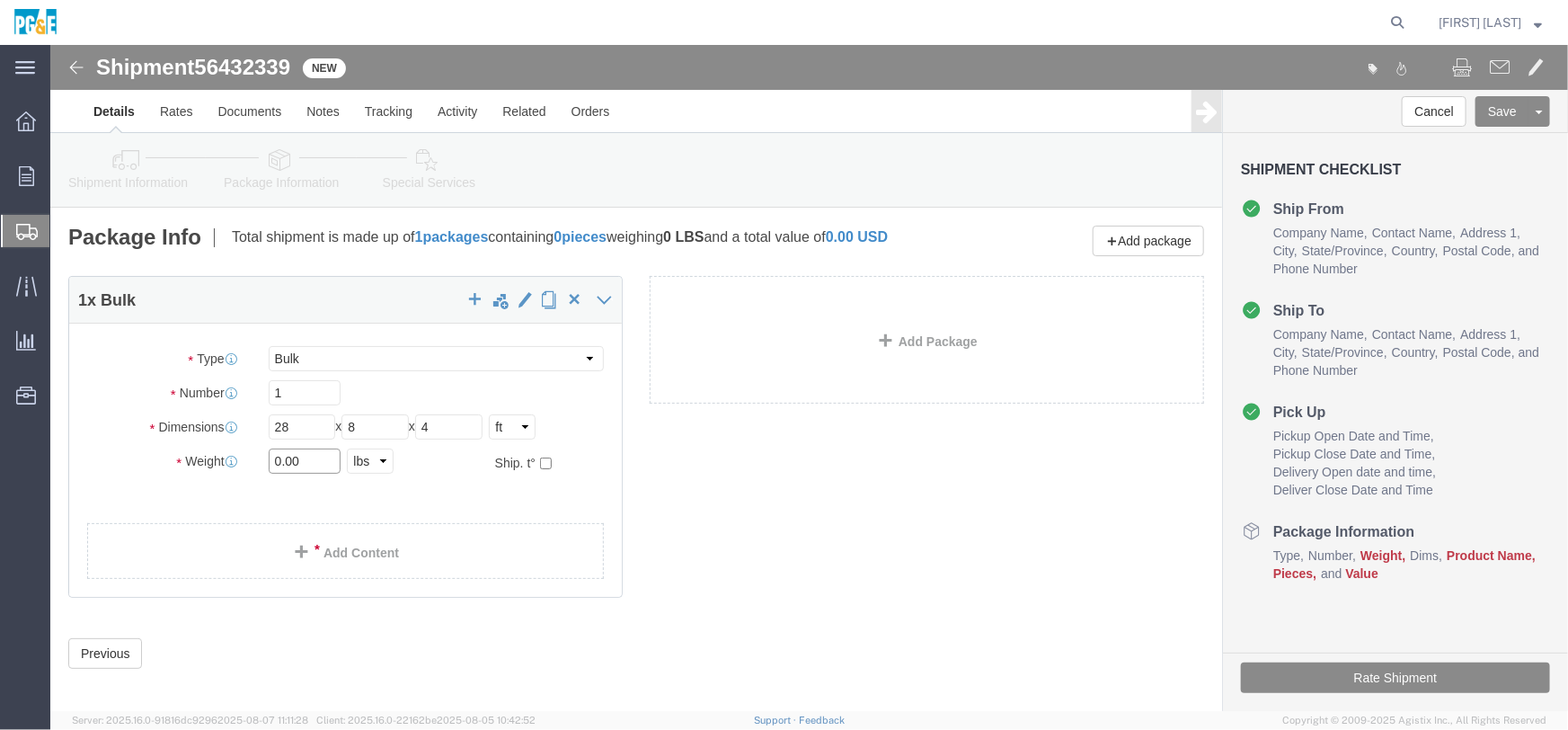 drag, startPoint x: 261, startPoint y: 423, endPoint x: 187, endPoint y: 424, distance: 74.00676 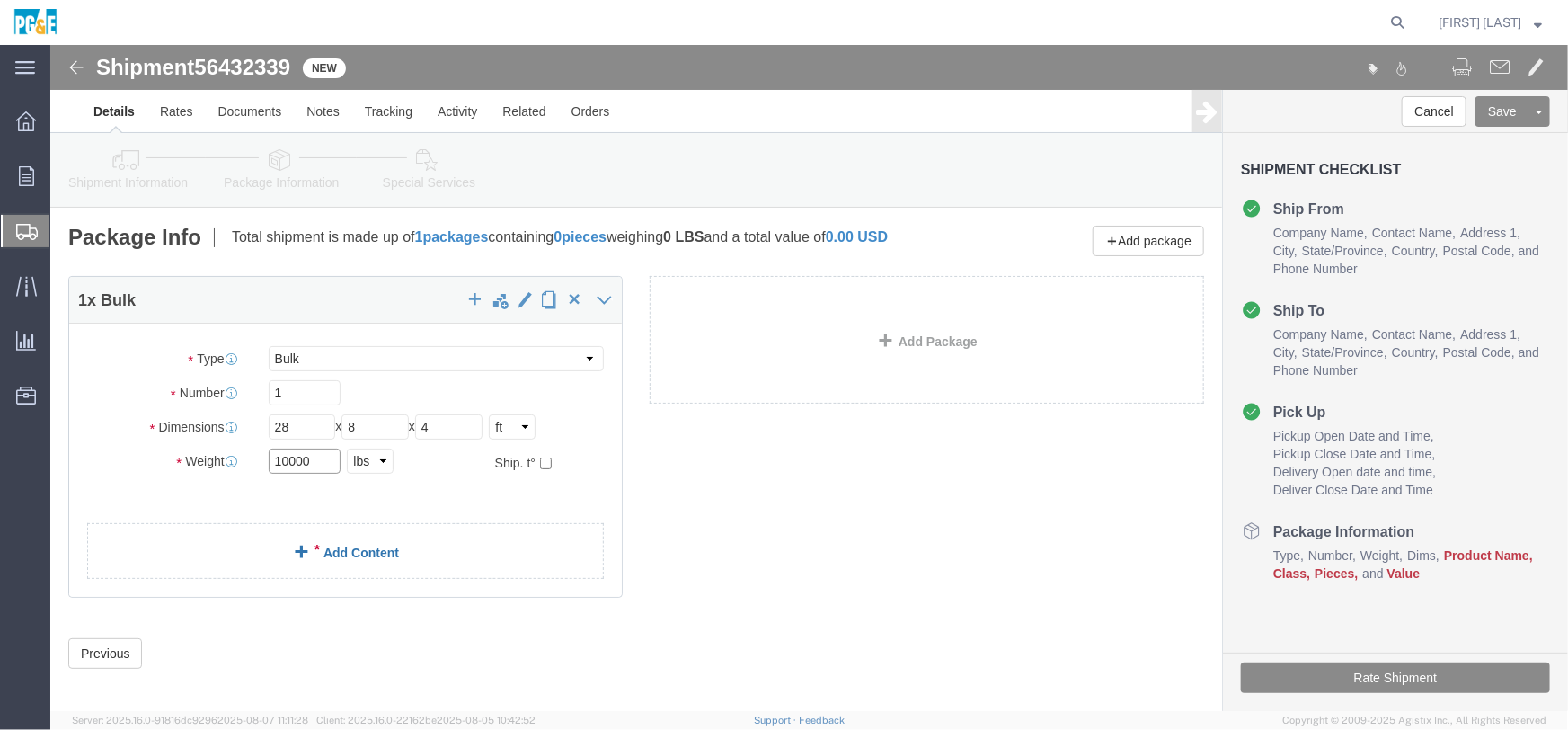type on "10000" 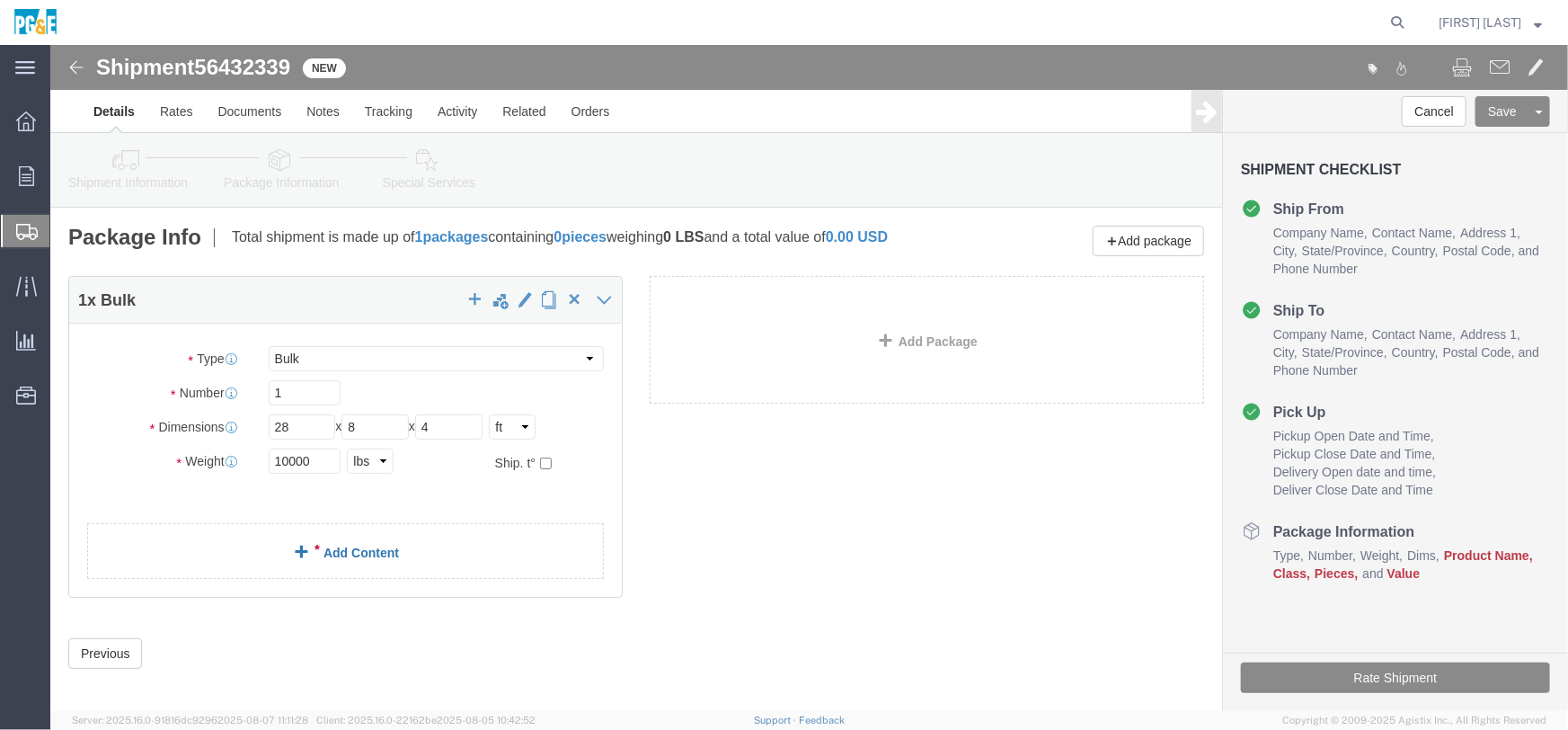 click 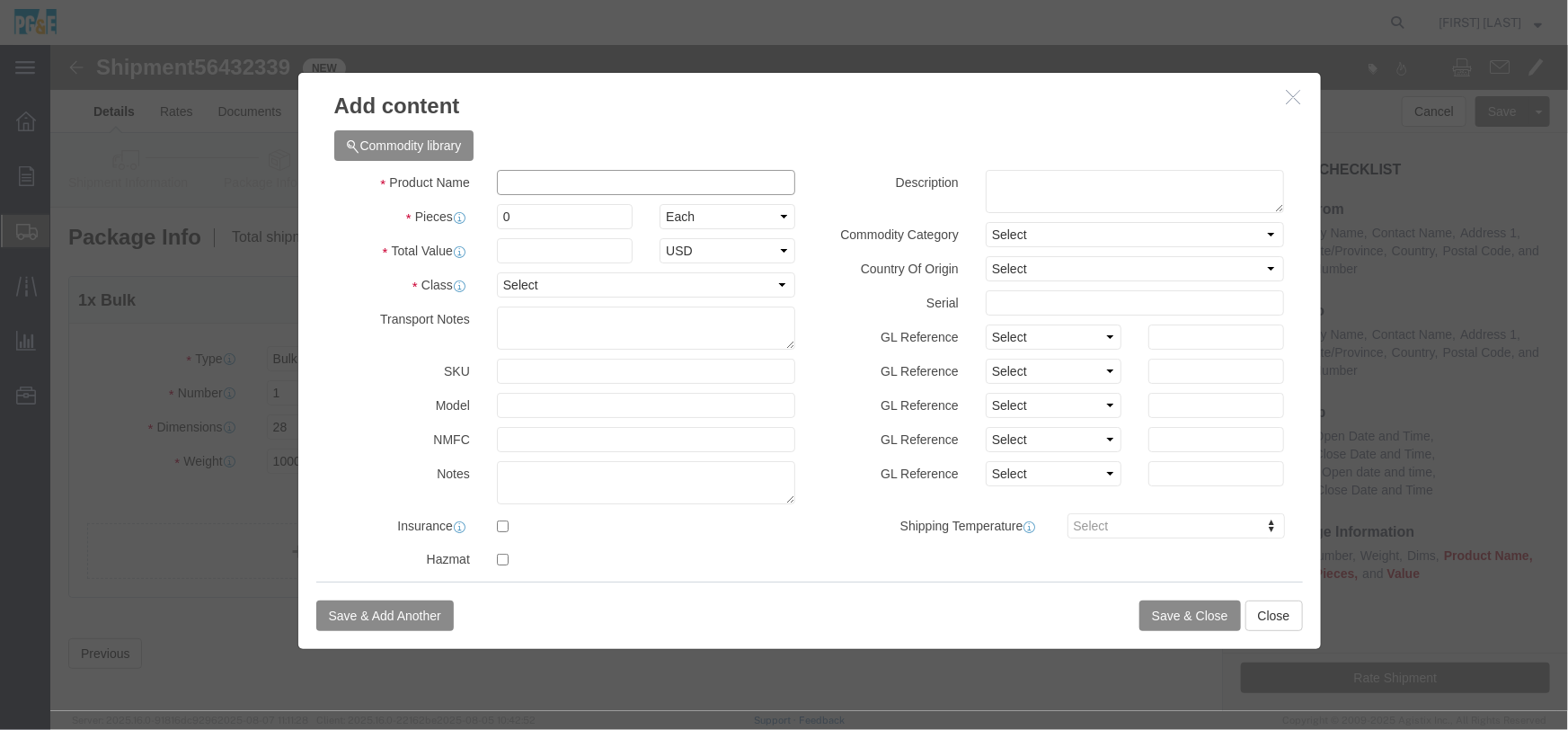 click 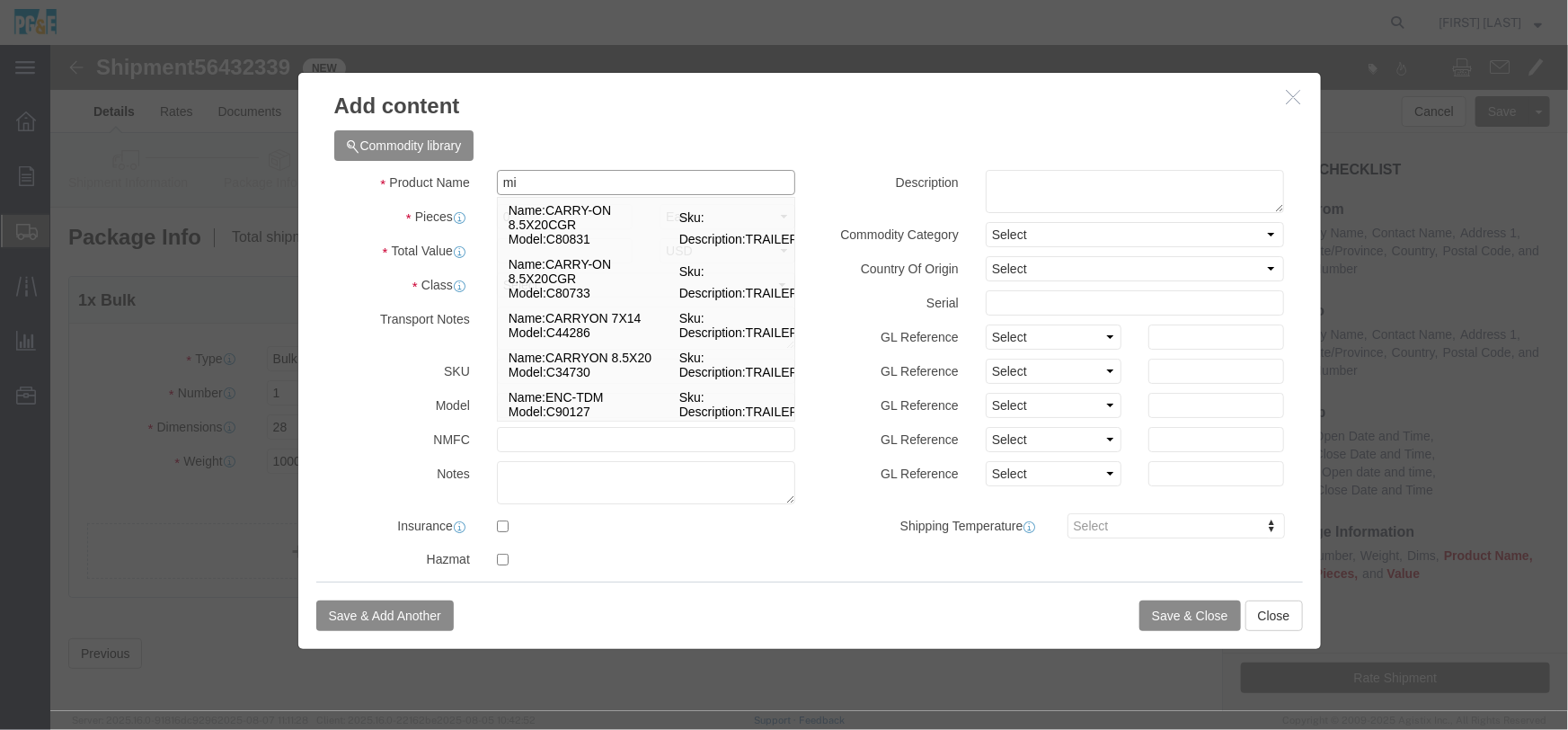 type on "m" 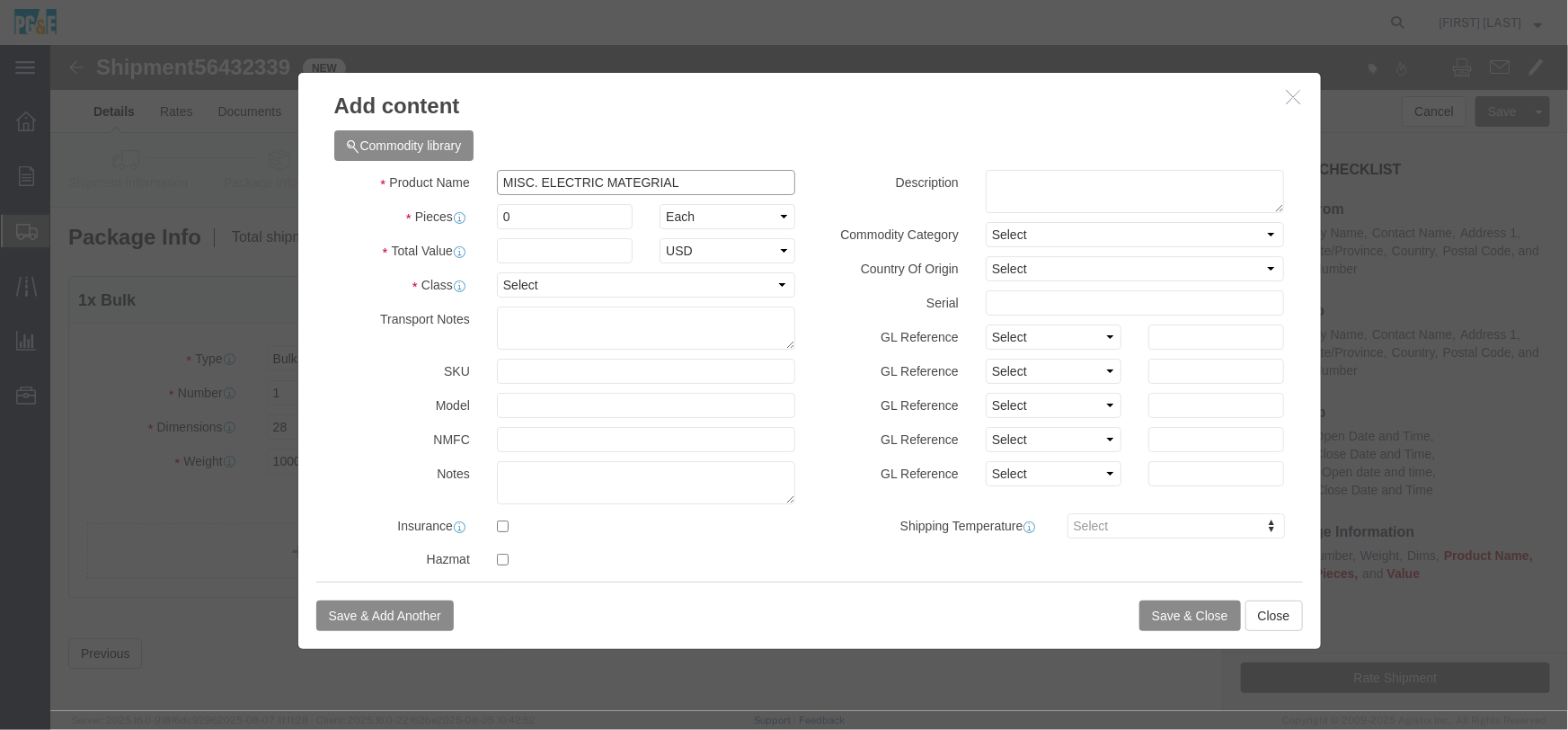 click on "MISC. ELECTRIC MATEGRIAL" 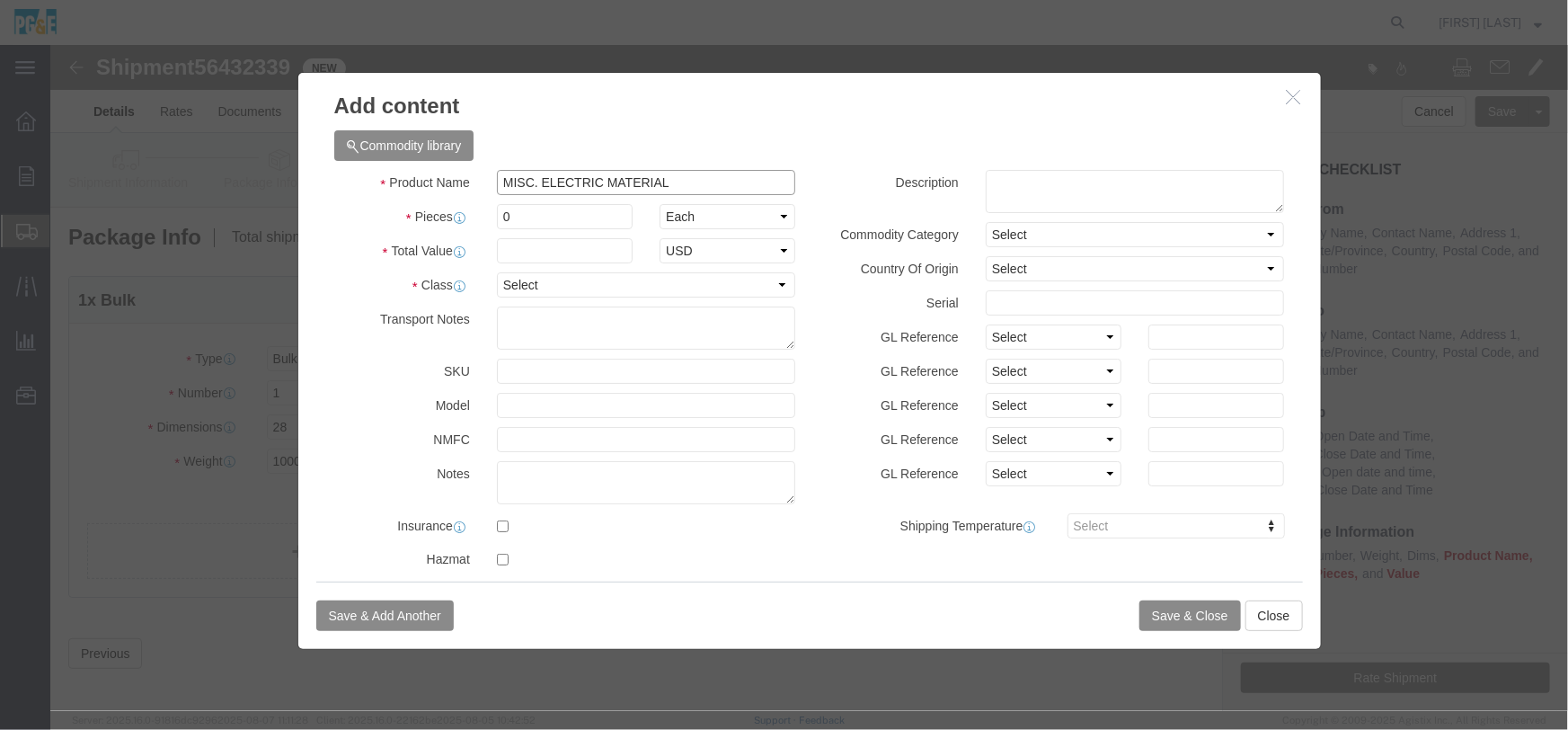 type on "MISC. ELECTRIC MATERIAL" 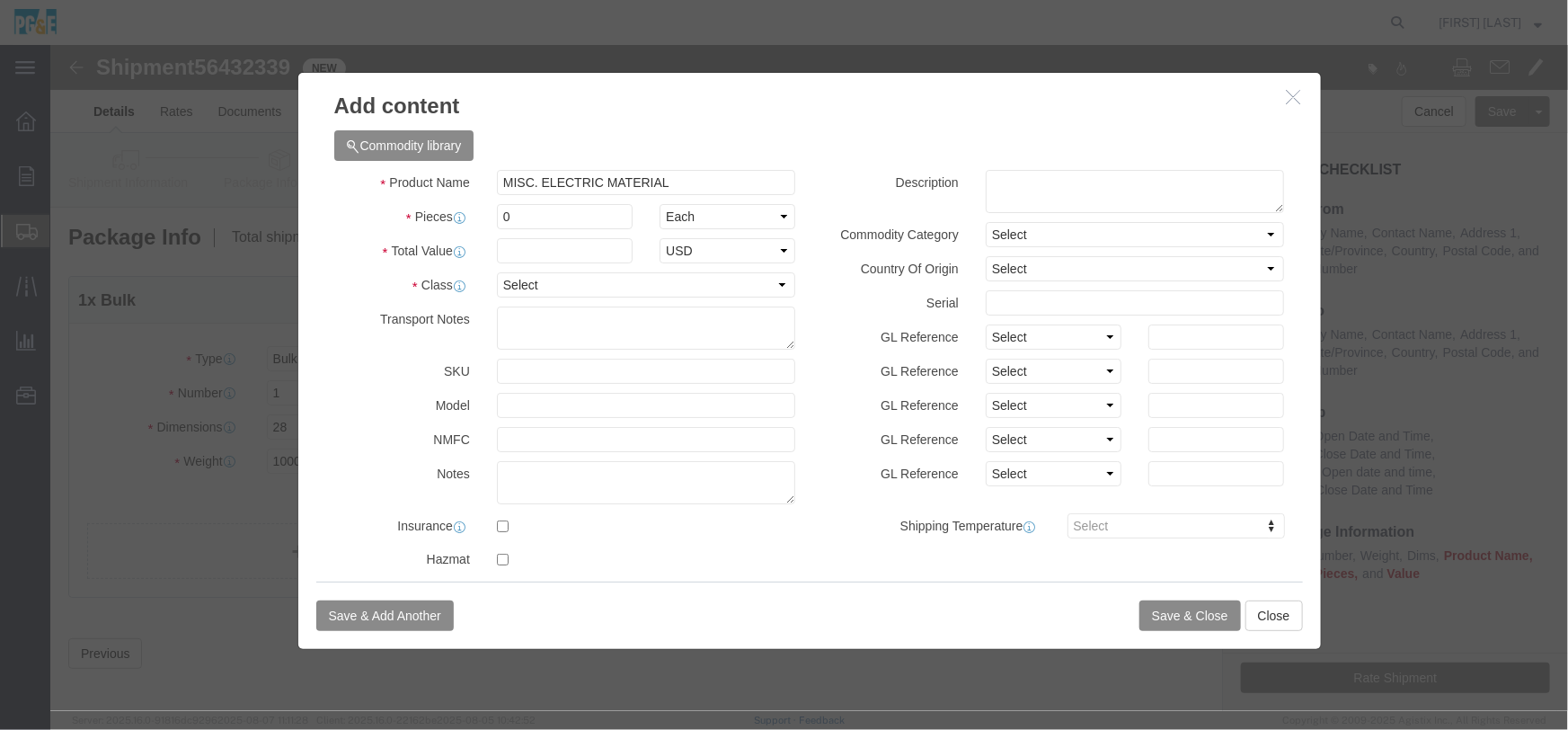 drag, startPoint x: 519, startPoint y: 157, endPoint x: 381, endPoint y: 178, distance: 139.58868 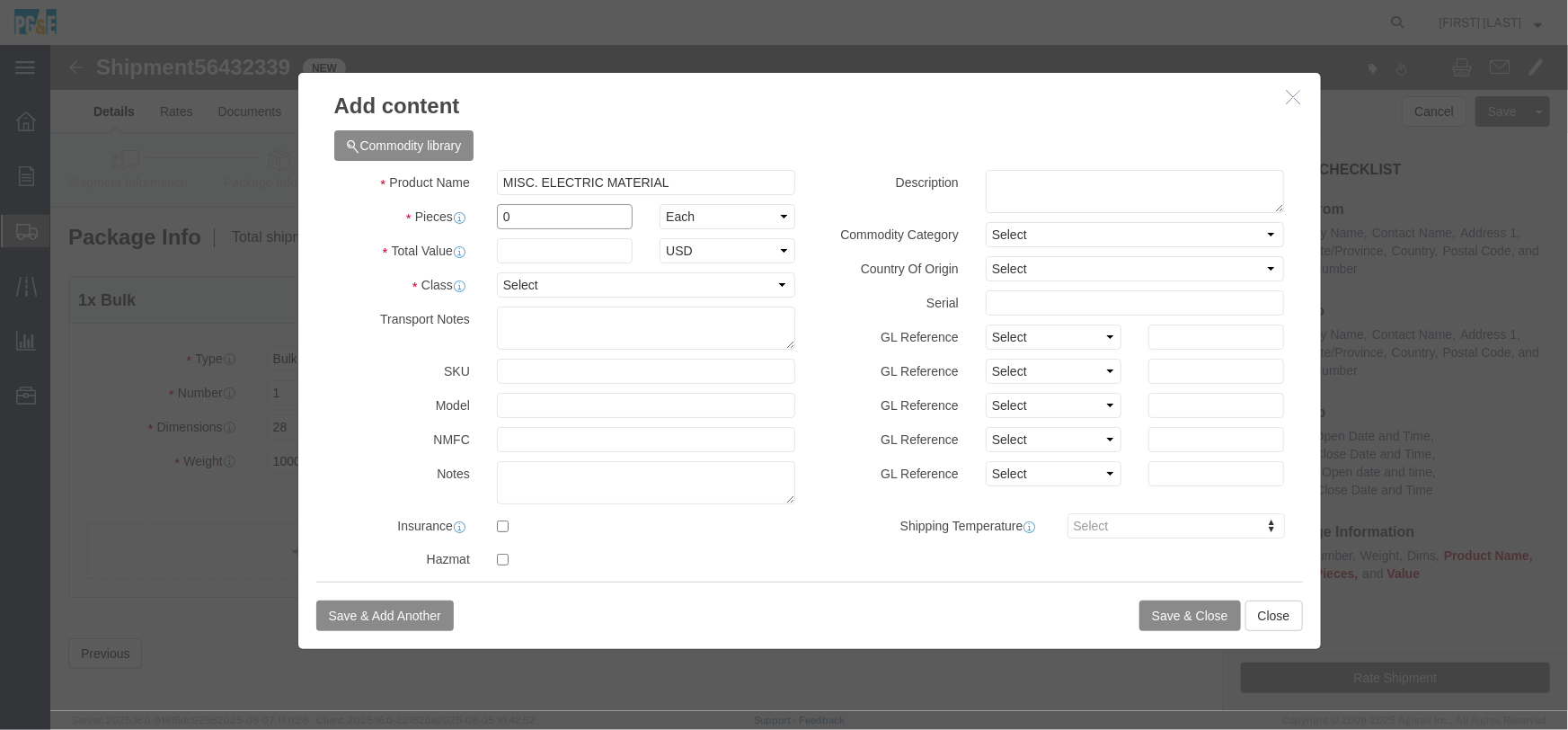 drag, startPoint x: 450, startPoint y: 172, endPoint x: 434, endPoint y: 176, distance: 16.492423 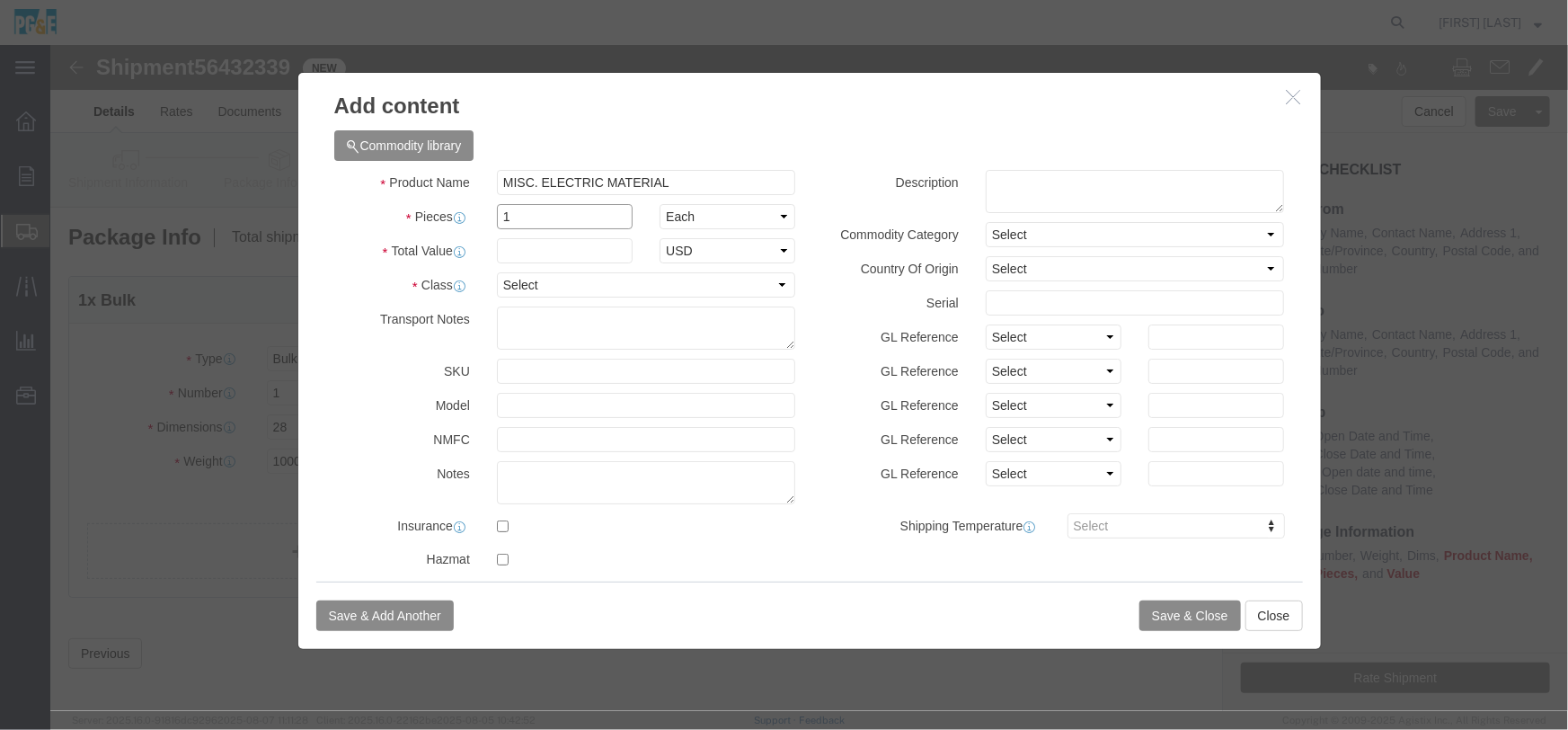 type on "1" 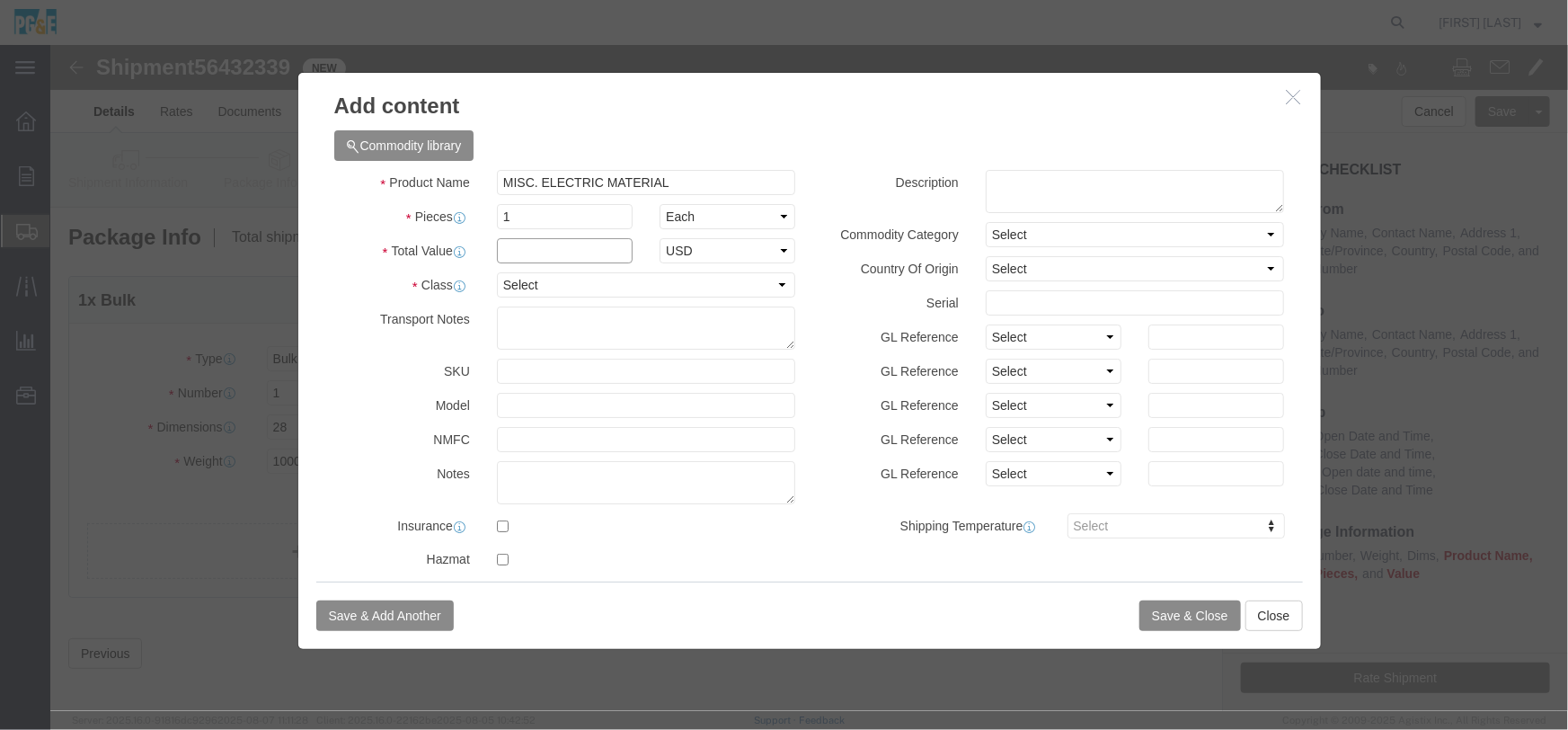 click 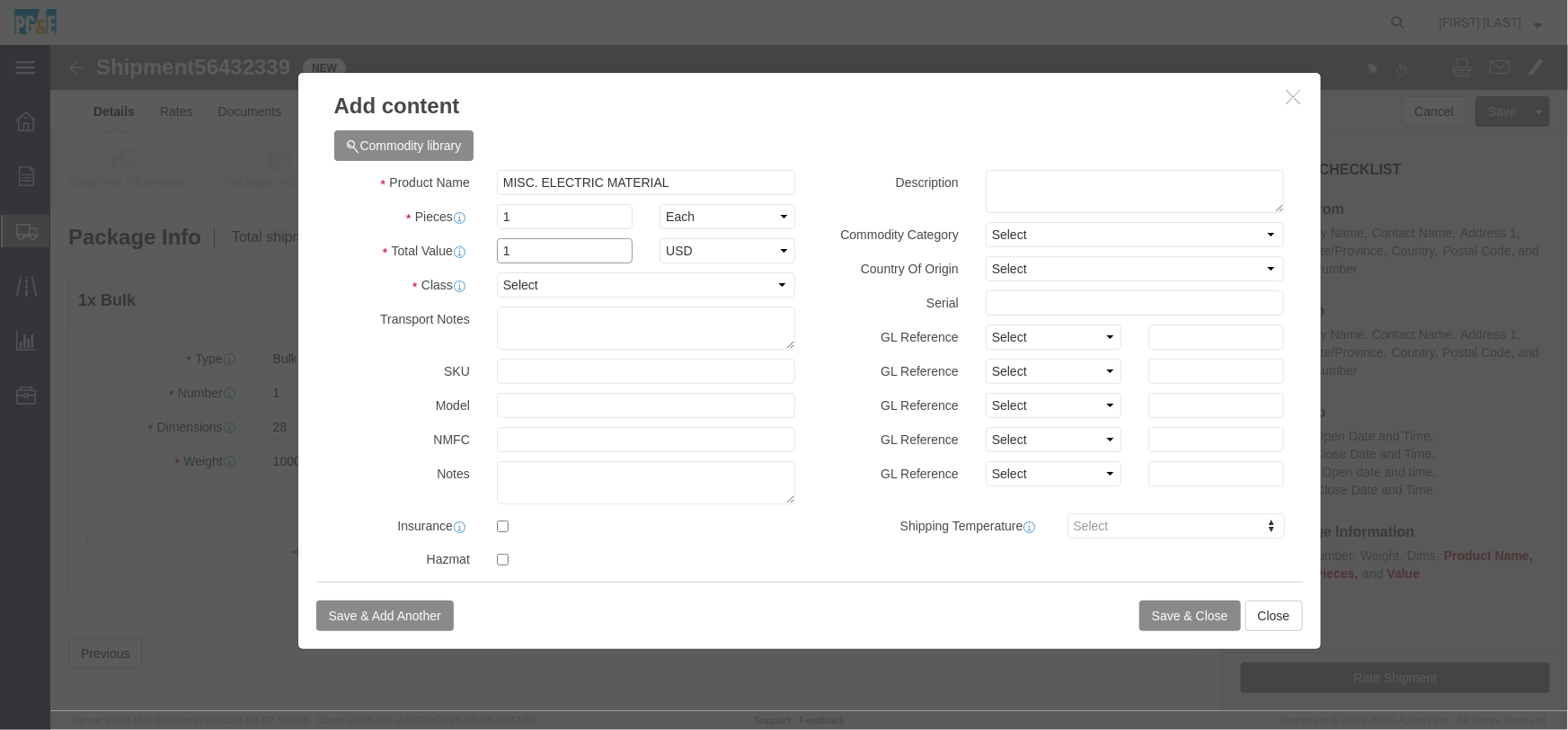 type on "1" 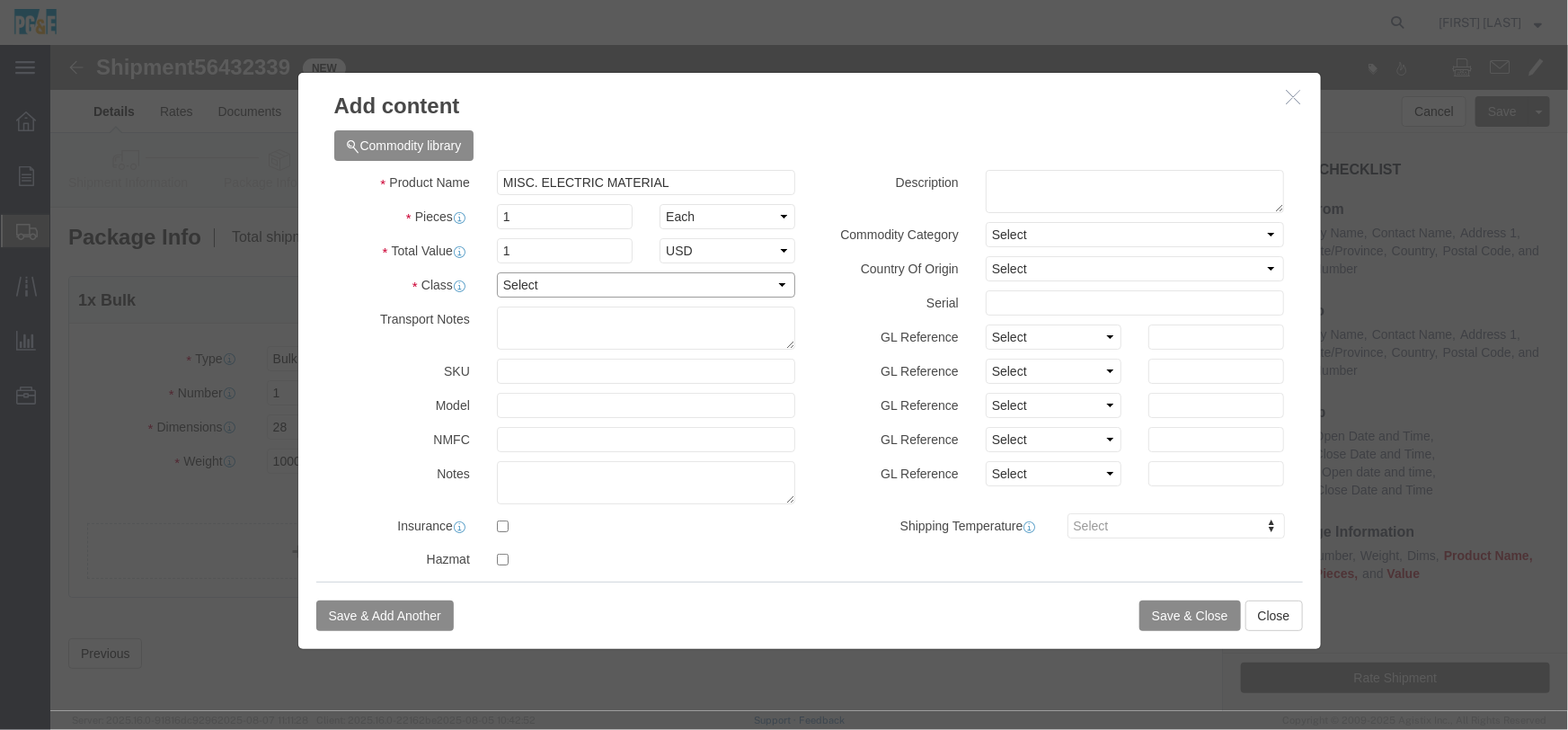 click on "Select 50 55 60 65 70 85 92.5 100 125 175 250 300 400" 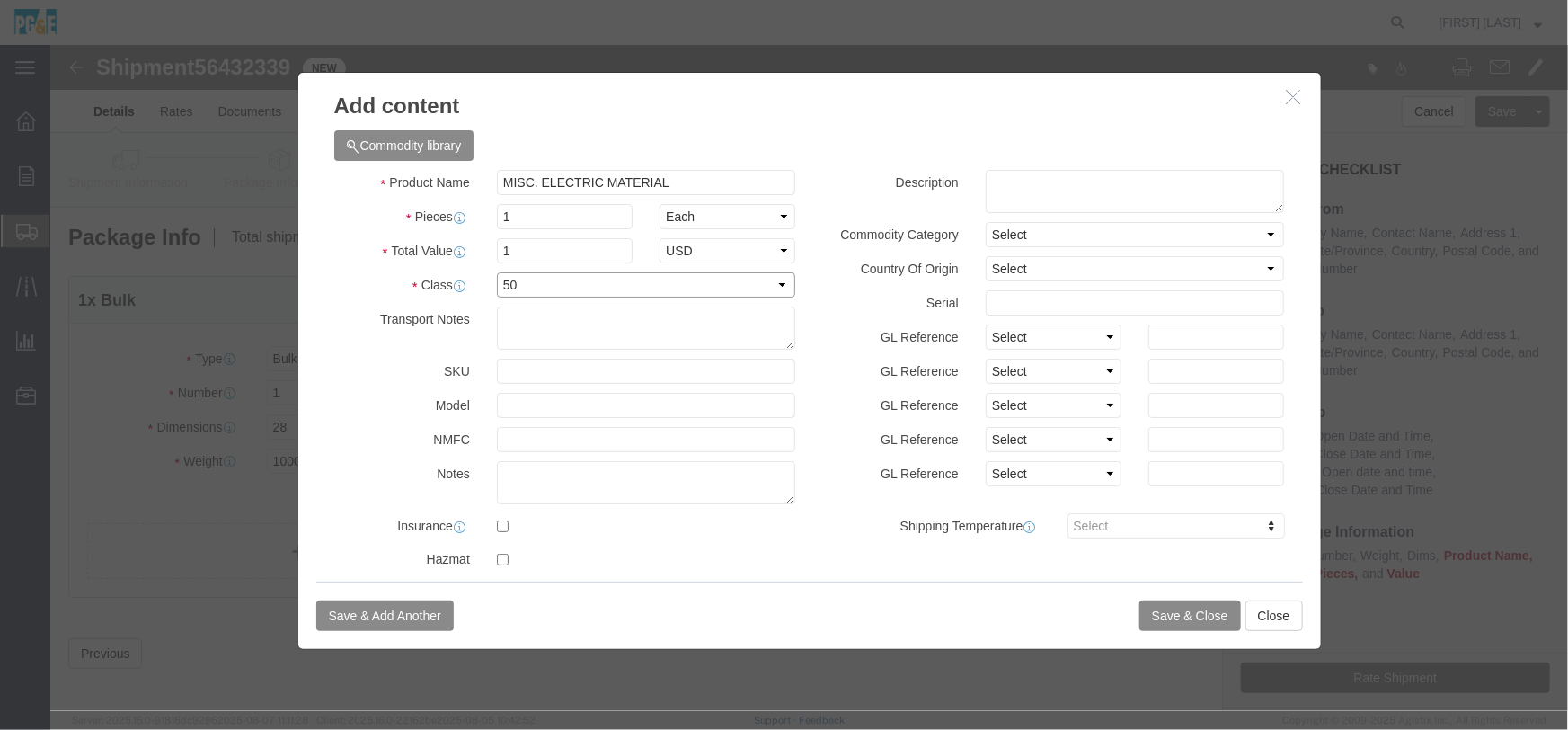 click on "Select 50 55 60 65 70 85 92.5 100 125 175 250 300 400" 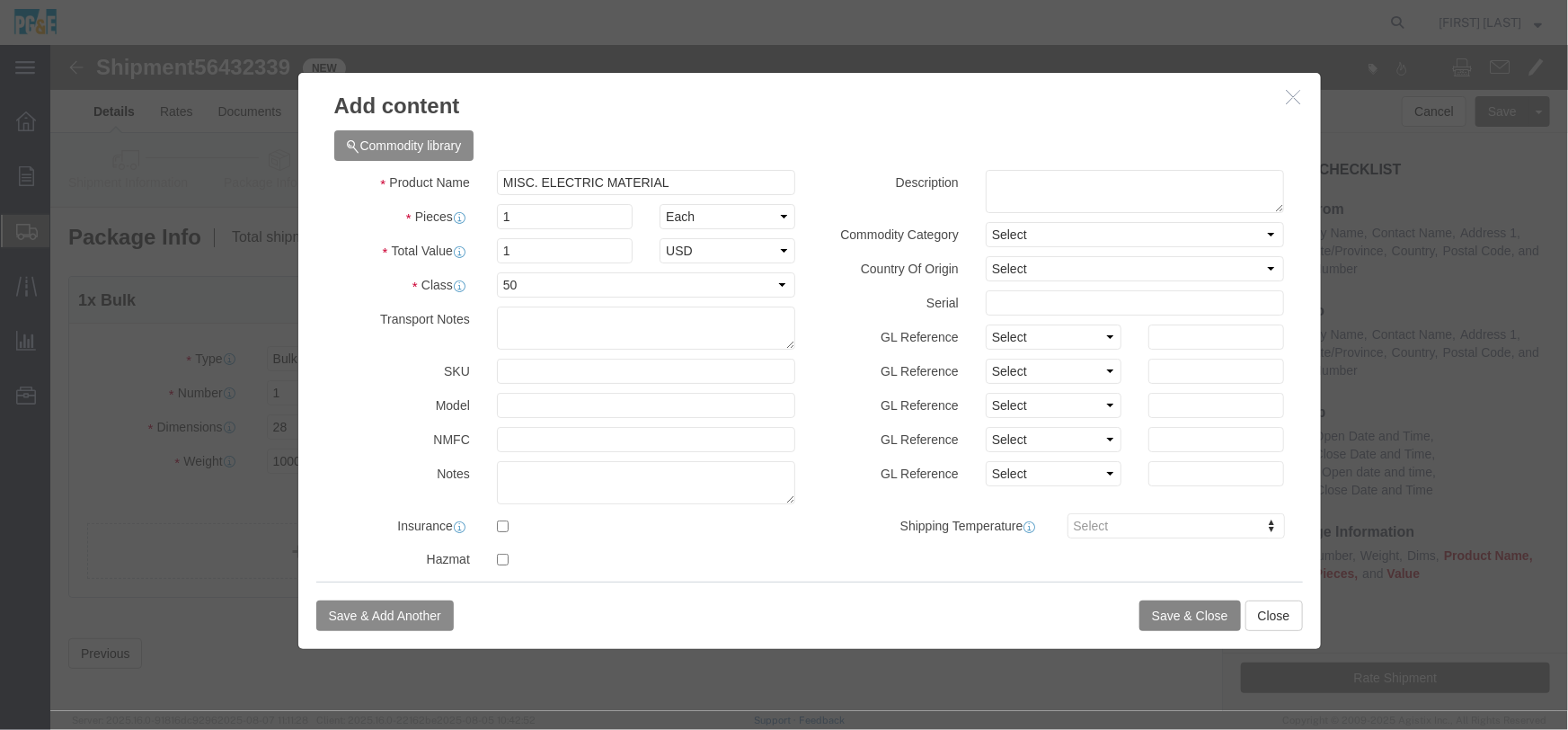 click on "Save & Close" 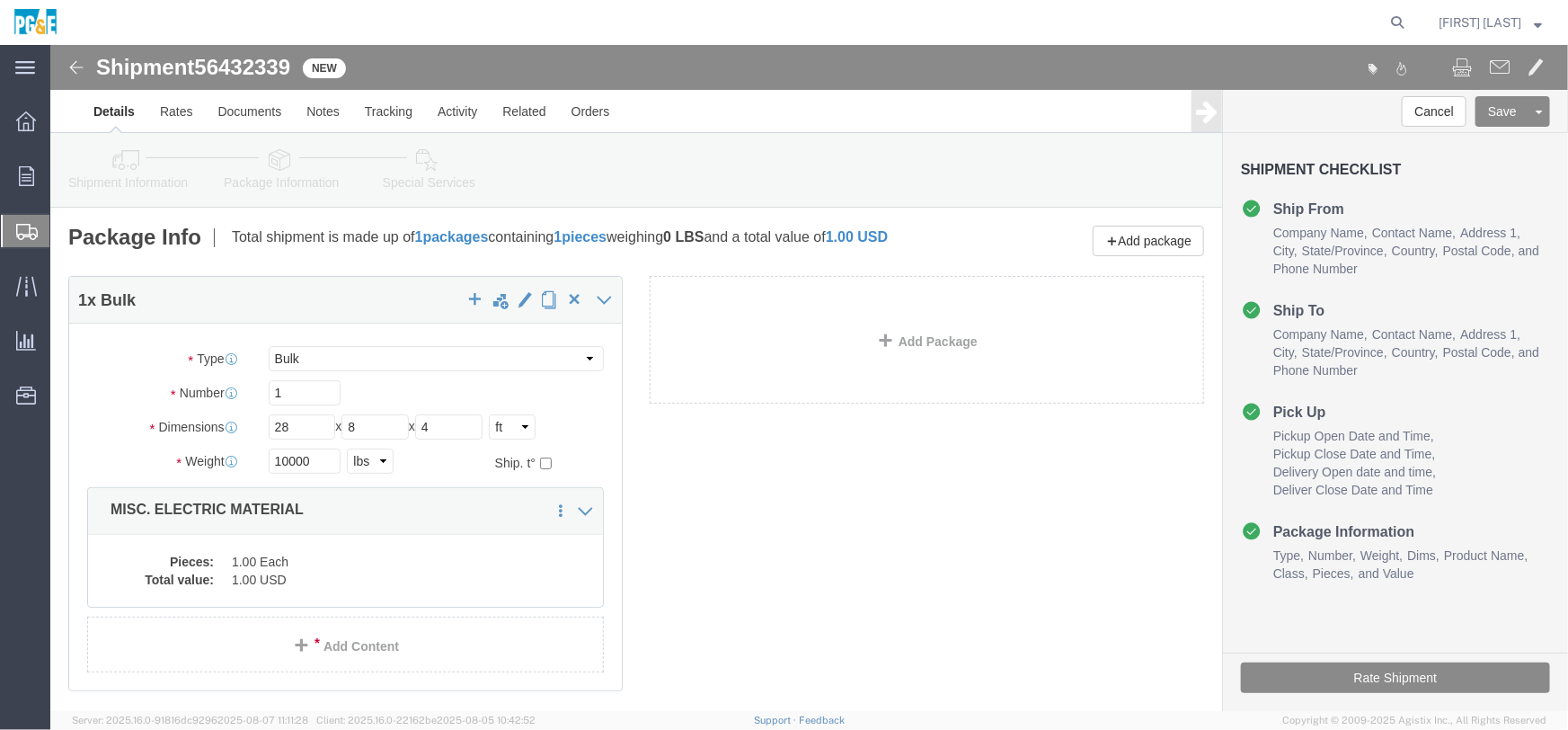 click 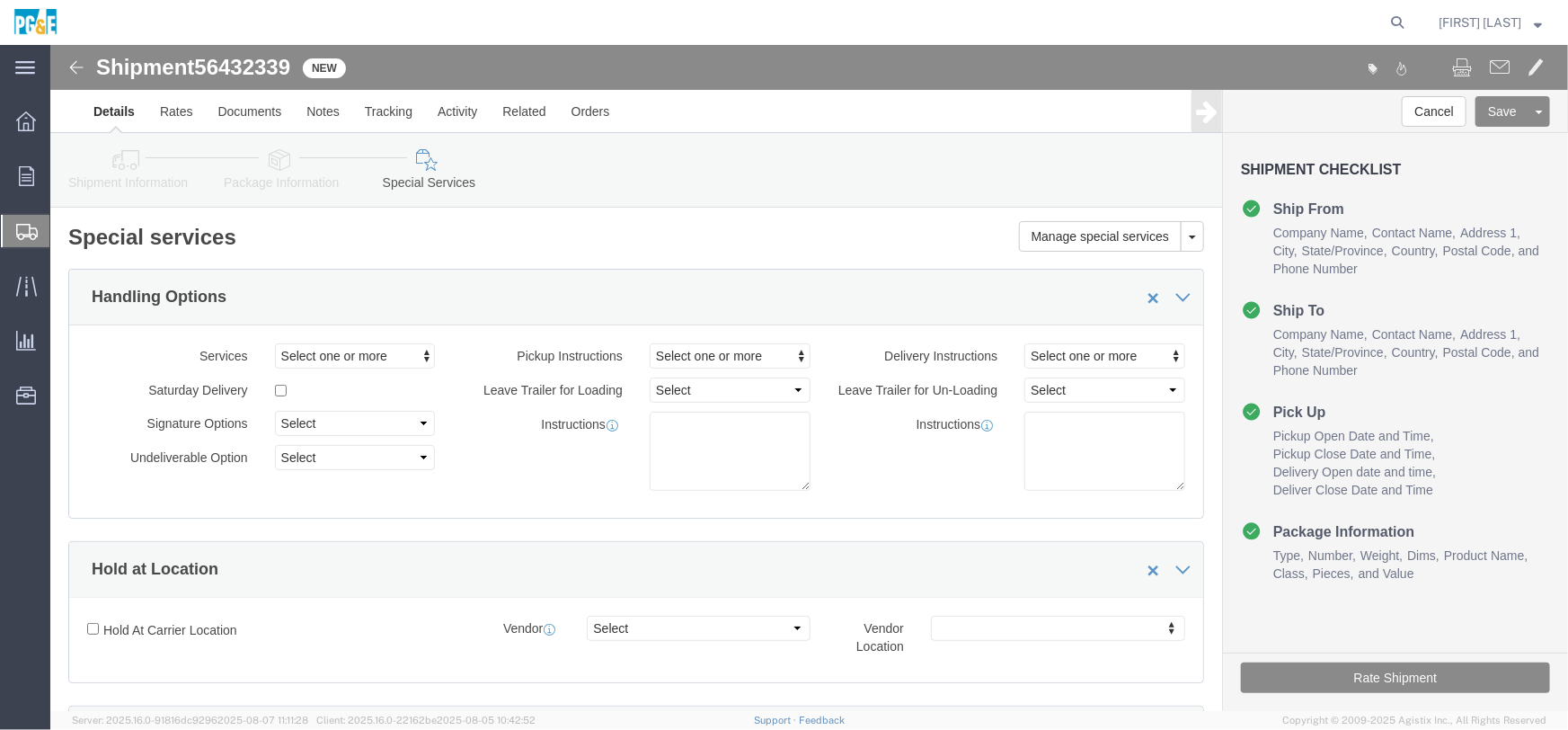 click 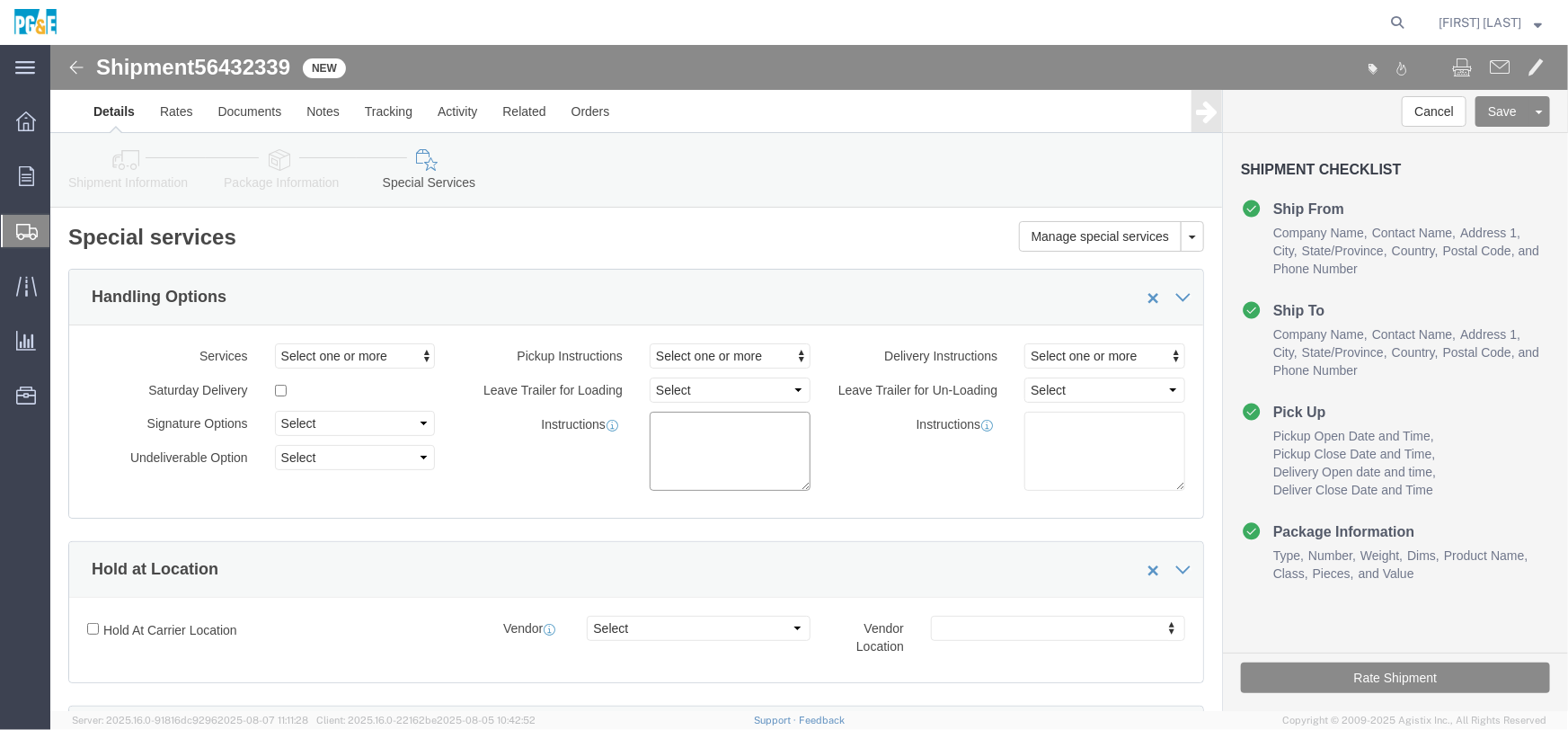 click 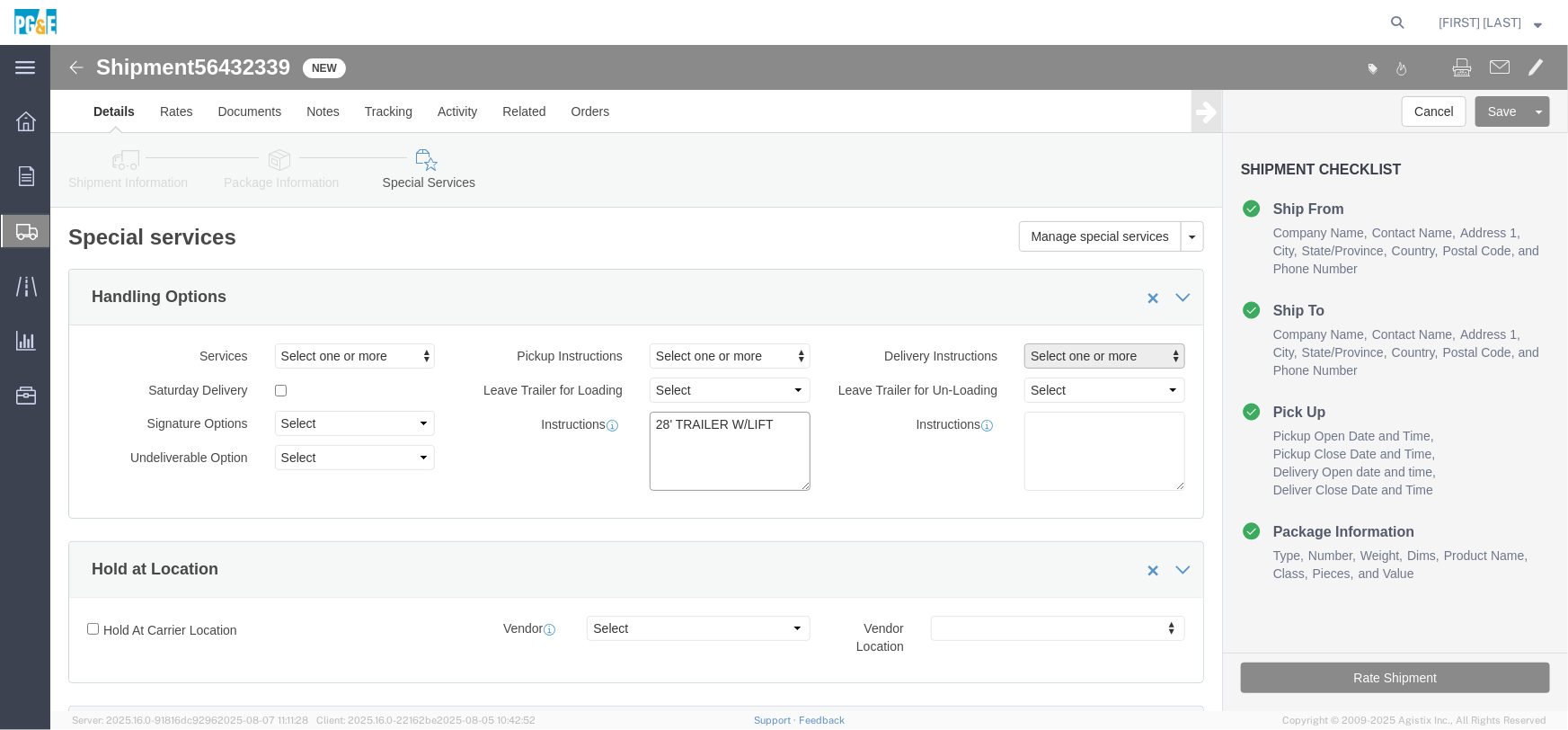 type on "28' TRAILER W/LIFT" 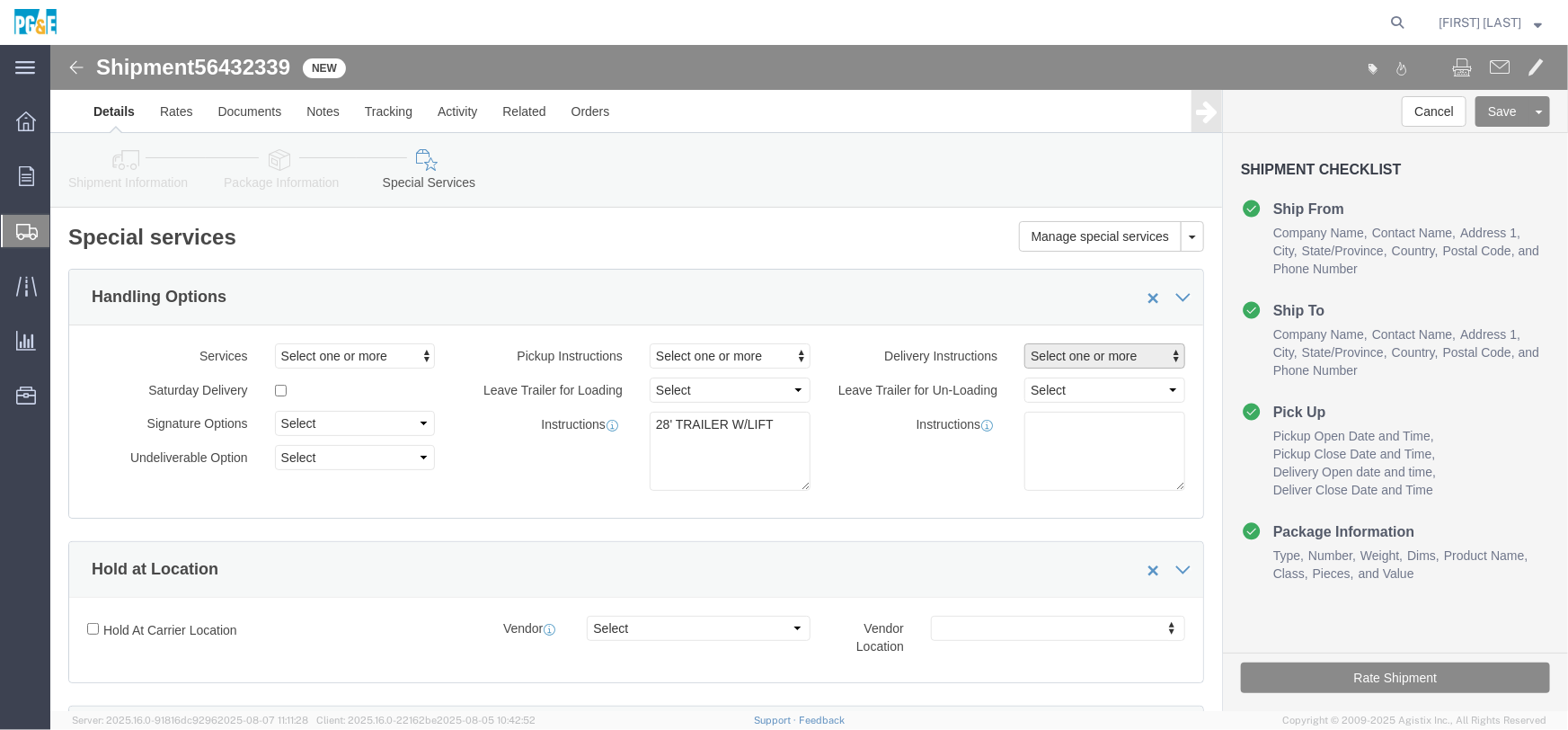 click on "Select one or more" 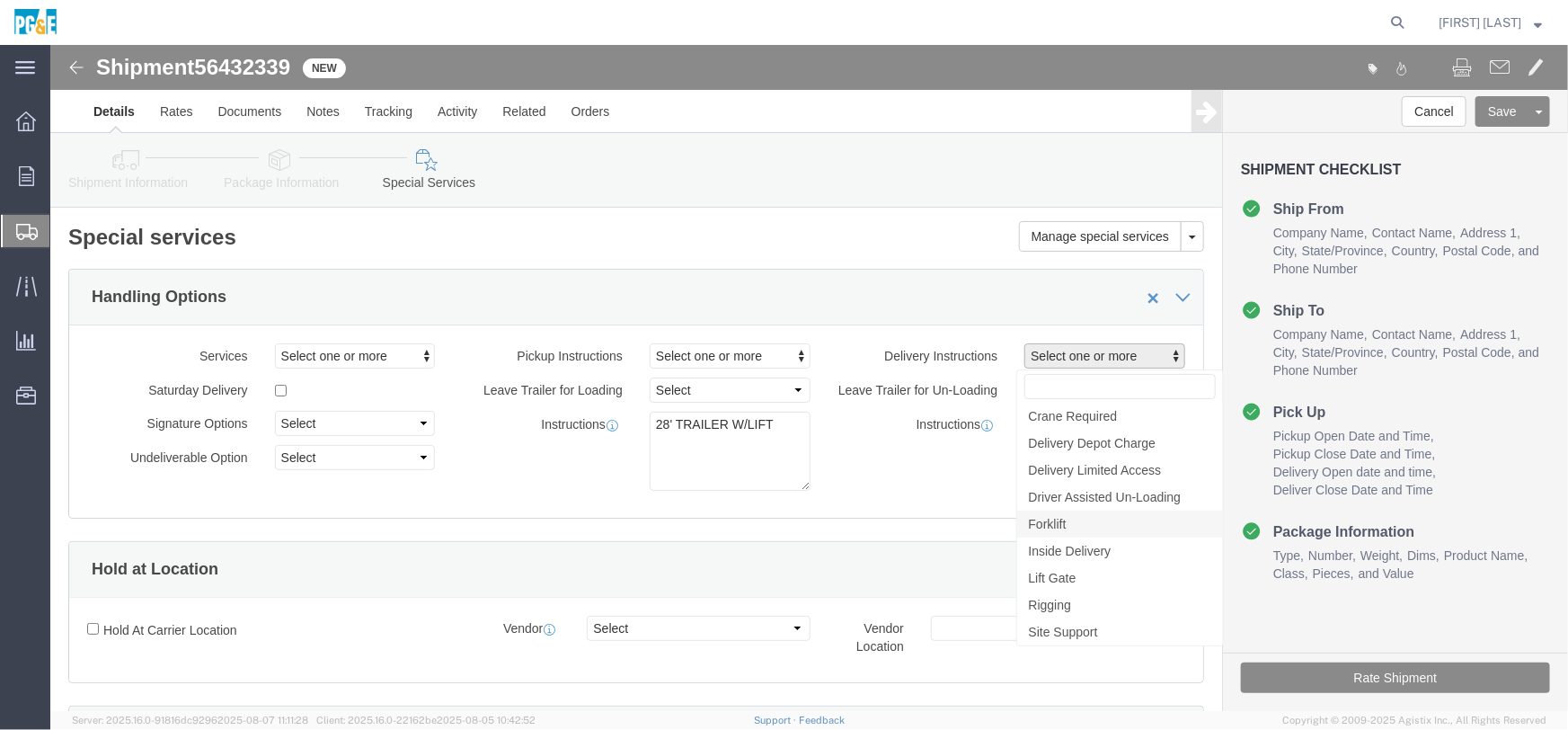 click on "Forklift" 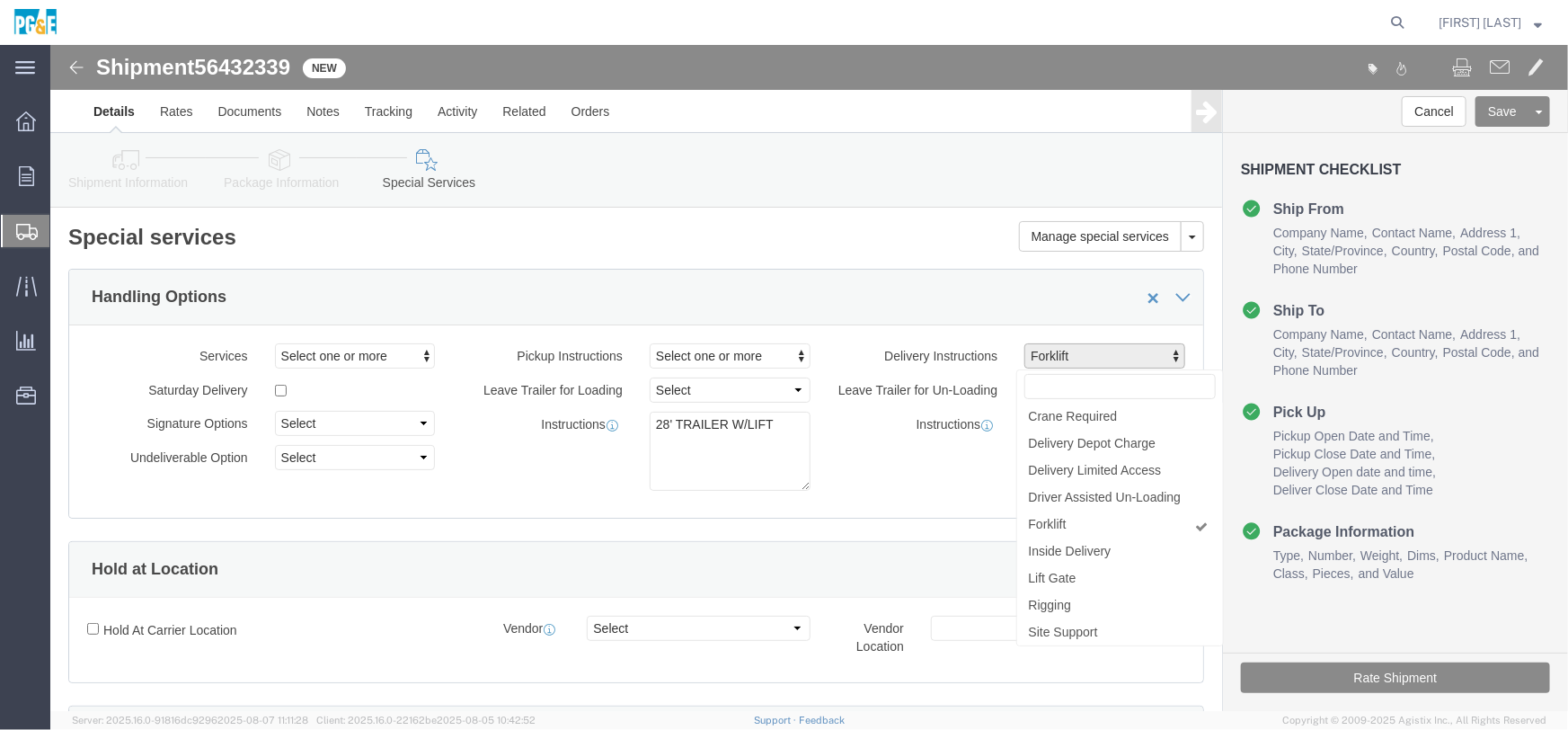 click on "Driver Assisted Un-Loading" 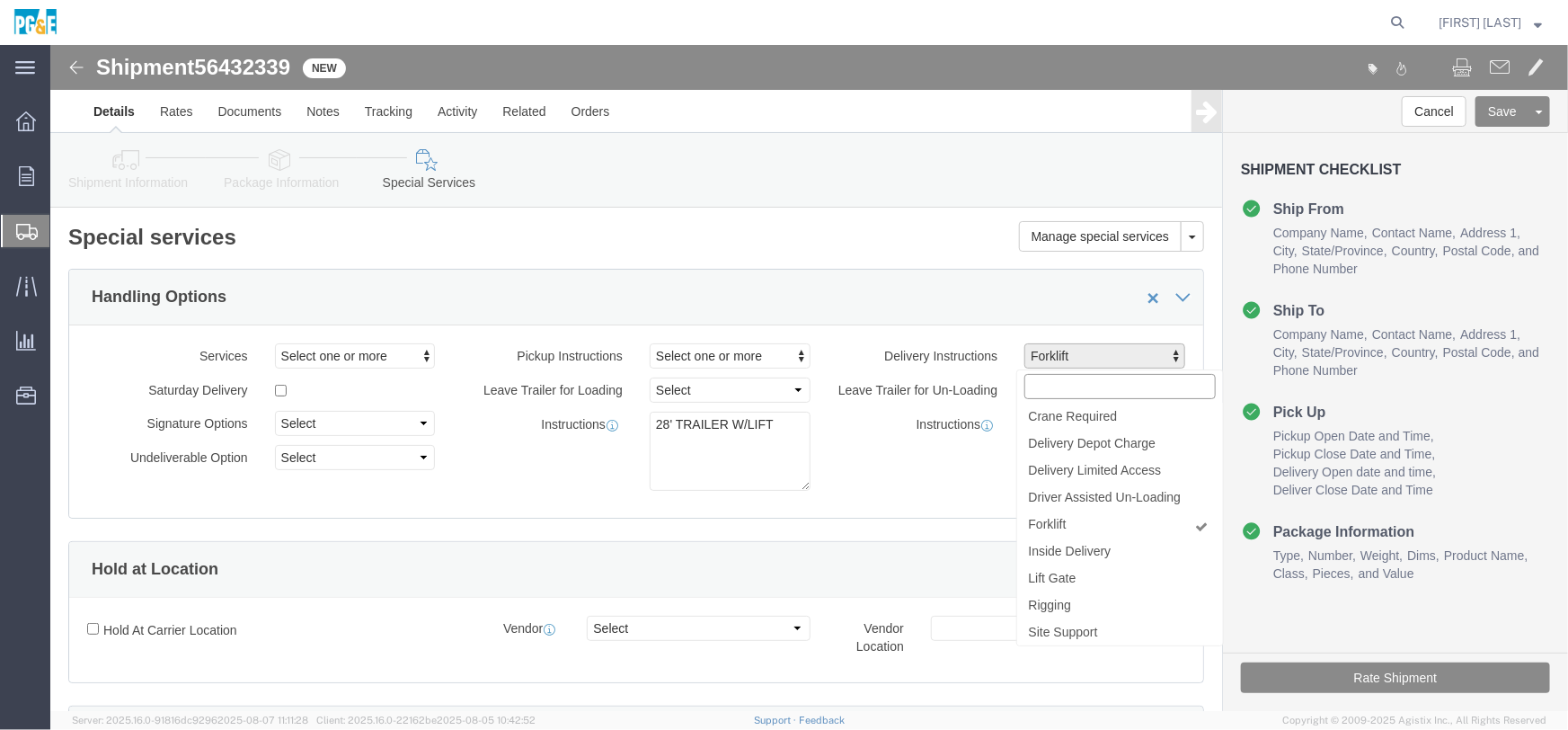 select on "DELIVERY_DRIVER_ASSISTED_UNLOAD" 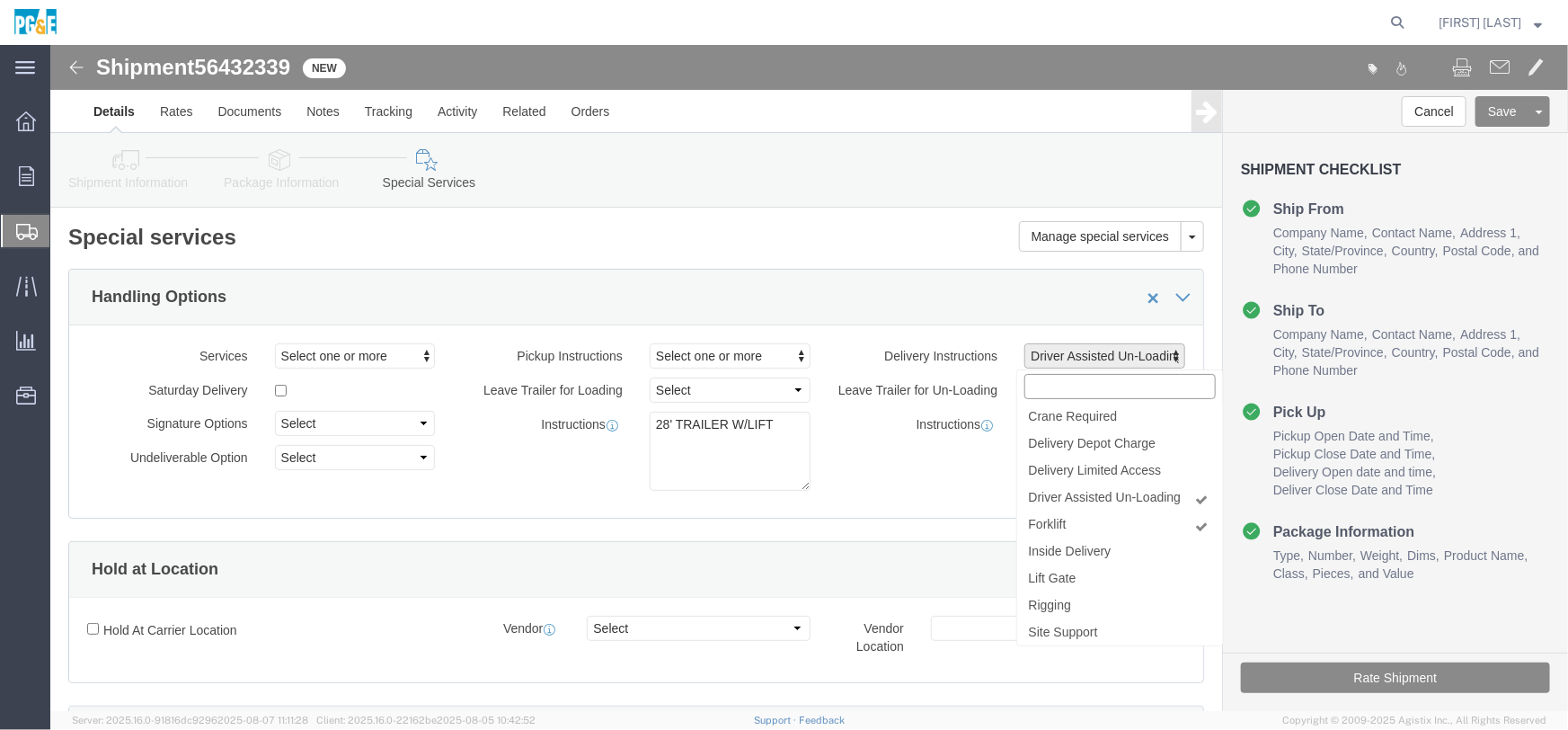 scroll, scrollTop: 53, scrollLeft: 0, axis: vertical 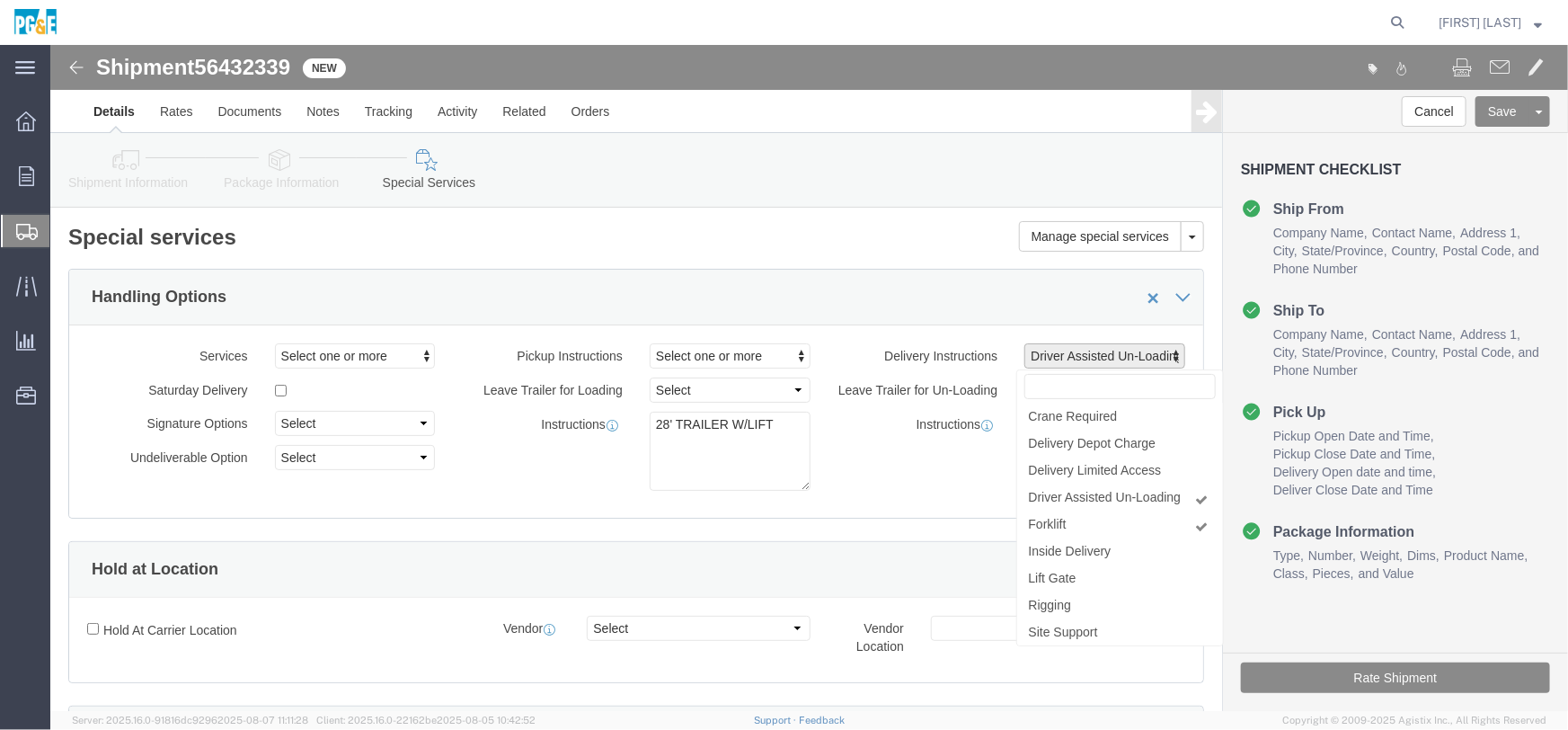 click on "Instructions" 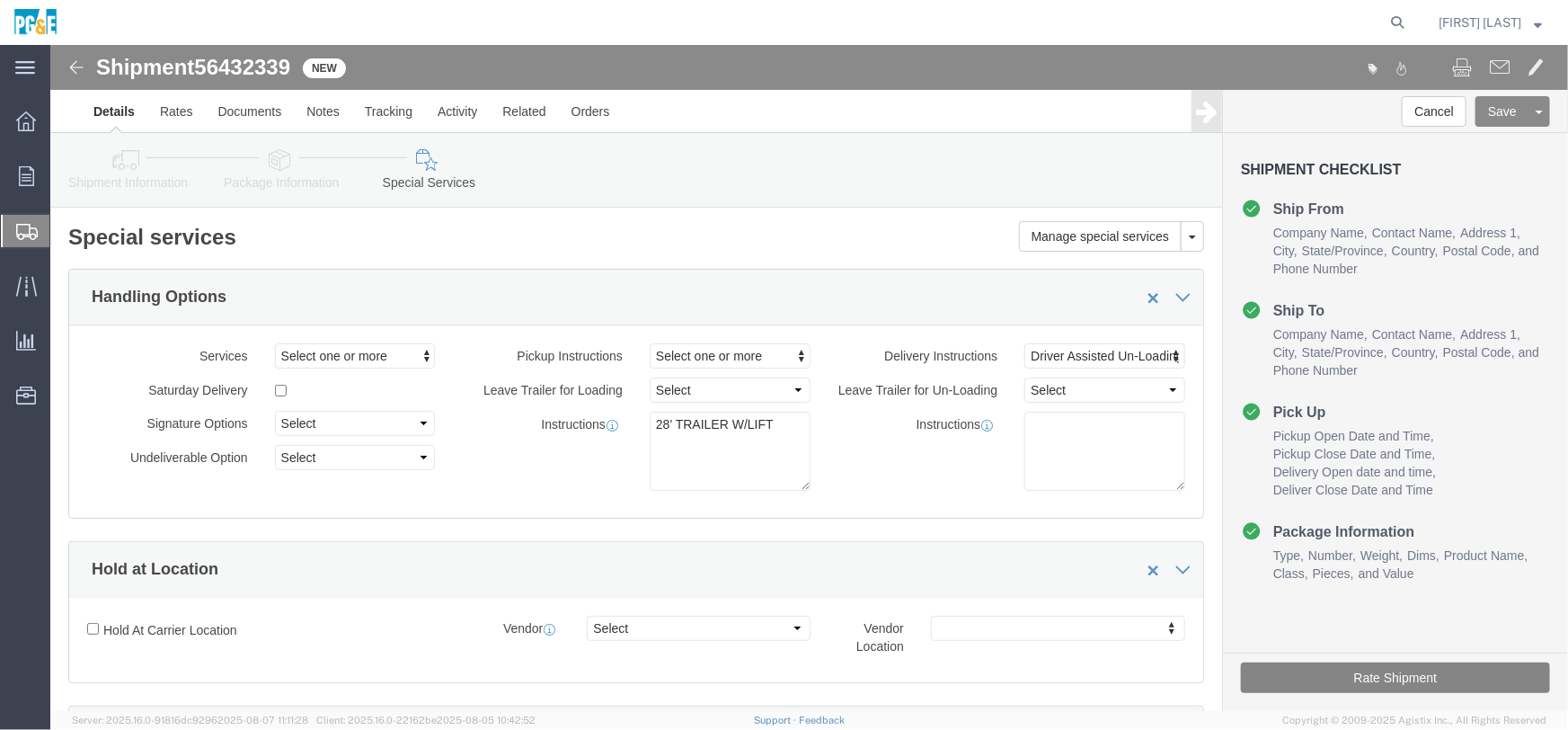 click on "Rate Shipment" 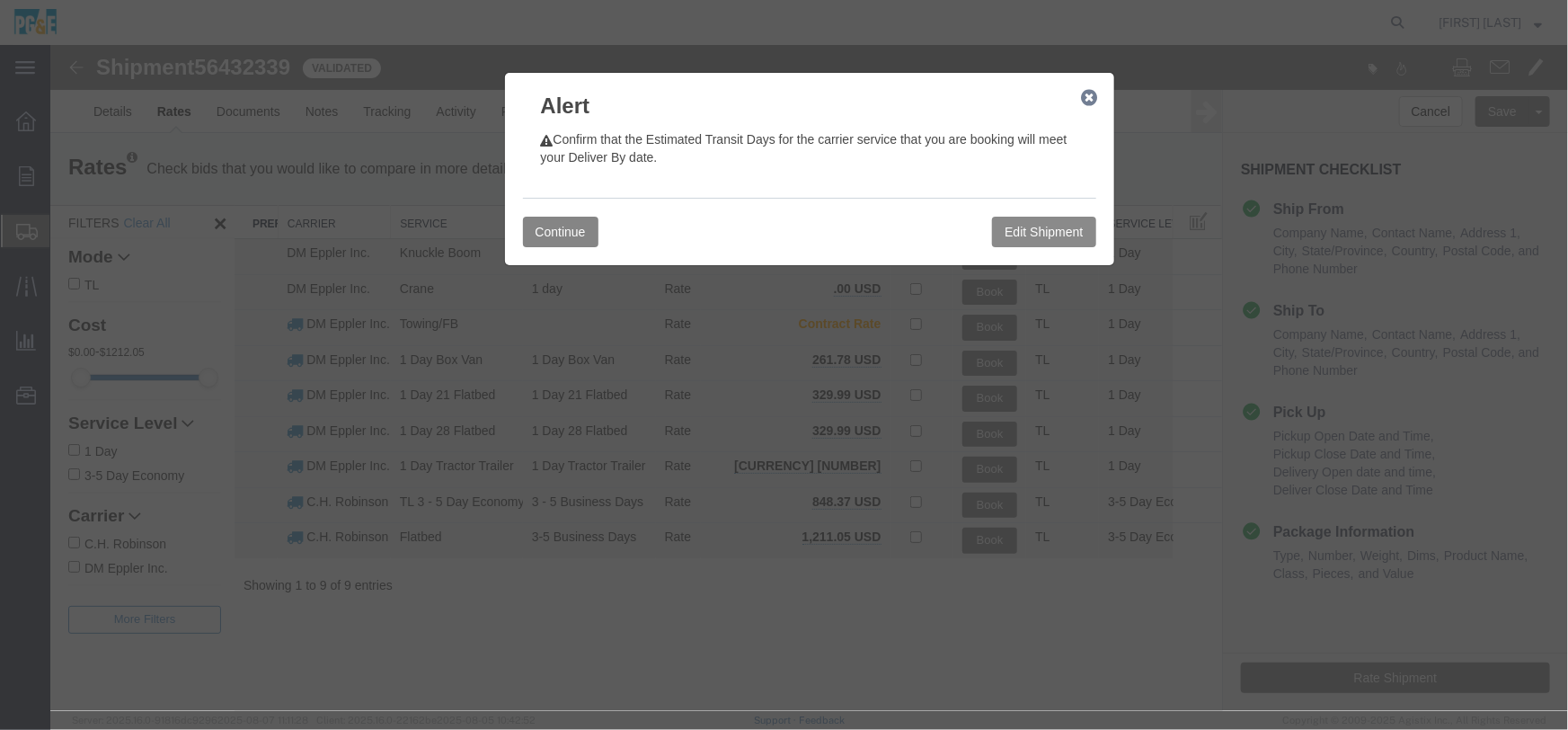 click on "Continue" at bounding box center [560, 231] 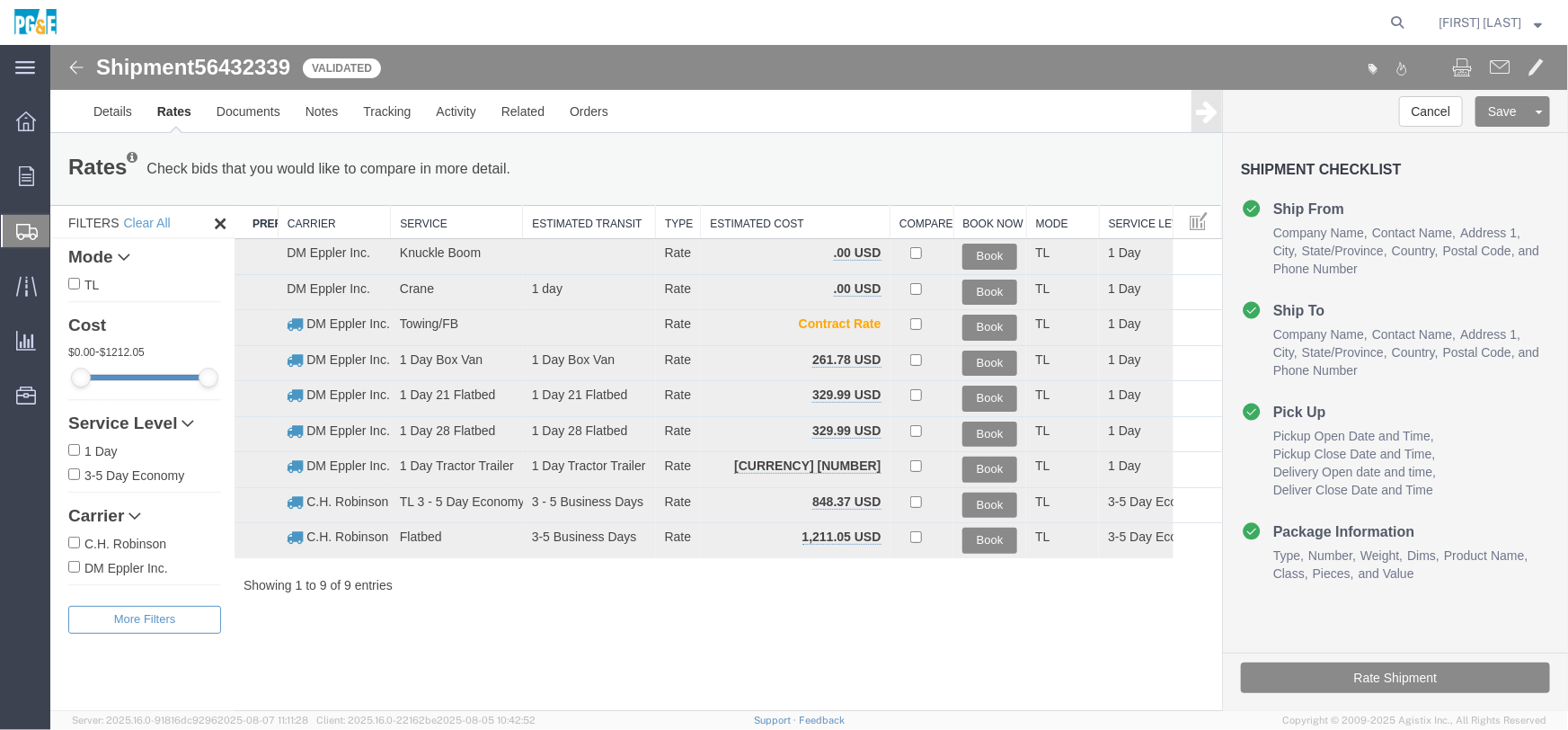 click on "1 Day" at bounding box center (73, 449) 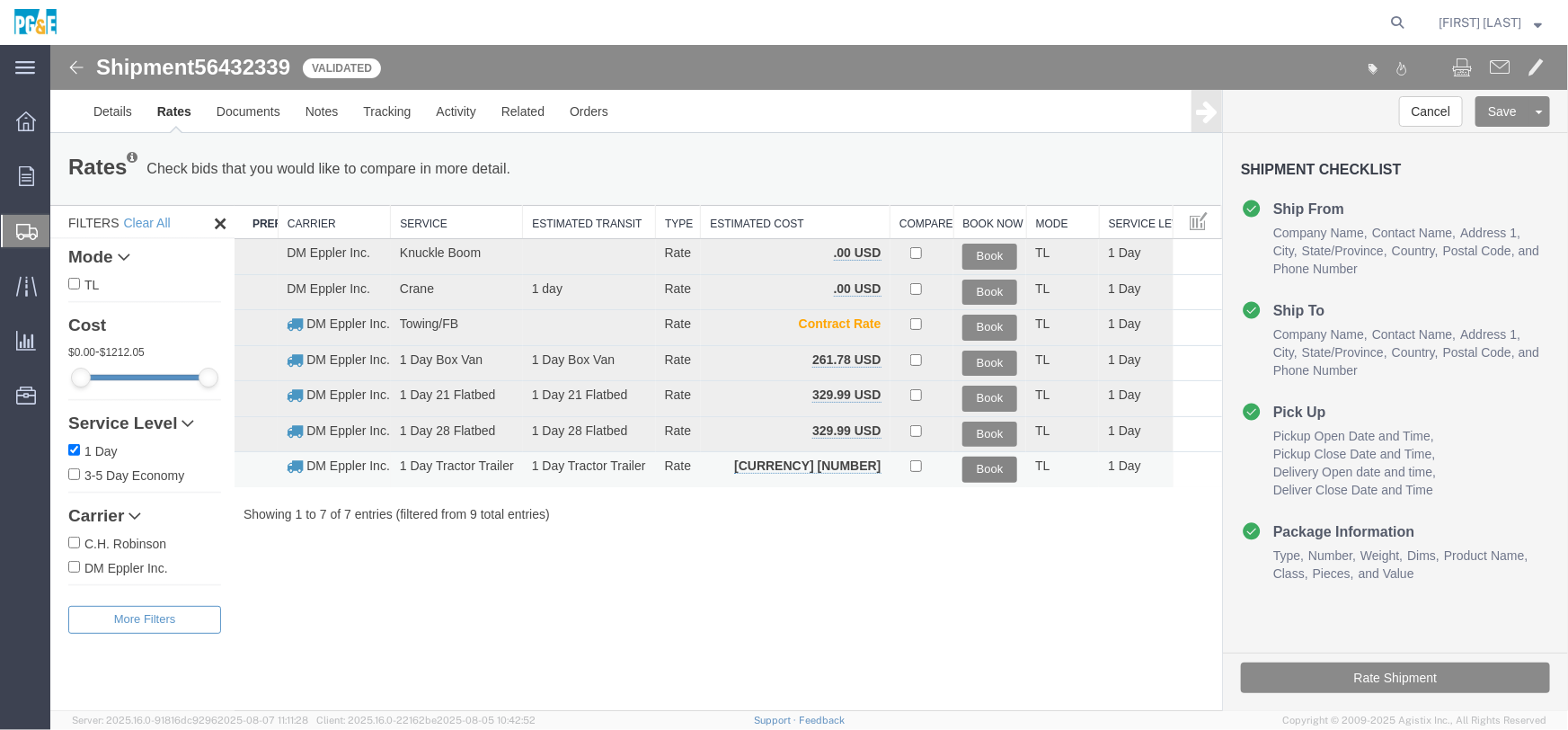 click on "Book" at bounding box center (988, 468) 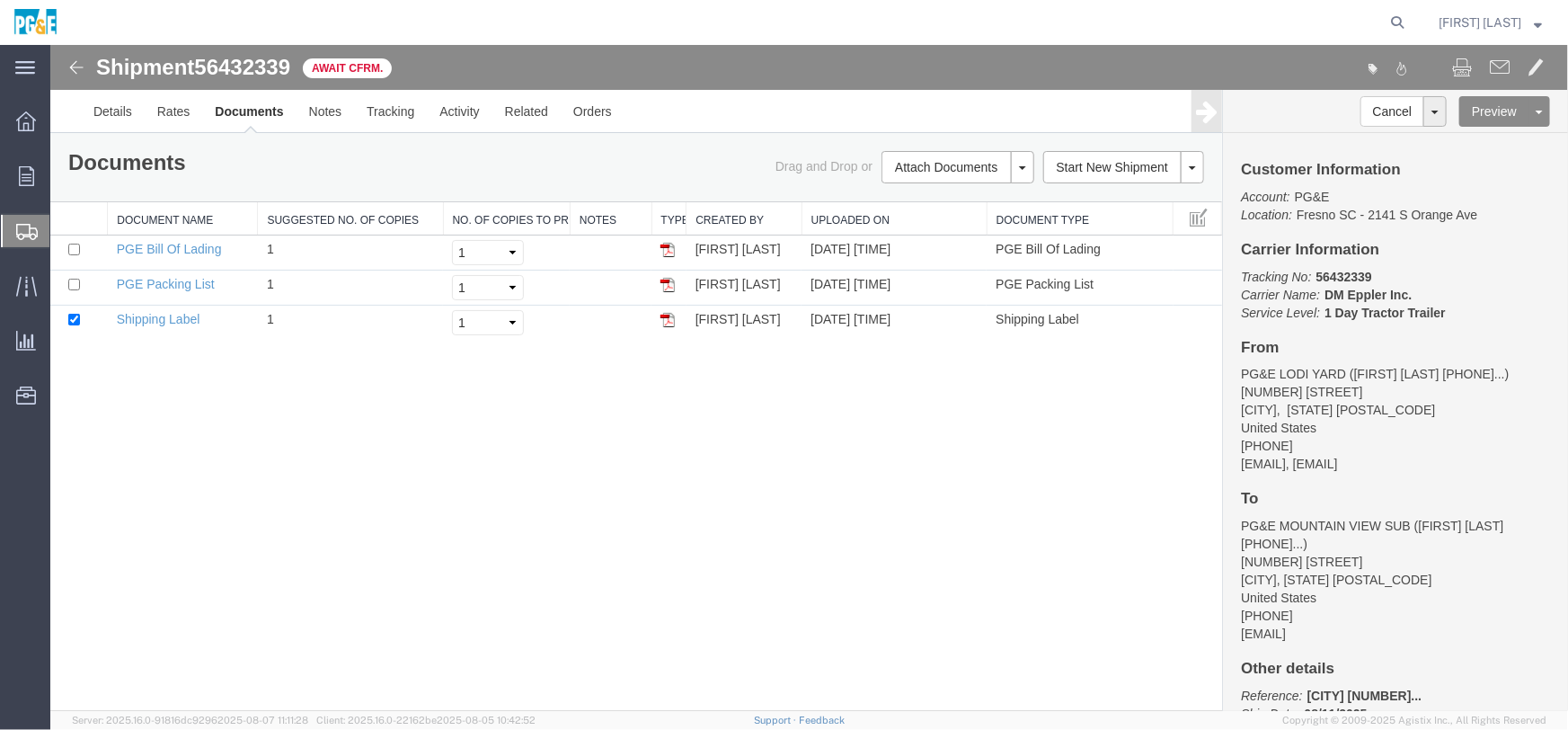click on "Create Shipment" 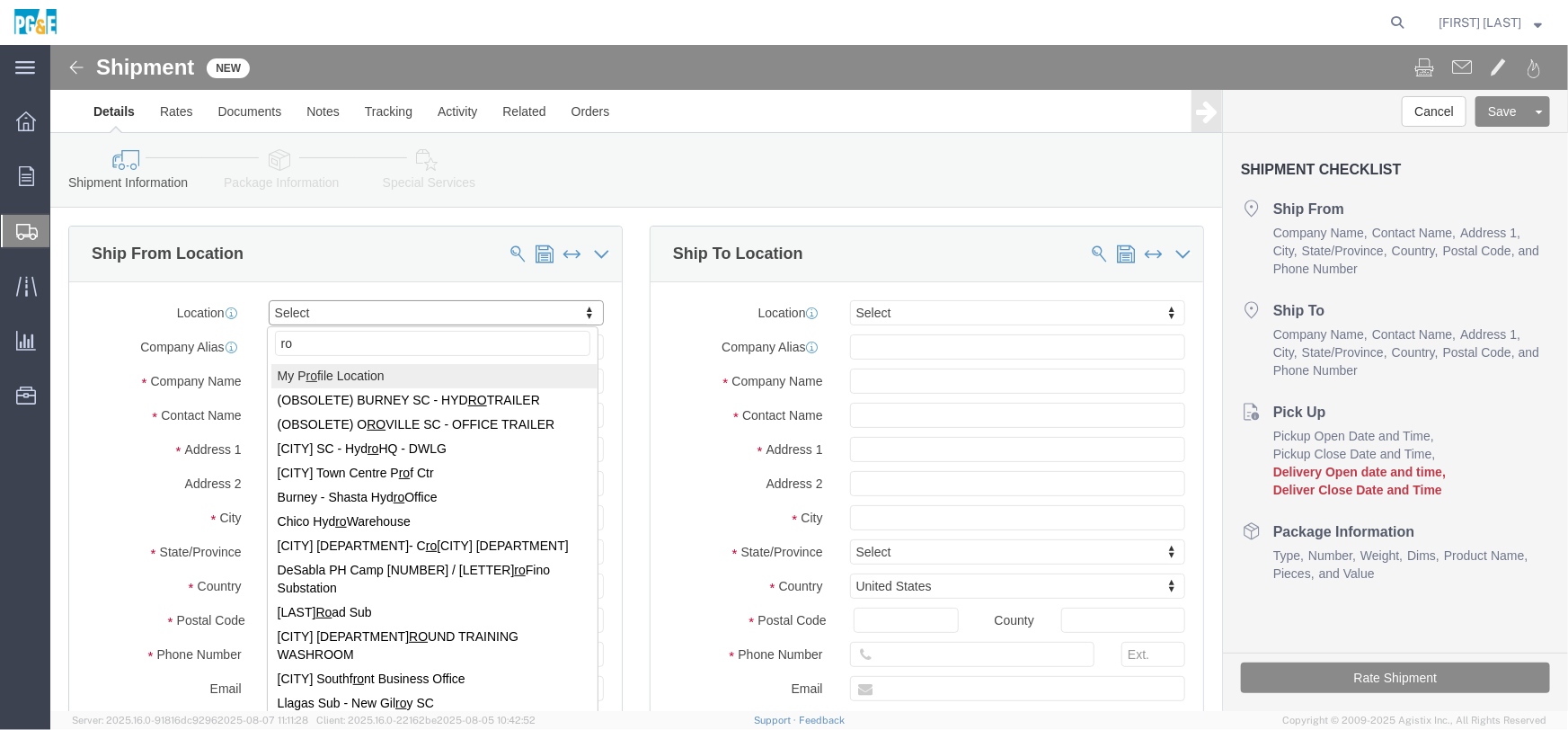type on "r" 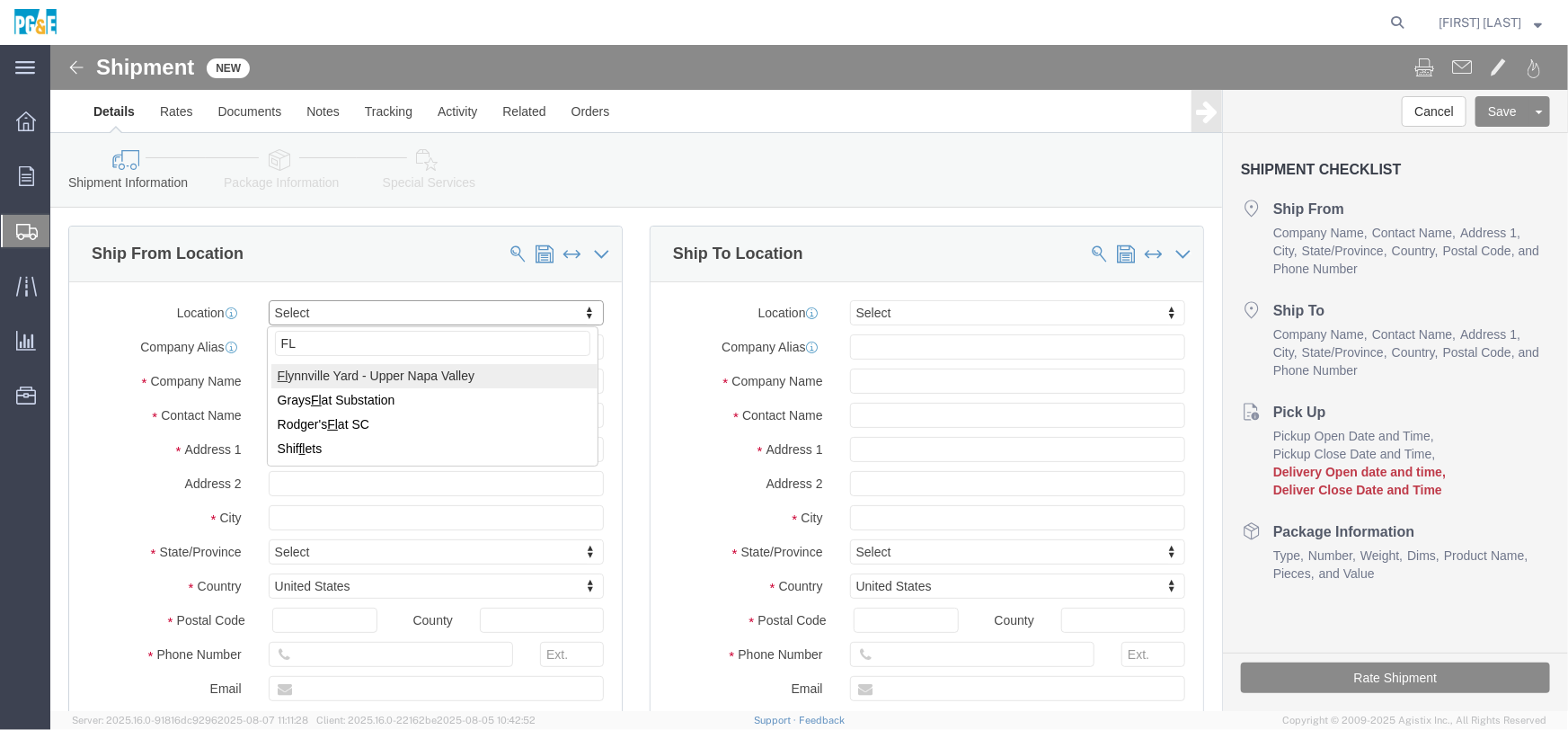 type on "F" 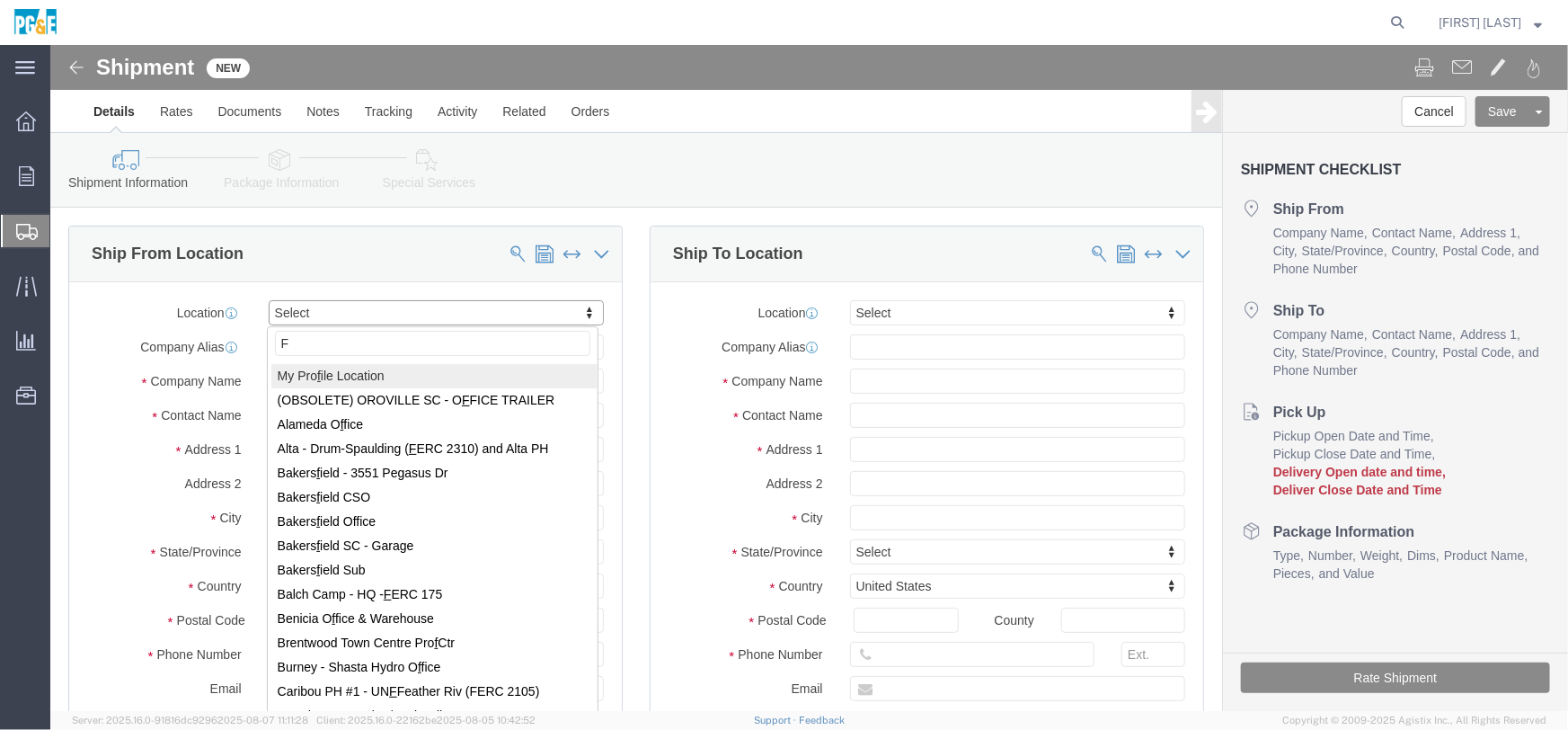 type 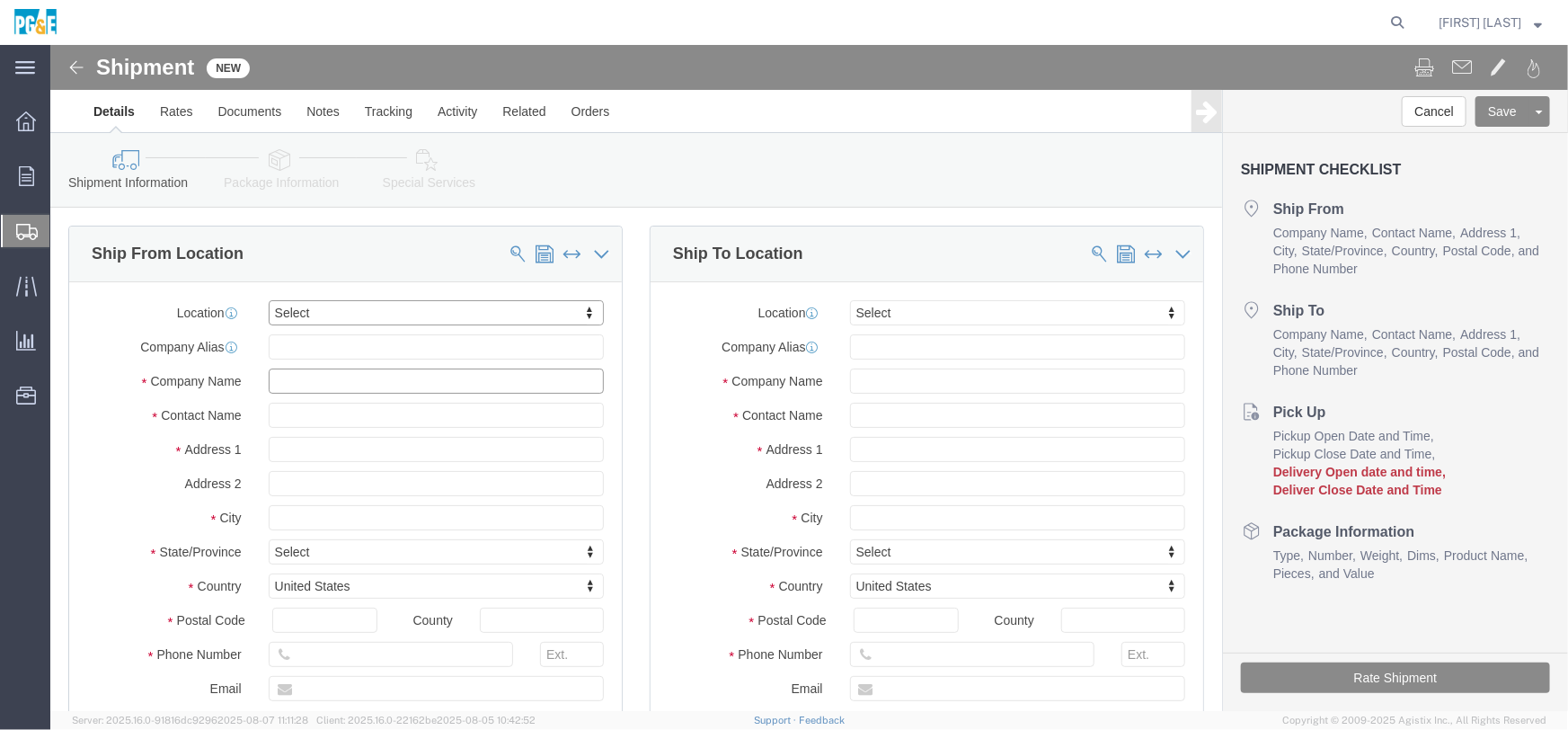 click 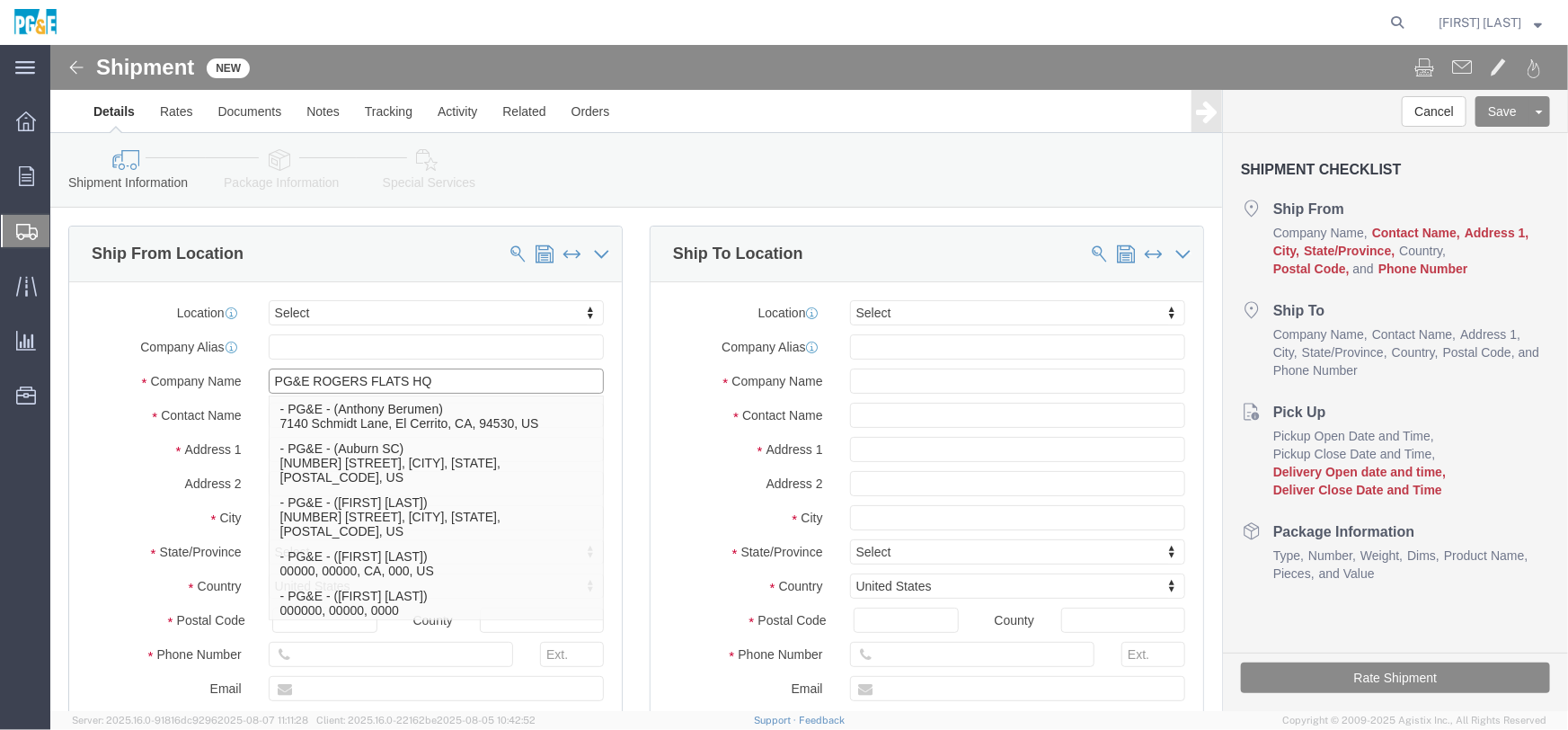 type on "PG&E ROGERS FLATS HQ" 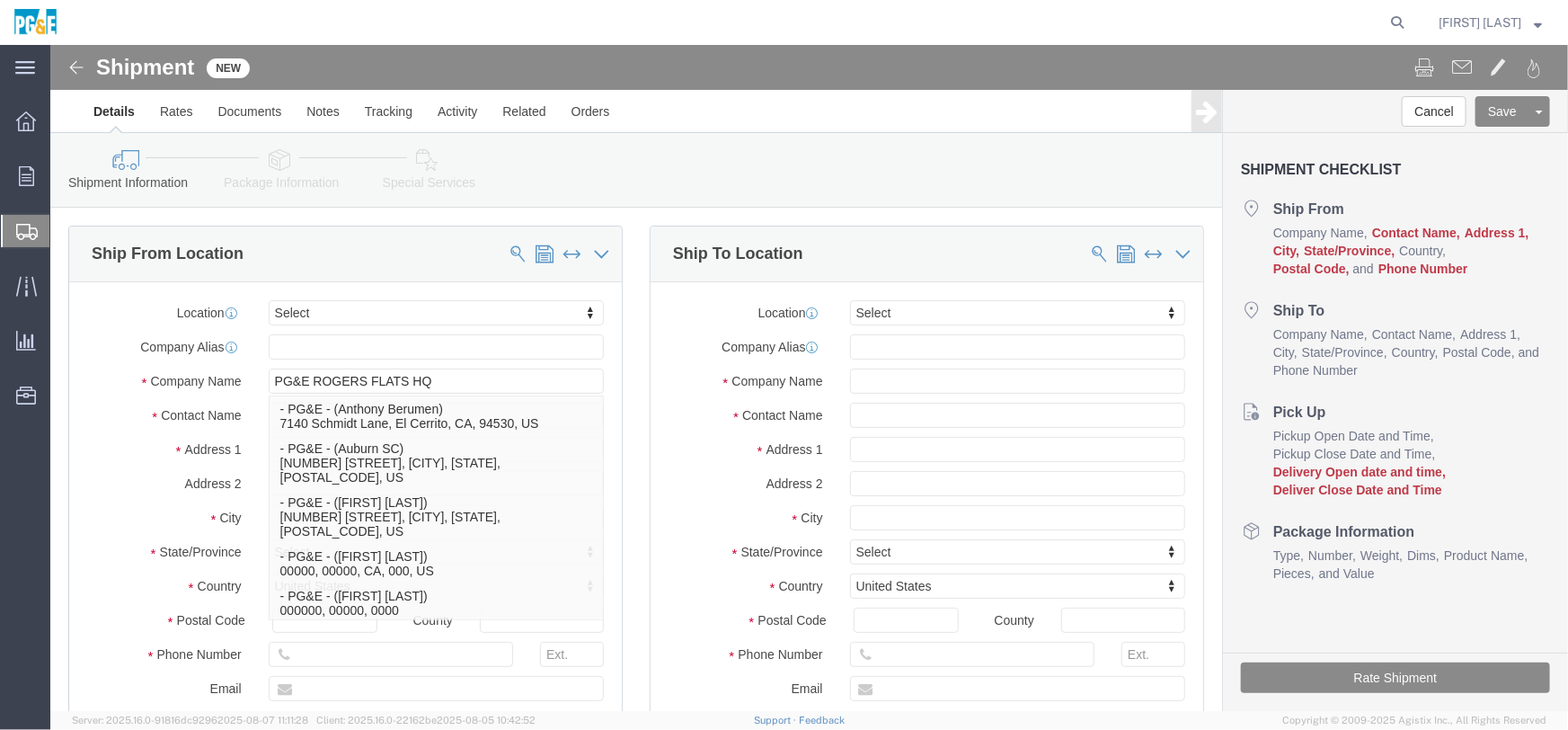 drag, startPoint x: 88, startPoint y: 411, endPoint x: 96, endPoint y: 401, distance: 12.80625 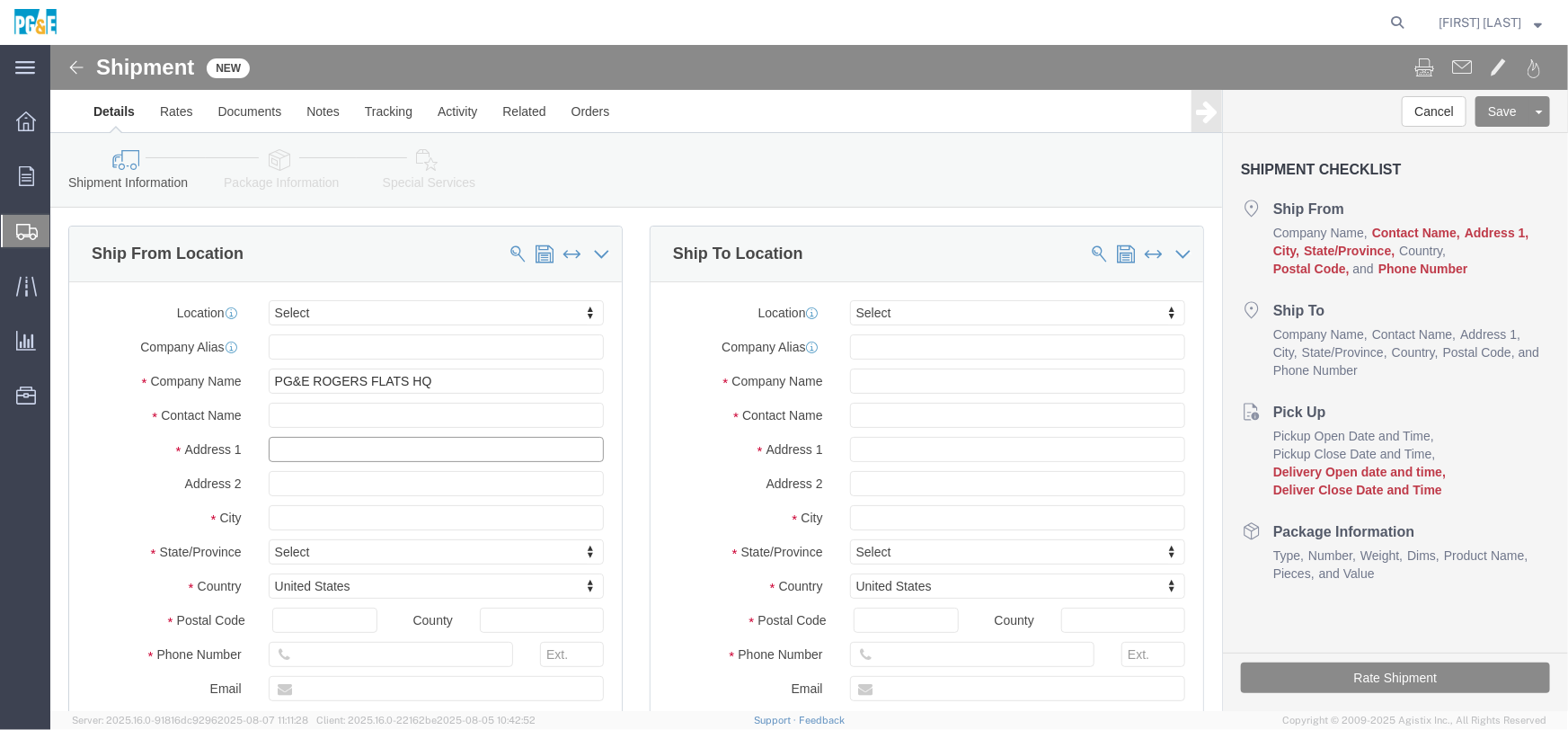 click 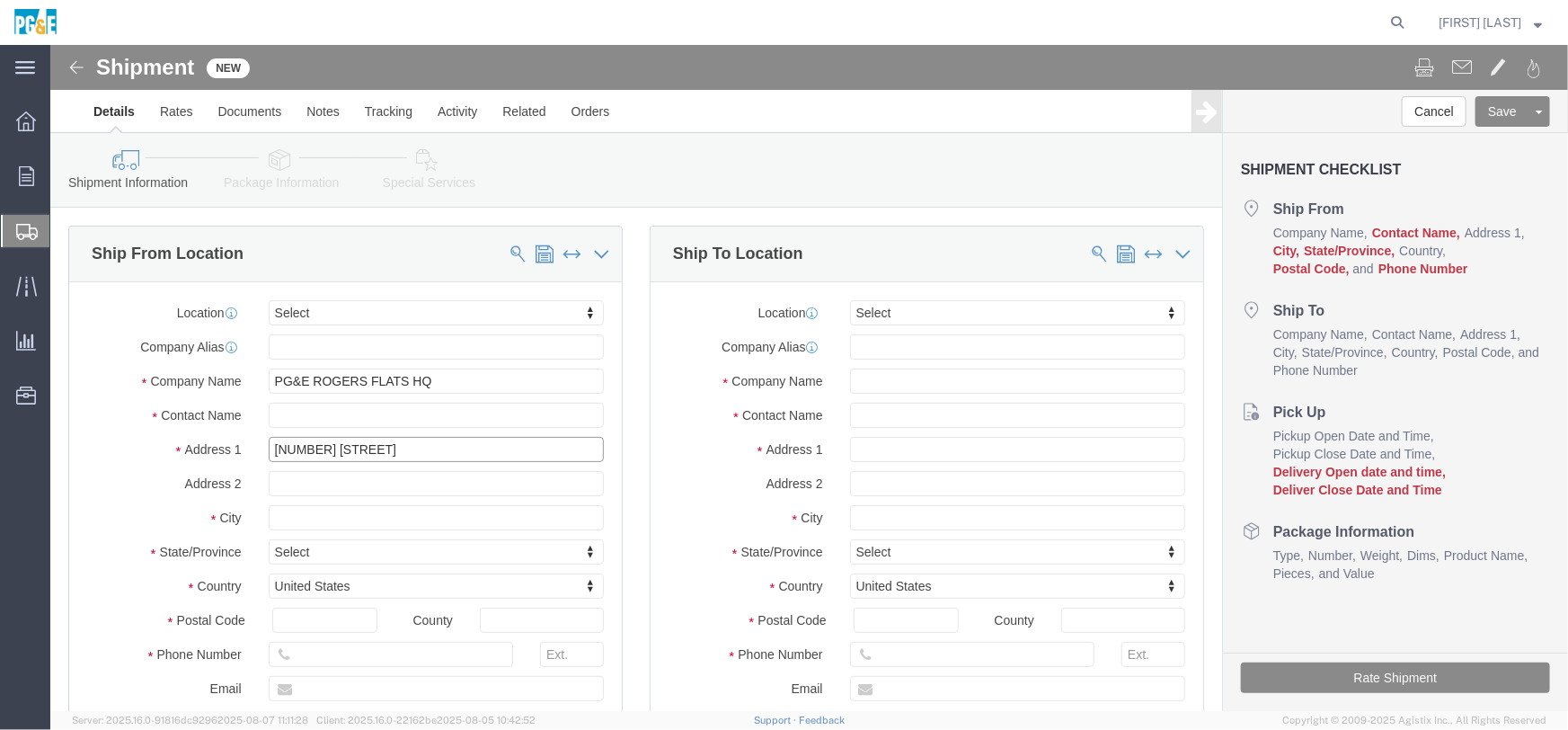 type on "[NUMBER] [STREET]" 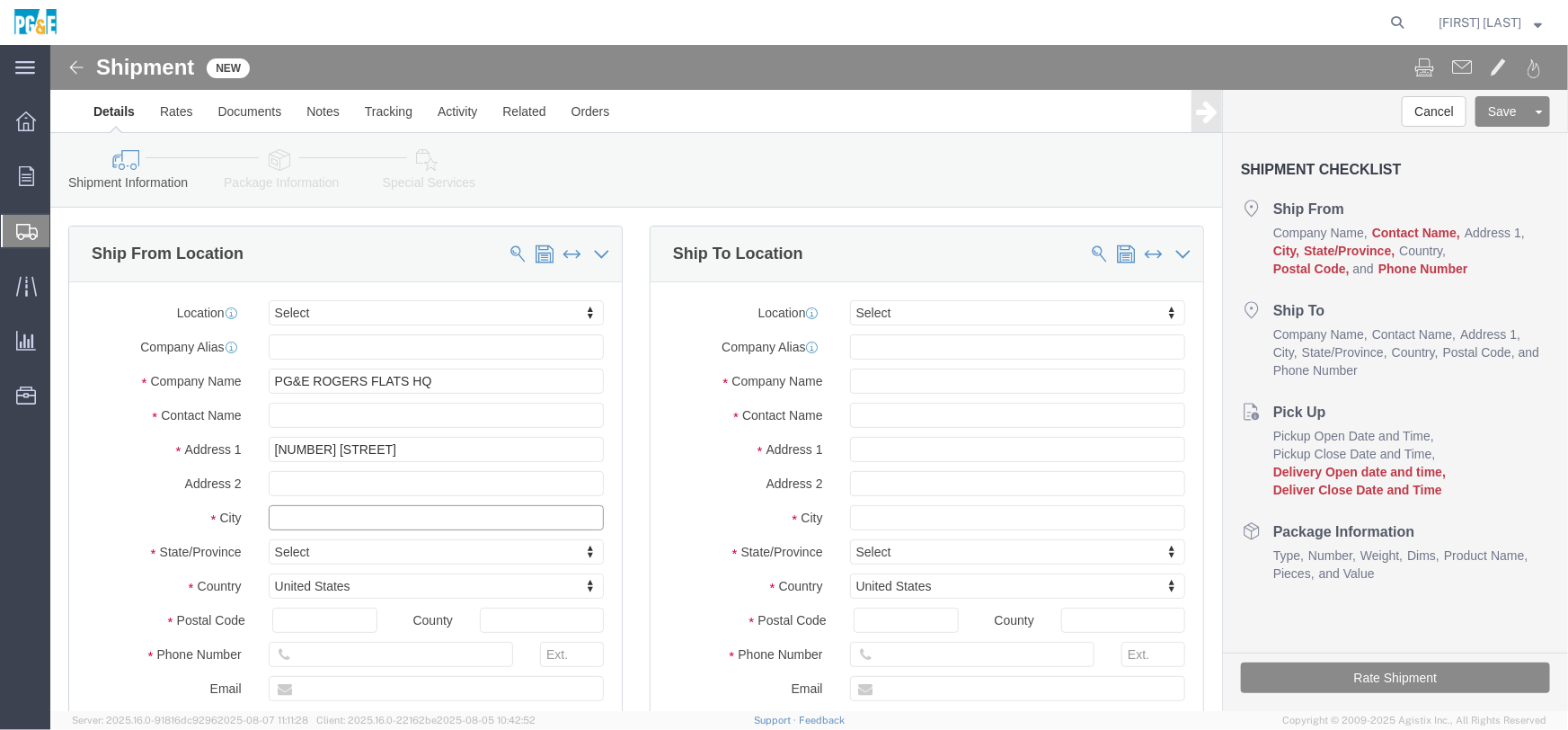 click 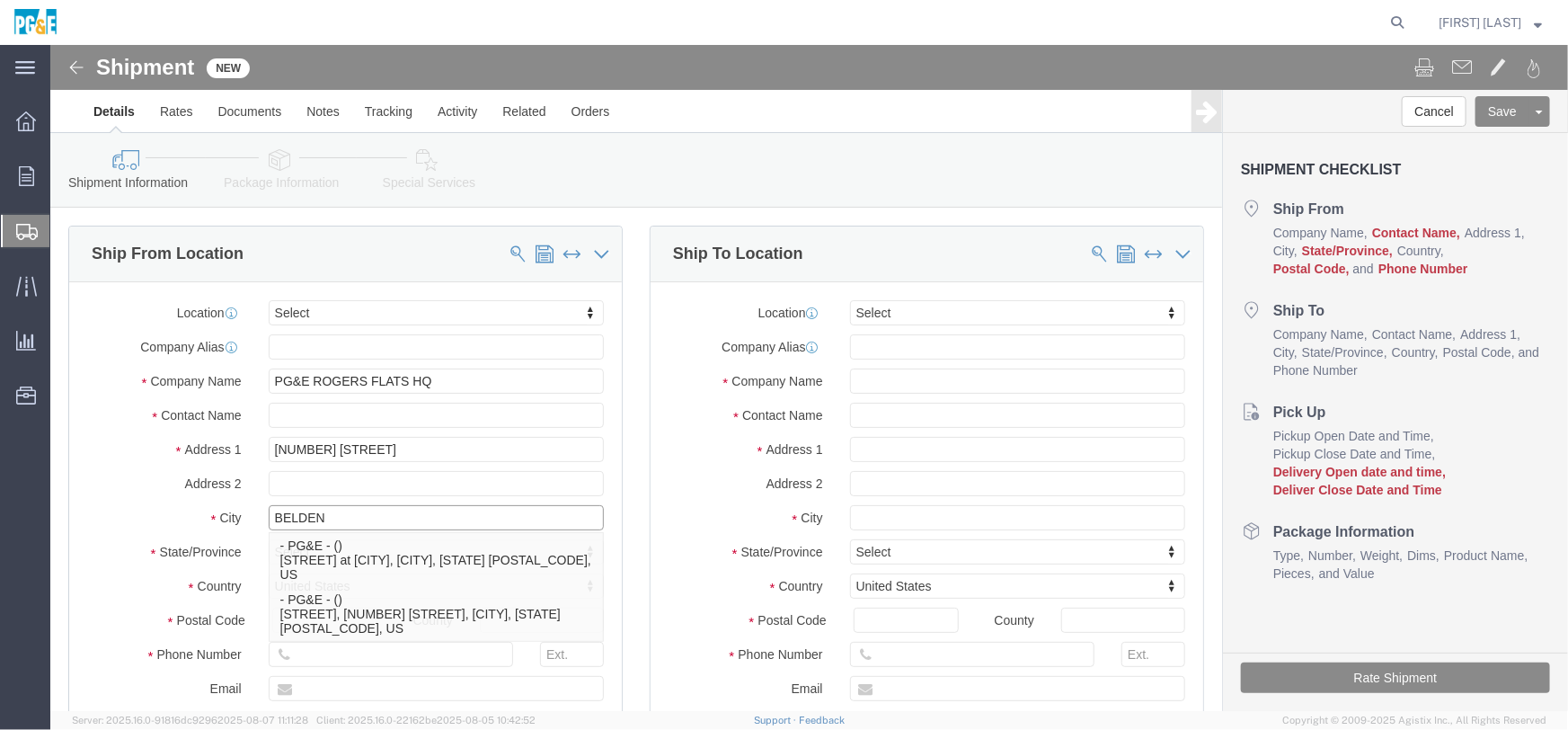 type on "BELDEN" 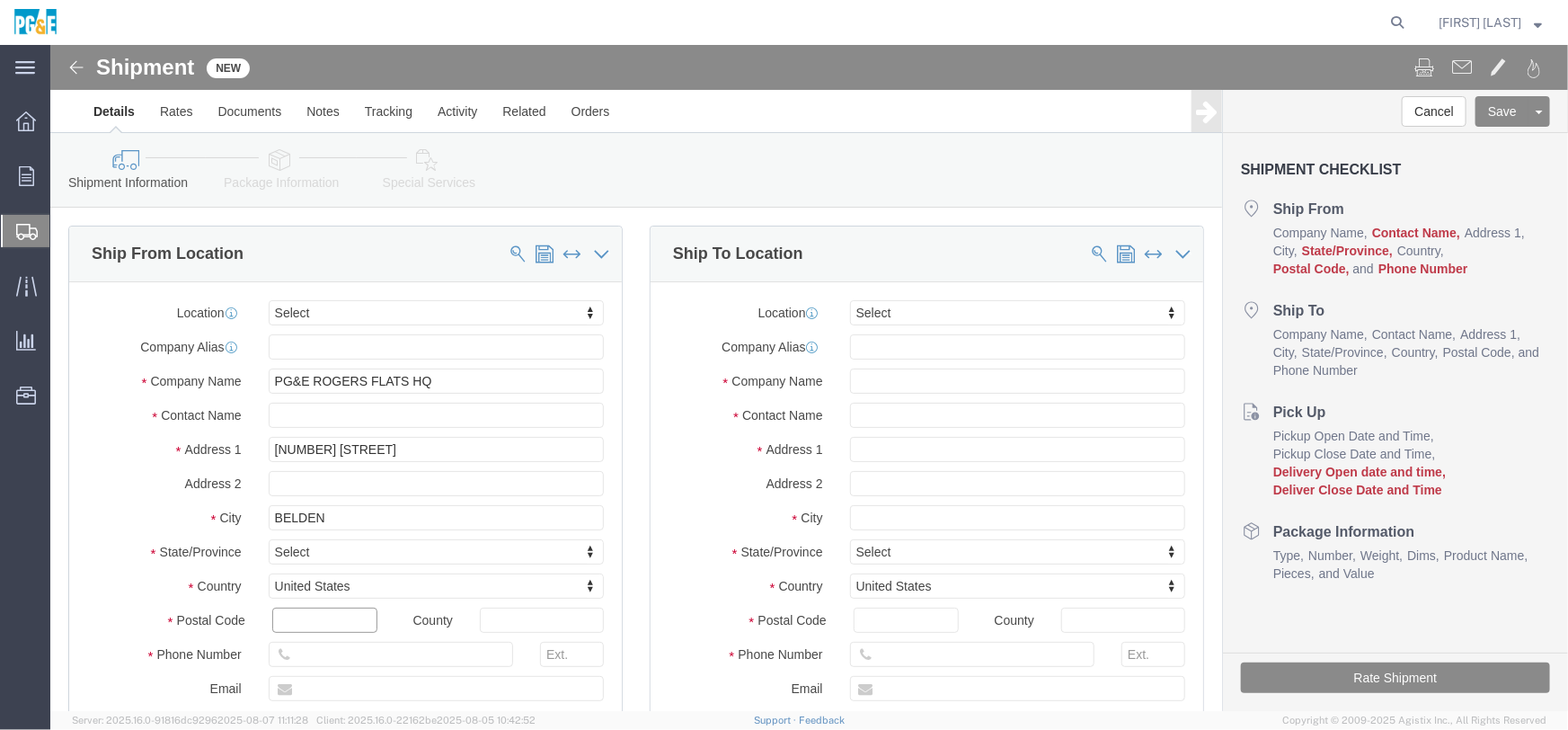drag, startPoint x: 272, startPoint y: 567, endPoint x: 302, endPoint y: 555, distance: 32.310989 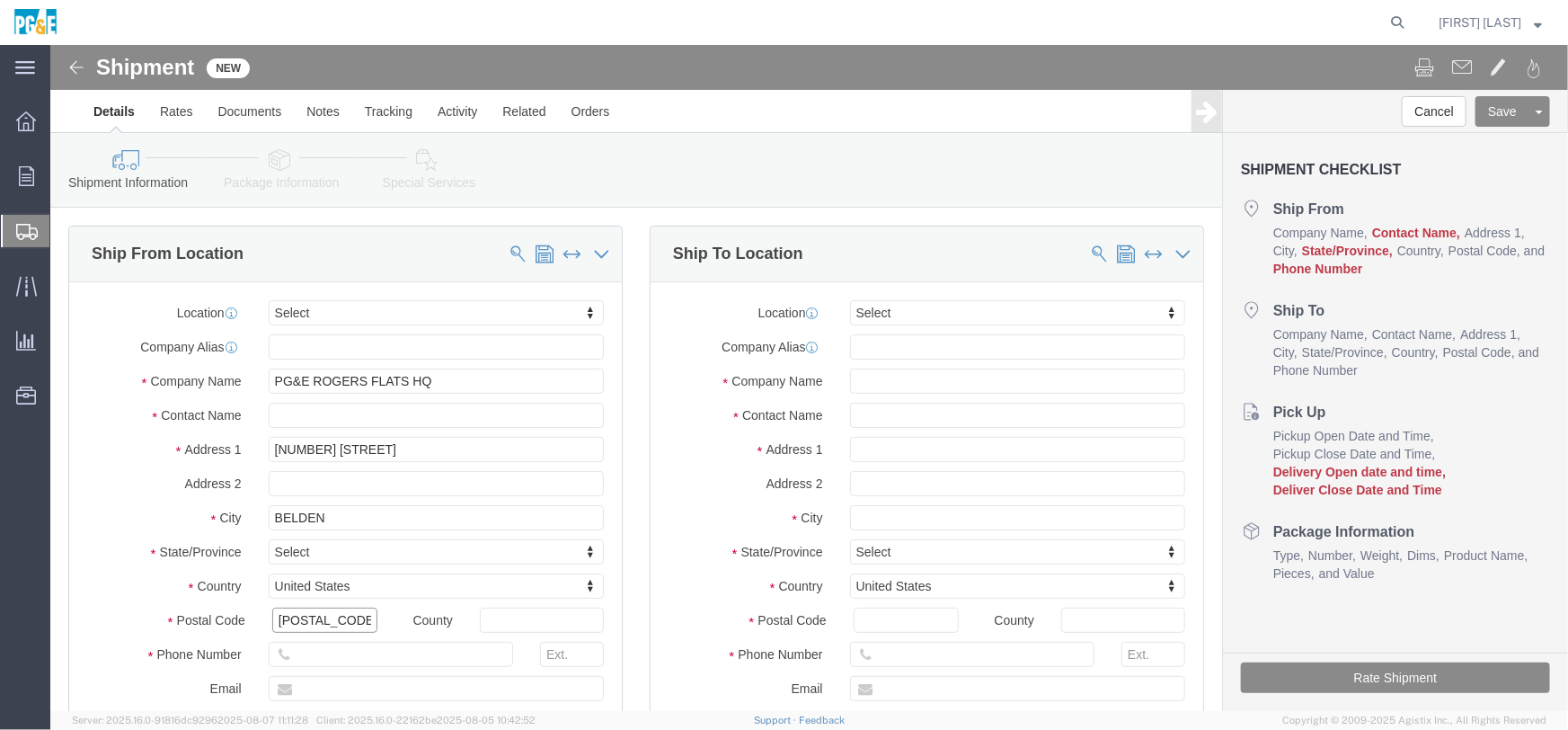 type on "[POSTAL_CODE]" 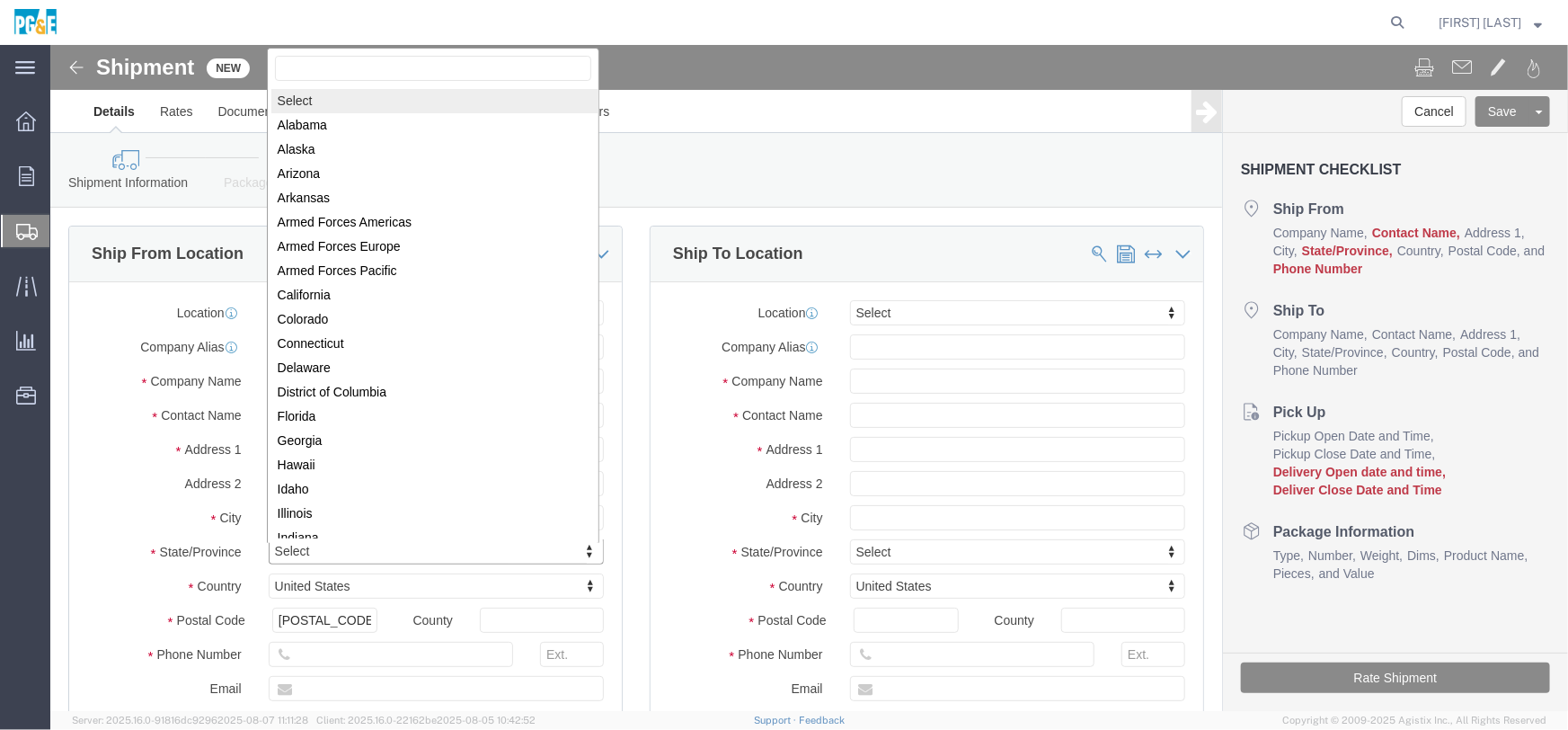 scroll, scrollTop: 2, scrollLeft: 0, axis: vertical 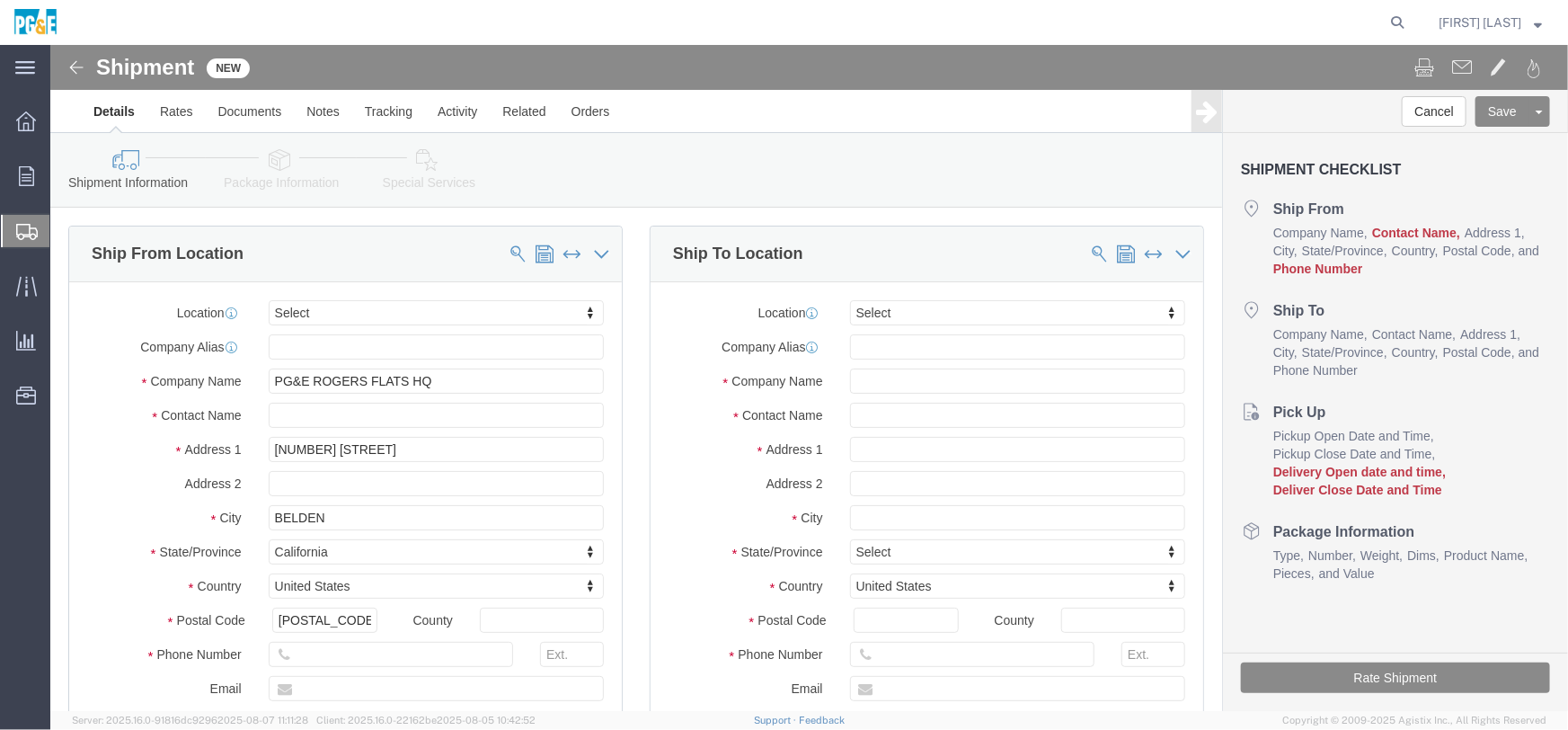 click on "City" 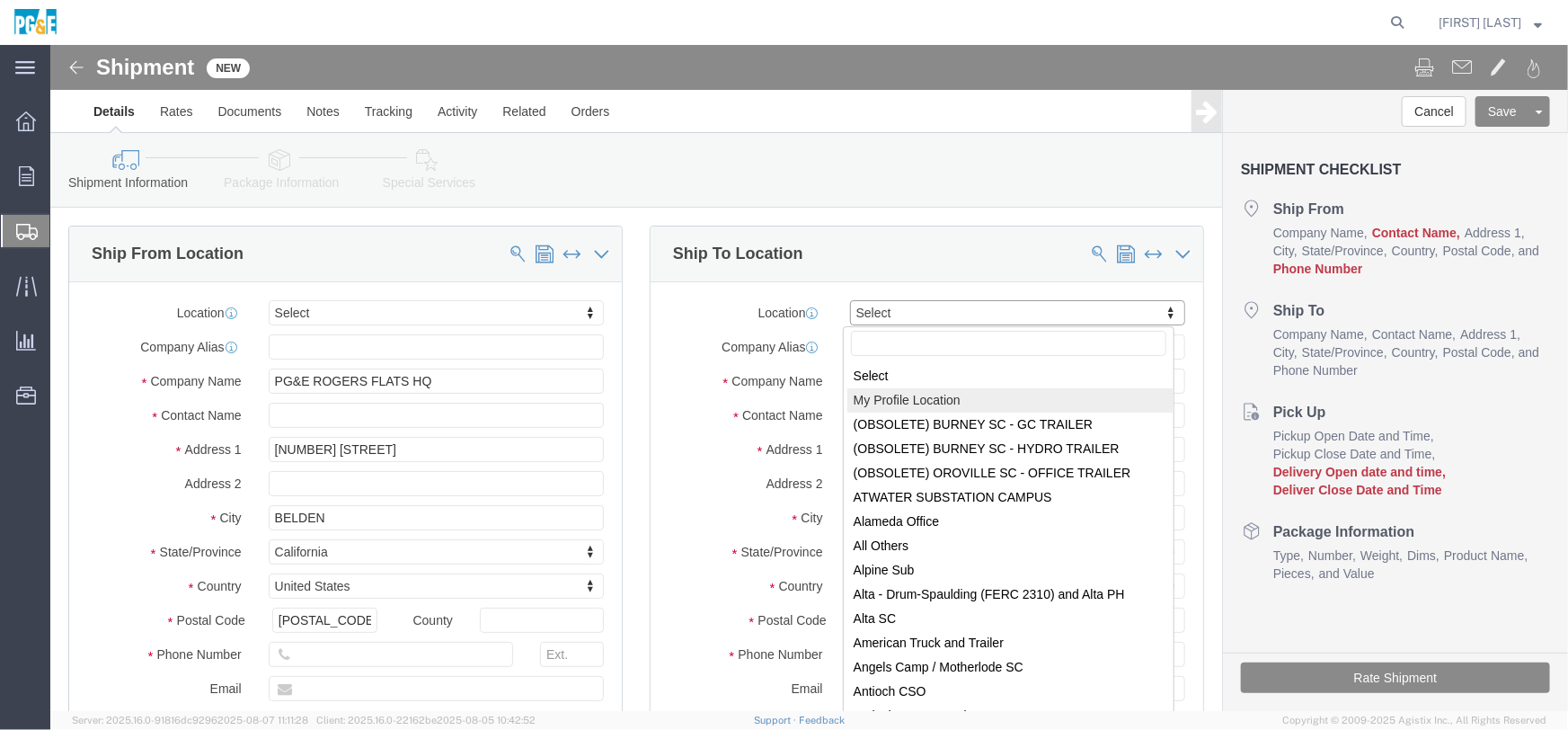 select on "MYPROFILE" 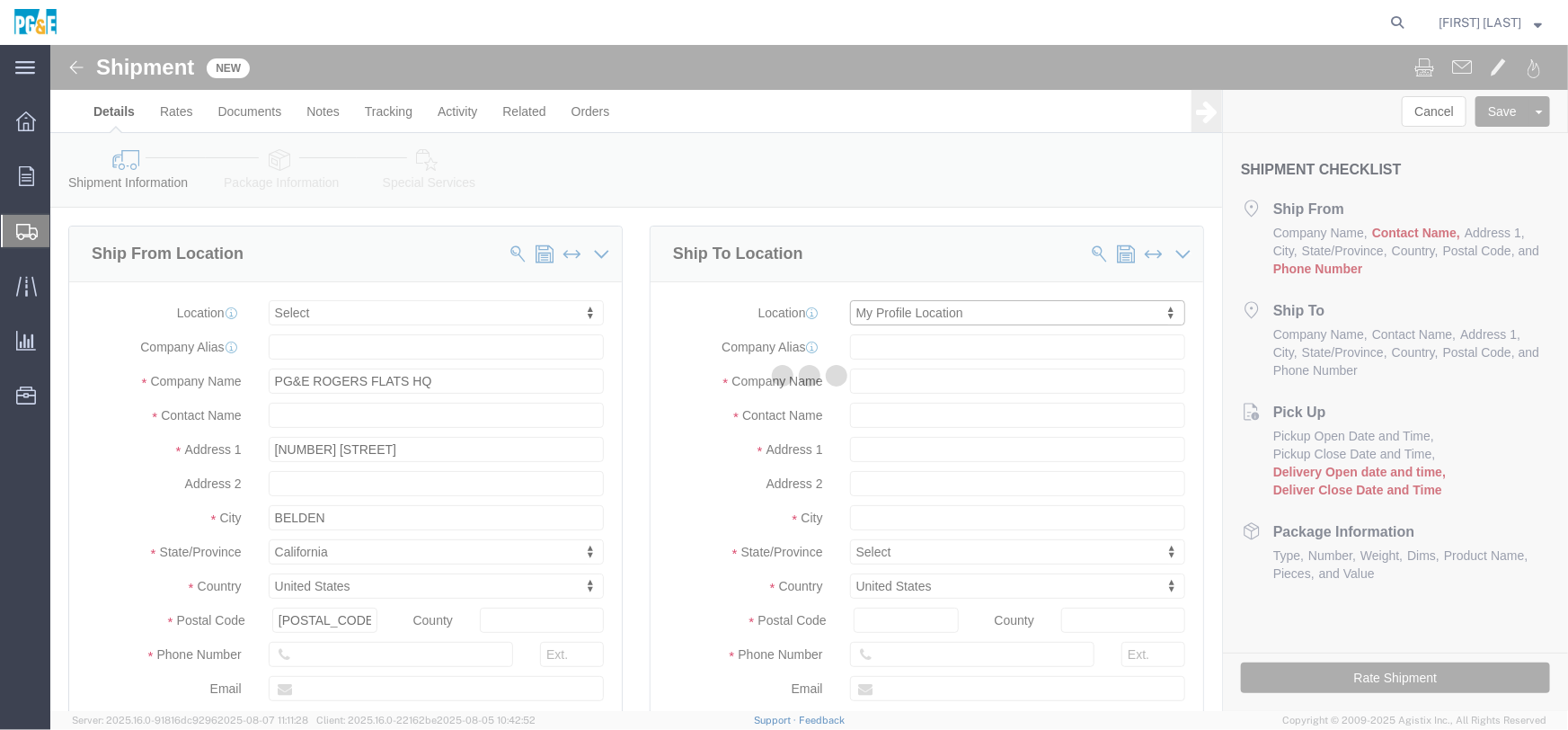 select on "CA" 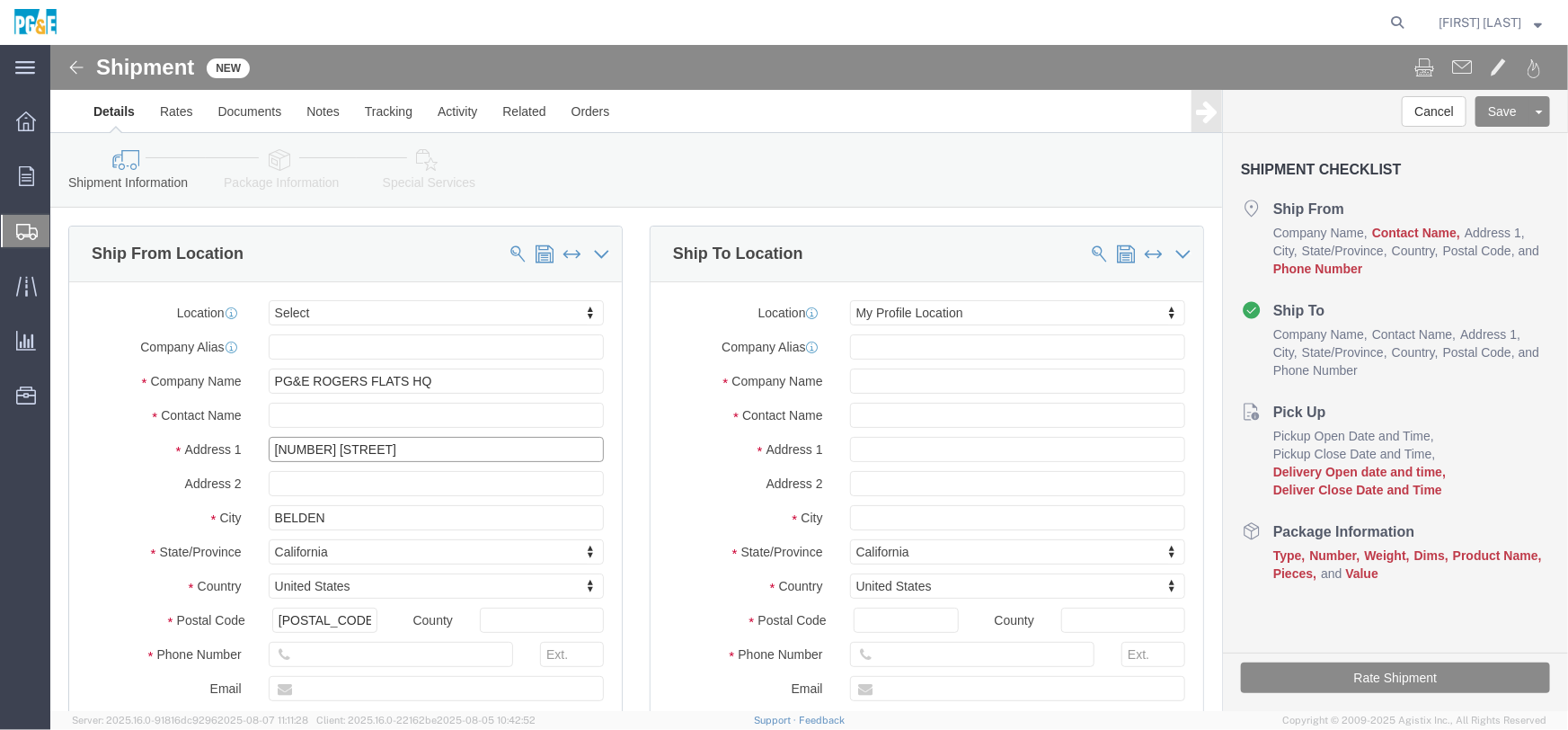 drag, startPoint x: 403, startPoint y: 404, endPoint x: 191, endPoint y: 395, distance: 212.19095 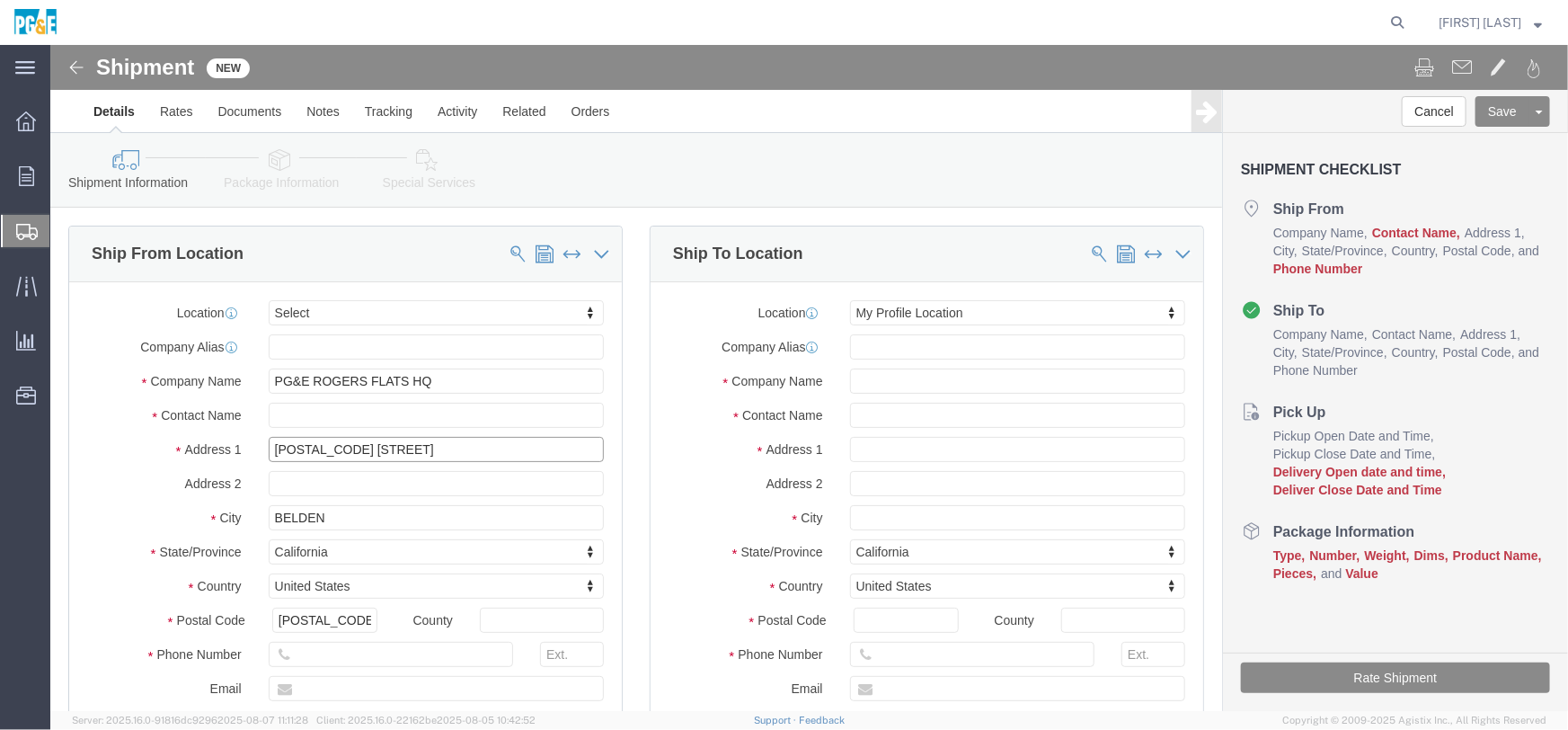 type on "[POSTAL_CODE] [STREET]" 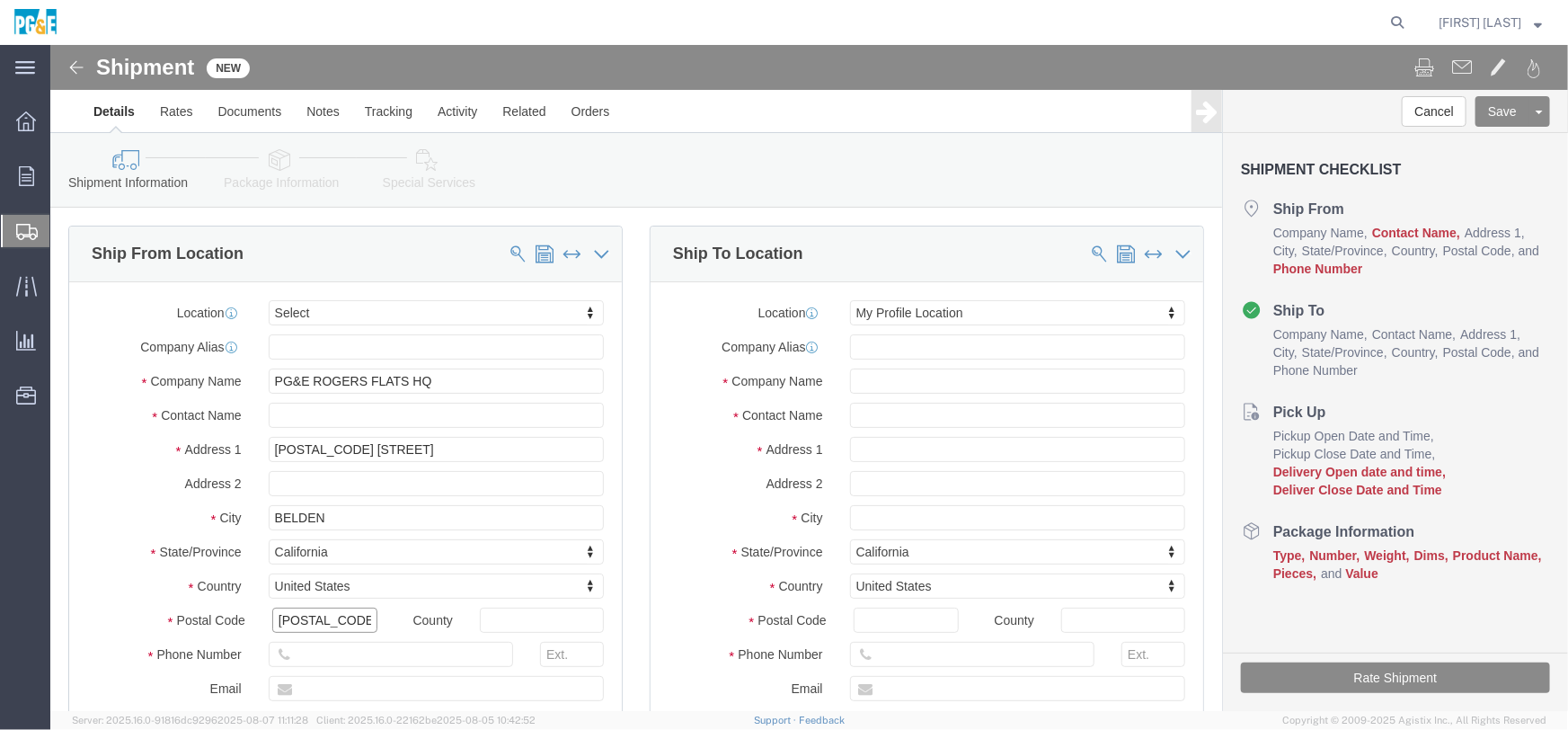 drag, startPoint x: 265, startPoint y: 572, endPoint x: 158, endPoint y: 570, distance: 107.01869 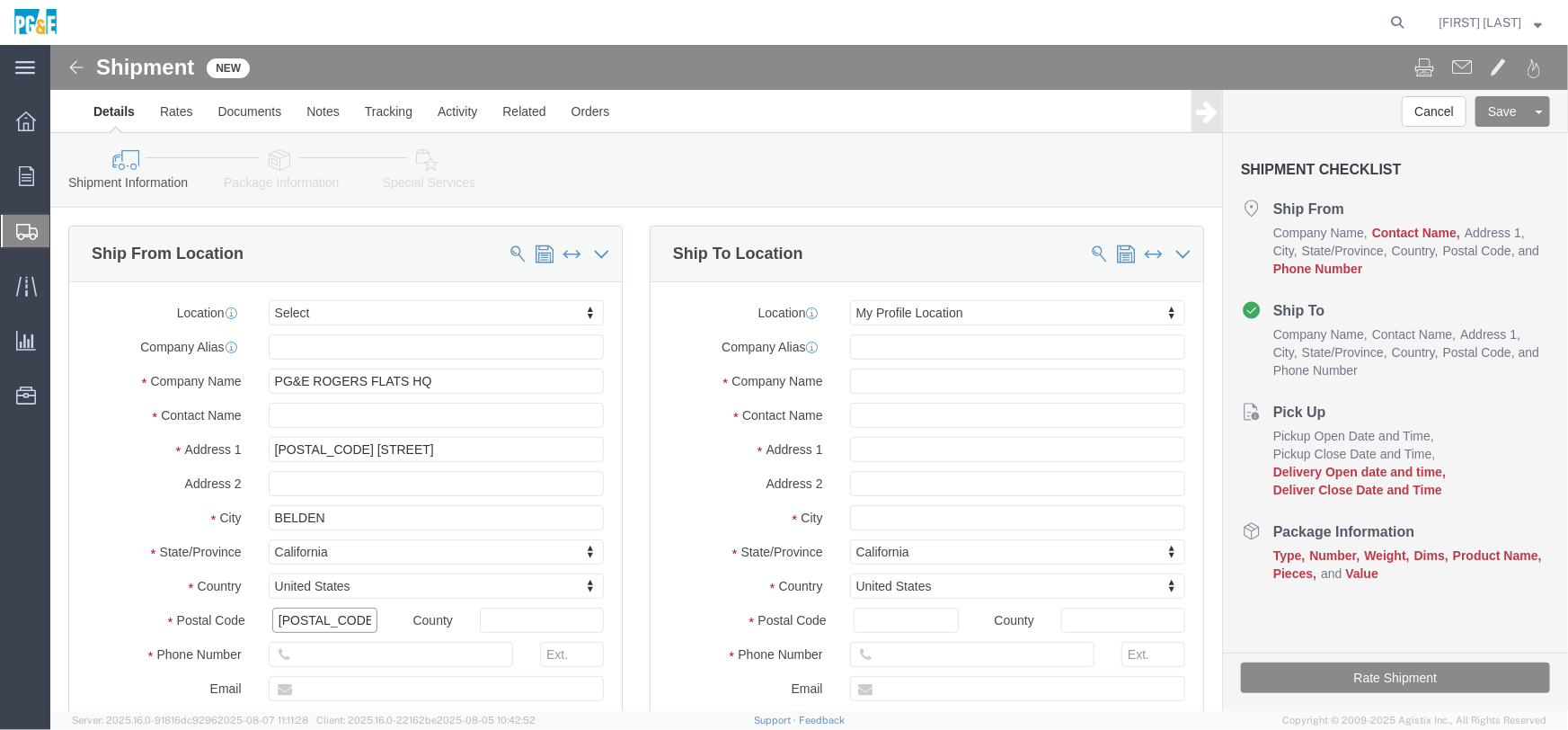 click on "Postal Code
[POSTAL_CODE]" 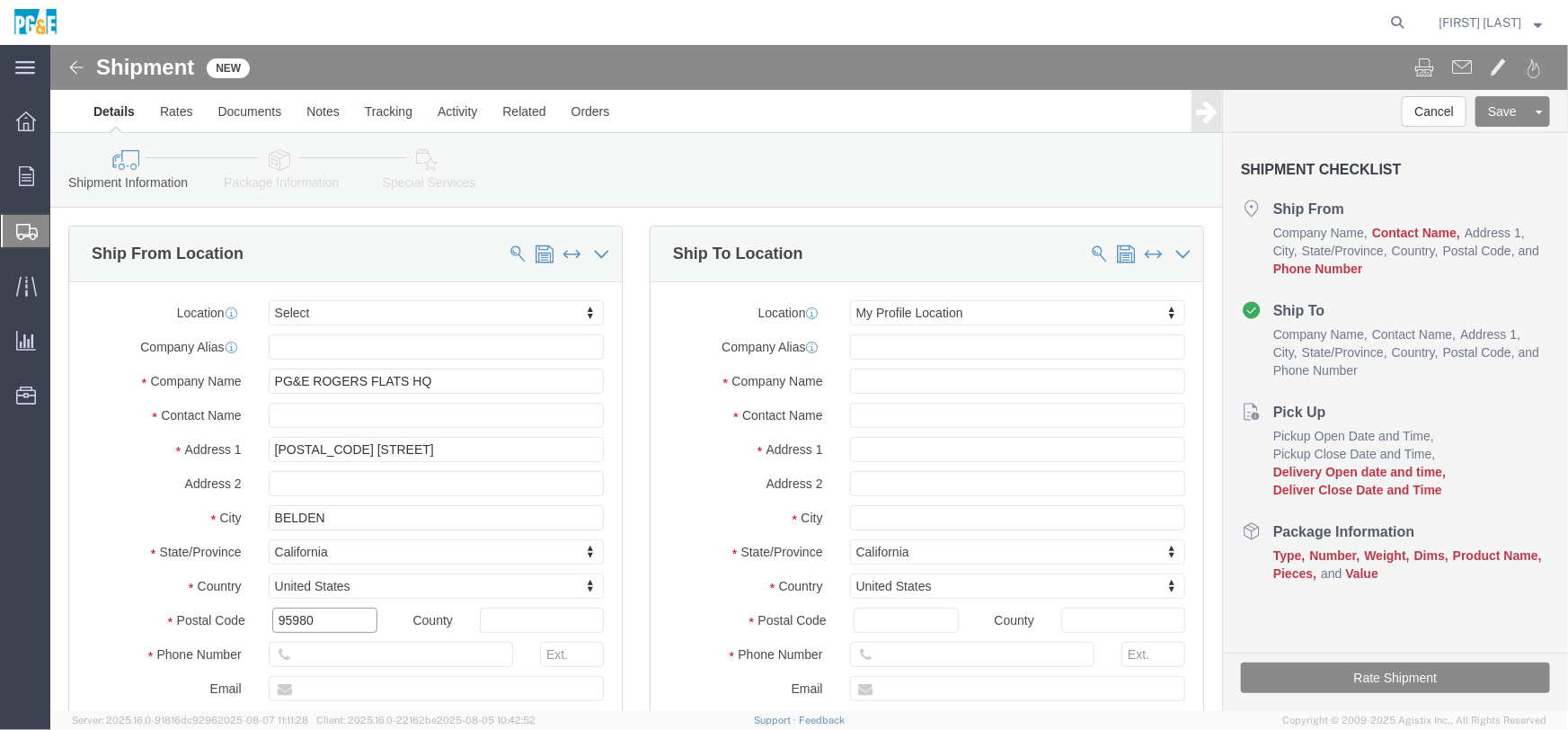 type on "95980" 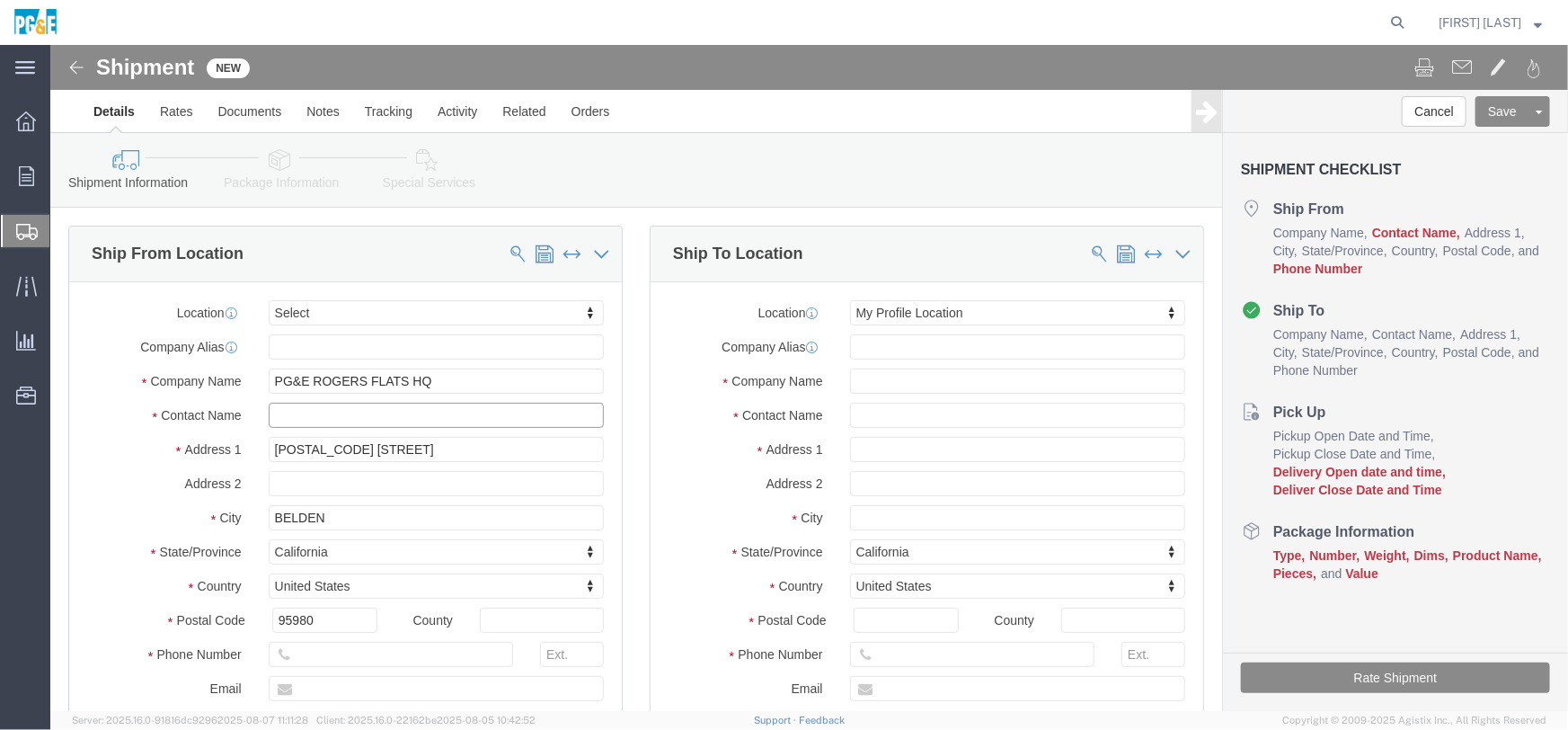 click 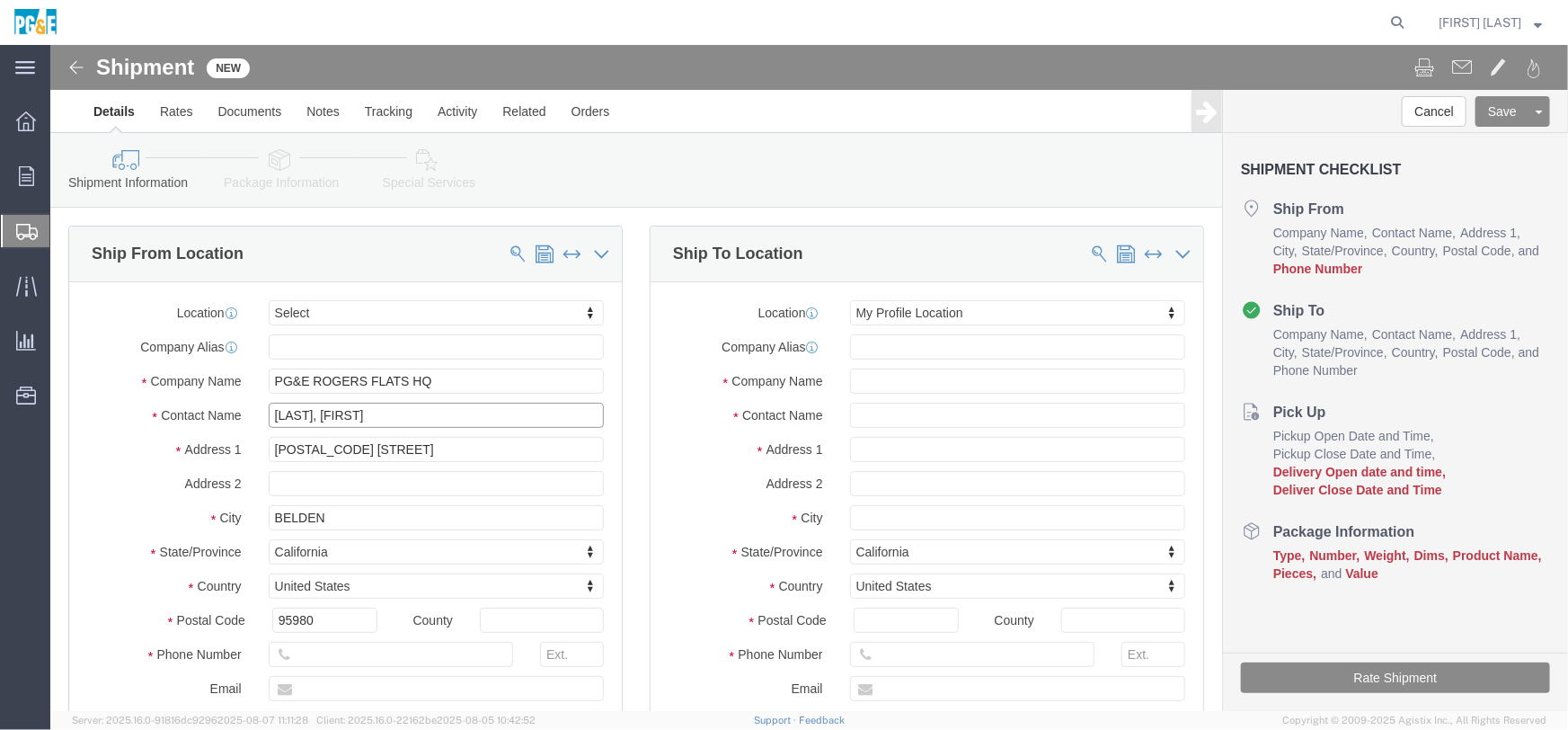 click on "[LAST], [FIRST]" 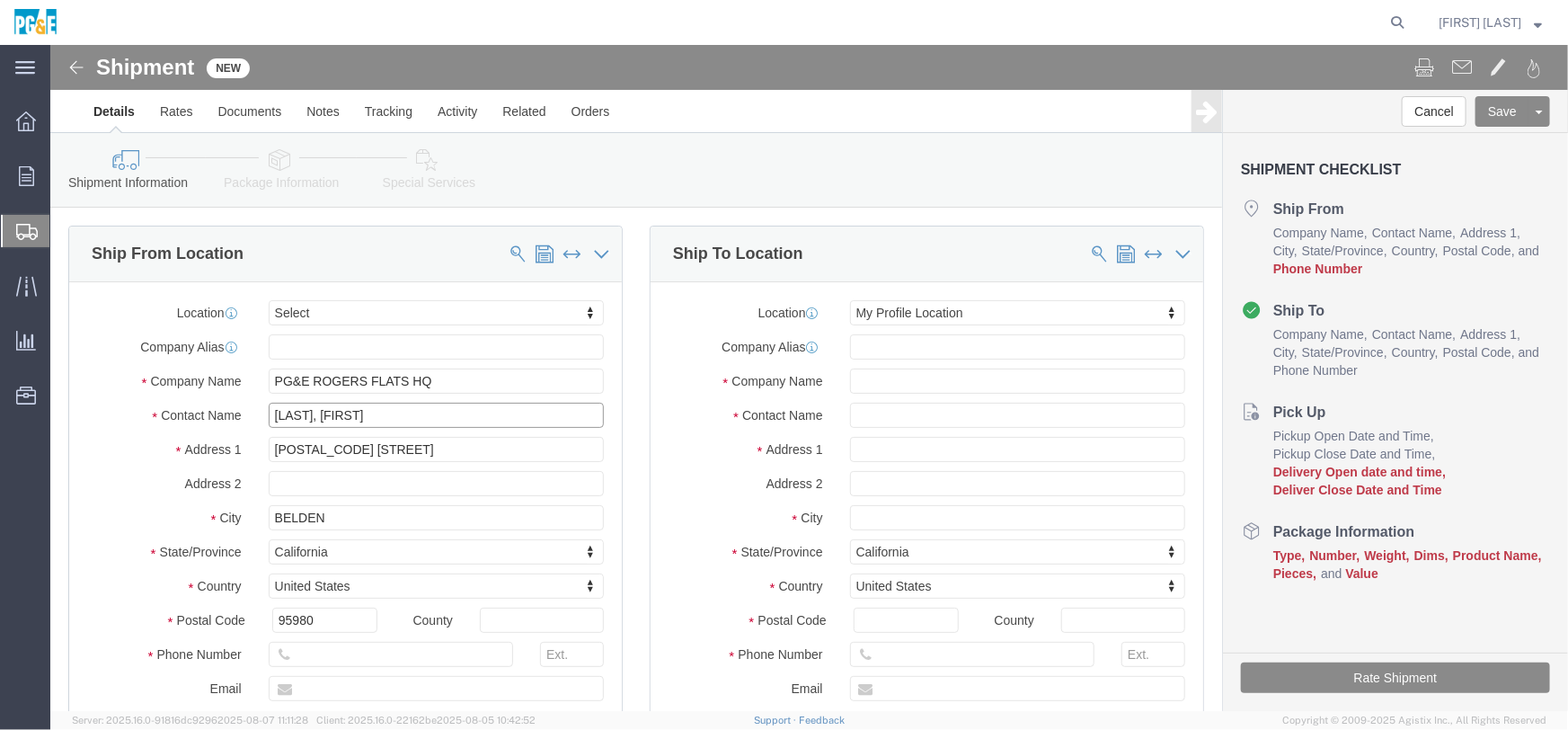 paste on "[PHONE]" 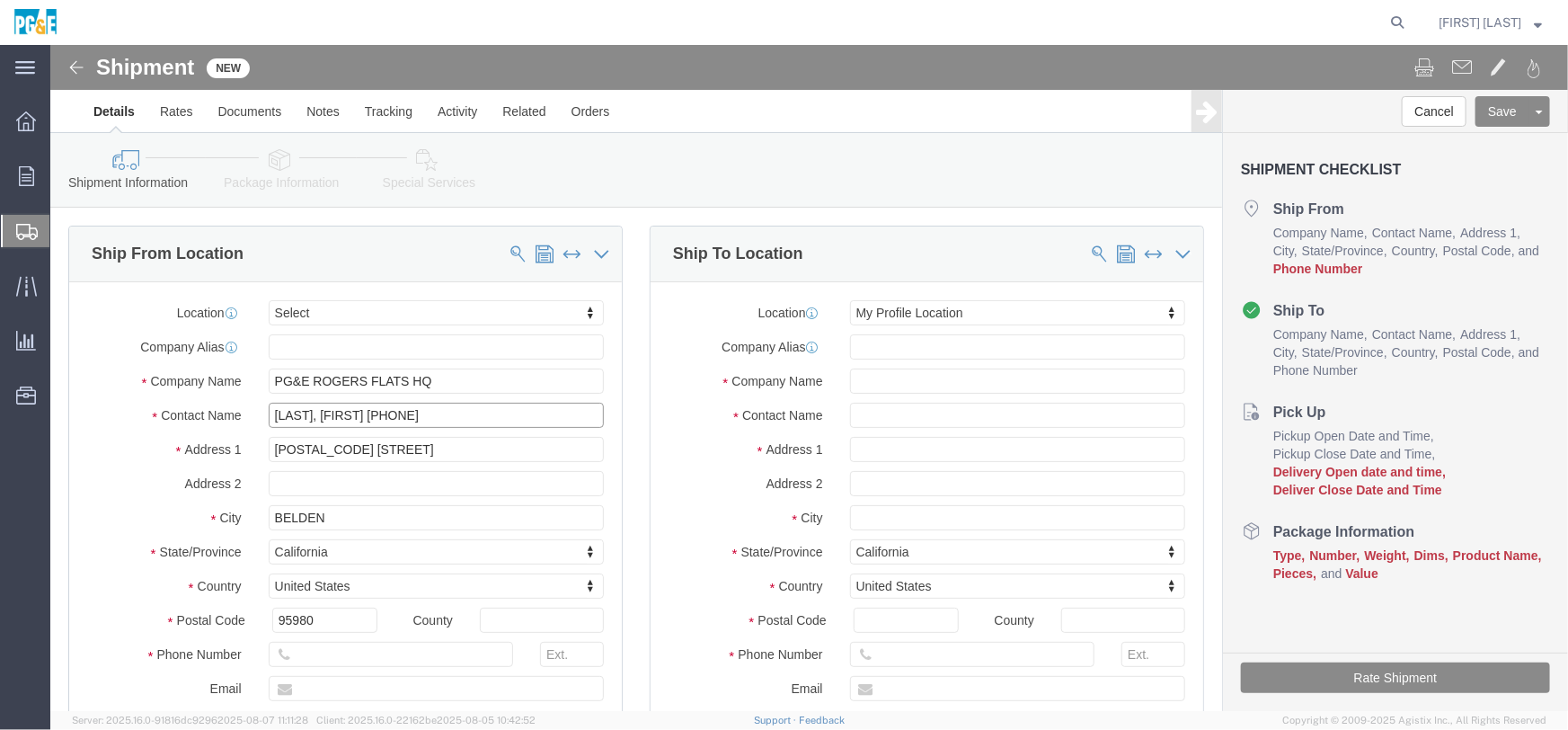 type on "[LAST], [FIRST] [PHONE]" 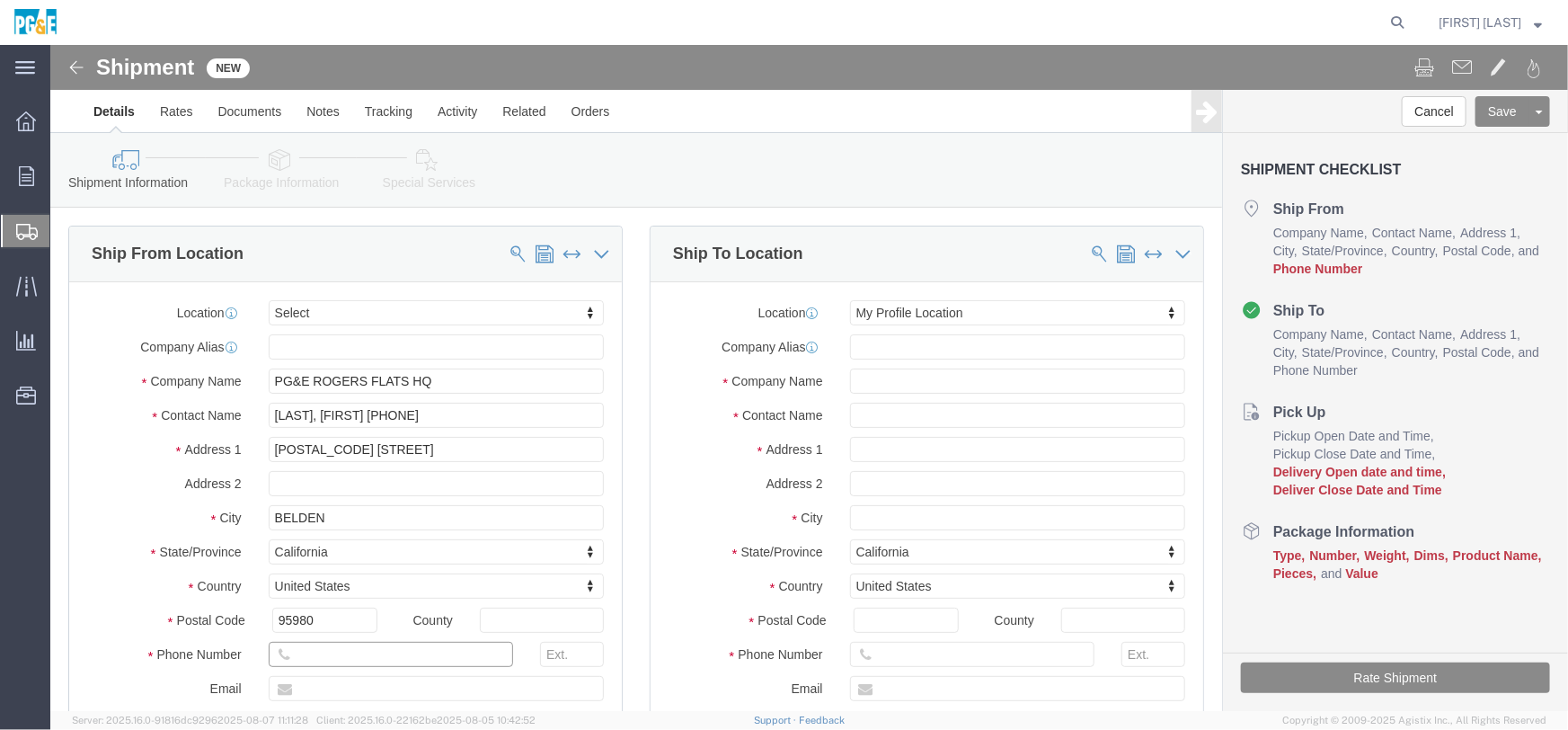 click 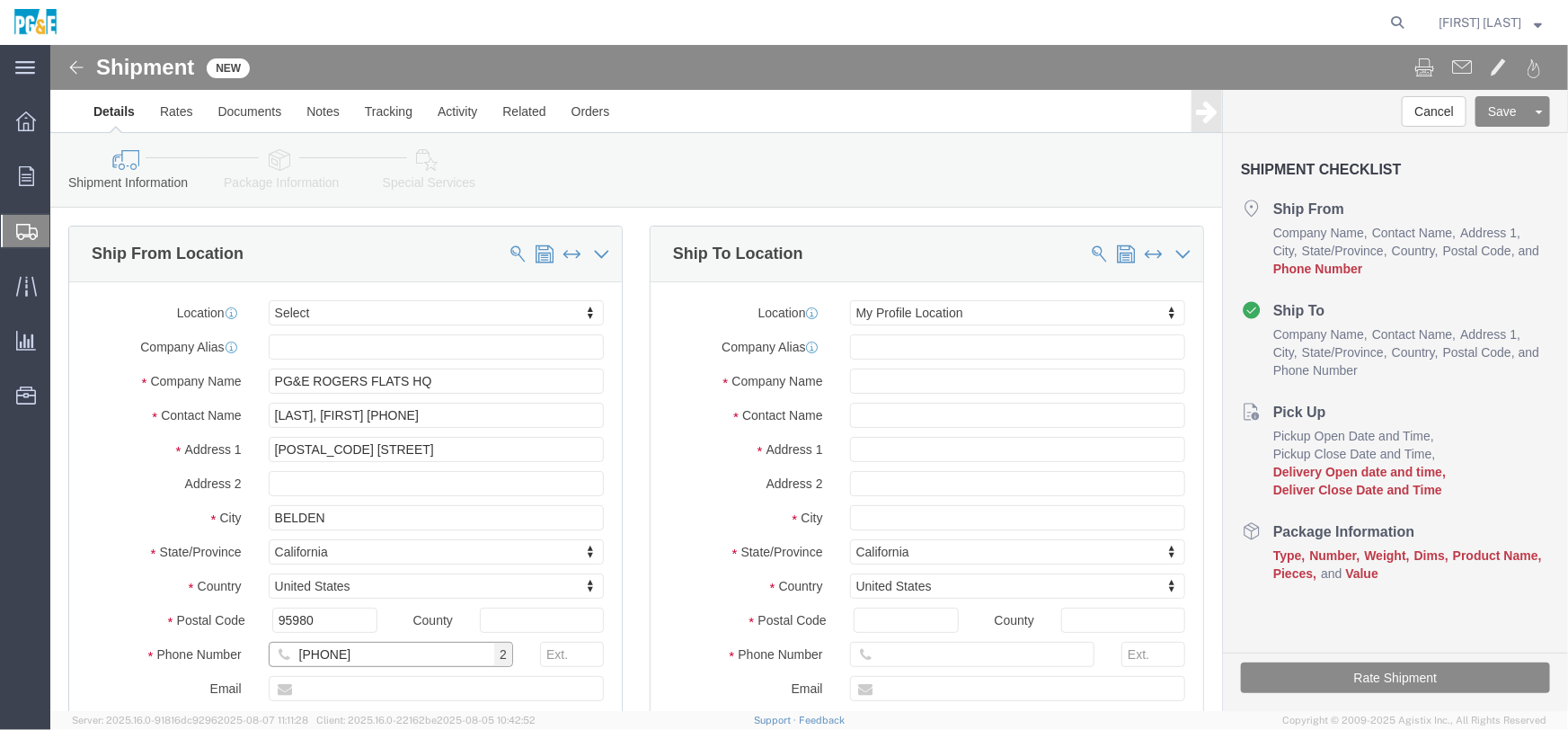 scroll, scrollTop: 0, scrollLeft: 31, axis: horizontal 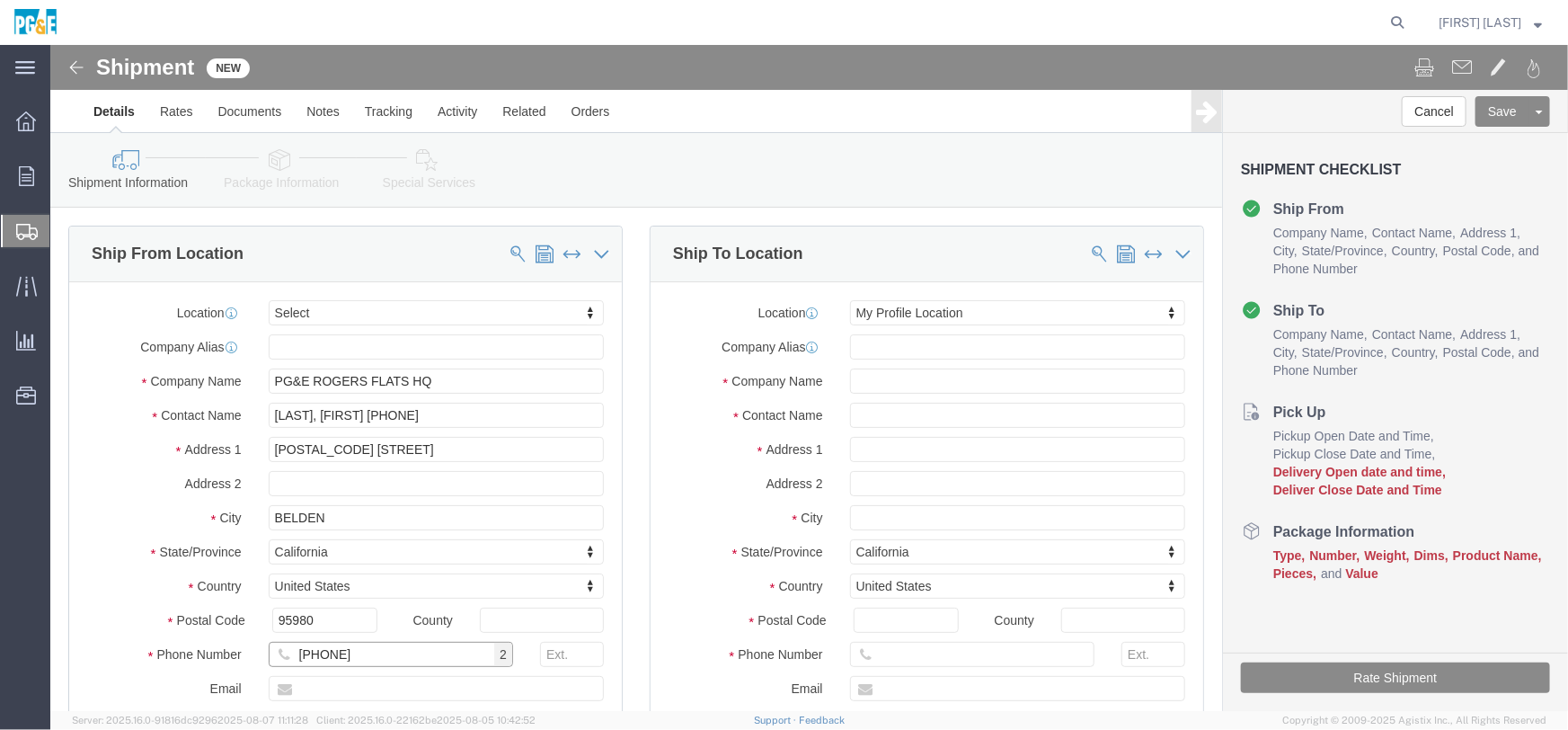 drag, startPoint x: 318, startPoint y: 618, endPoint x: 183, endPoint y: 595, distance: 136.94524 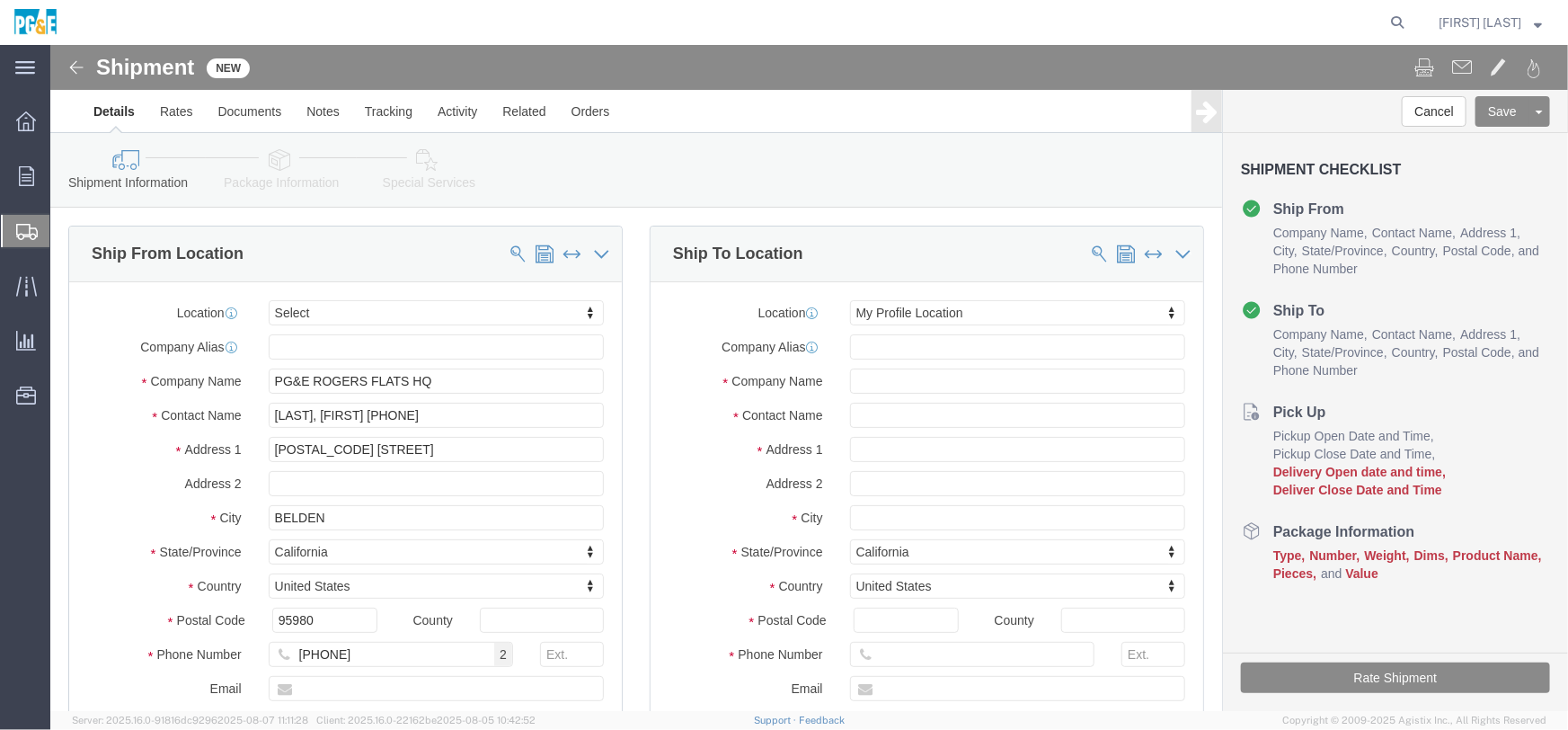 click on "State/Province" 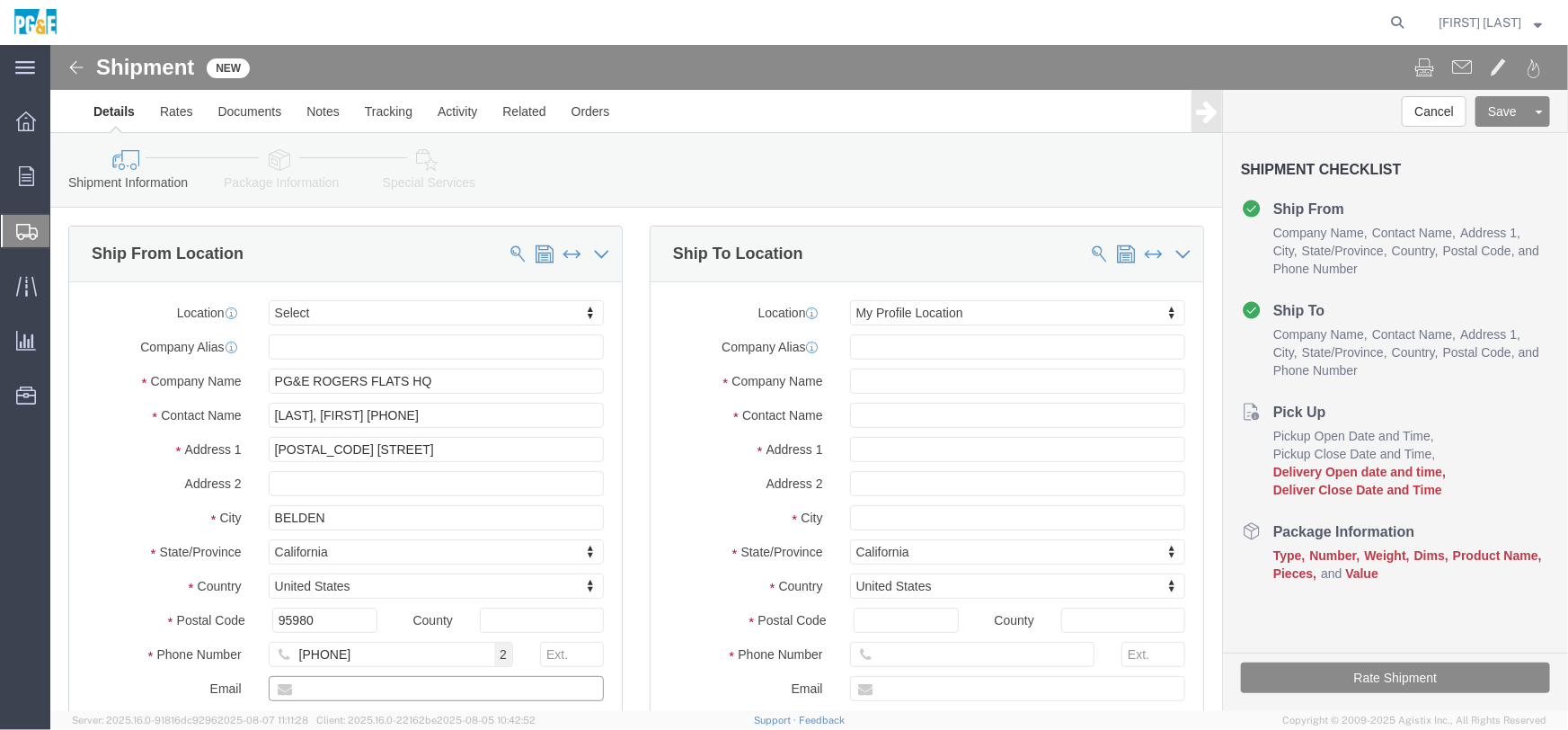 click 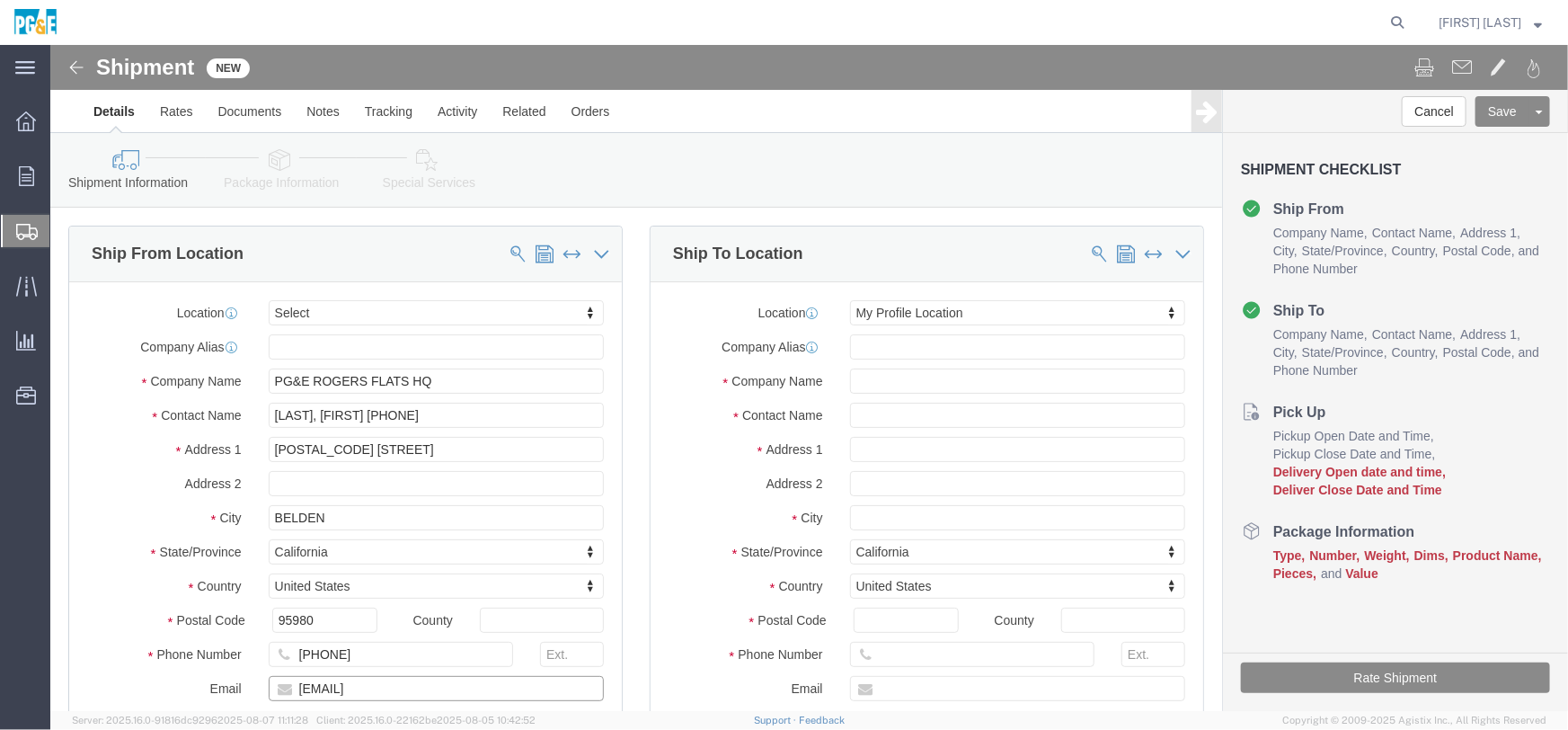 type on "[EMAIL]" 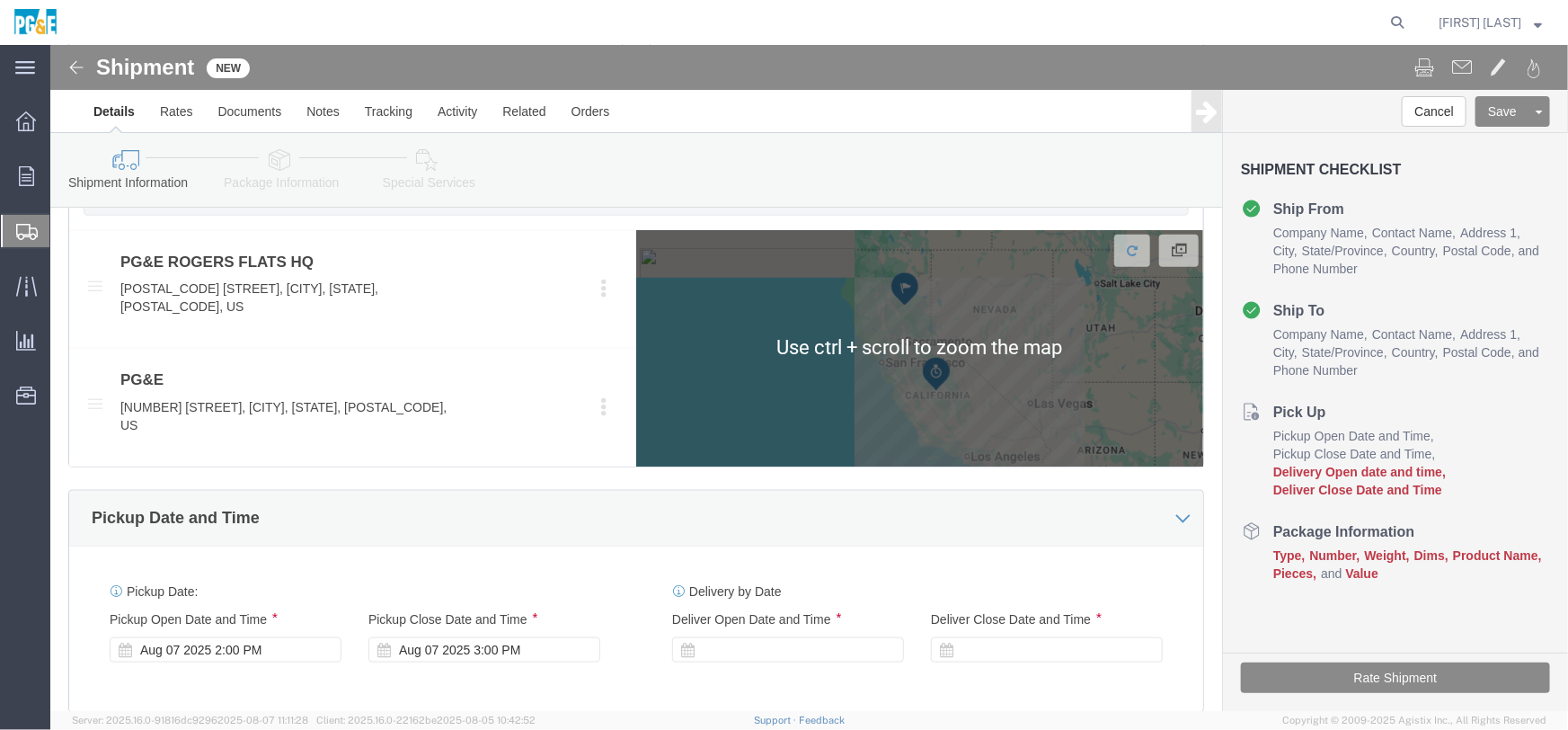 scroll, scrollTop: 817, scrollLeft: 0, axis: vertical 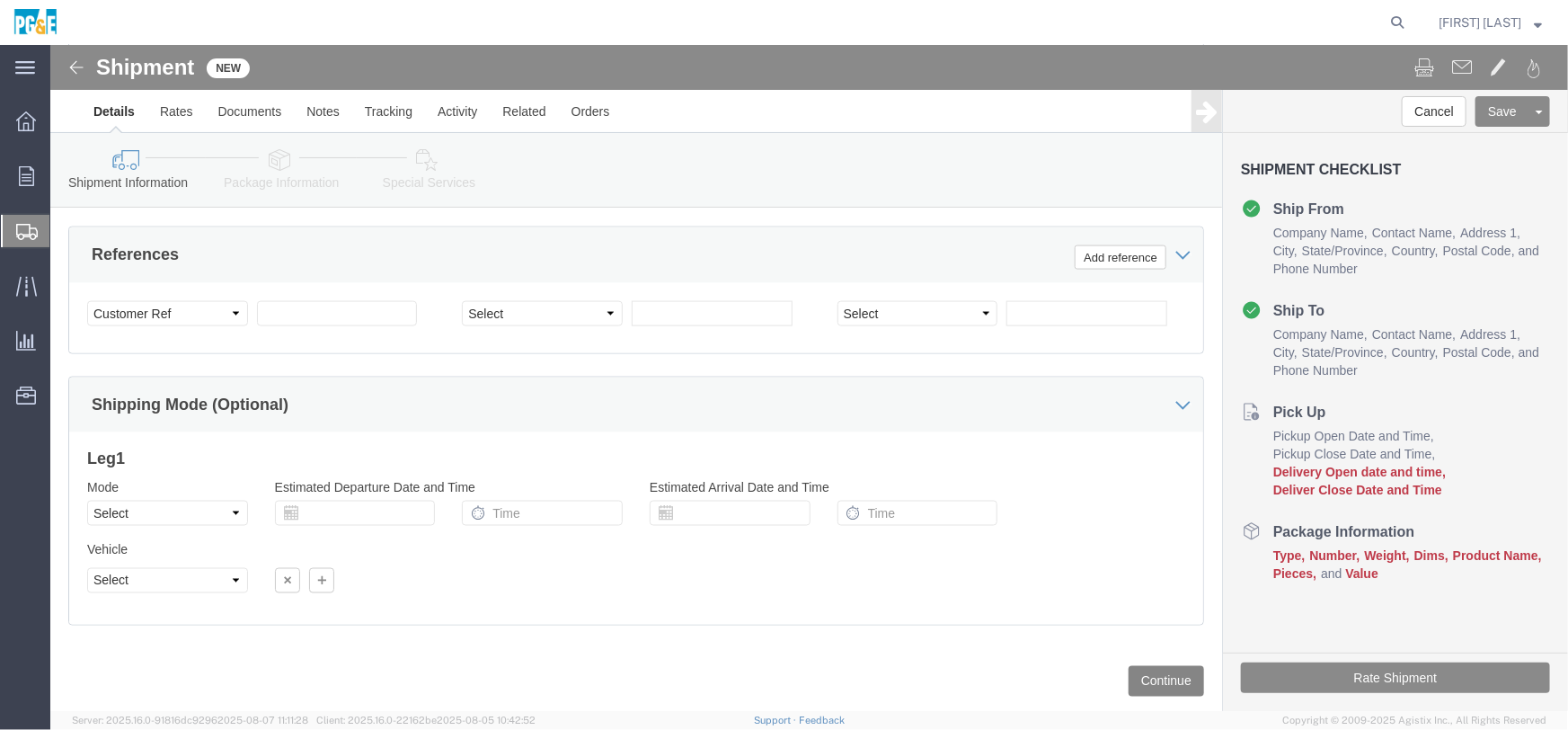 drag, startPoint x: 1117, startPoint y: 592, endPoint x: 1116, endPoint y: 577, distance: 15.0333 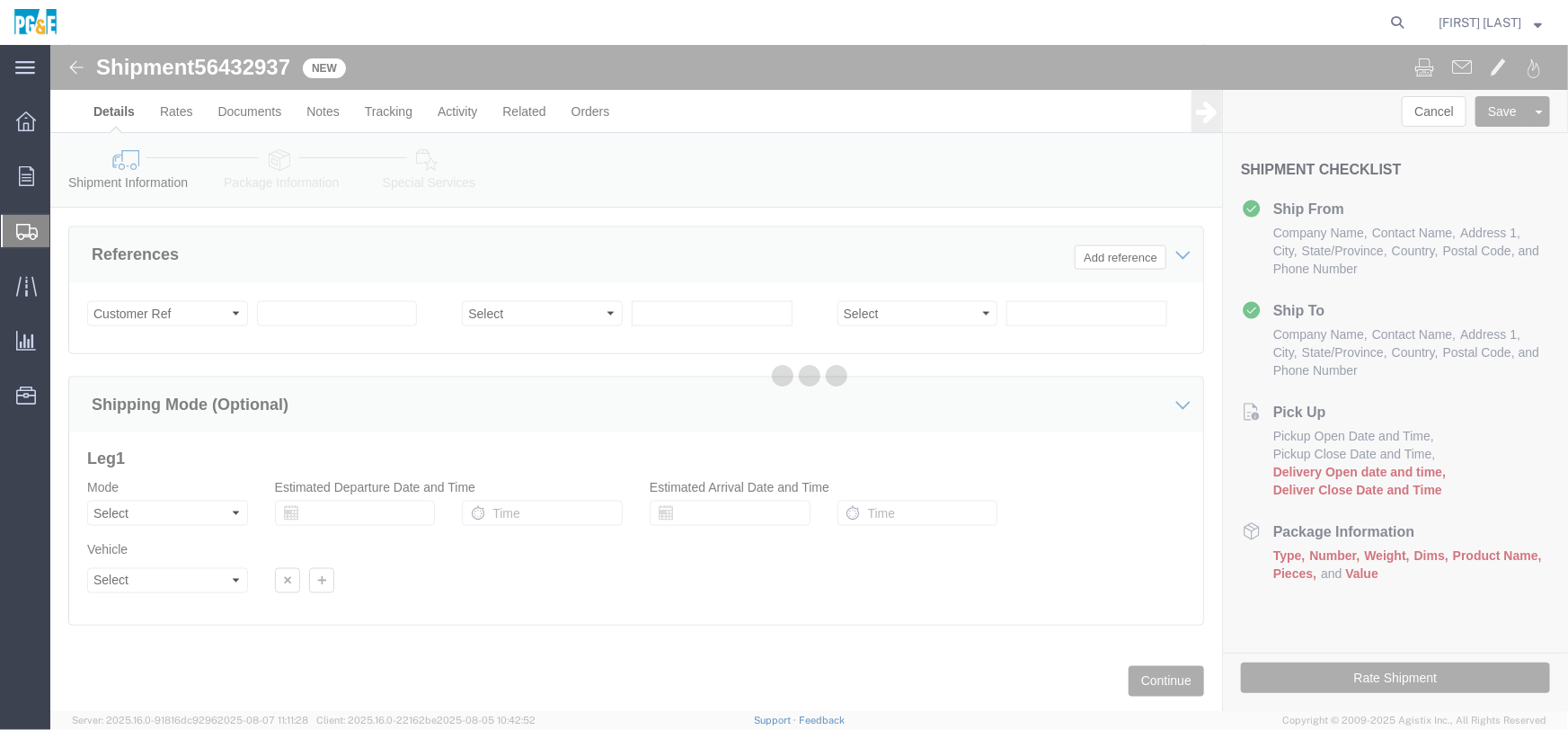 select on "25261" 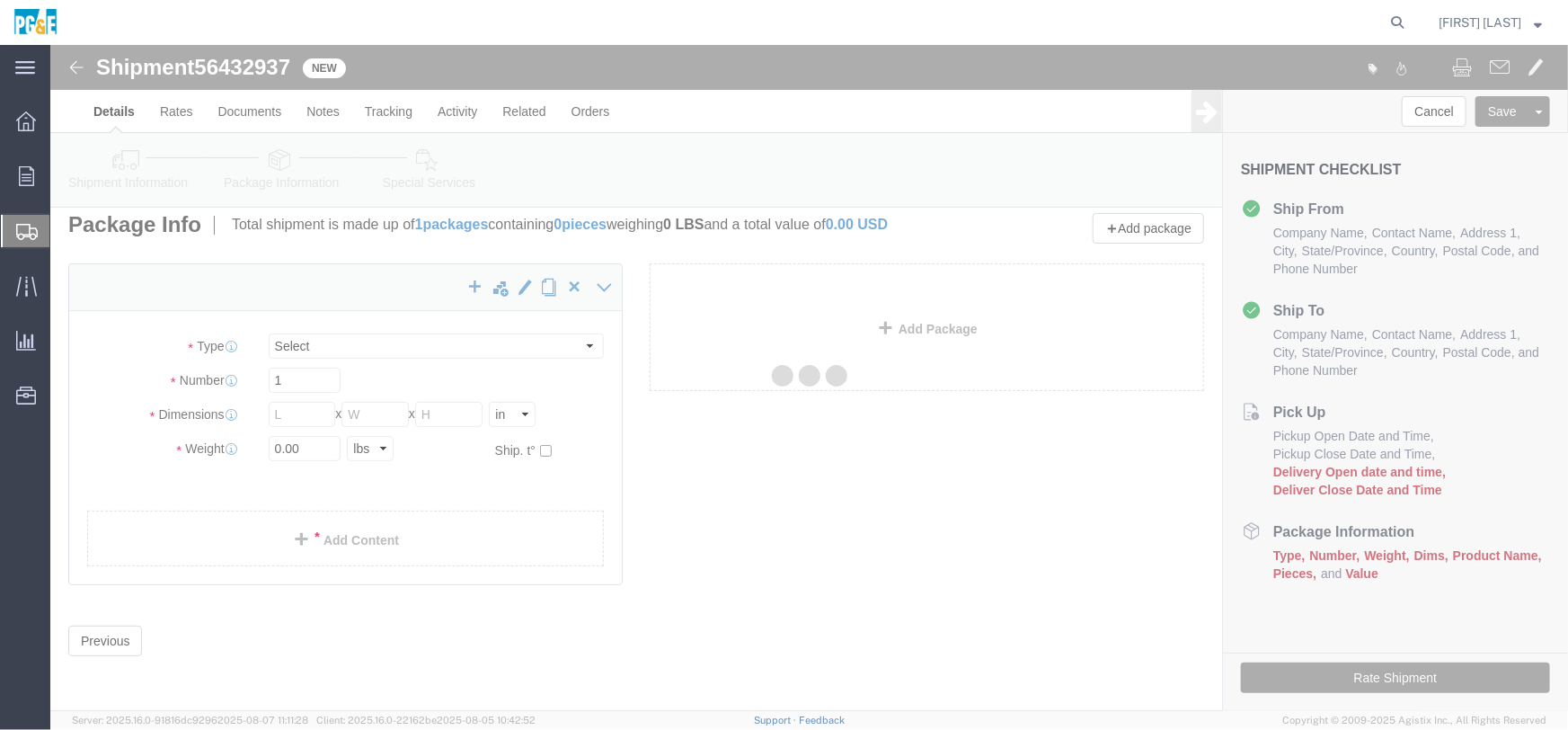 scroll, scrollTop: 0, scrollLeft: 0, axis: both 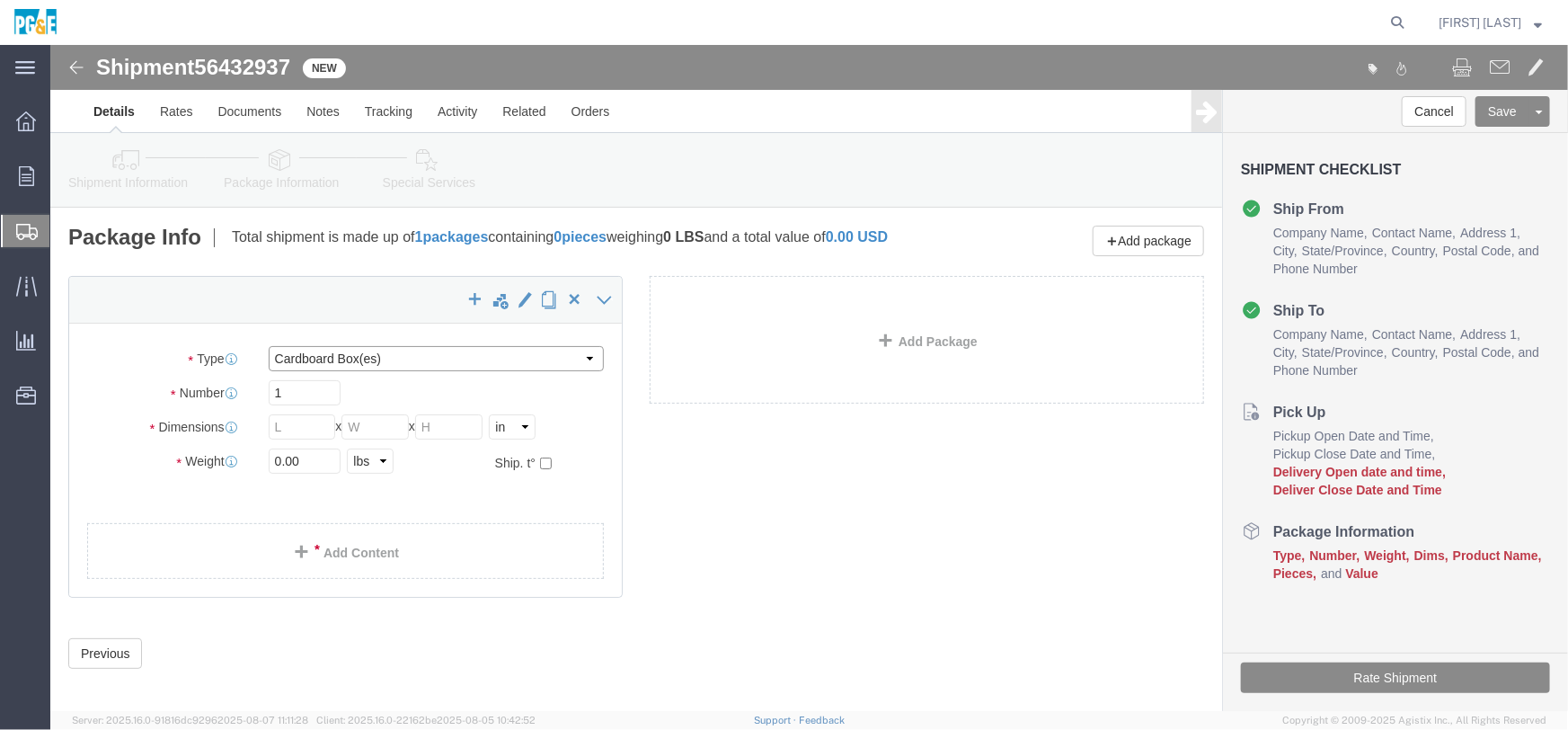click on "Select Bulk Bundle(s) Cardboard Box(es) Carton(s) Crate(s) Drum(s) (Fiberboard) Drum(s) (Metal) Drum(s) (Plastic) Envelope Naked Cargo (UnPackaged) Pallet(s) Oversized (Not Stackable) Pallet(s) Oversized (Stackable) Pallet(s) Standard (Not Stackable) Pallet(s) Standard (Stackable) Roll(s) Your Packaging" 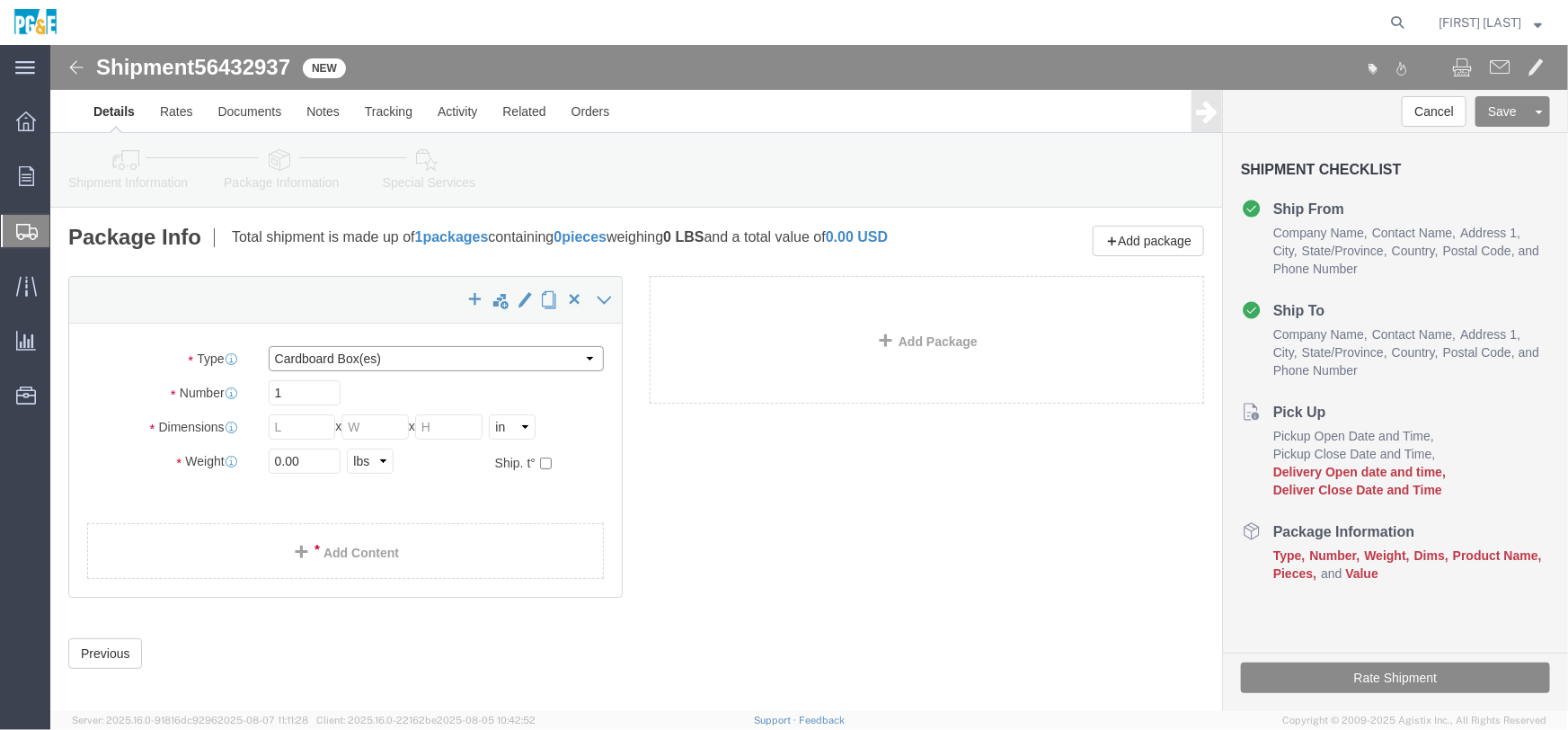 select on "NKCR" 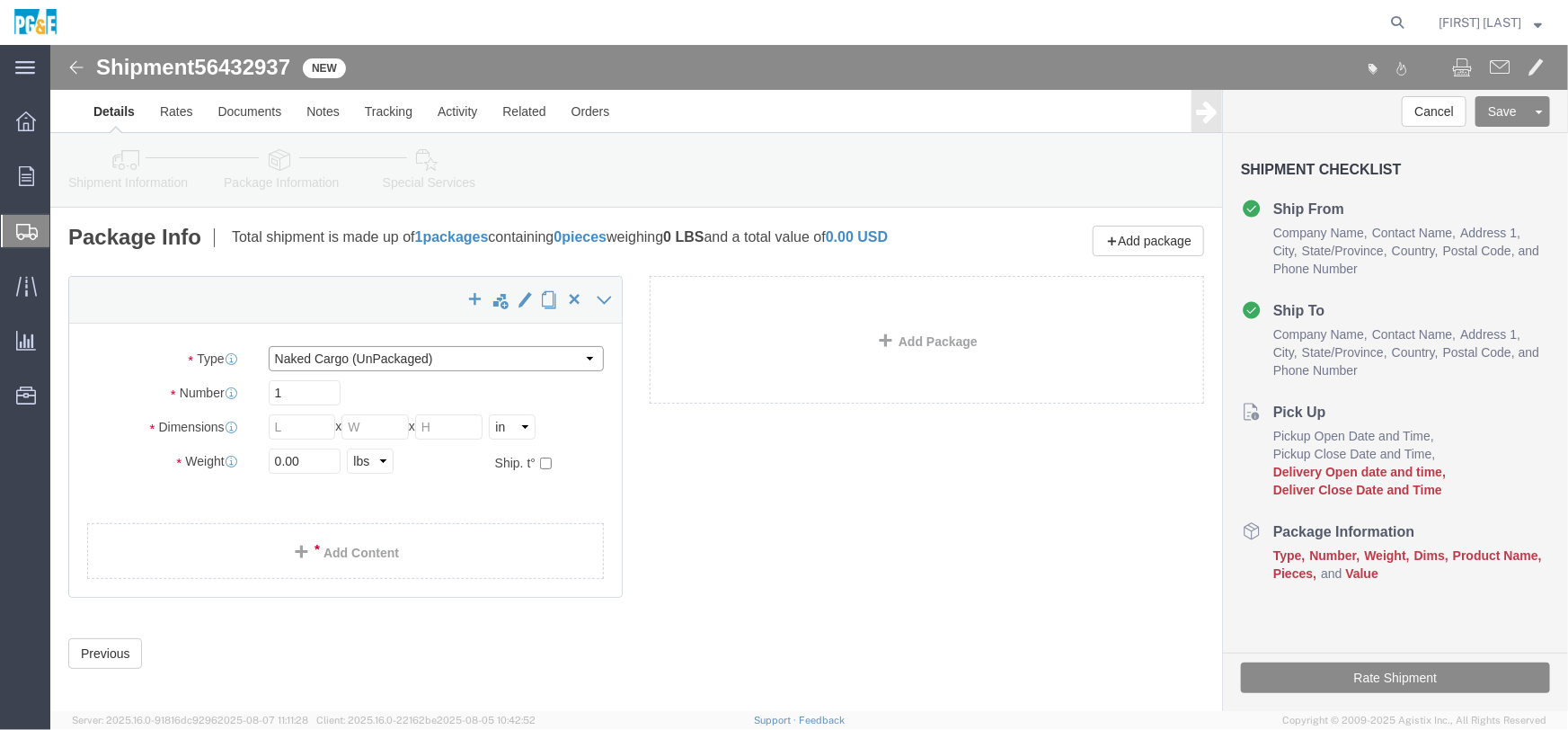 click on "Select Bulk Bundle(s) Cardboard Box(es) Carton(s) Crate(s) Drum(s) (Fiberboard) Drum(s) (Metal) Drum(s) (Plastic) Envelope Naked Cargo (UnPackaged) Pallet(s) Oversized (Not Stackable) Pallet(s) Oversized (Stackable) Pallet(s) Standard (Not Stackable) Pallet(s) Standard (Stackable) Roll(s) Your Packaging" 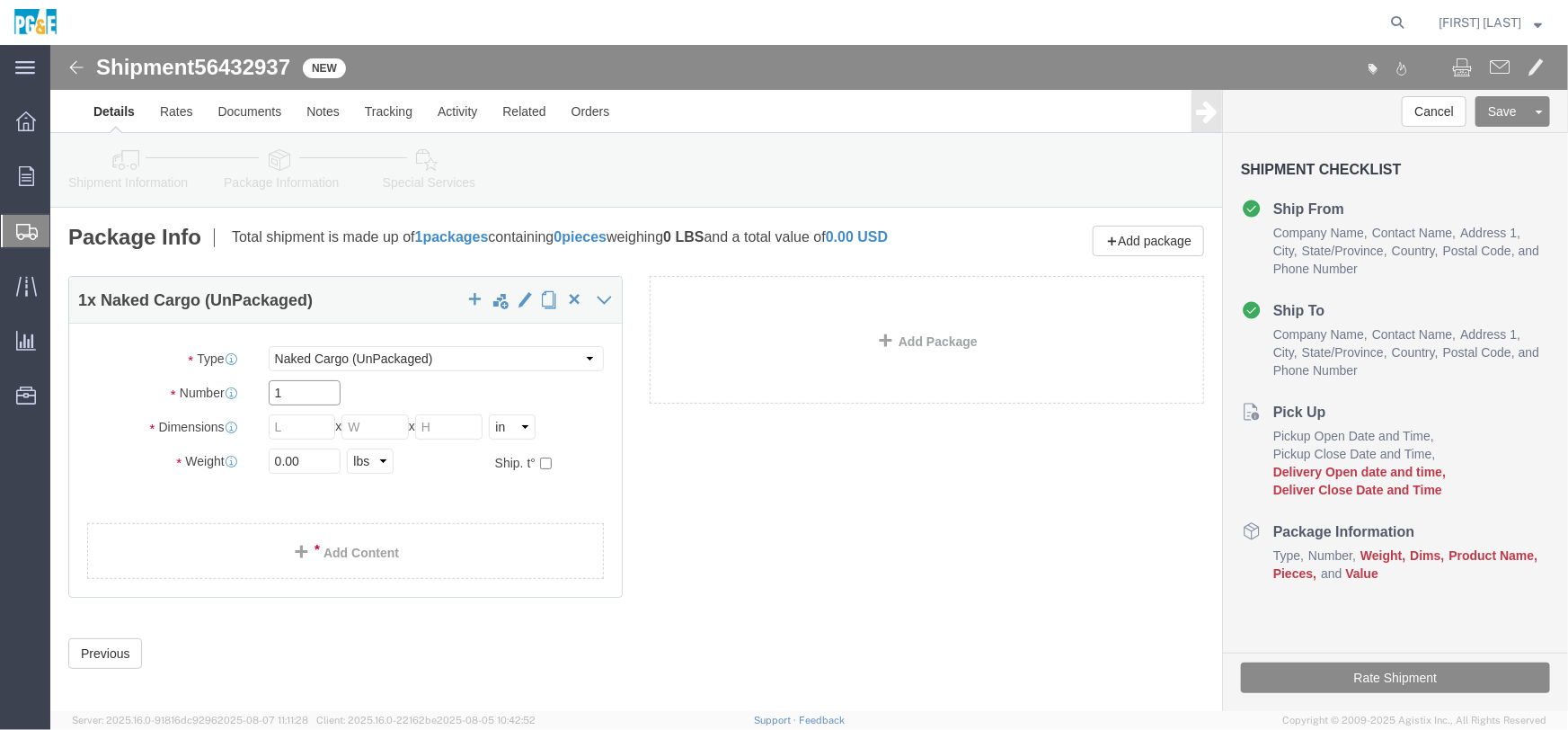 drag, startPoint x: 256, startPoint y: 359, endPoint x: 172, endPoint y: 354, distance: 84.14868 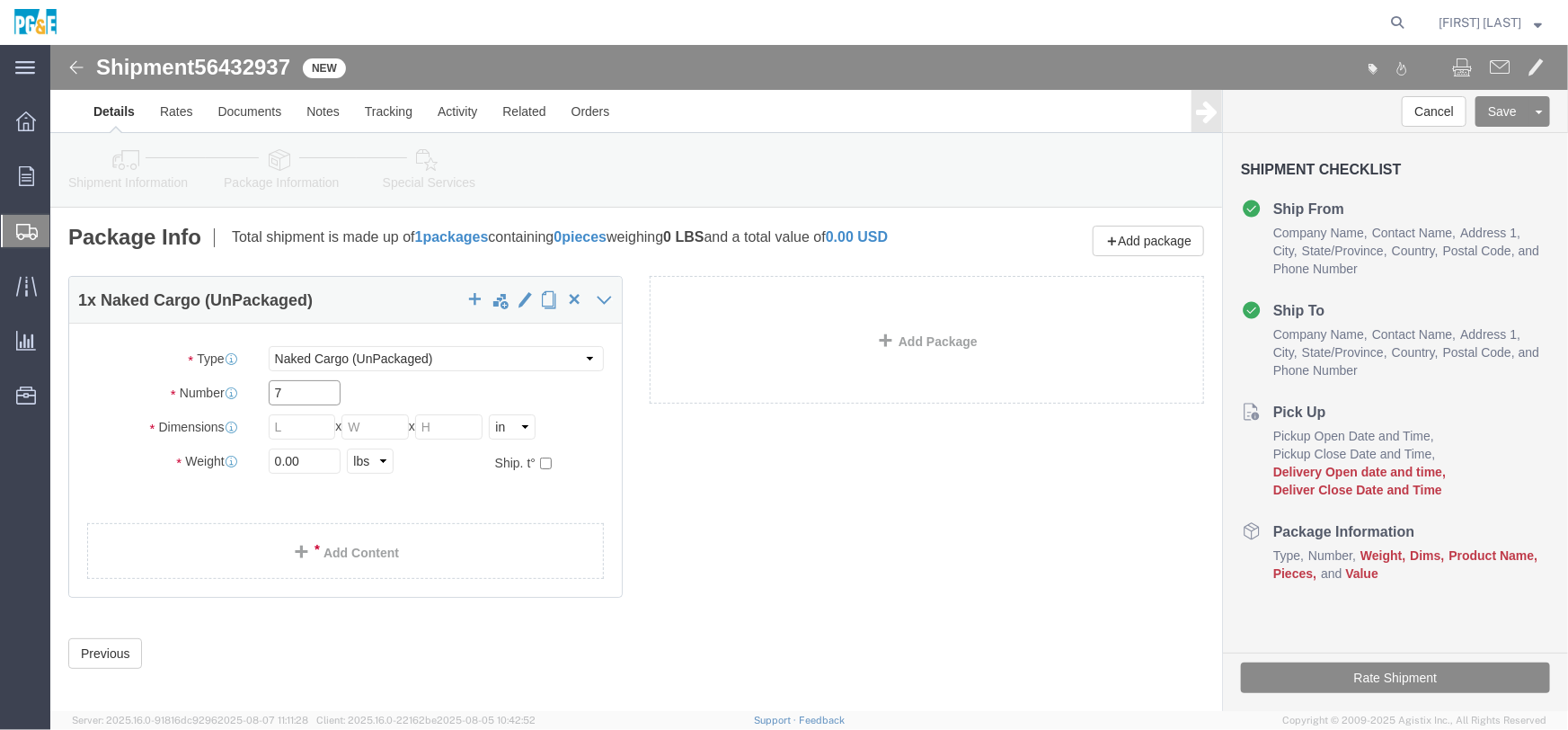 type on "7" 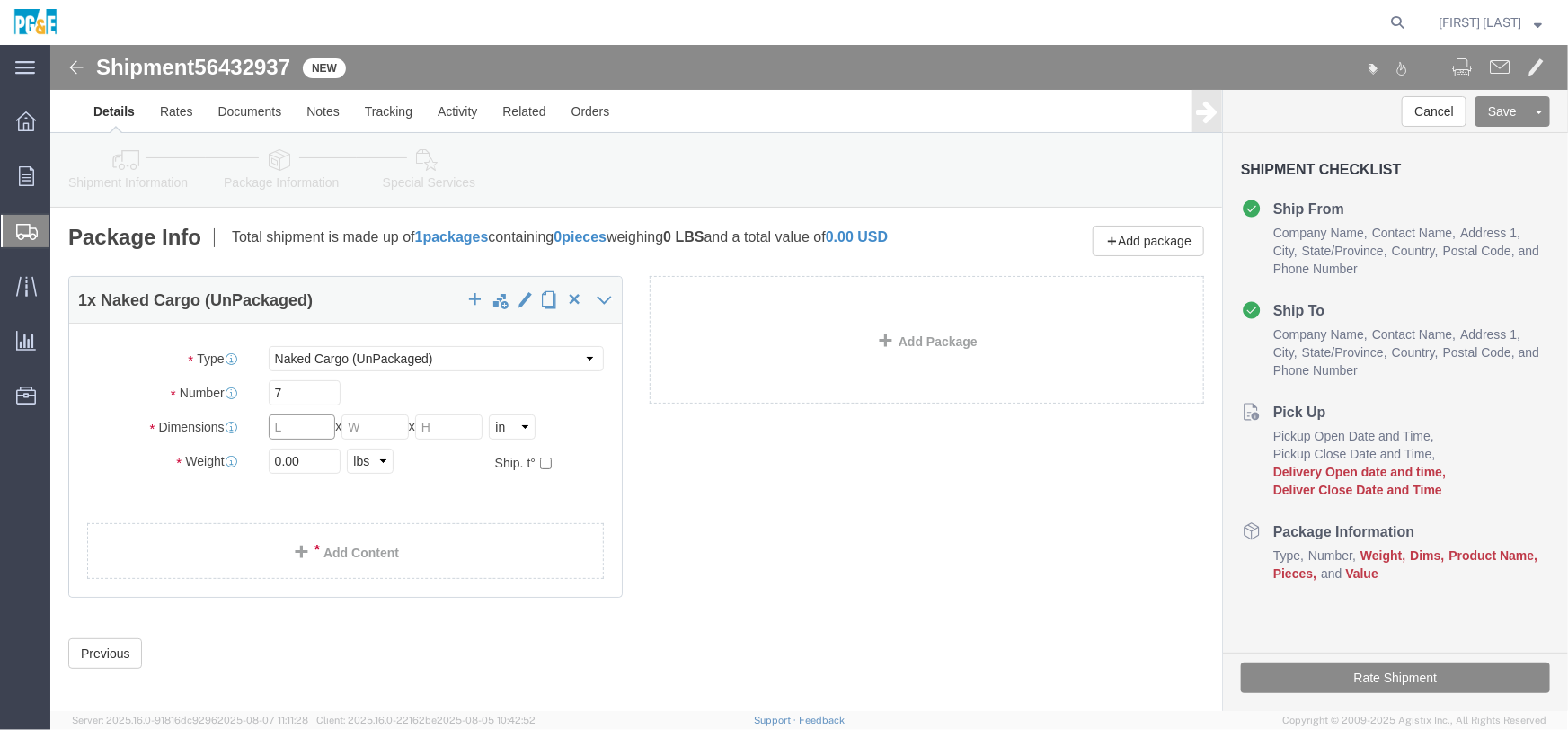 drag, startPoint x: 224, startPoint y: 390, endPoint x: 351, endPoint y: 404, distance: 127.76932 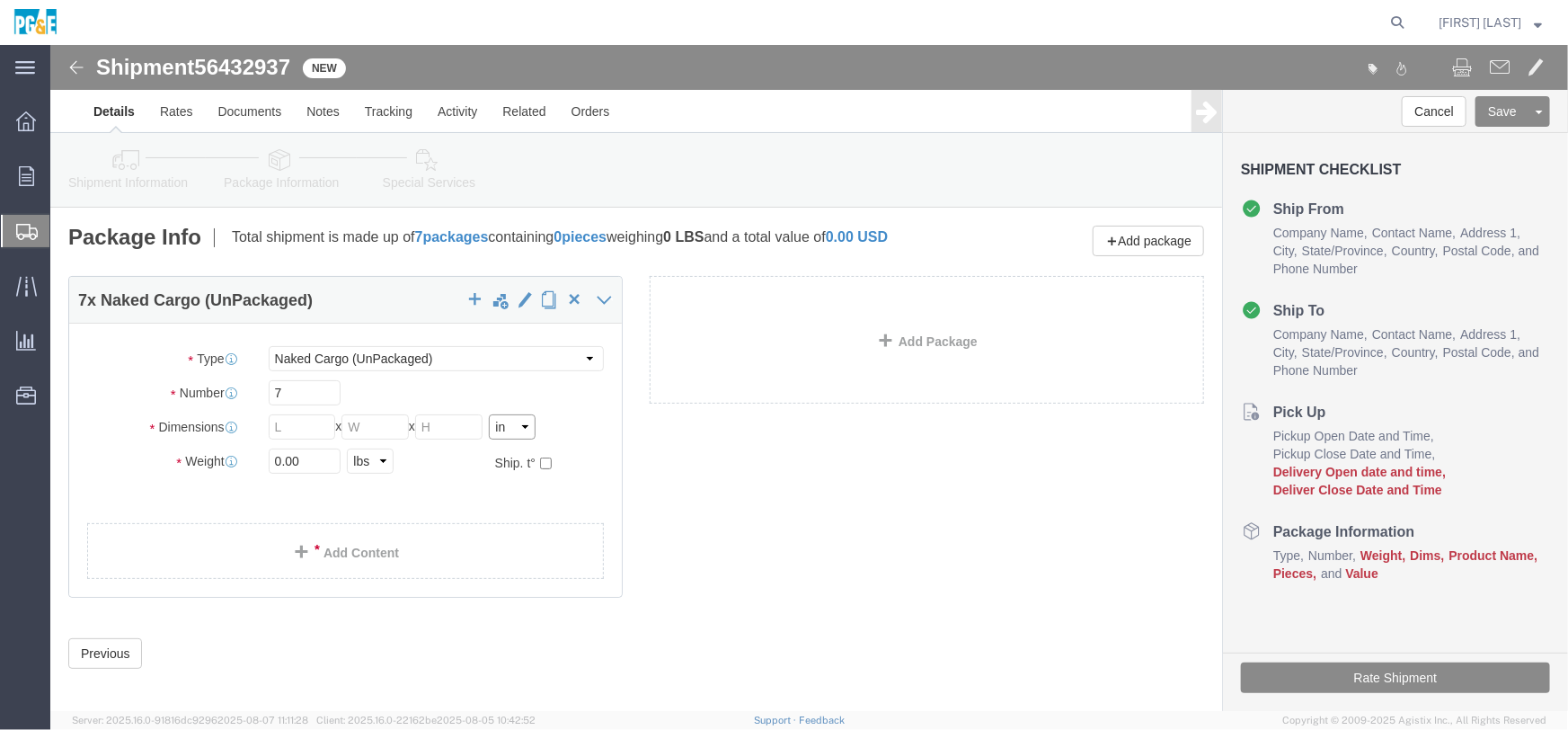 click on "Select cm ft in" 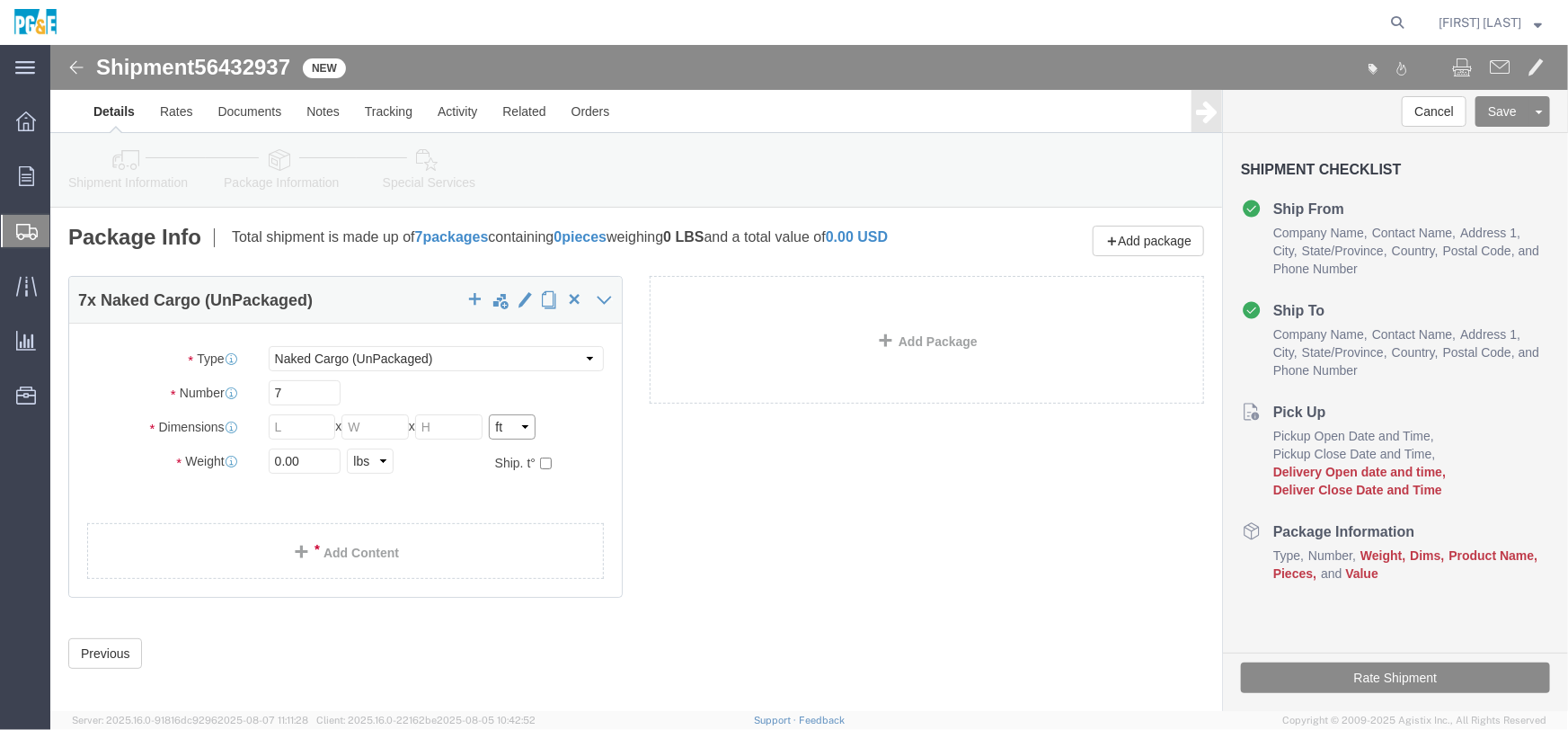 click on "Select cm ft in" 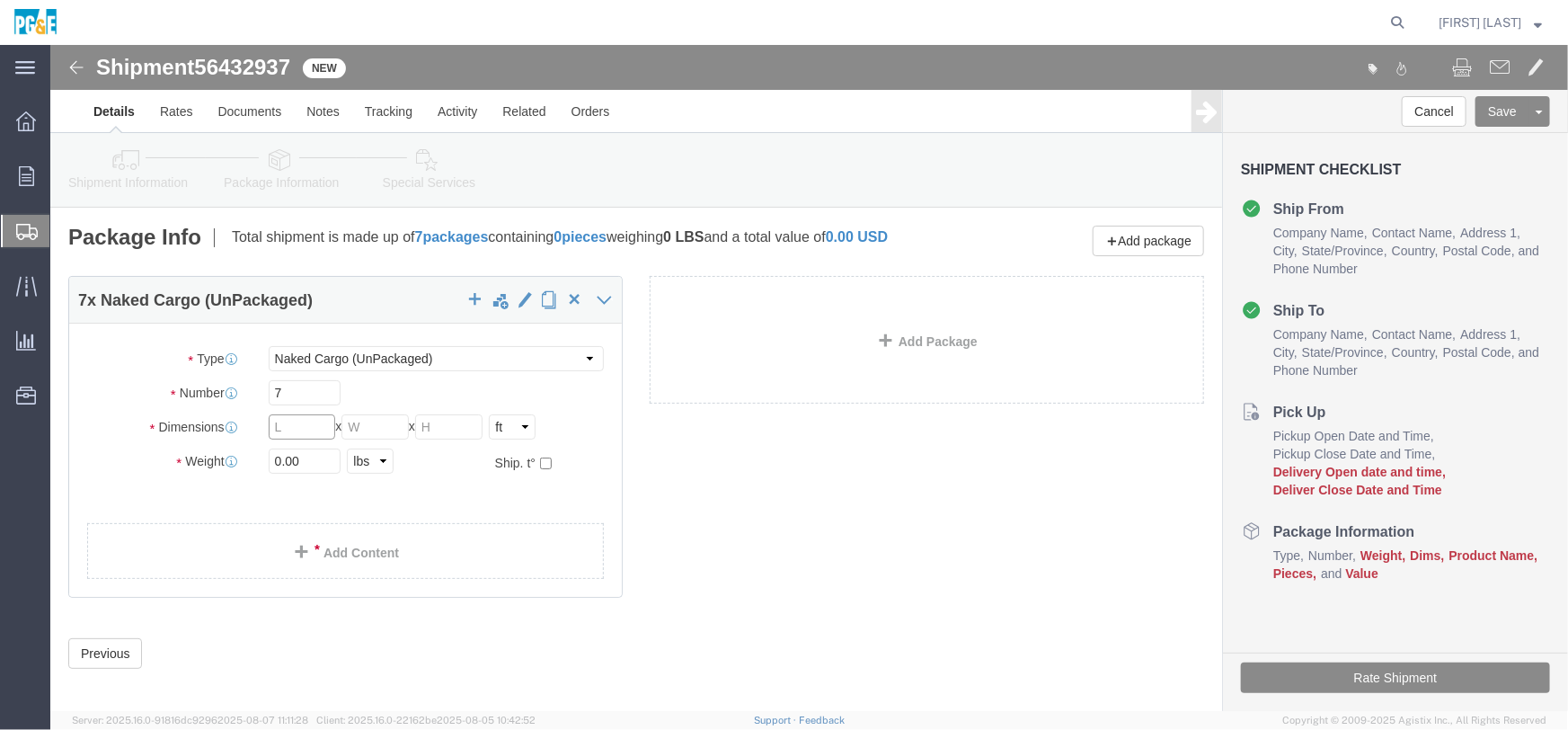 click 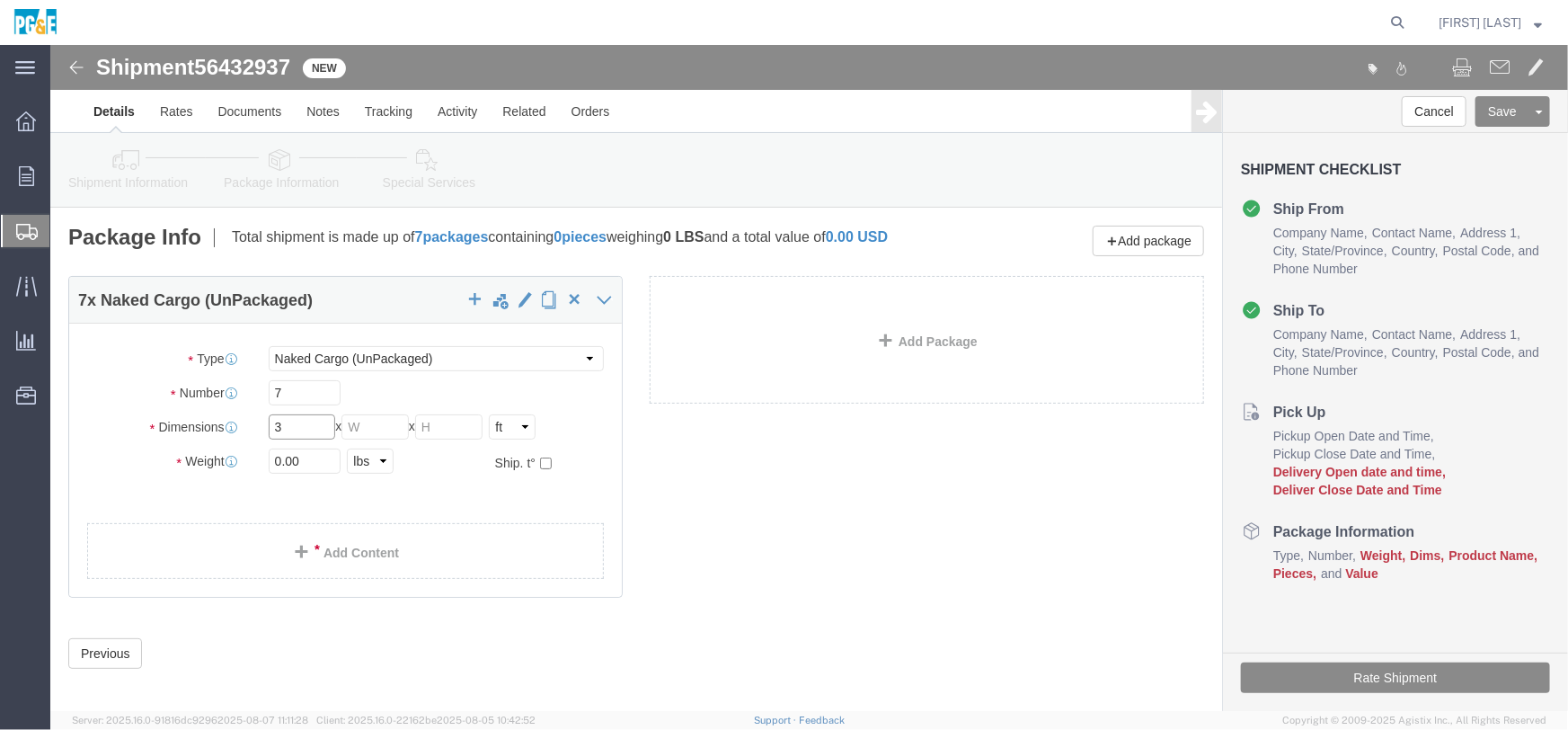 type on "3" 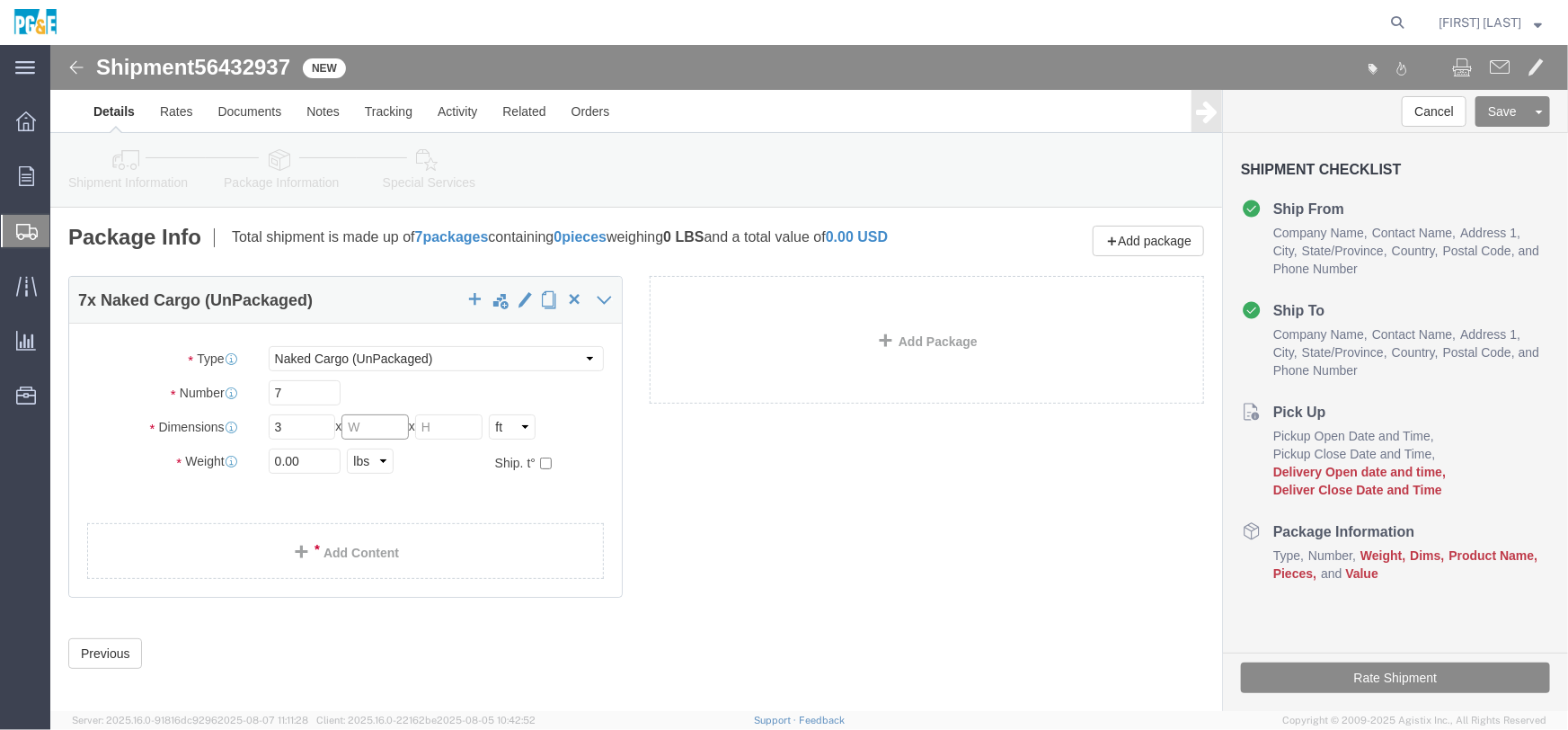 click 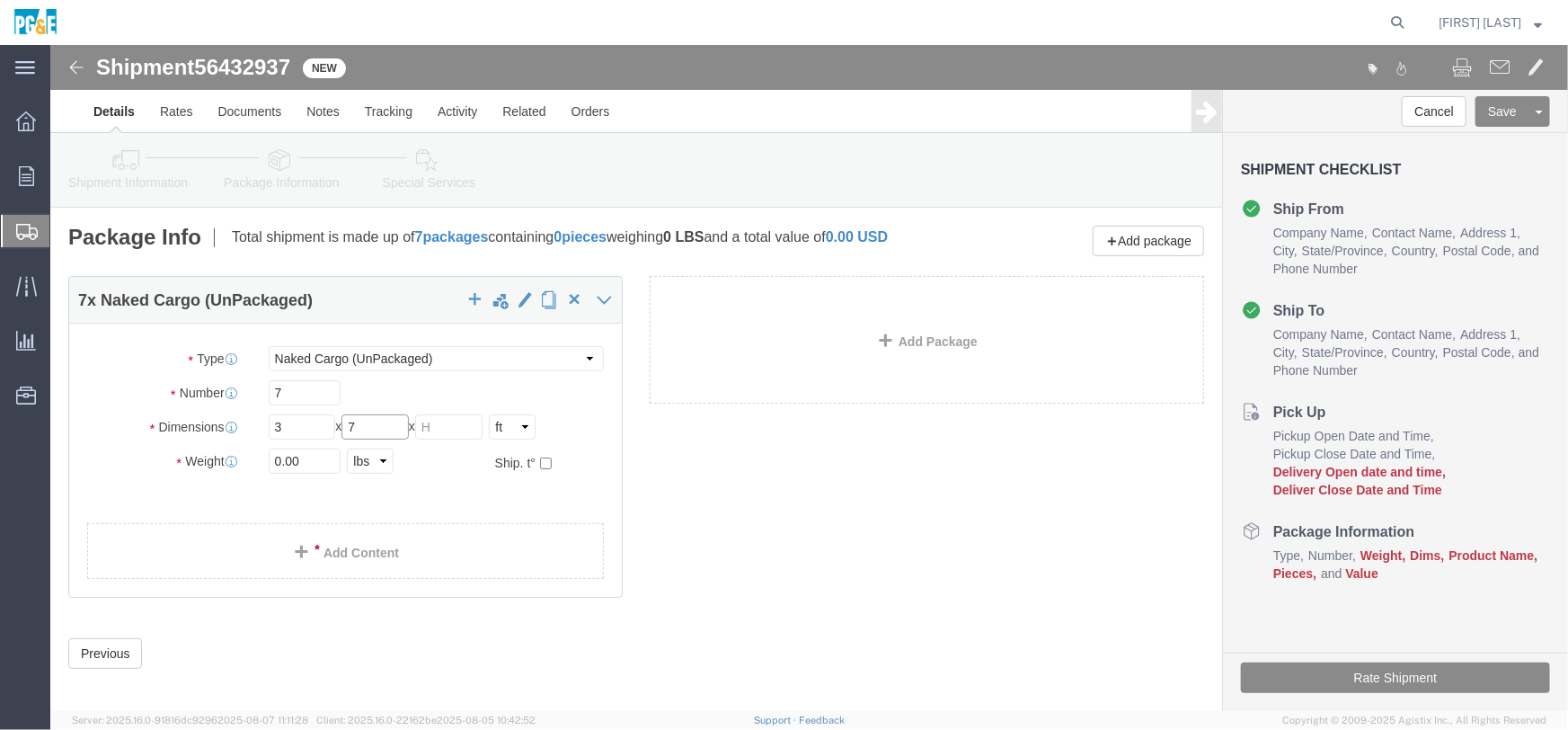 type on "7" 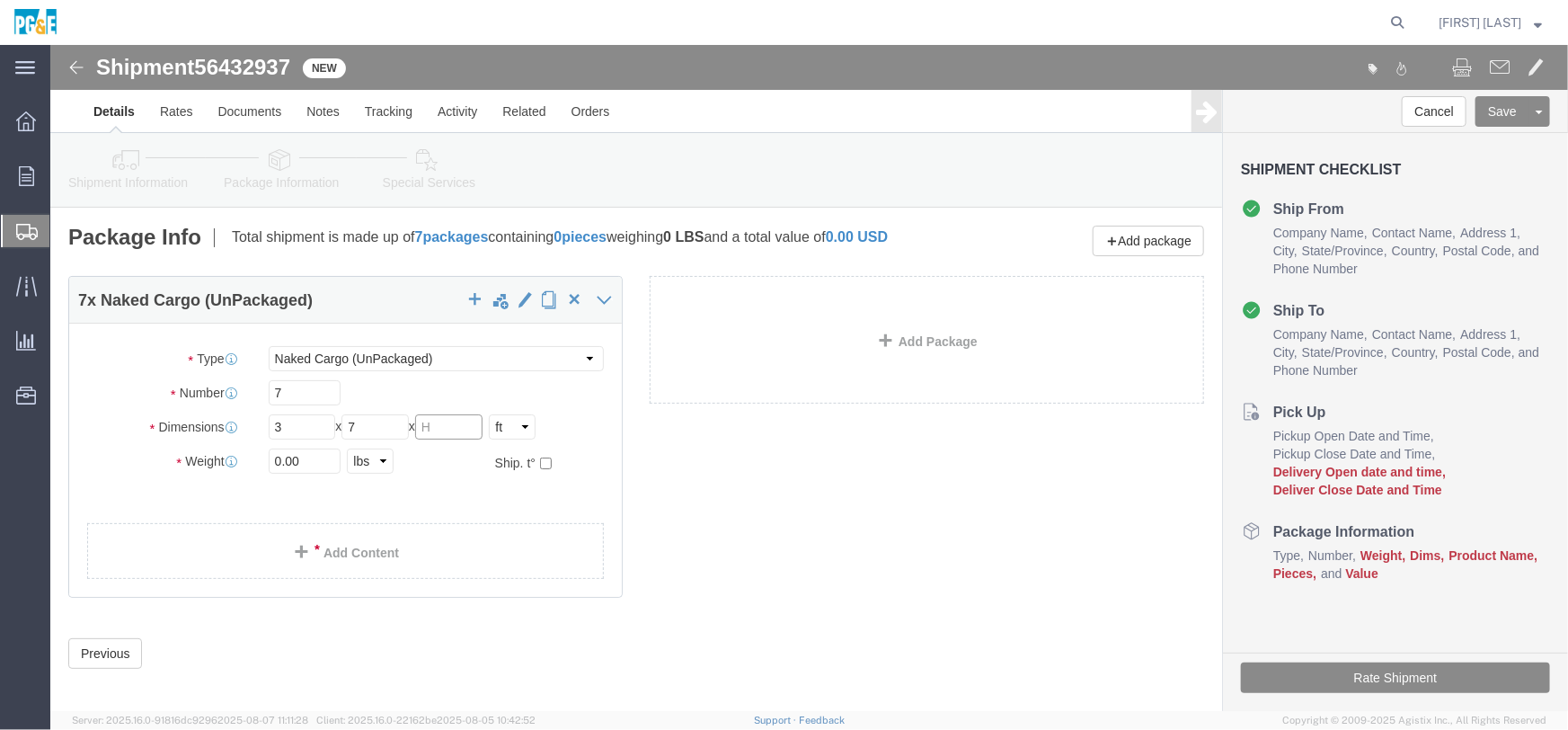 click 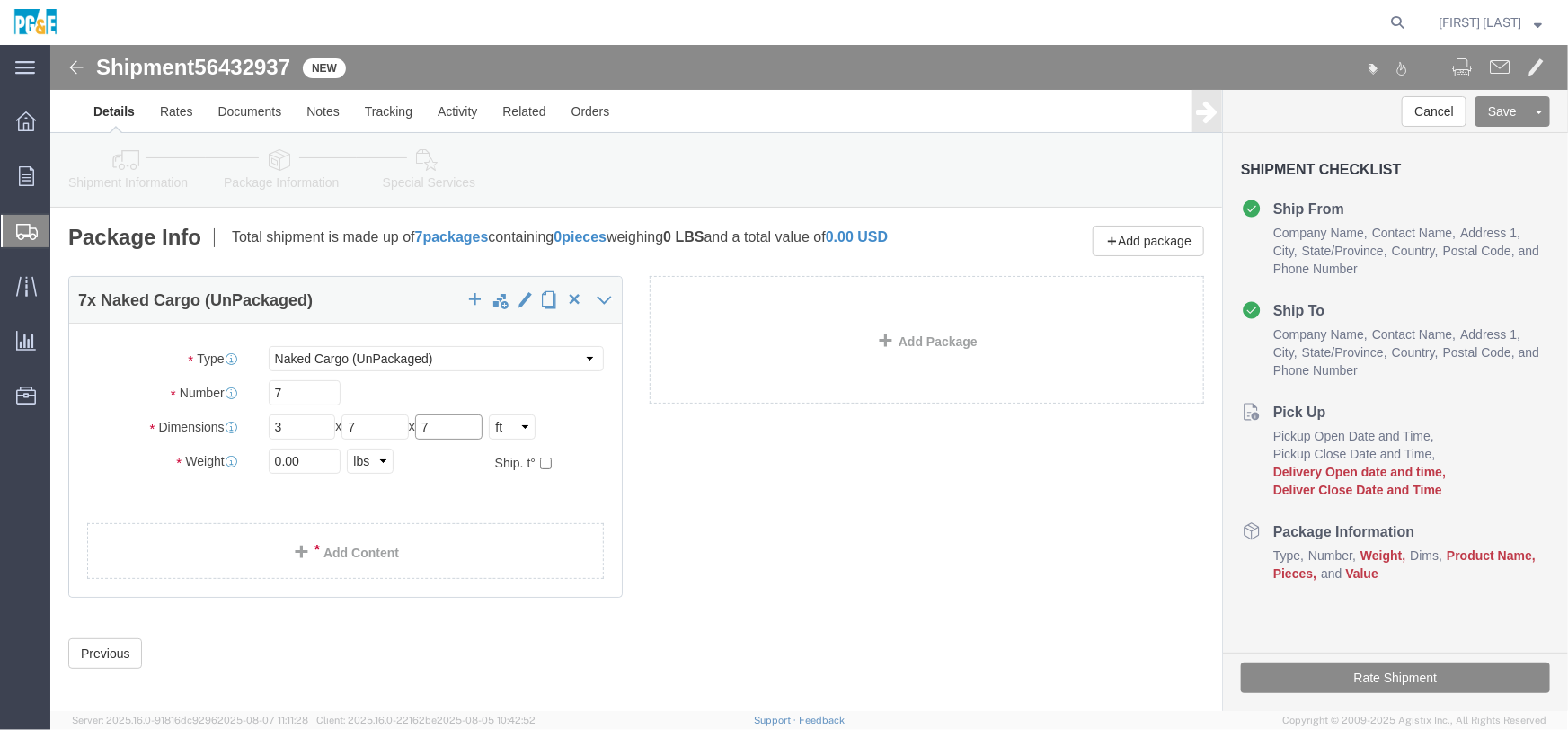 type on "7" 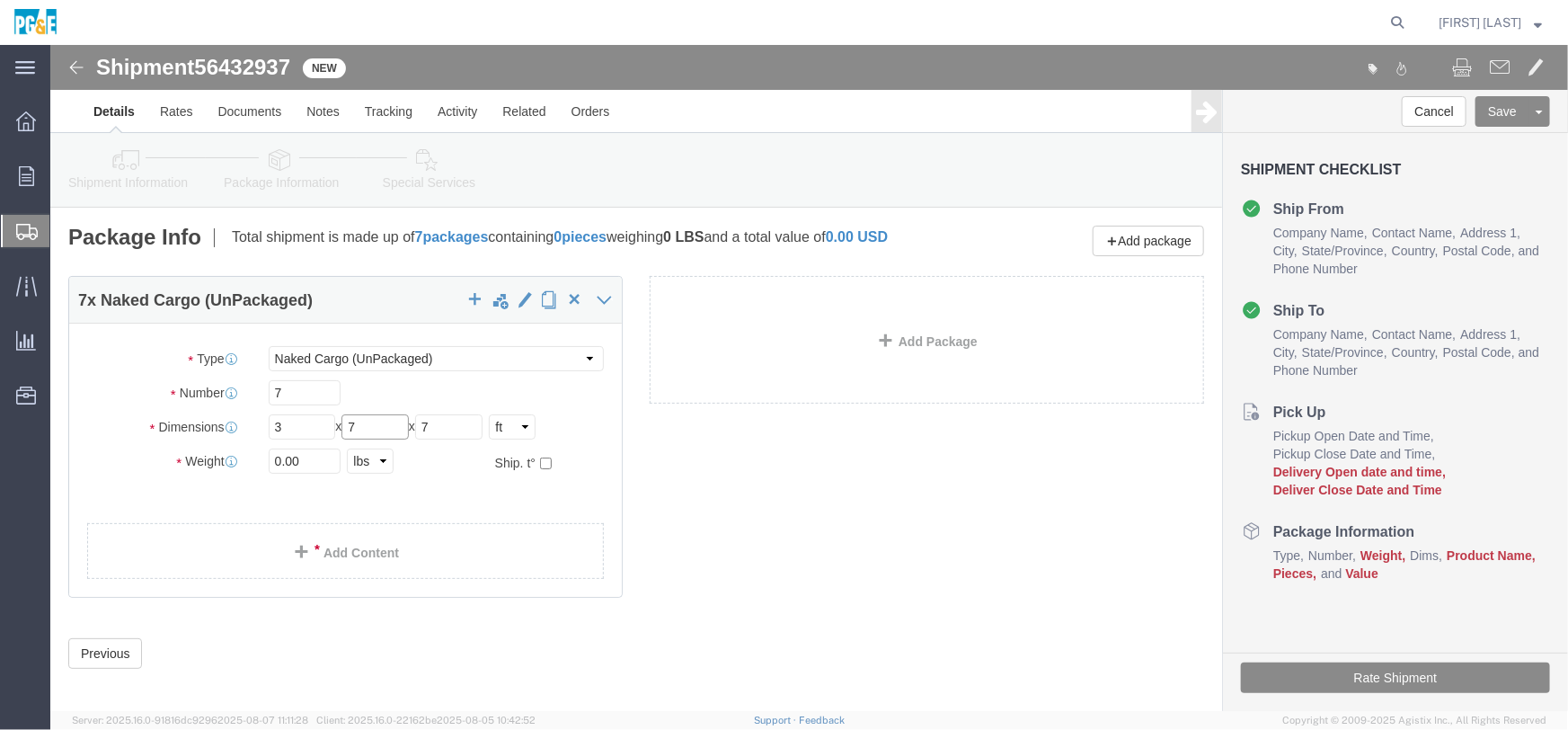 drag, startPoint x: 341, startPoint y: 394, endPoint x: 247, endPoint y: 394, distance: 94 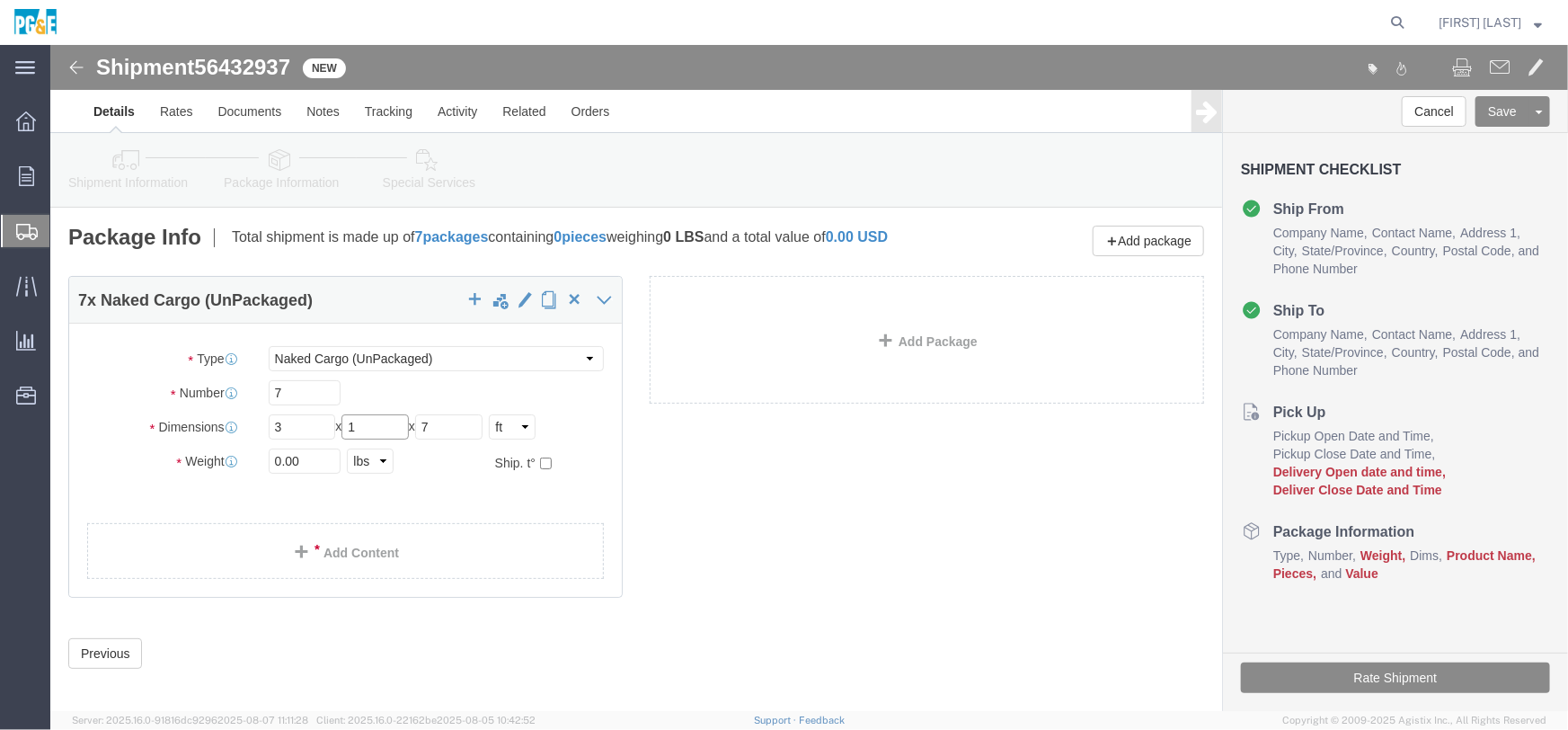 type on "1" 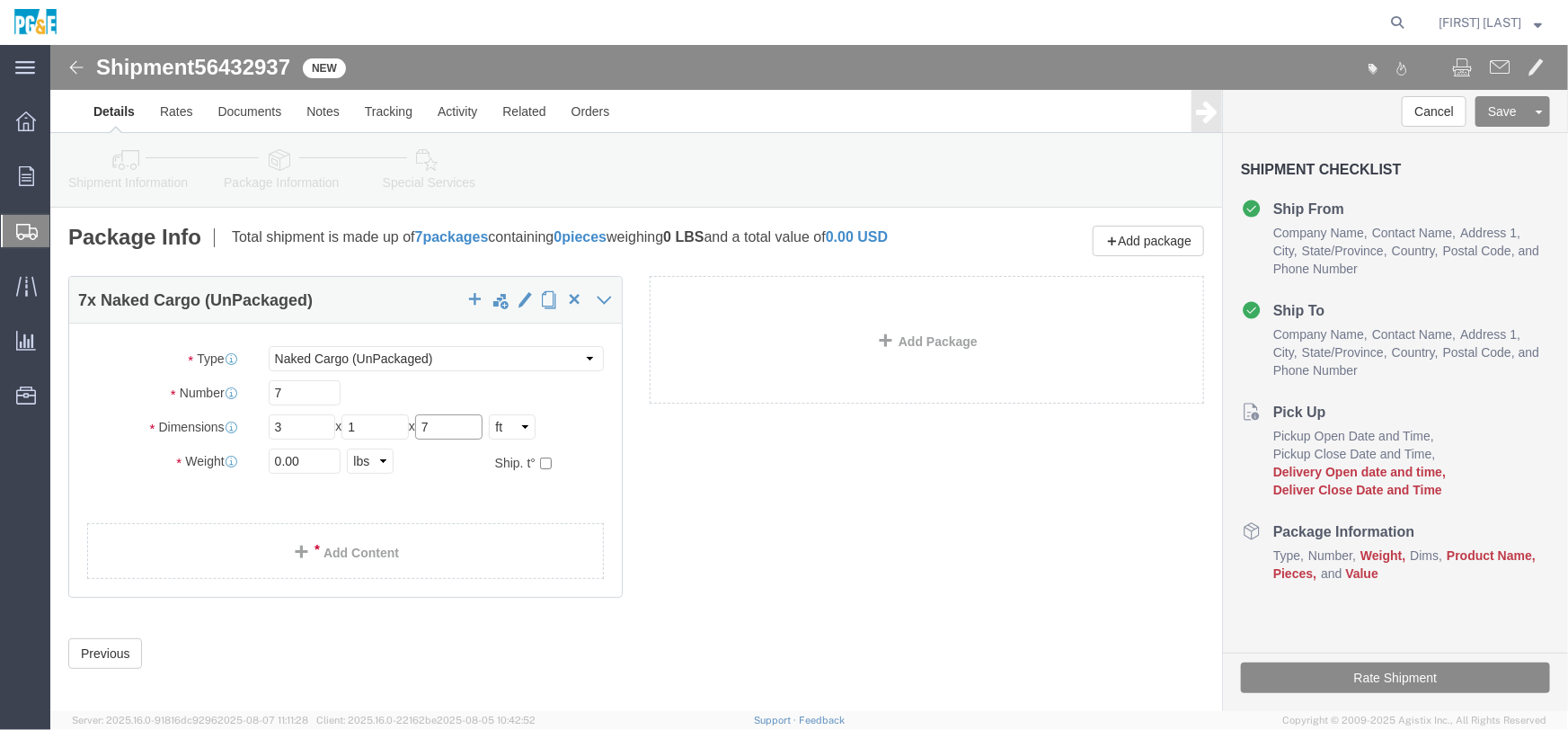 drag, startPoint x: 395, startPoint y: 391, endPoint x: 328, endPoint y: 391, distance: 67 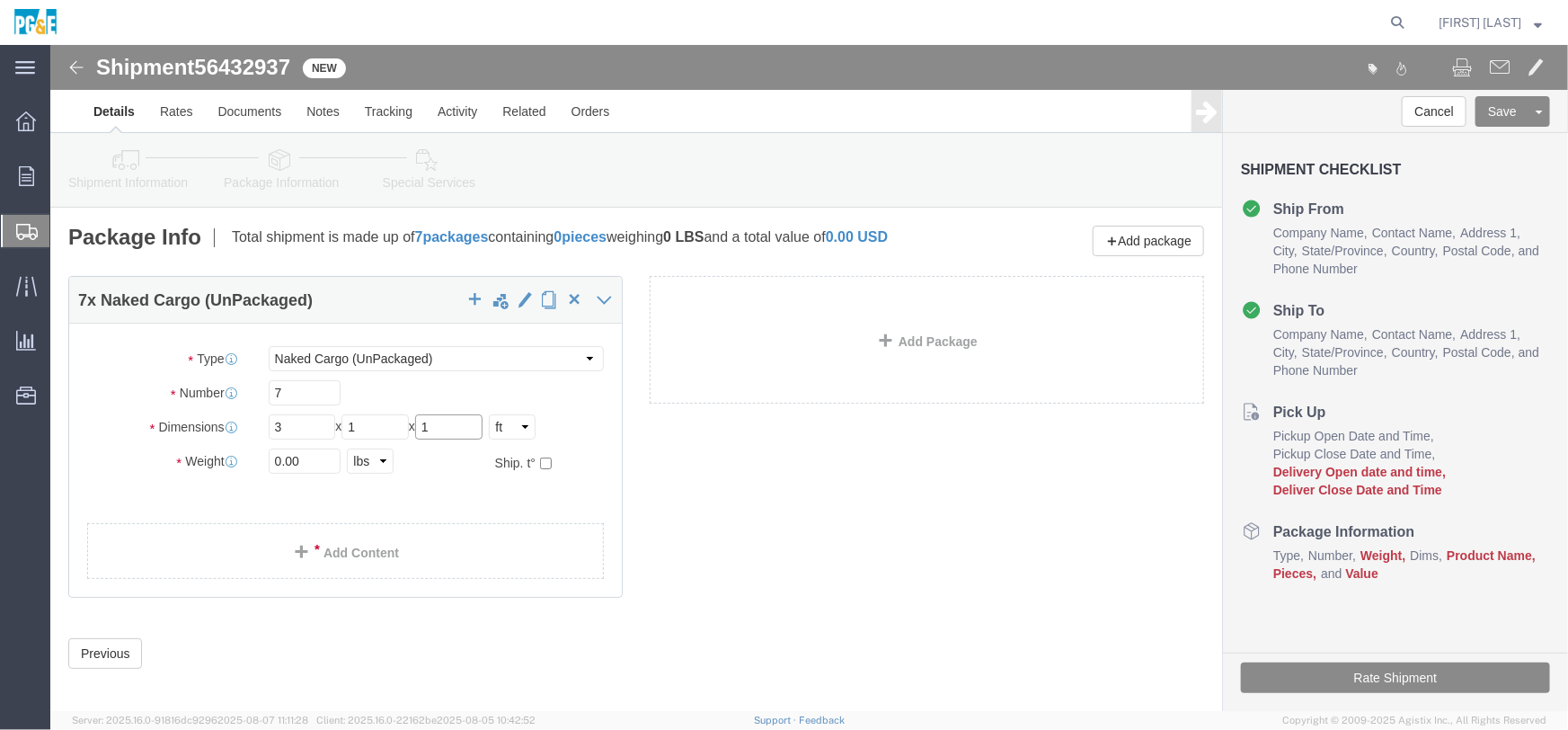 type on "1" 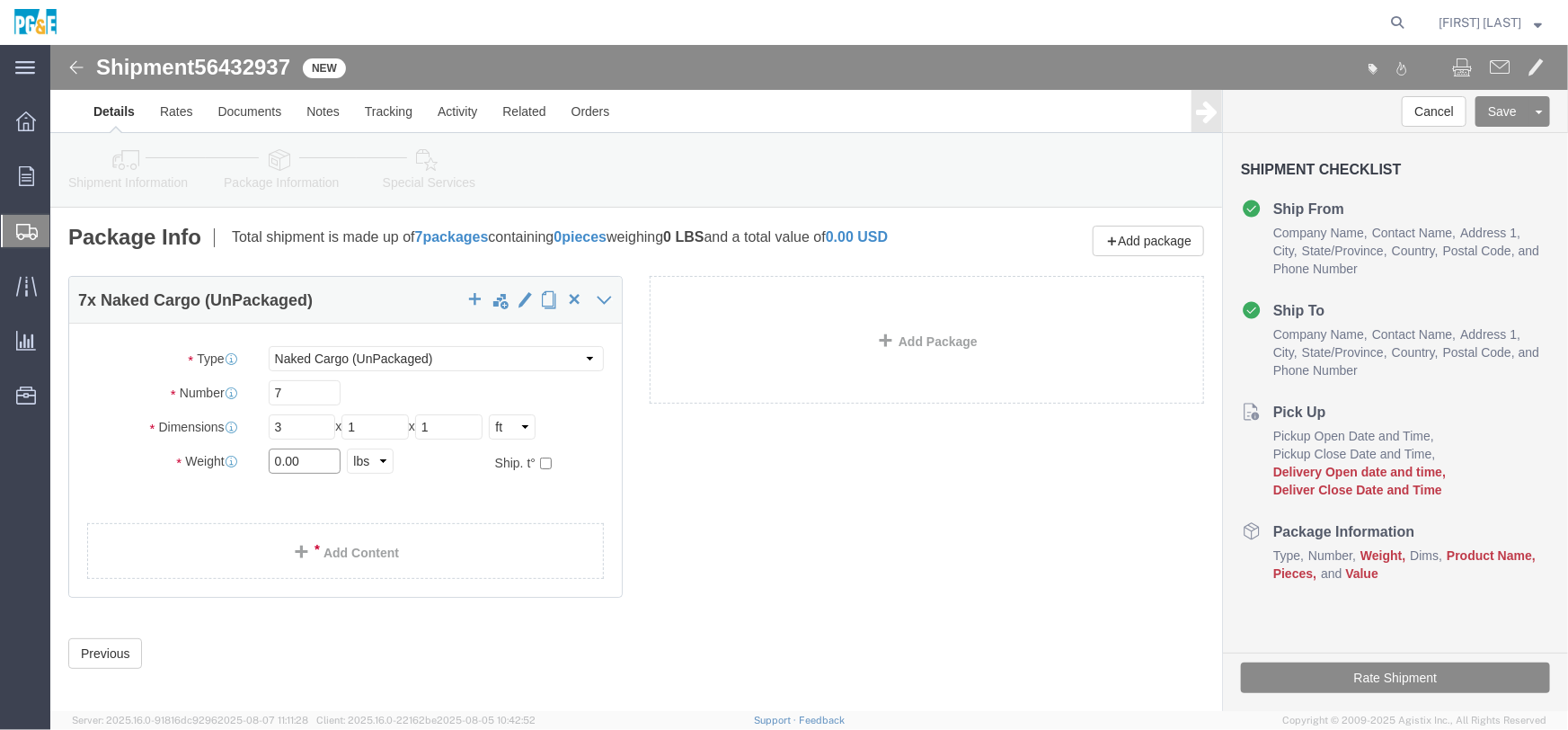 drag, startPoint x: 243, startPoint y: 427, endPoint x: 147, endPoint y: 419, distance: 96.332757 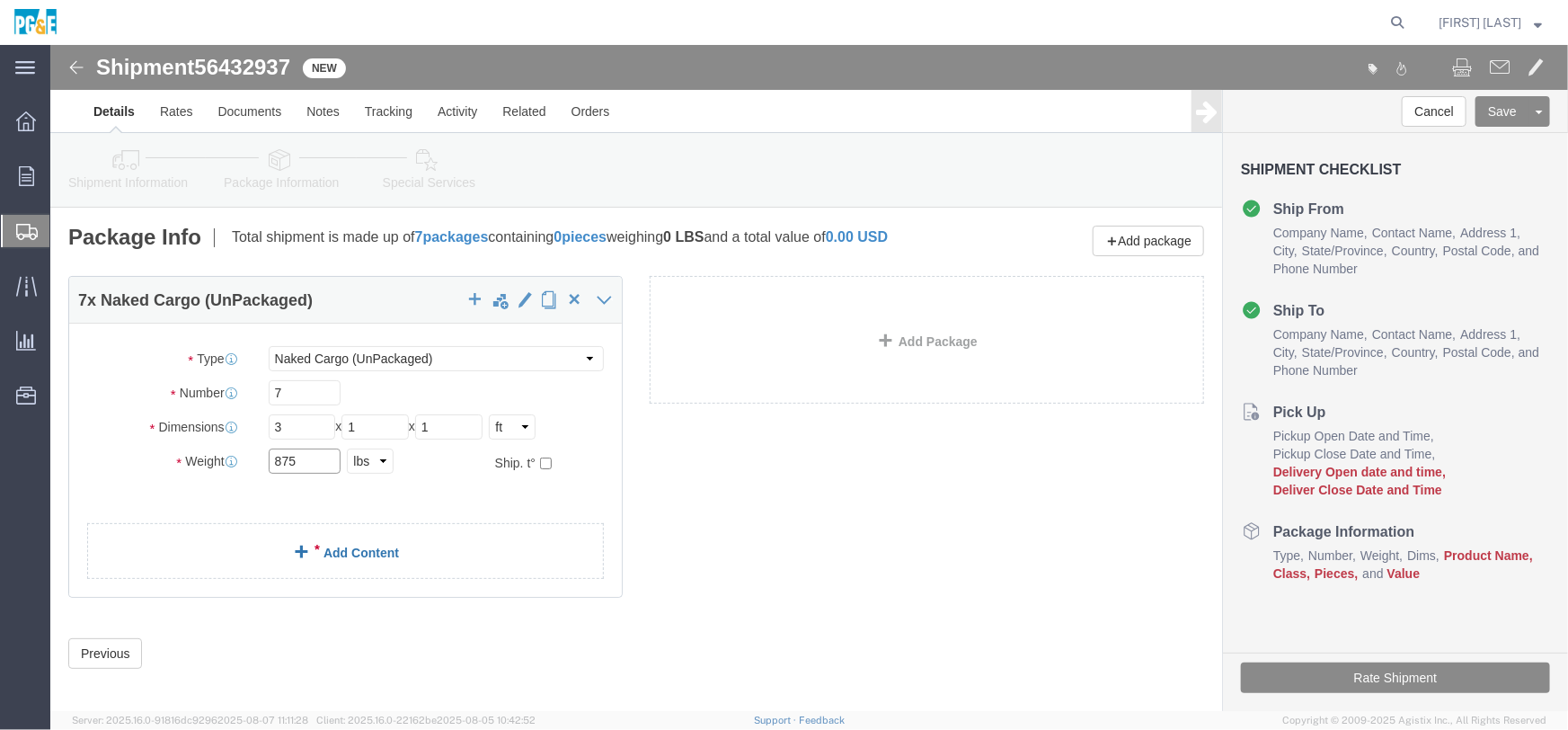 type on "875" 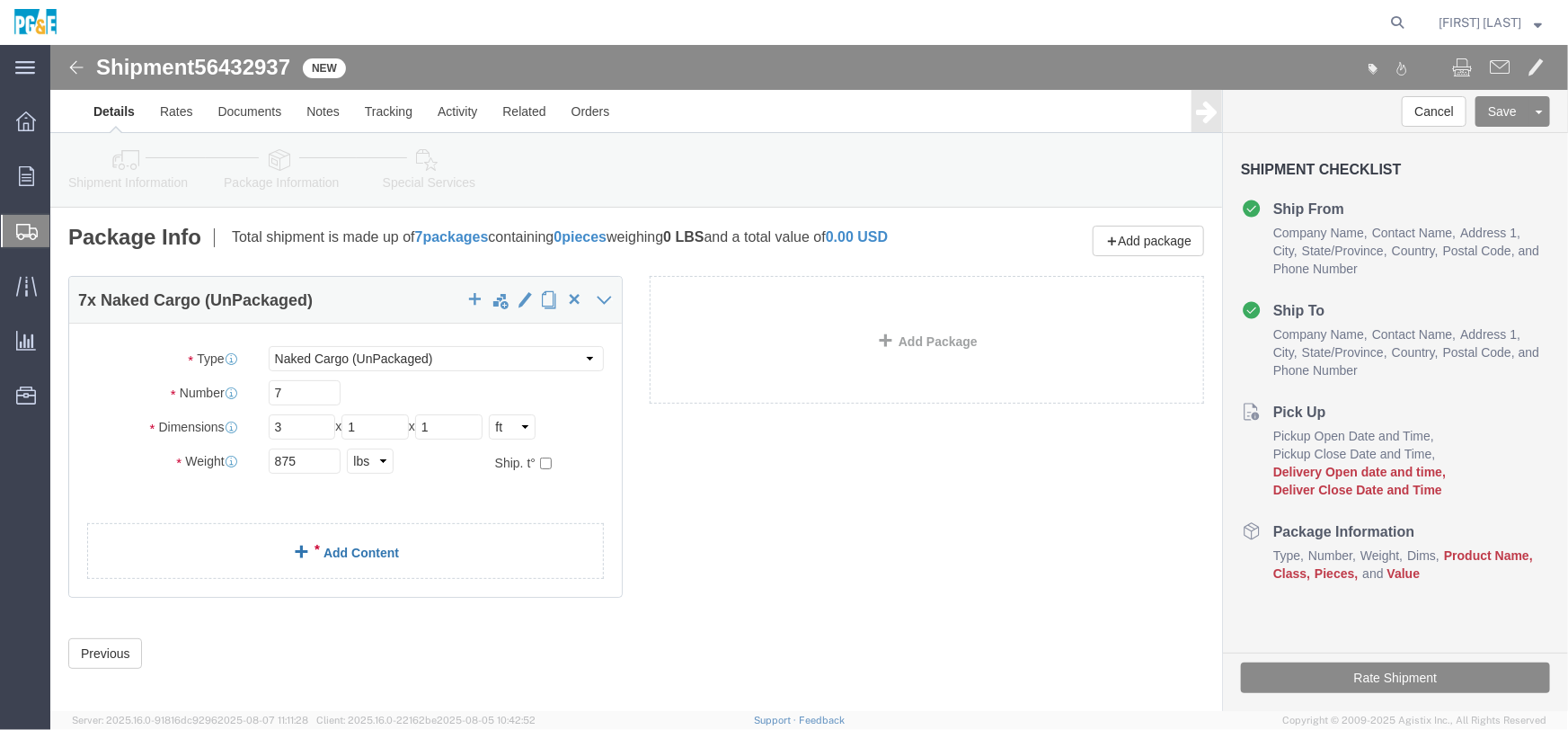 click 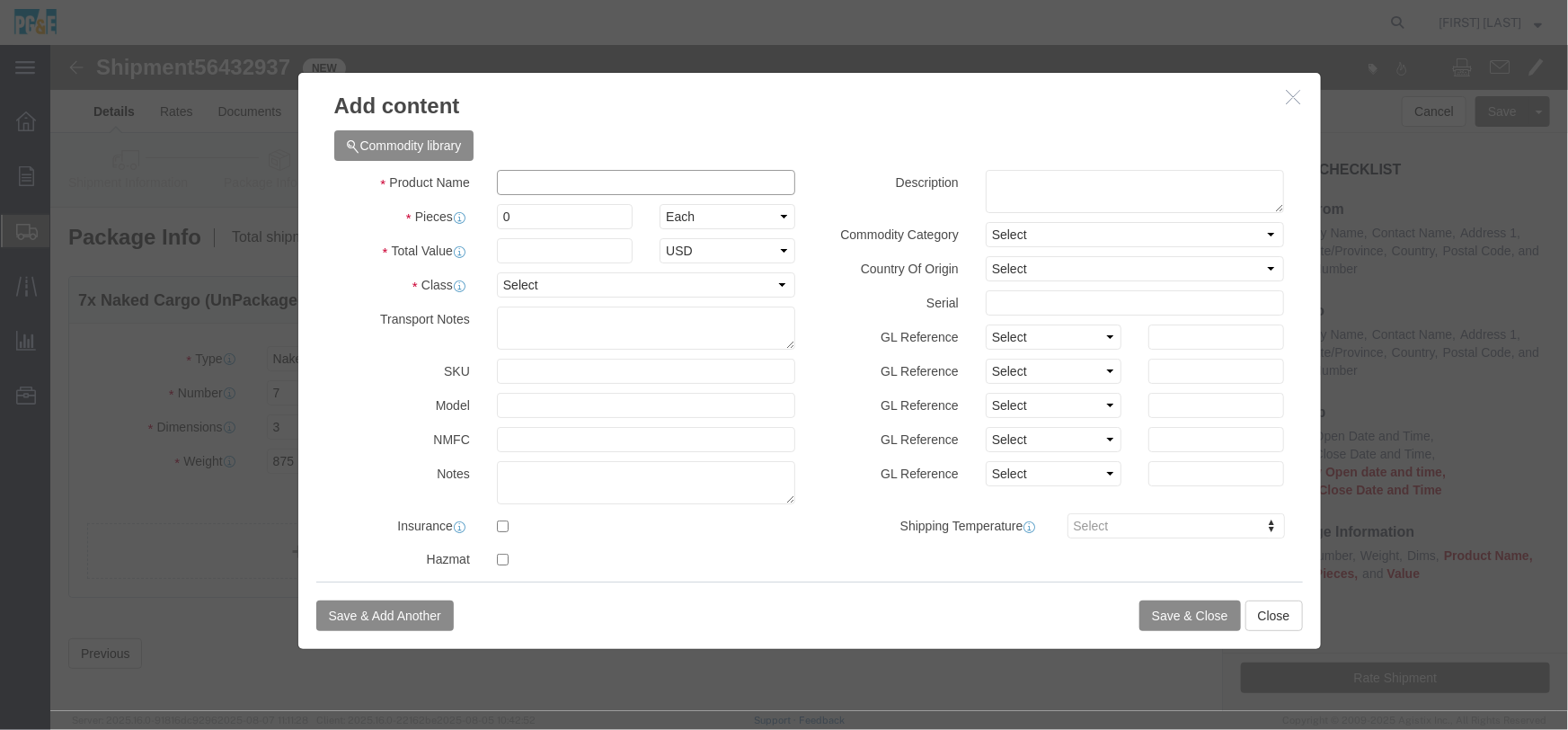 click 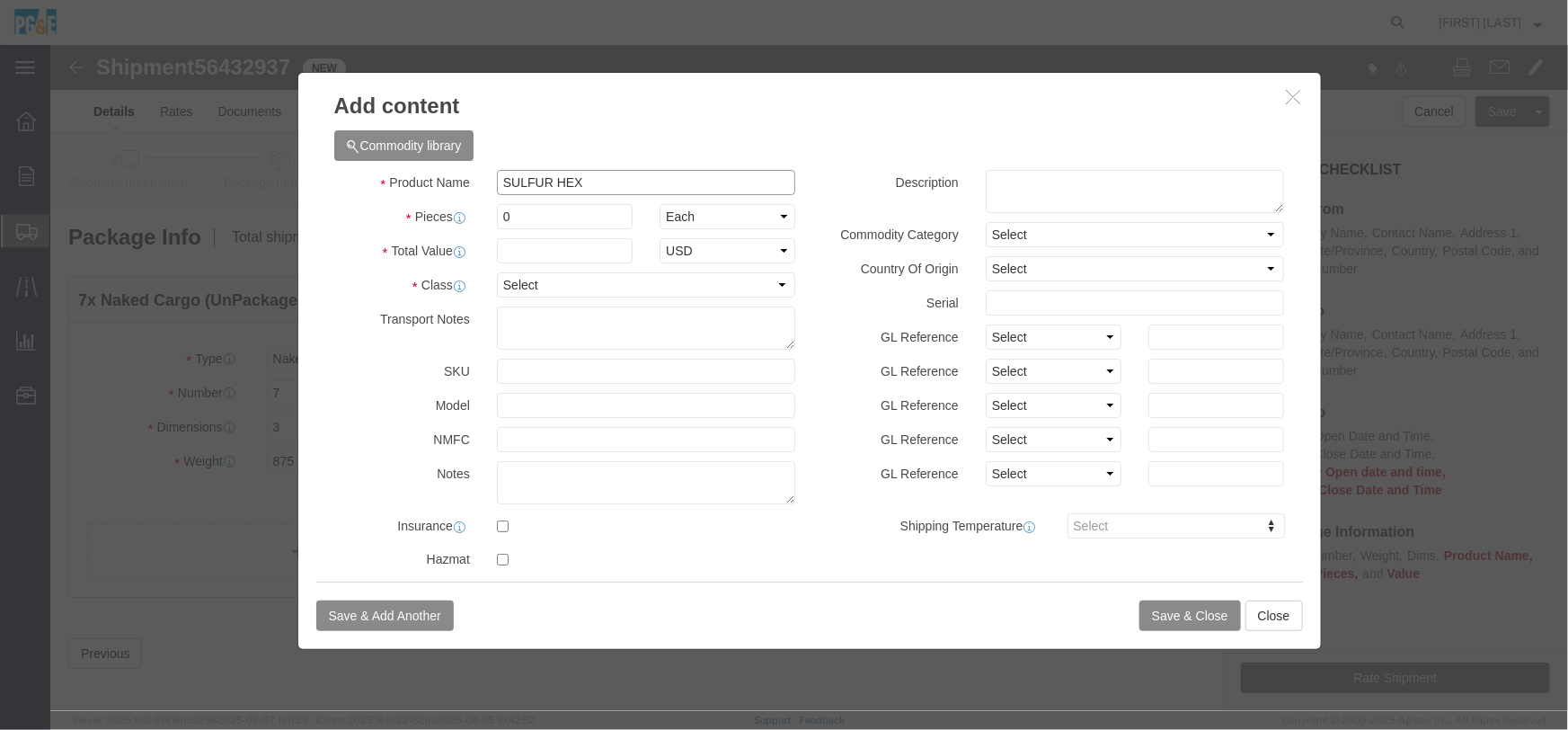 type on "SULFUR HEXA" 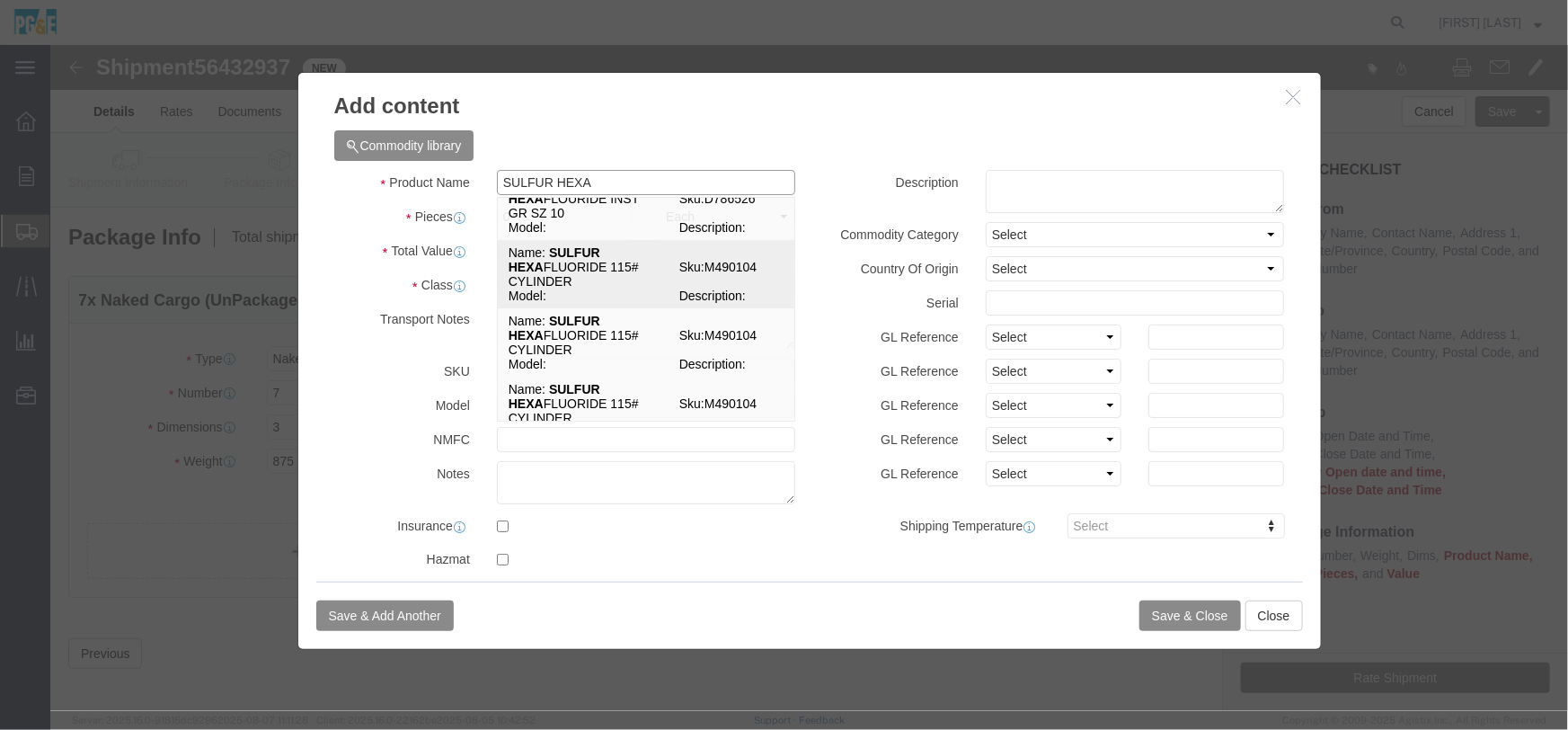 scroll, scrollTop: 654, scrollLeft: 0, axis: vertical 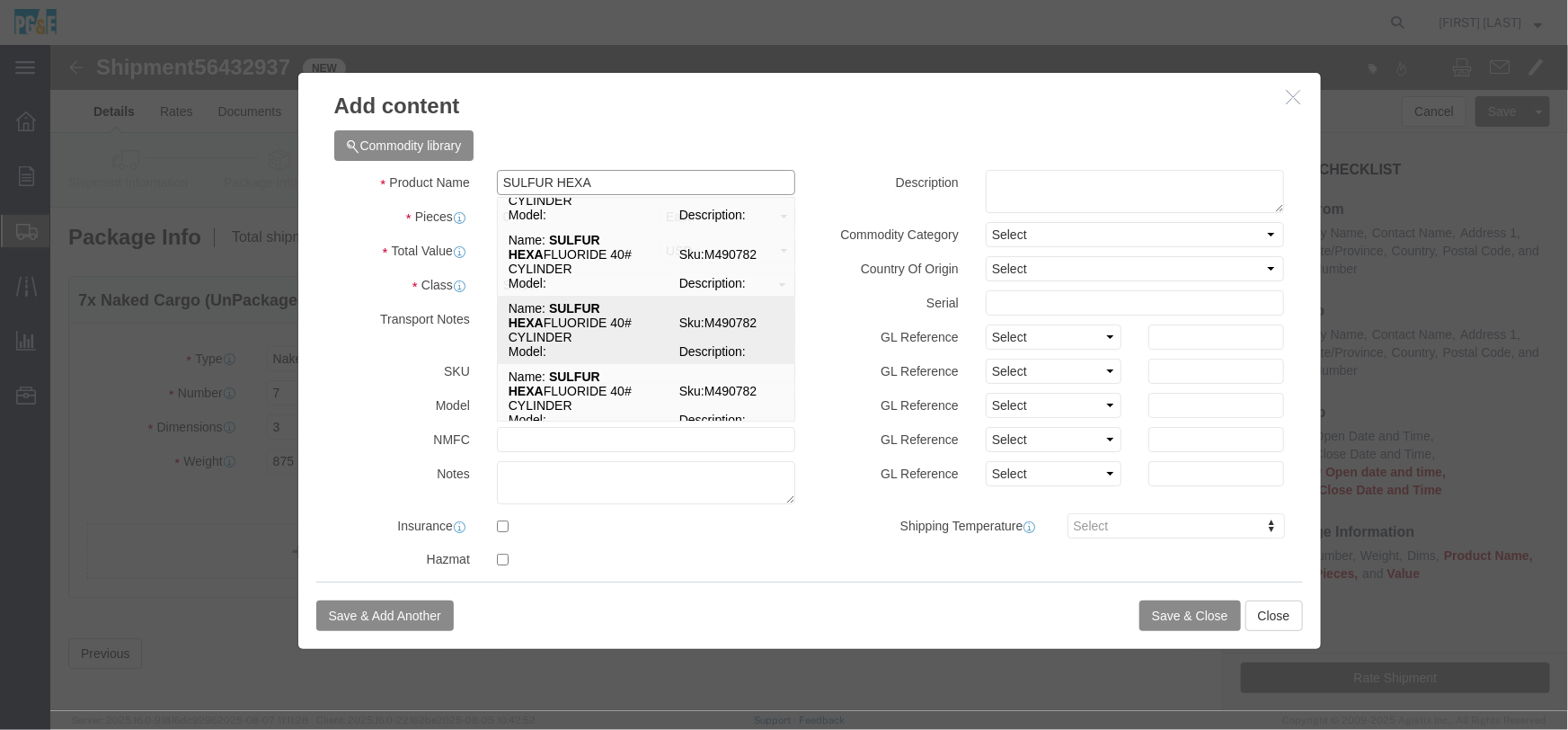 click on "Name:   SULFUR HEXA FLUORIDE 40# CYLINDER" 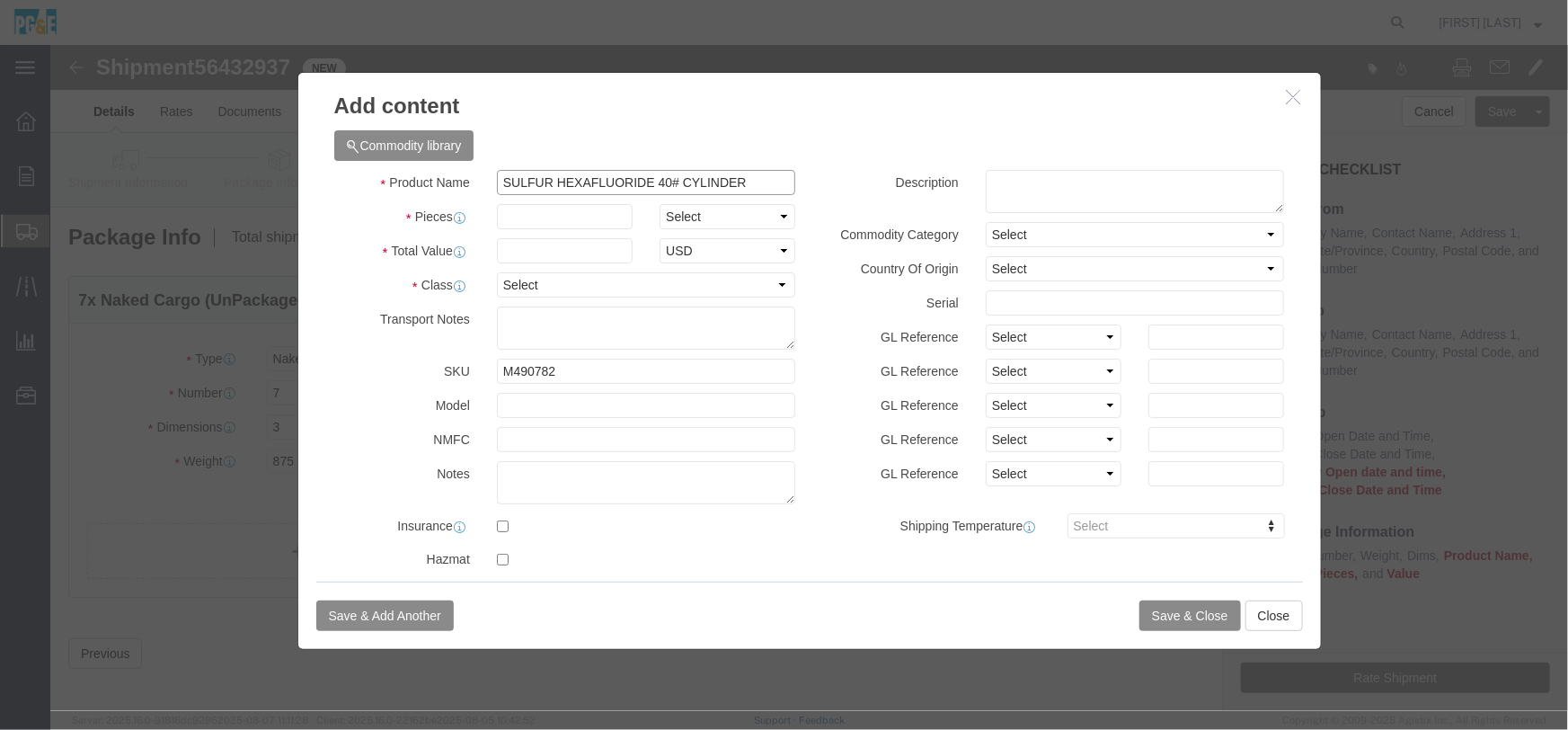 drag, startPoint x: 721, startPoint y: 136, endPoint x: 223, endPoint y: 90, distance: 500.12 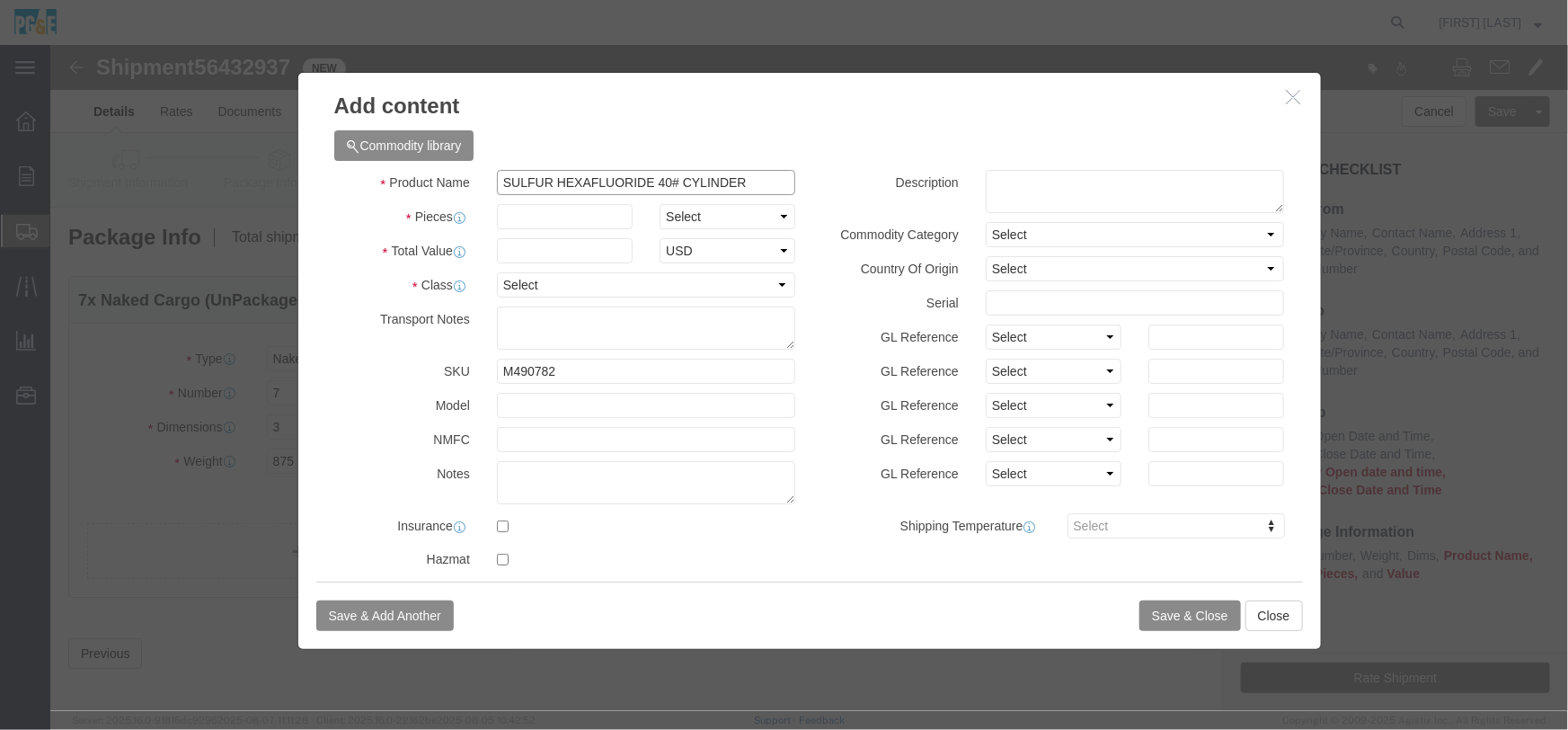type on "SULFUR HEXAFLUORIDE 40# CYLINDER" 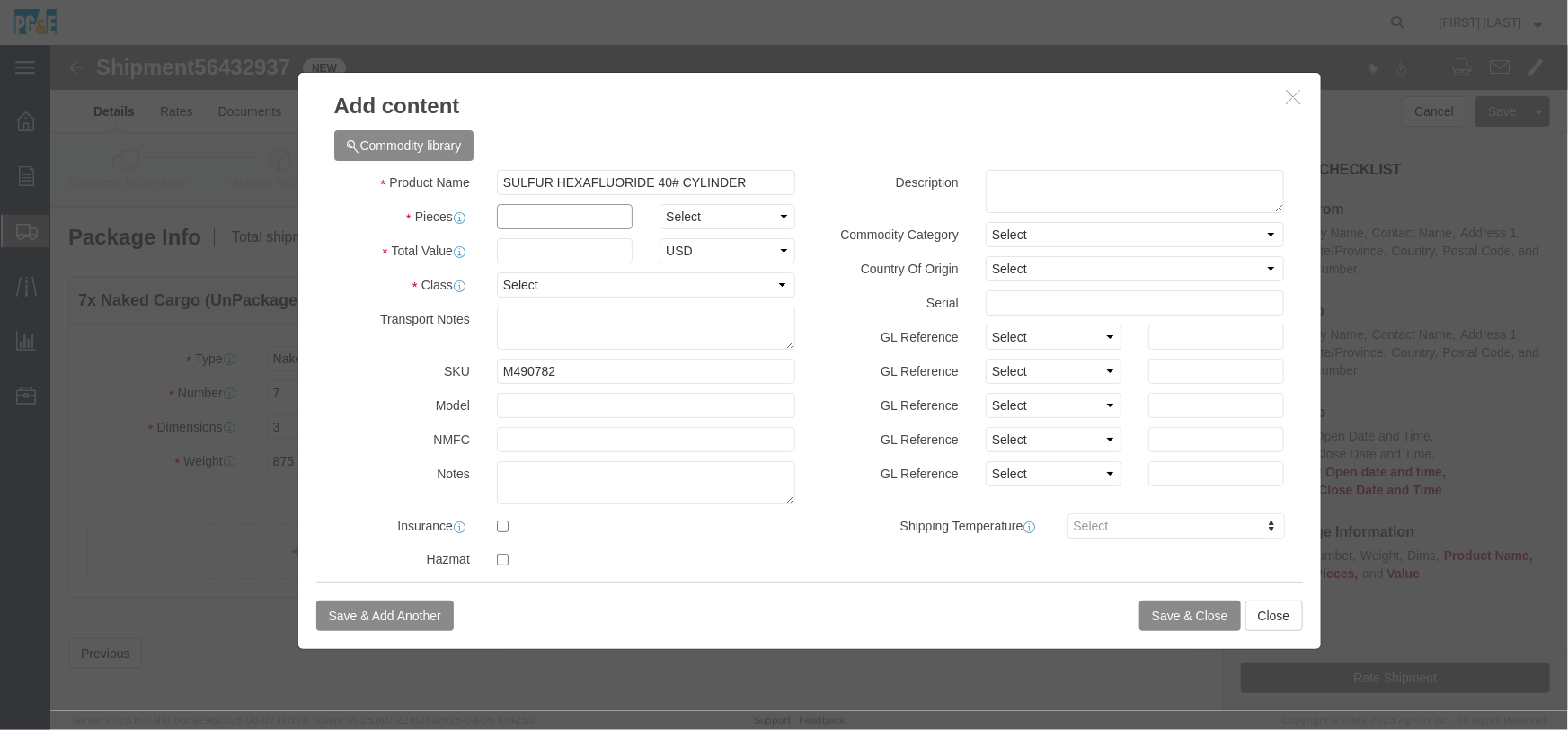 click 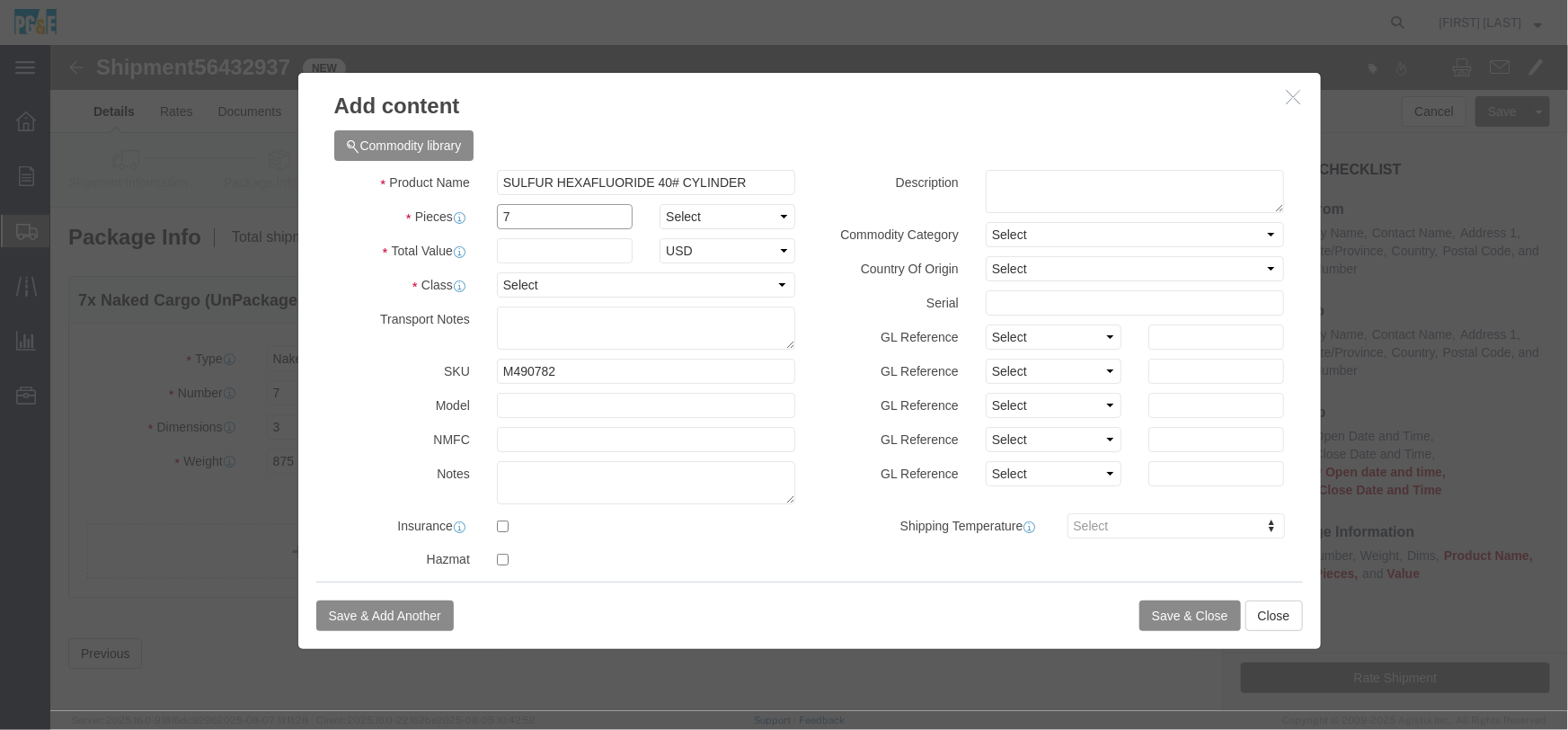 type on "7" 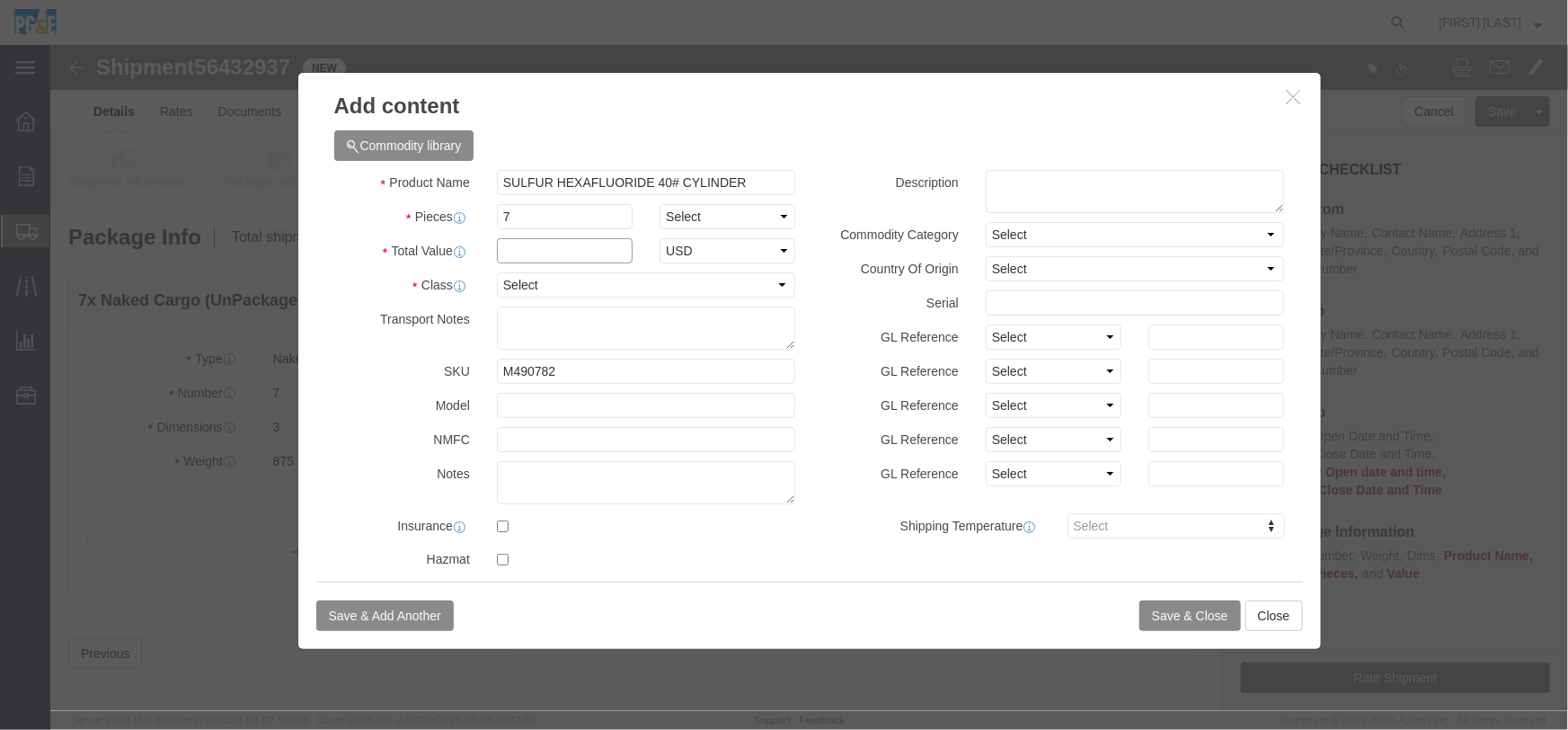 click 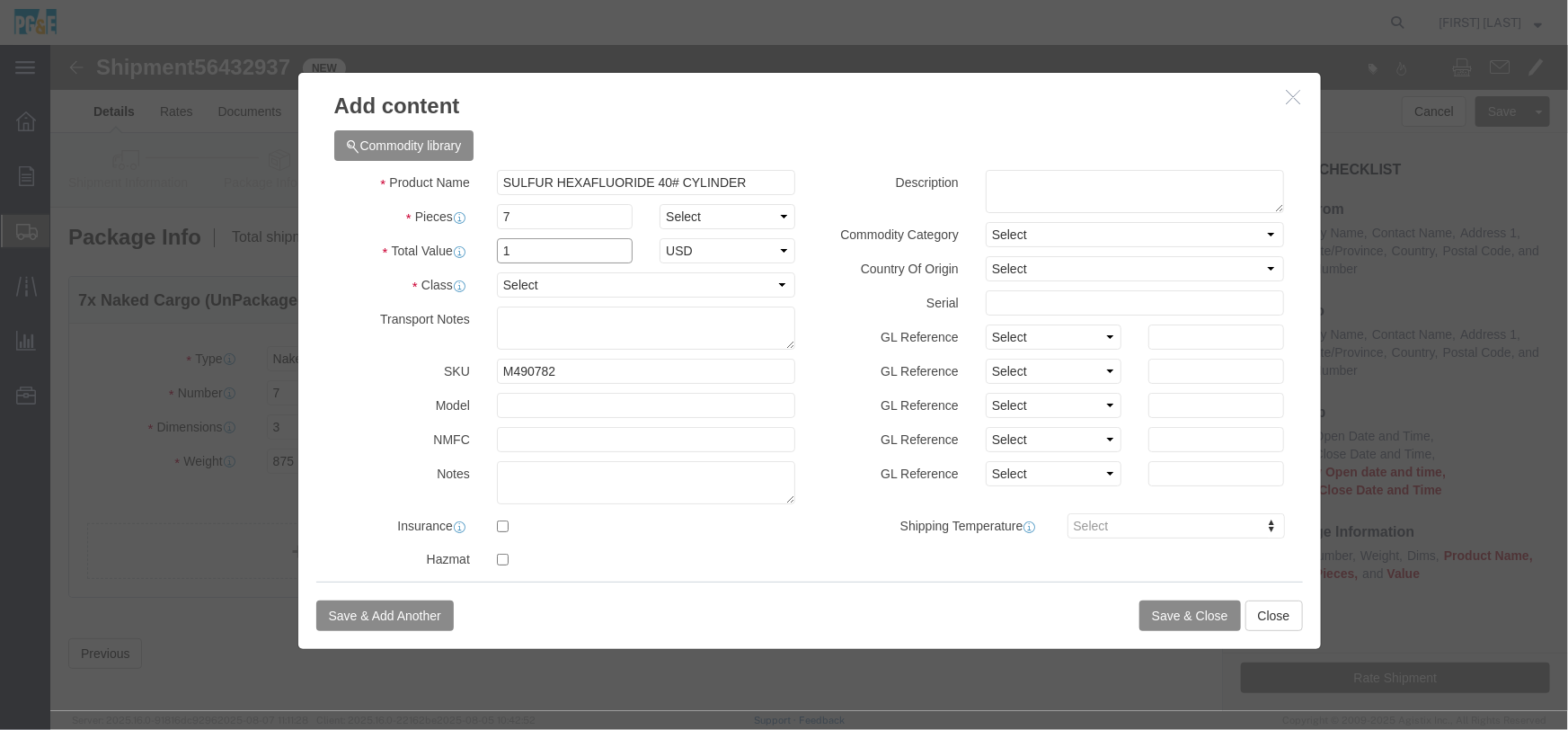 type on "1" 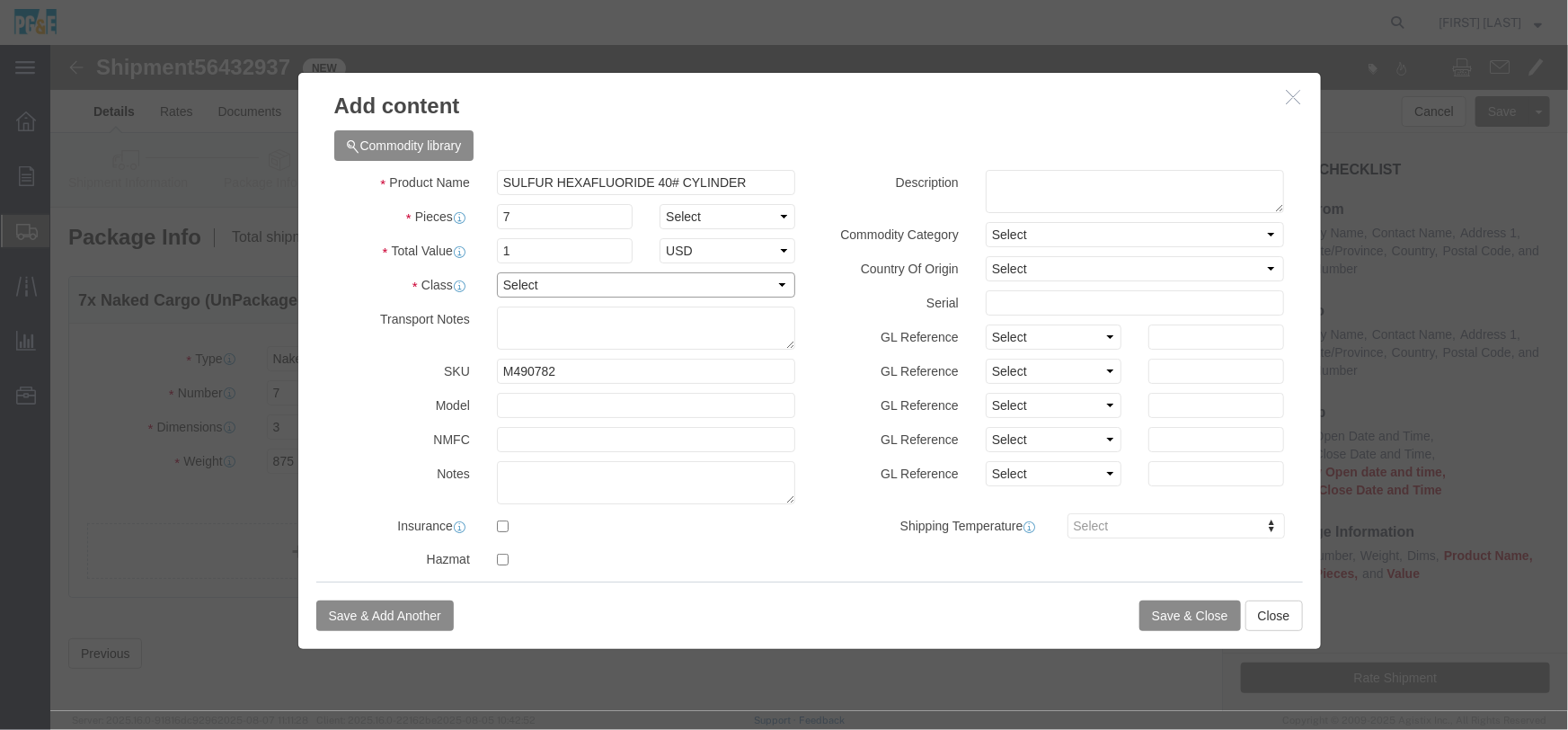 click on "Select 50 55 60 65 70 85 92.5 100 125 175 250 300 400" 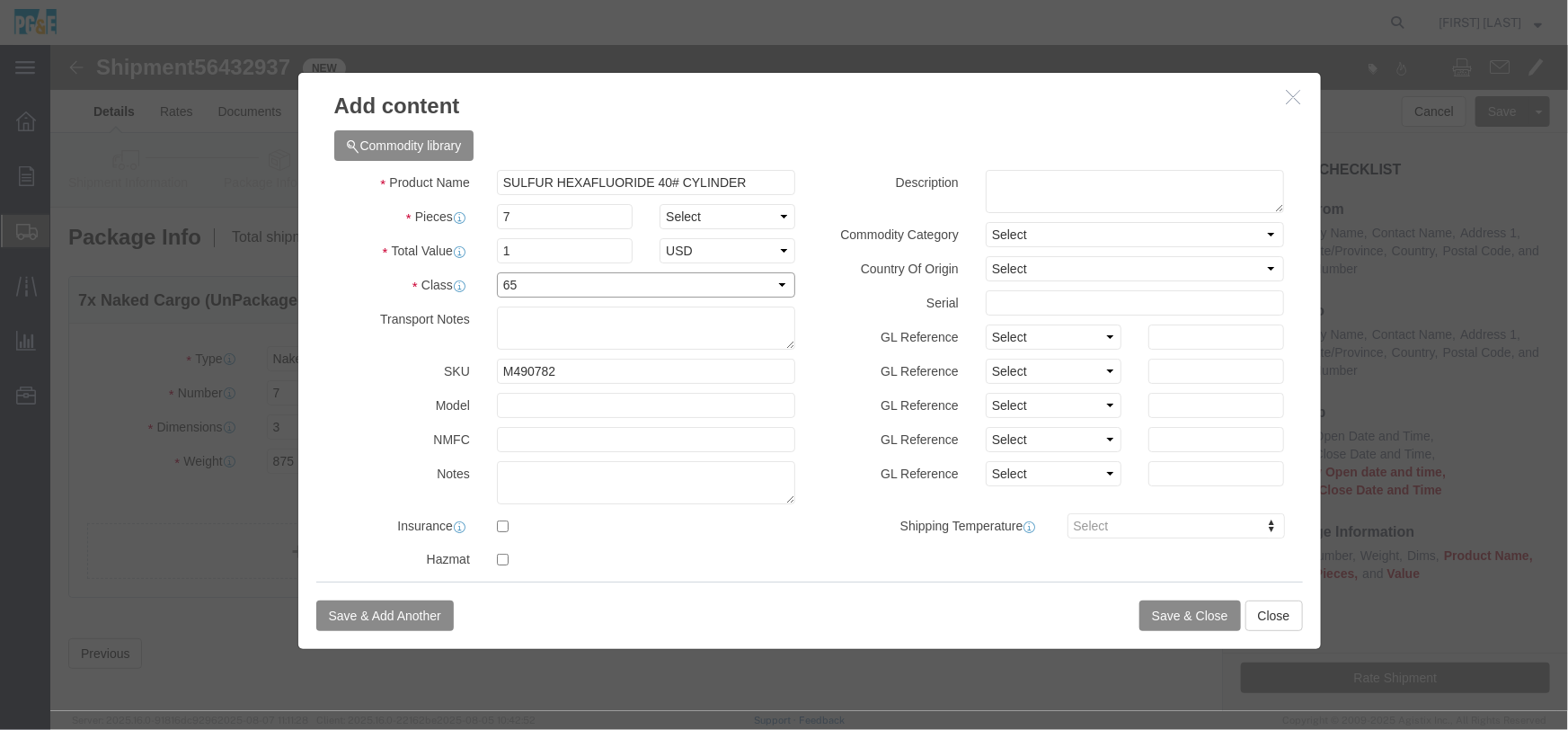 click on "Select 50 55 60 65 70 85 92.5 100 125 175 250 300 400" 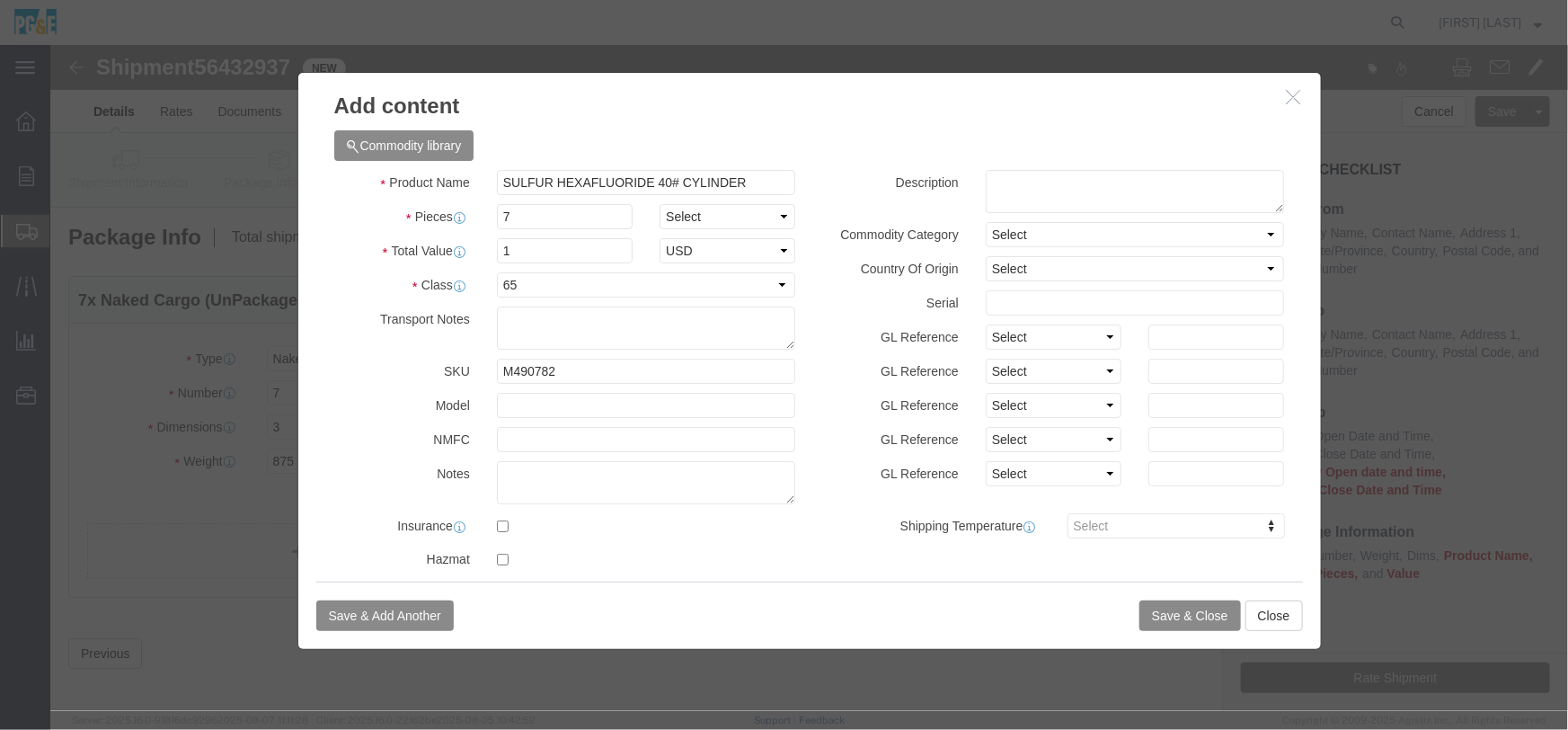 click 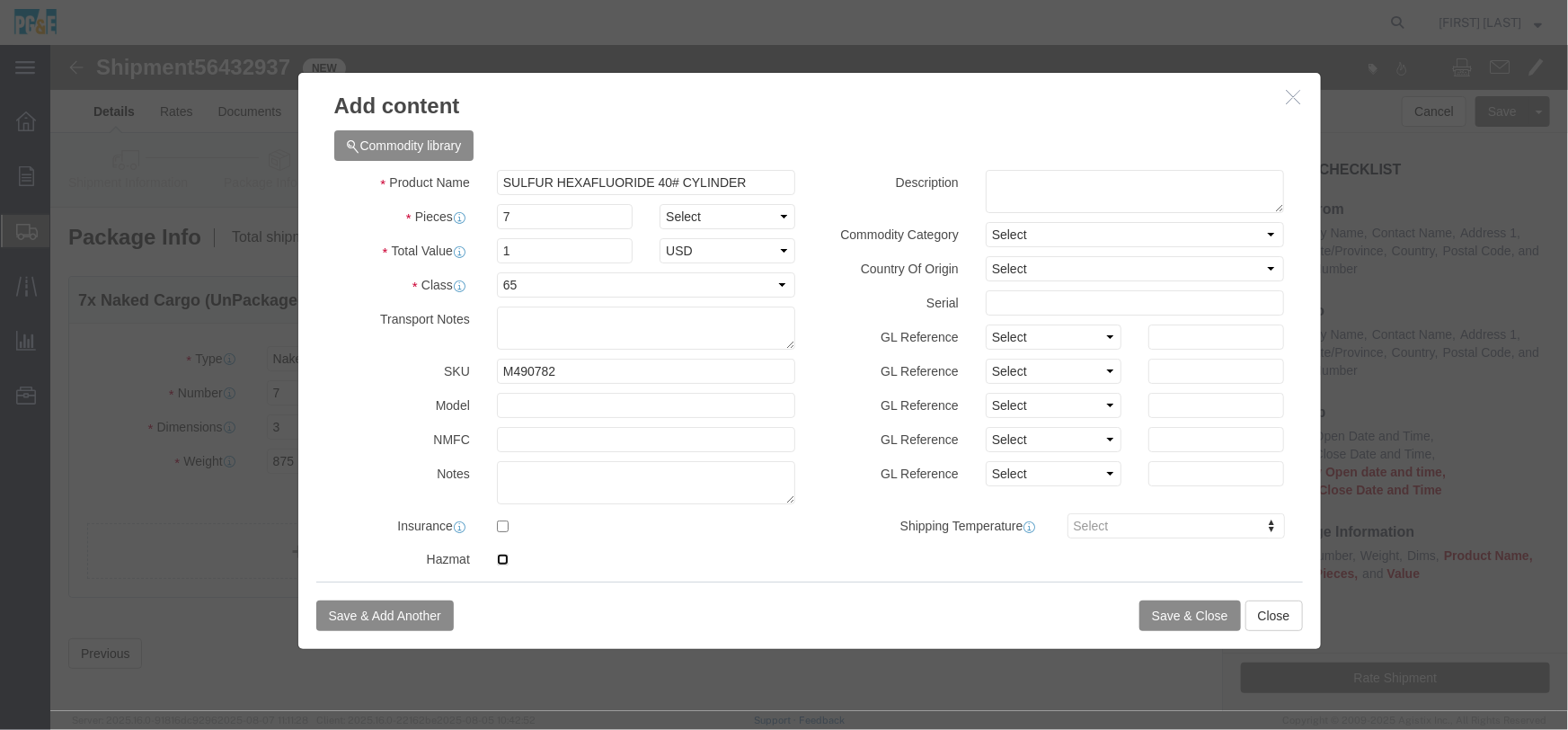 click 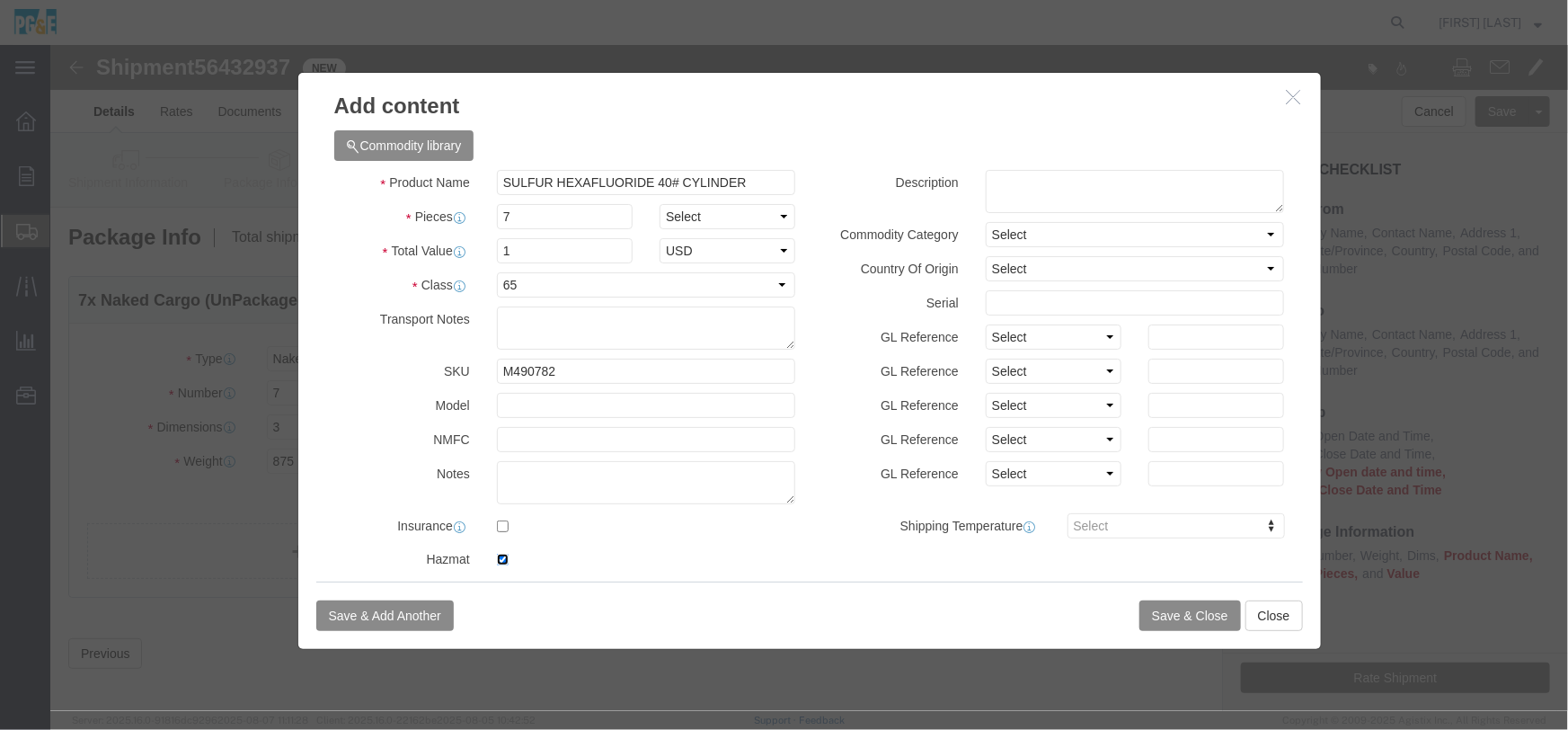 scroll, scrollTop: 326, scrollLeft: 0, axis: vertical 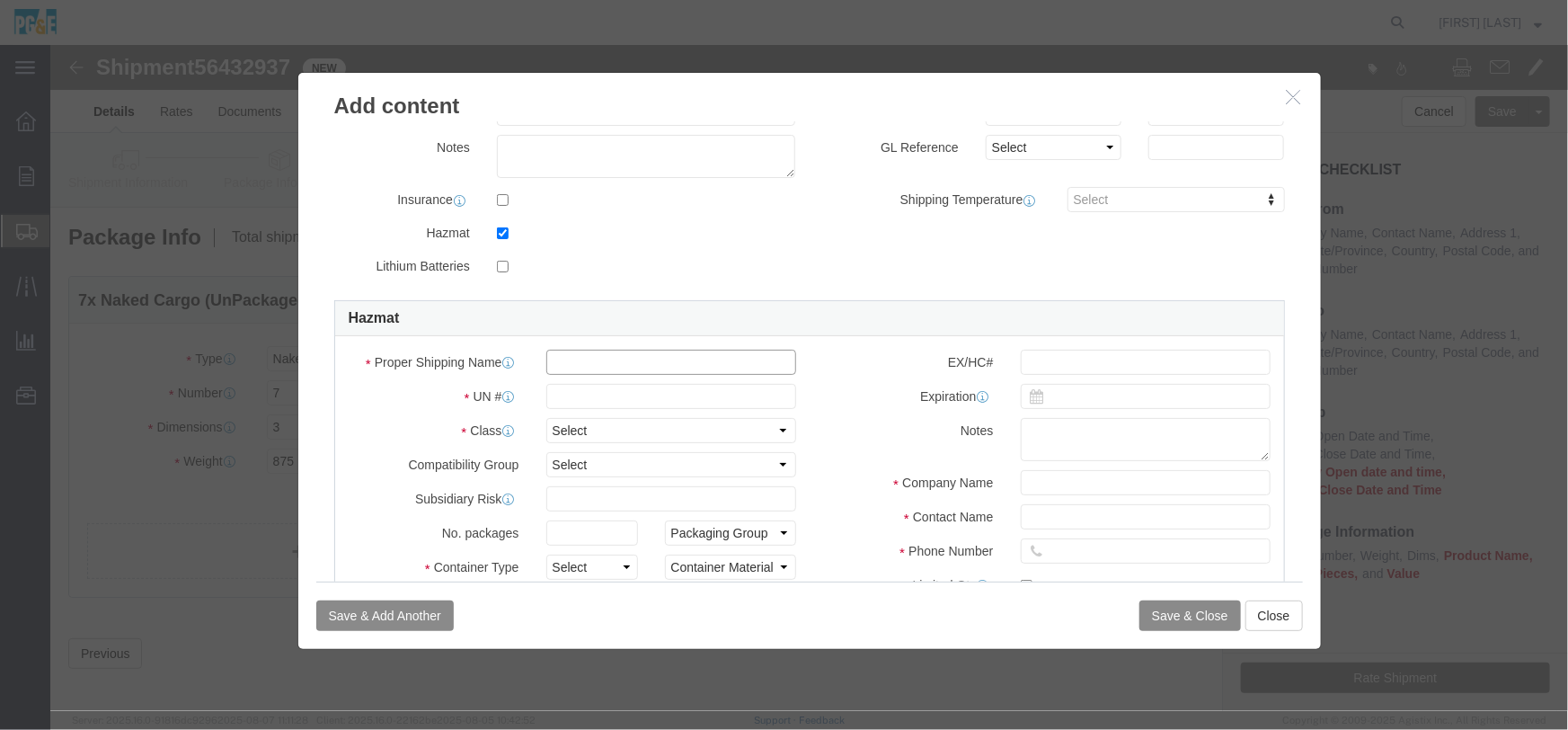 click 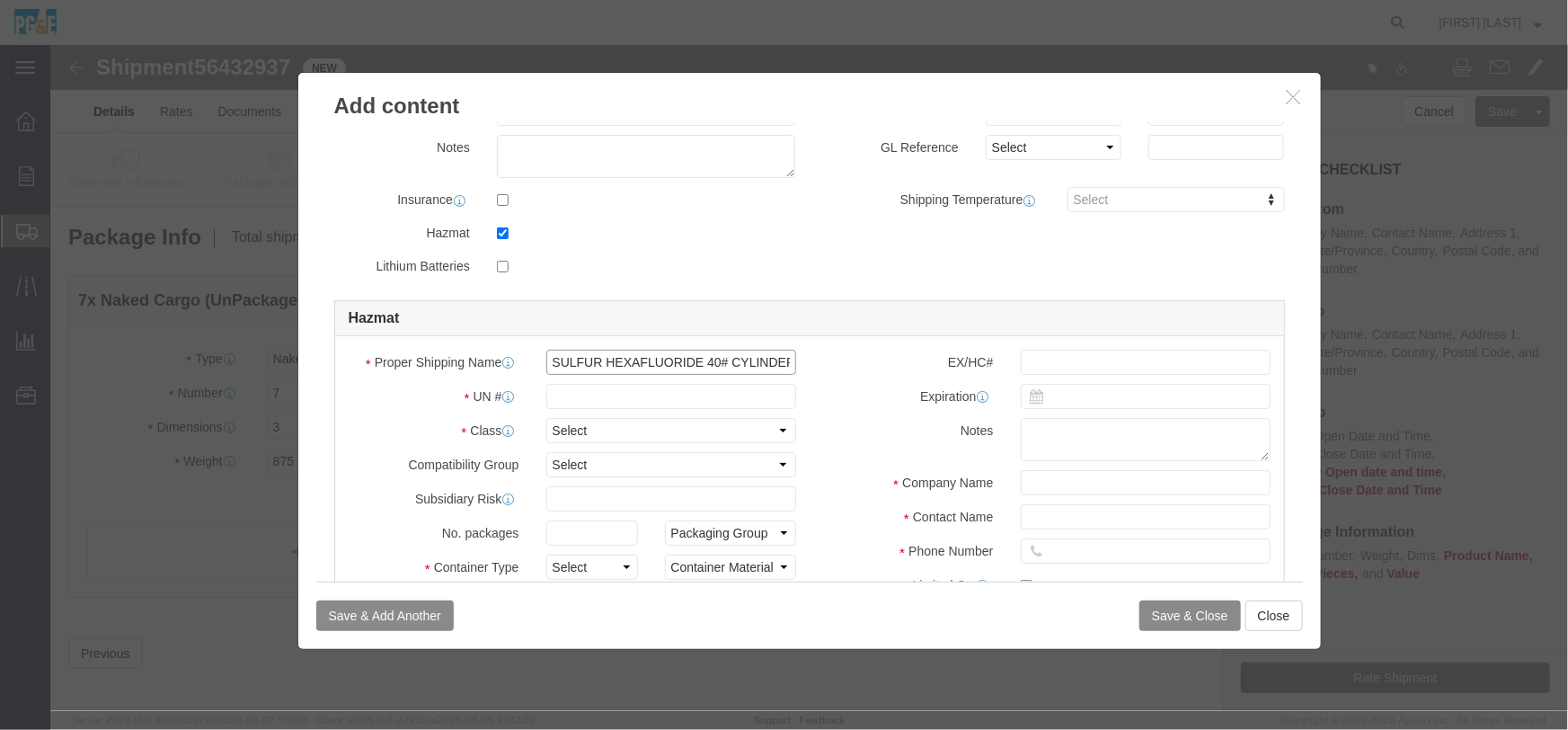 scroll, scrollTop: 0, scrollLeft: 8, axis: horizontal 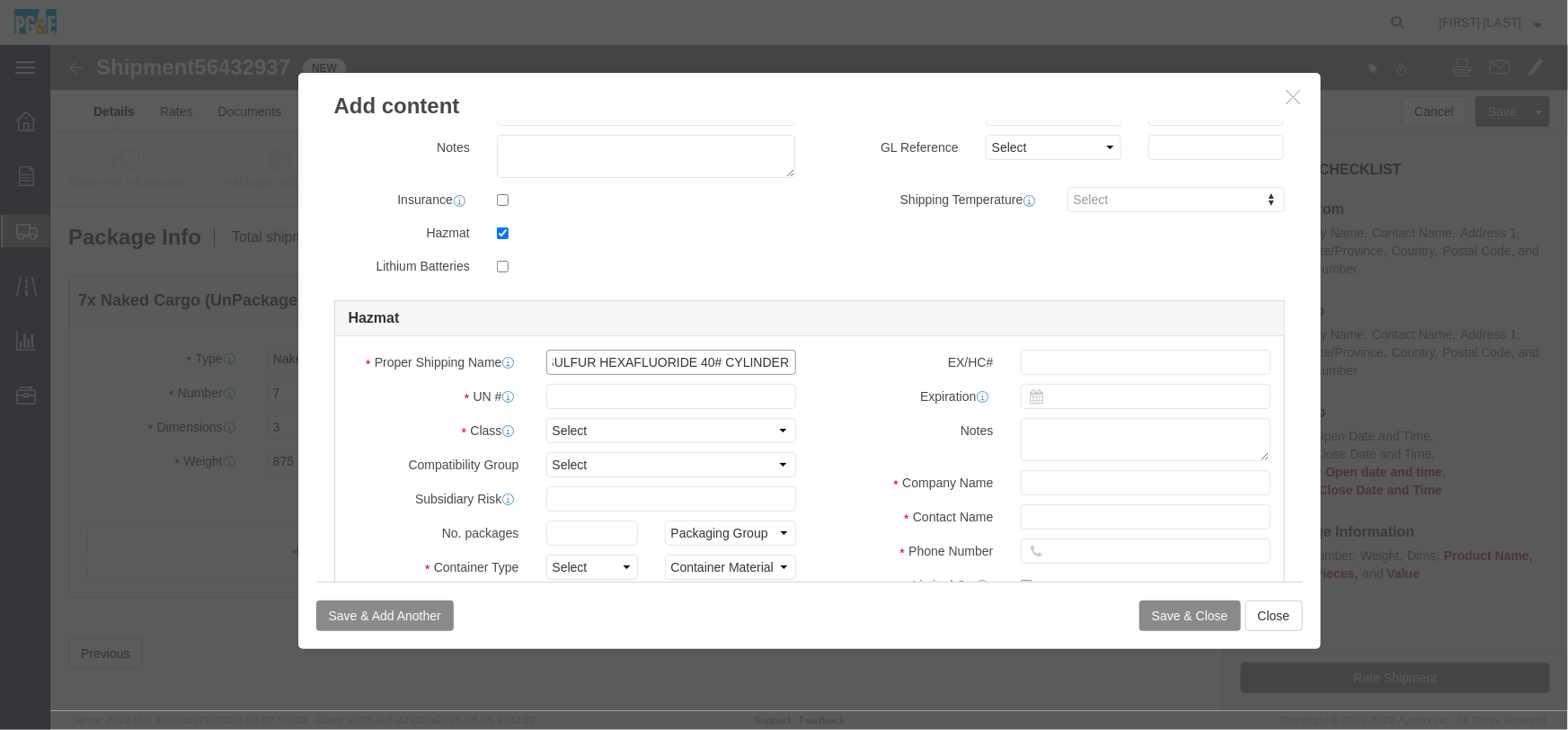type on "SULFUR HEXAFLUORIDE 40# CYLINDER" 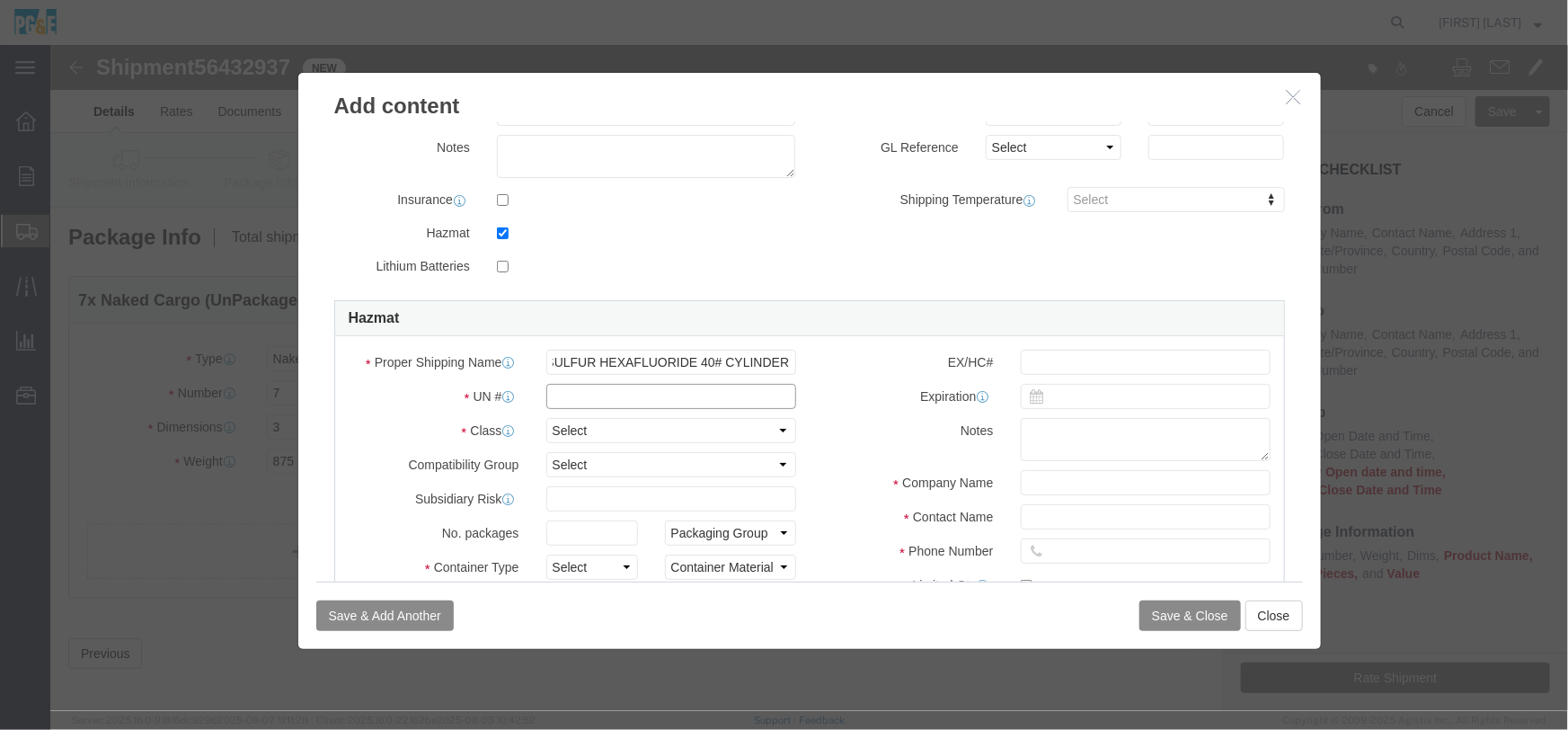 click 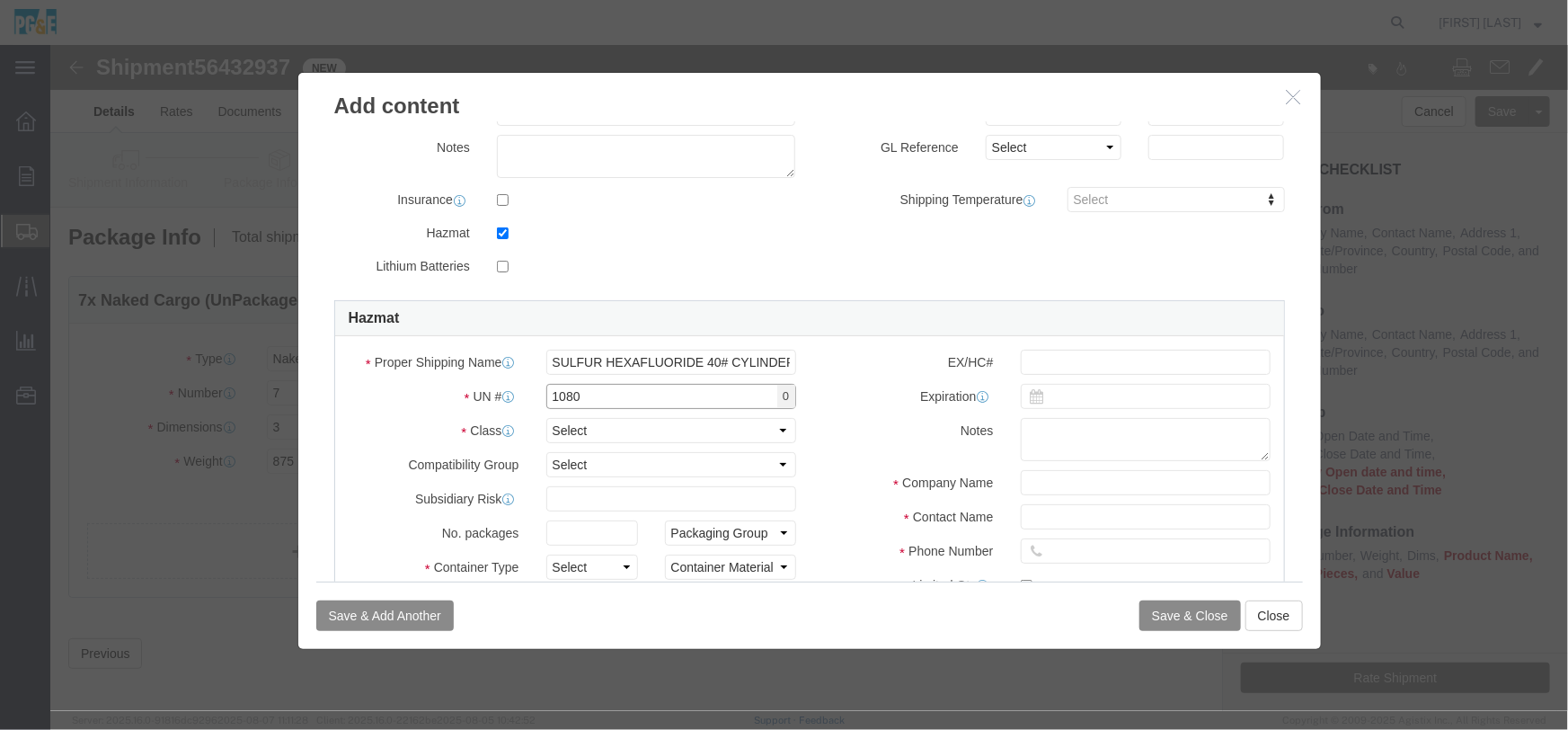 type on "1080" 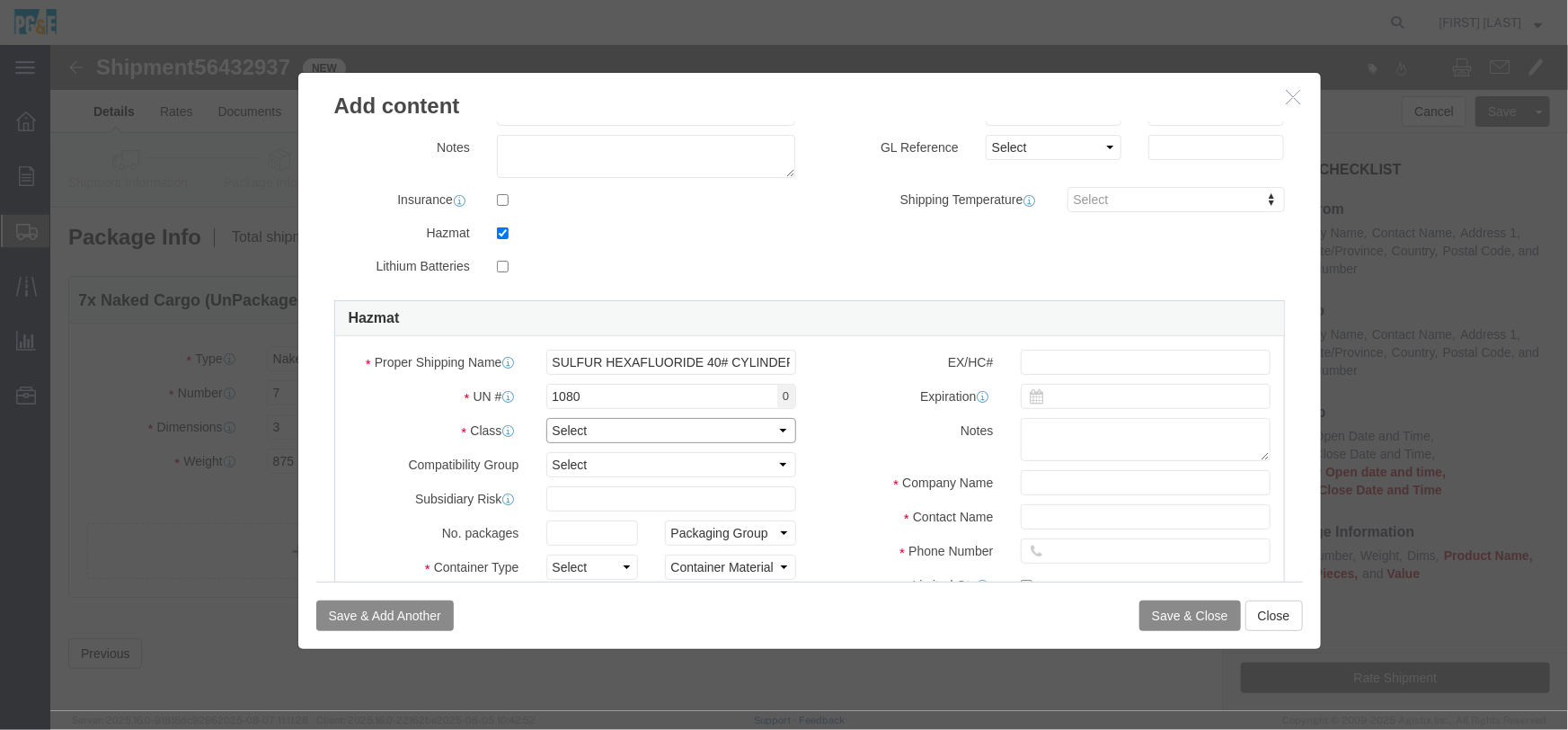 click on "Select 1  Explosive 1.1 Explosive 1.2 Explosive 1.3 Explosive 1.4 Explosive 1.5 Explosive 1.6 Explosive 2.1 Flammable Gas 2.2 Non-Flammable Gas 2.3 Poison Gas 3  Flammable Liquid 4.1 Flammable Solid 4.2 Spontaneously Combustible 4.3 Dangerous When Wet 5.1 Oxidizer 5.2 Organic Peroxide 6.1 Poison 6.1 Poison Inhalation Hazard 6.2 Infectious substance 7  Radioactive 8  Corrosive 9  Miscellaneous" 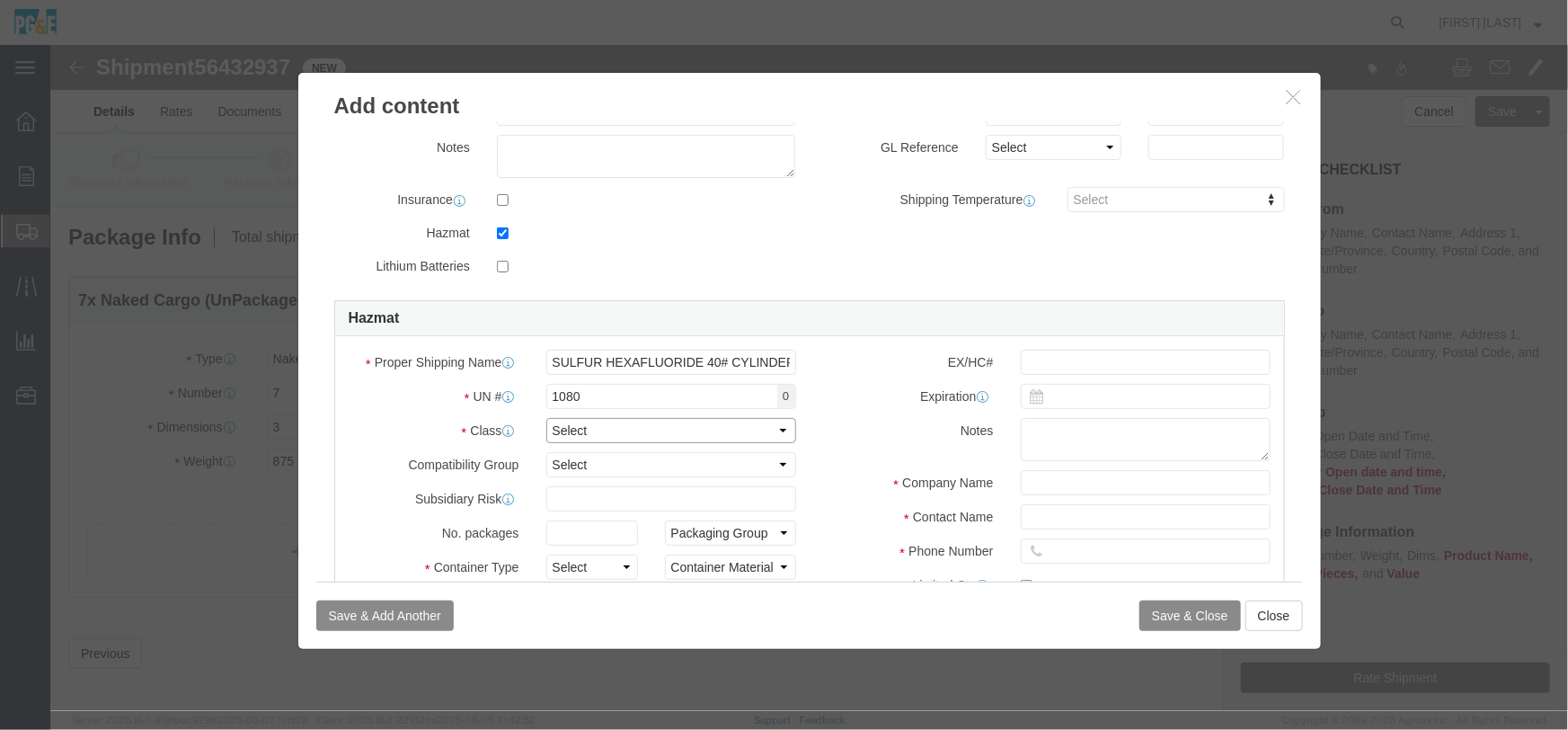 select on "2.2 Non-Flammable Gas" 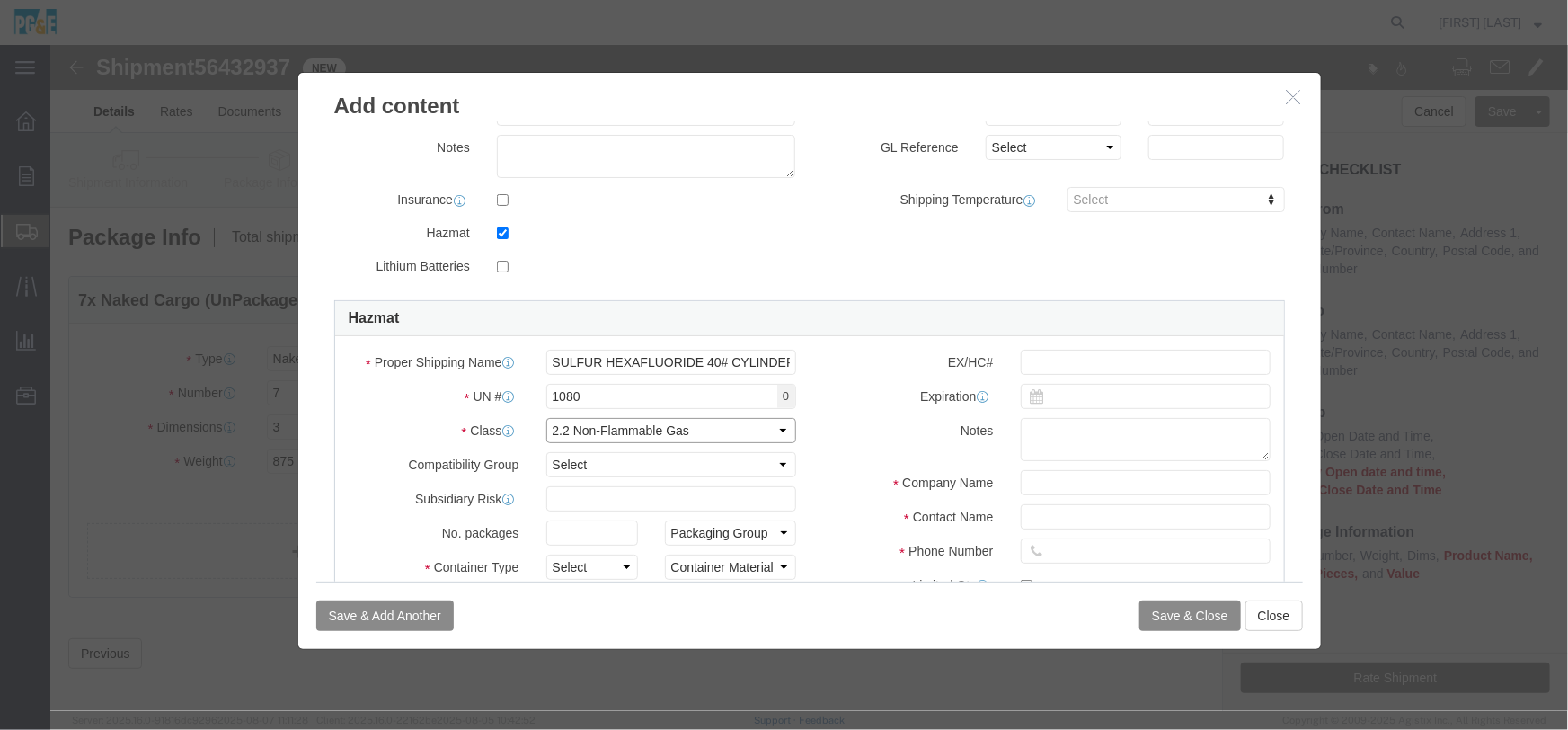 click on "Select 1  Explosive 1.1 Explosive 1.2 Explosive 1.3 Explosive 1.4 Explosive 1.5 Explosive 1.6 Explosive 2.1 Flammable Gas 2.2 Non-Flammable Gas 2.3 Poison Gas 3  Flammable Liquid 4.1 Flammable Solid 4.2 Spontaneously Combustible 4.3 Dangerous When Wet 5.1 Oxidizer 5.2 Organic Peroxide 6.1 Poison 6.1 Poison Inhalation Hazard 6.2 Infectious substance 7  Radioactive 8  Corrosive 9  Miscellaneous" 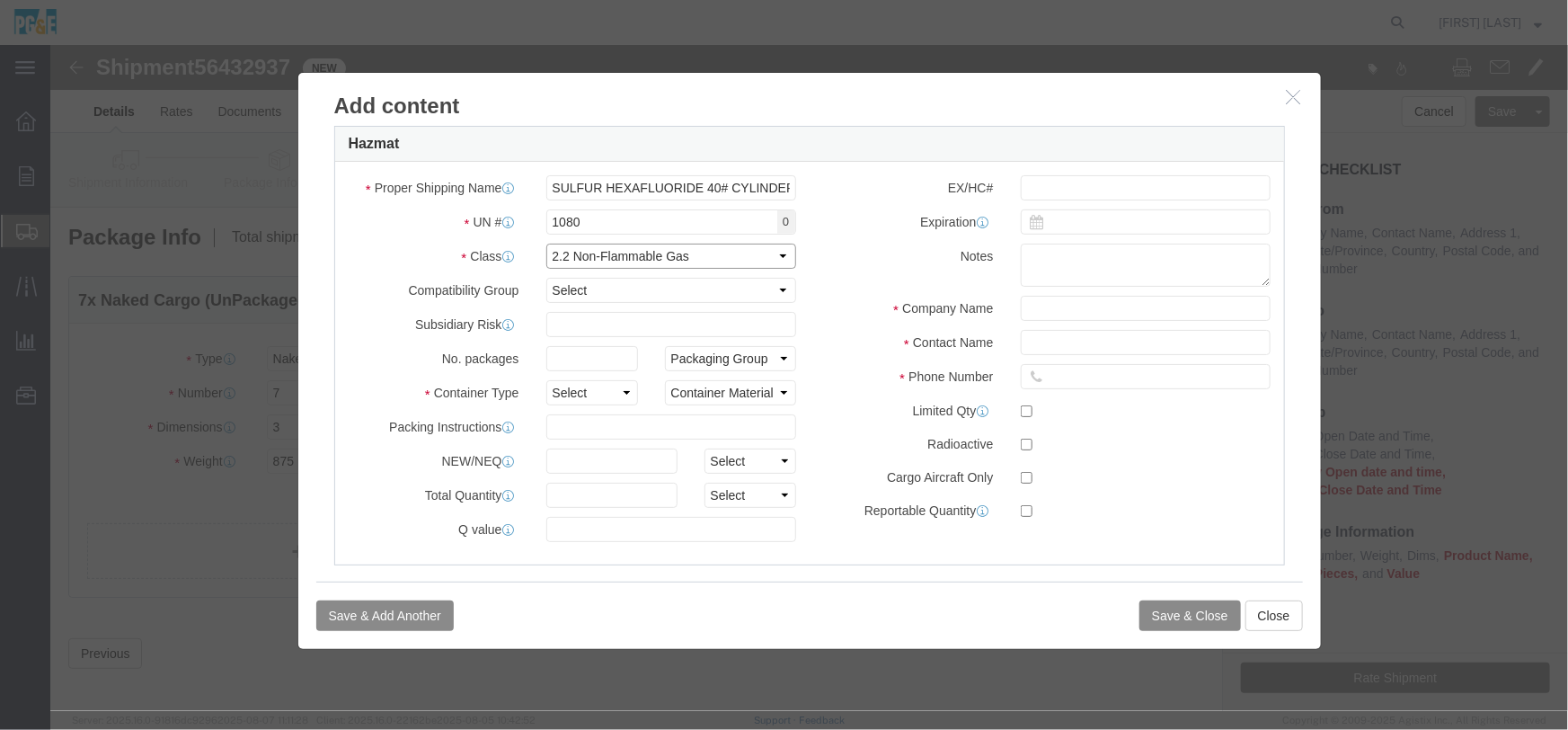 scroll, scrollTop: 523, scrollLeft: 0, axis: vertical 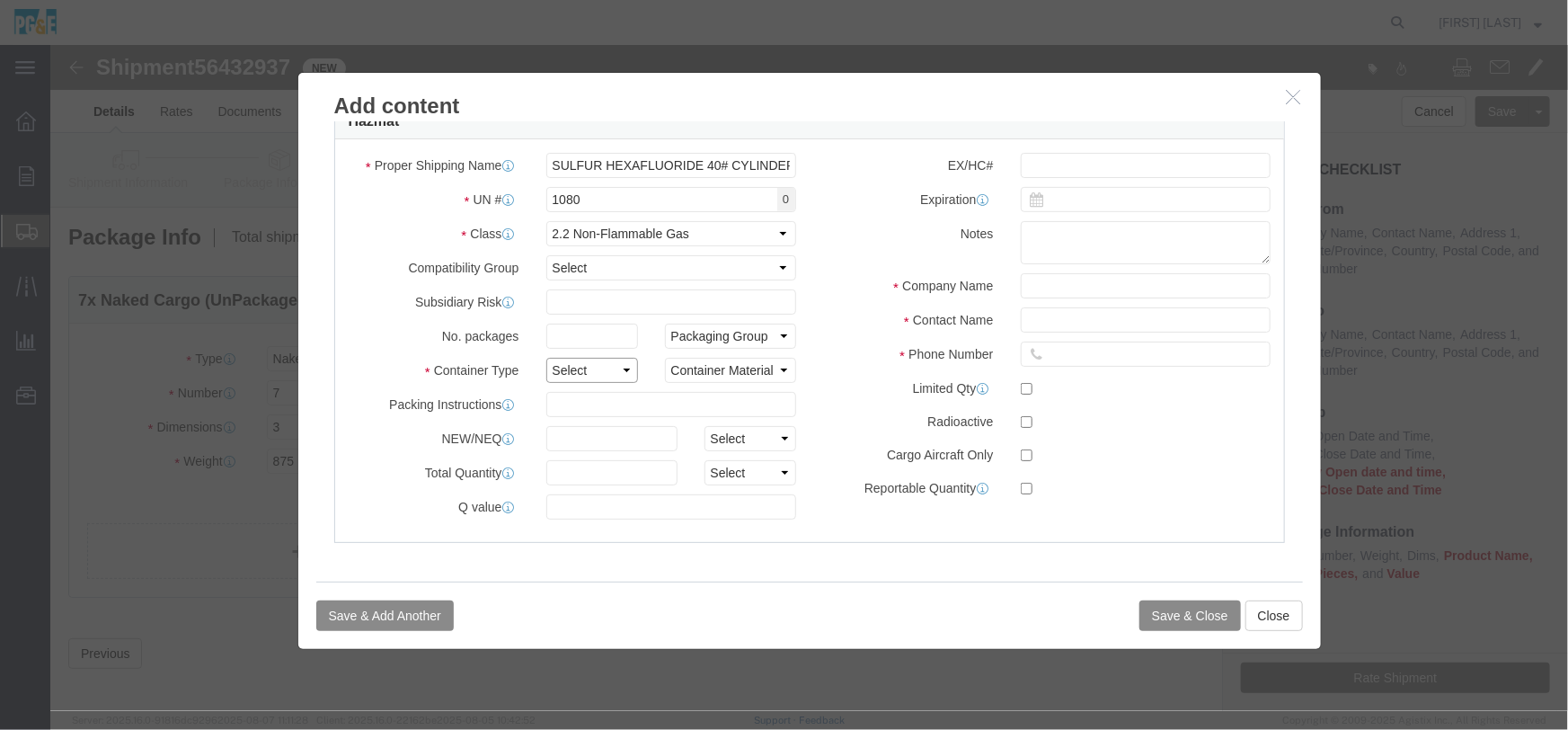 click on "Select 1 - Drums 2 - Reserved 3 - Jerricans 4 - Boxes 5 - Bags 6 - Composite Packaging None" 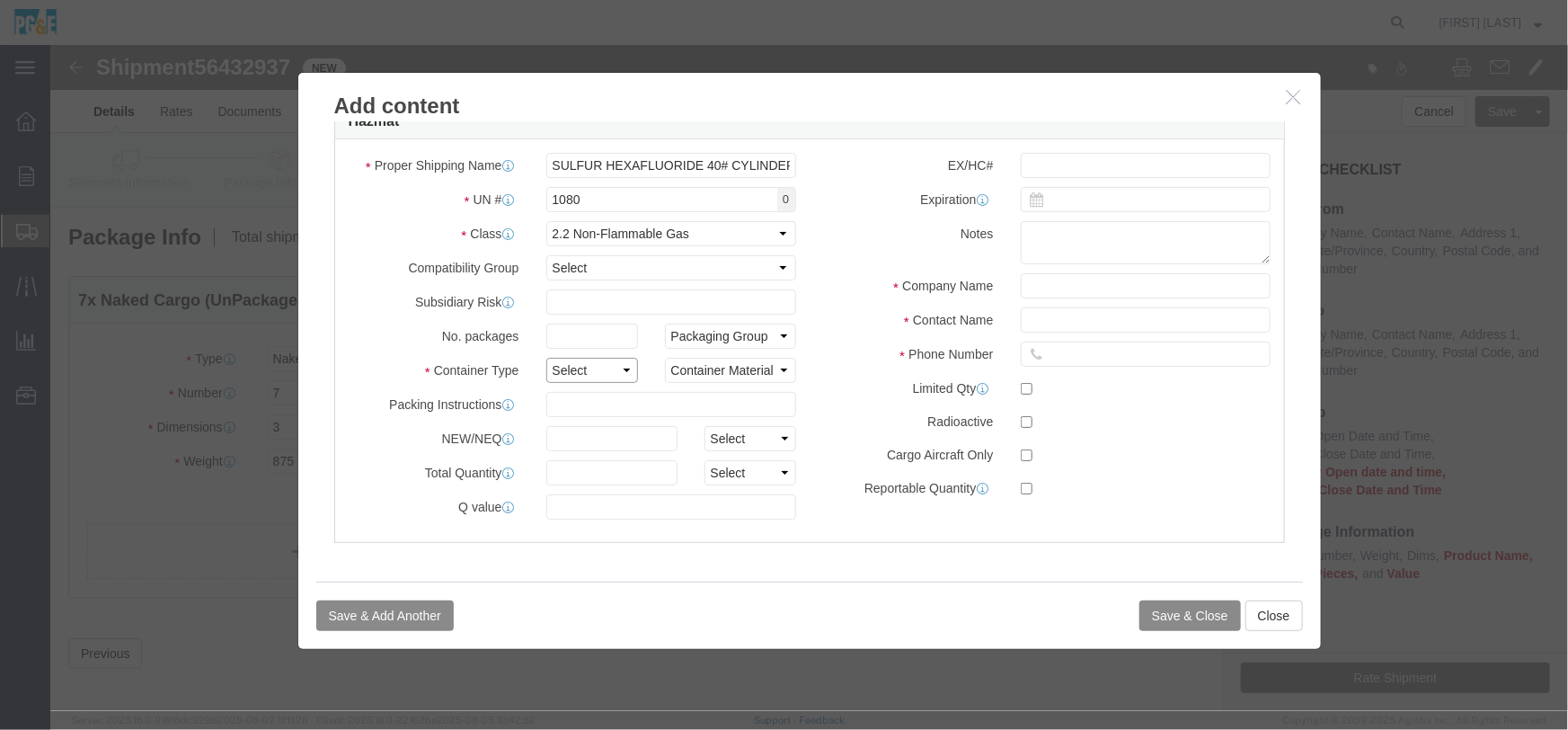 click on "Select 1 - Drums 2 - Reserved 3 - Jerricans 4 - Boxes 5 - Bags 6 - Composite Packaging None" 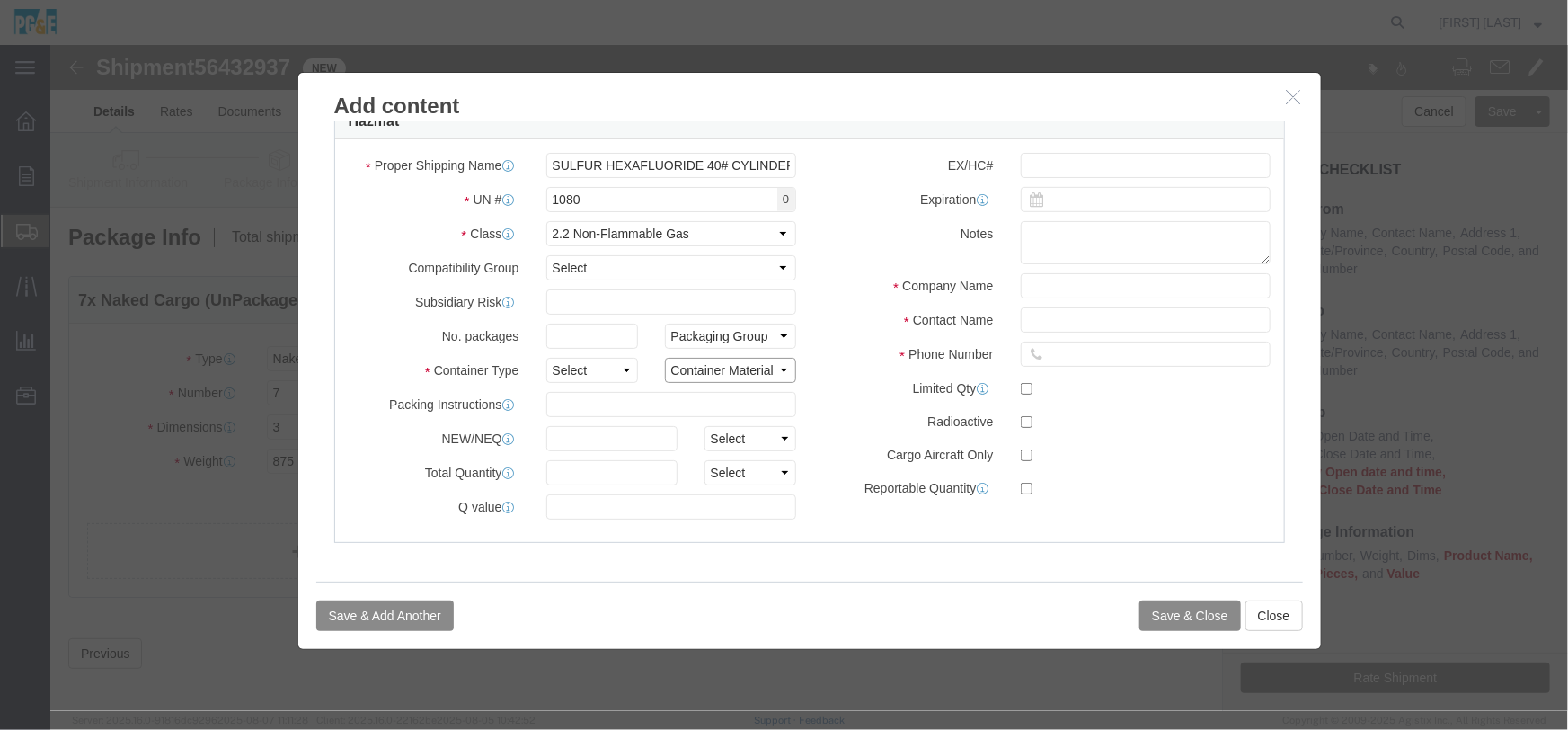 click on "Container Material A - Steel (all types and surface treatments) B - Aluminum C - Natural Wood D - Plywood F - Reconstituted Wood G - Fiberboard H - Plastic Material L - Textile M - Paper, multi-wall N - Metal (other than steel or aluminum) None P - Glass, porcelain or stoneware (not used in these Regulations)" 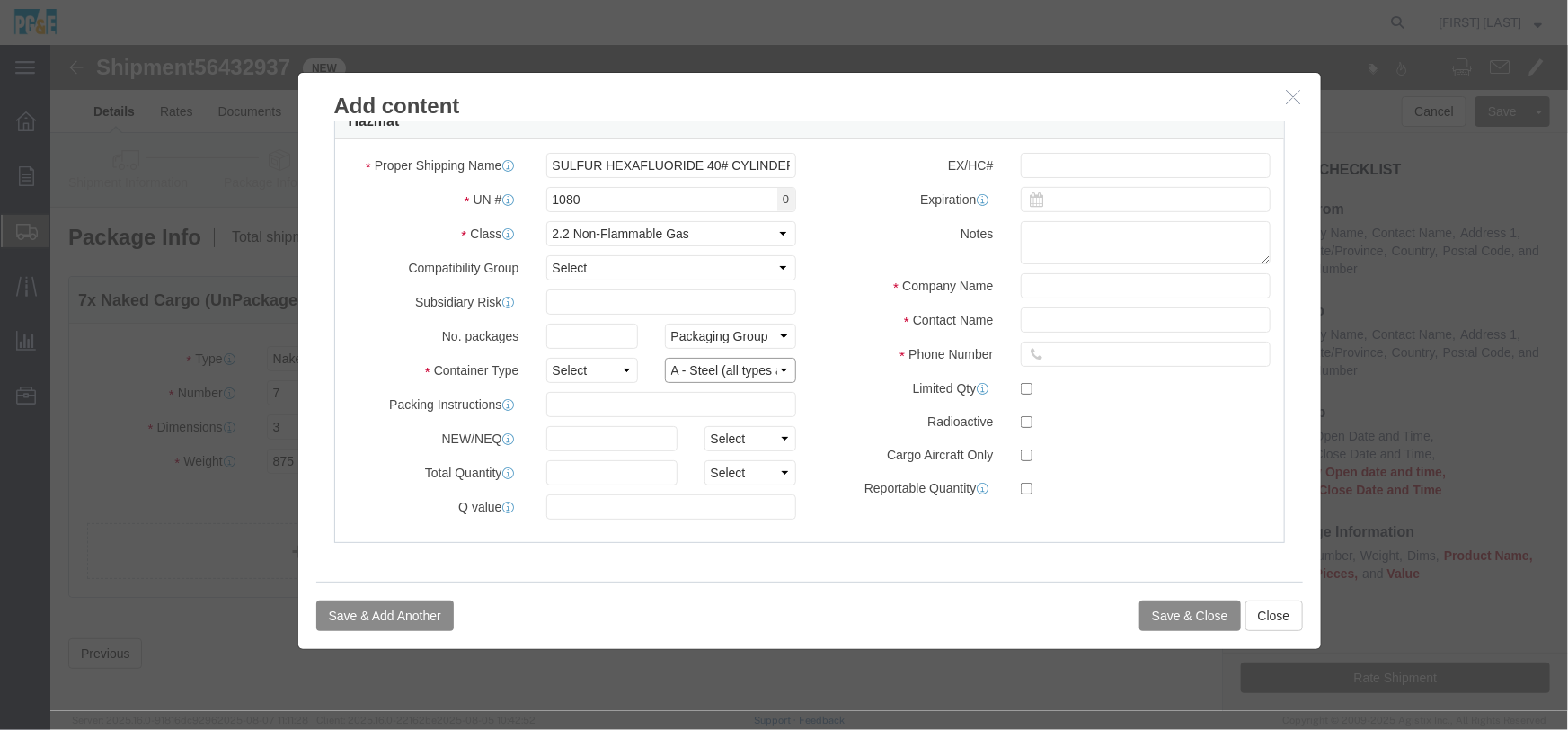 click on "Container Material A - Steel (all types and surface treatments) B - Aluminum C - Natural Wood D - Plywood F - Reconstituted Wood G - Fiberboard H - Plastic Material L - Textile M - Paper, multi-wall N - Metal (other than steel or aluminum) None P - Glass, porcelain or stoneware (not used in these Regulations)" 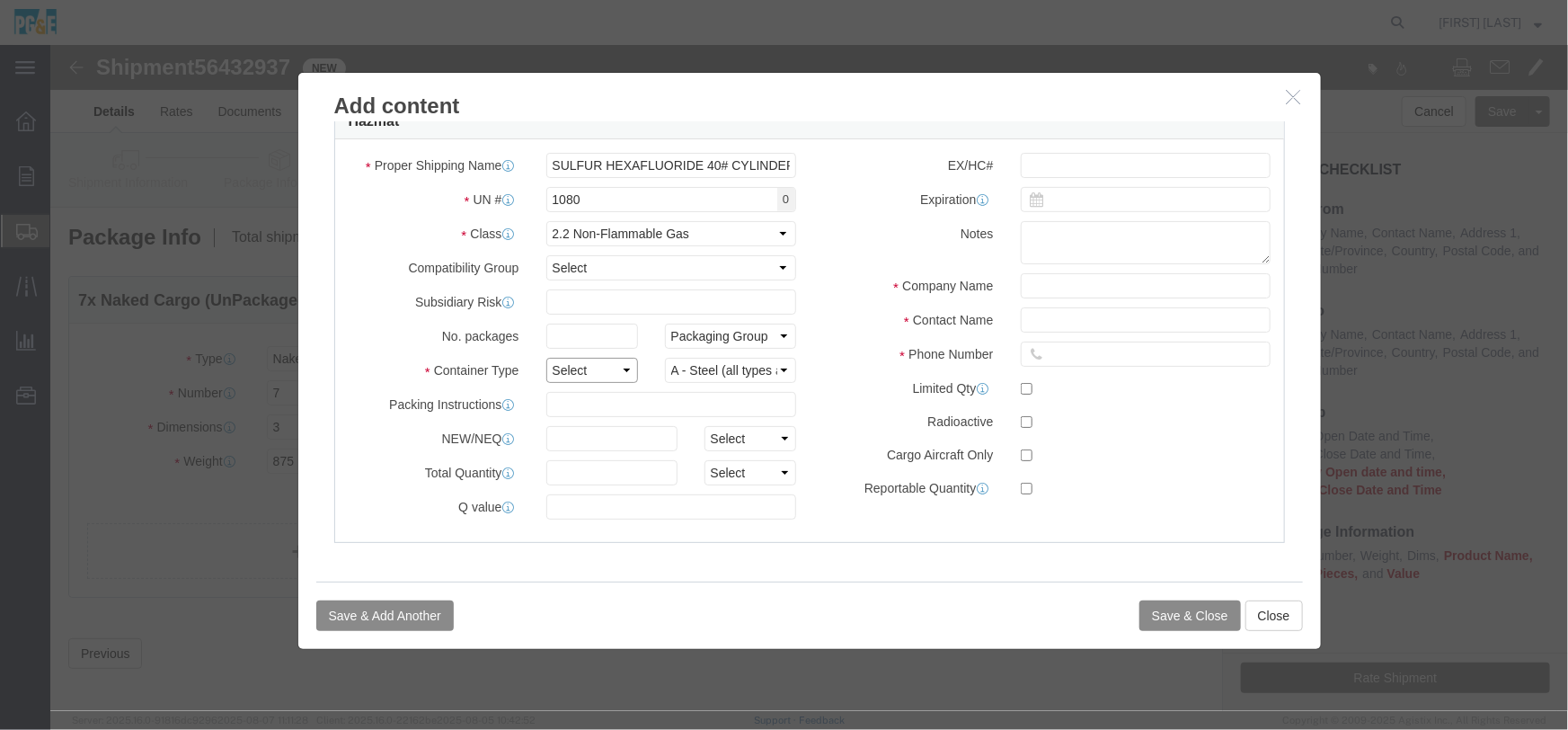 click on "Select 1 - Drums 2 - Reserved 3 - Jerricans 4 - Boxes 5 - Bags 6 - Composite Packaging None" 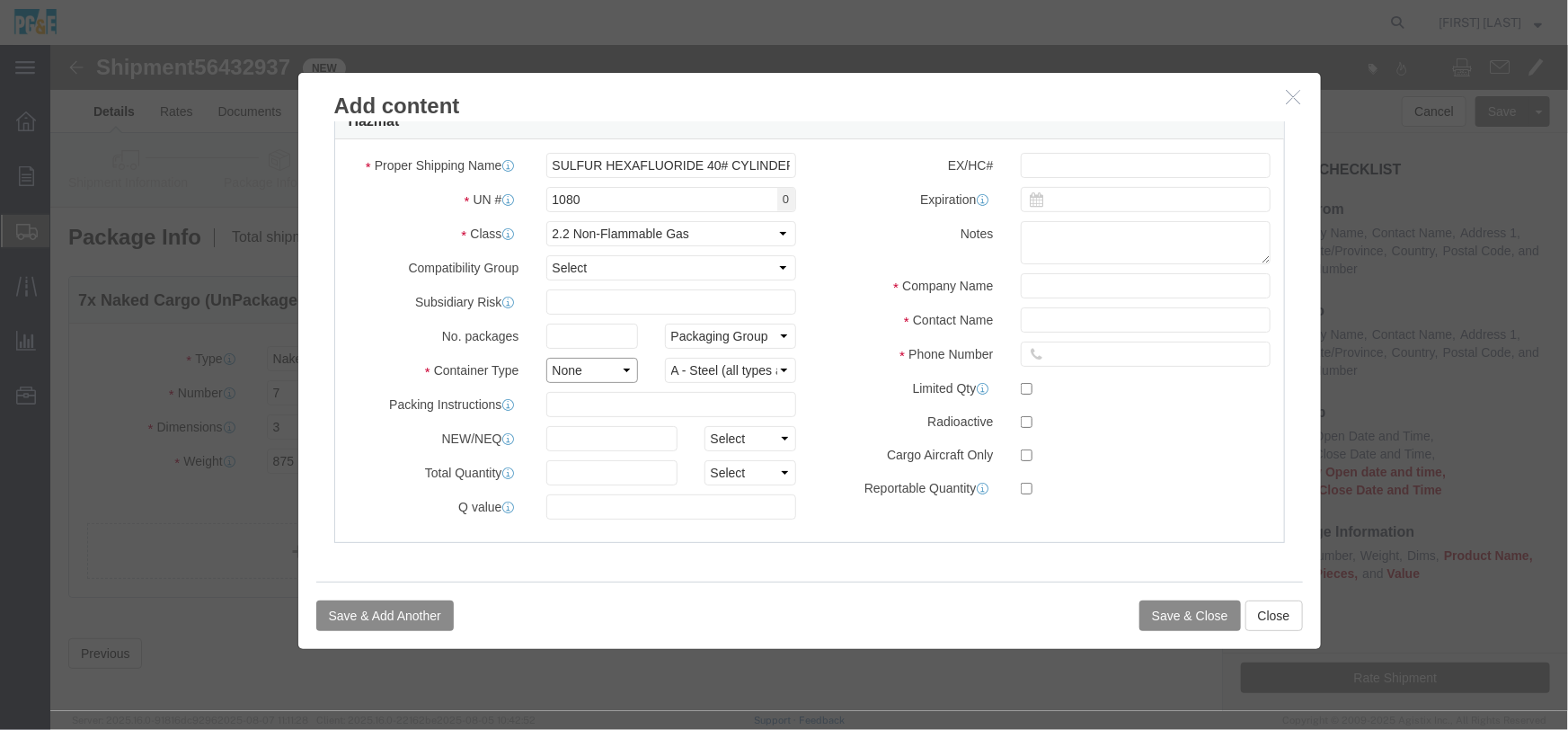 click on "Select 1 - Drums 2 - Reserved 3 - Jerricans 4 - Boxes 5 - Bags 6 - Composite Packaging None" 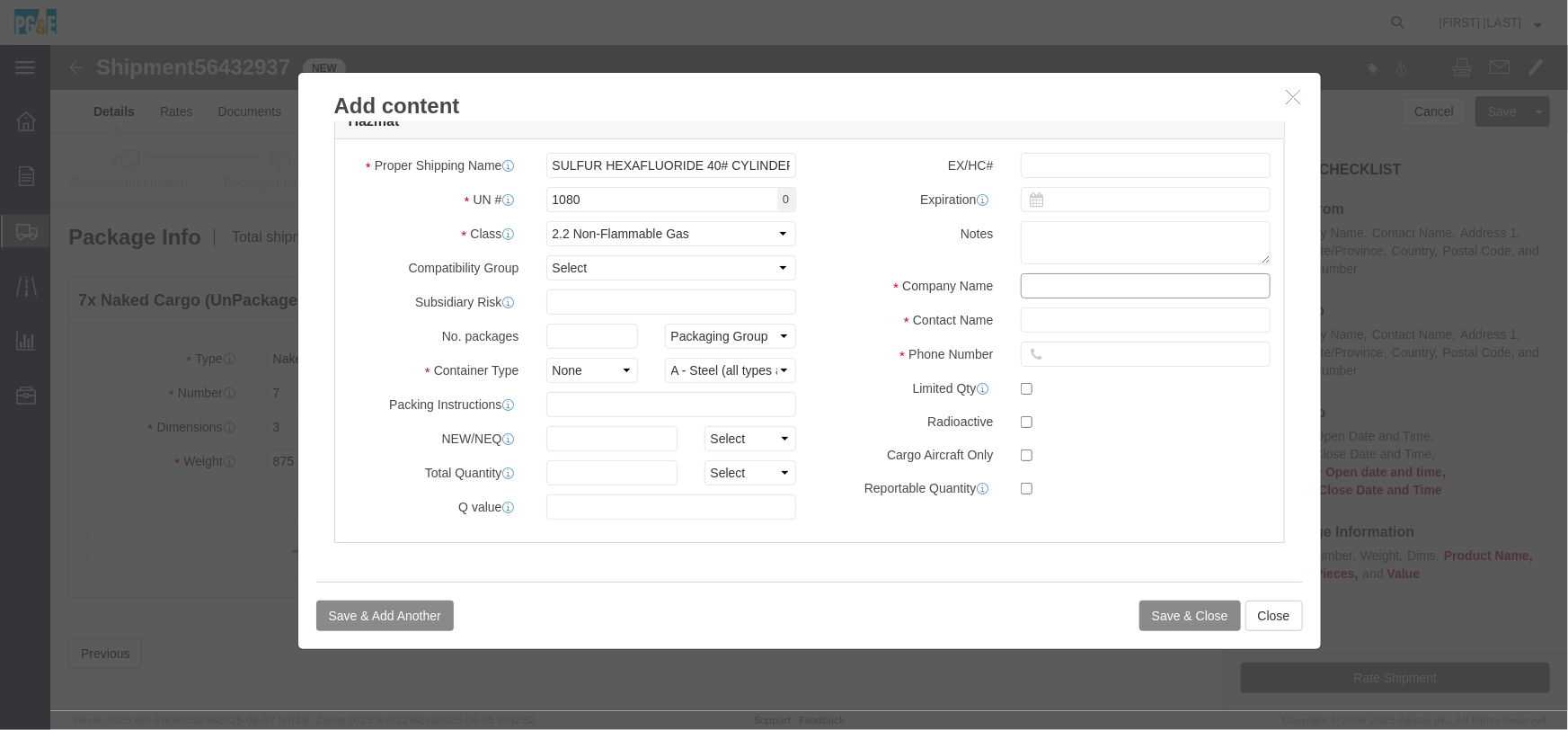 click 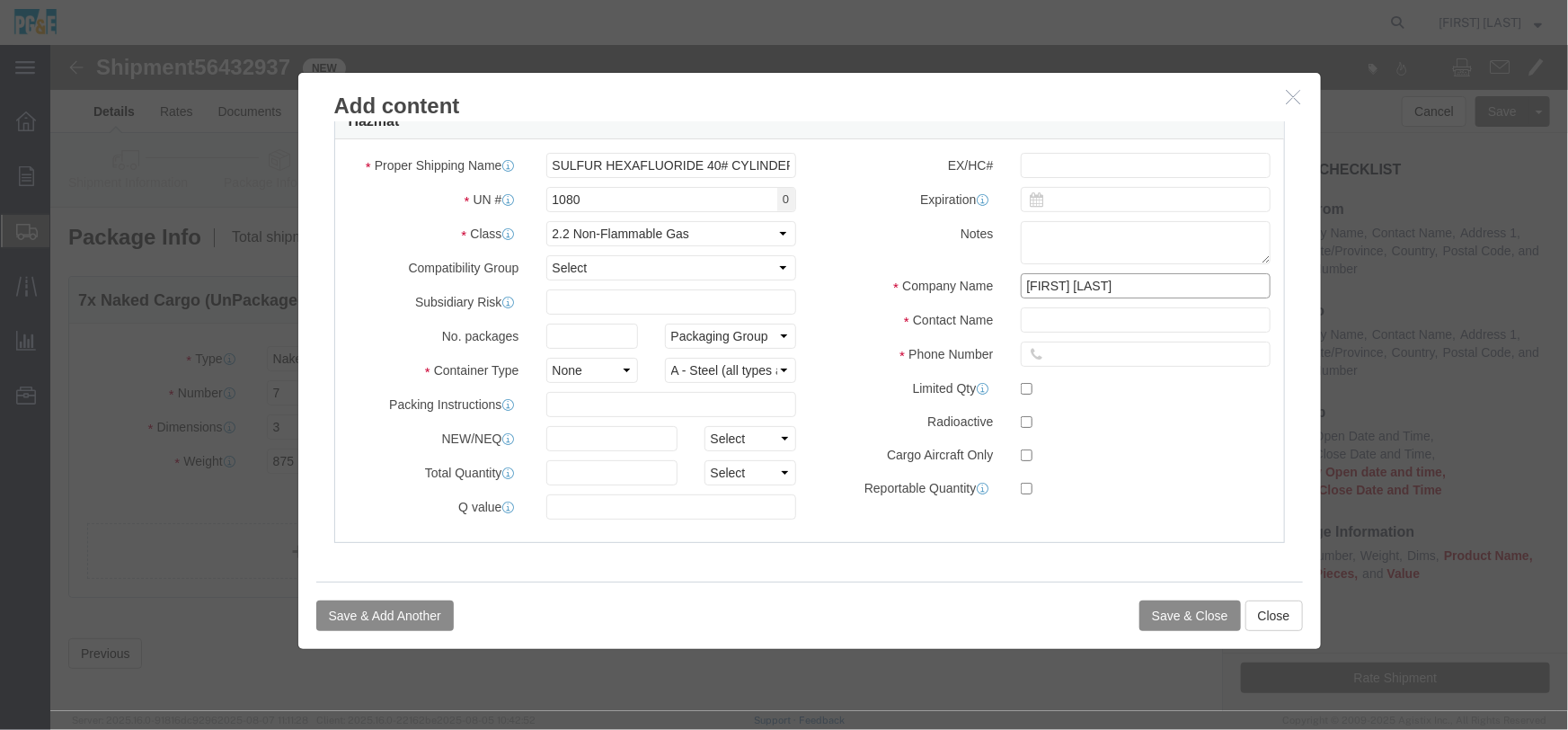 drag, startPoint x: 992, startPoint y: 239, endPoint x: 995, endPoint y: 254, distance: 15.29706 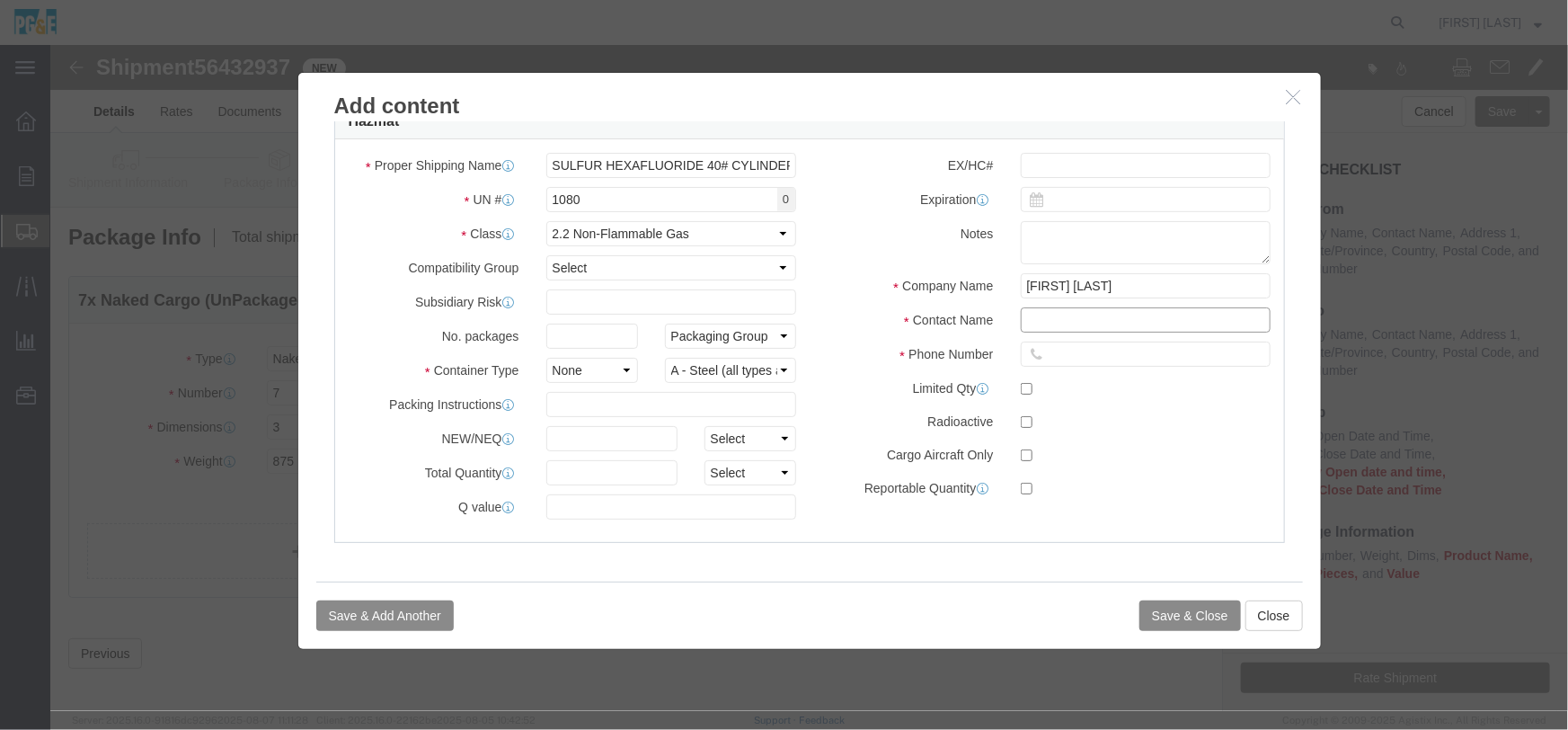 click 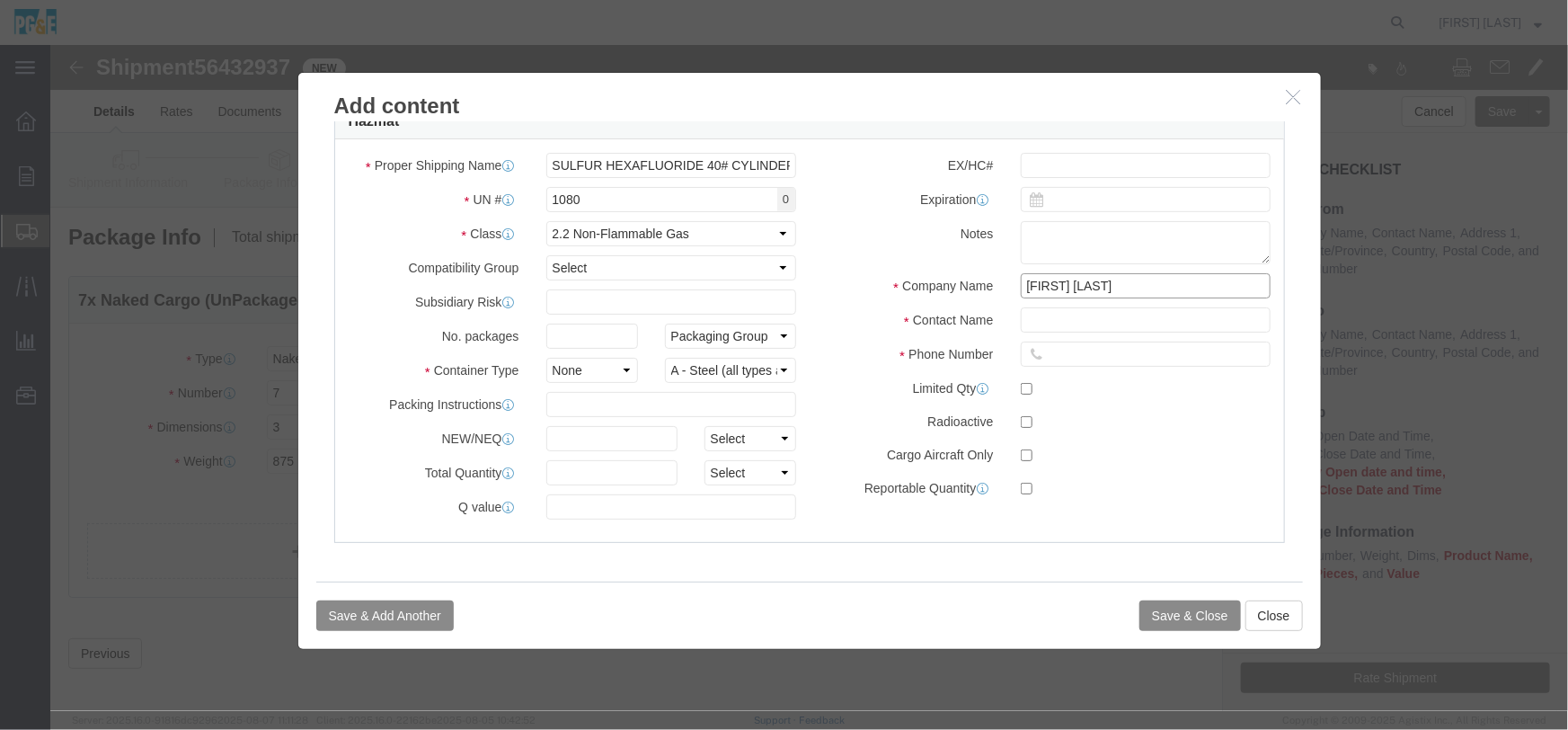 drag, startPoint x: 1096, startPoint y: 237, endPoint x: 740, endPoint y: 214, distance: 356.7422 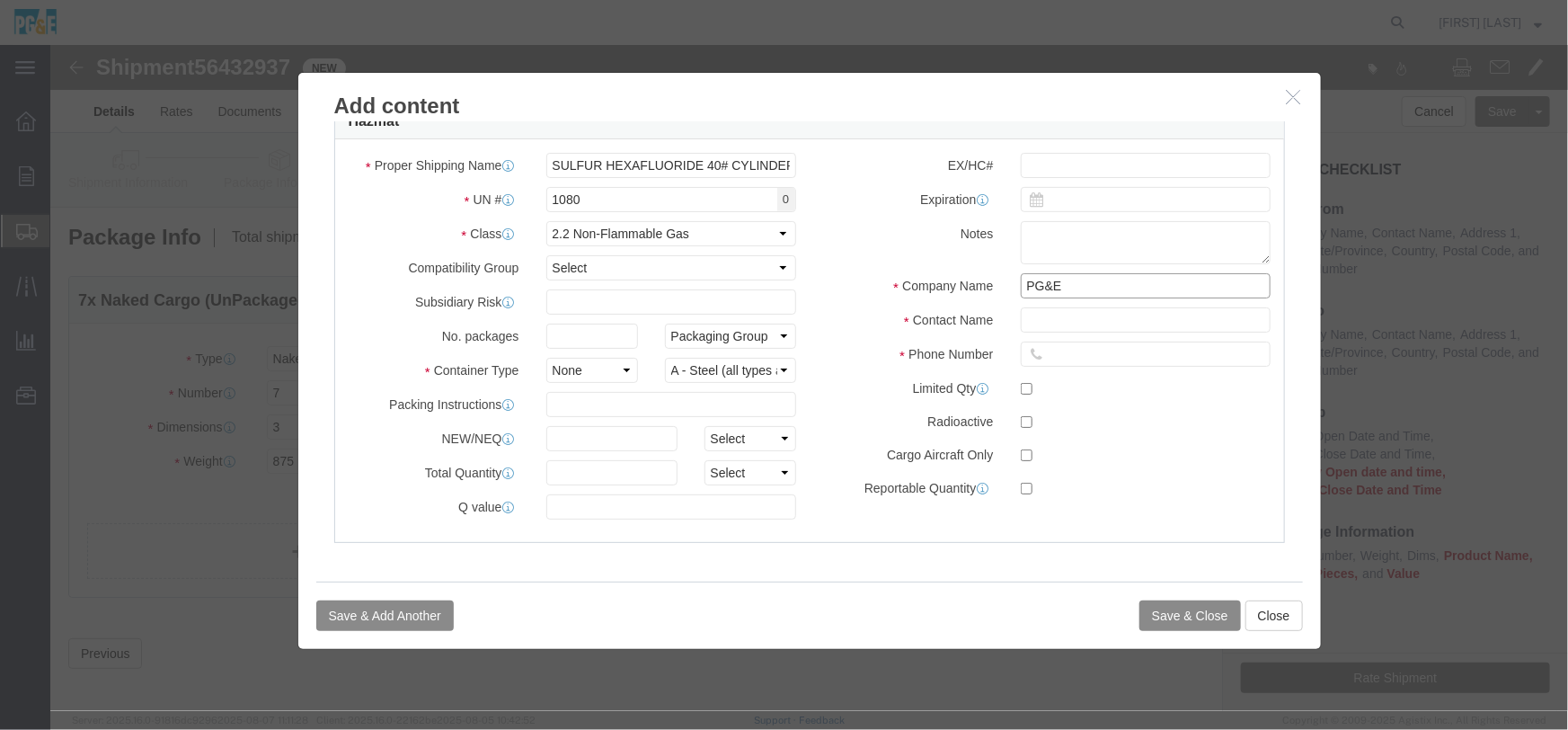 type on "PG&E" 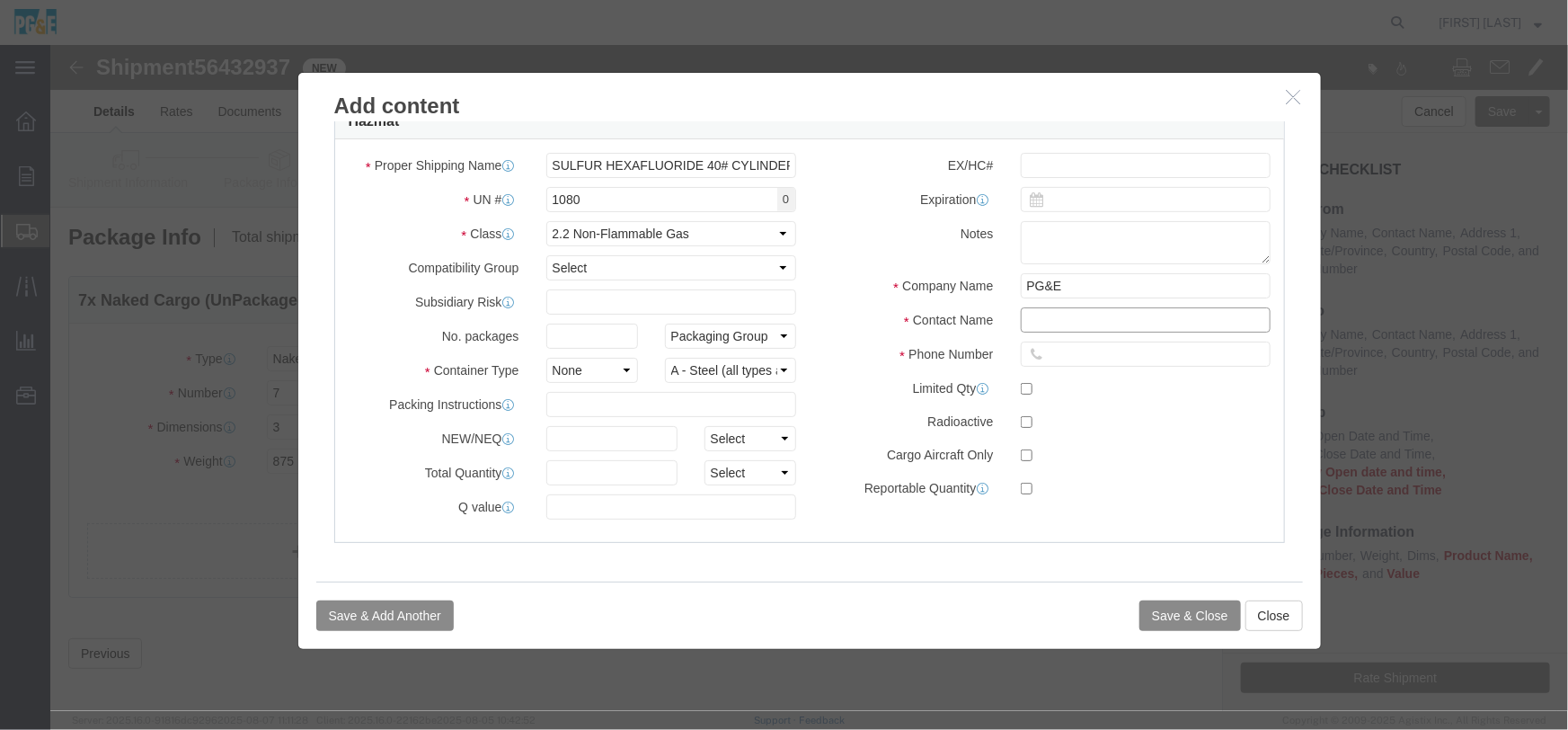 paste on "[FIRST] [LAST]" 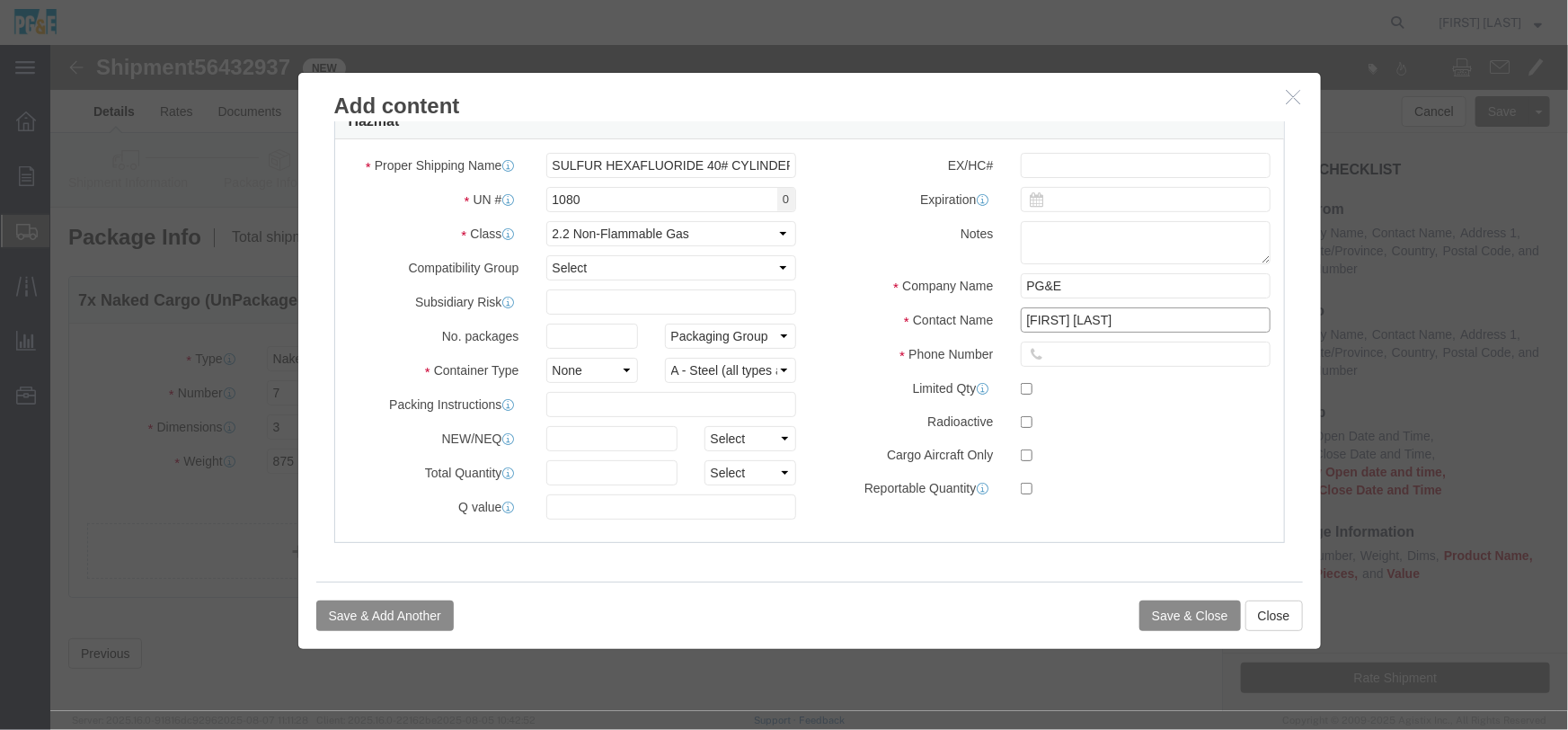 type on "[FIRST] [LAST]" 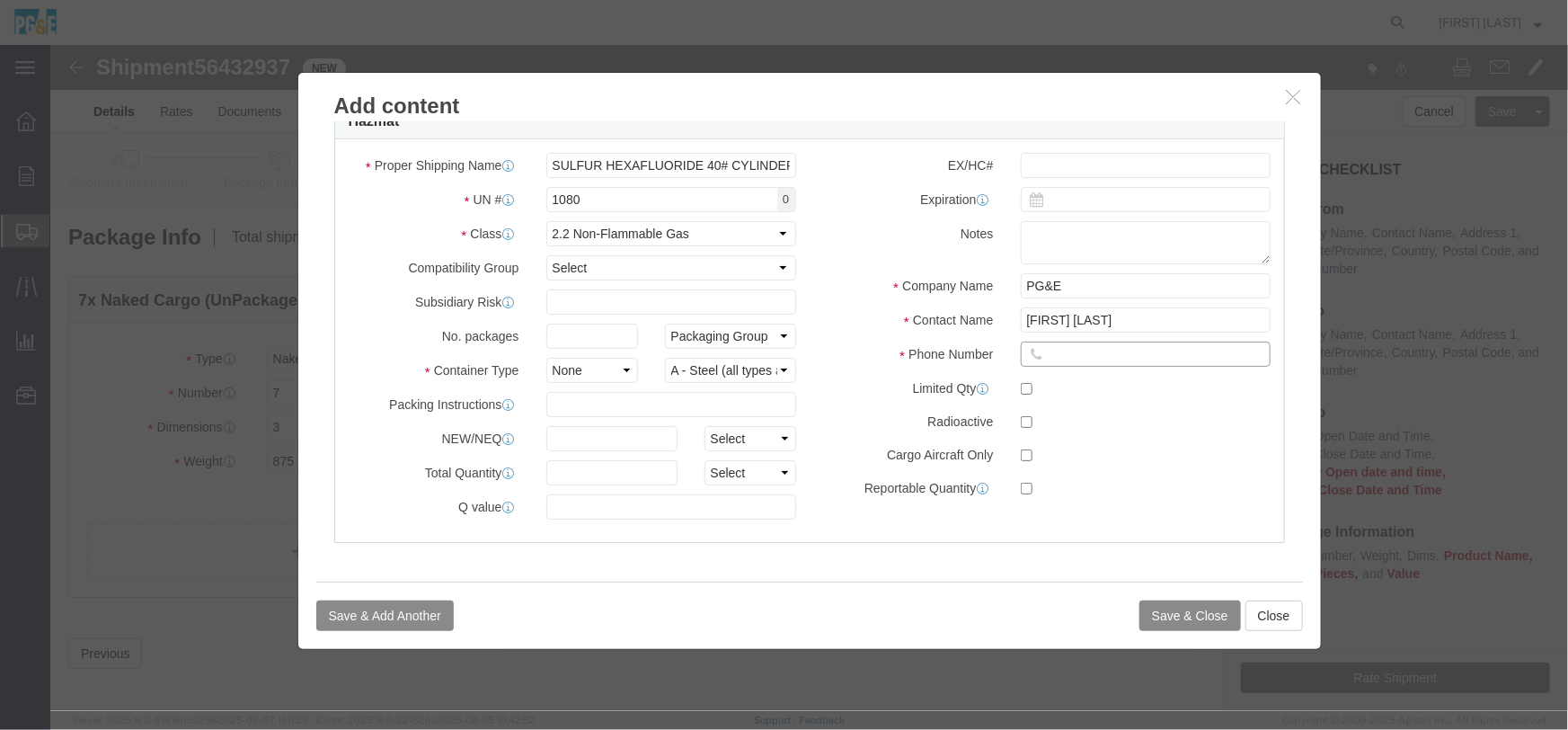 click 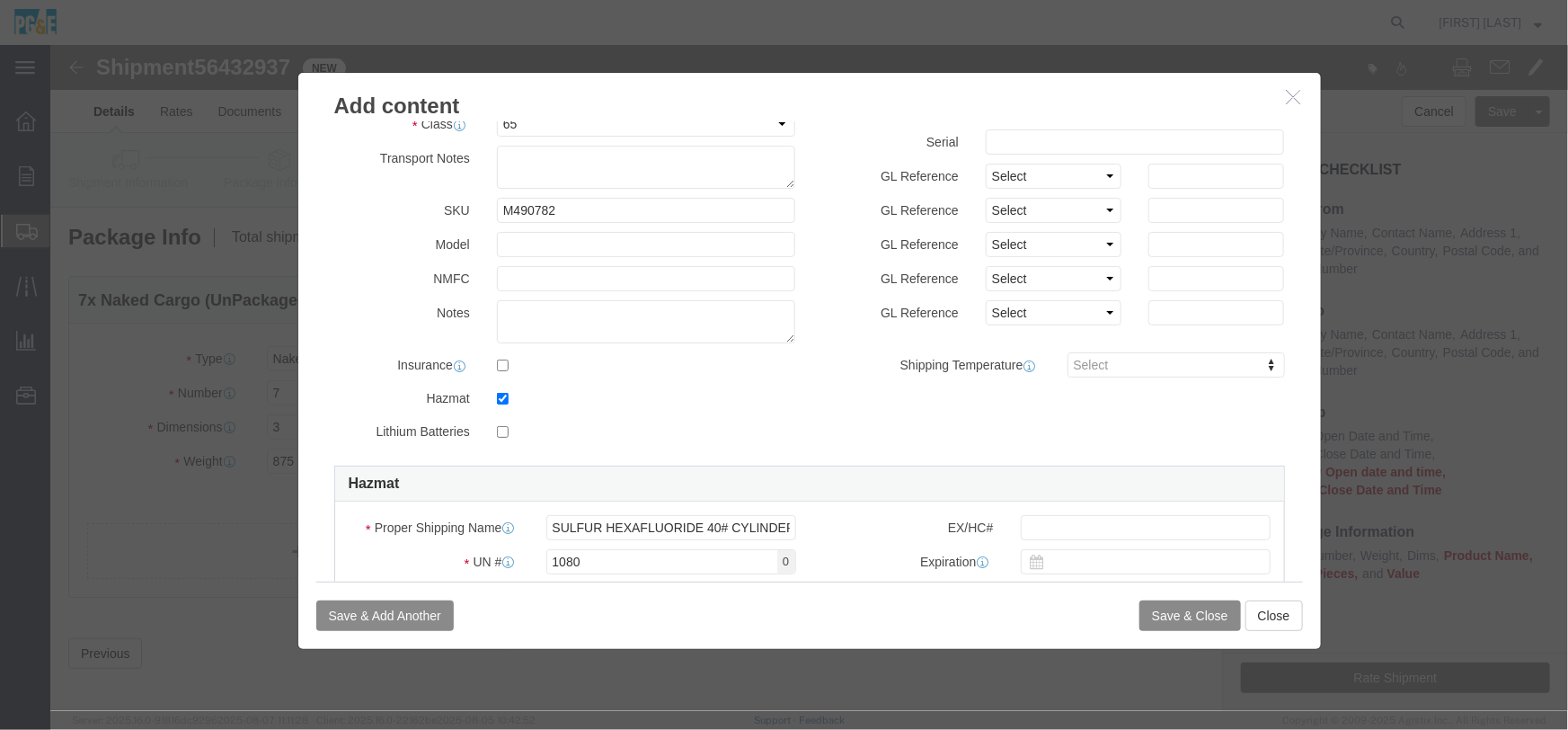 scroll, scrollTop: 523, scrollLeft: 0, axis: vertical 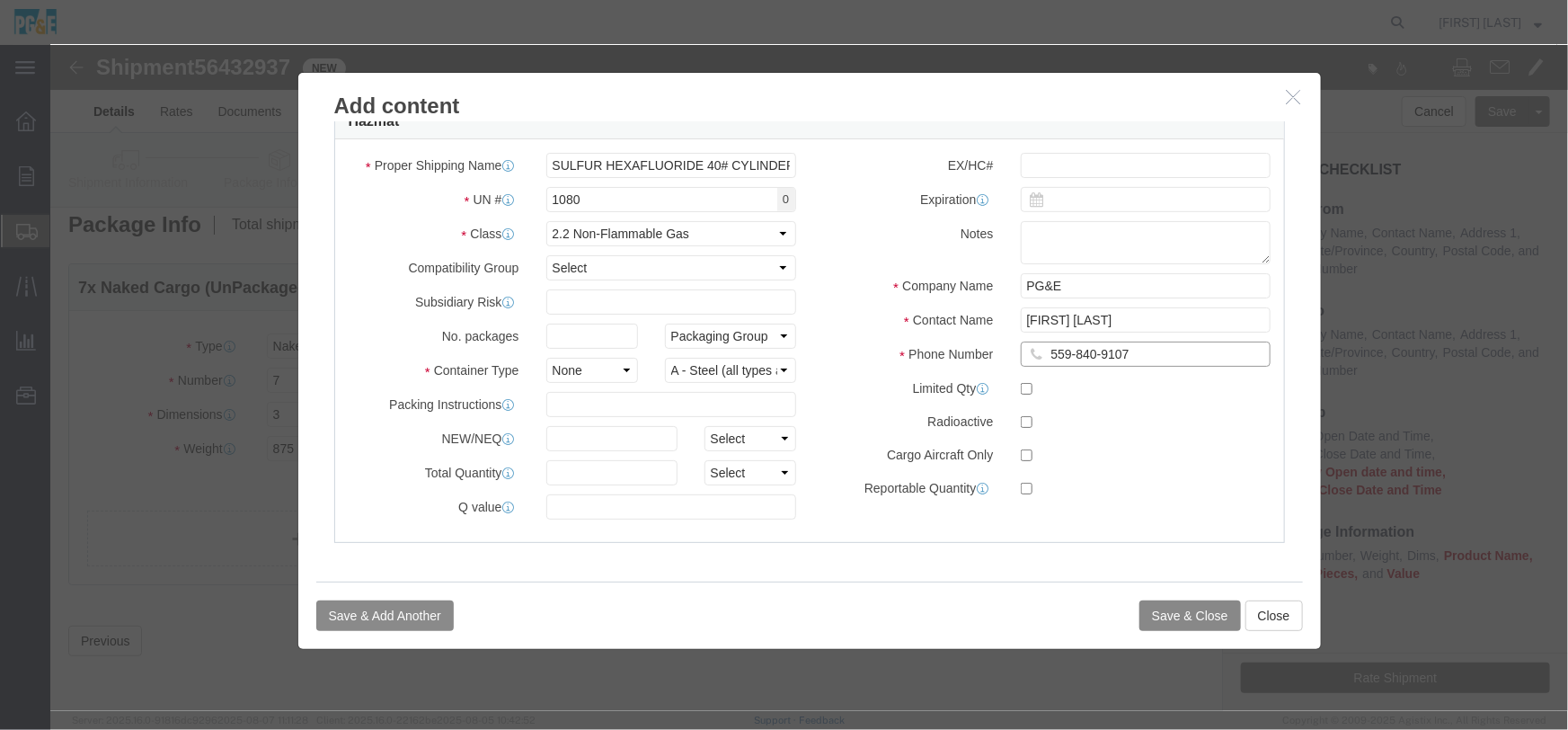 type on "559-840-9107" 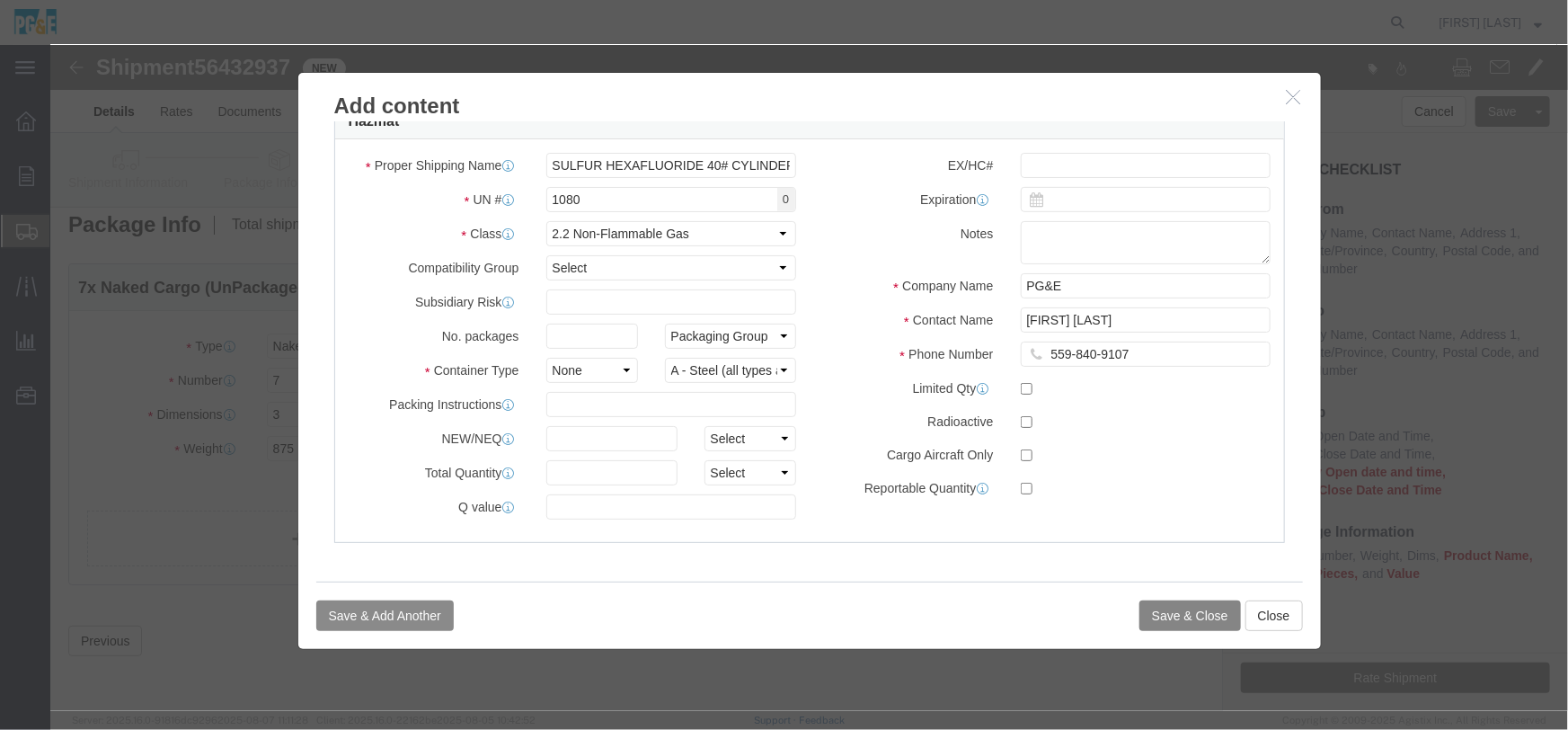 drag, startPoint x: 1122, startPoint y: 566, endPoint x: 1107, endPoint y: 554, distance: 19.209373 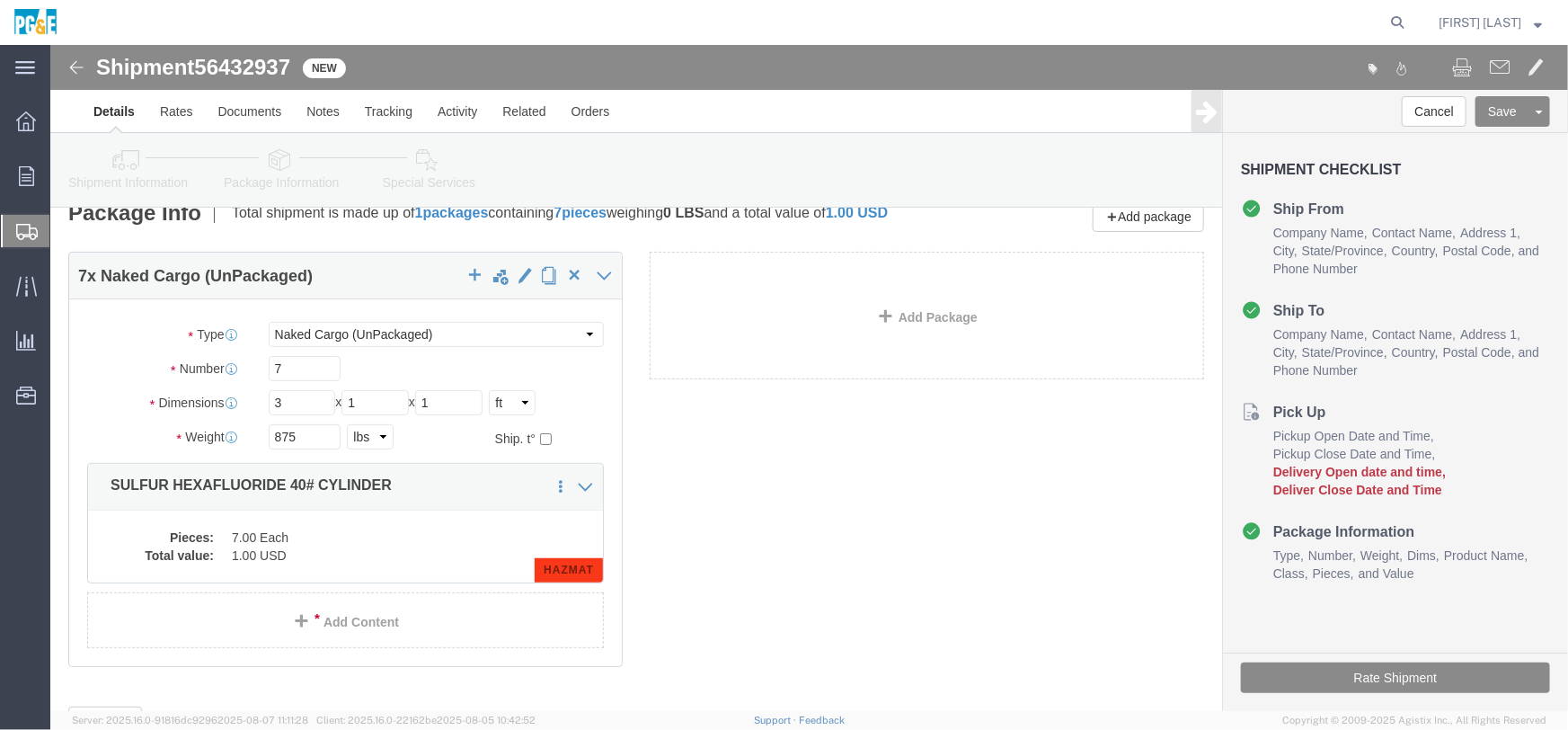 click 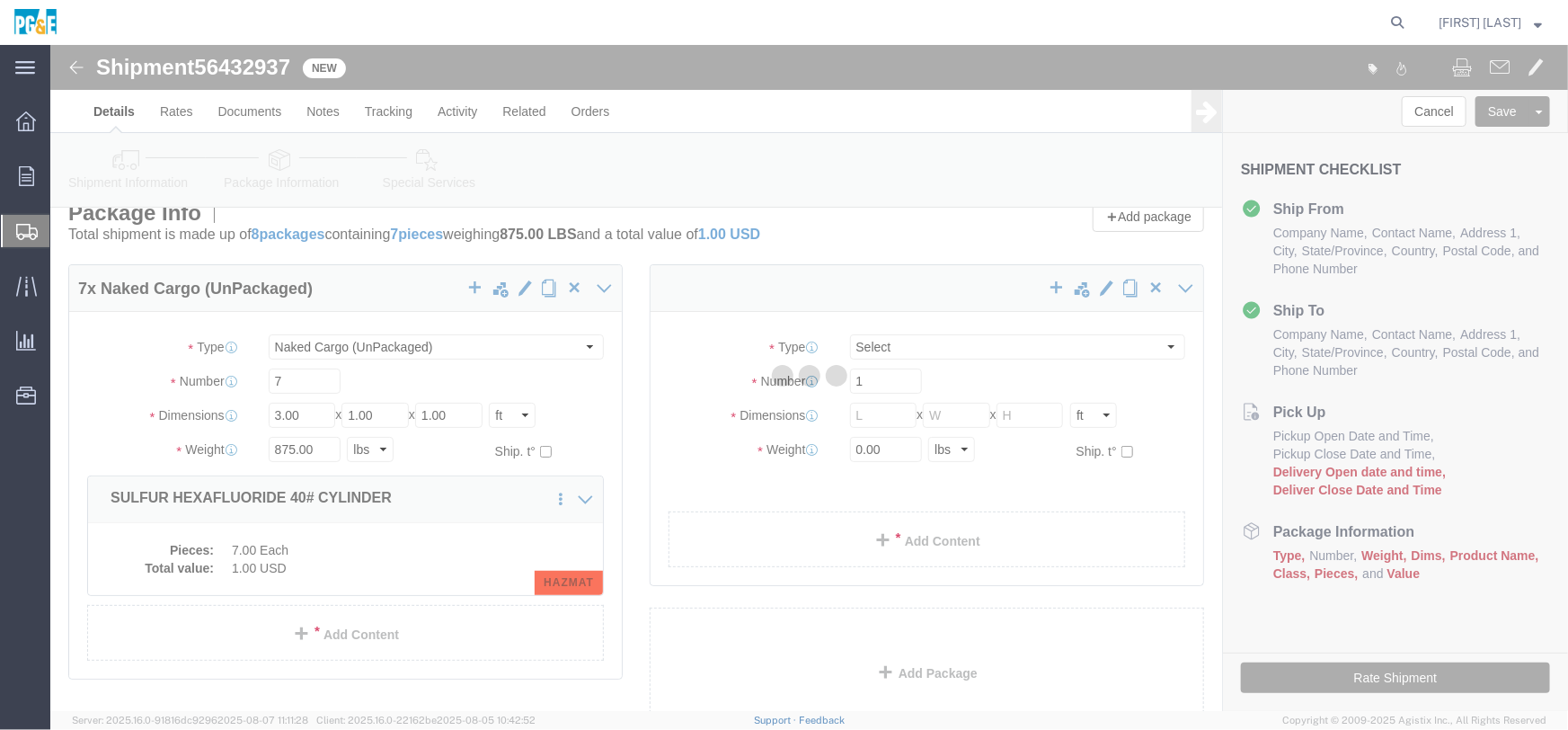 select on "NKCR" 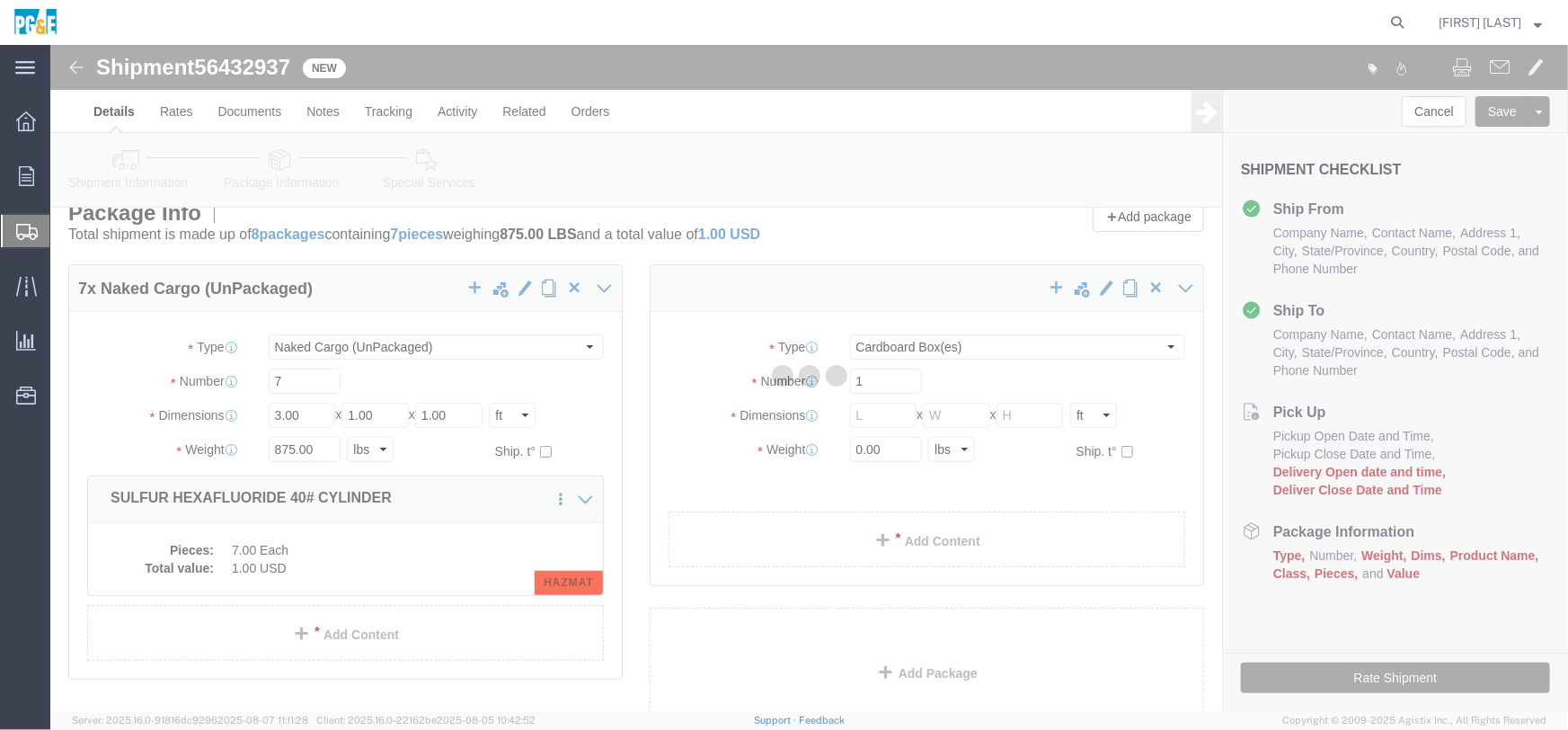 scroll, scrollTop: 14, scrollLeft: 0, axis: vertical 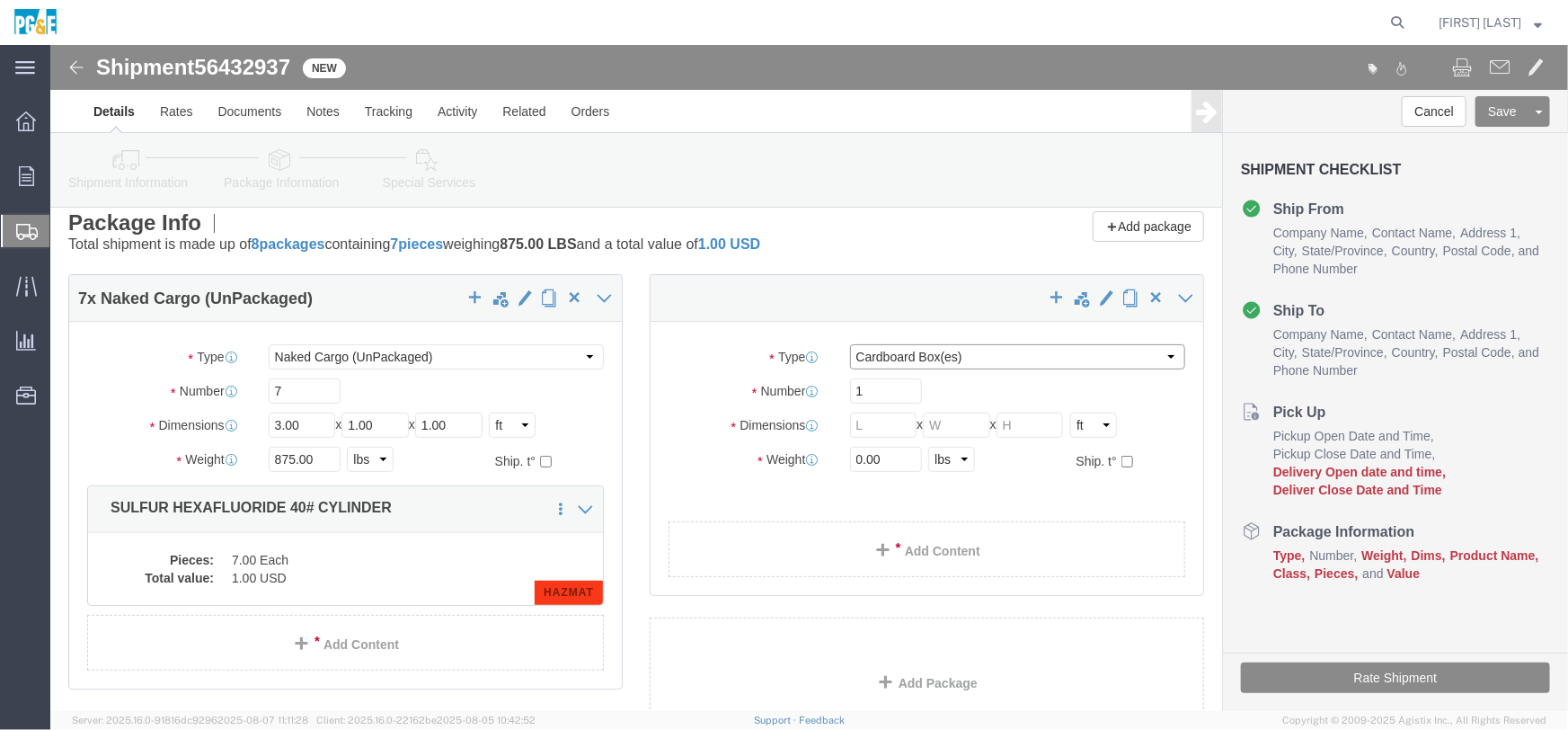 click on "Select Bulk Bundle(s) Cardboard Box(es) Carton(s) Crate(s) Drum(s) (Fiberboard) Drum(s) (Metal) Drum(s) (Plastic) Envelope Naked Cargo (UnPackaged) Pallet(s) Oversized (Not Stackable) Pallet(s) Oversized (Stackable) Pallet(s) Standard (Not Stackable) Pallet(s) Standard (Stackable) Roll(s) Your Packaging" 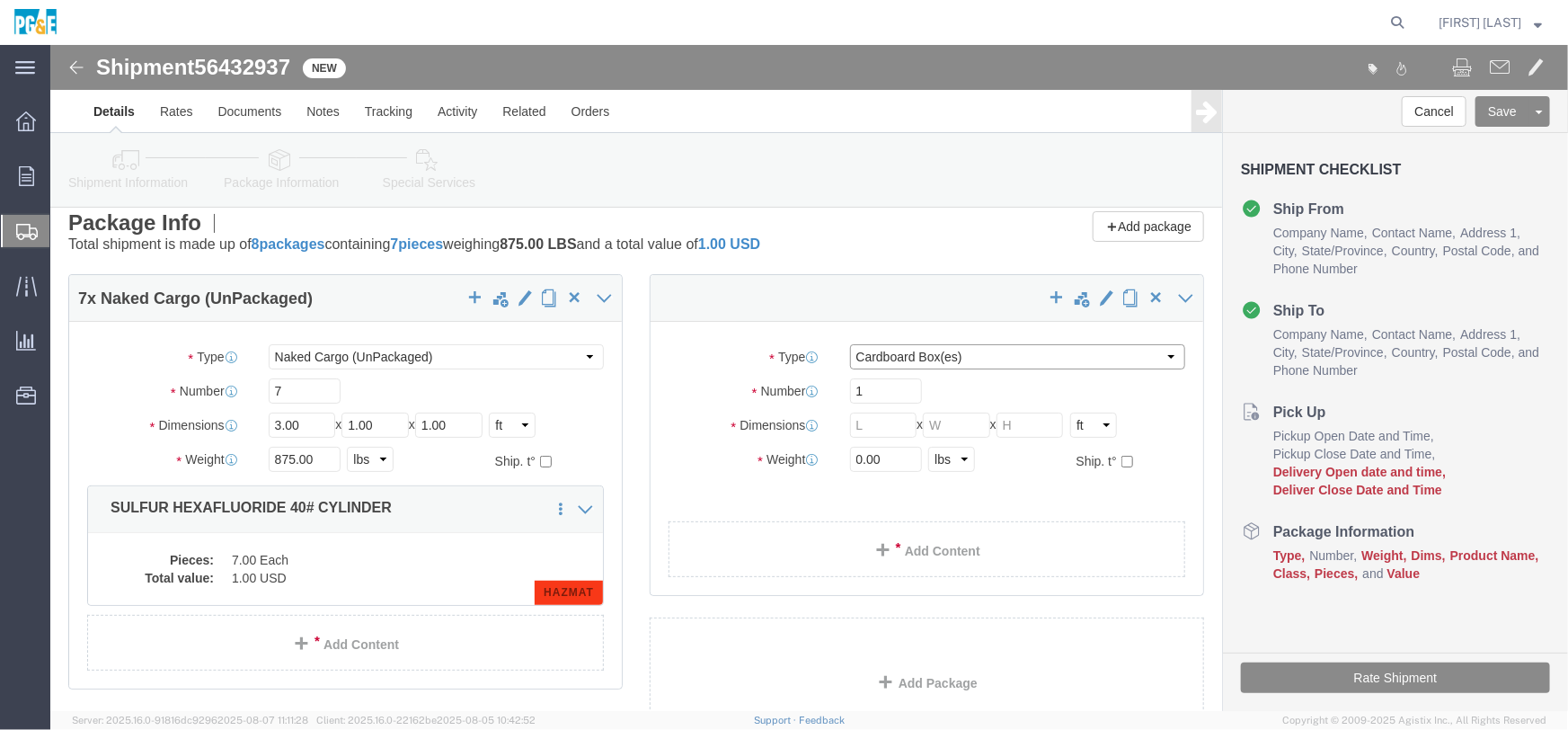 select on "NKCR" 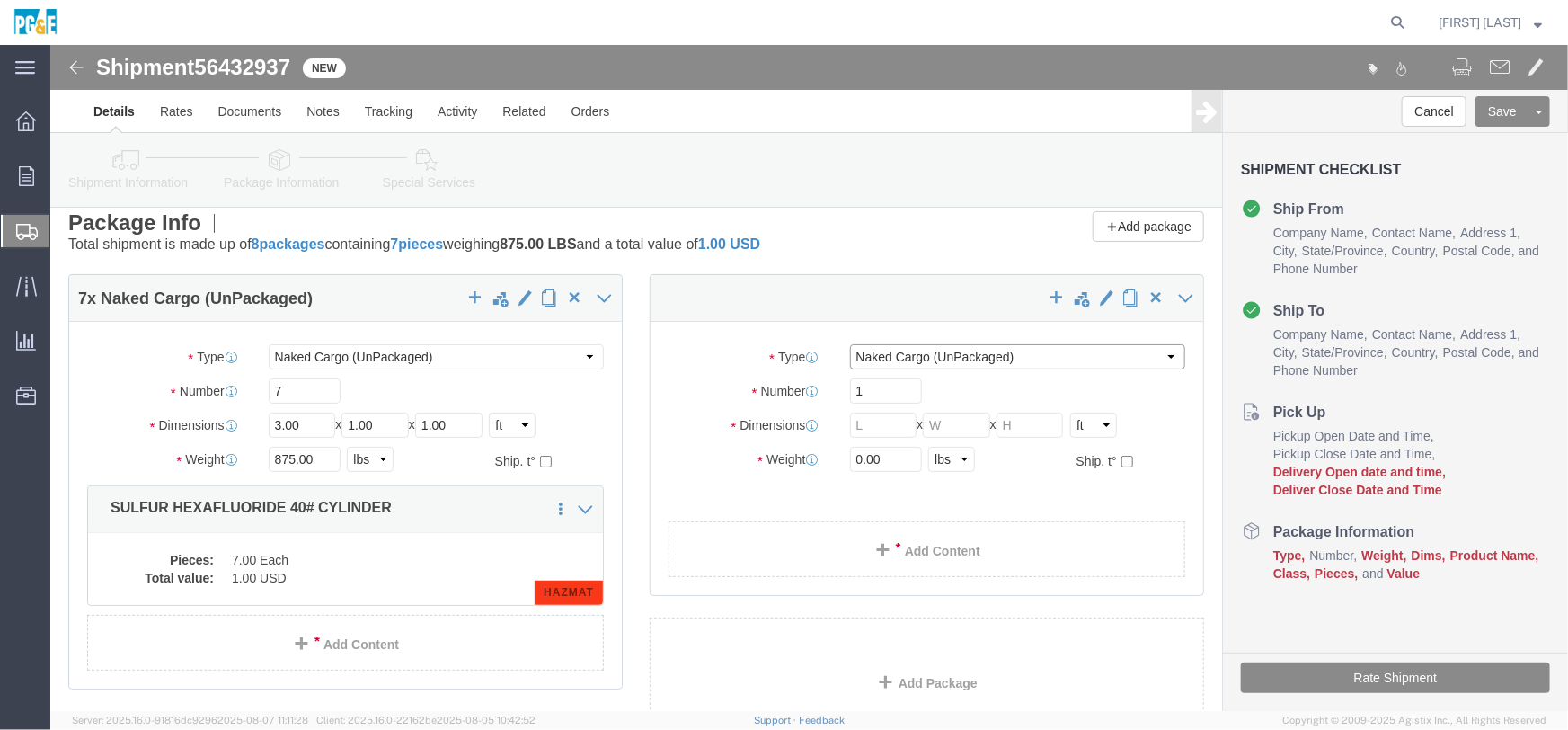 click on "Select Bulk Bundle(s) Cardboard Box(es) Carton(s) Crate(s) Drum(s) (Fiberboard) Drum(s) (Metal) Drum(s) (Plastic) Envelope Naked Cargo (UnPackaged) Pallet(s) Oversized (Not Stackable) Pallet(s) Oversized (Stackable) Pallet(s) Standard (Not Stackable) Pallet(s) Standard (Stackable) Roll(s) Your Packaging" 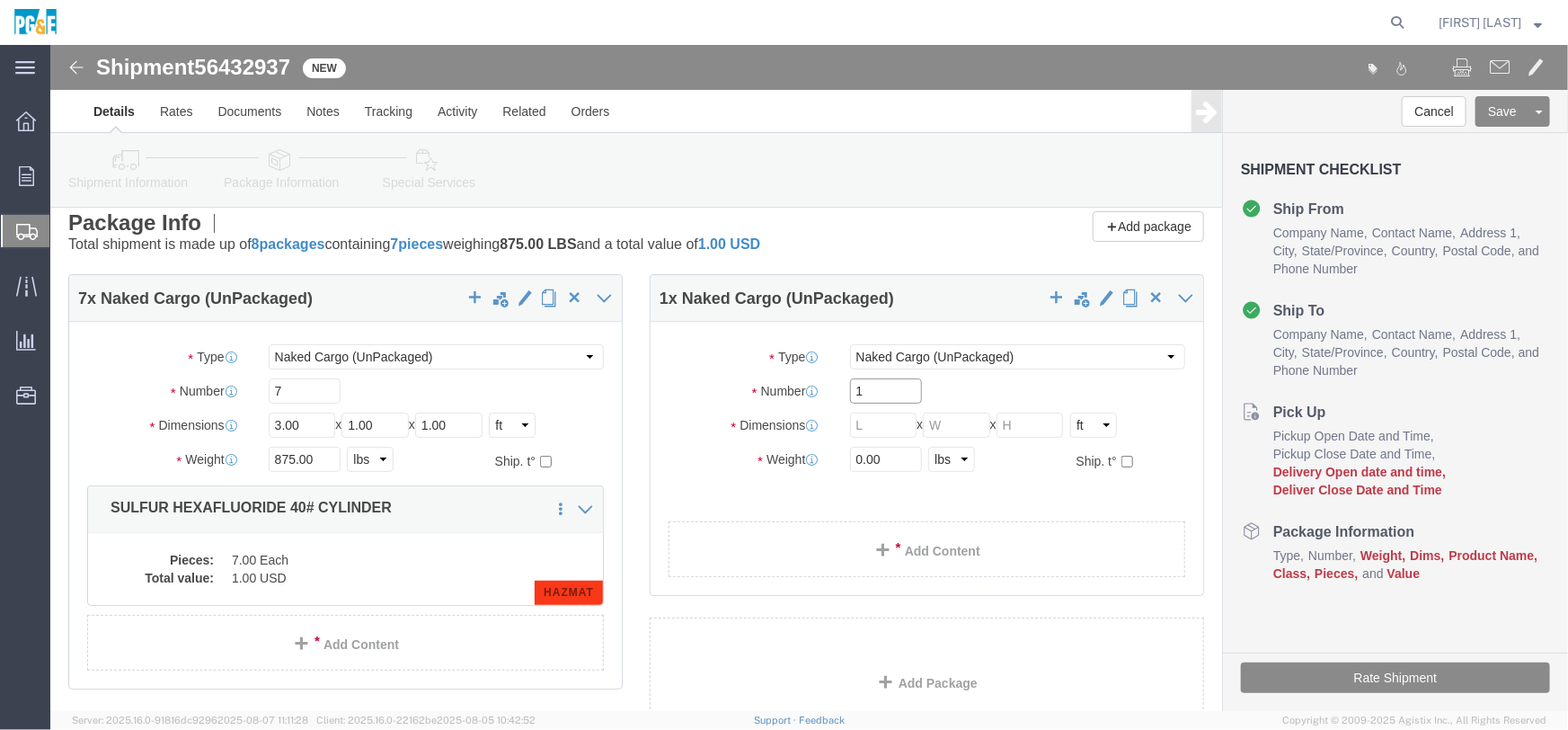 drag, startPoint x: 824, startPoint y: 347, endPoint x: 715, endPoint y: 347, distance: 109 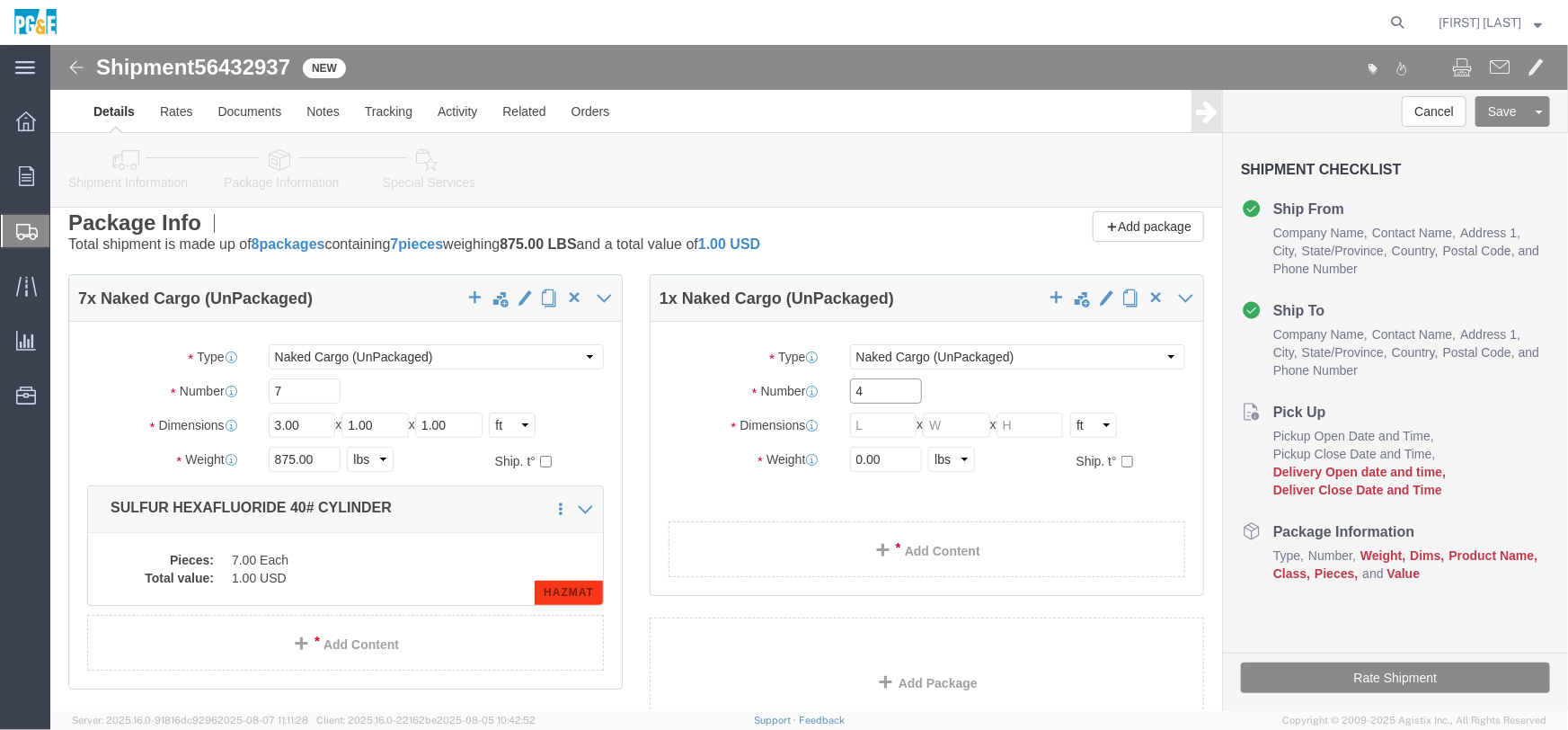 type on "4" 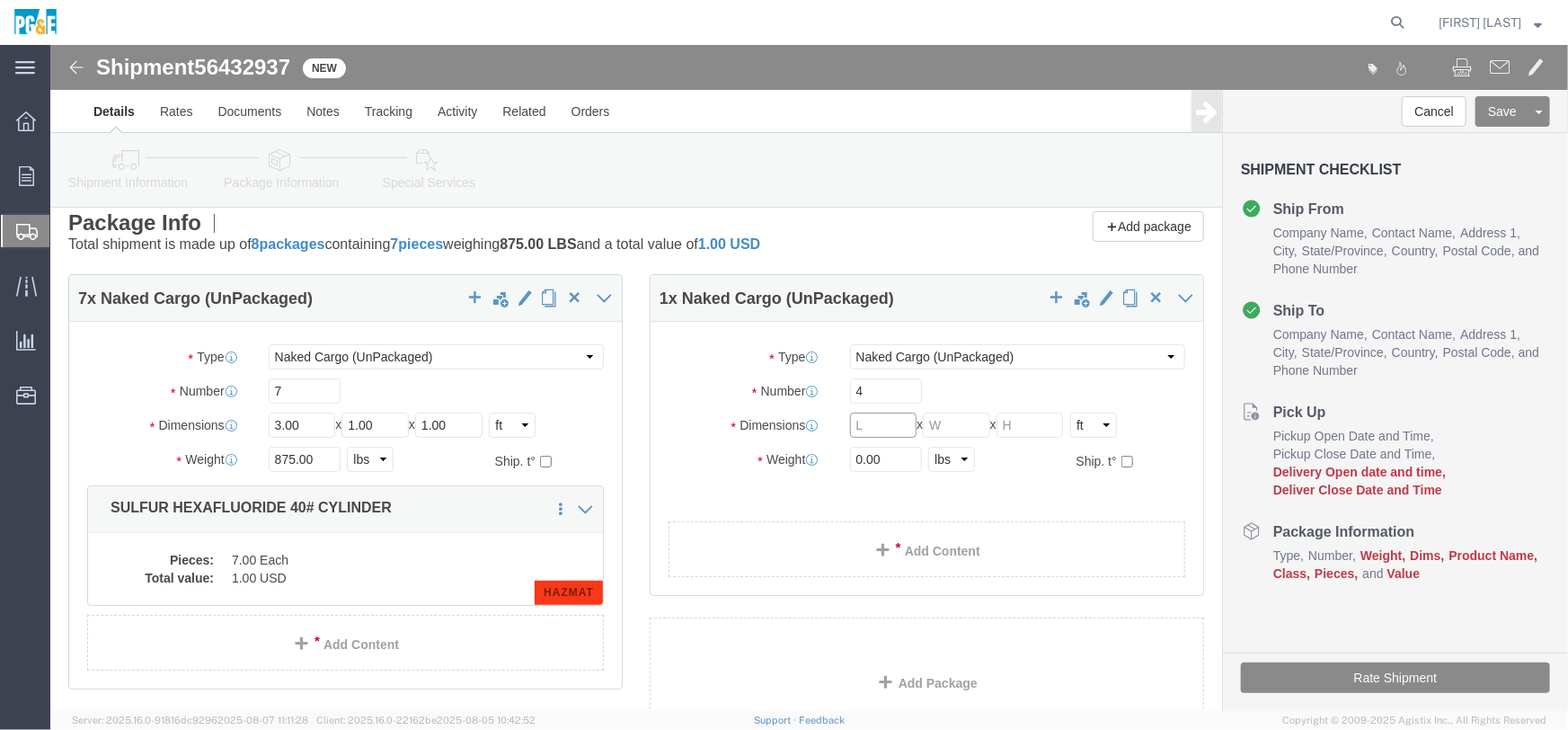 drag, startPoint x: 817, startPoint y: 378, endPoint x: 863, endPoint y: 387, distance: 46.872167 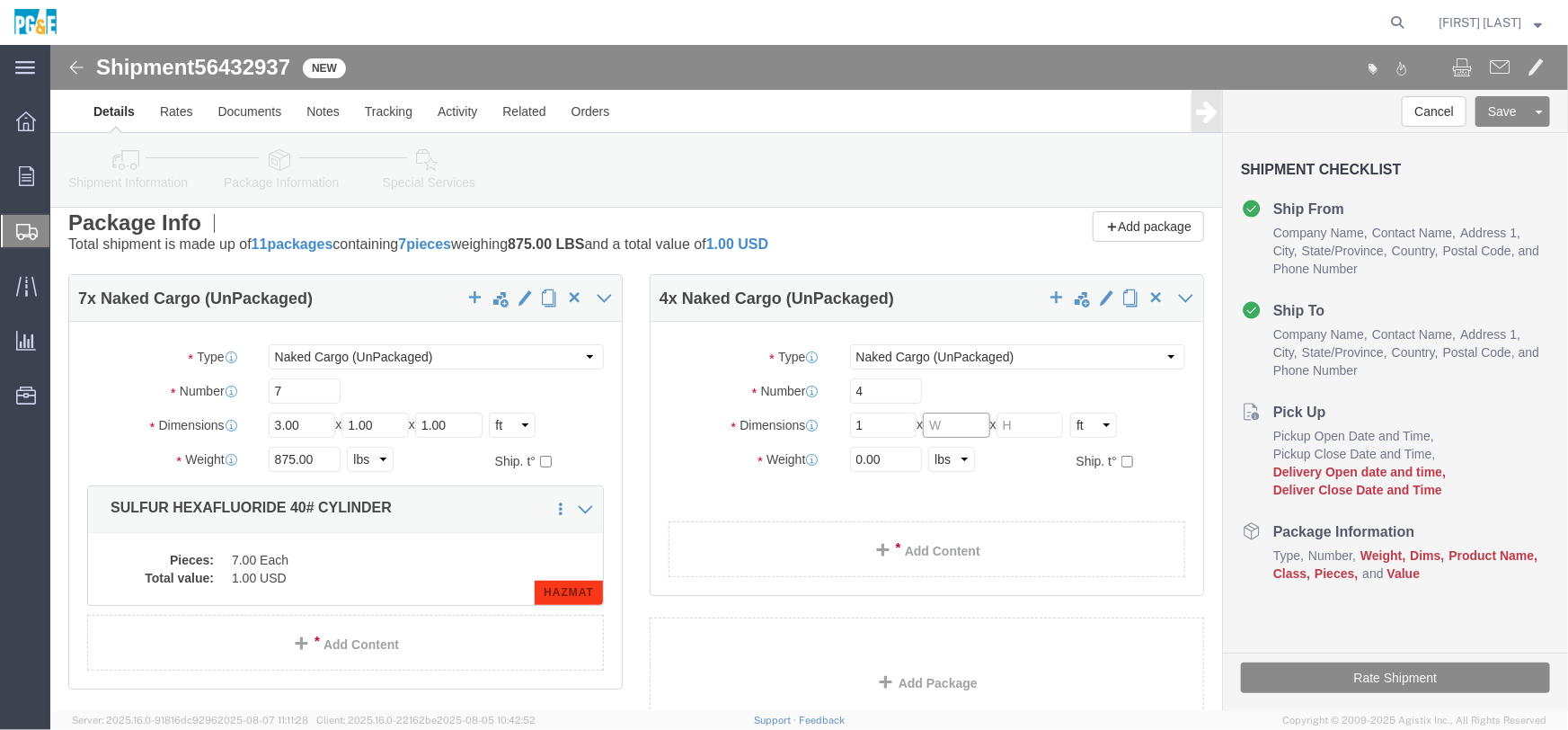click 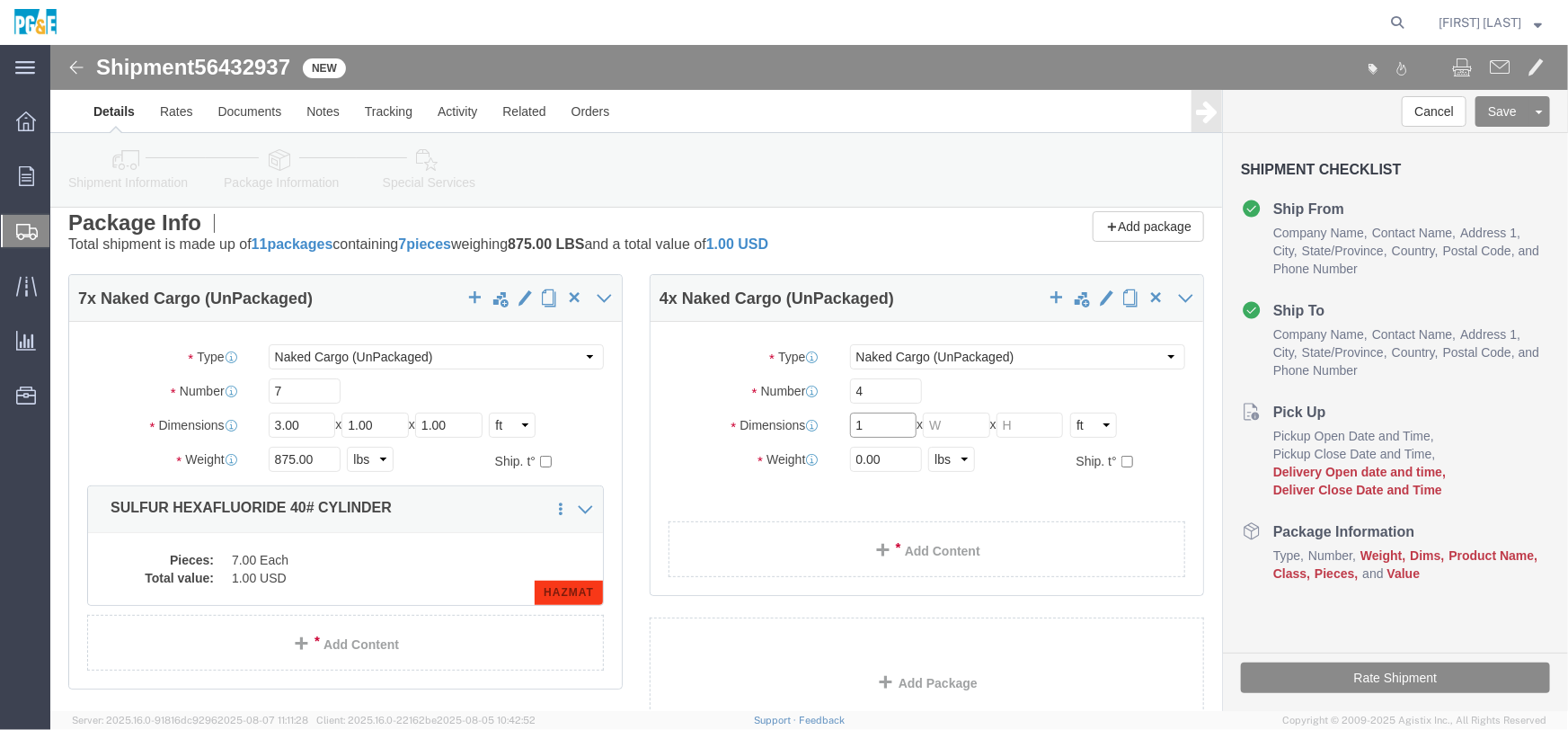 drag, startPoint x: 804, startPoint y: 368, endPoint x: 784, endPoint y: 373, distance: 20.615528 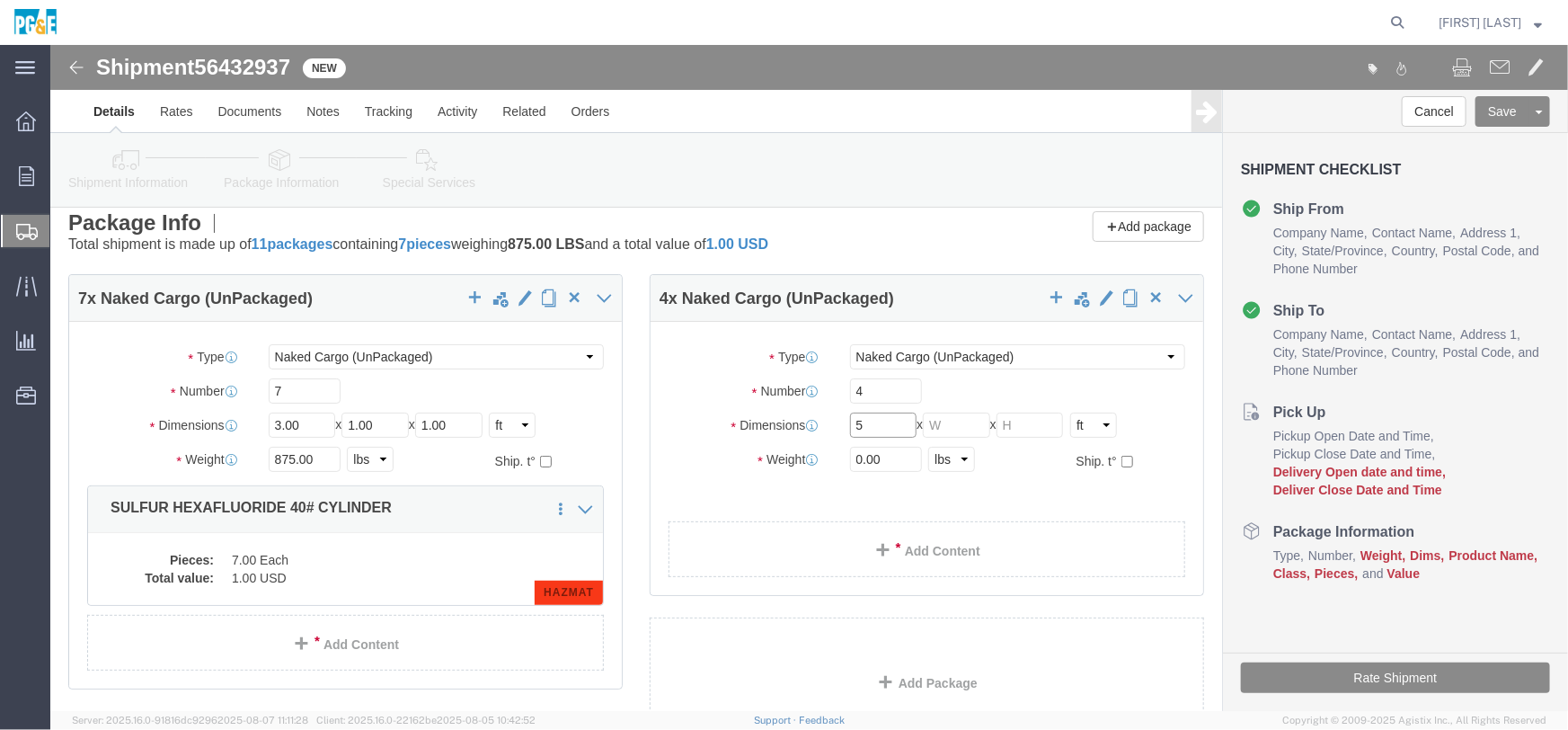 type on "5" 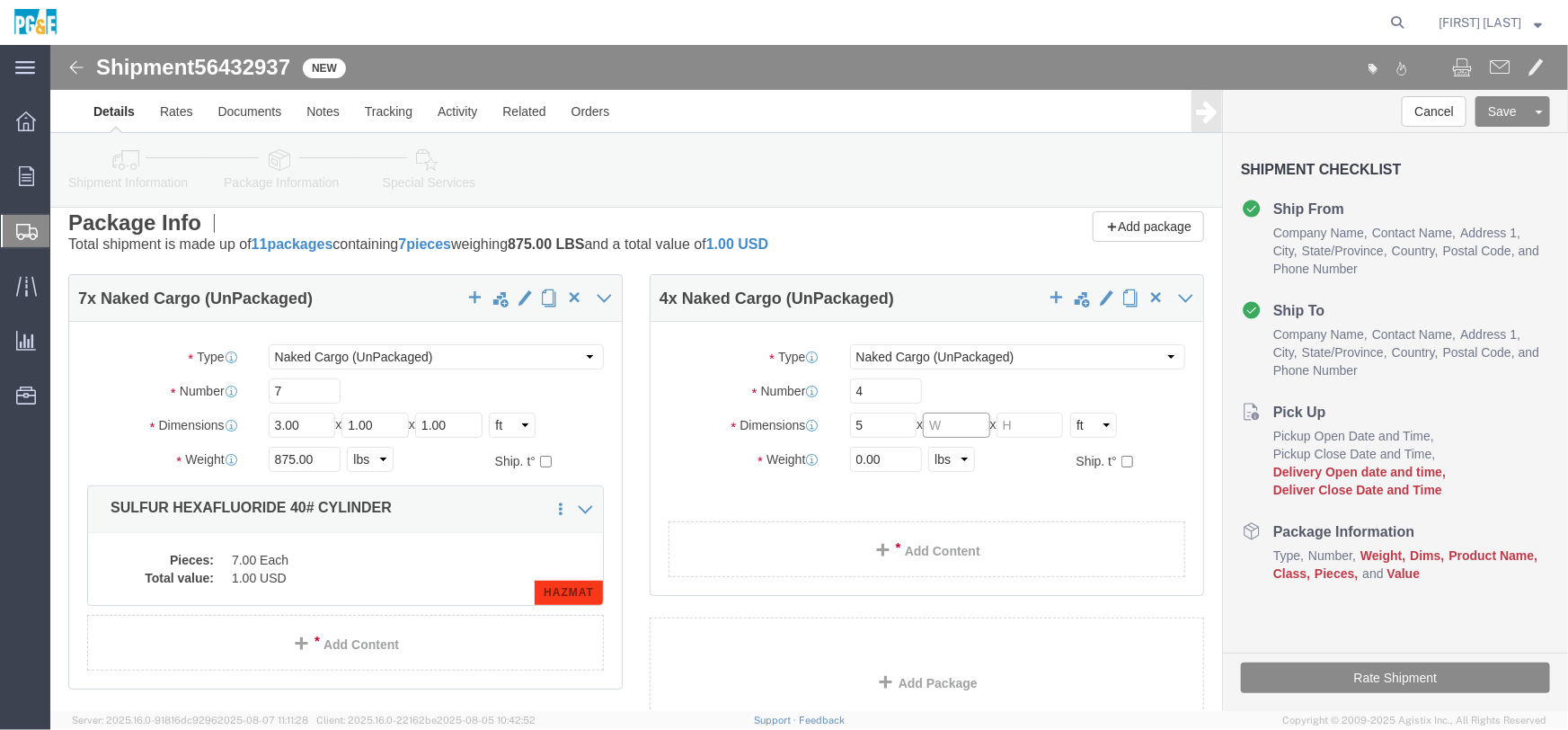 click 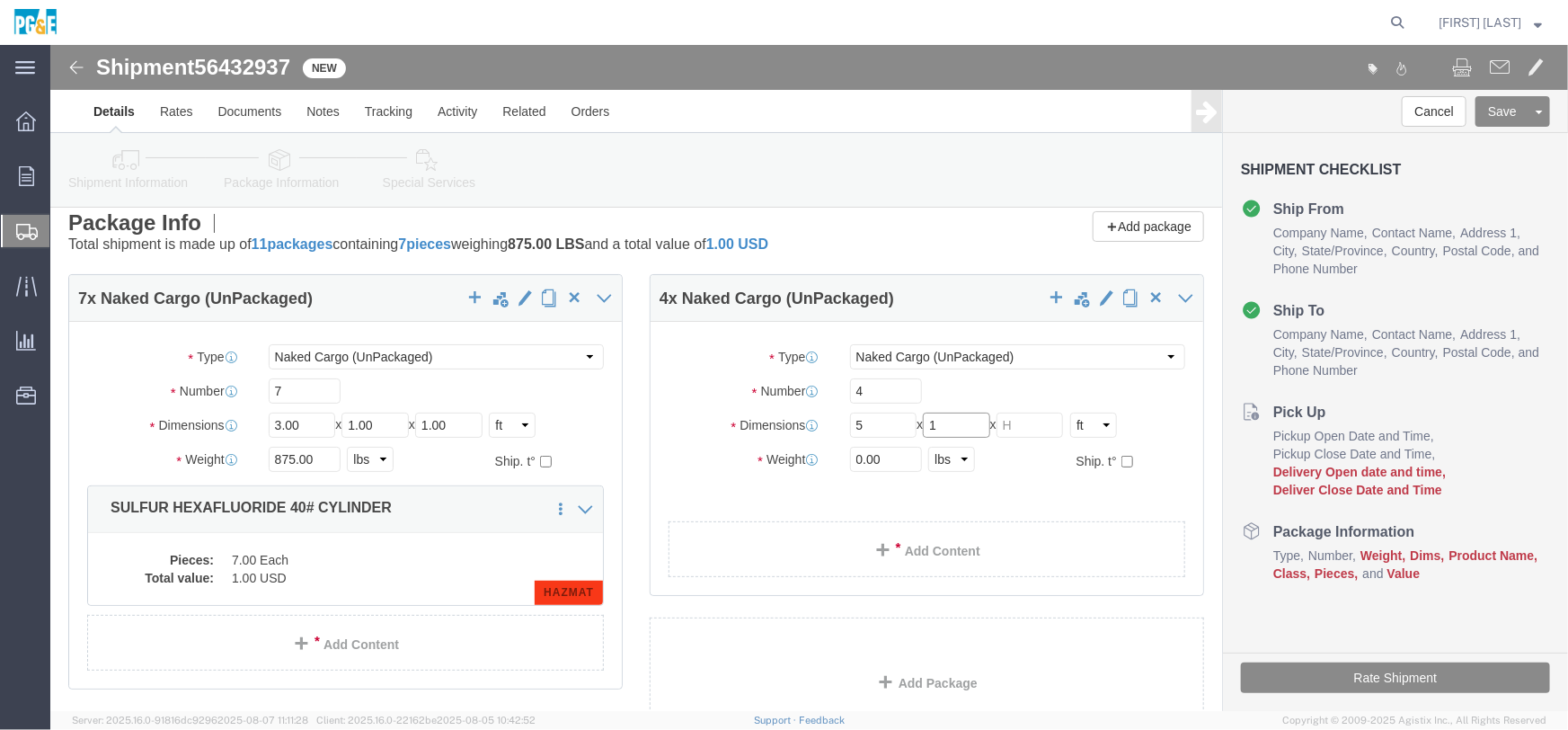 type on "1" 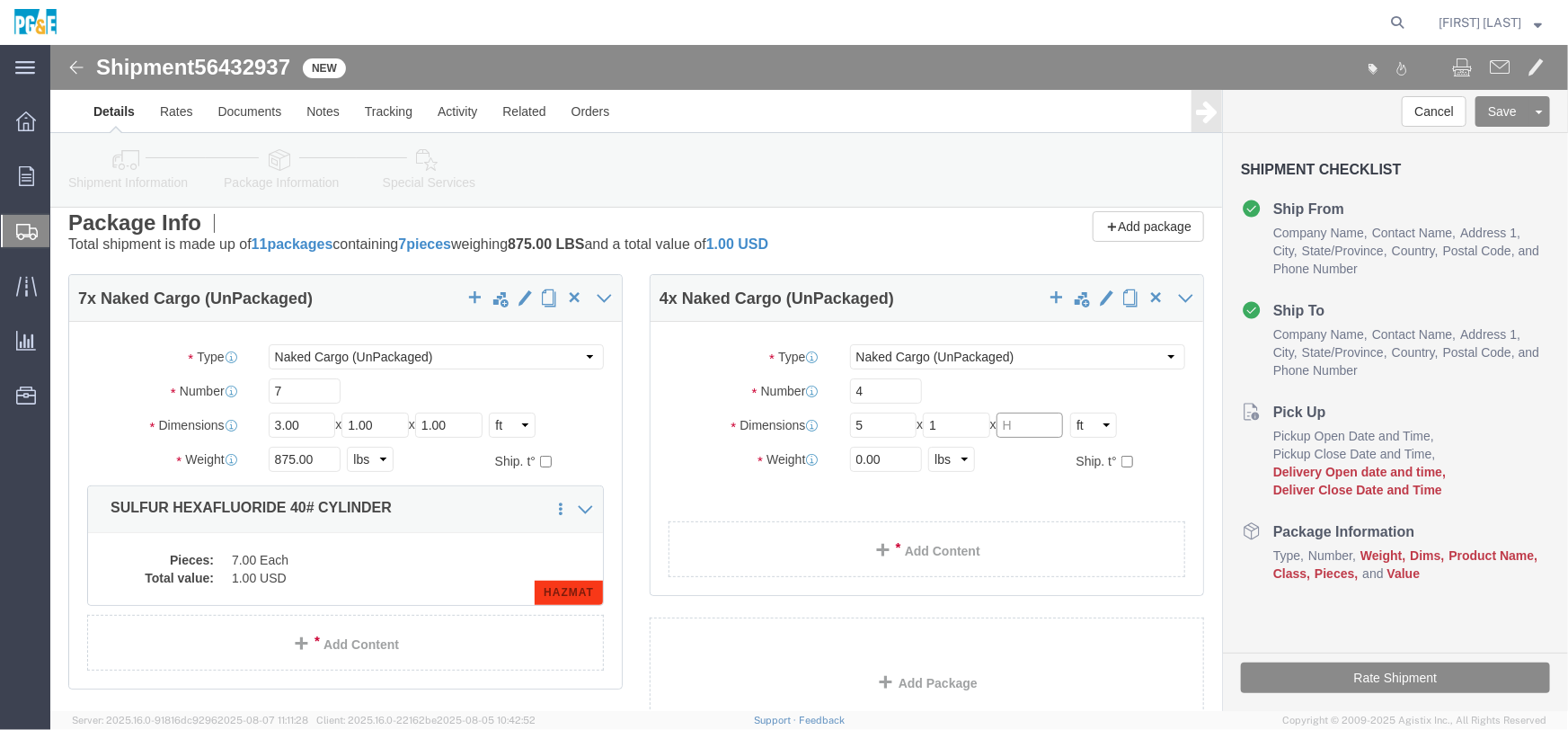 click 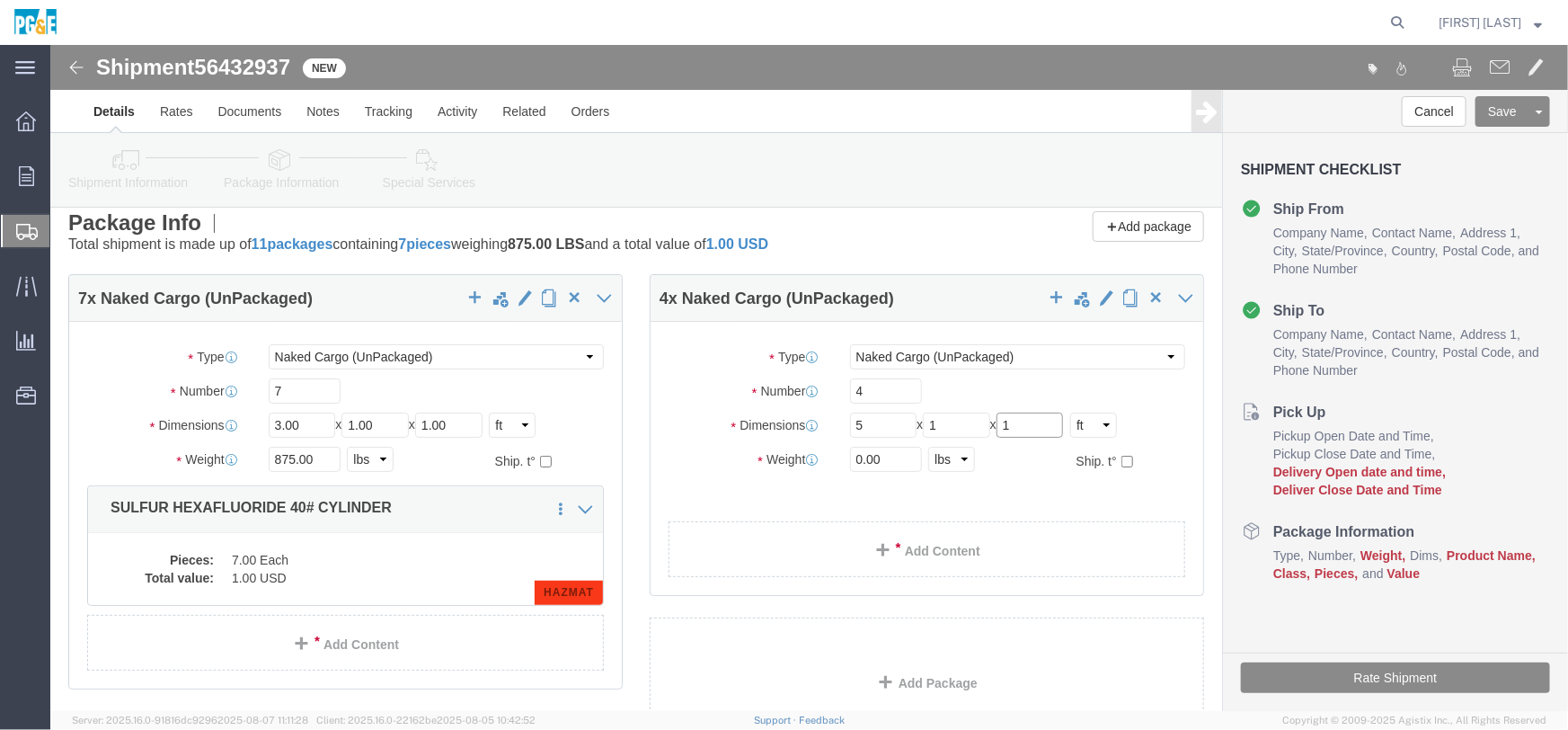 type on "1" 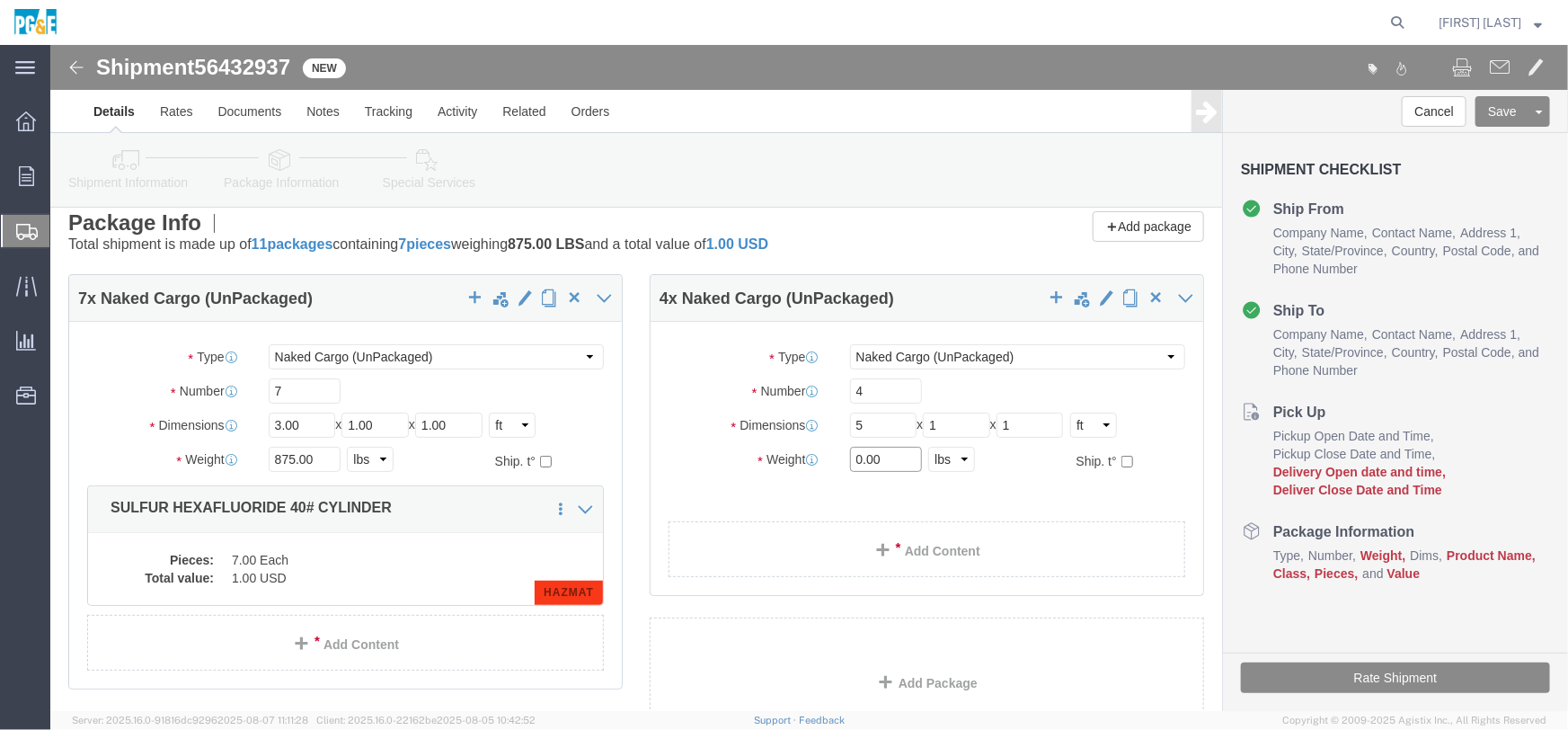 drag, startPoint x: 839, startPoint y: 413, endPoint x: 619, endPoint y: 414, distance: 220.00227 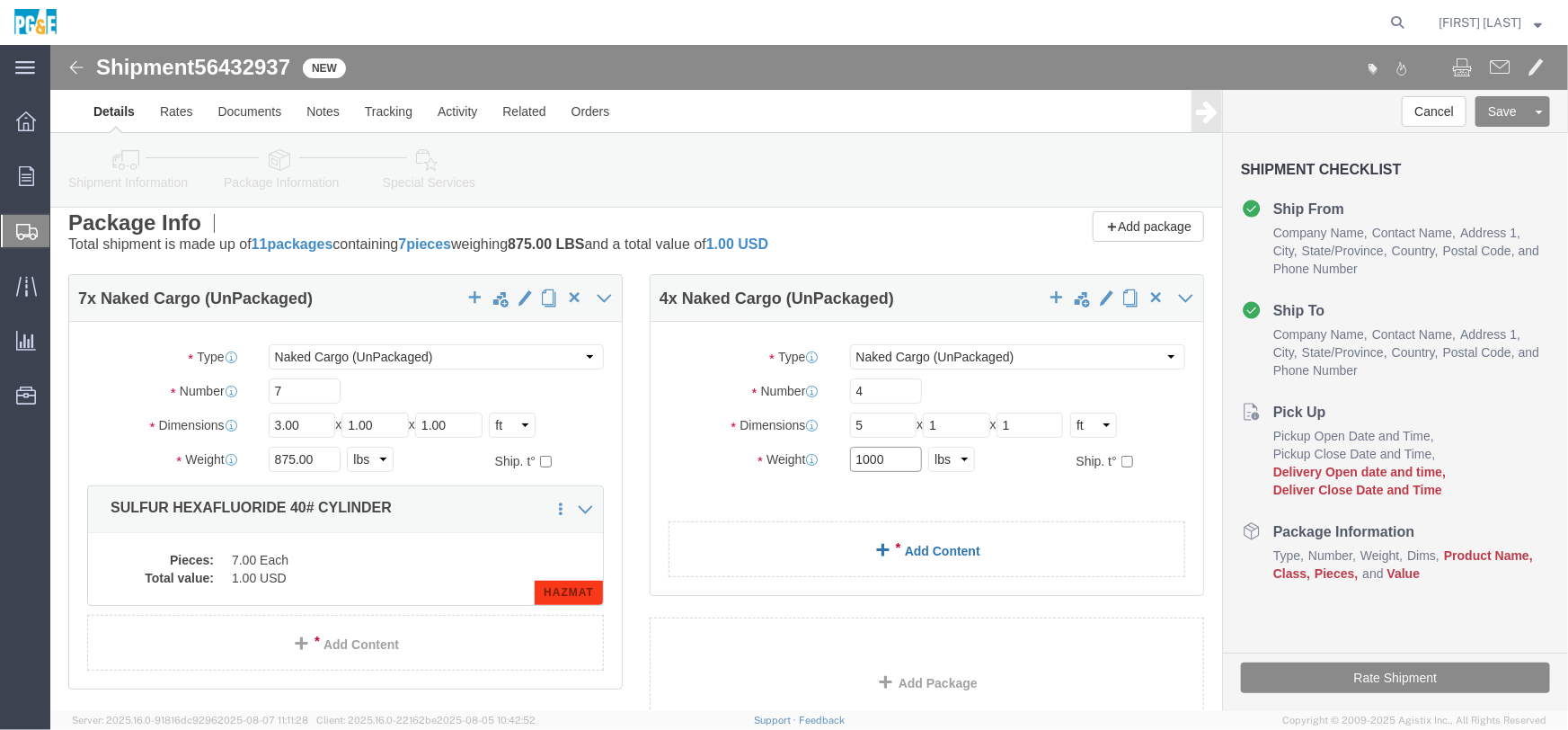 type on "1000" 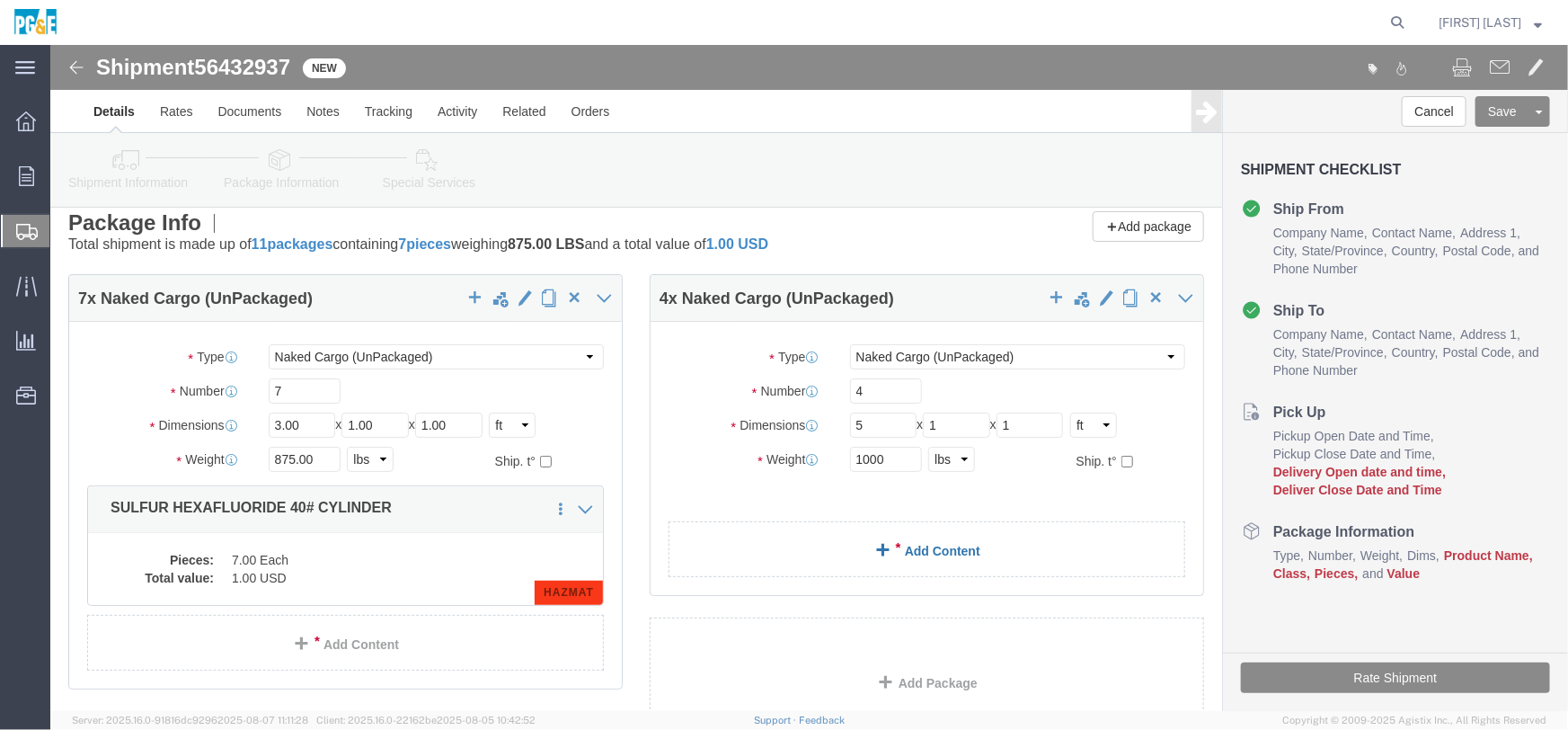 click 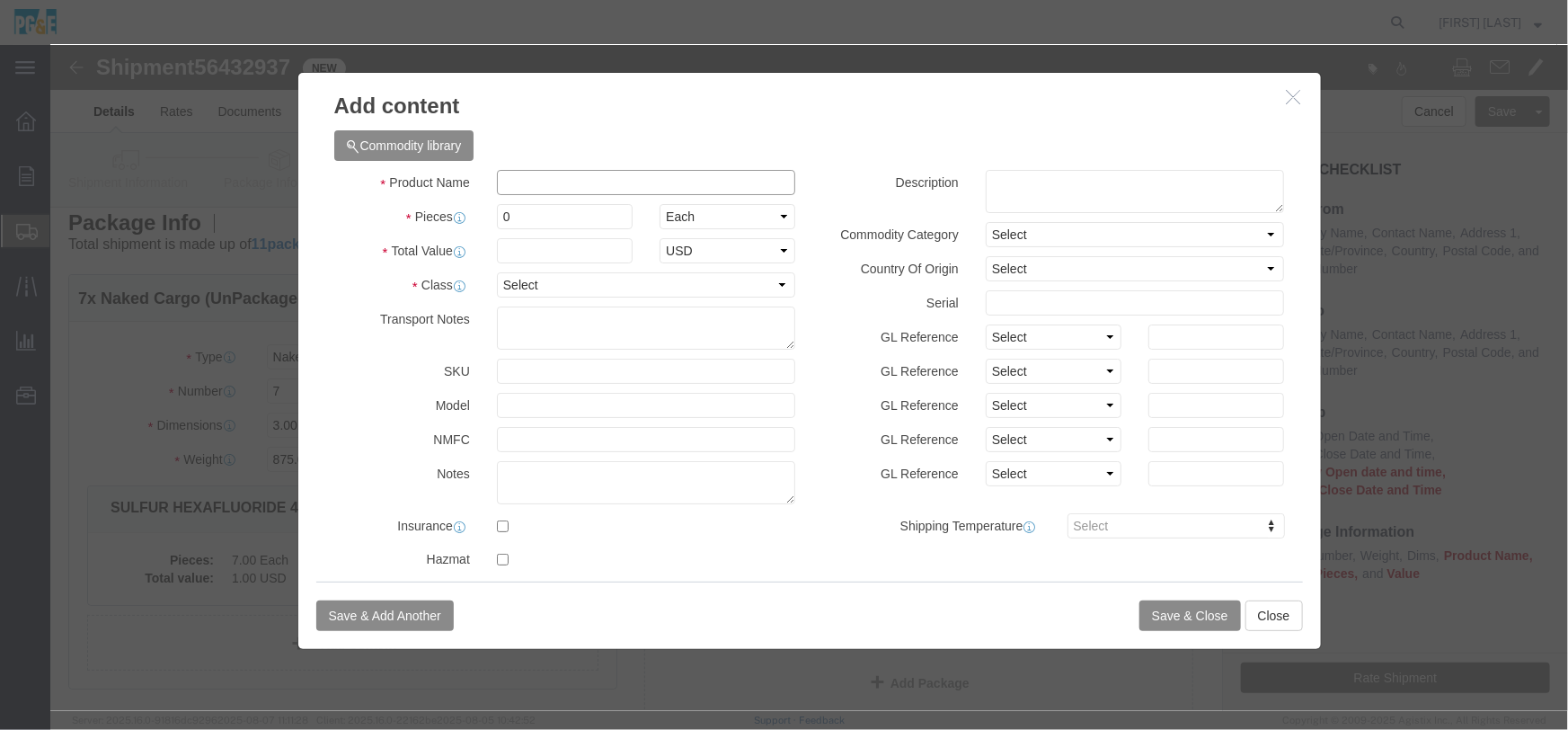 click 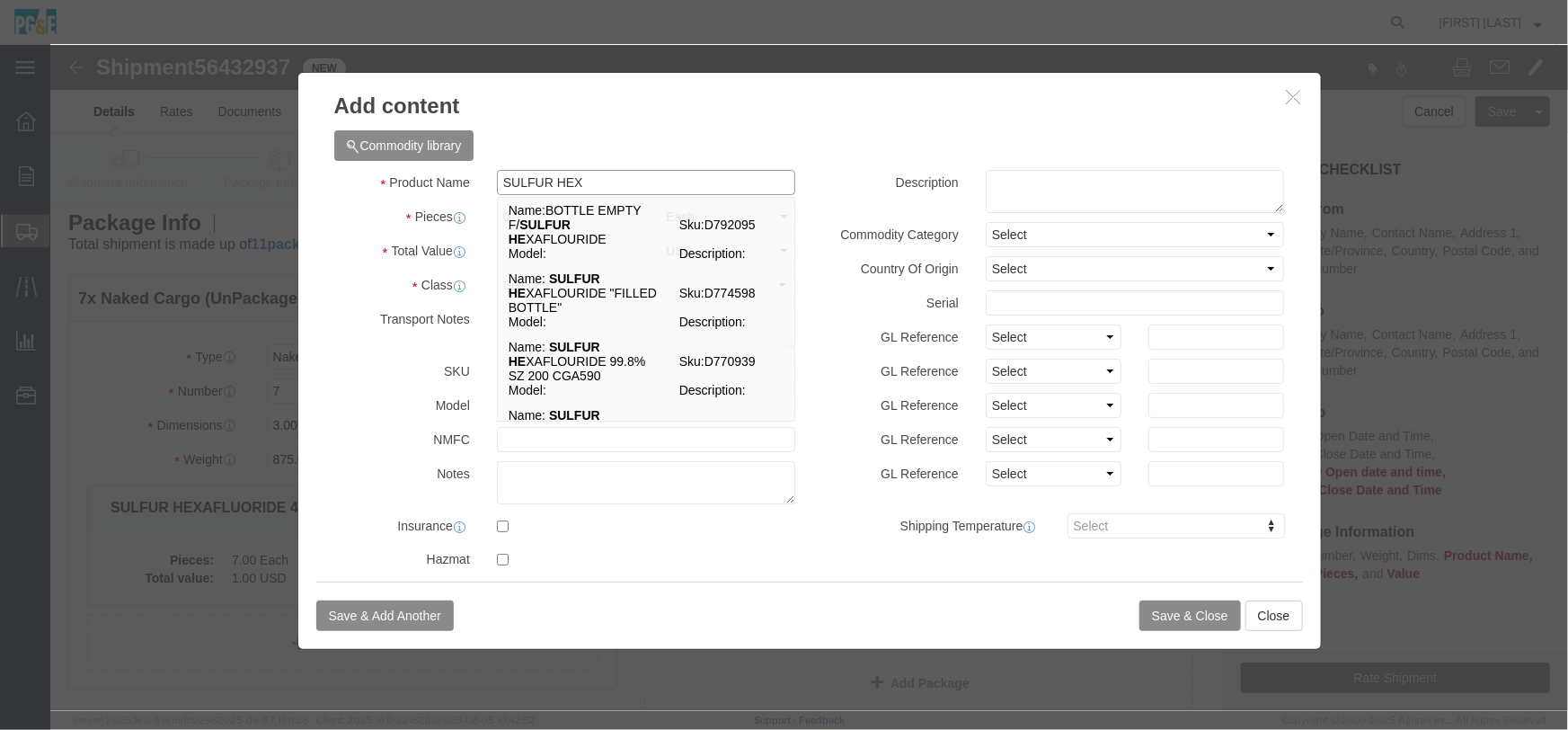 type on "SULFUR HEXA" 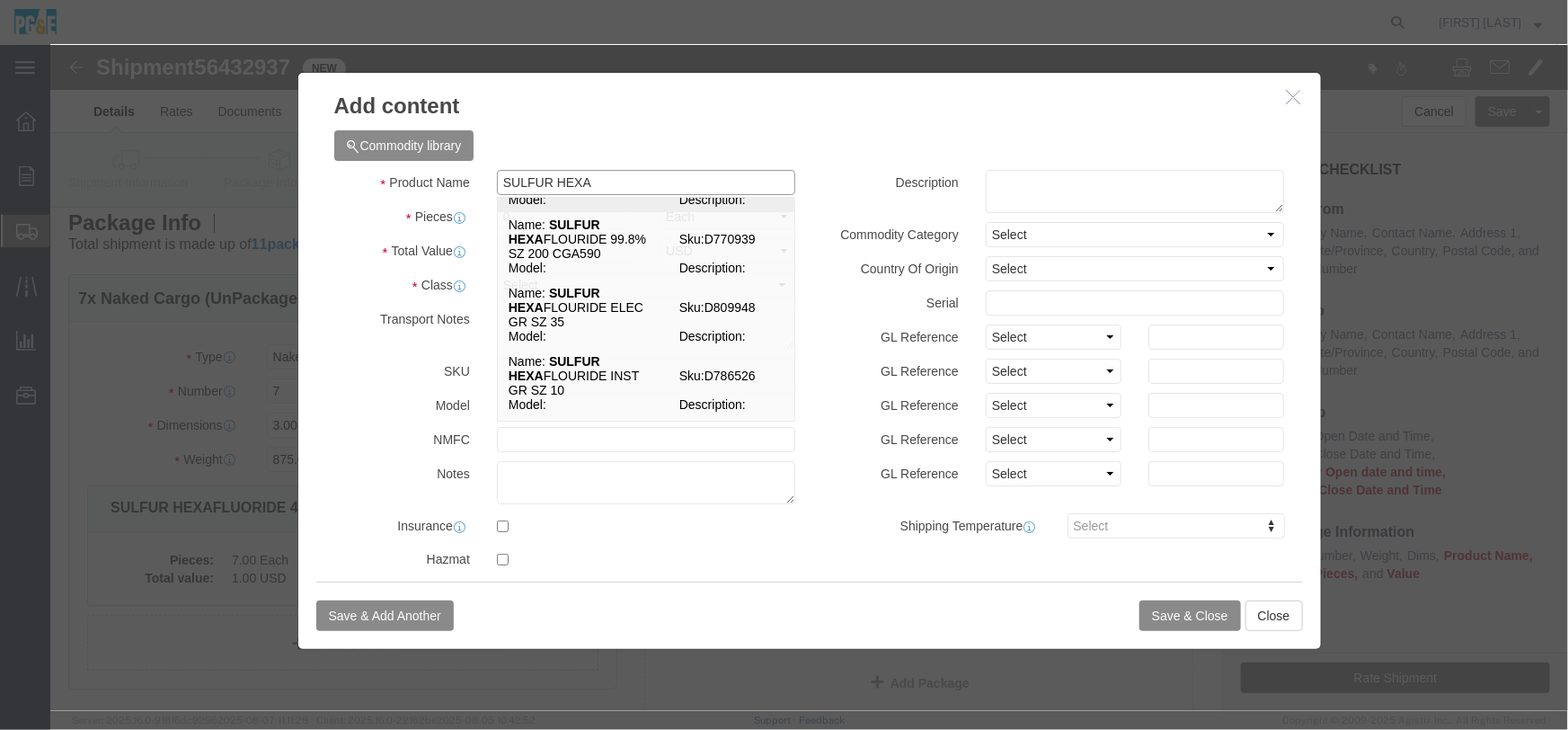 scroll, scrollTop: 326, scrollLeft: 0, axis: vertical 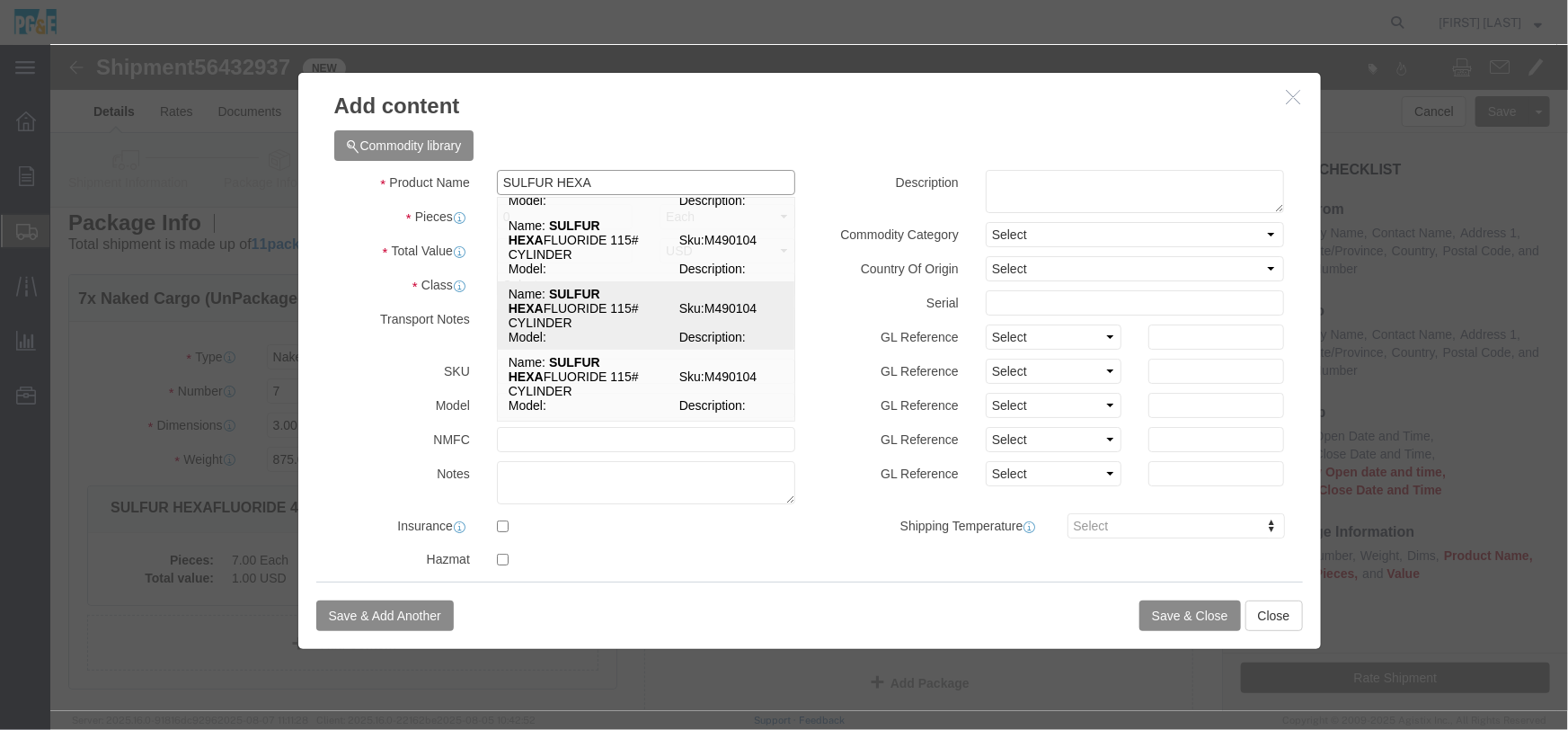 click on "Name:   SULFUR HEXA FLUORIDE 115# CYLINDER" 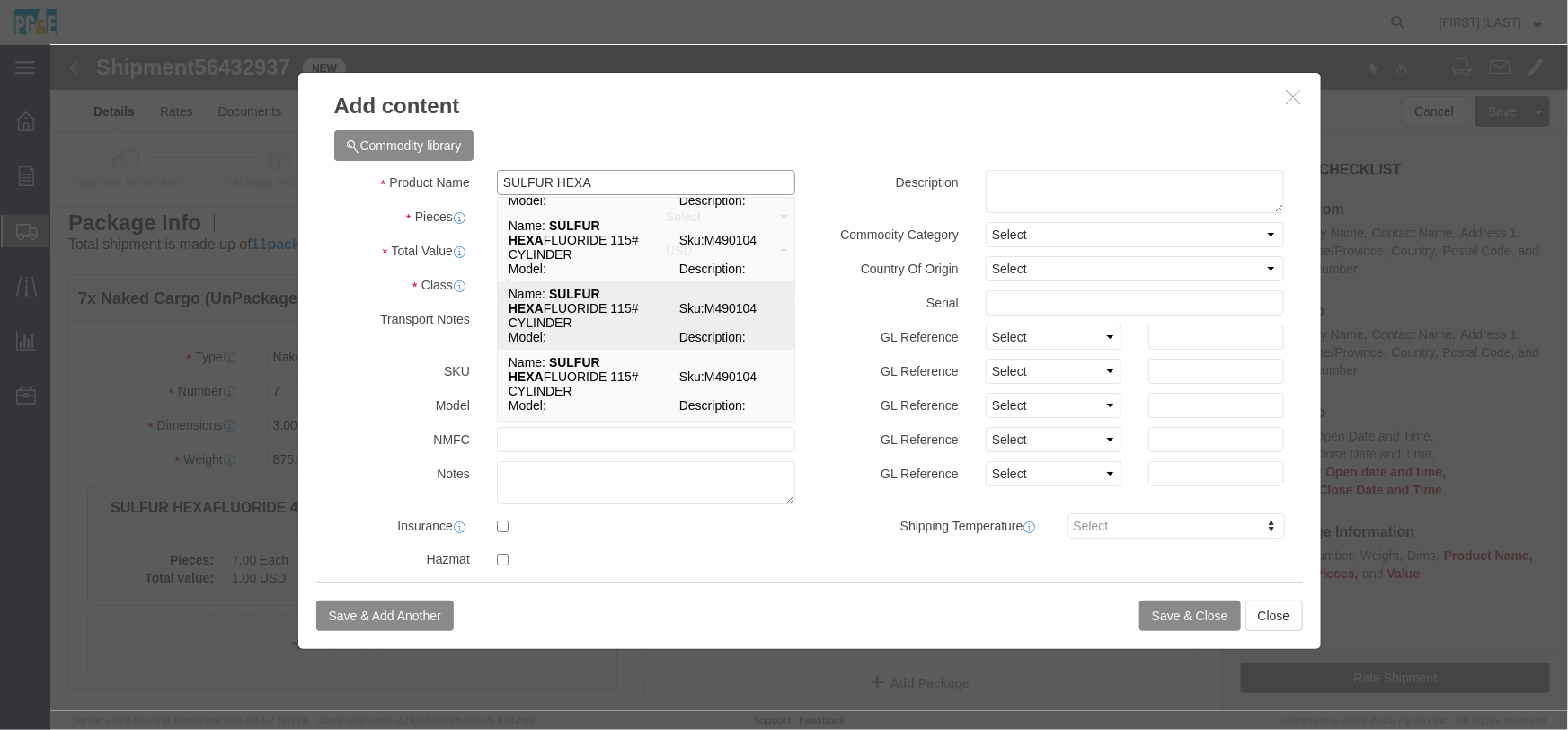 select on "USD" 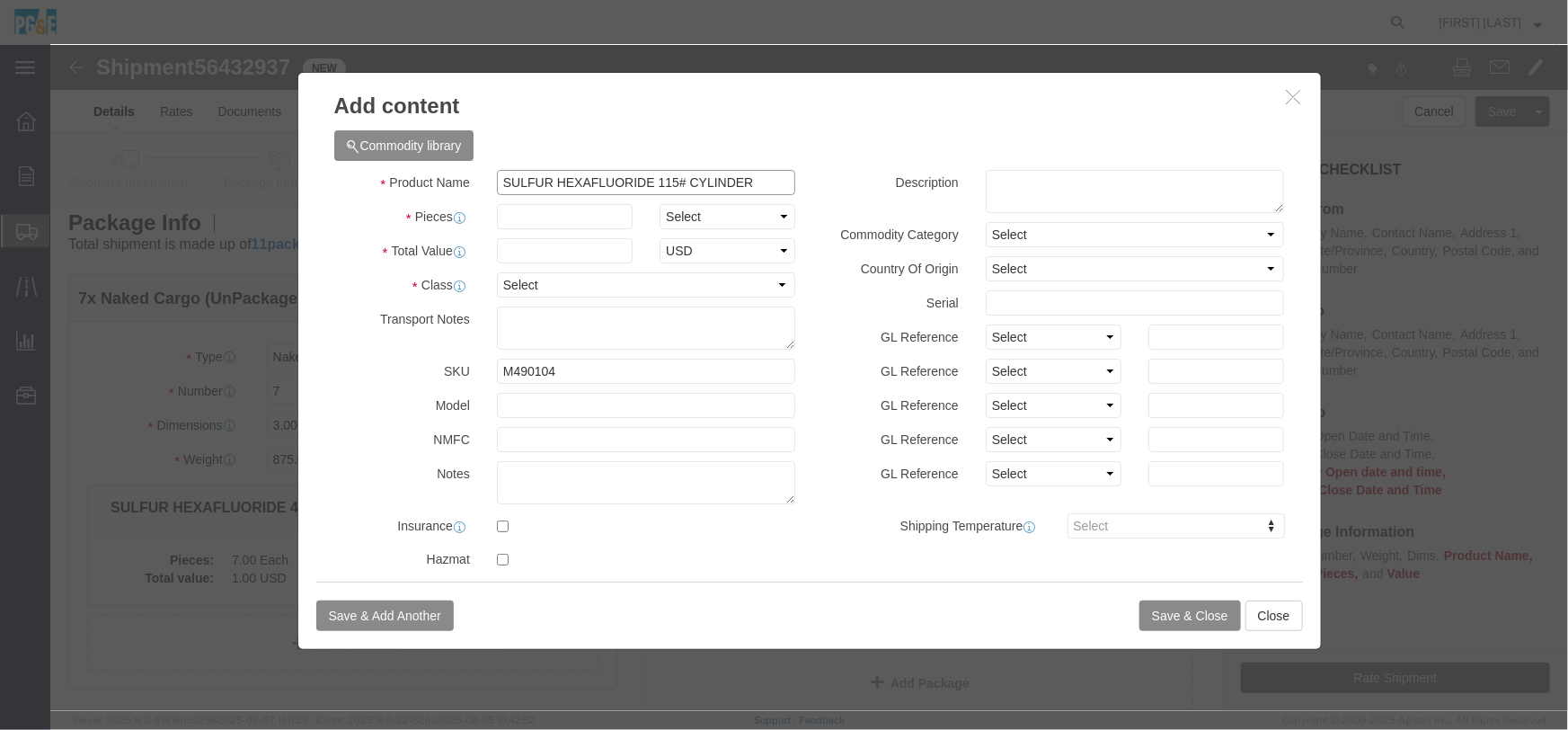 drag, startPoint x: 712, startPoint y: 130, endPoint x: 272, endPoint y: 138, distance: 440.07272 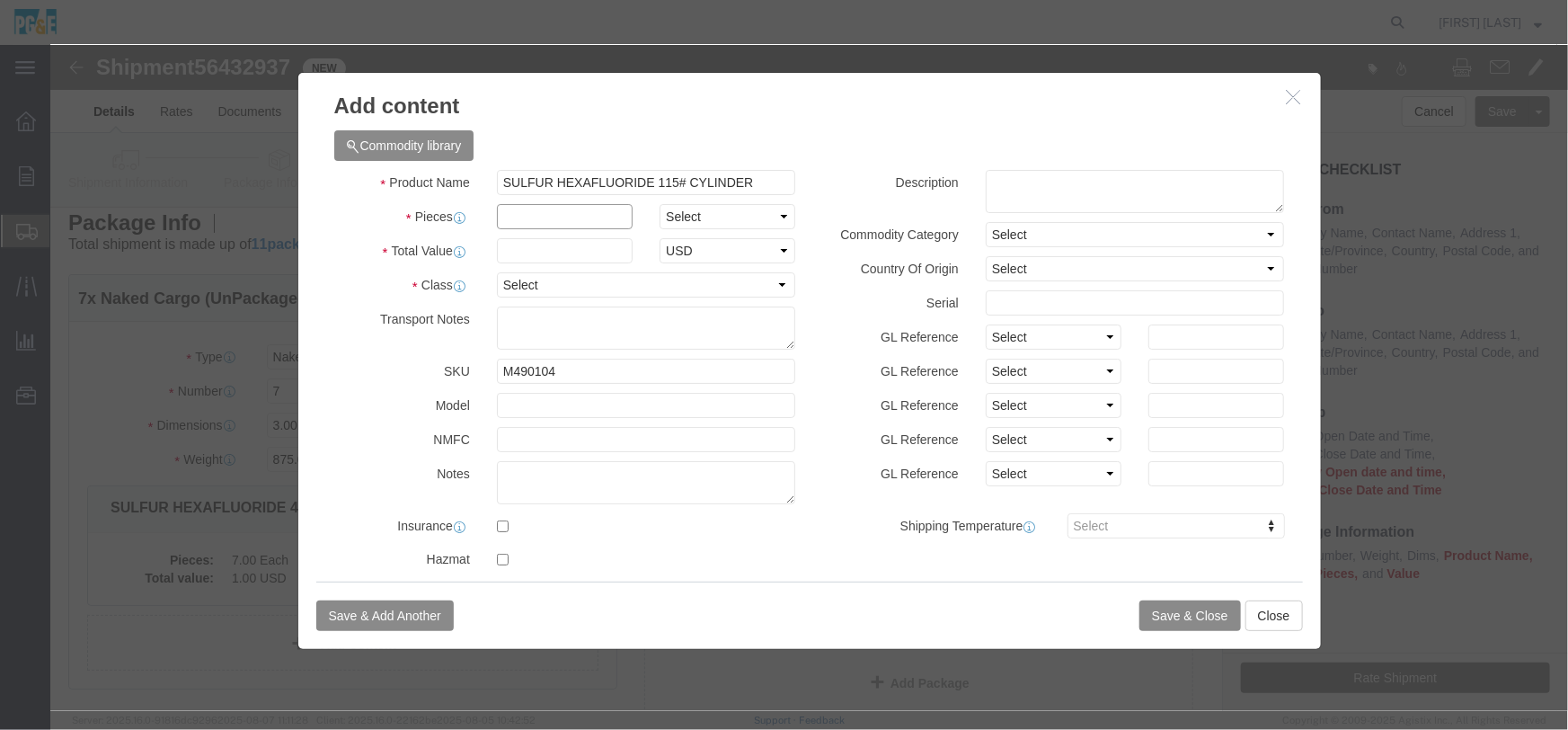 click 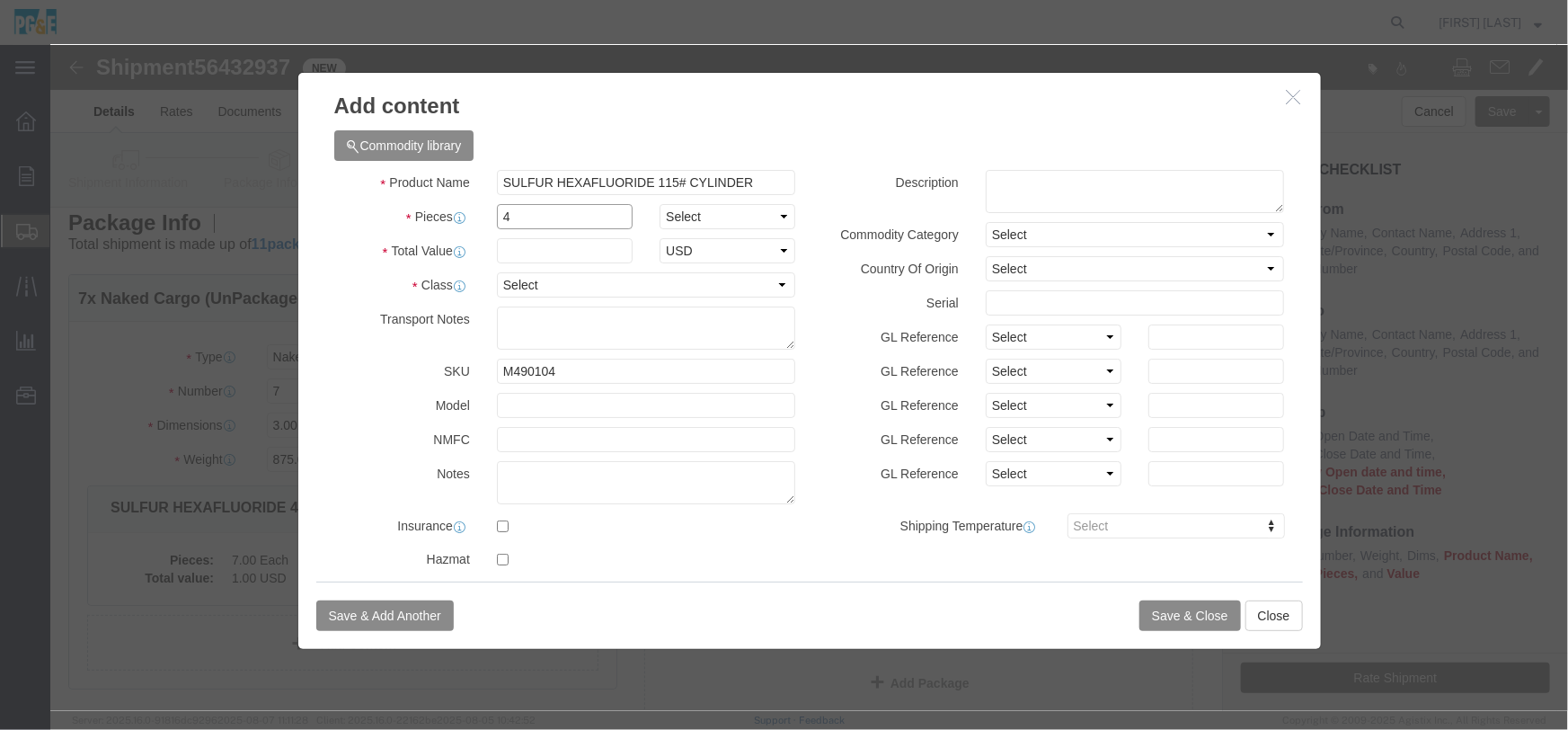 type on "4" 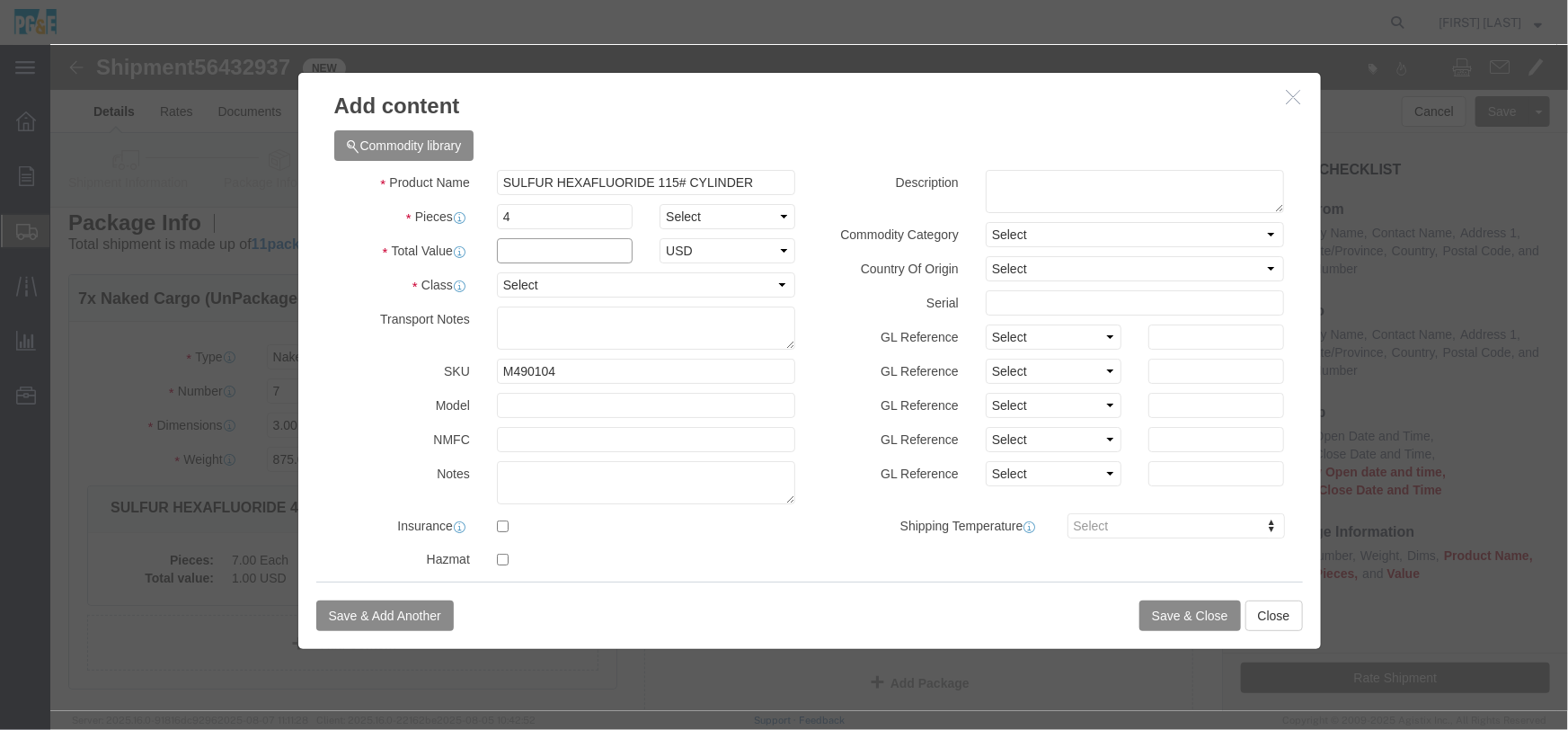 click 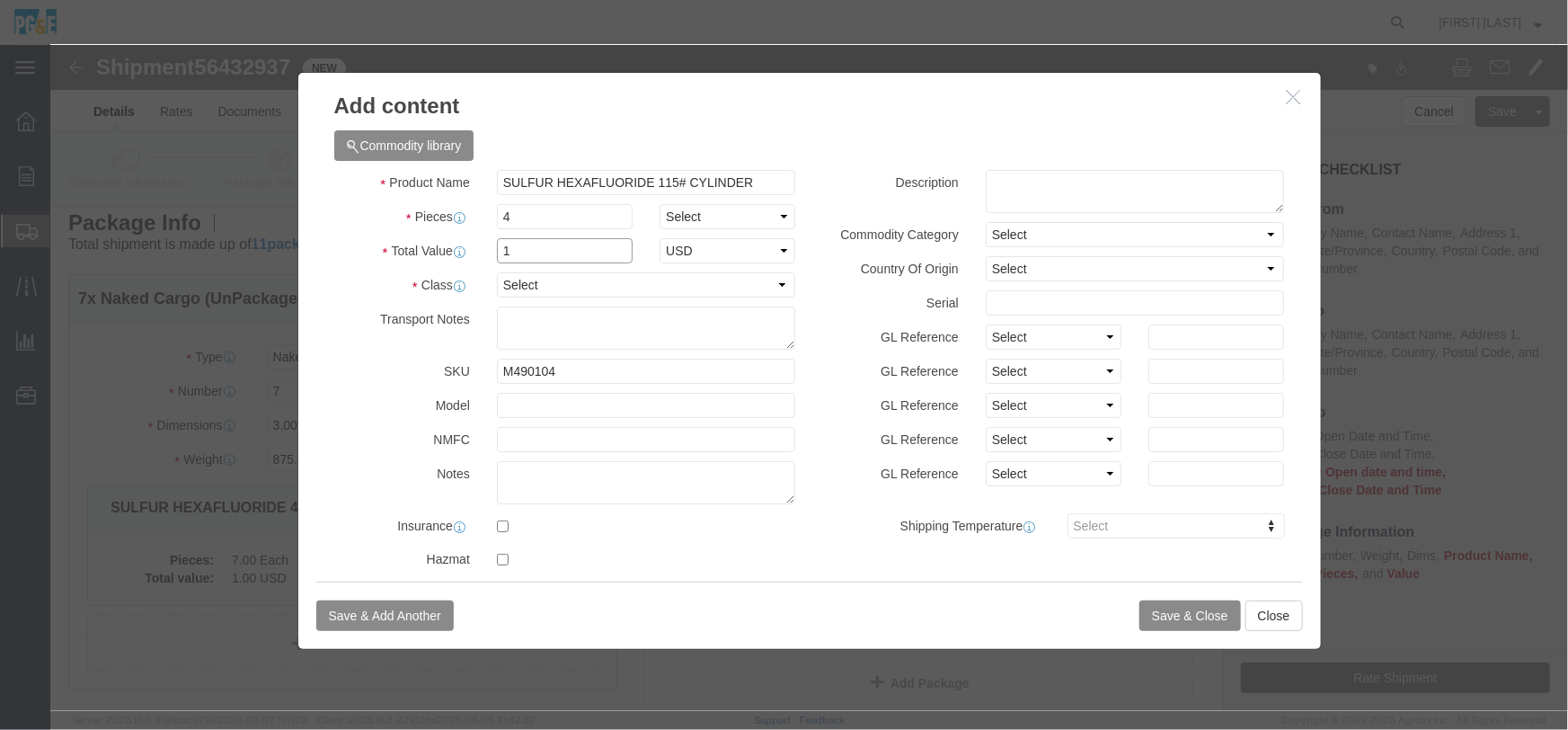 type on "1" 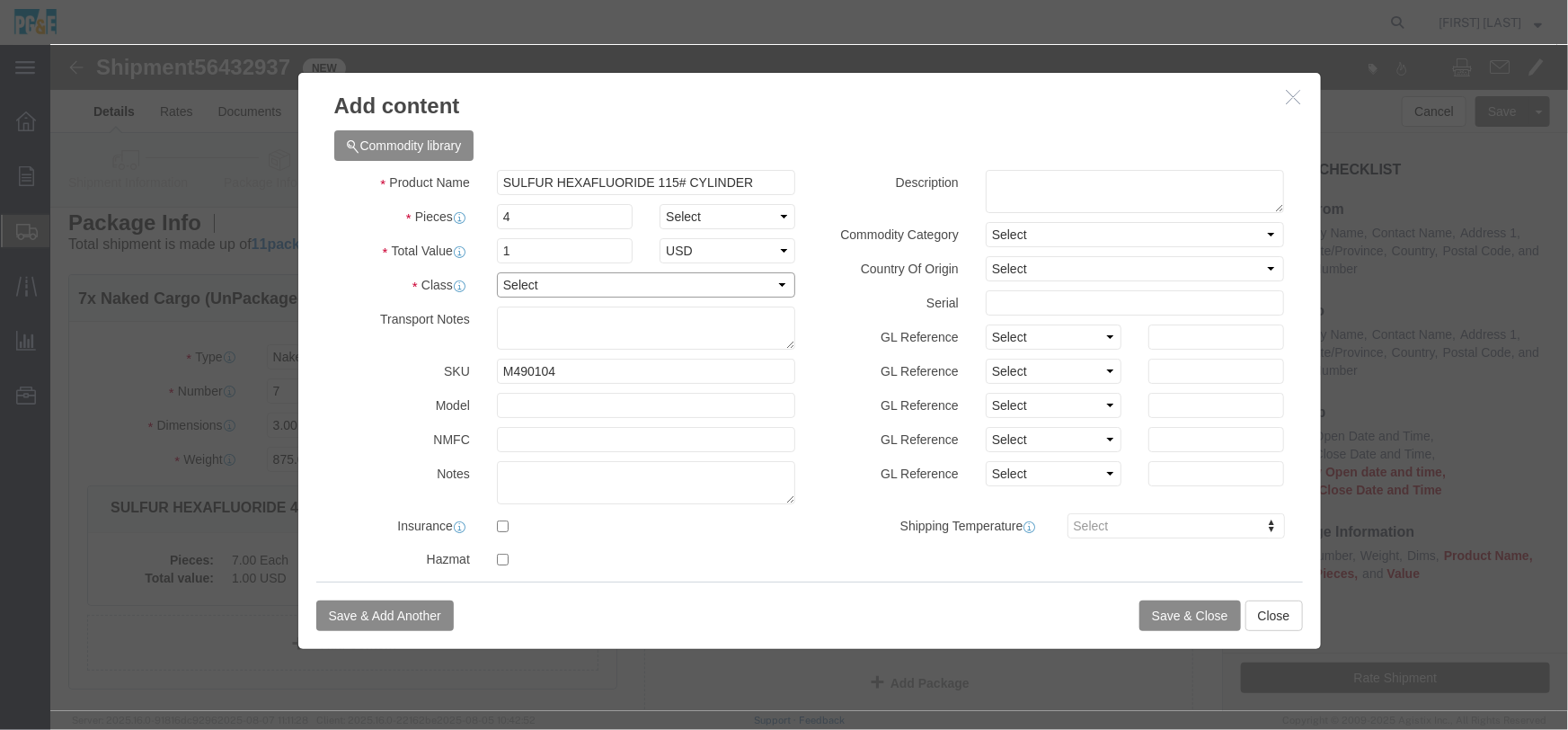 click on "Select 50 55 60 65 70 85 92.5 100 125 175 250 300 400" 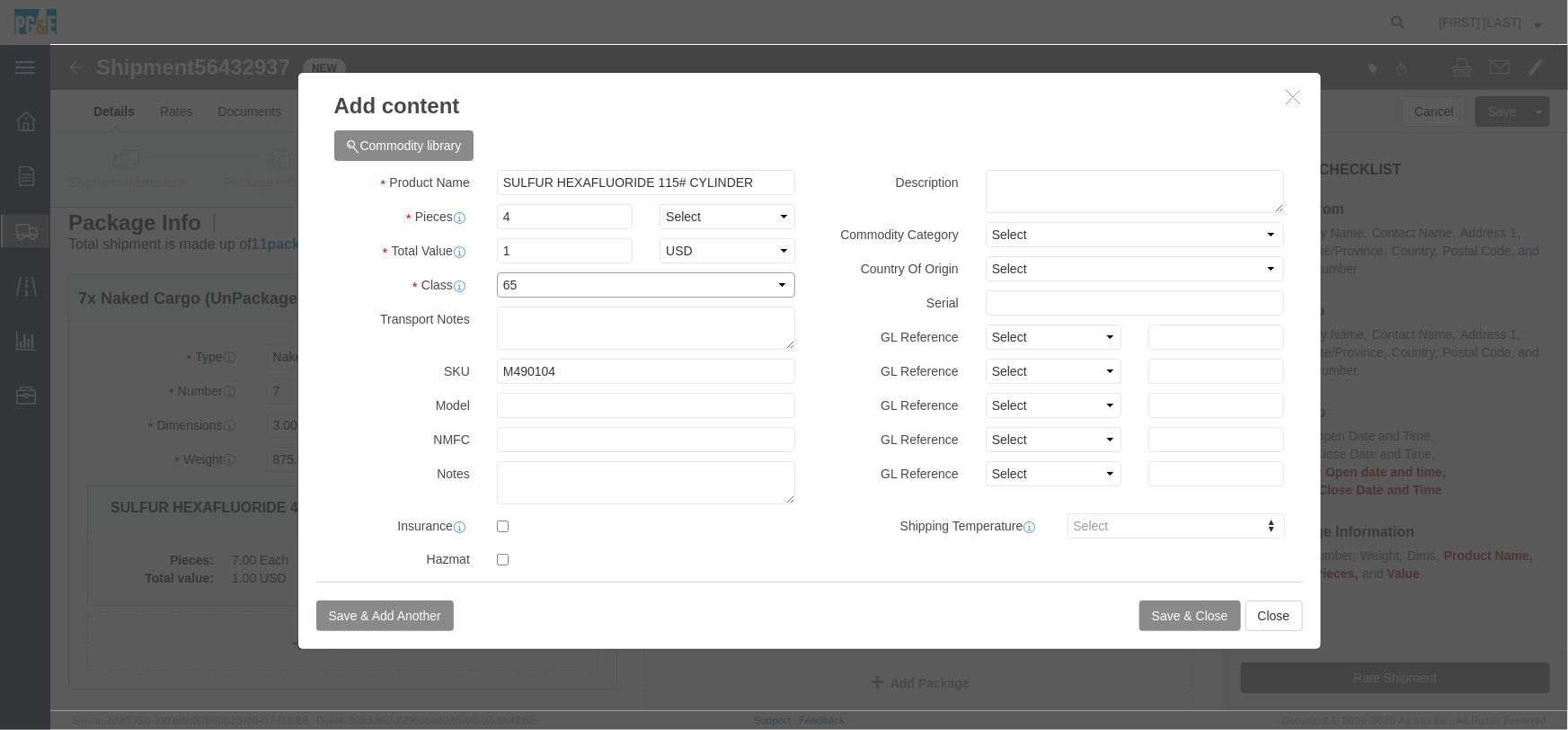 click on "Select 50 55 60 65 70 85 92.5 100 125 175 250 300 400" 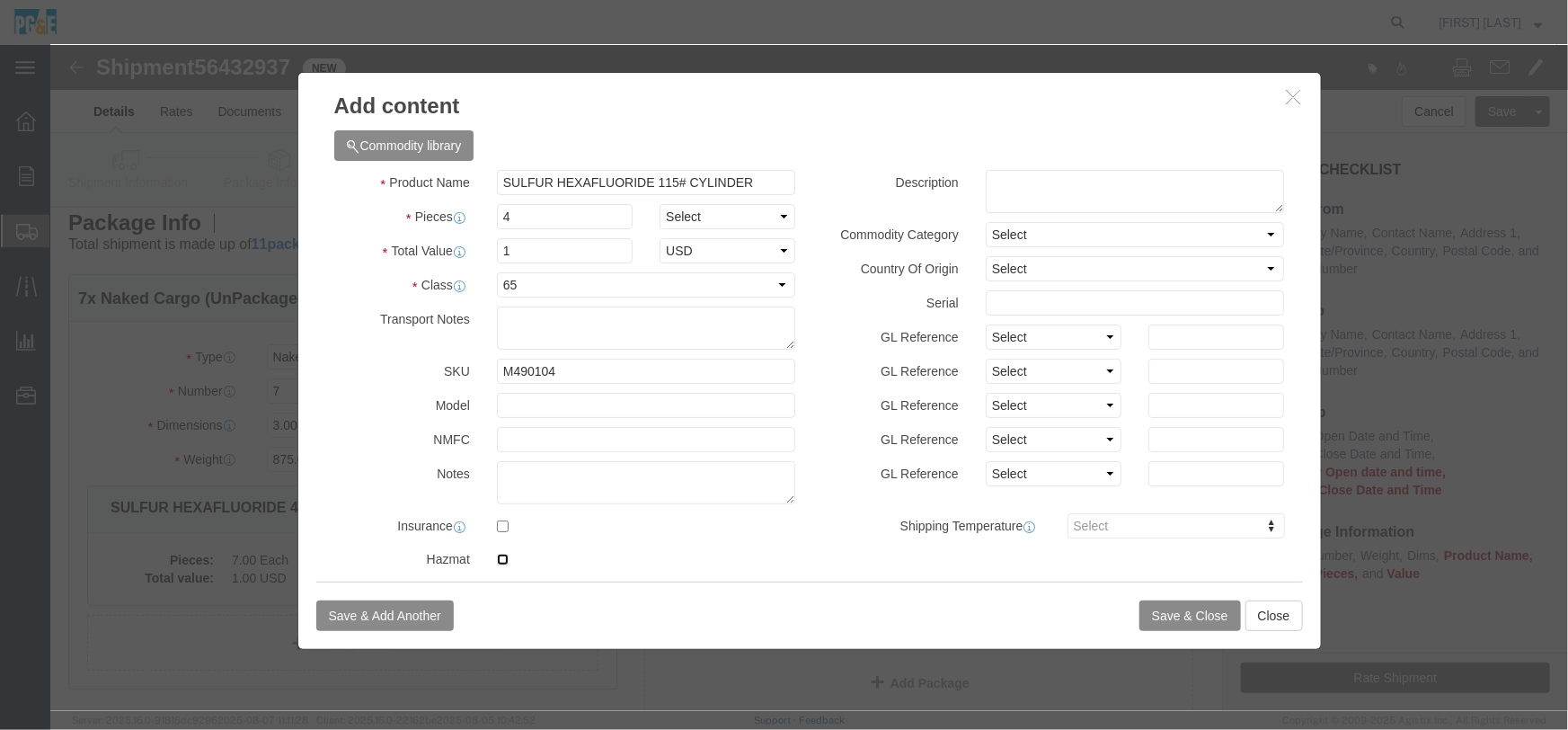 drag, startPoint x: 447, startPoint y: 512, endPoint x: 480, endPoint y: 512, distance: 33 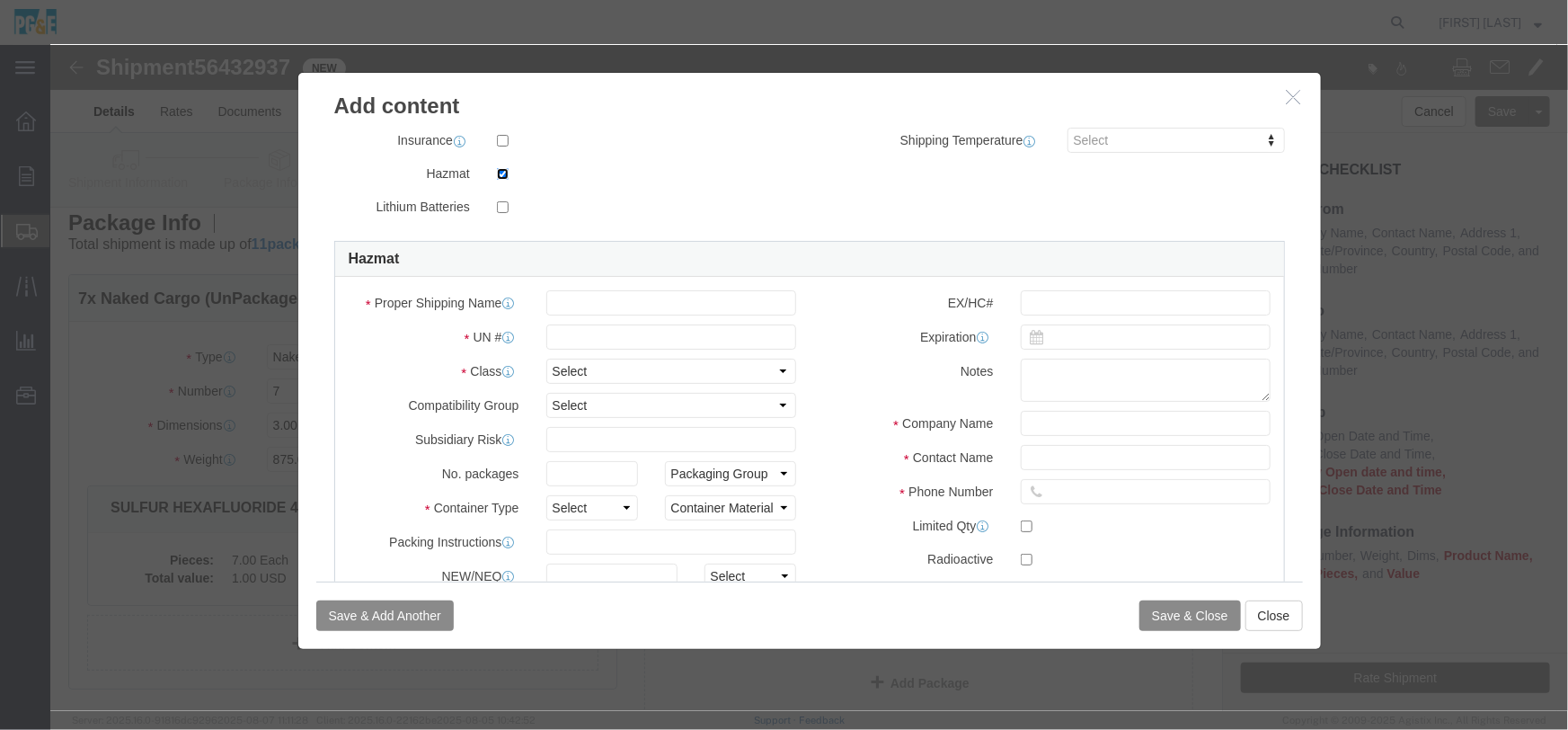 scroll, scrollTop: 523, scrollLeft: 0, axis: vertical 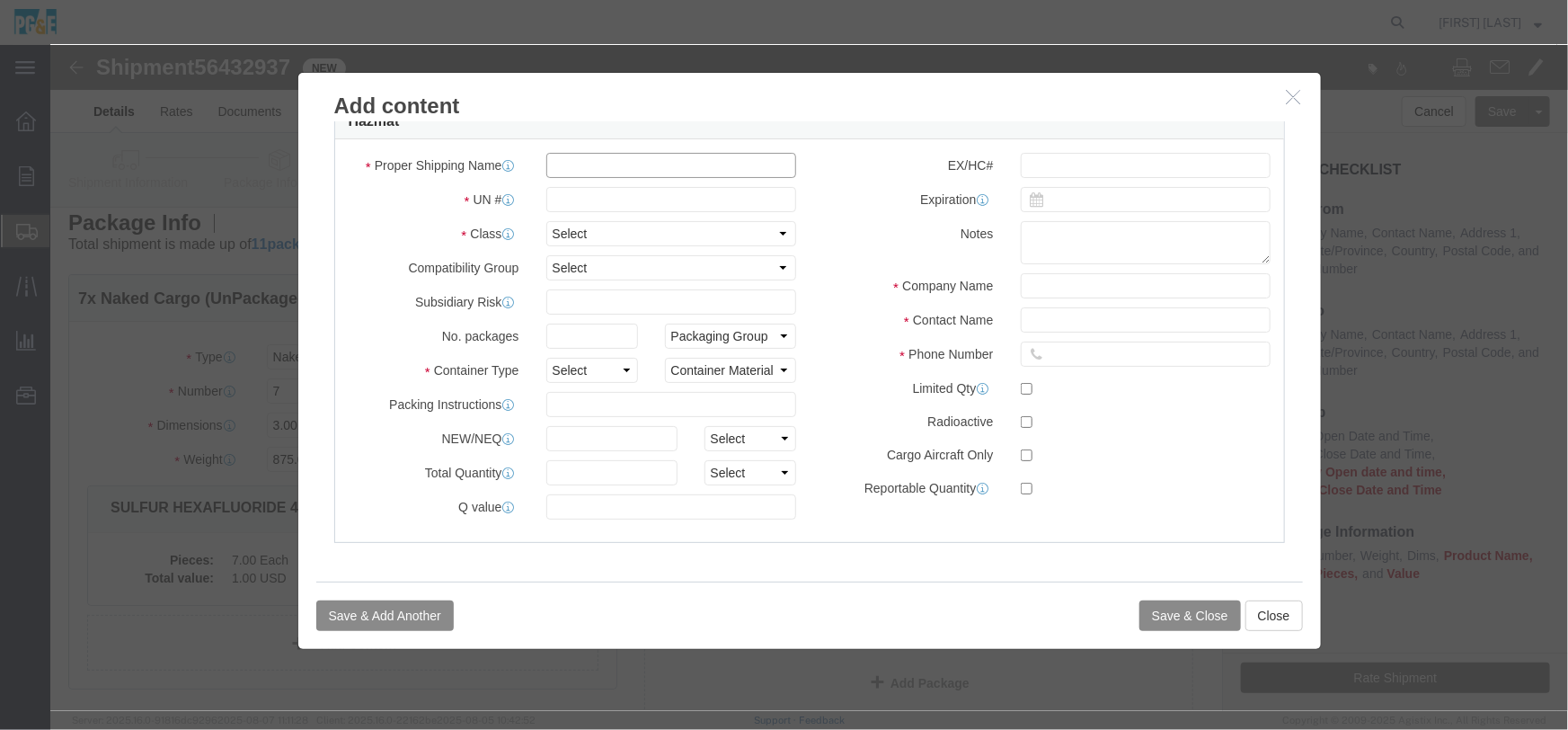 click 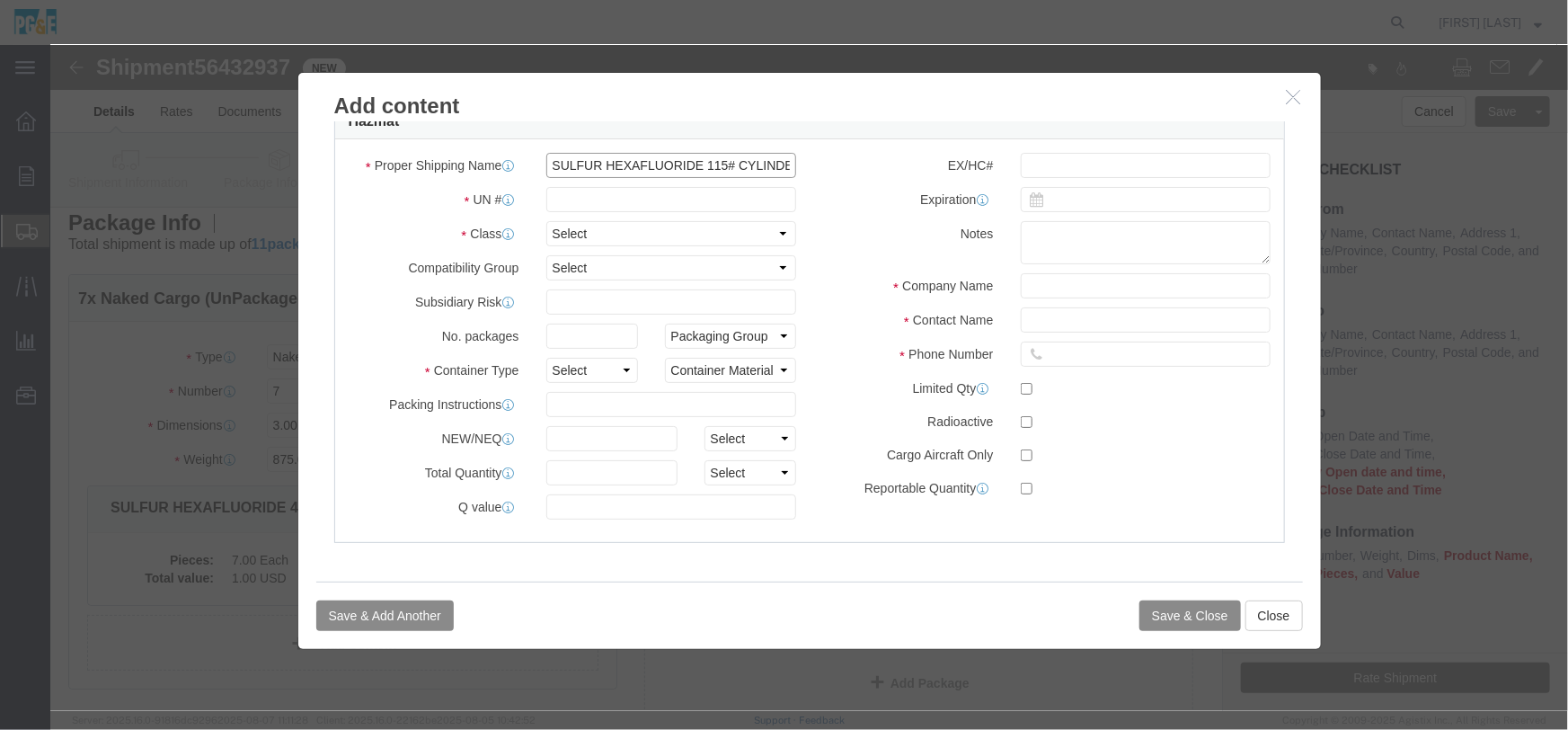 scroll, scrollTop: 0, scrollLeft: 14, axis: horizontal 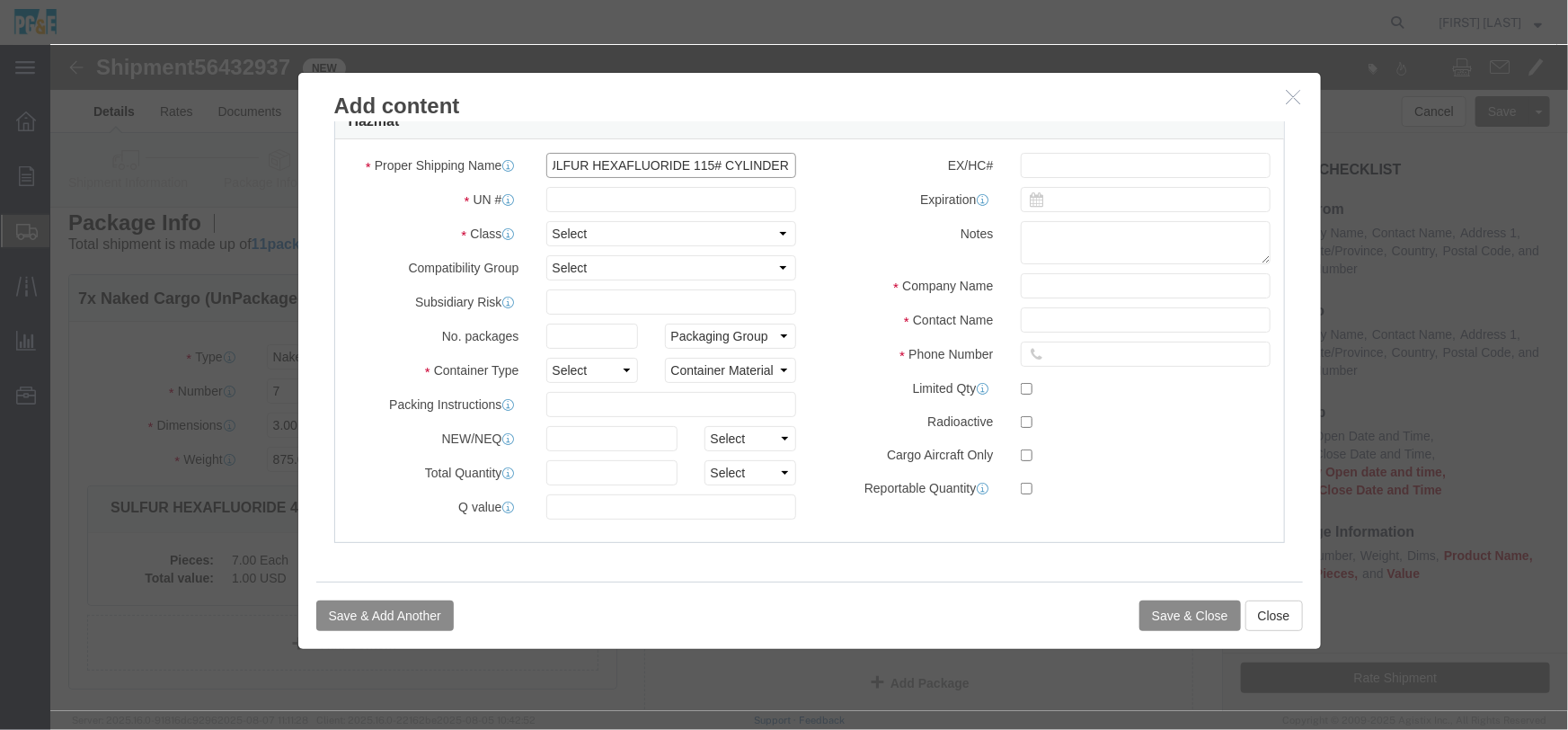 type on "SULFUR HEXAFLUORIDE 115# CYLINDER" 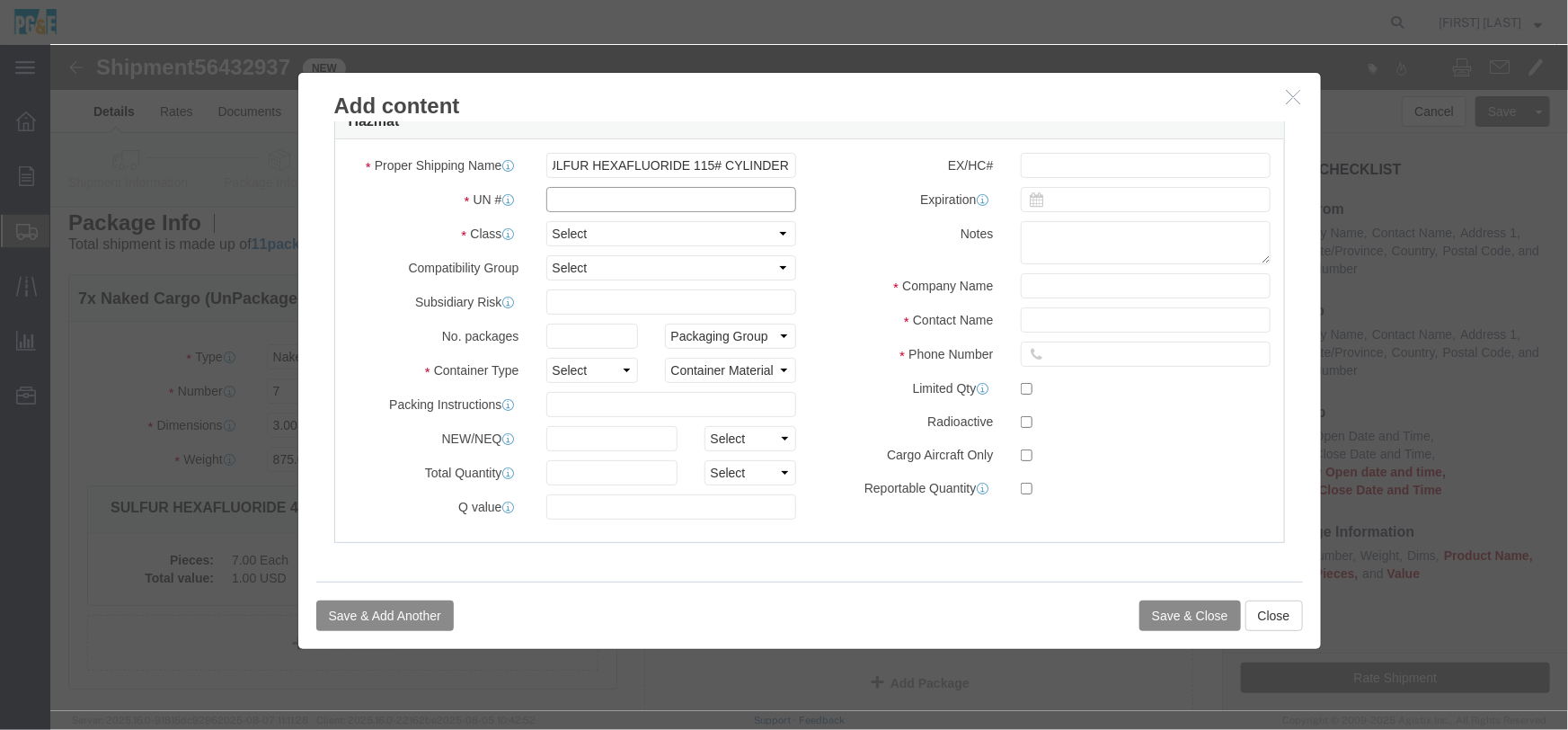 click 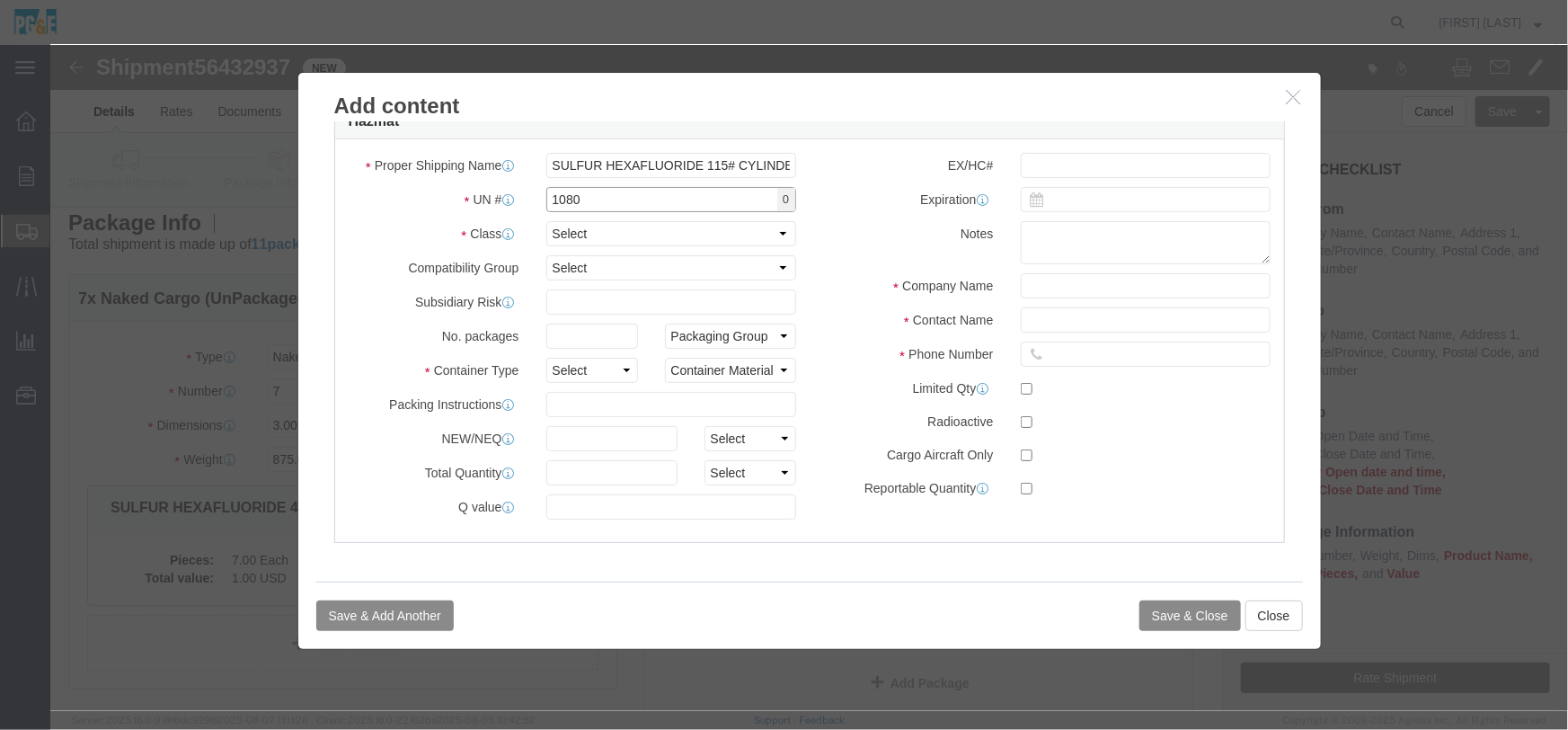 type on "1080" 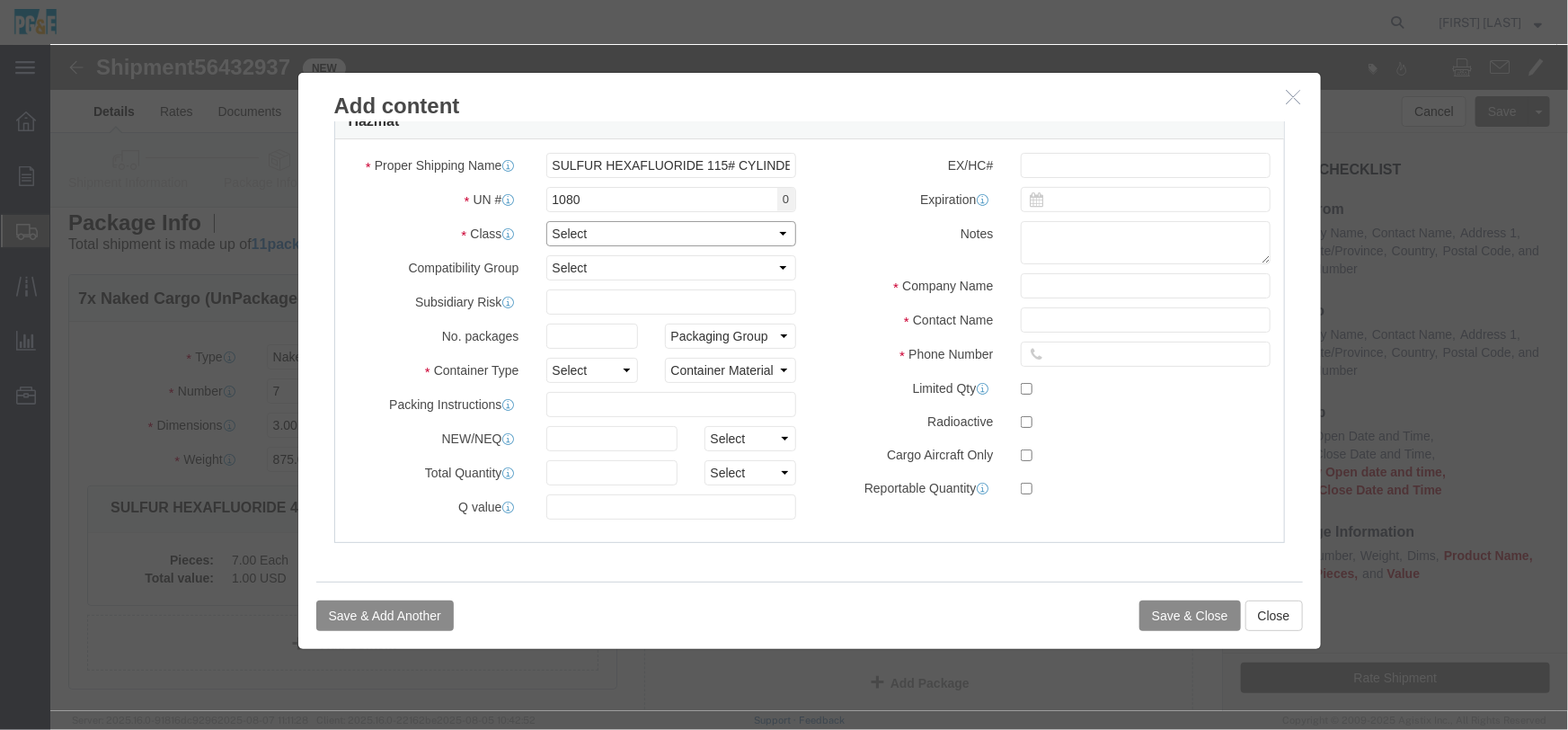 click on "Select 1  Explosive 1.1 Explosive 1.2 Explosive 1.3 Explosive 1.4 Explosive 1.5 Explosive 1.6 Explosive 2.1 Flammable Gas 2.2 Non-Flammable Gas 2.3 Poison Gas 3  Flammable Liquid 4.1 Flammable Solid 4.2 Spontaneously Combustible 4.3 Dangerous When Wet 5.1 Oxidizer 5.2 Organic Peroxide 6.1 Poison 6.1 Poison Inhalation Hazard 6.2 Infectious substance 7  Radioactive 8  Corrosive 9  Miscellaneous" 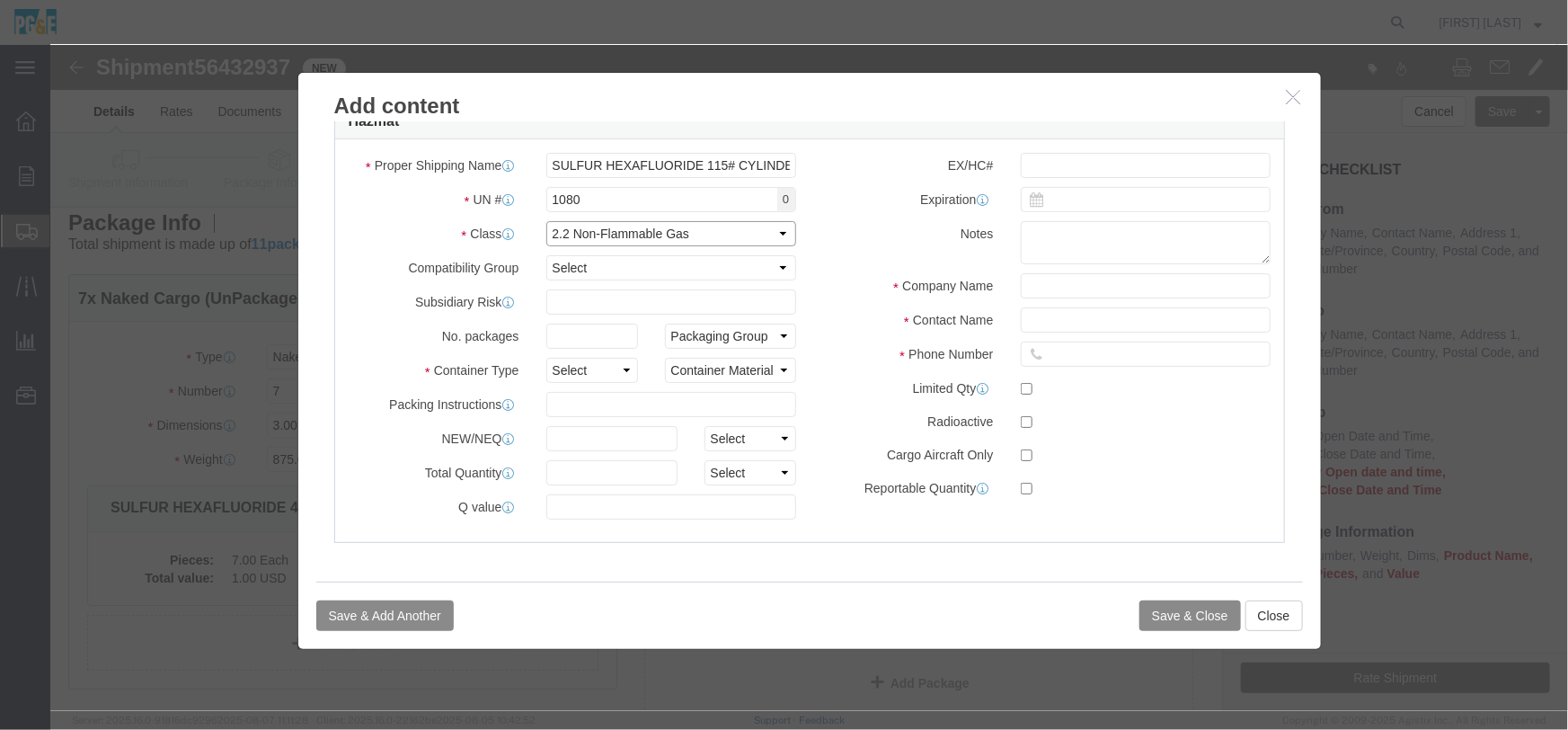 click on "Select 1  Explosive 1.1 Explosive 1.2 Explosive 1.3 Explosive 1.4 Explosive 1.5 Explosive 1.6 Explosive 2.1 Flammable Gas 2.2 Non-Flammable Gas 2.3 Poison Gas 3  Flammable Liquid 4.1 Flammable Solid 4.2 Spontaneously Combustible 4.3 Dangerous When Wet 5.1 Oxidizer 5.2 Organic Peroxide 6.1 Poison 6.1 Poison Inhalation Hazard 6.2 Infectious substance 7  Radioactive 8  Corrosive 9  Miscellaneous" 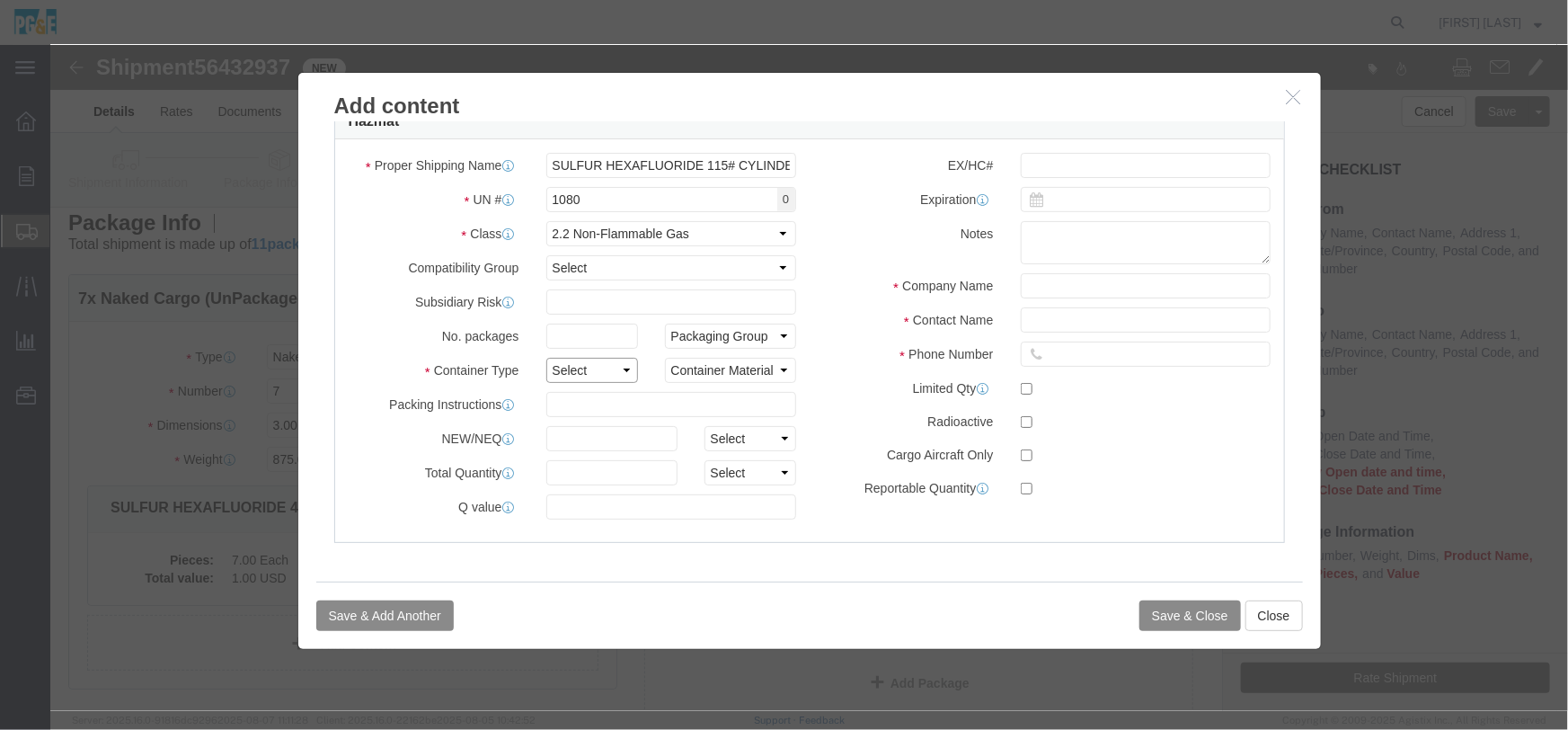click on "Select 1 - Drums 2 - Reserved 3 - Jerricans 4 - Boxes 5 - Bags 6 - Composite Packaging None" 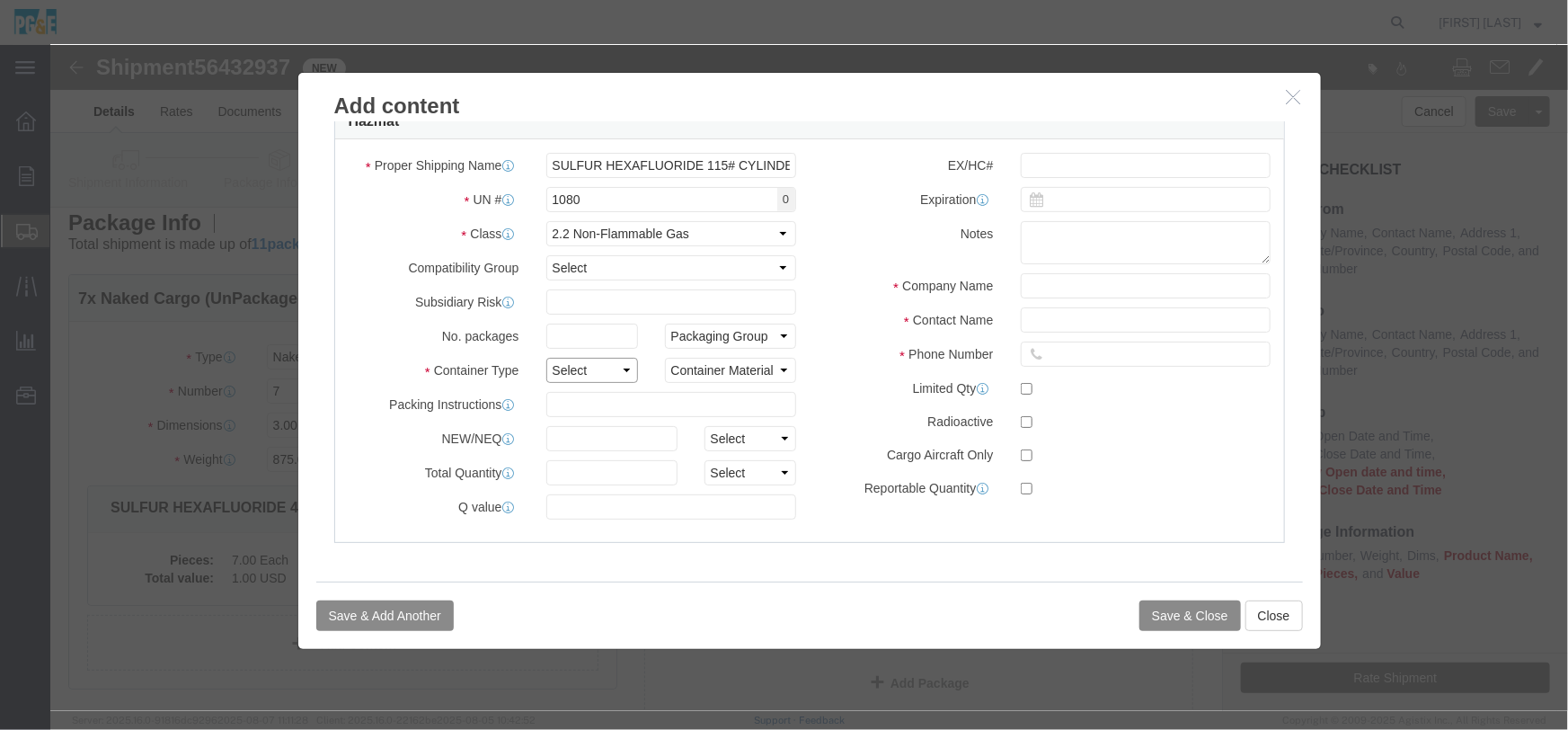 select on "NONE" 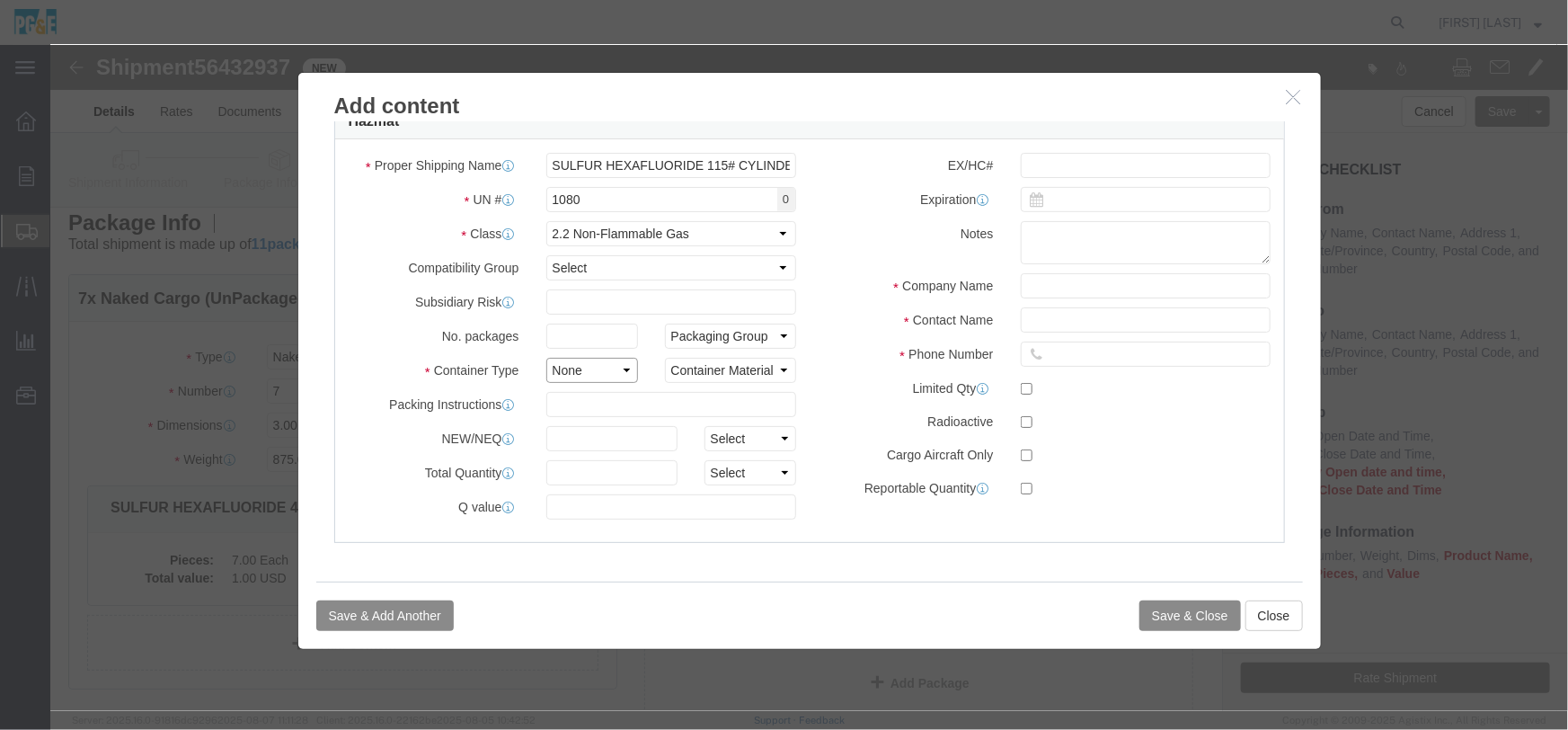 click on "Select 1 - Drums 2 - Reserved 3 - Jerricans 4 - Boxes 5 - Bags 6 - Composite Packaging None" 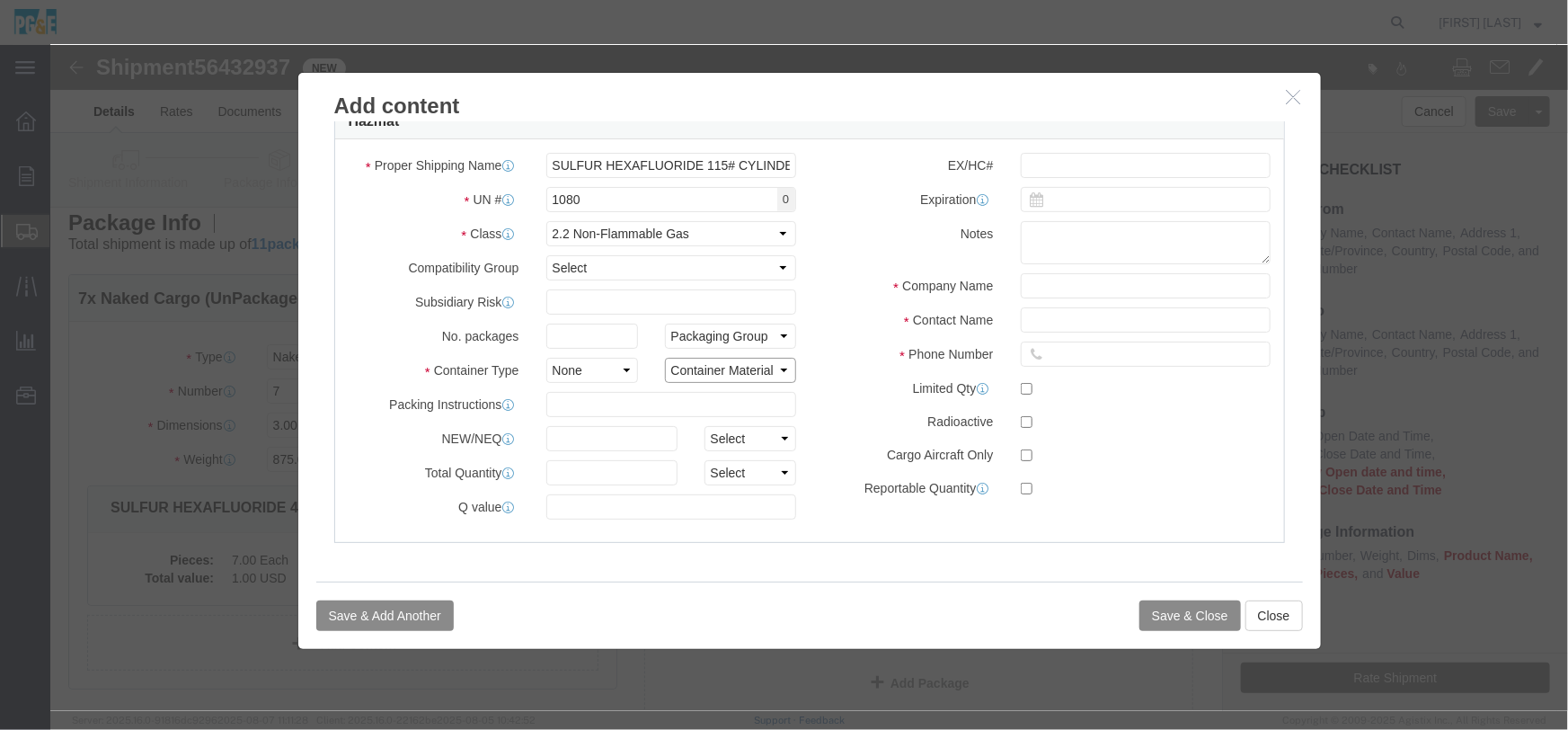 click on "Container Material A - Steel (all types and surface treatments) B - Aluminum C - Natural Wood D - Plywood F - Reconstituted Wood G - Fiberboard H - Plastic Material L - Textile M - Paper, multi-wall N - Metal (other than steel or aluminum) None P - Glass, porcelain or stoneware (not used in these Regulations)" 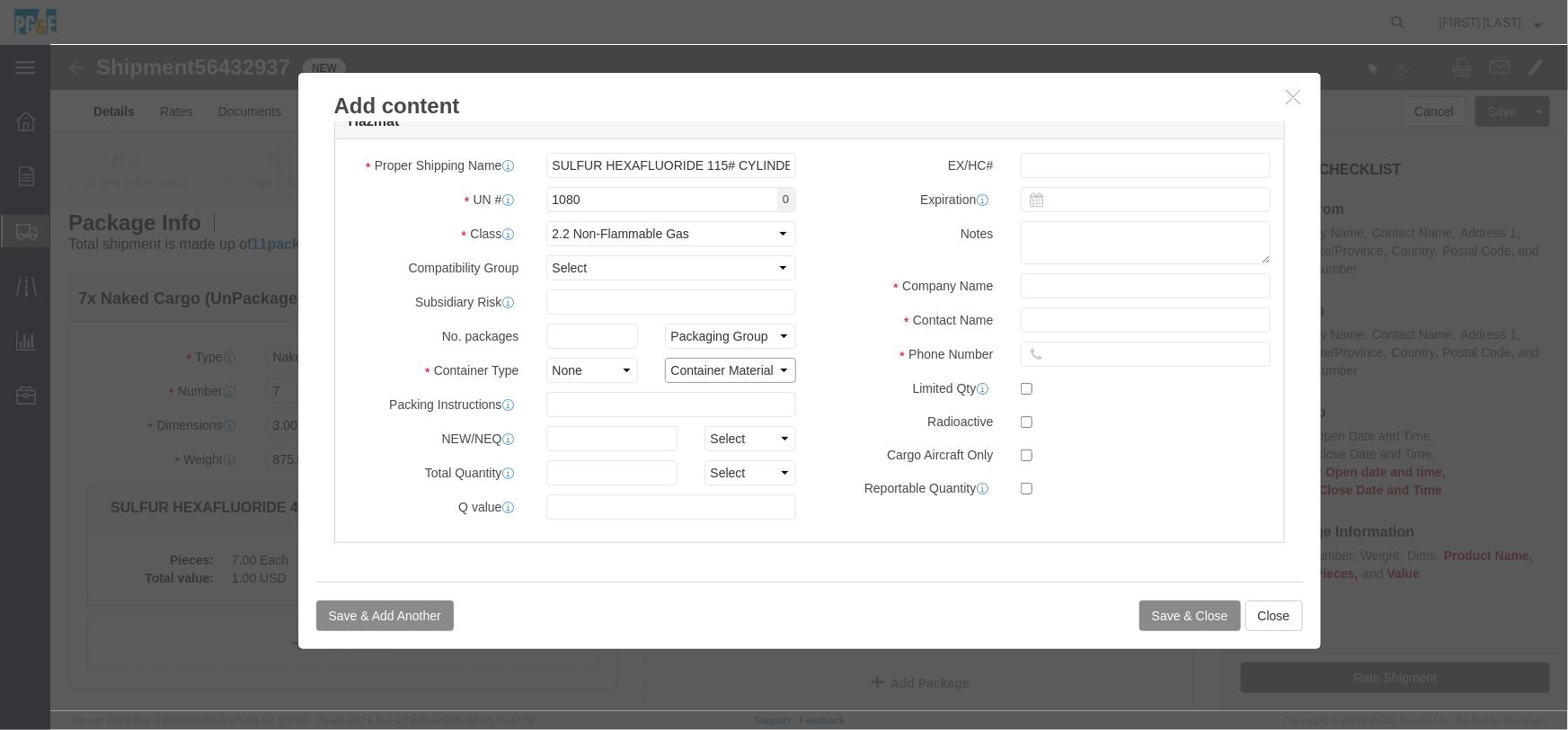 select on "STEEL_IATA" 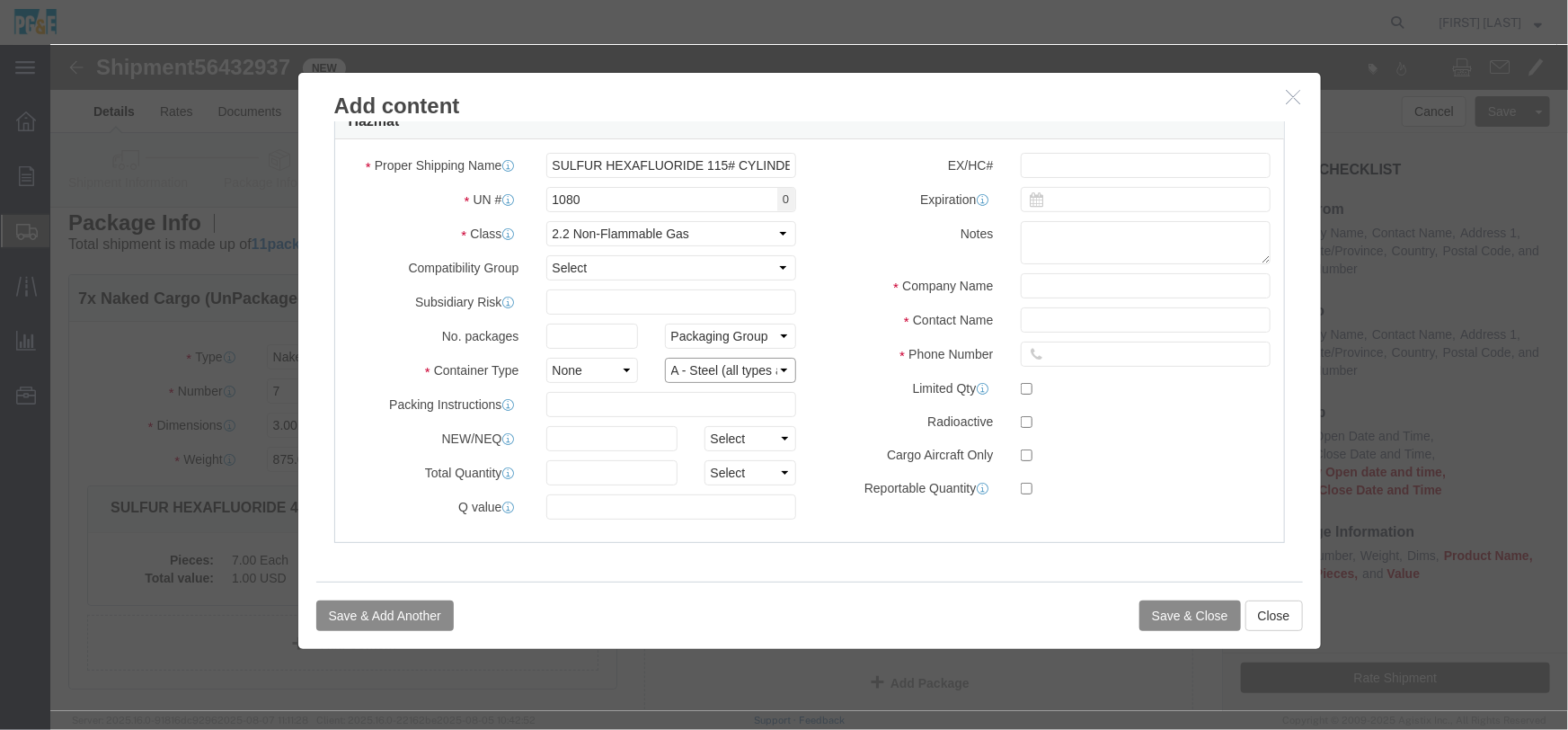 click on "Container Material A - Steel (all types and surface treatments) B - Aluminum C - Natural Wood D - Plywood F - Reconstituted Wood G - Fiberboard H - Plastic Material L - Textile M - Paper, multi-wall N - Metal (other than steel or aluminum) None P - Glass, porcelain or stoneware (not used in these Regulations)" 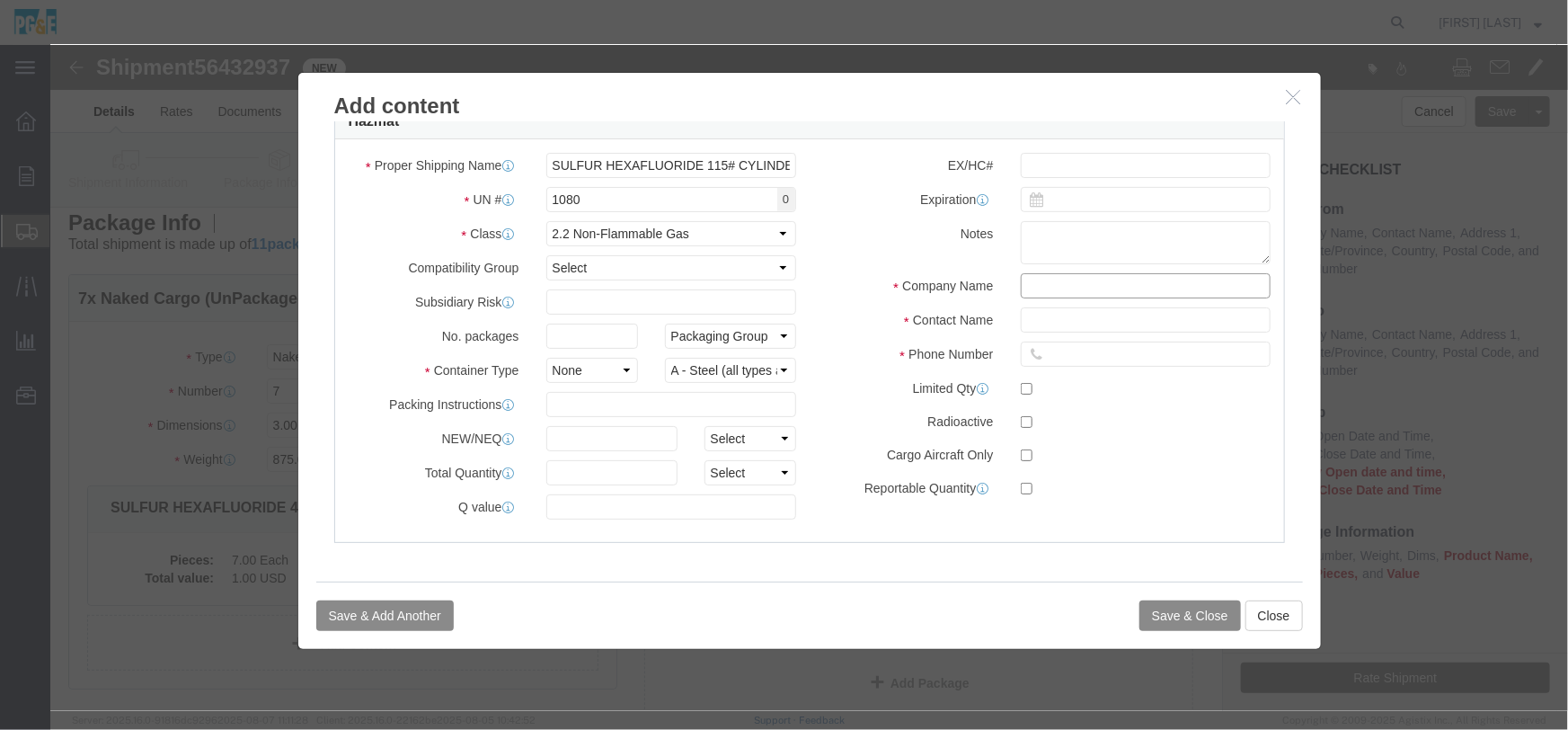 click 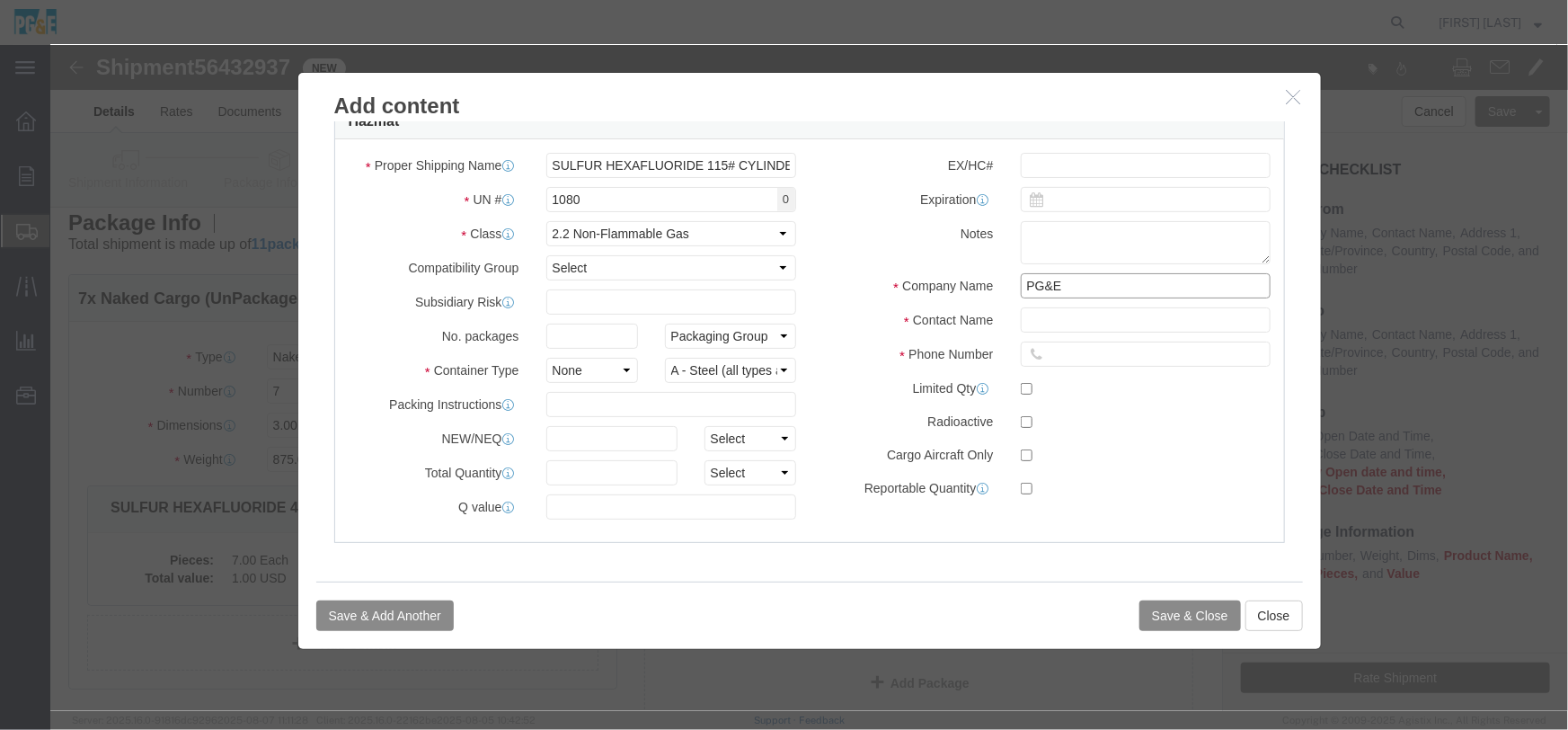 type on "PG&E" 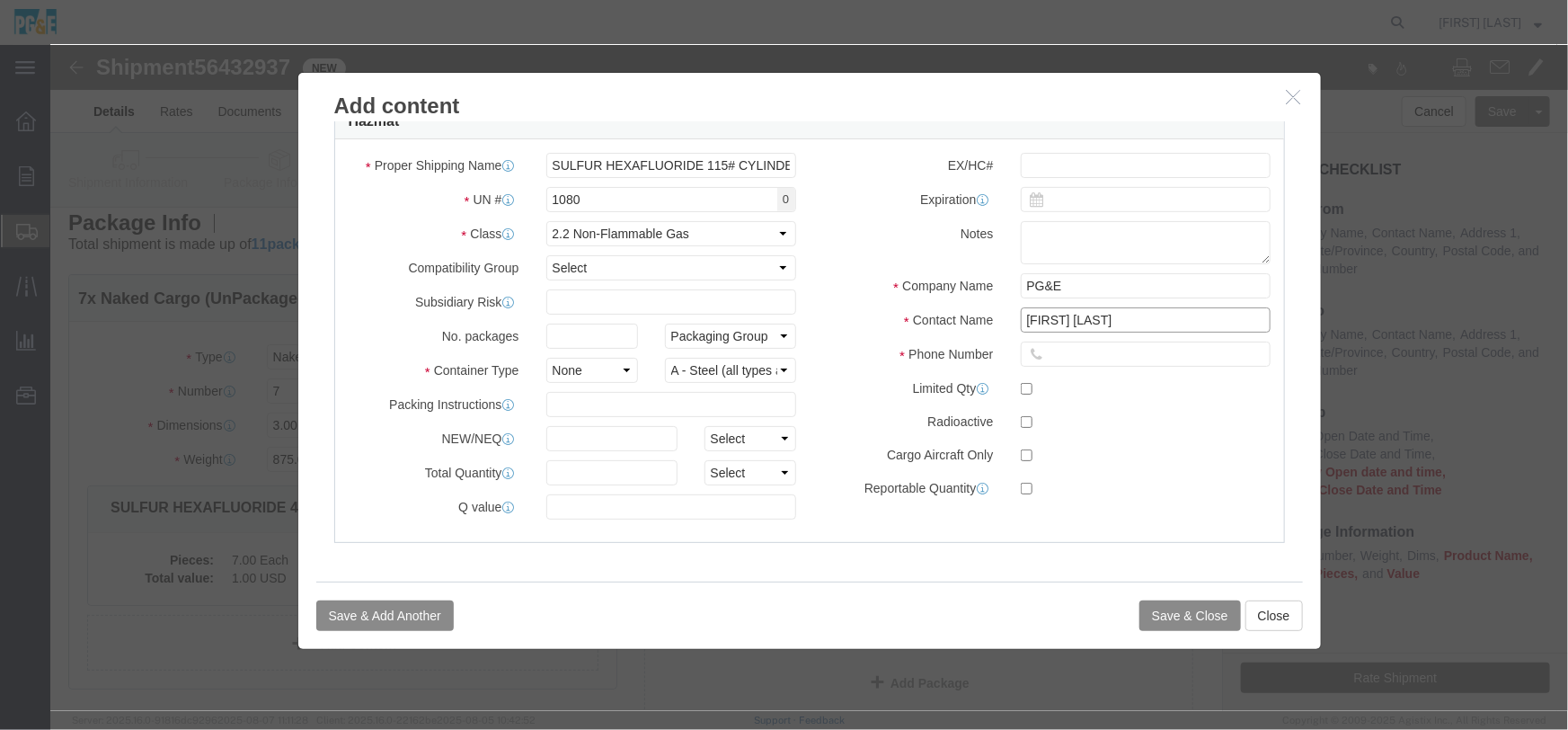 type on "[FIRST] [LAST]" 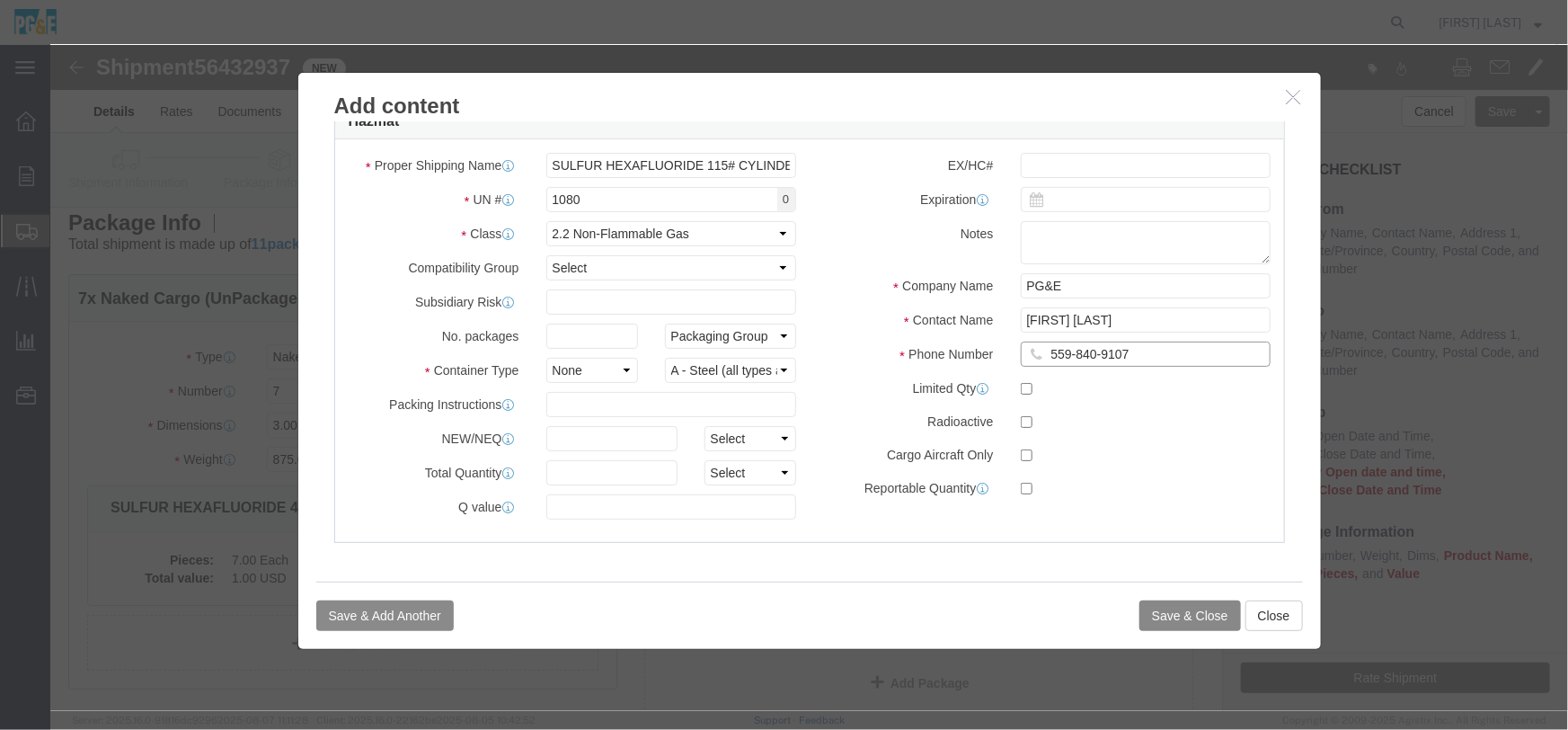 type on "559-840-9107" 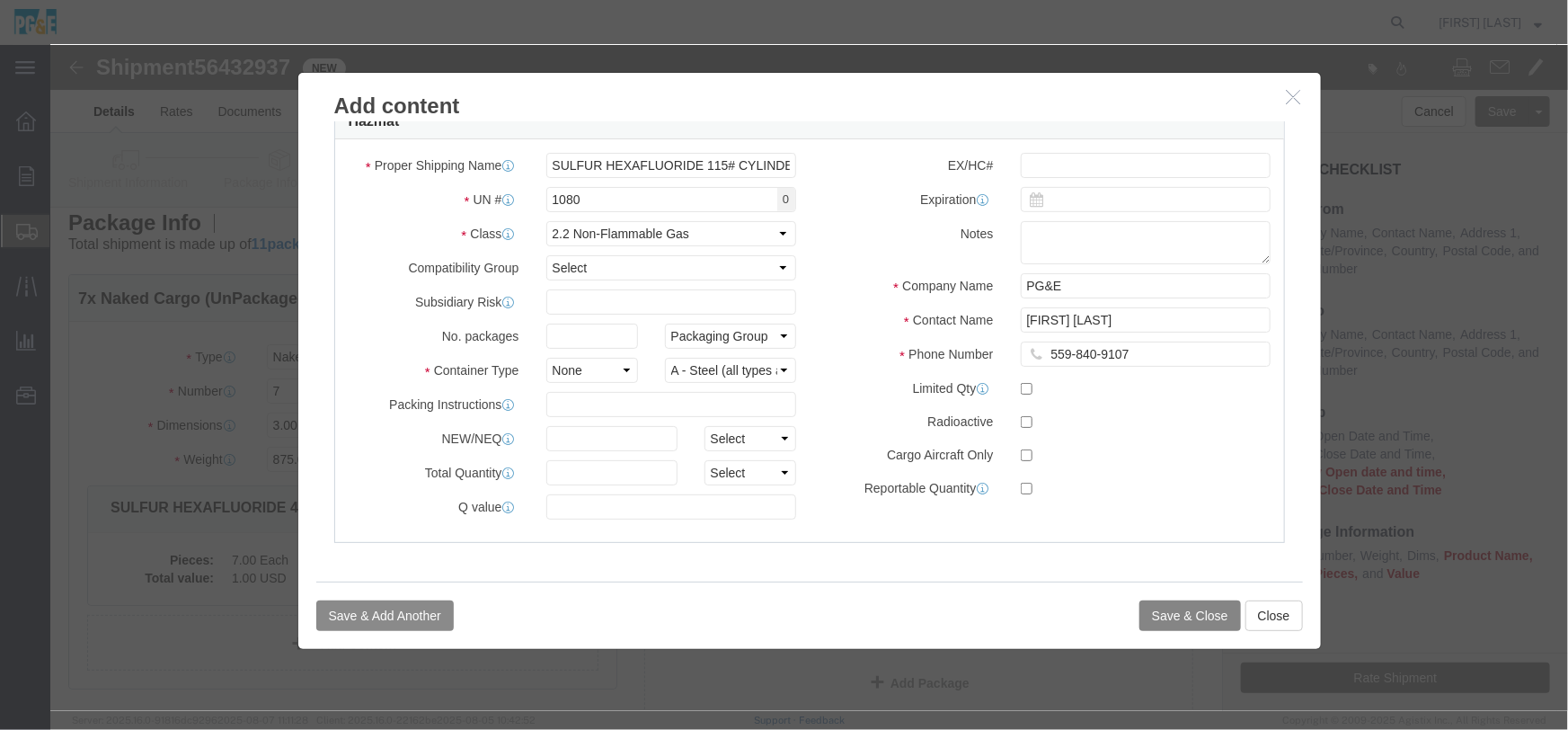 click on "Save & Close" 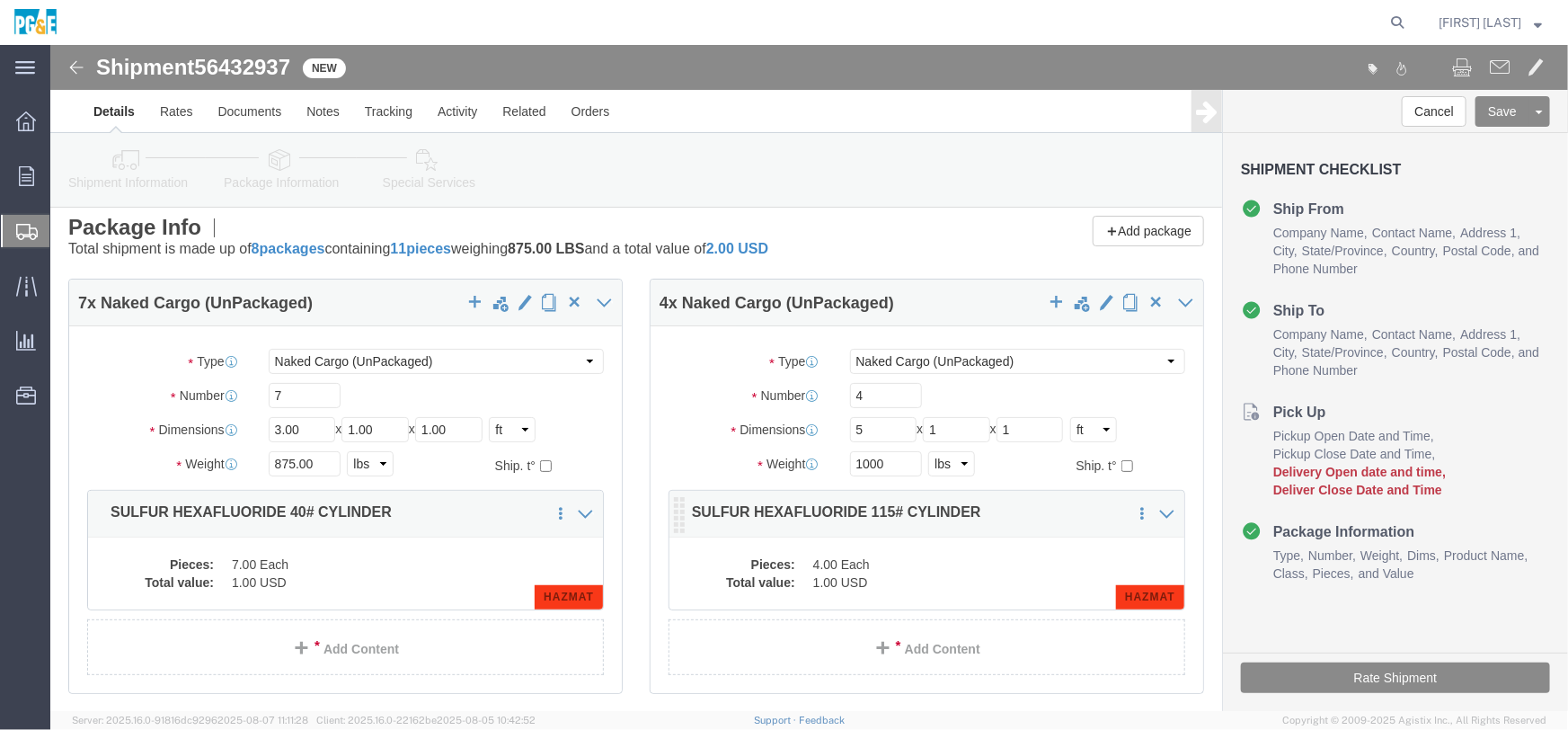 scroll, scrollTop: 0, scrollLeft: 0, axis: both 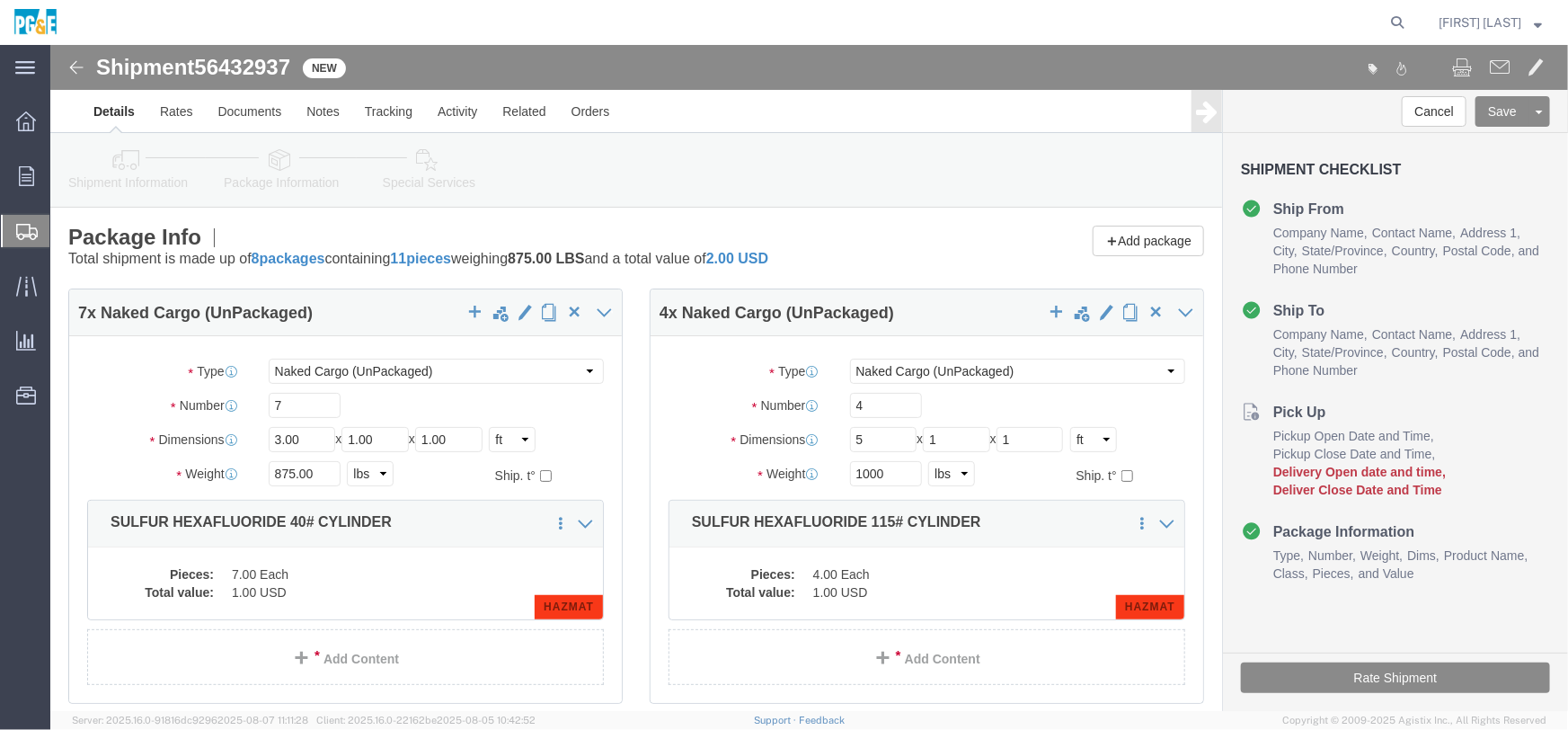 click 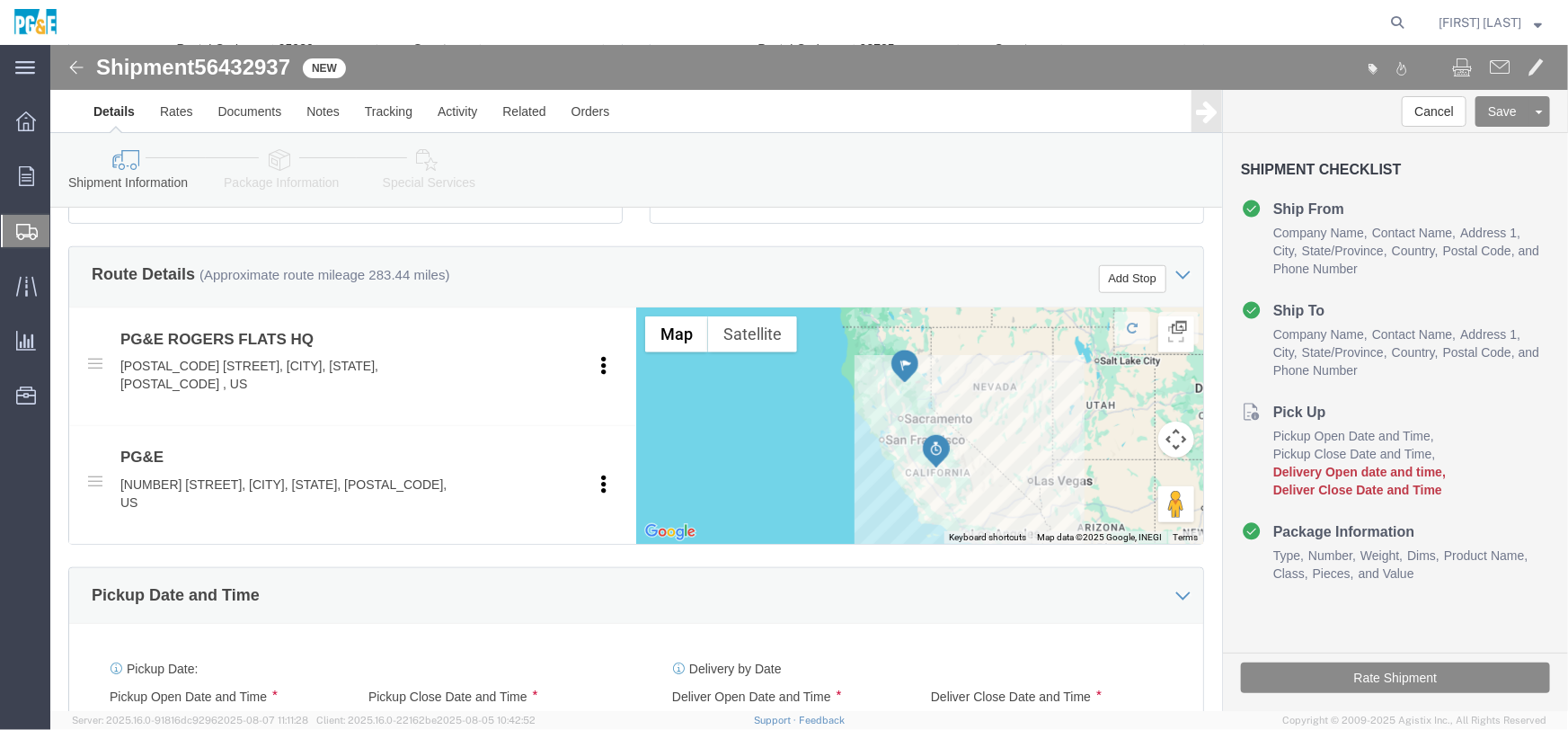 scroll, scrollTop: 654, scrollLeft: 0, axis: vertical 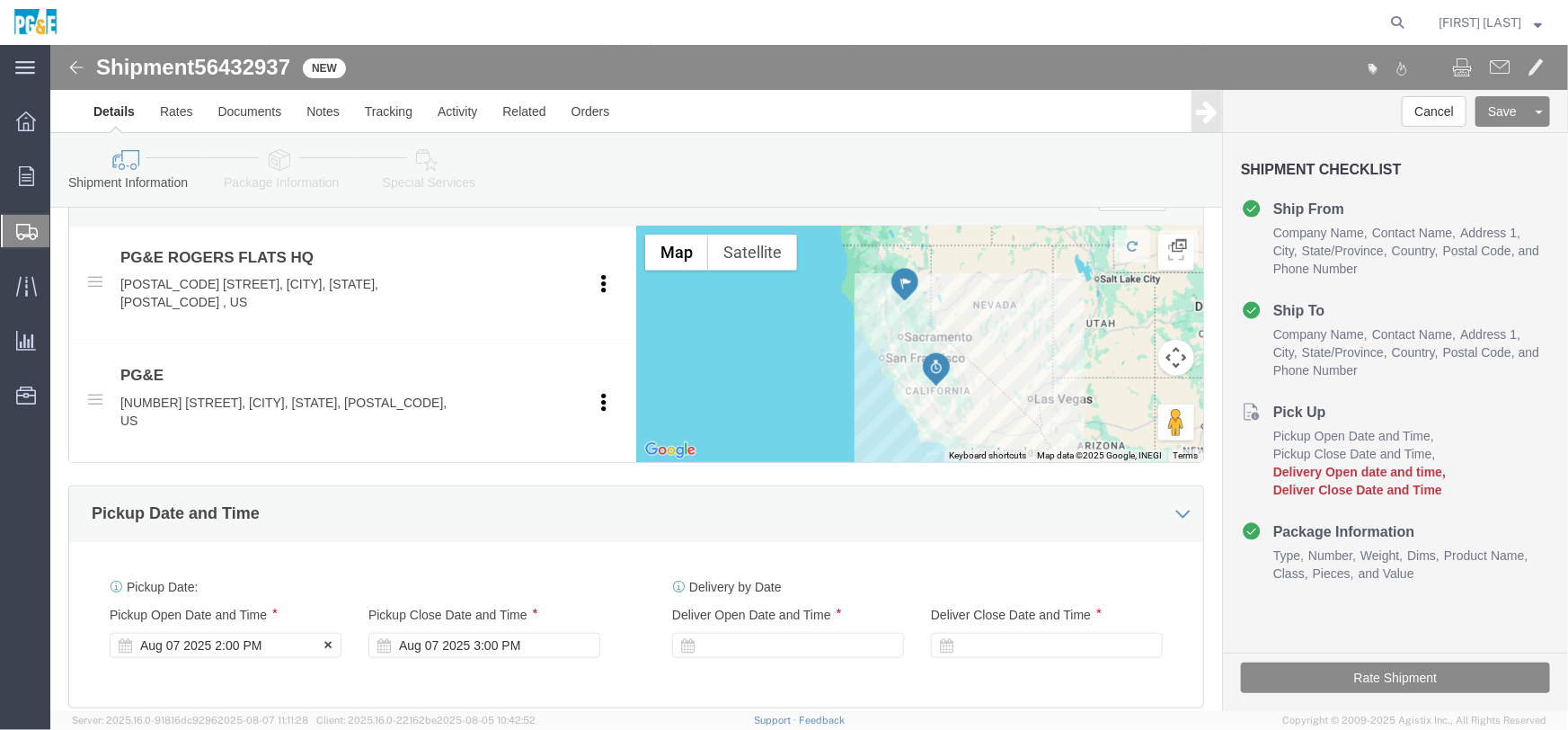 click 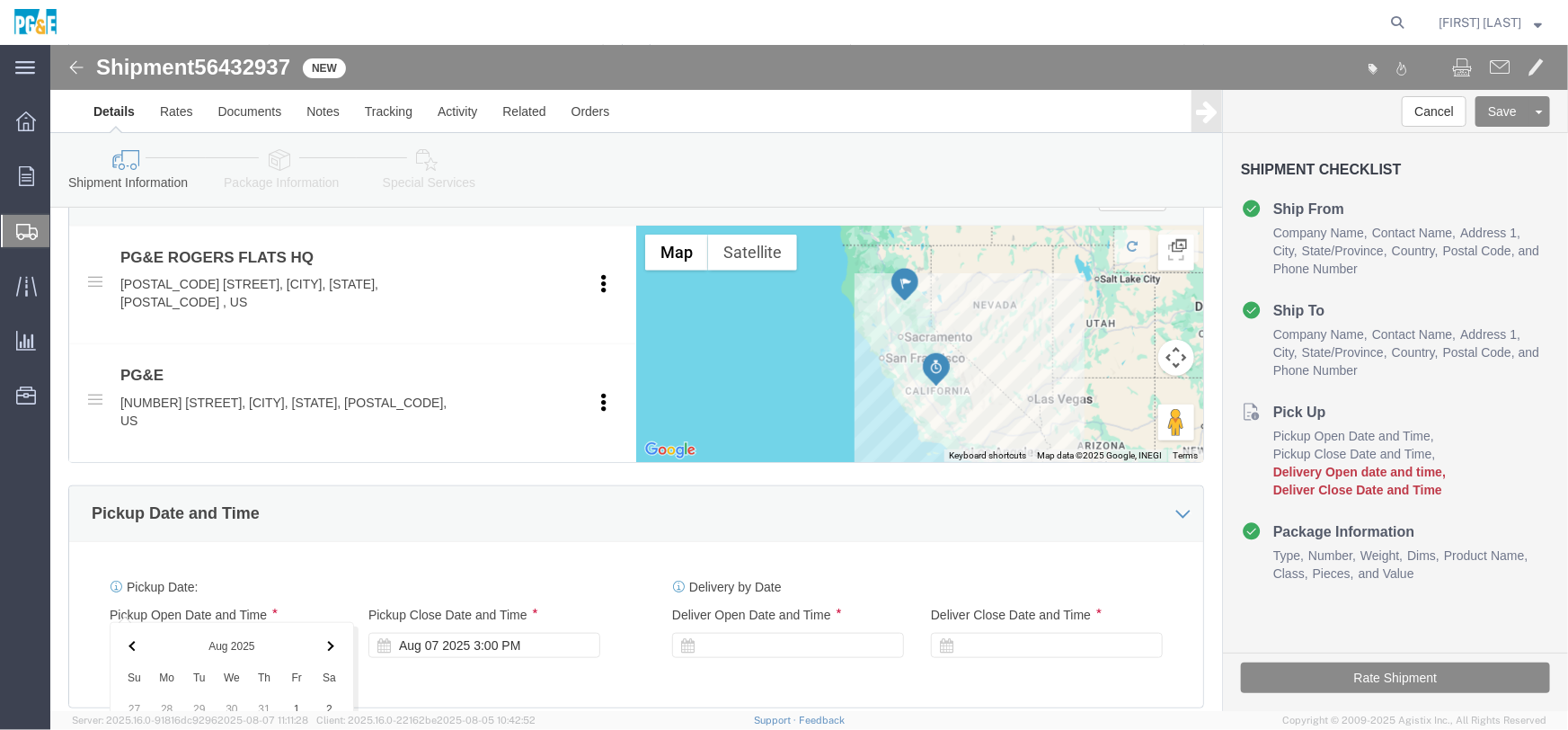 scroll, scrollTop: 1159, scrollLeft: 0, axis: vertical 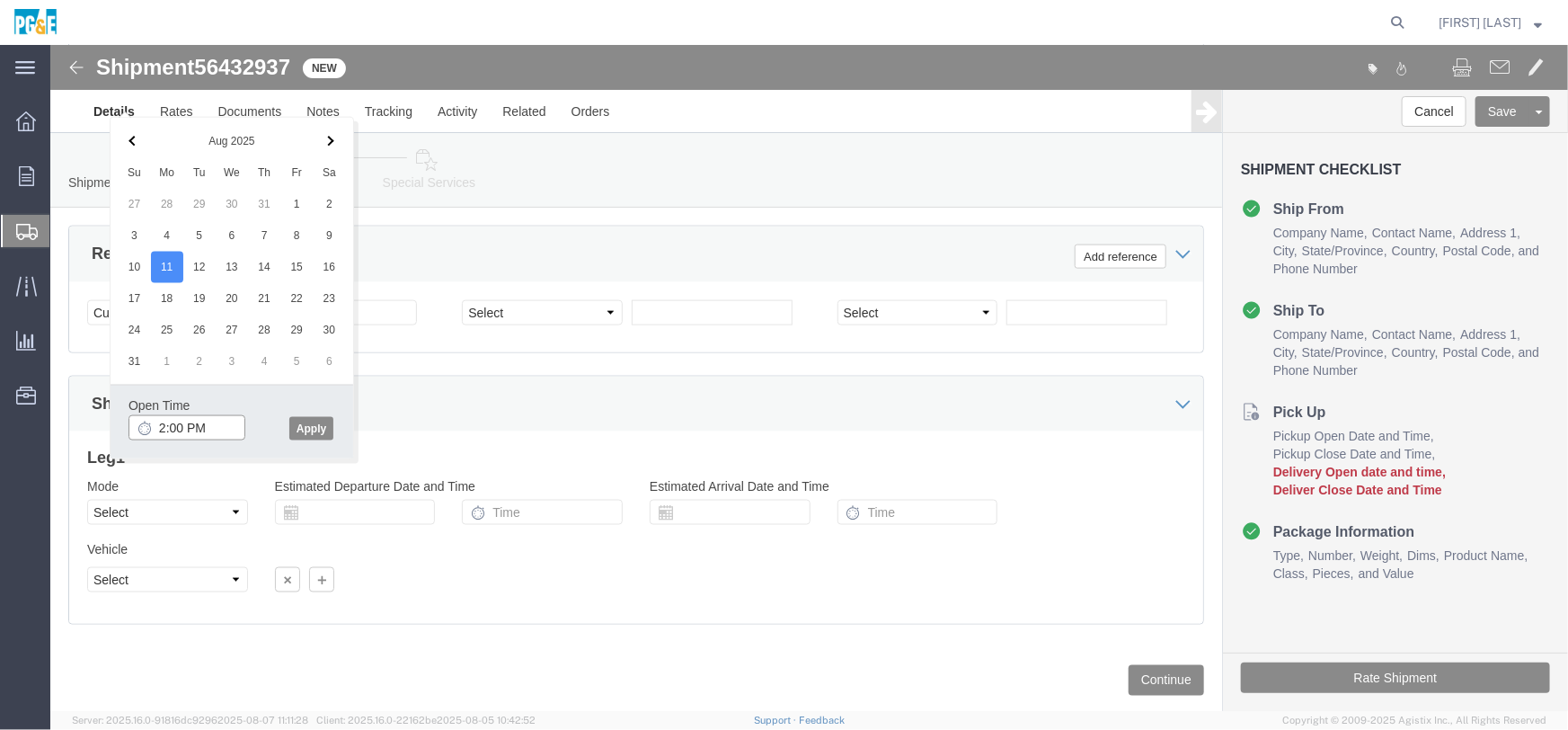 click on "2:00 PM" 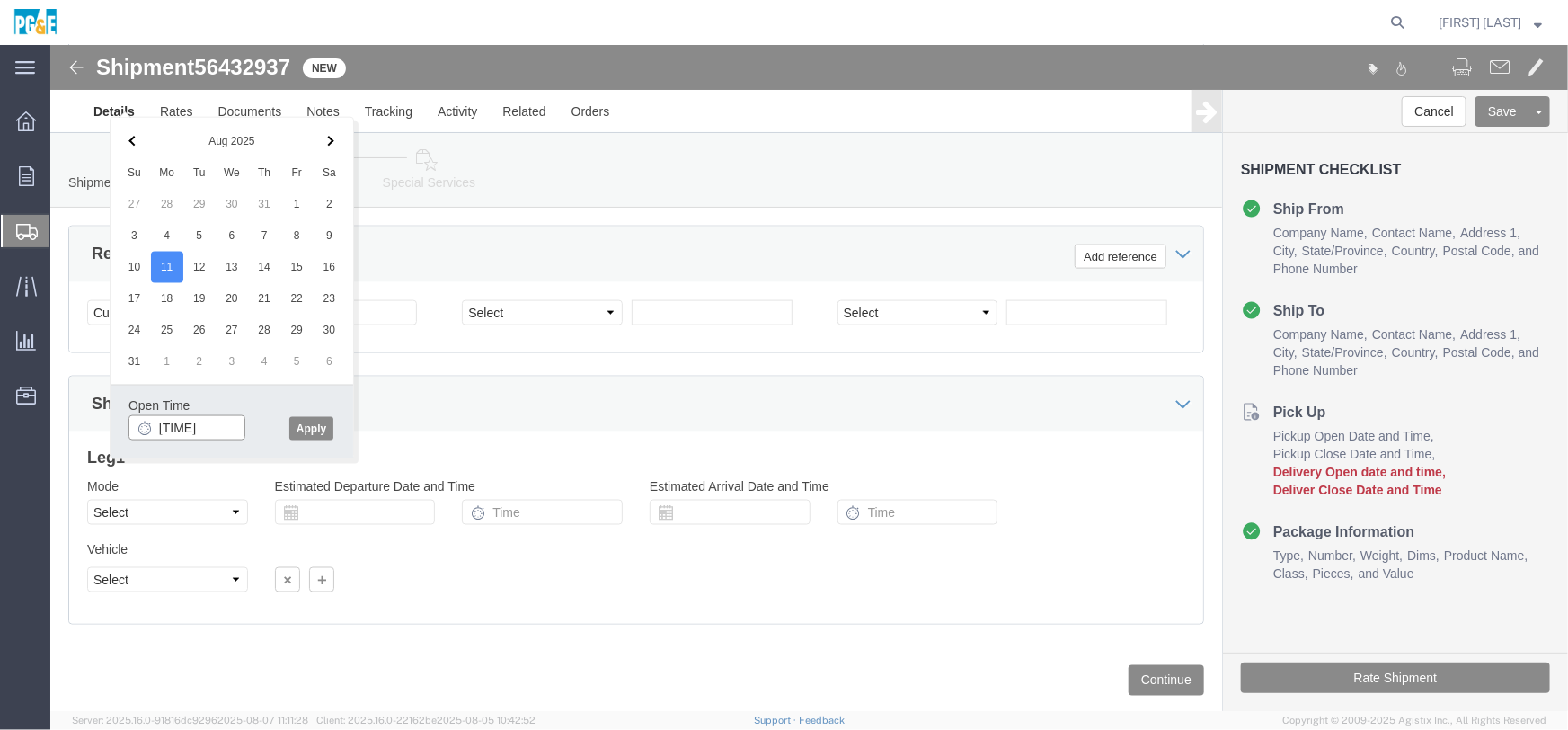 type on "[TIME]" 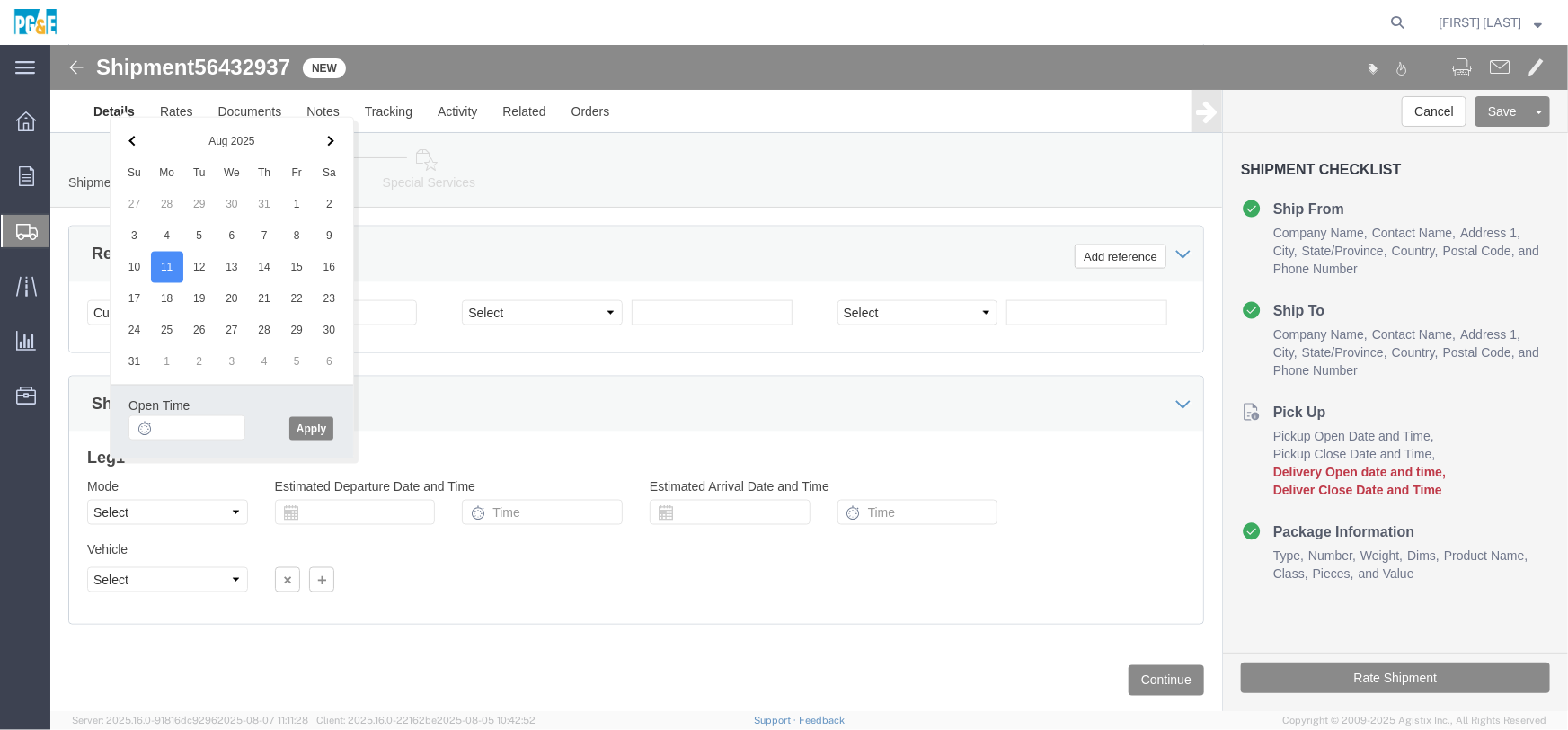 click on "Open Time [MONTH] [DAY] [YEAR] [TIME] - [MONTH] [DAY] [YEAR] [TIME] Cancel Apply" 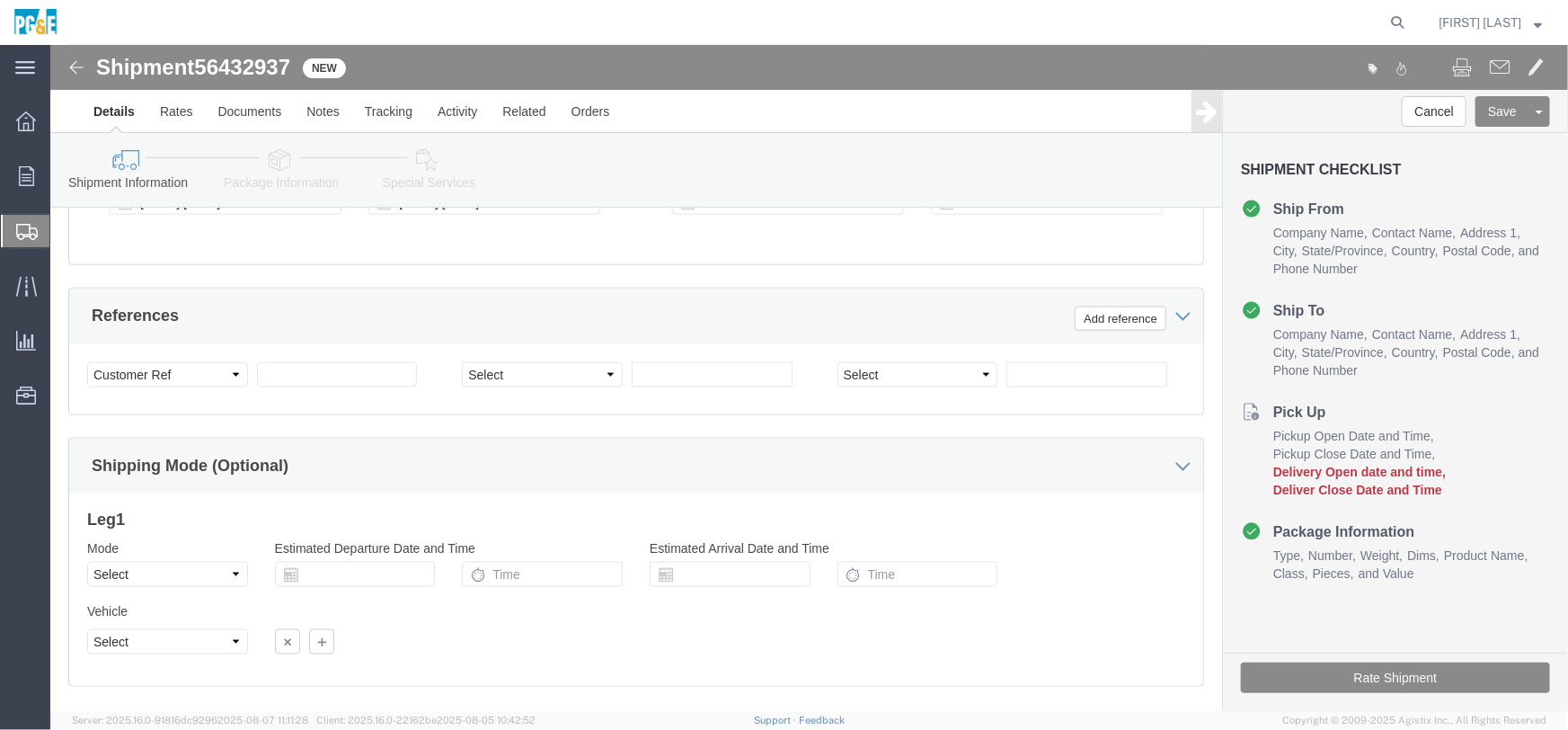 scroll, scrollTop: 913, scrollLeft: 0, axis: vertical 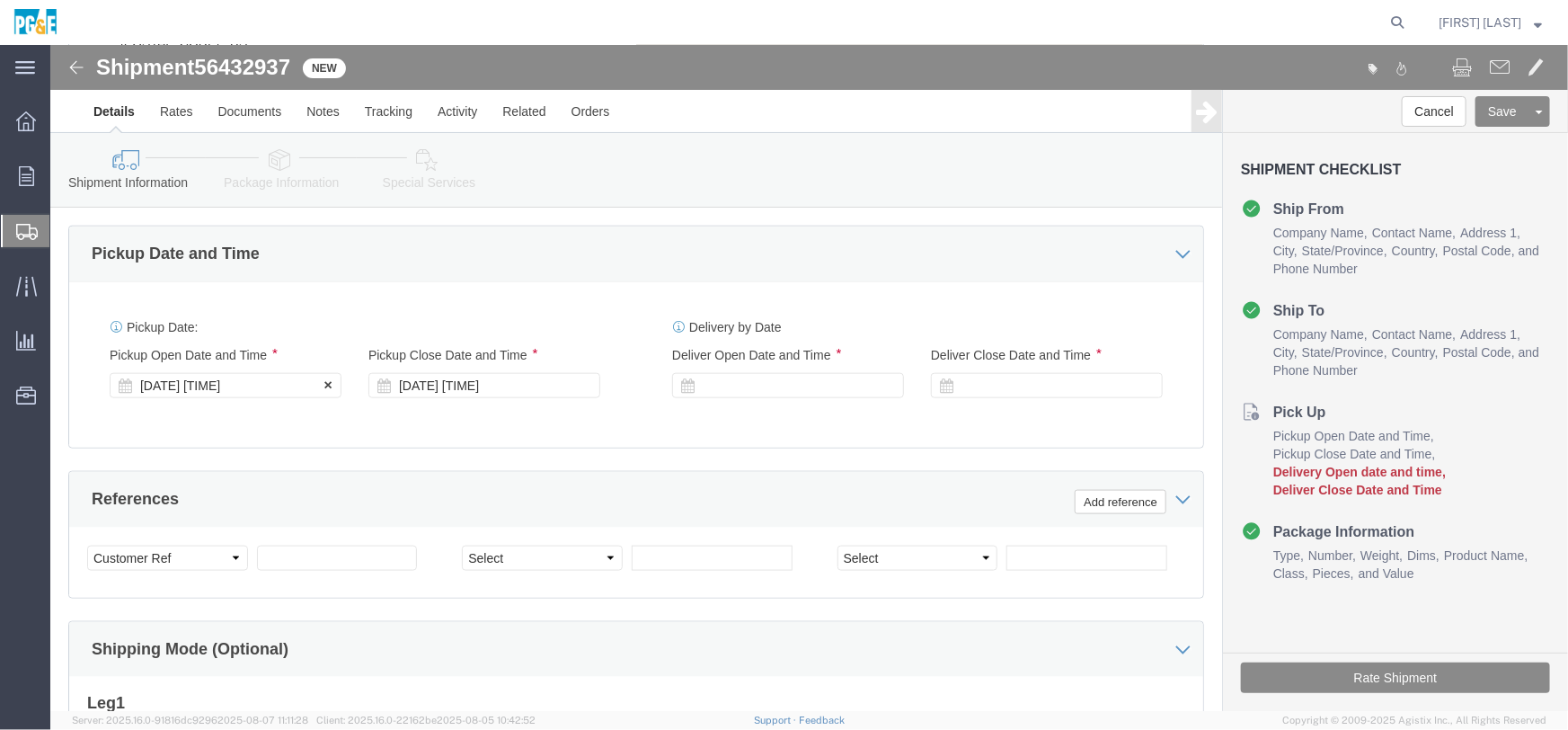 click on "[DATE] [TIME]" 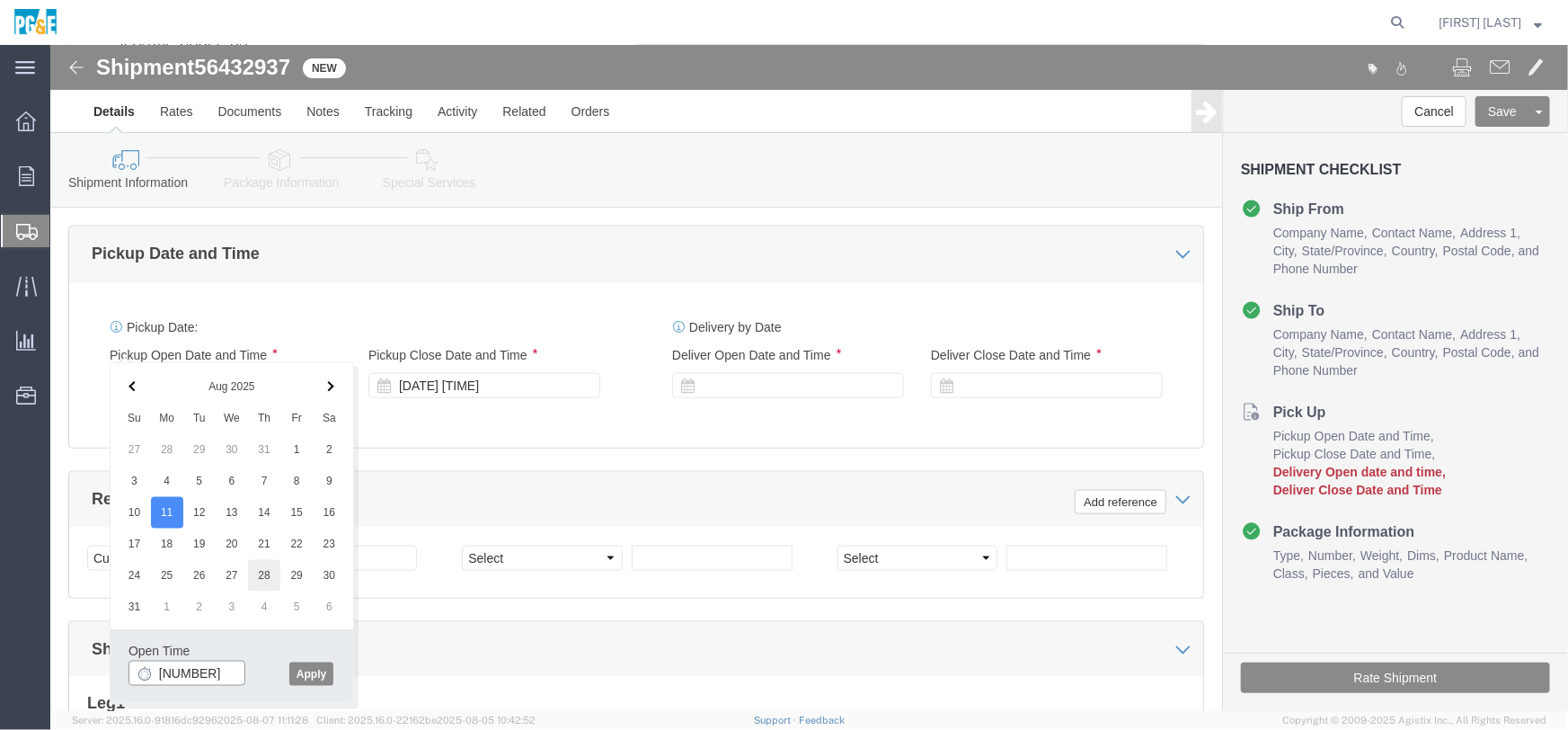 type on "700AM" 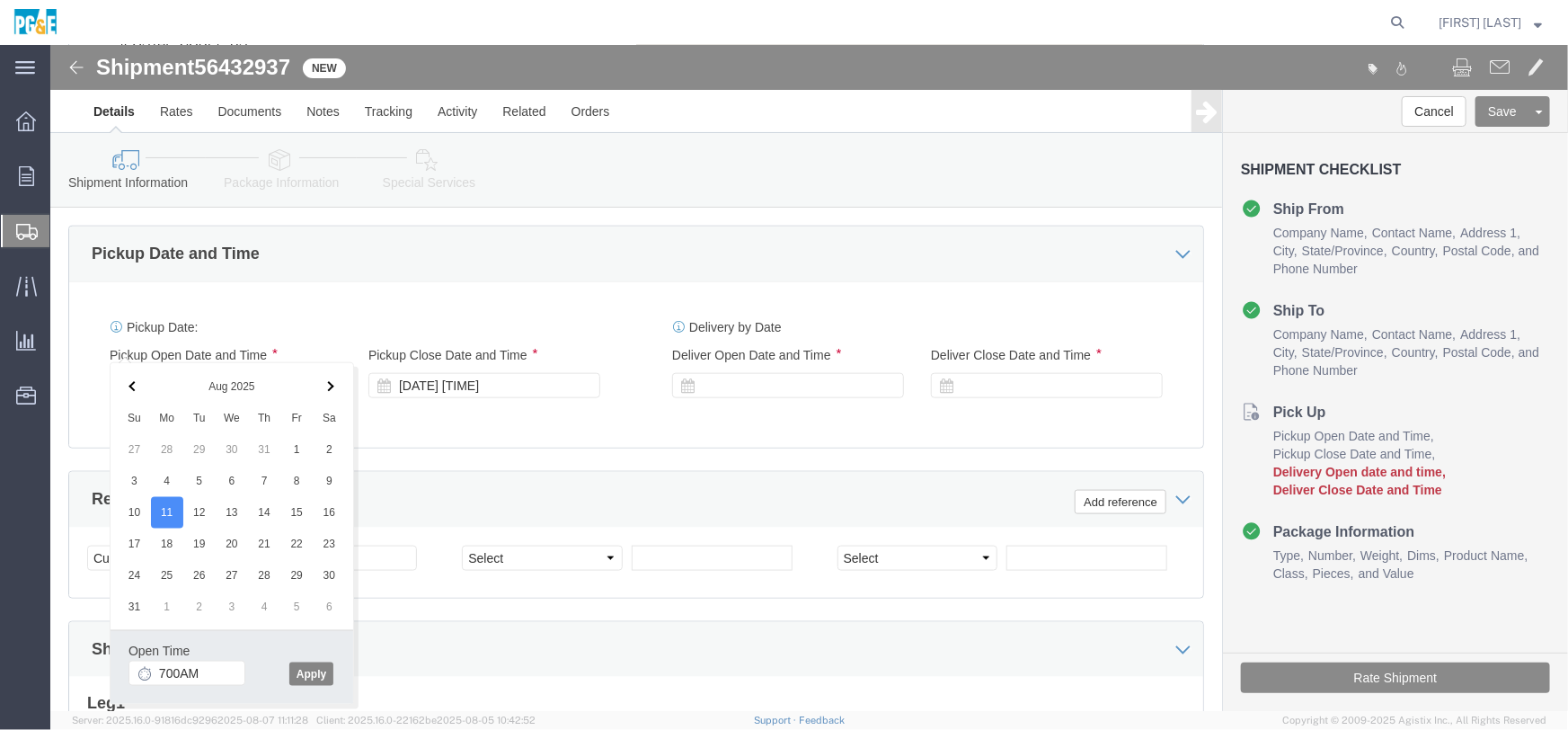 click on "Apply" 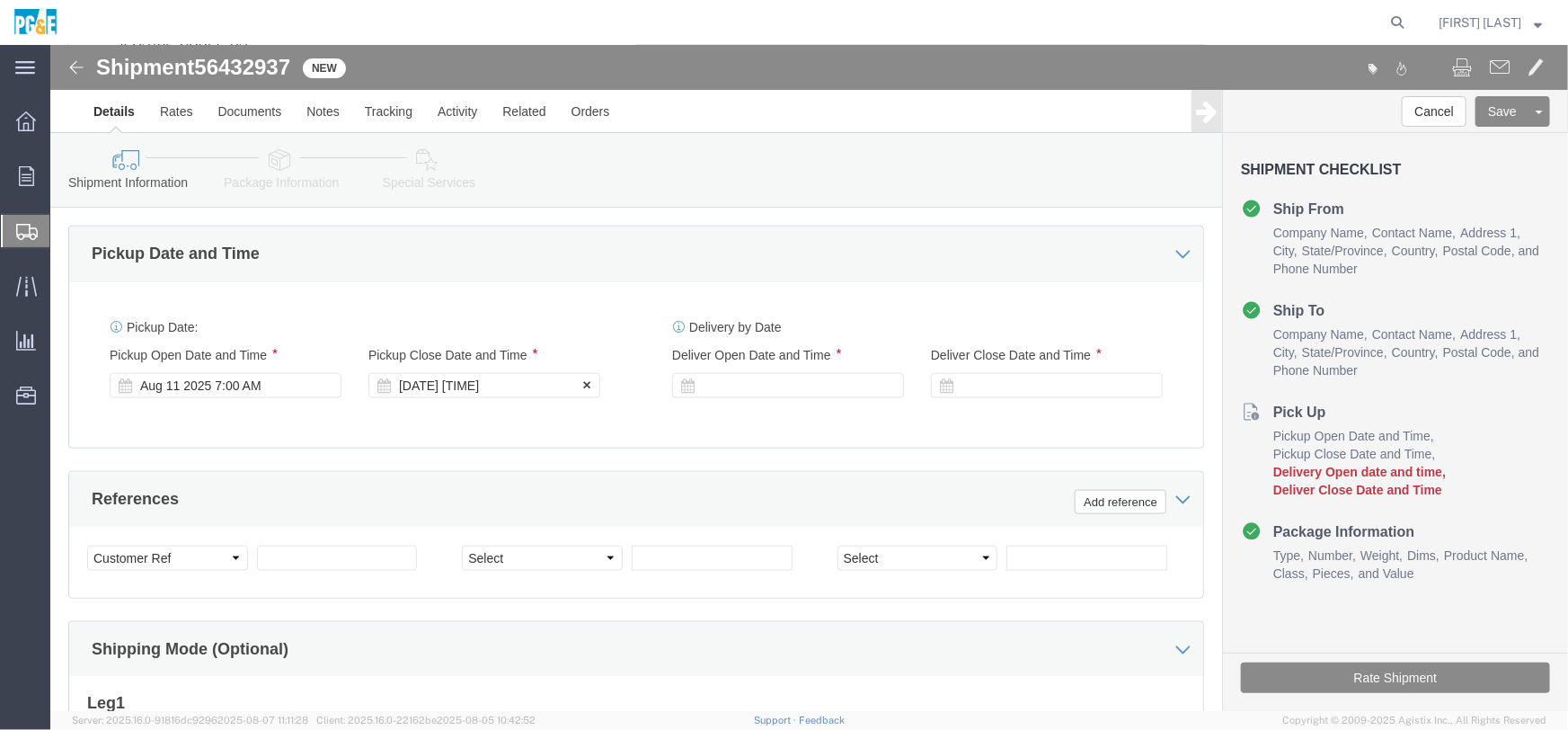 click on "[DATE] [TIME]" 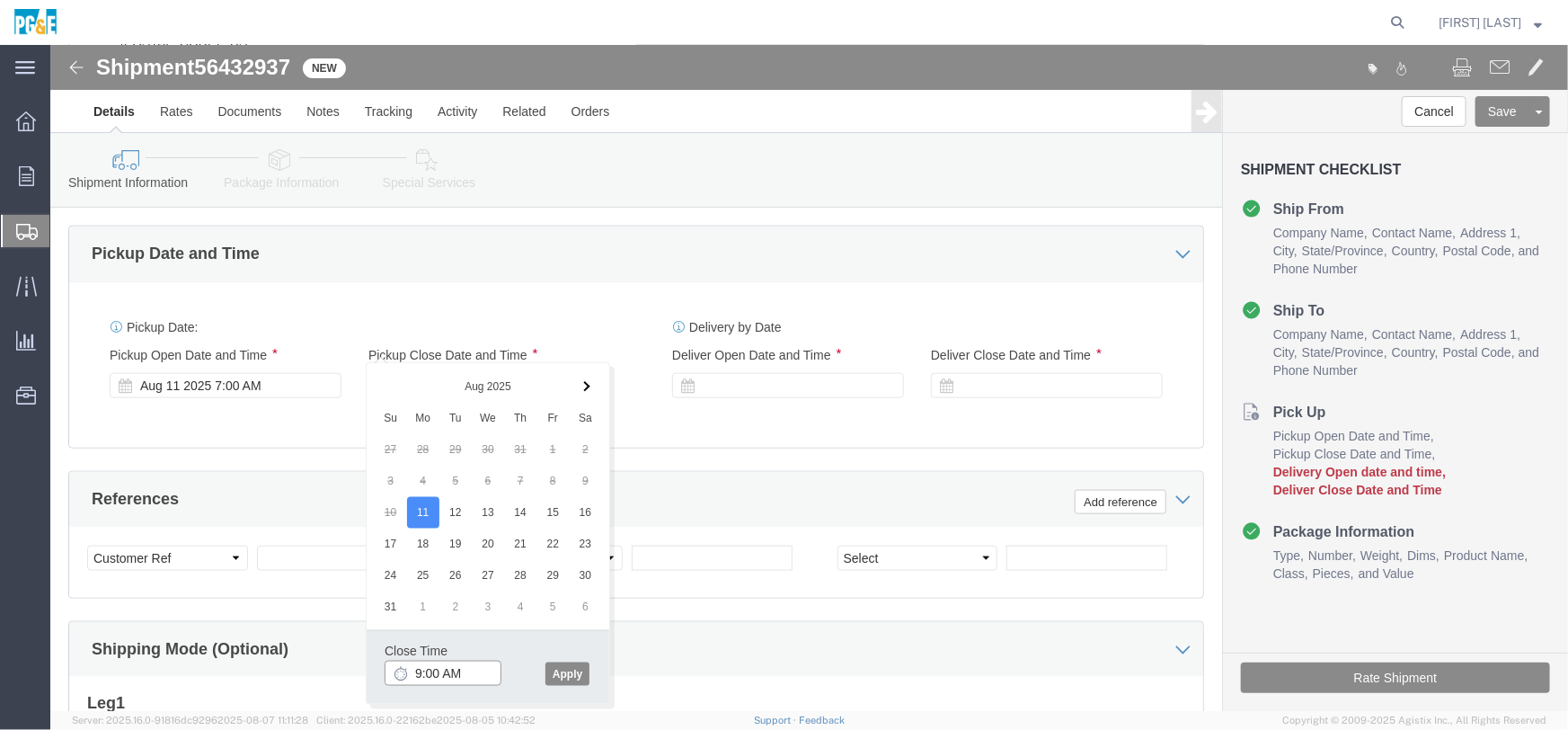 type on "9:00 AM" 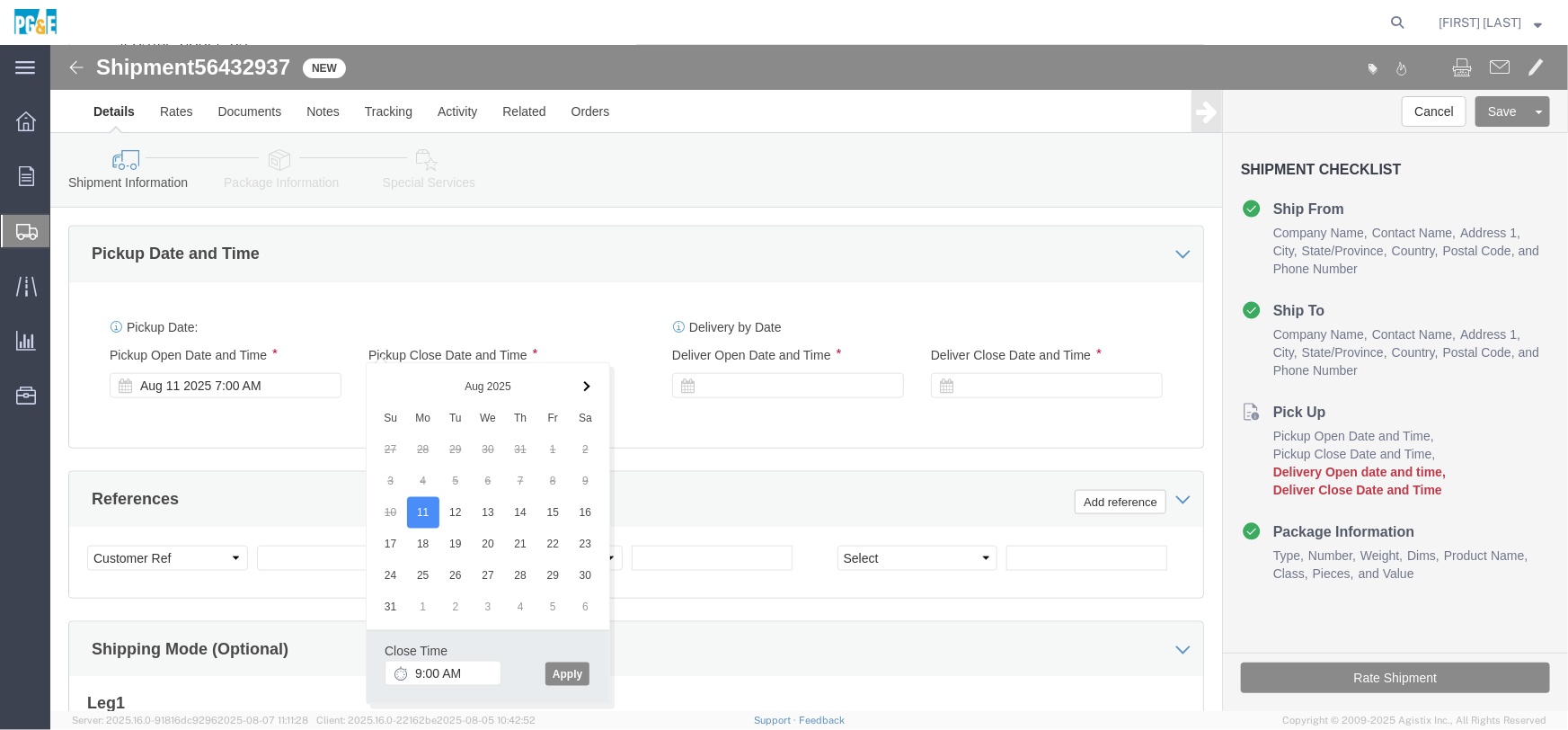 click on "Close Time [TIME] [MONTH] [DAY] [YEAR] [TIME] - [MONTH] [DAY] [YEAR] [TIME] Cancel Apply" 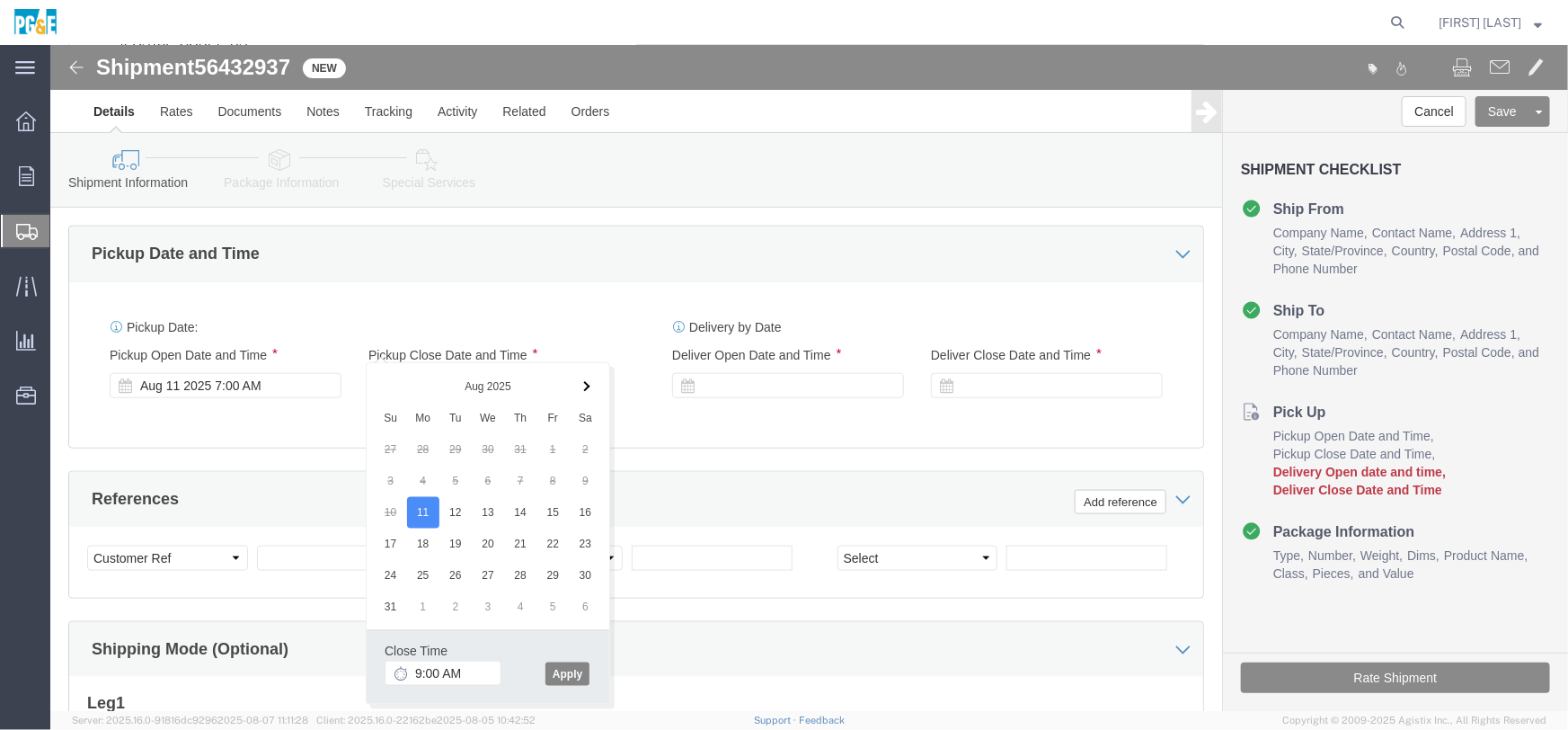 click on "Apply" 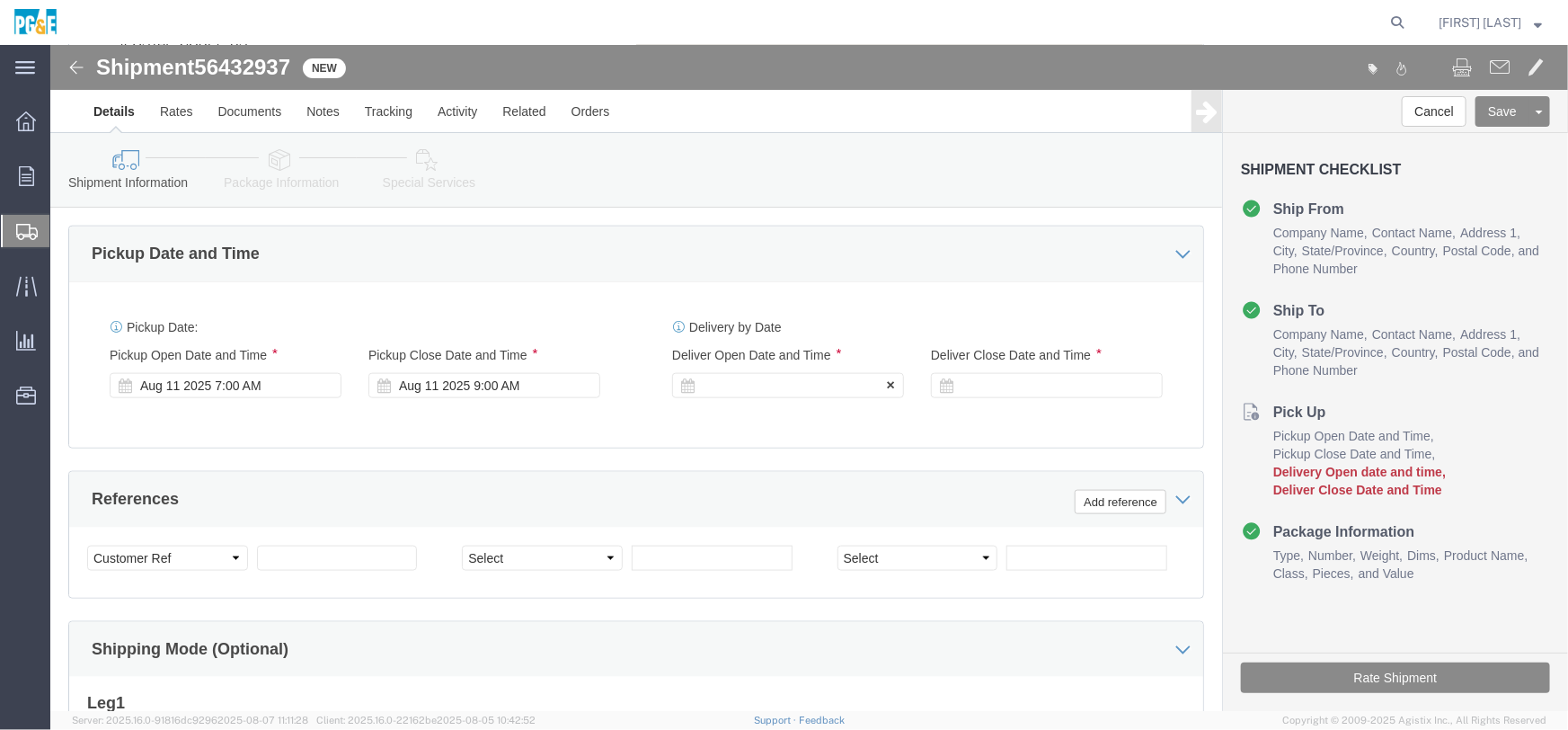 click 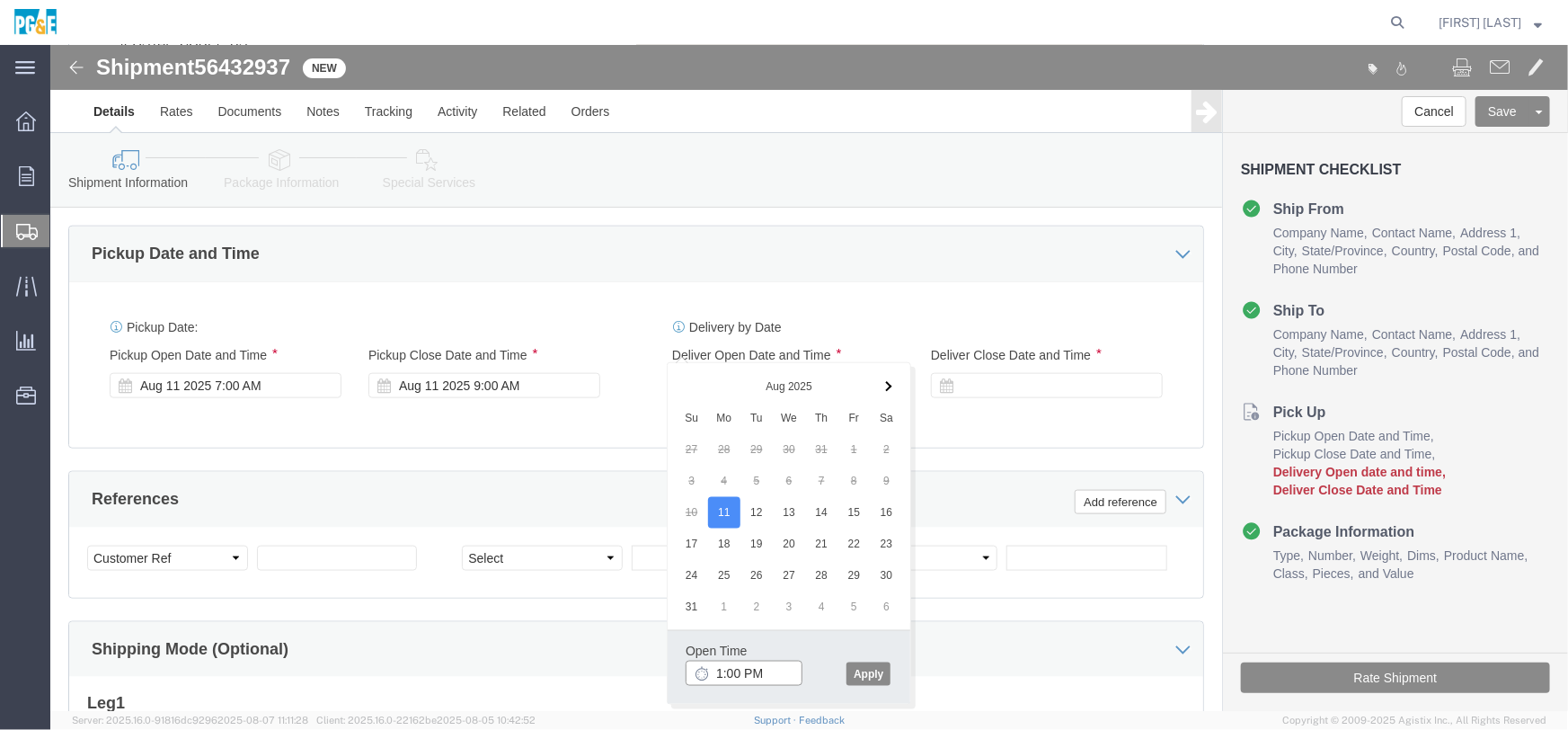 type on "12:00 PM" 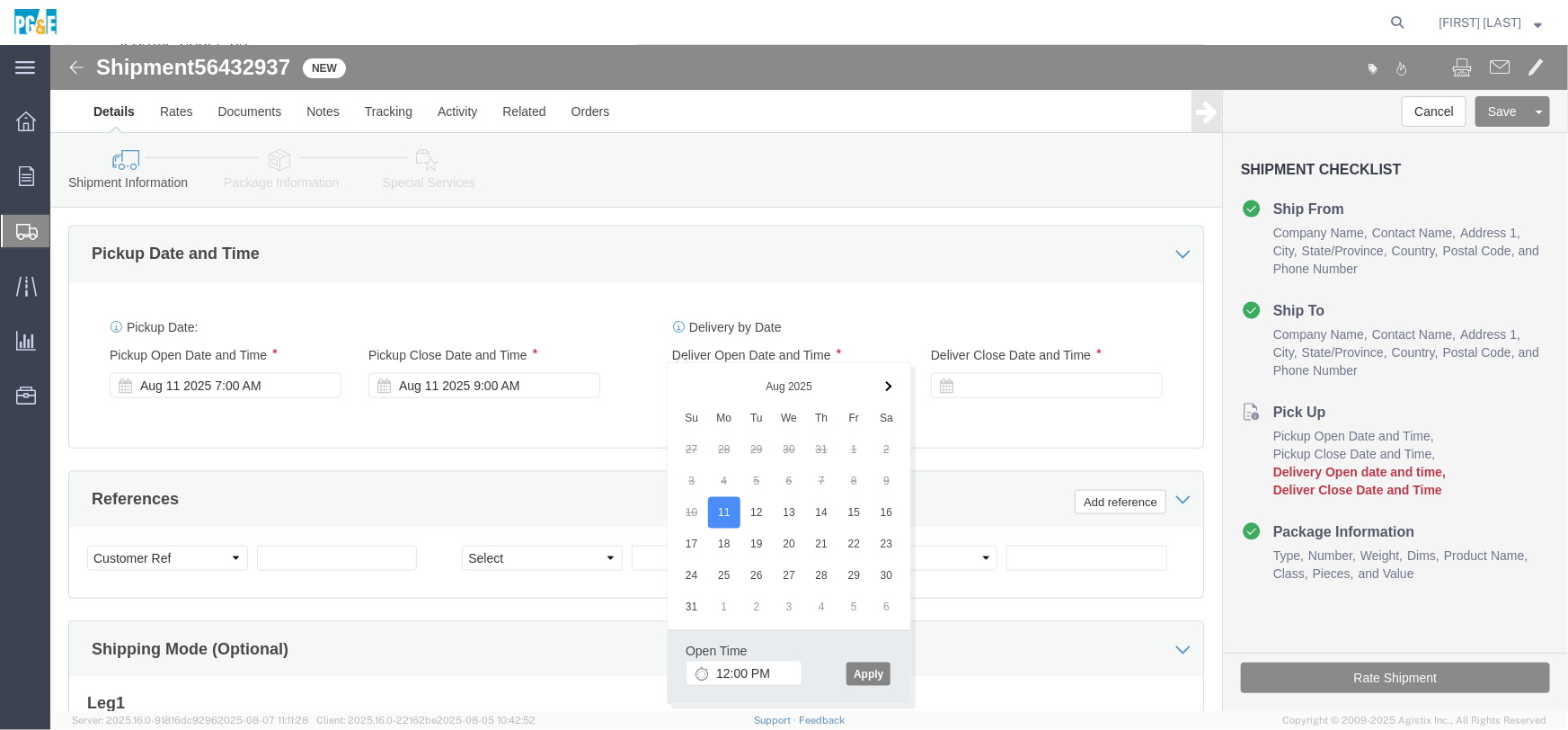 click on "Apply" 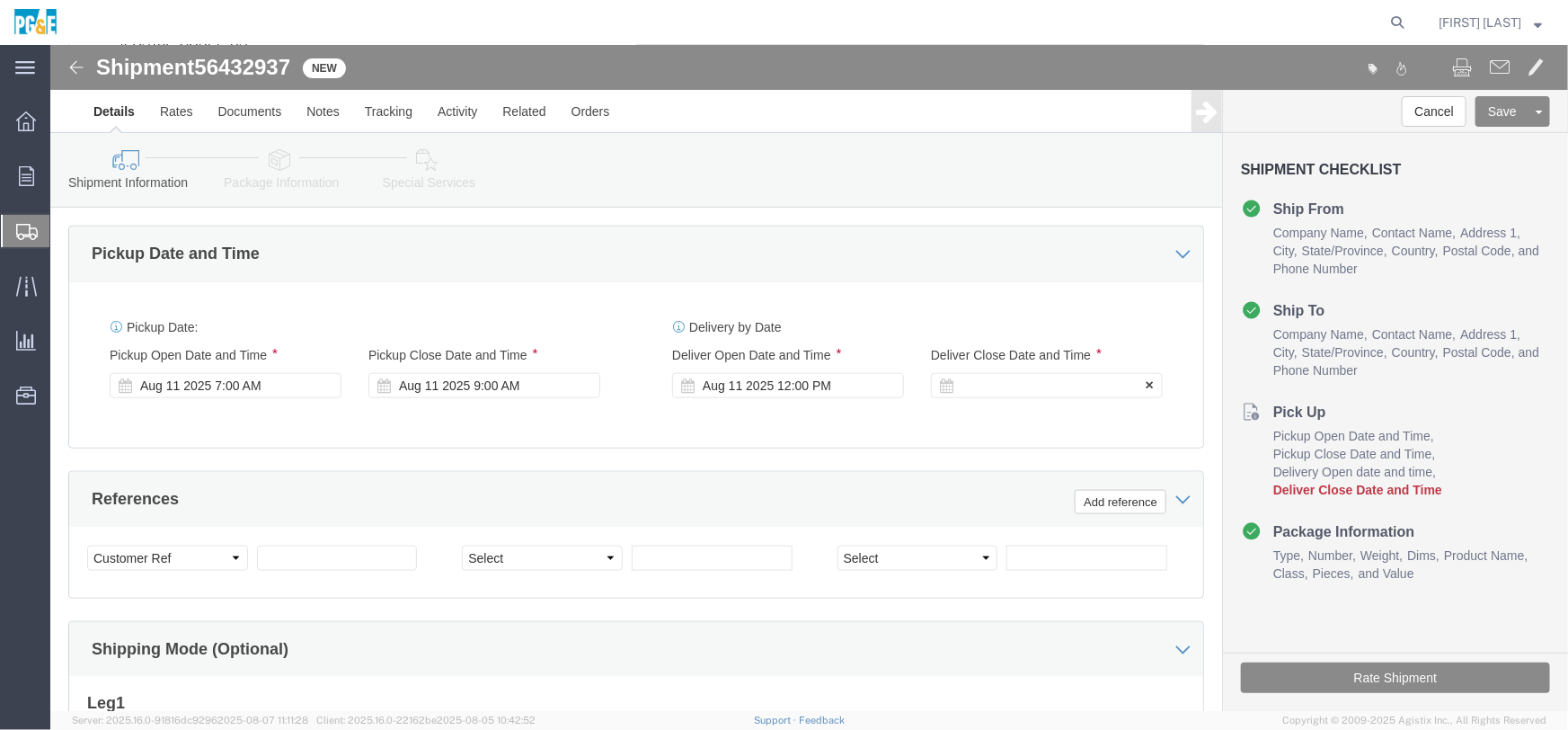 click 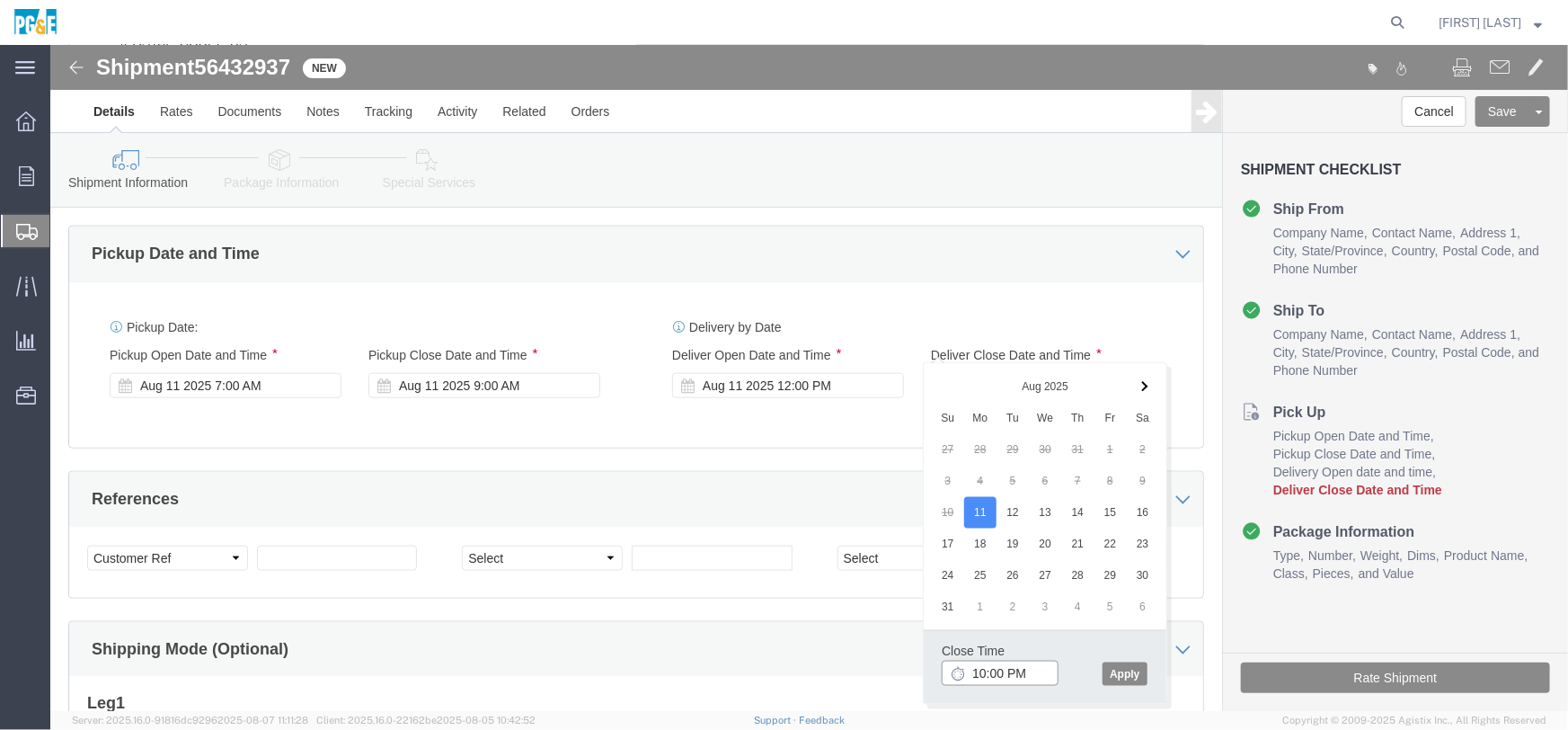 type on "4:00 PM" 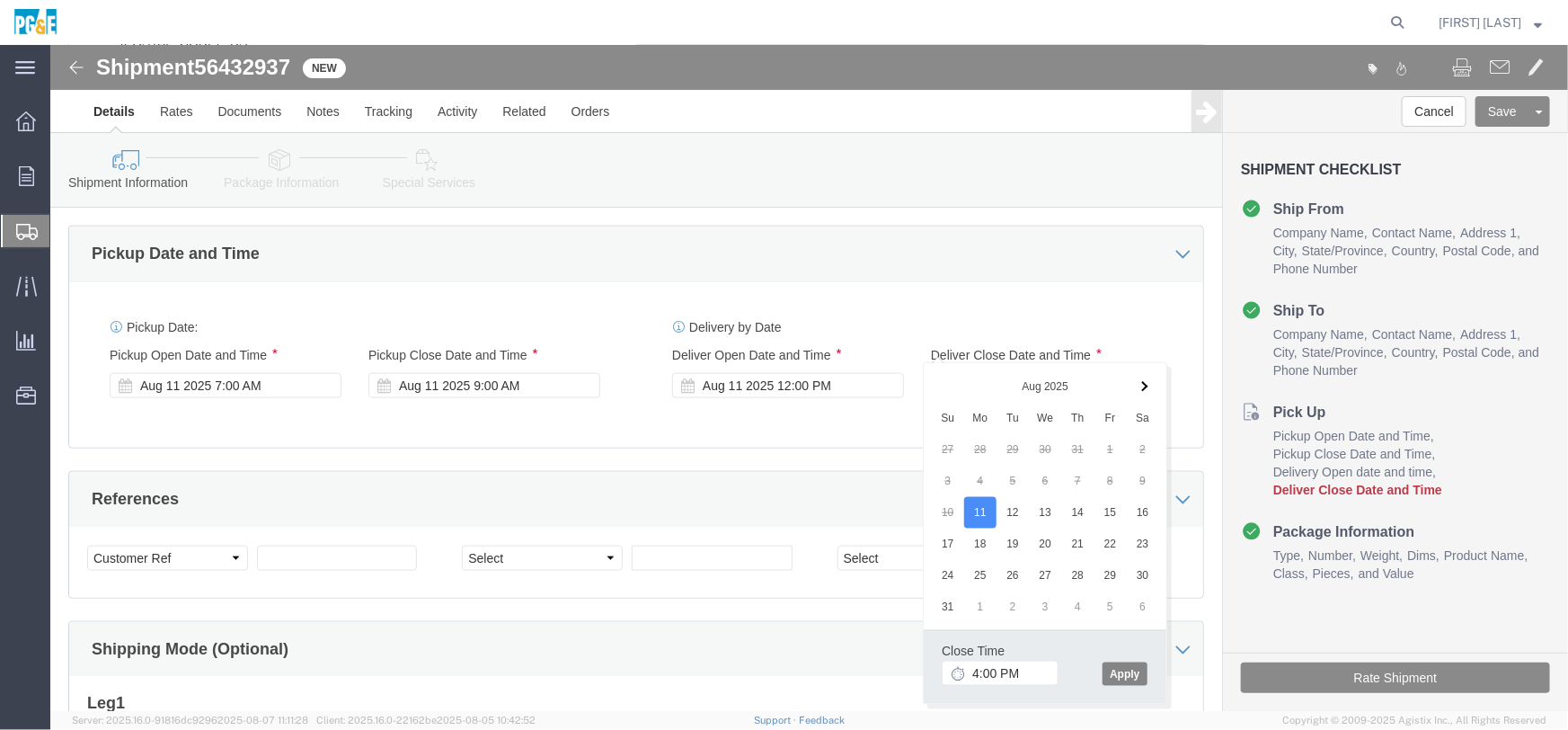 click on "Apply" 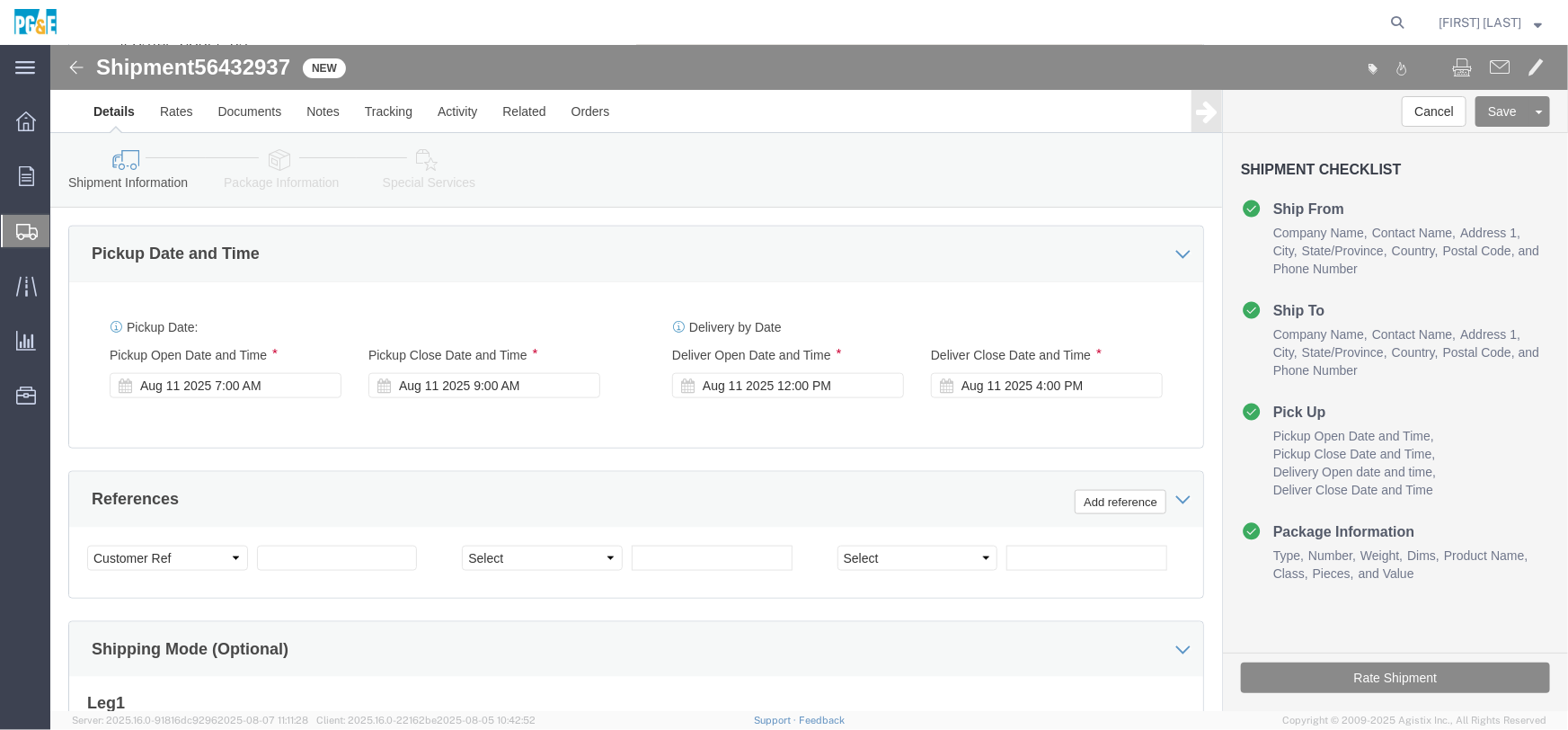 click on "Location
My Profile Location (OBSOLETE) BURNEY SC - GC TRAILER (OBSOLETE) BURNEY SC - HYDRO TRAILER (OBSOLETE) OROVILLE SC - OFFICE TRAILER ATWATER SUBSTATION CAMPUS Alameda Office All Others Alpine Sub Alta - Drum-Spaulding (FERC [NUMBER]) and Alta PH Alta SC American Truck and Trailer Angels Camp / Motherlode SC Antioch CSO Antioch Gas Operations HQ Antioch Sub Arcata - Jane's Creek Substation Atlantic Sub Auberry SC - Hydro HQ - DWLG Auburn CSO Auburn Regional SC Auburn SC Auburn SC - Engineering Building Avenal PO Box [NUMBER] Bahia Substation - Benicia Bakersfield - [NUMBER] [STREET] Bakersfield CSO Bakersfield Office Bakersfield SC - Garage Bakersfield Sub Balch Camp - HQ - FERC [NUMBER] Barton Sub Belle Haven Sub Bellevue Sub Bellota Sub Belmont SC - Garage Belmont Sub Benicia Office & Warehouse Benton Sub Berkeley CSO Bethany Compressor Station Bolinas Substation Borden Sub Brentwood Sta - Compressor Brentwood Sub Eureka" 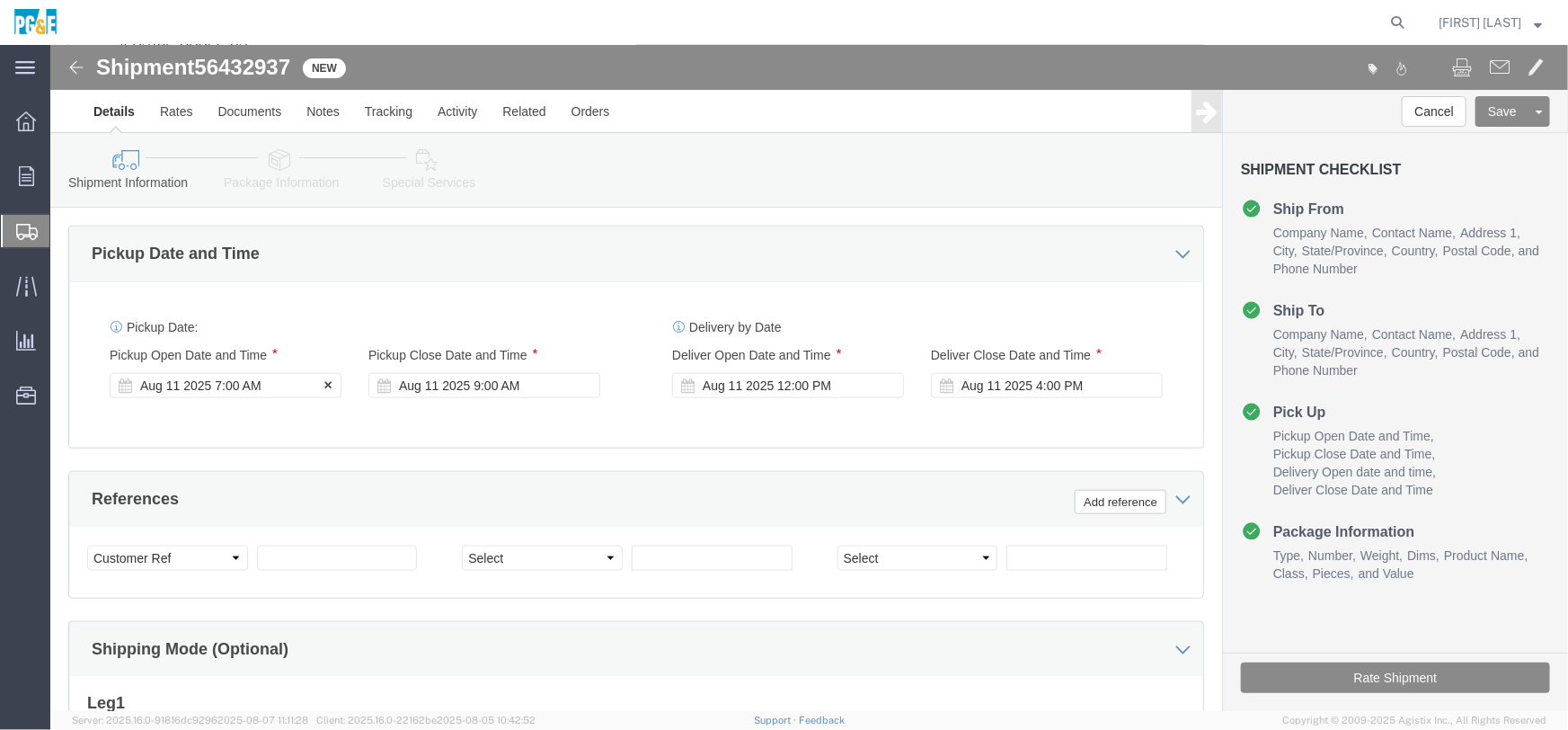 click 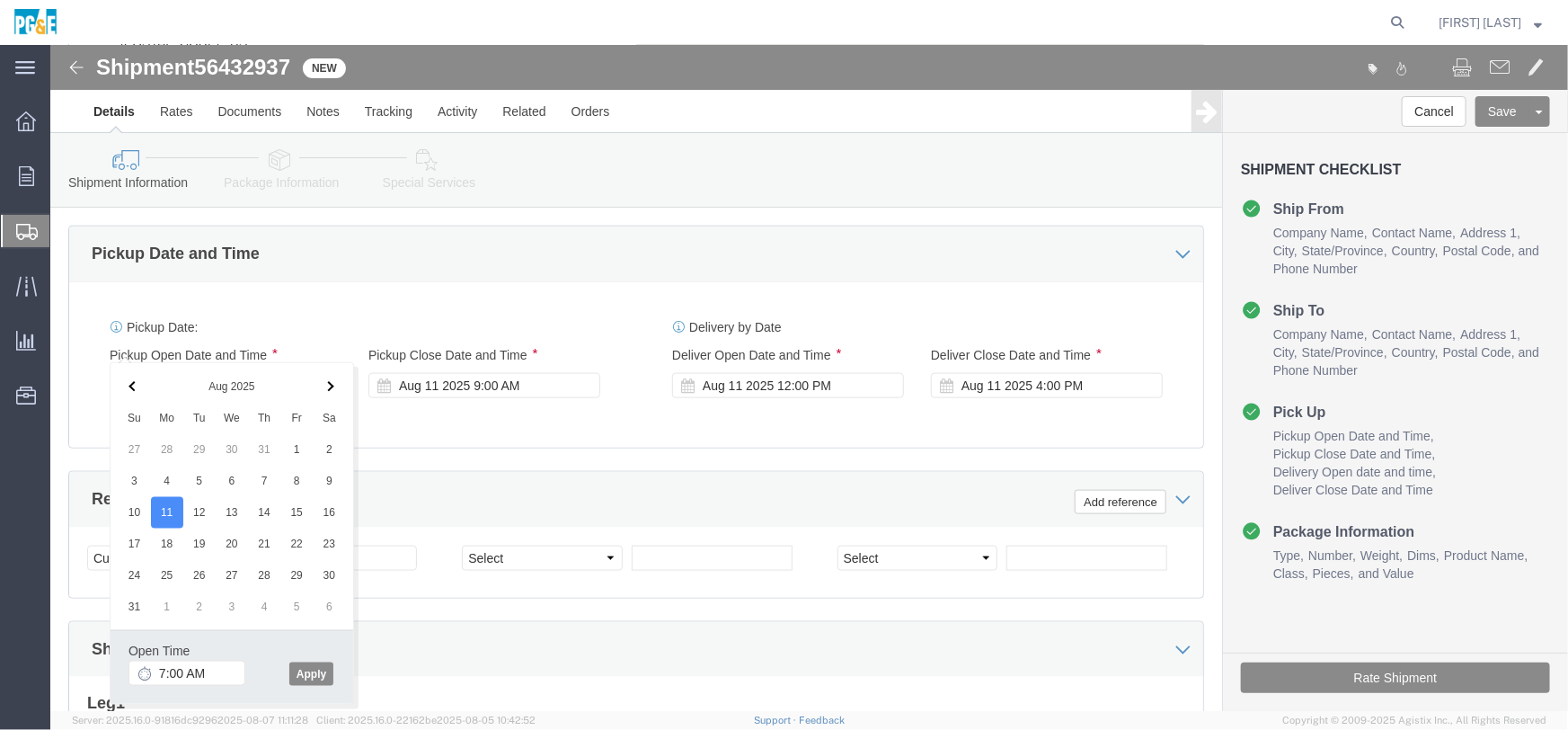 click on "References
Add reference" 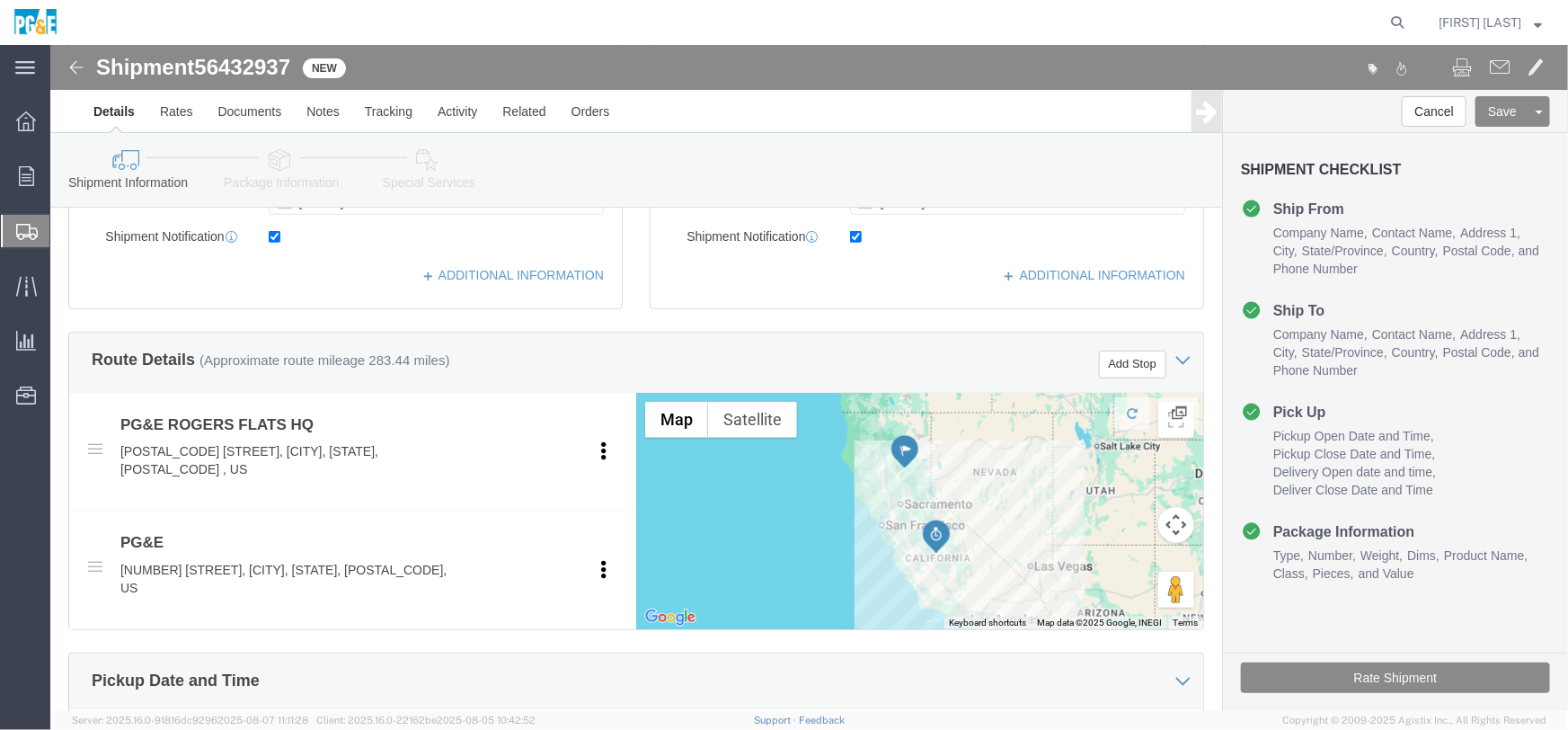 scroll, scrollTop: 504, scrollLeft: 0, axis: vertical 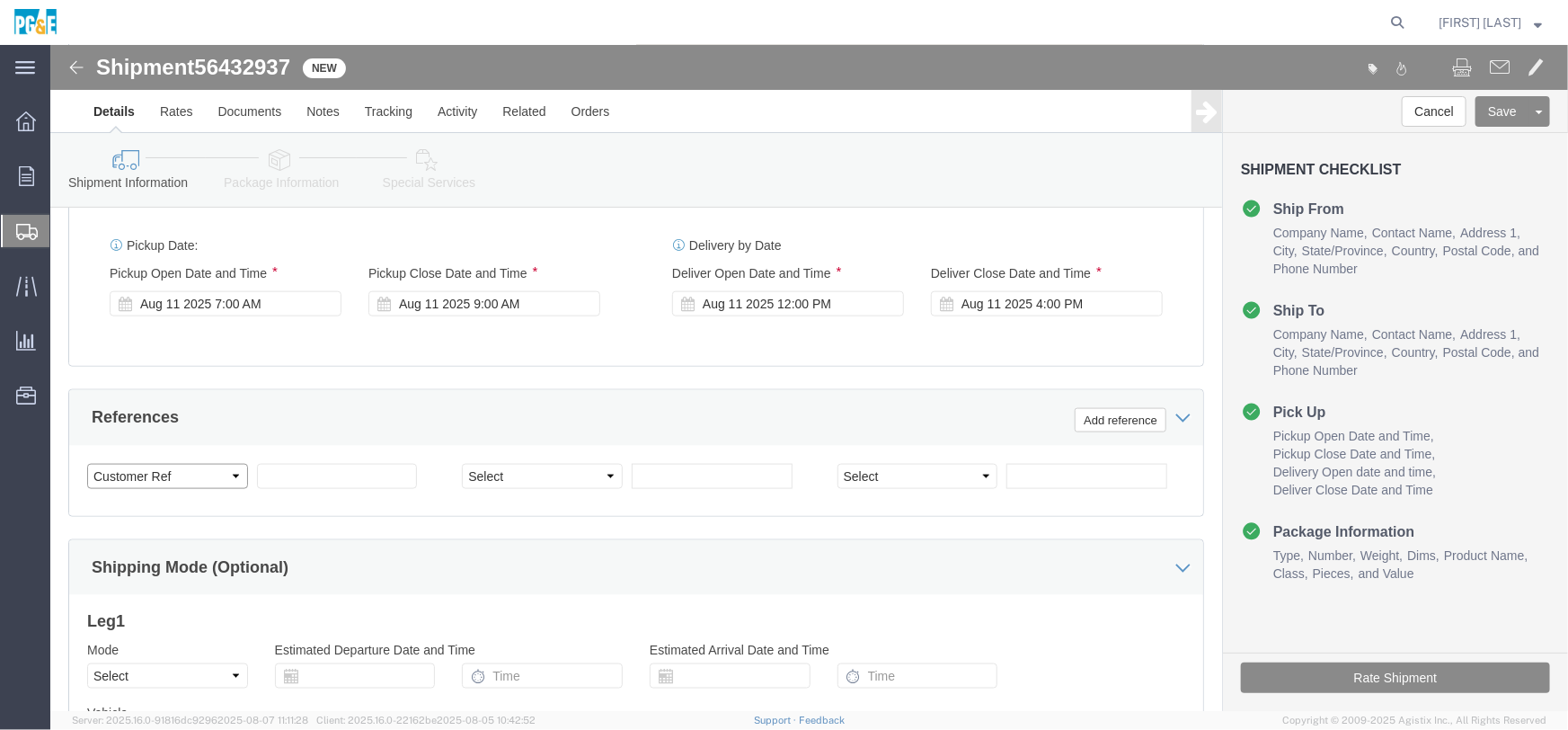 click on "Select Account Type Activity ID Airline Appointment Number ASN Batch Request # Bill Of Lading Bin Booking Number Booking Request ID Cancel Pickup Location CBP Entry No Claim Container Number Customer Ref Delivery Number Department Document No Expenditure Export Reference Flight Number General GL Code House Airway Bill Internal Requisition Invoice Number ITN No Job Number License Lloyd's Code Lot Number Master Airway Bill Master Tracking Number Material Requisition Order Number Organization Packing Slip Pickup Number Pickup Request PO Line Item No PRO # Problem File Number Project Project Number Protocol Number Purchase Order Quote Number R.M.A. Release Number Route Sales Order Seal Number Serial No Shipment Id Number Shipment Line No Study Number Task Tender ID VAT Number Vessel Name VIN Voyage Number Waybill Number Work Order" 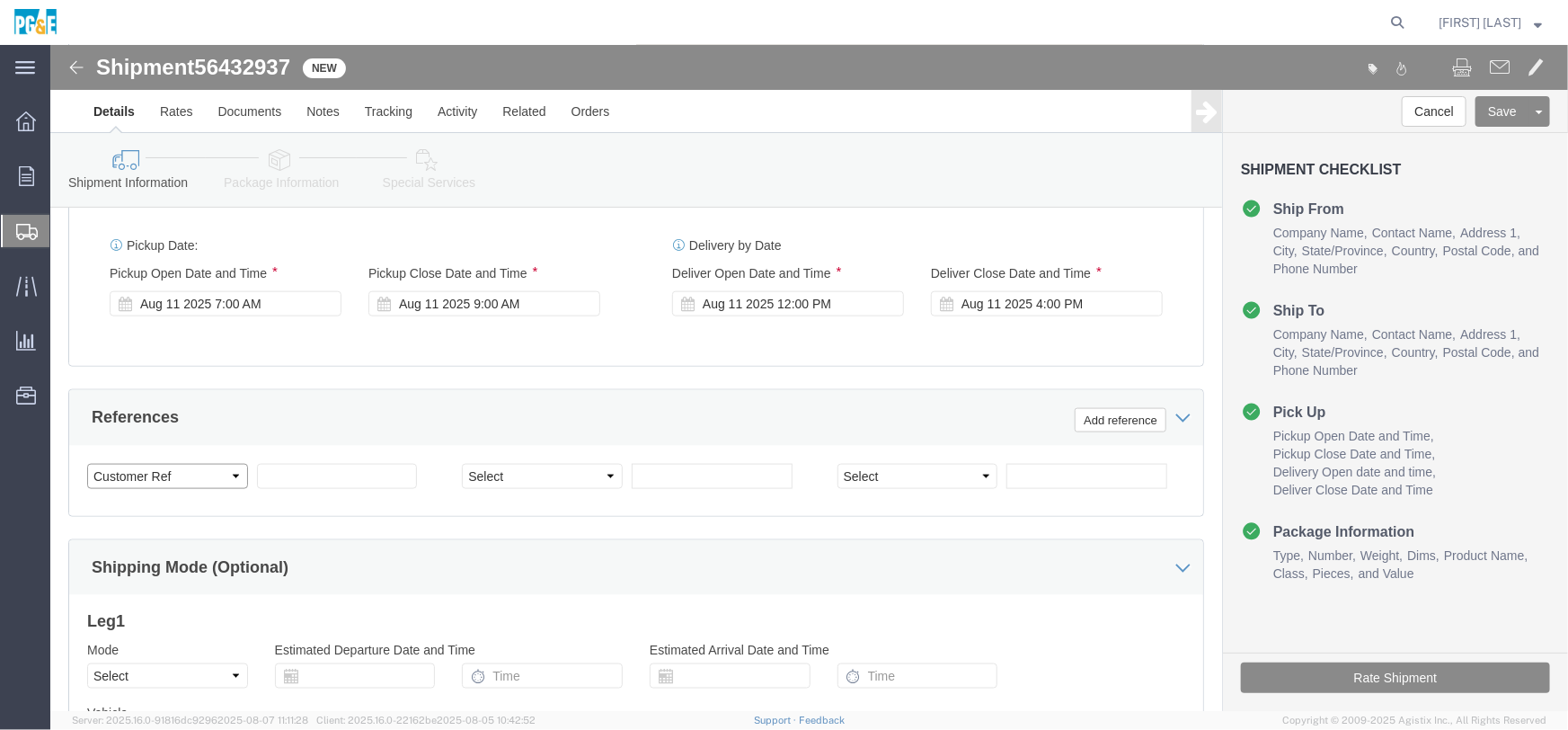 select on "DEPT" 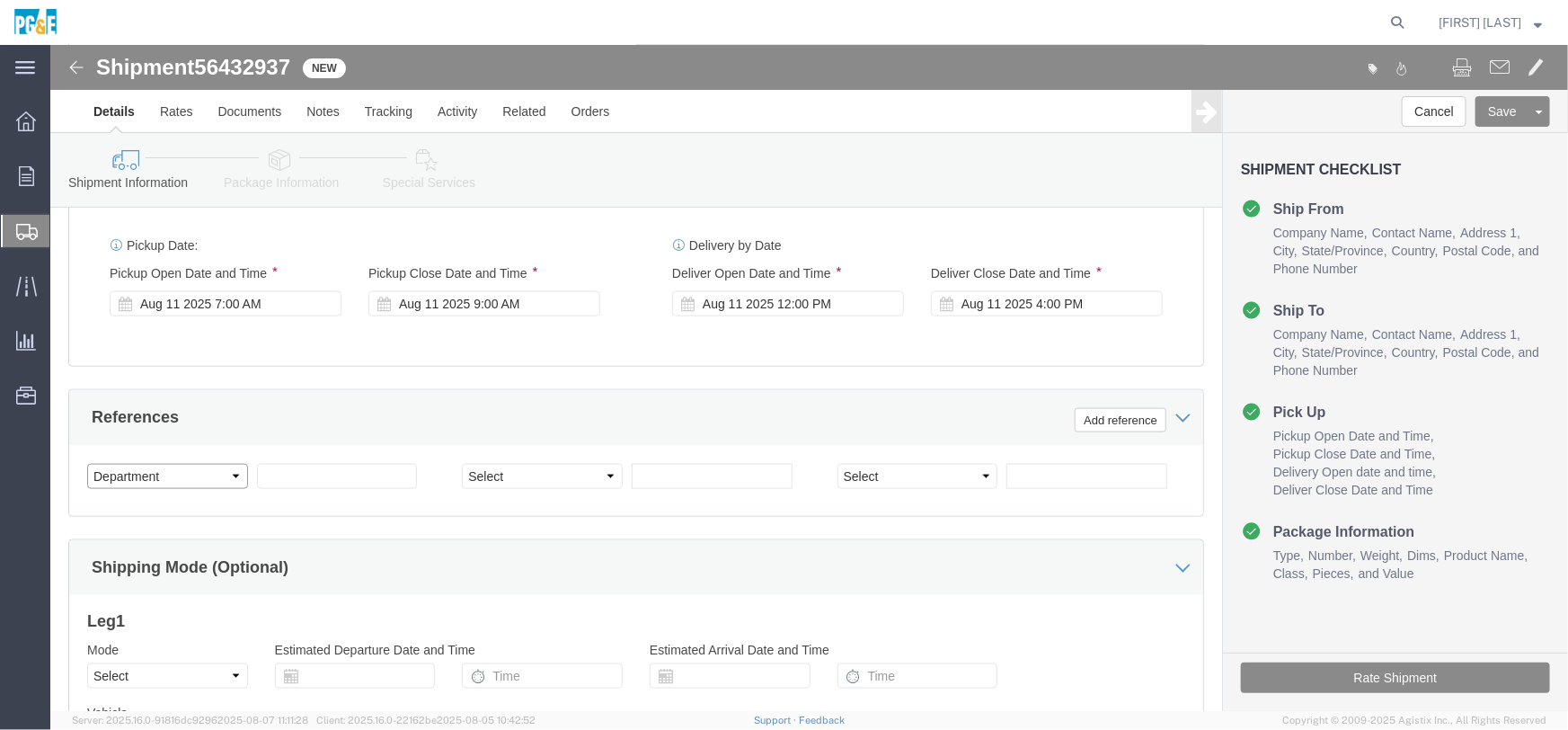 click on "Select Account Type Activity ID Airline Appointment Number ASN Batch Request # Bill Of Lading Bin Booking Number Booking Request ID Cancel Pickup Location CBP Entry No Claim Container Number Customer Ref Delivery Number Department Document No Expenditure Export Reference Flight Number General GL Code House Airway Bill Internal Requisition Invoice Number ITN No Job Number License Lloyd's Code Lot Number Master Airway Bill Master Tracking Number Material Requisition Order Number Organization Packing Slip Pickup Number Pickup Request PO Line Item No PRO # Problem File Number Project Project Number Protocol Number Purchase Order Quote Number R.M.A. Release Number Route Sales Order Seal Number Serial No Shipment Id Number Shipment Line No Study Number Task Tender ID VAT Number Vessel Name VIN Voyage Number Waybill Number Work Order" 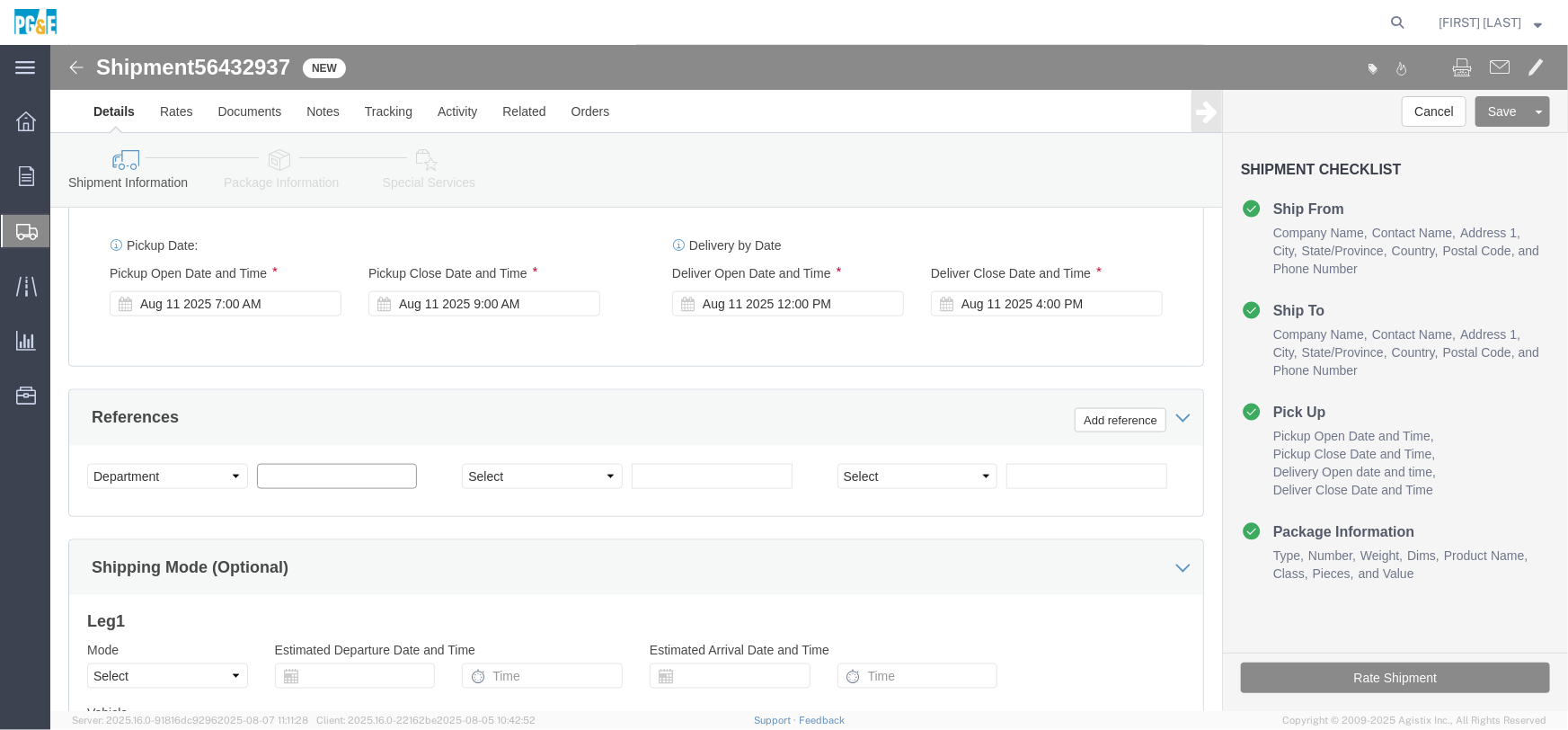 click 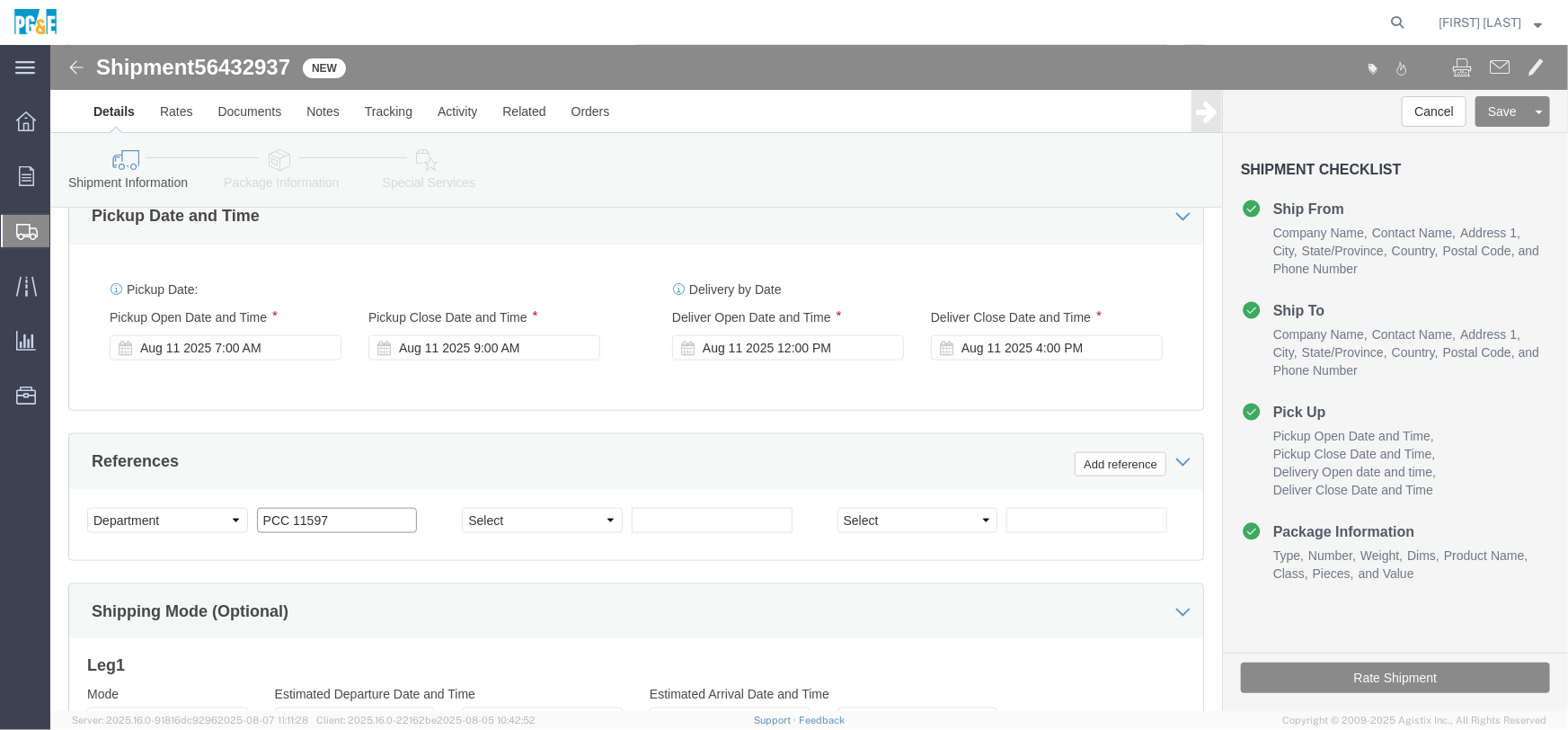 scroll, scrollTop: 1159, scrollLeft: 0, axis: vertical 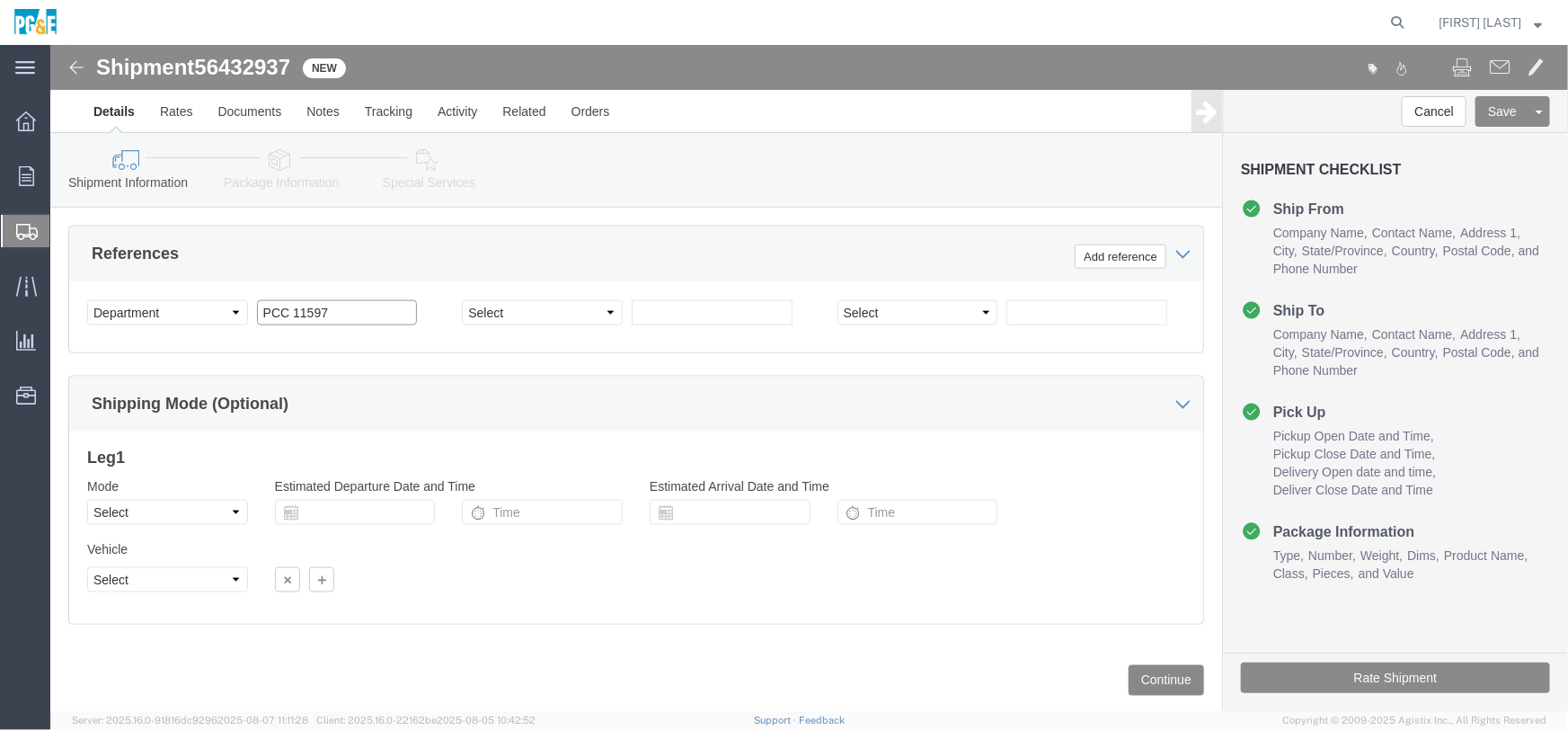 type on "PCC 11597" 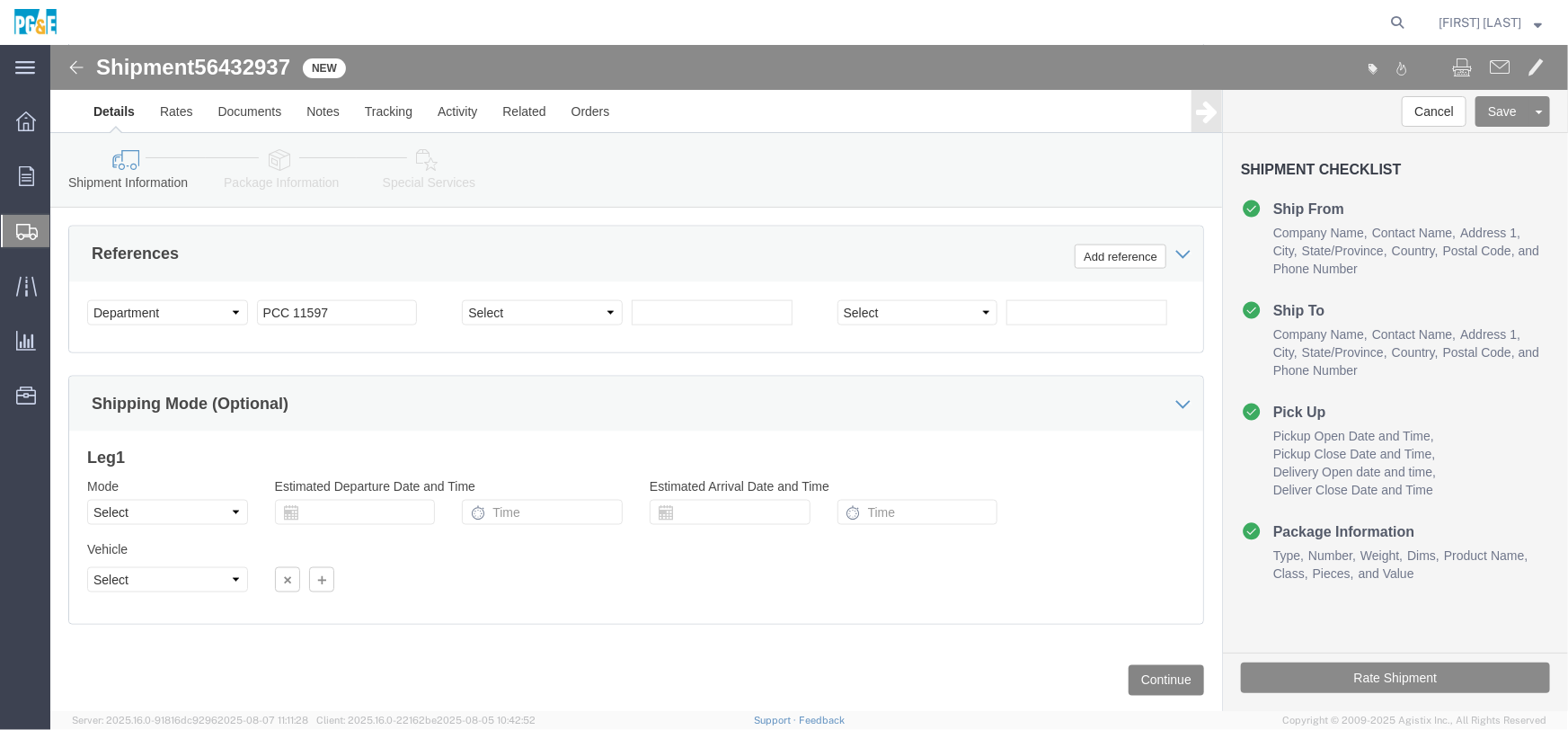 click on "Continue" 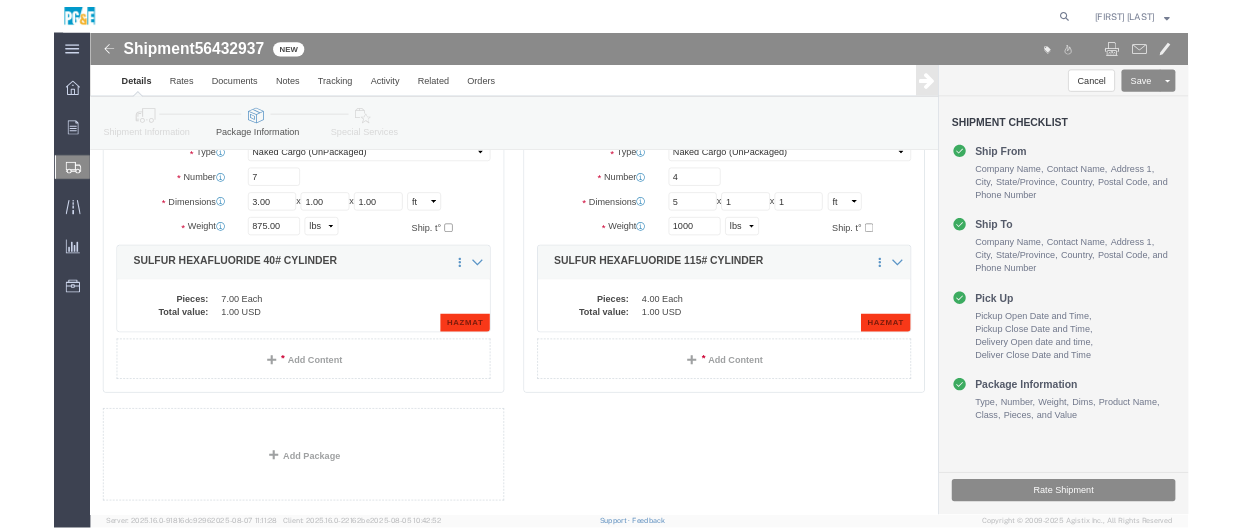 scroll, scrollTop: 0, scrollLeft: 0, axis: both 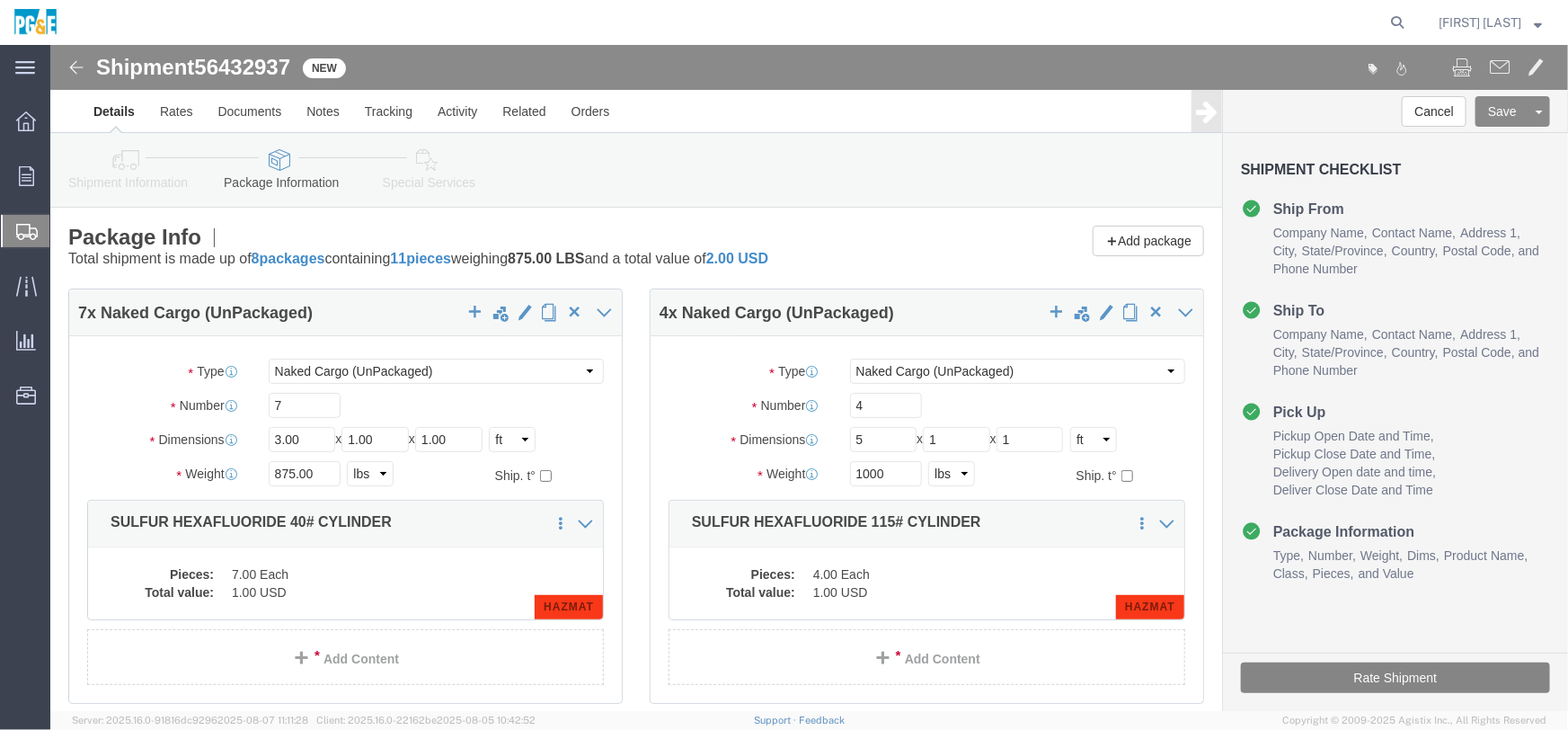 click on "Rate Shipment" 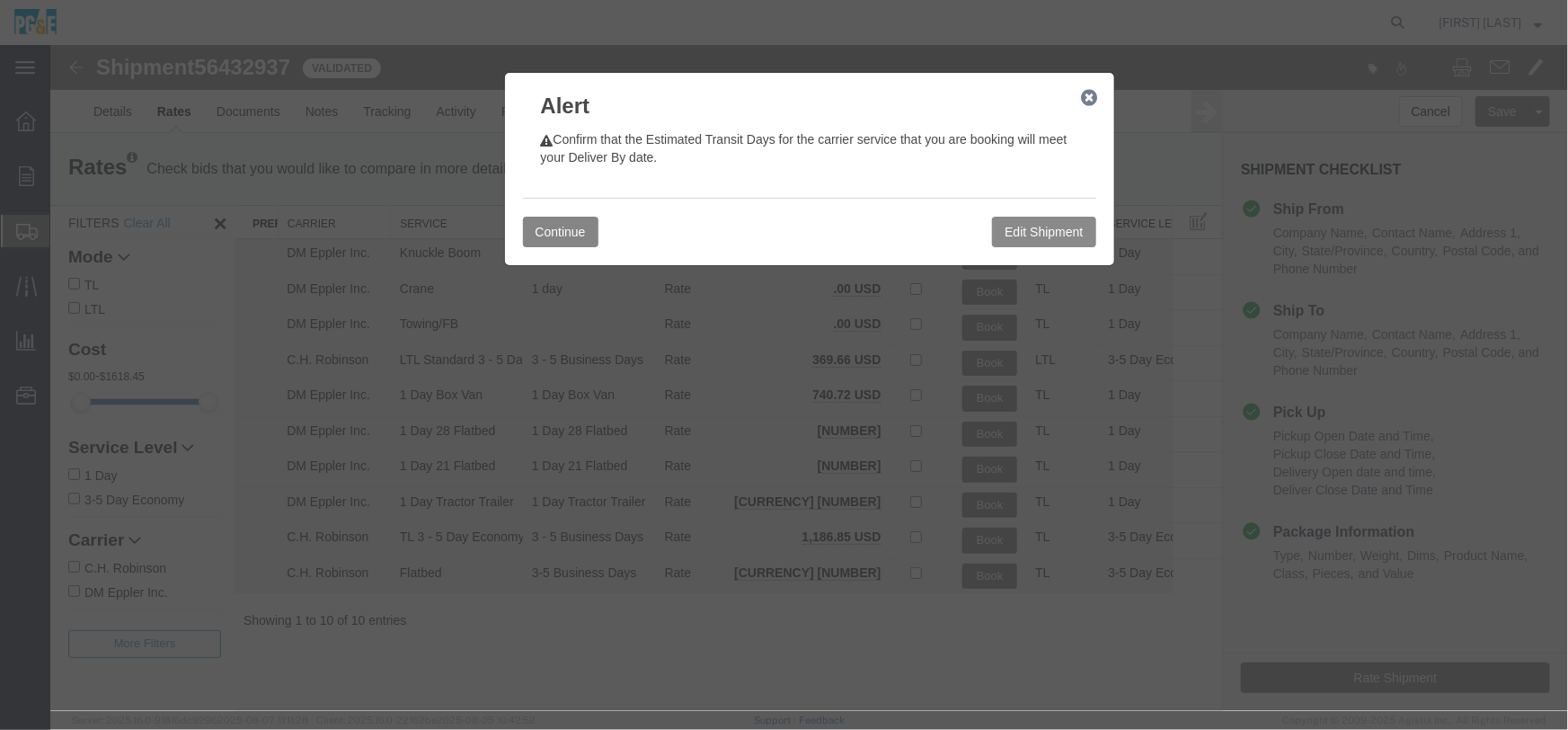 drag, startPoint x: 548, startPoint y: 219, endPoint x: 564, endPoint y: 231, distance: 20 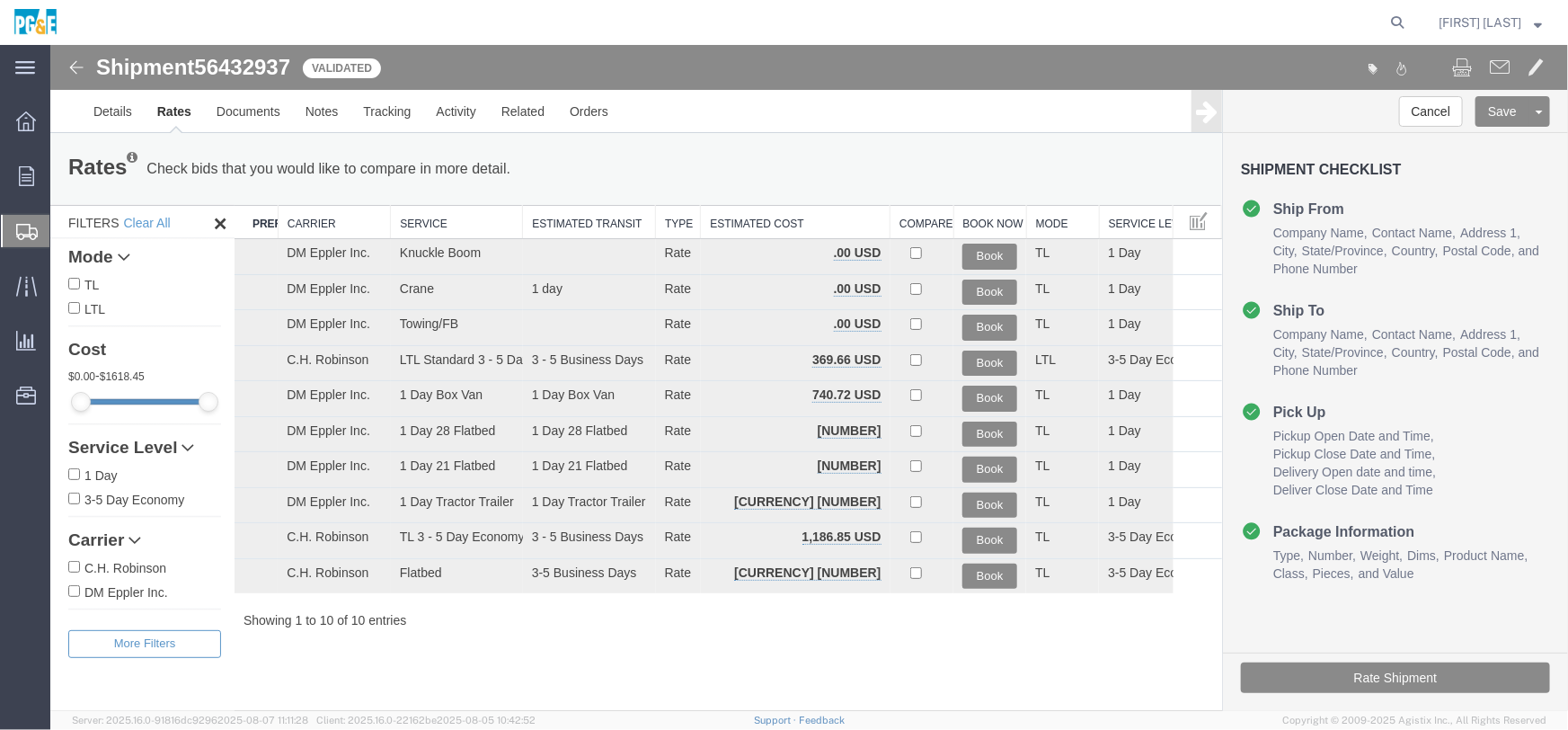 click on "1 Day" at bounding box center [73, 473] 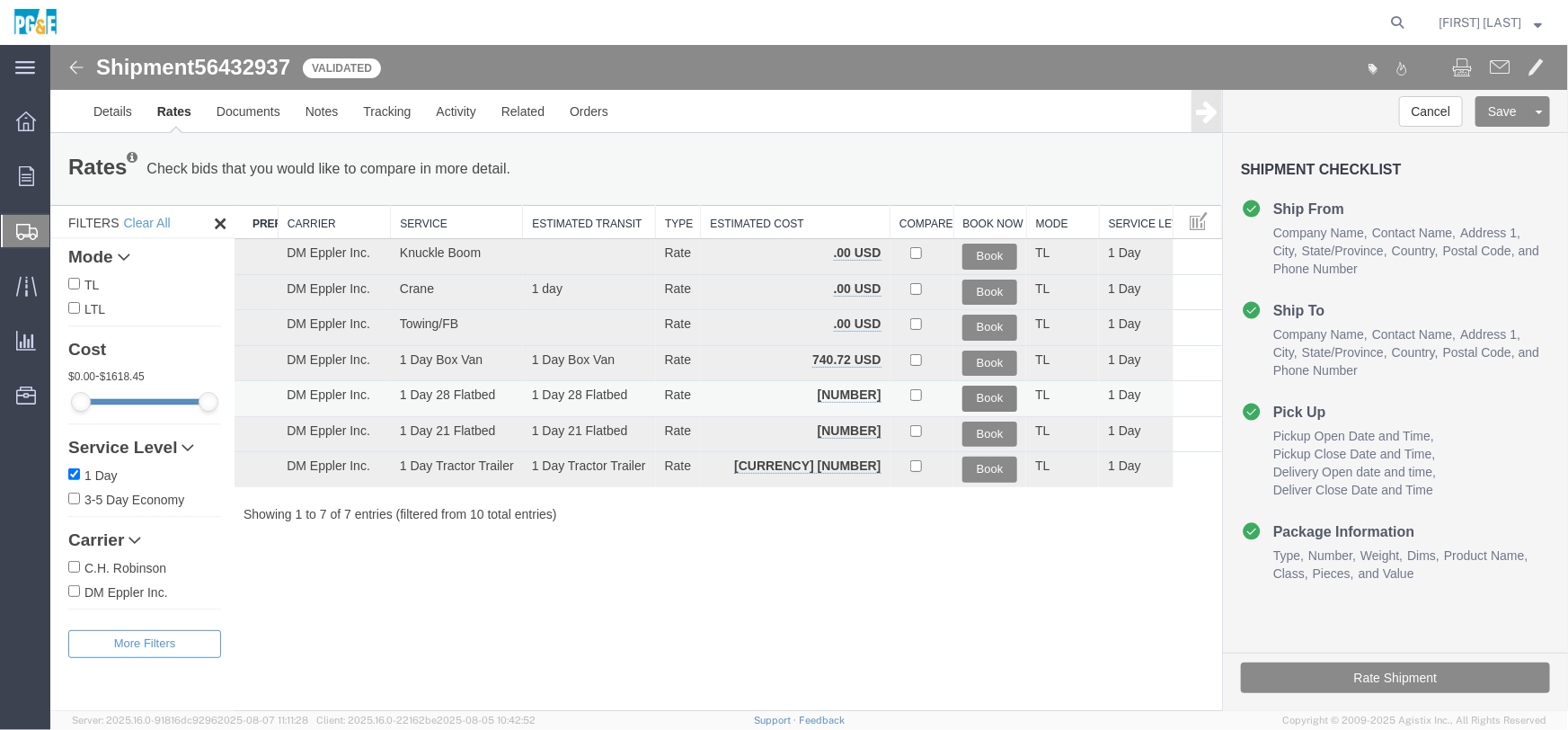 click on "Book" at bounding box center (988, 397) 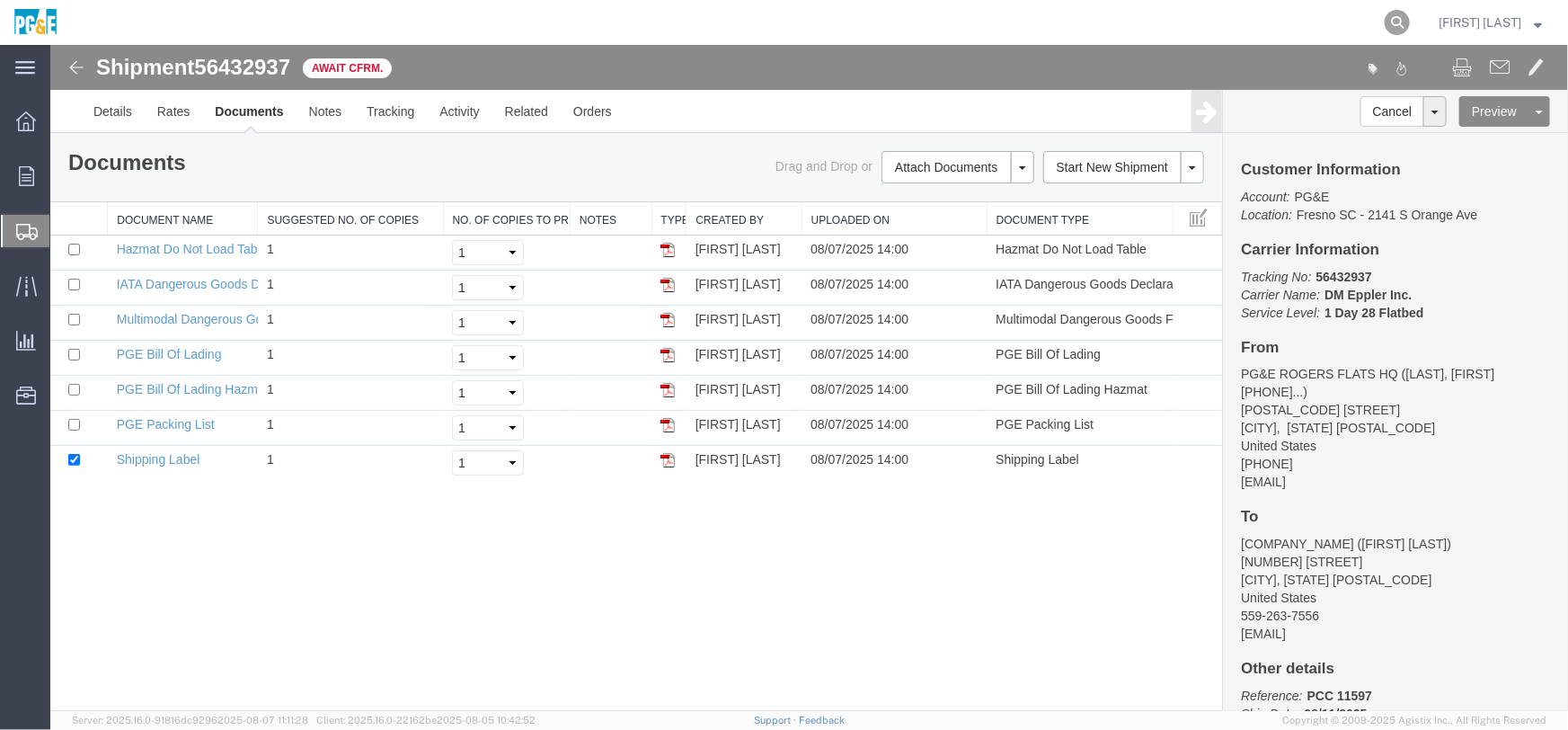 click 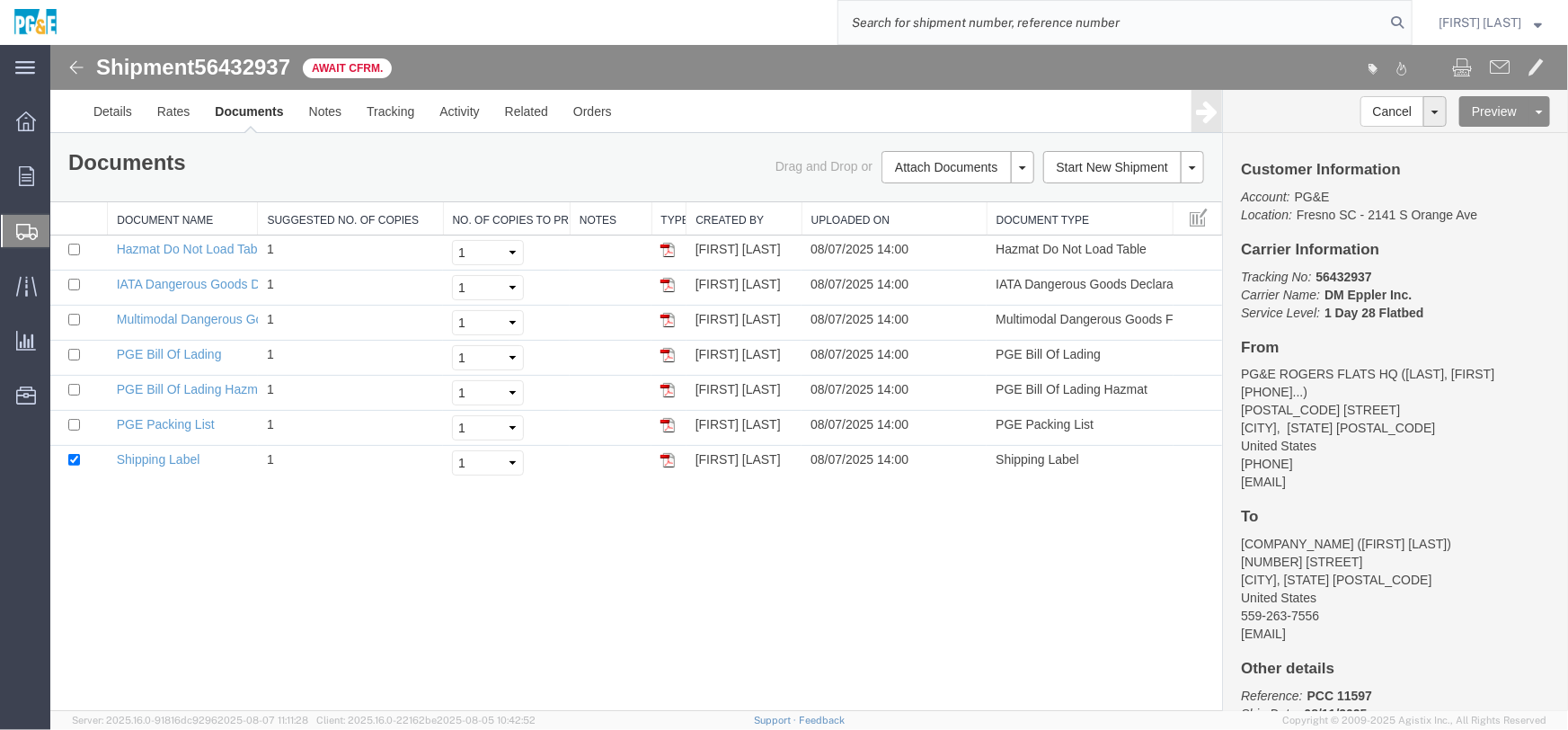 click 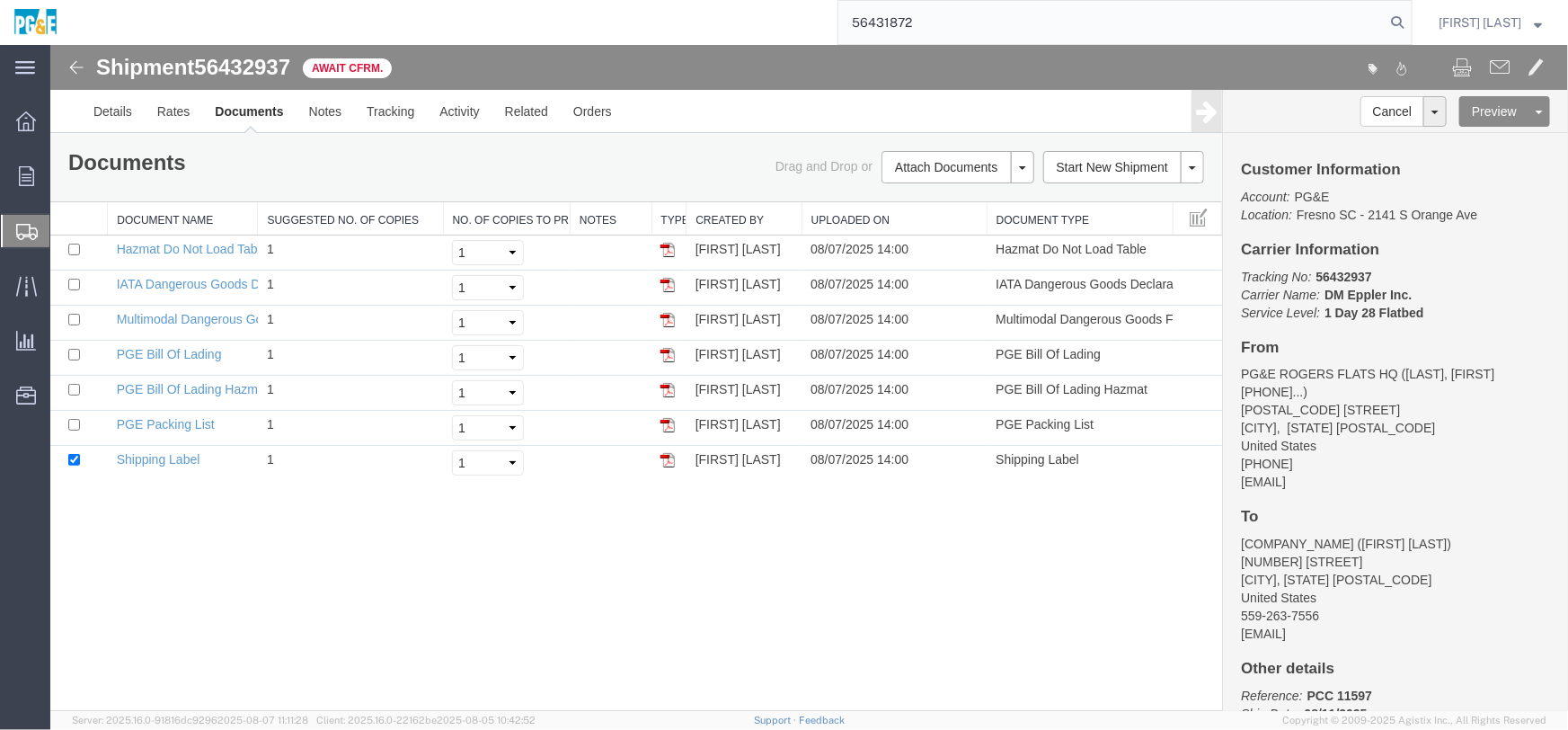 type on "56431872" 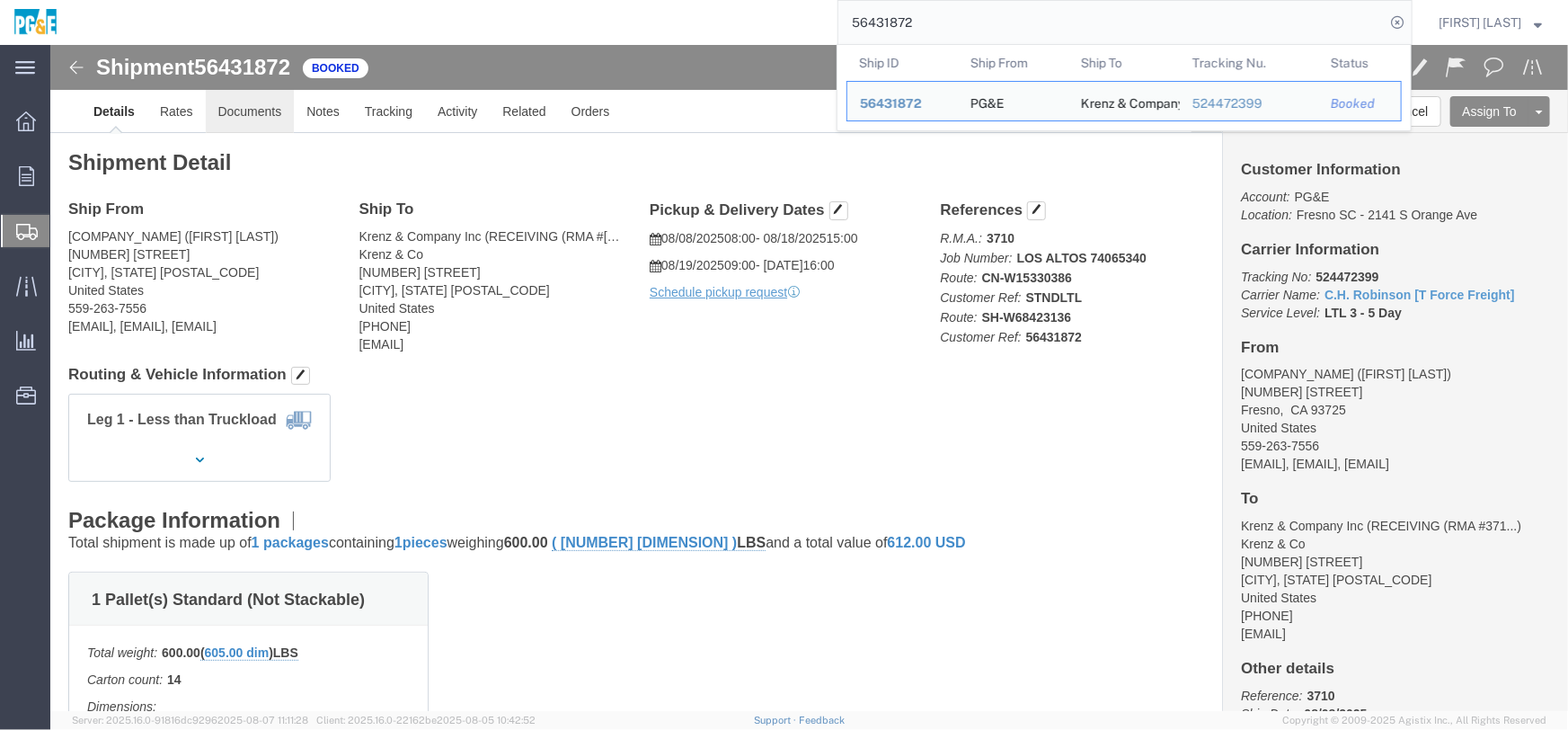 click on "Documents" 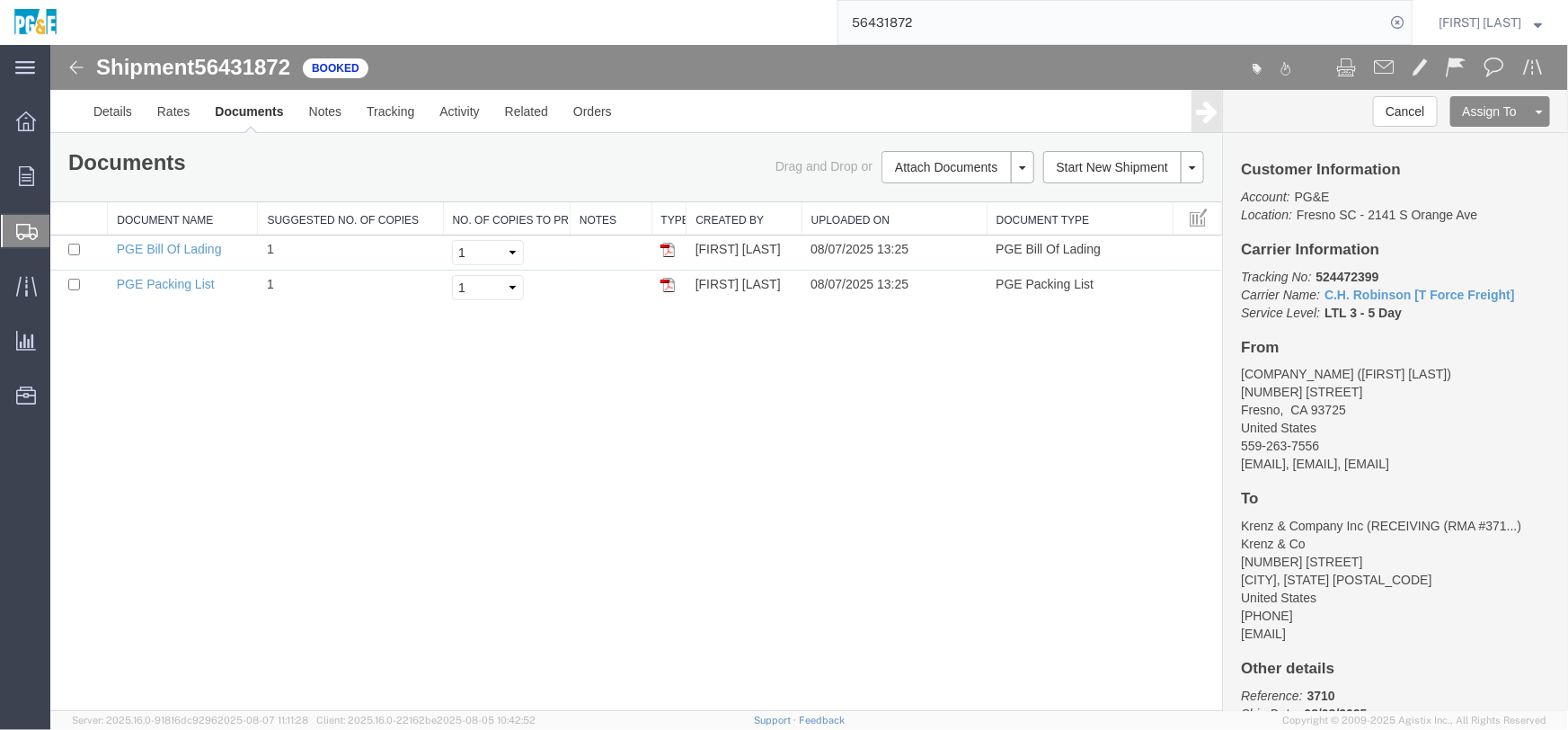 click on "PG&E ([FIRST] [LAST])
[NUMBER] [STREET] [CITY],
[STATE] [POSTAL_CODE]
United States
[PHONE] [EMAIL], [EMAIL], [EMAIL]
To
Krenz & Company Inc ( RECEIVING (RMA #[NUMBER]...
)
Krenz & Co [STREET] [CITY], [STATE] [POSTAL_CODE]
United States
[PHONE] [EMAIL]
Other details
Reference: [NUMBER]
Ship Date: [DATE]
Mode: Less than Truckload" at bounding box center [808, 377] 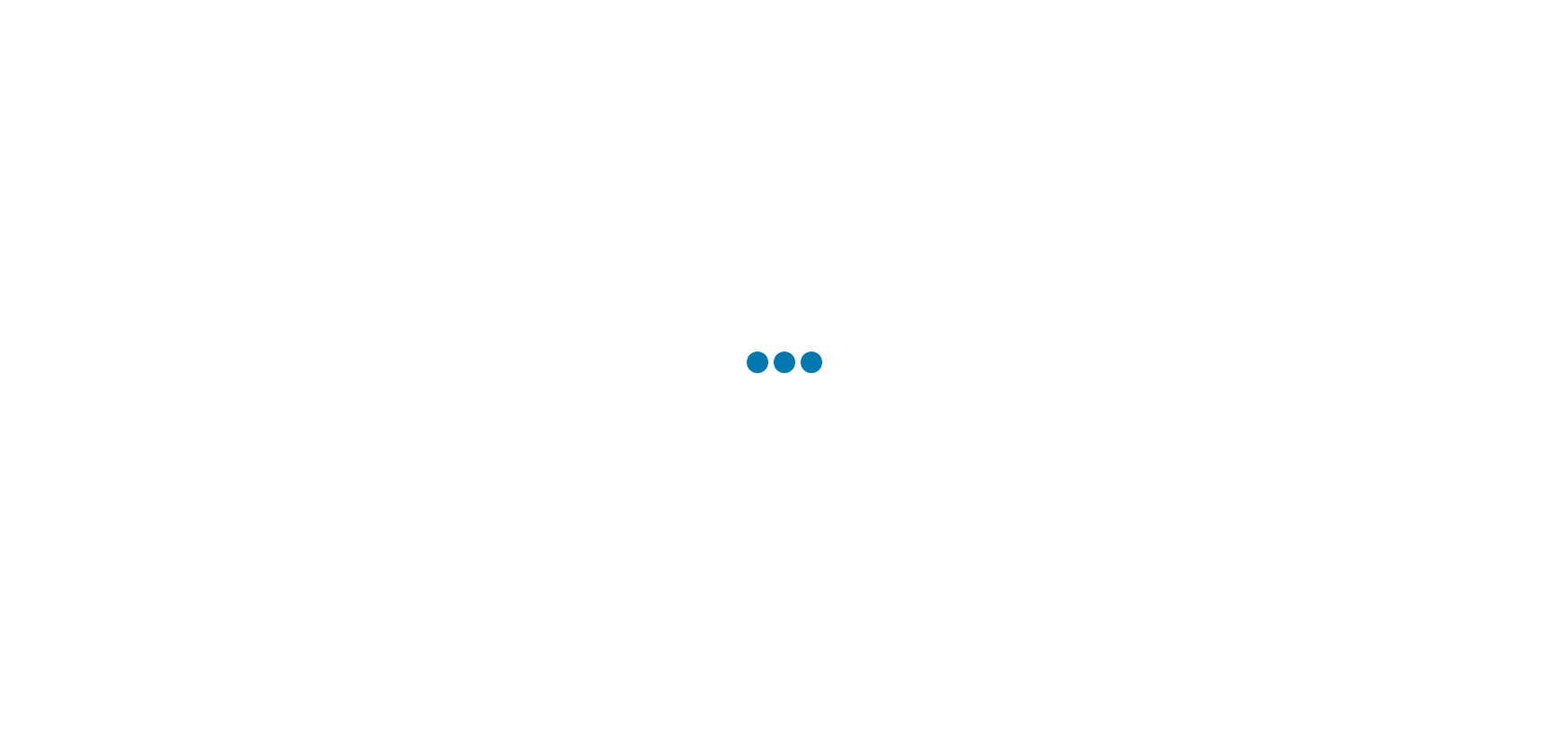 scroll, scrollTop: 0, scrollLeft: 0, axis: both 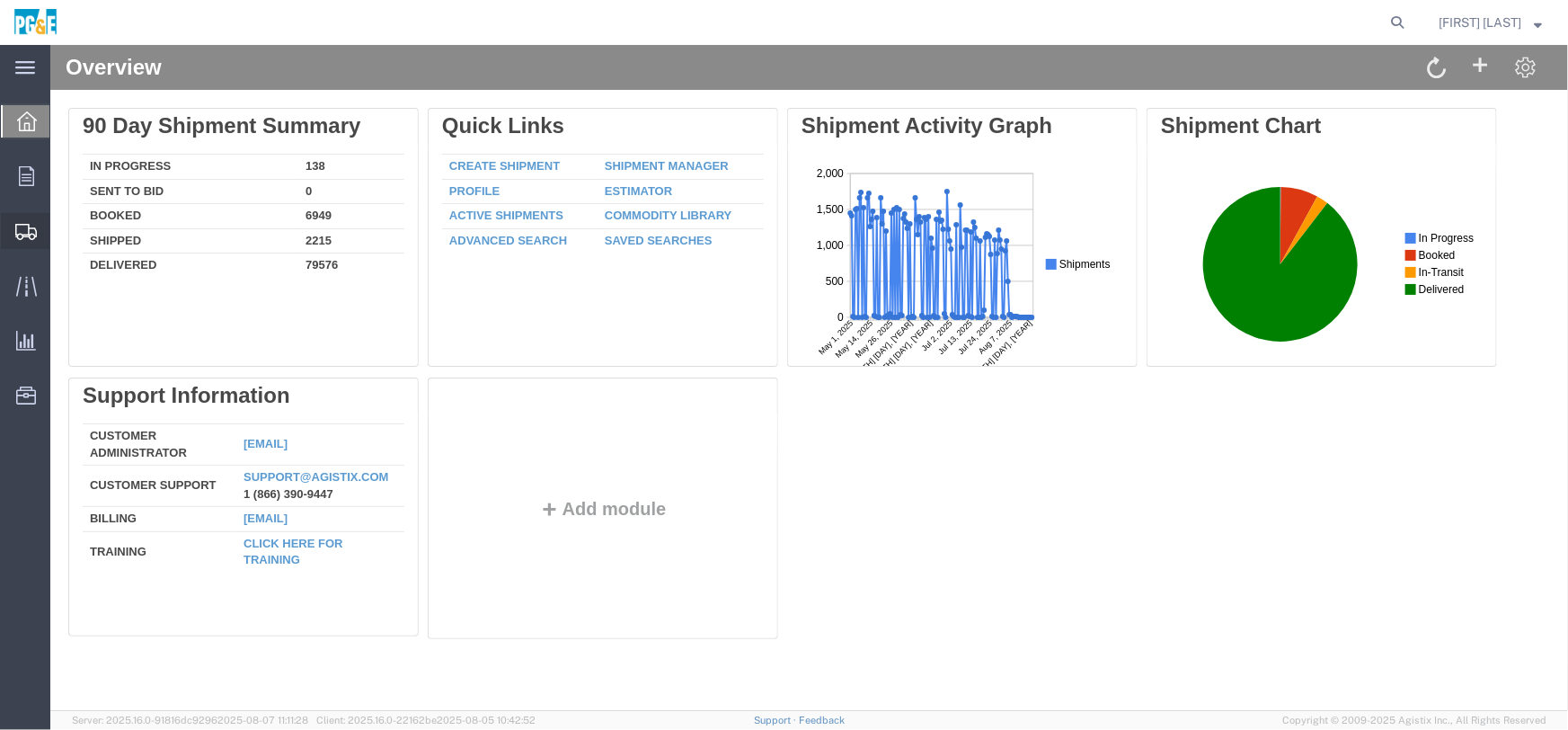 click on "Create Shipment" 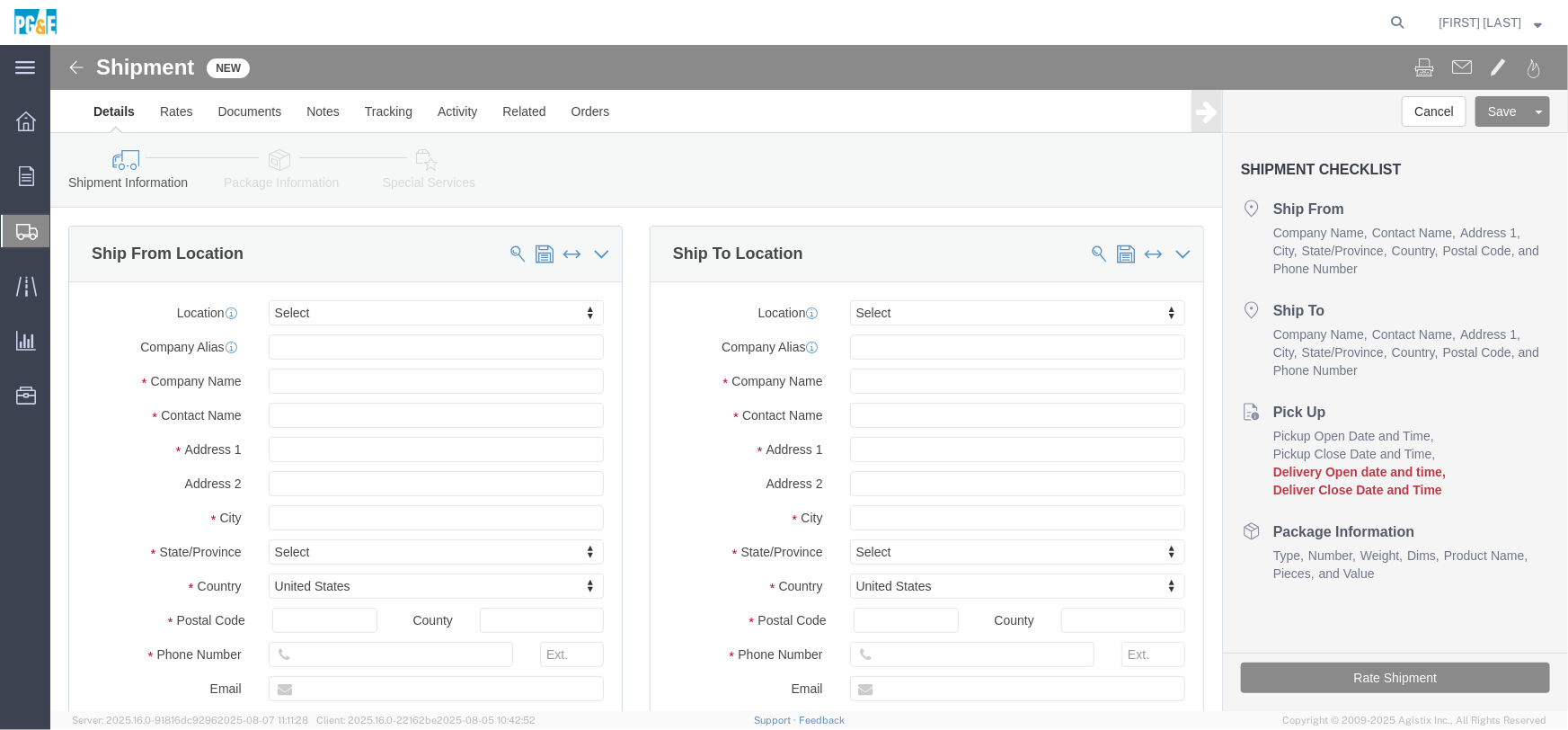 select 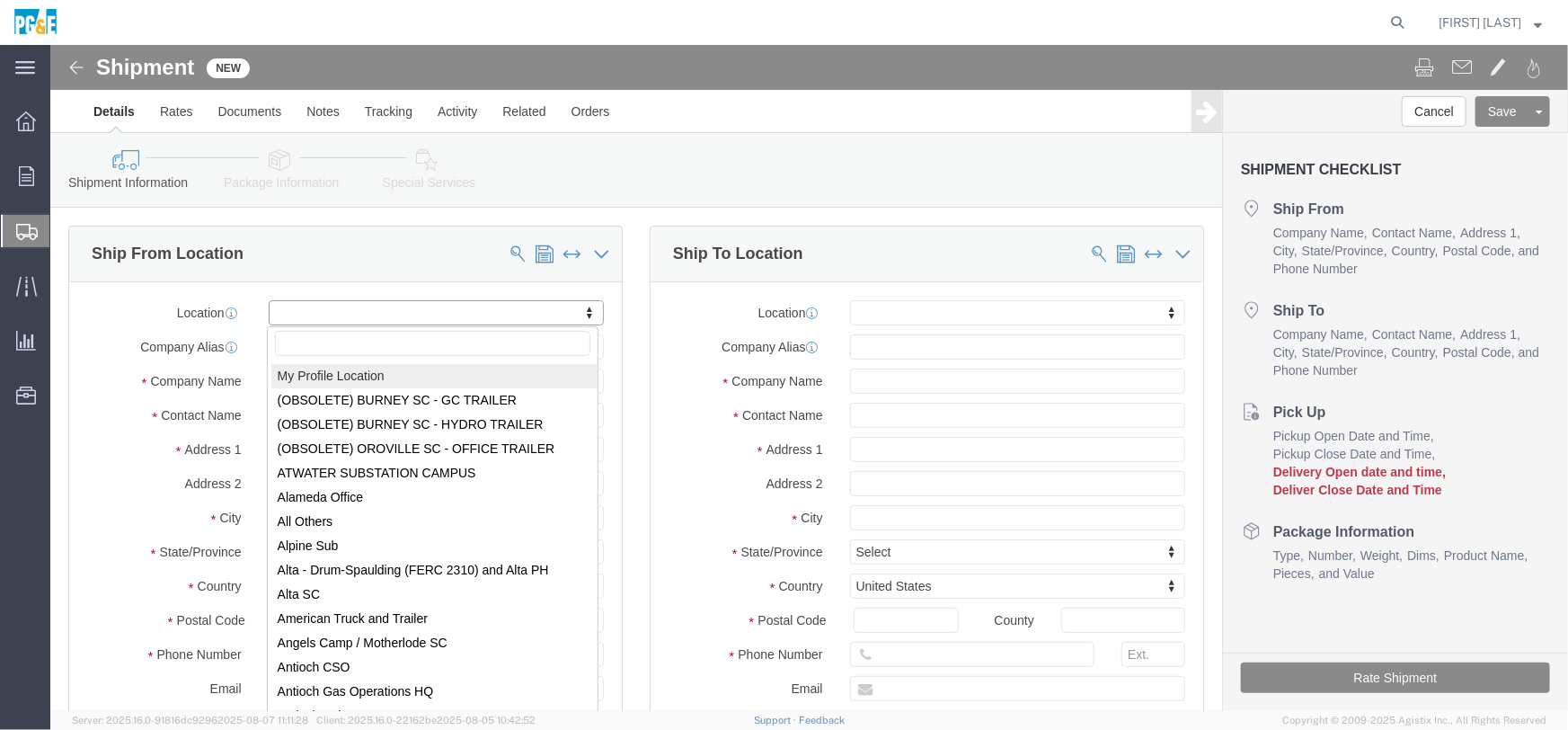 select on "MYPROFILE" 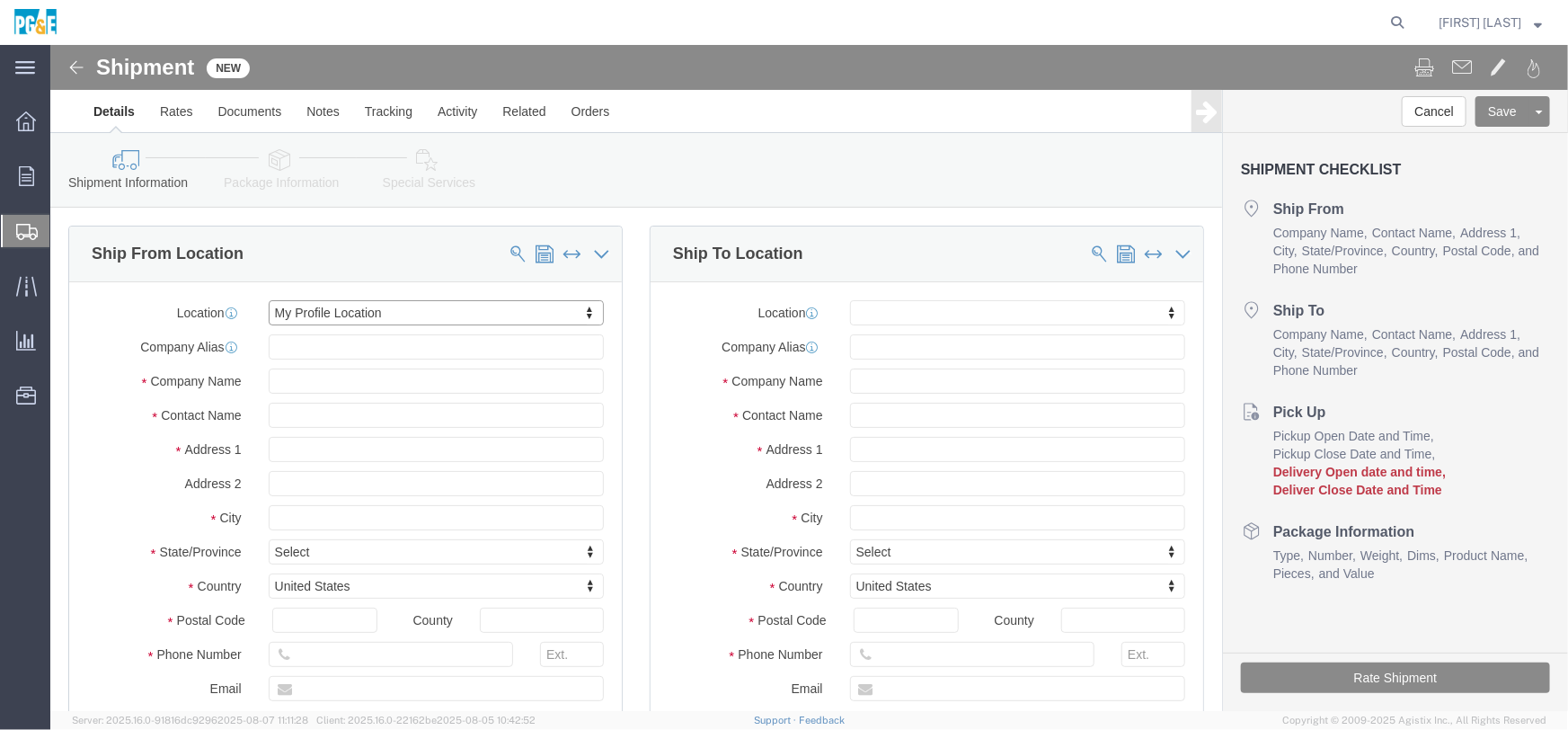 select on "CA" 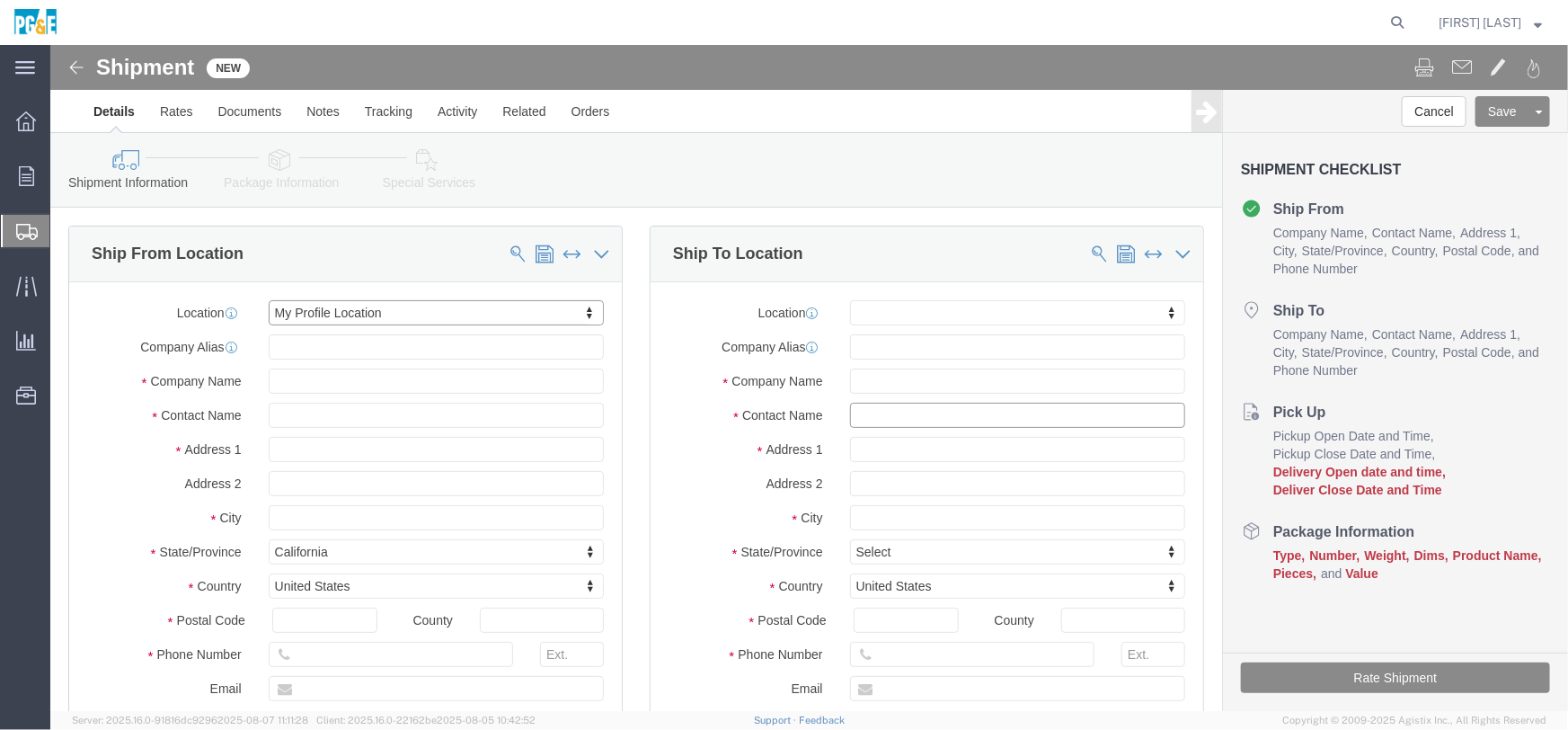 click 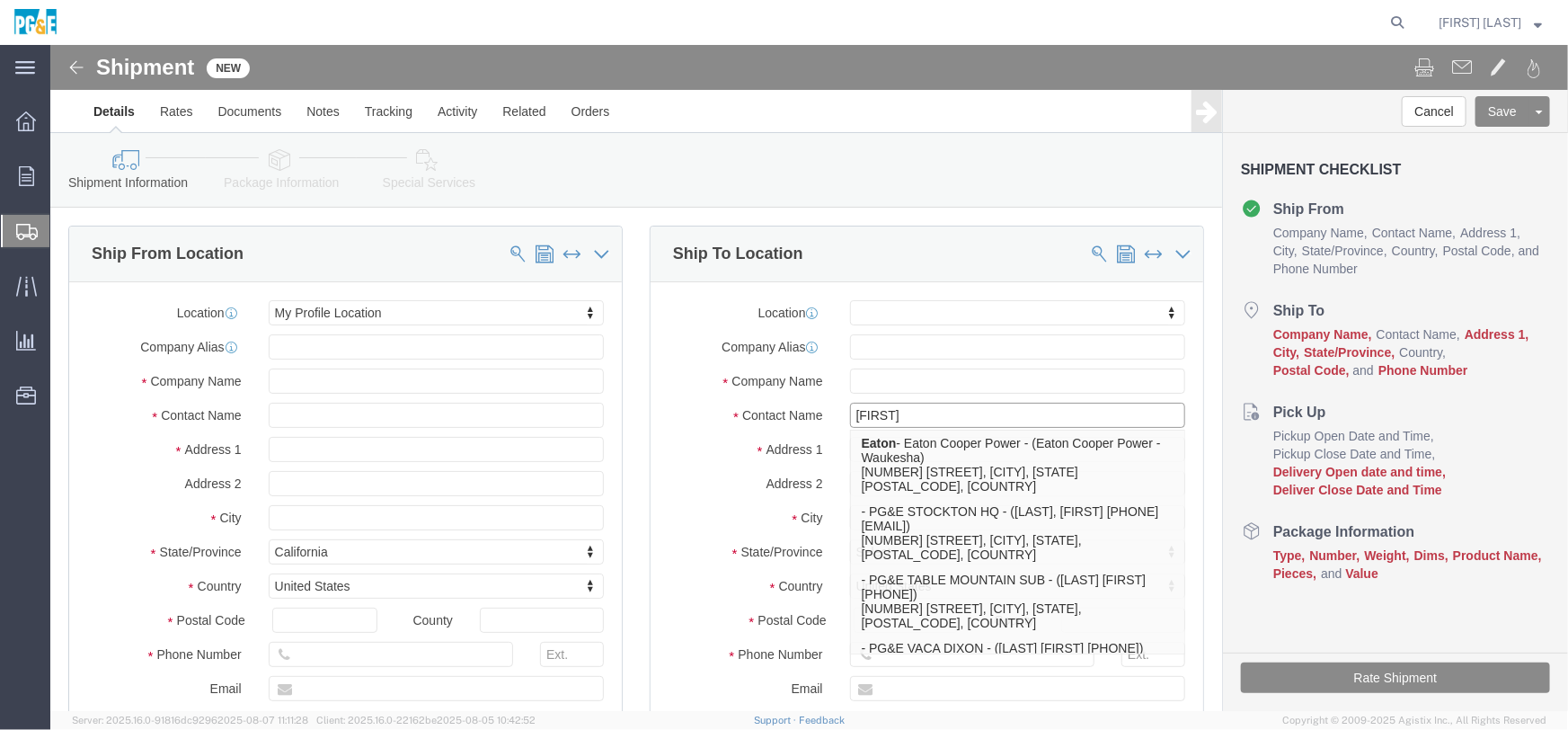 type on "SHANE" 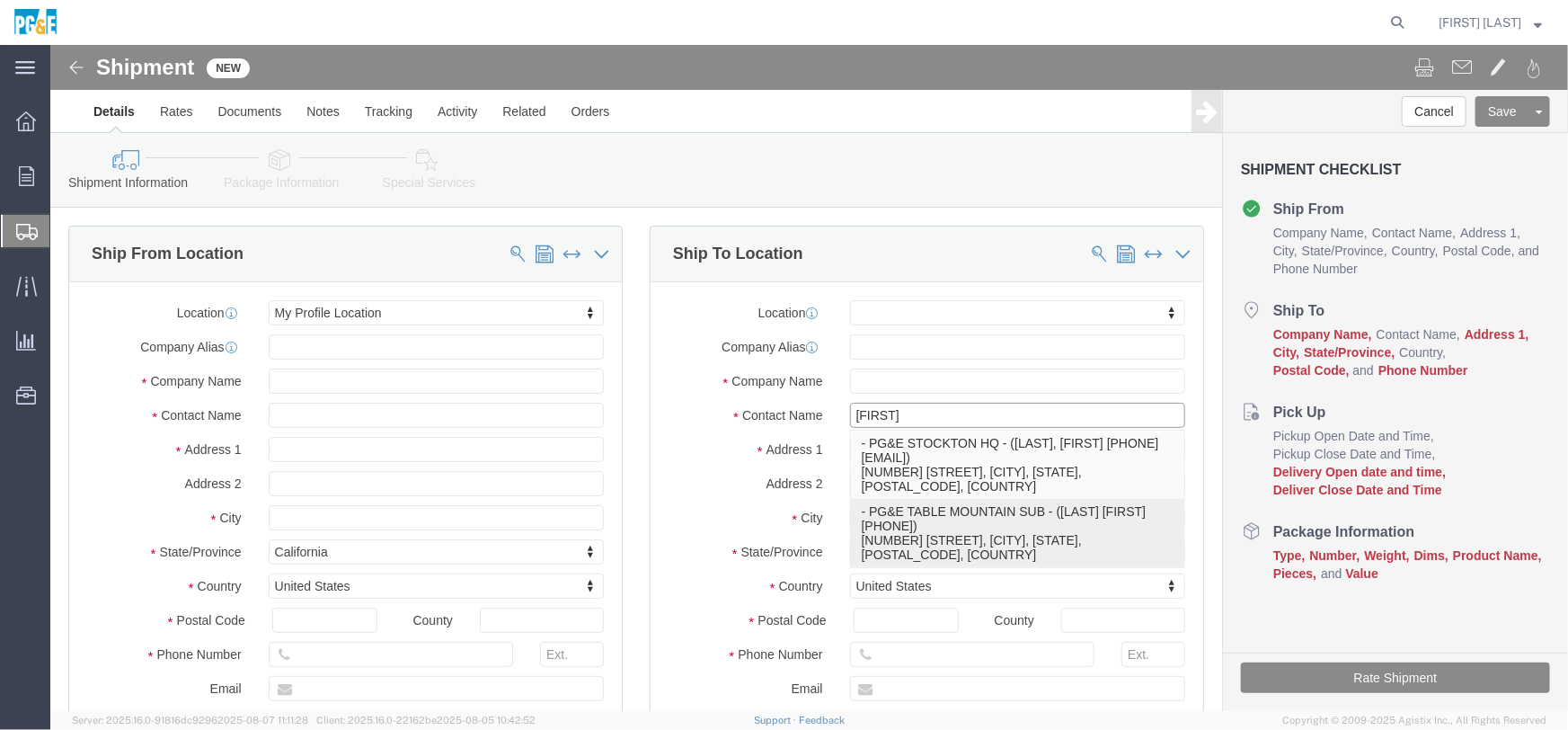 click on "- PG&E TABLE MOUNTAIN SUB - (SHANE MARSH 530-680-8172) 945 Cottonwood Rd, Oroville, CA, 95965, US" 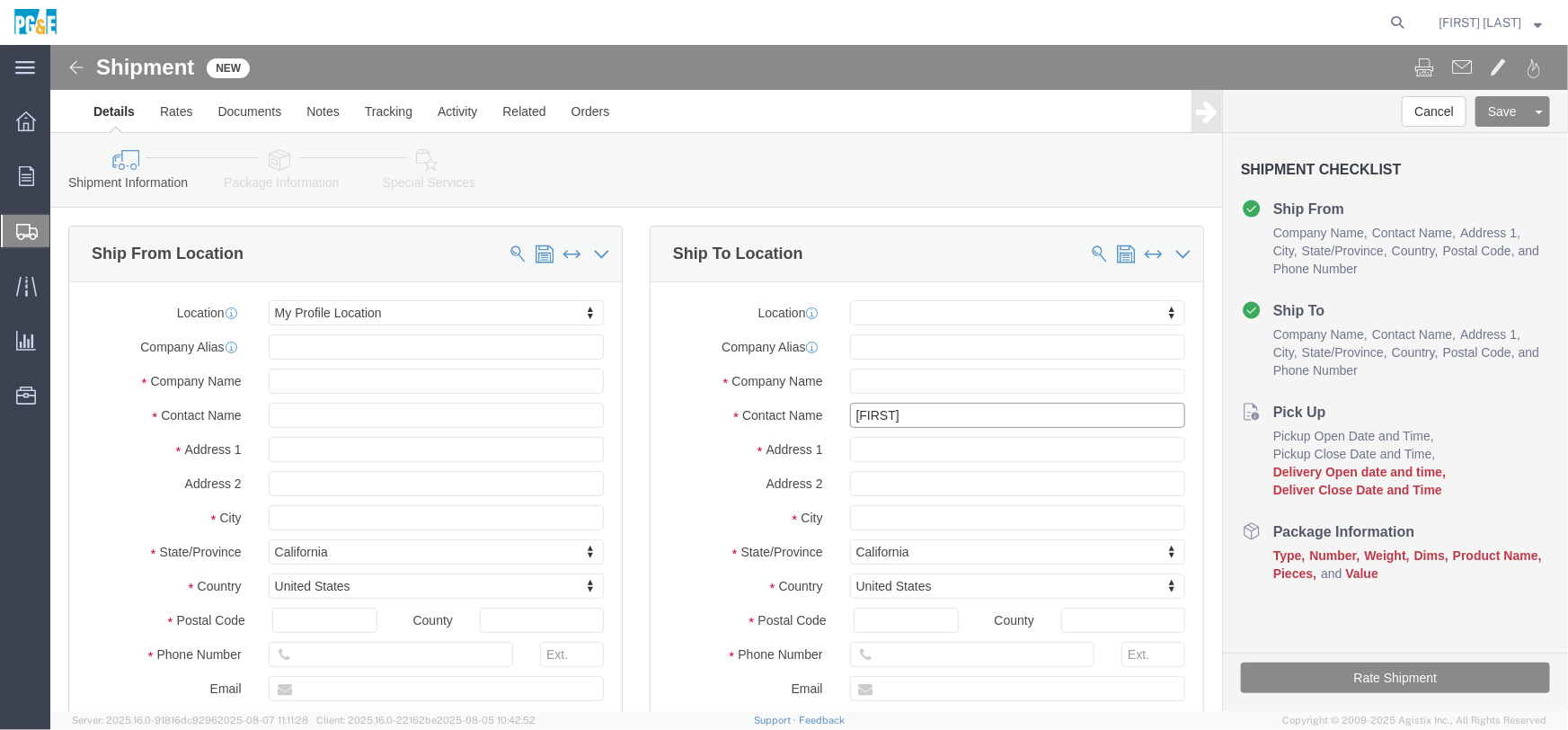select on "CA" 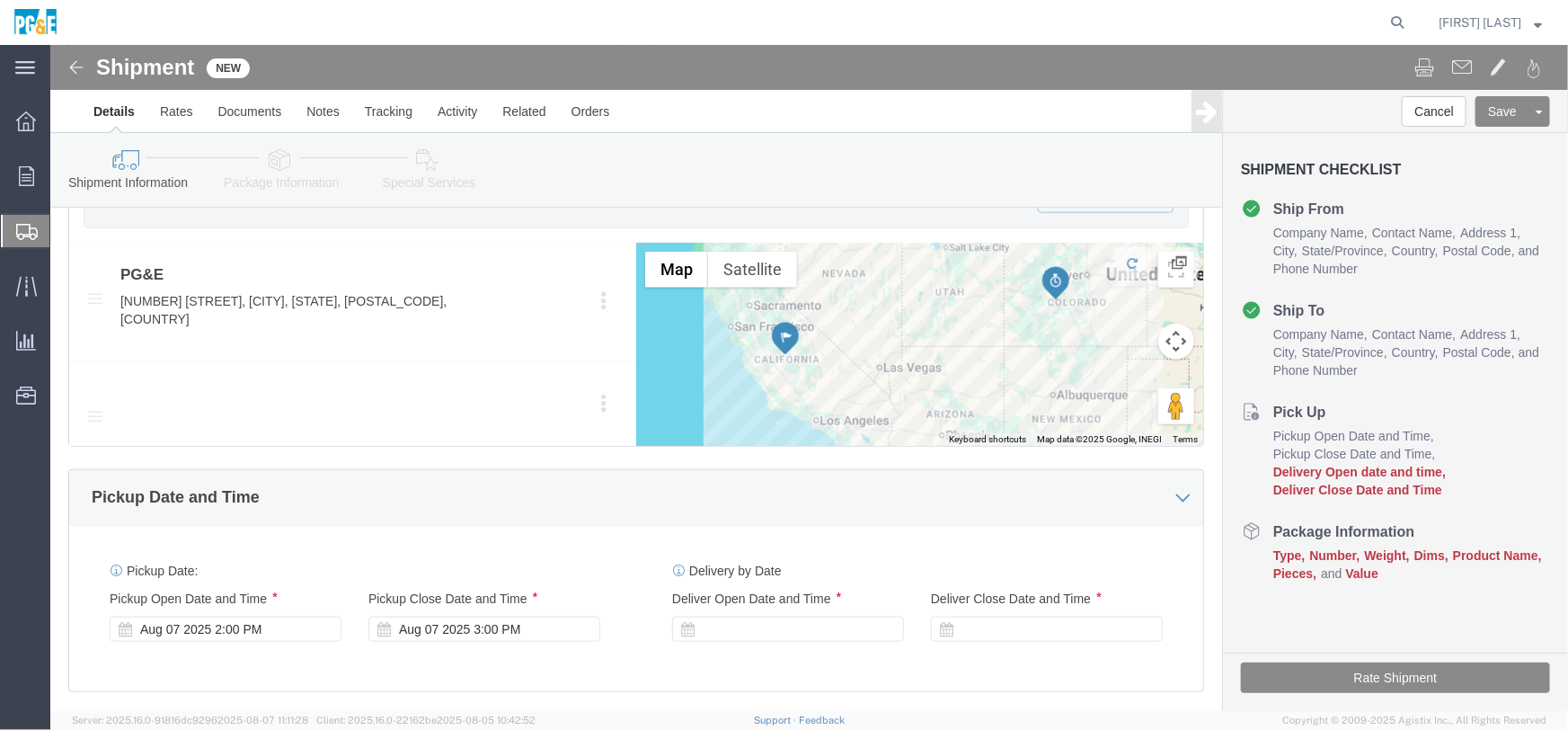 scroll, scrollTop: 735, scrollLeft: 0, axis: vertical 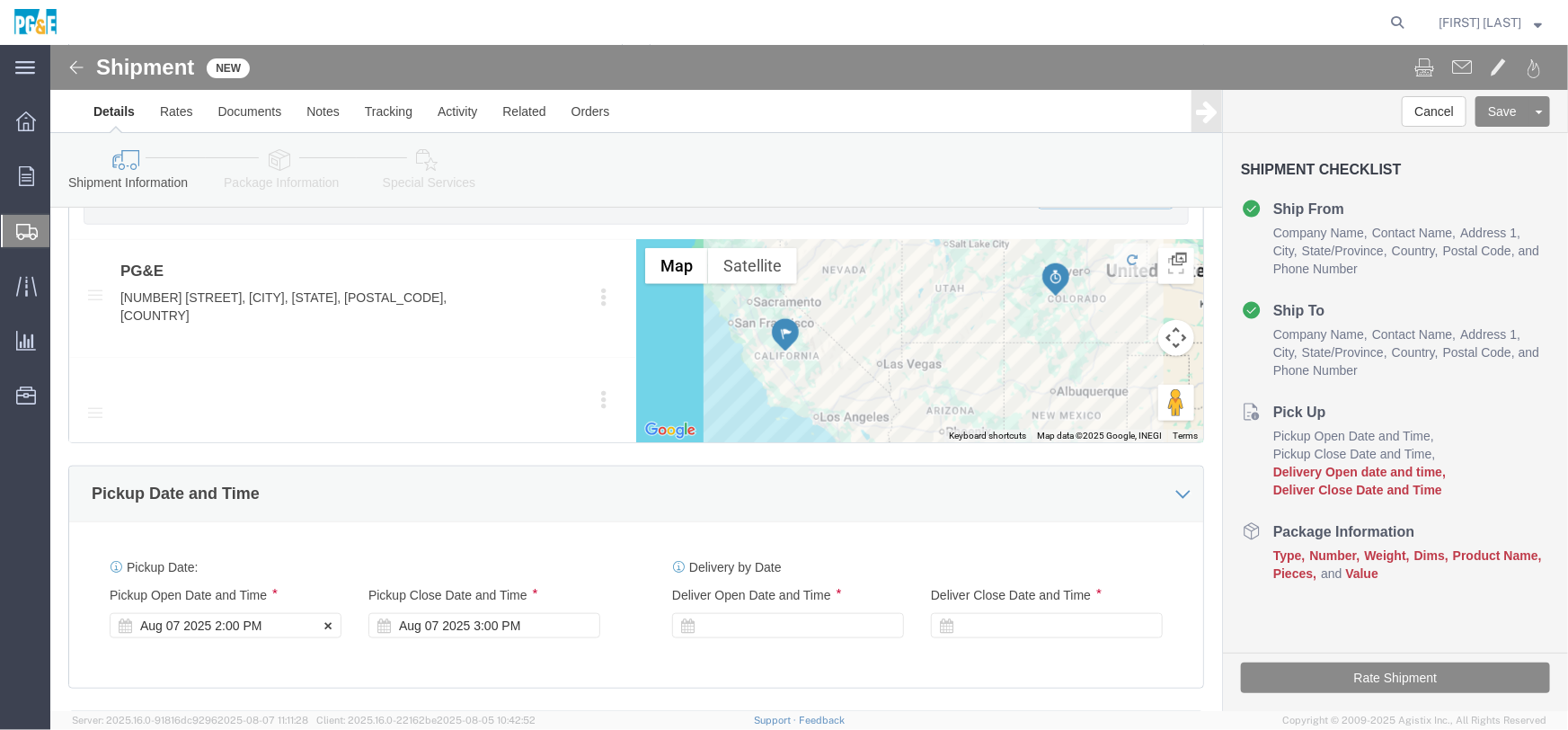 type on "SHANE MARSH 530-680-8172" 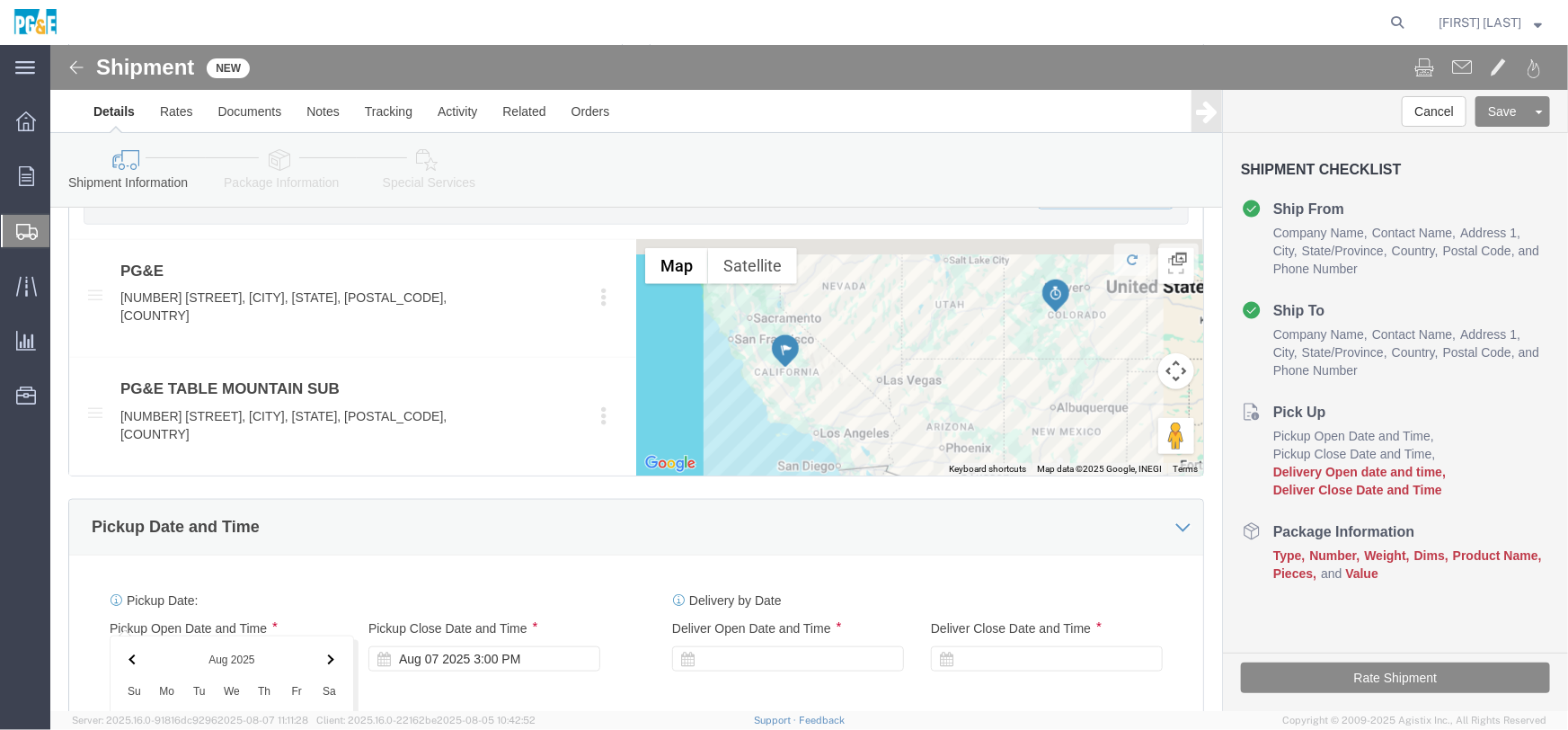 scroll, scrollTop: 1253, scrollLeft: 0, axis: vertical 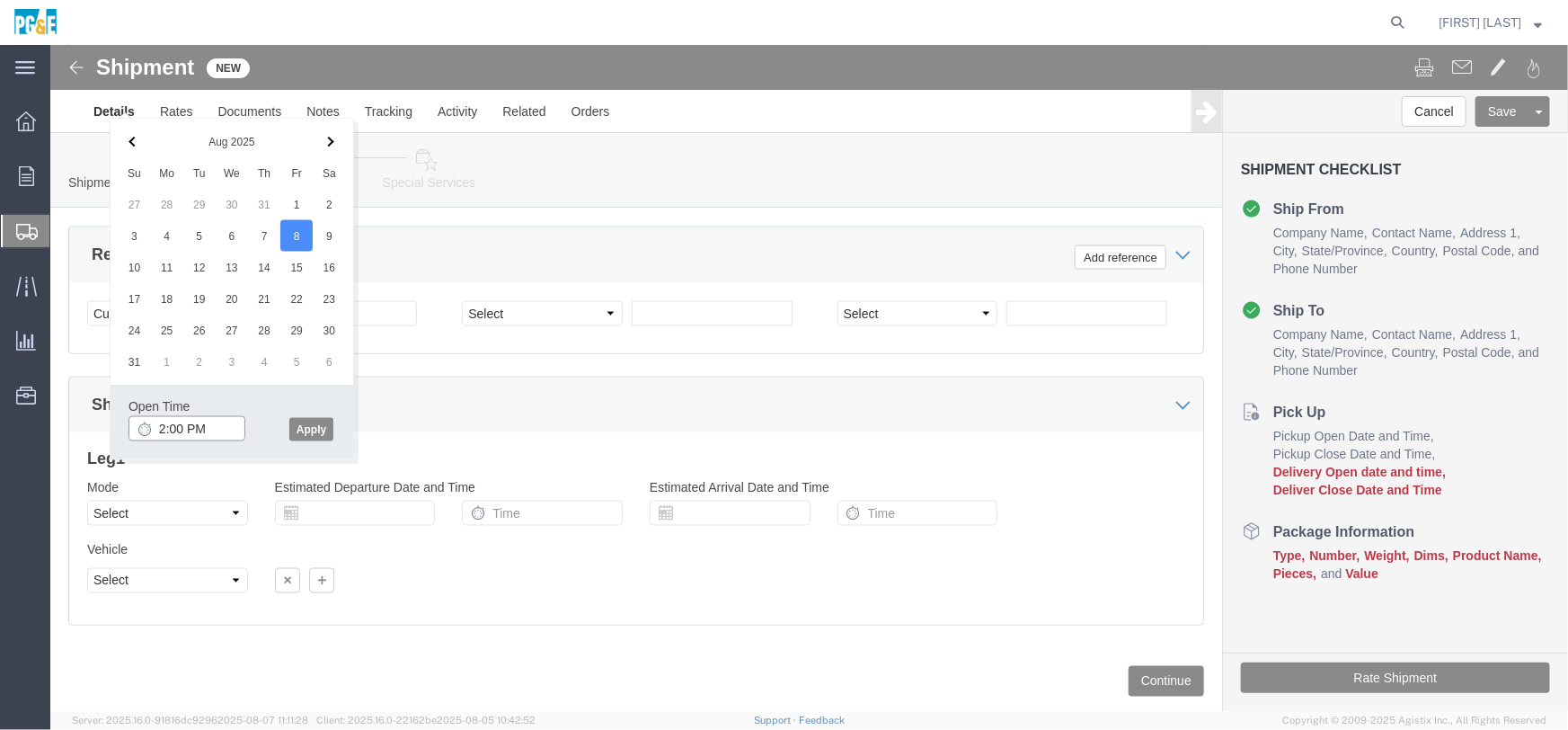 click on "2:00 PM" 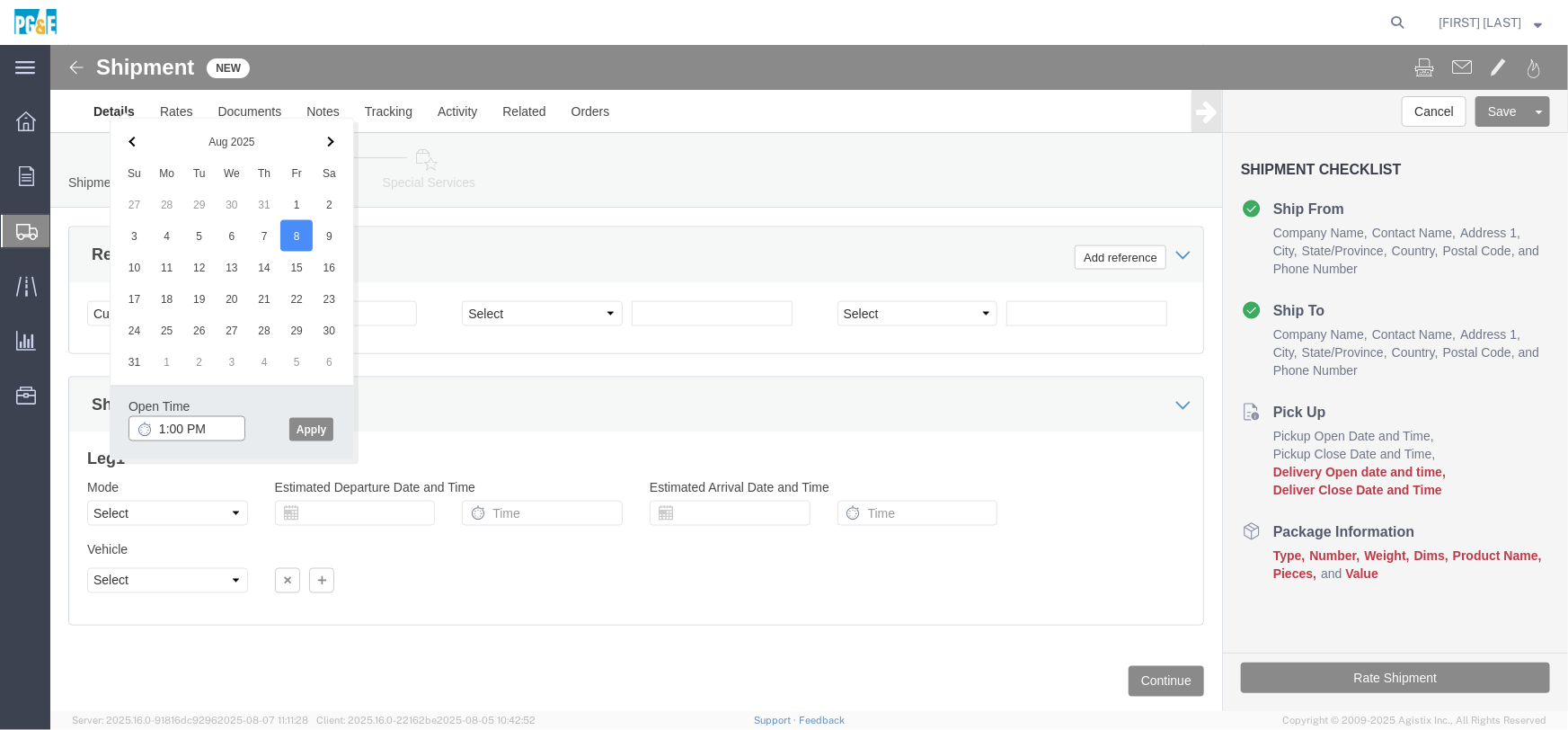type on "12:00 PM" 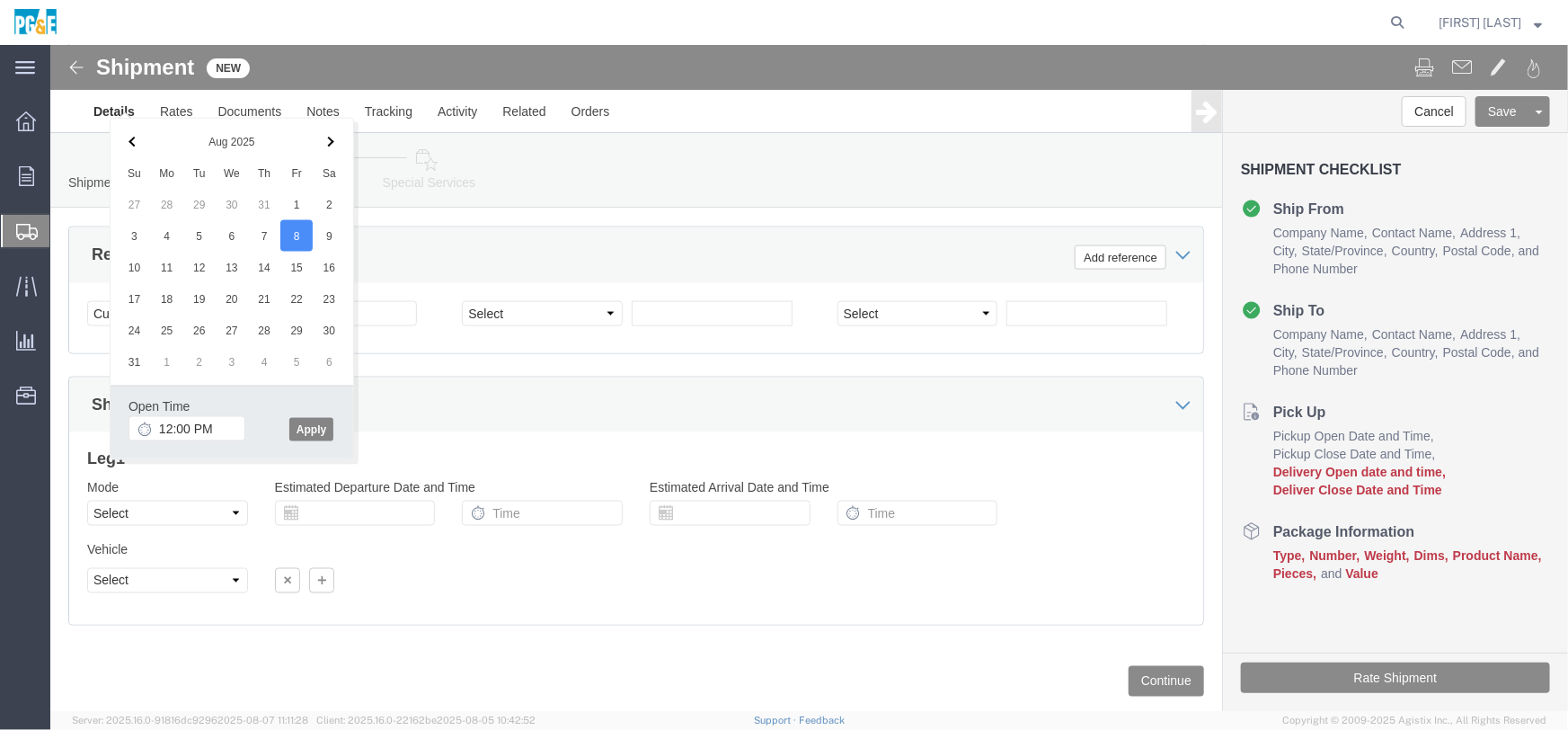click on "Apply" 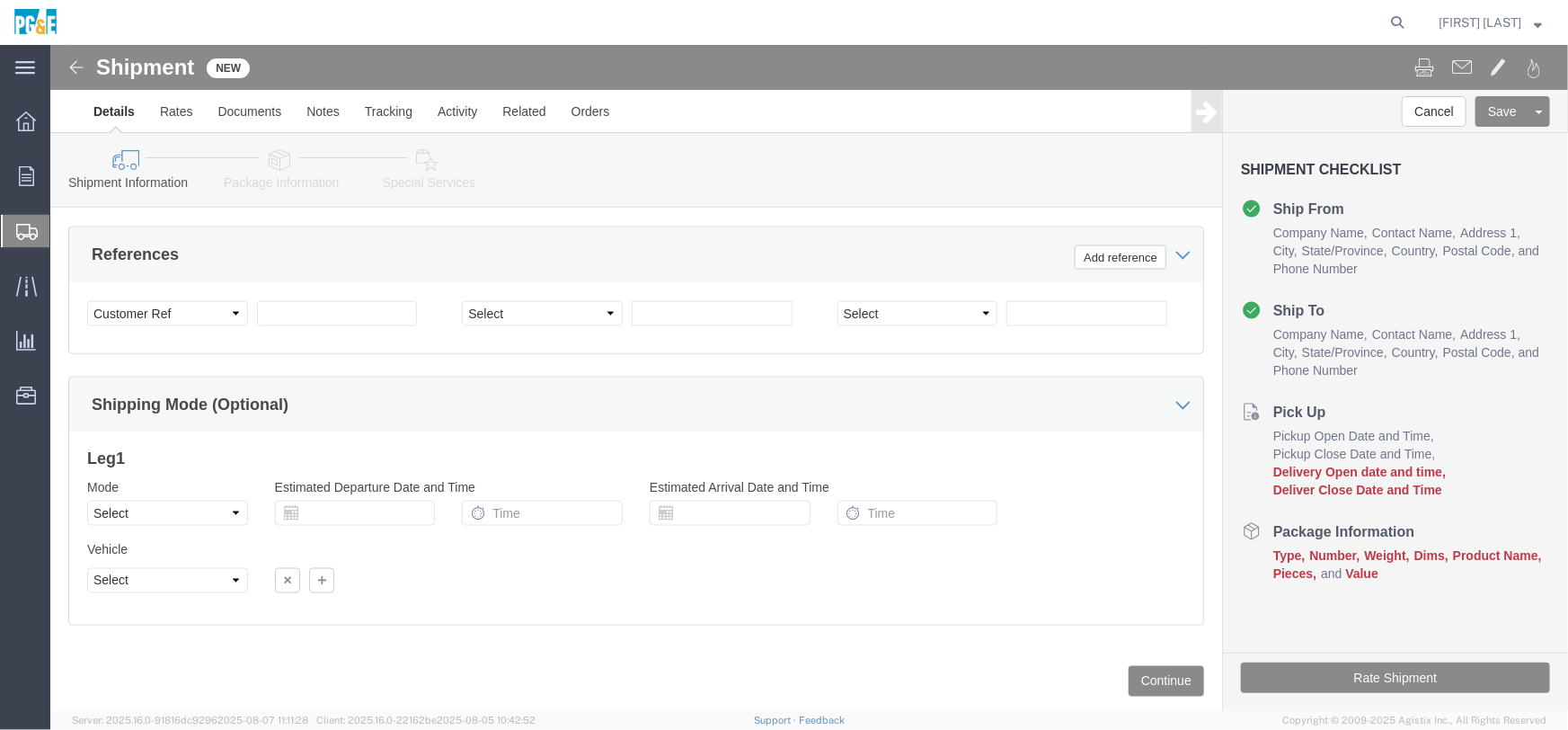 scroll, scrollTop: 1090, scrollLeft: 0, axis: vertical 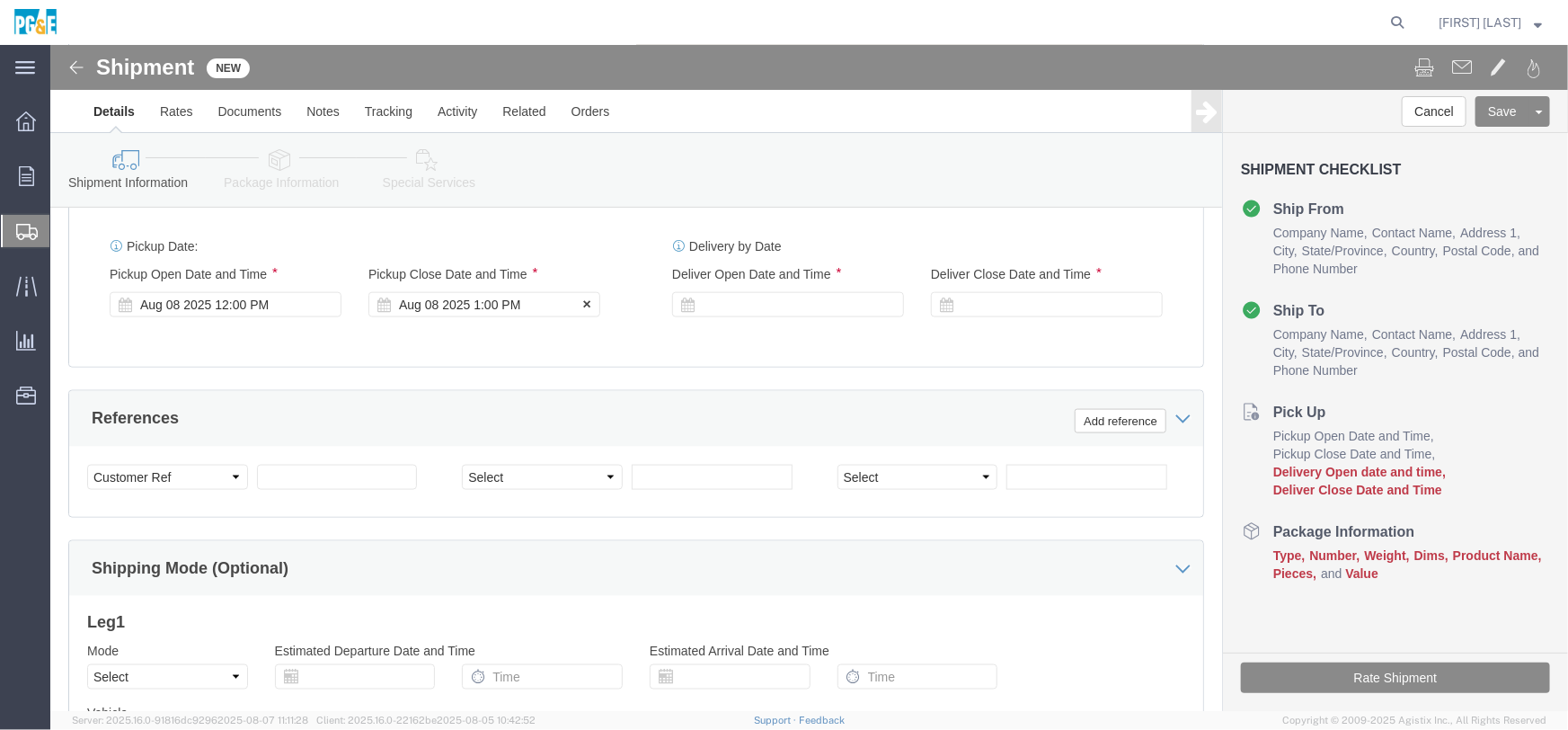 click on "Aug 08 2025 1:00 PM" 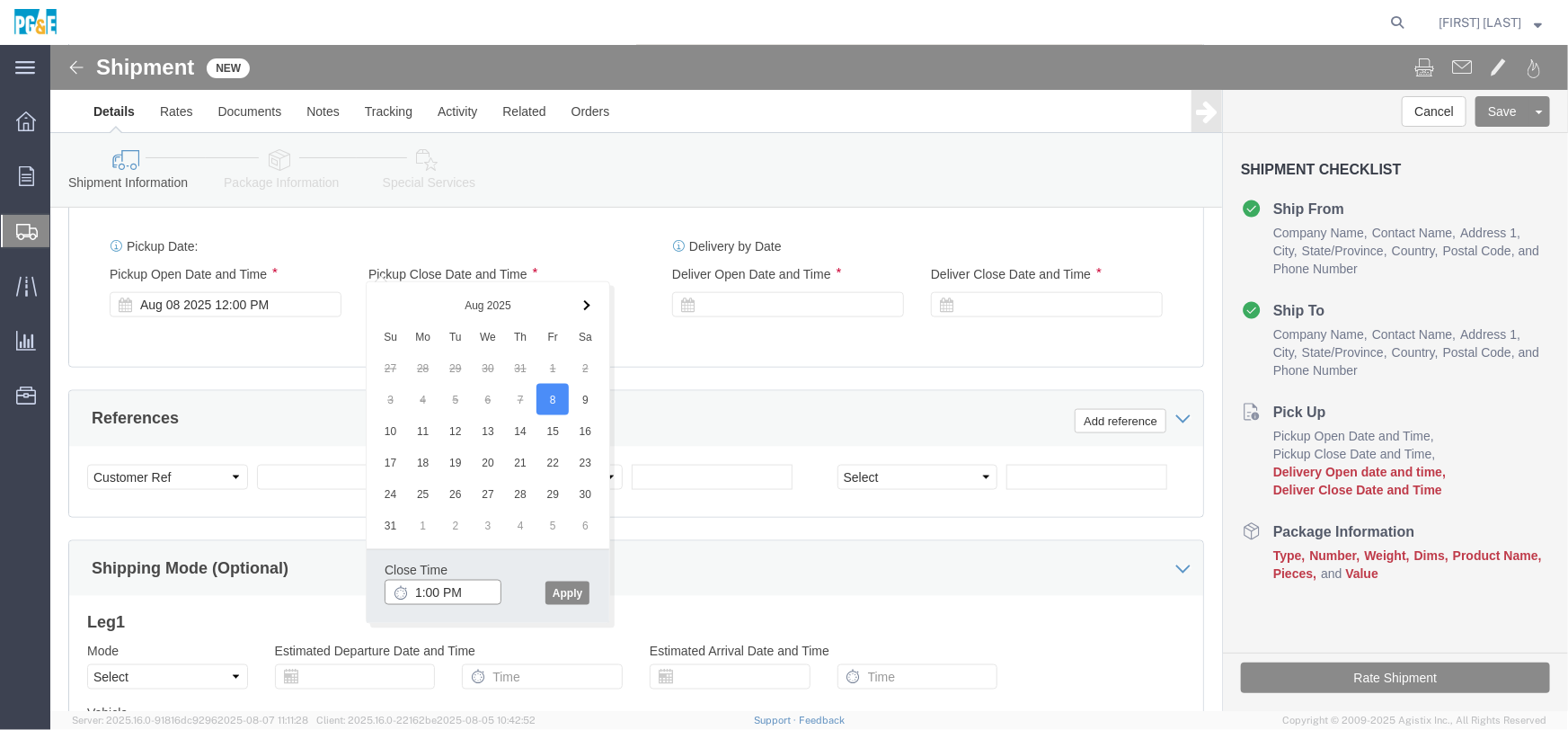 type on "4:00 PM" 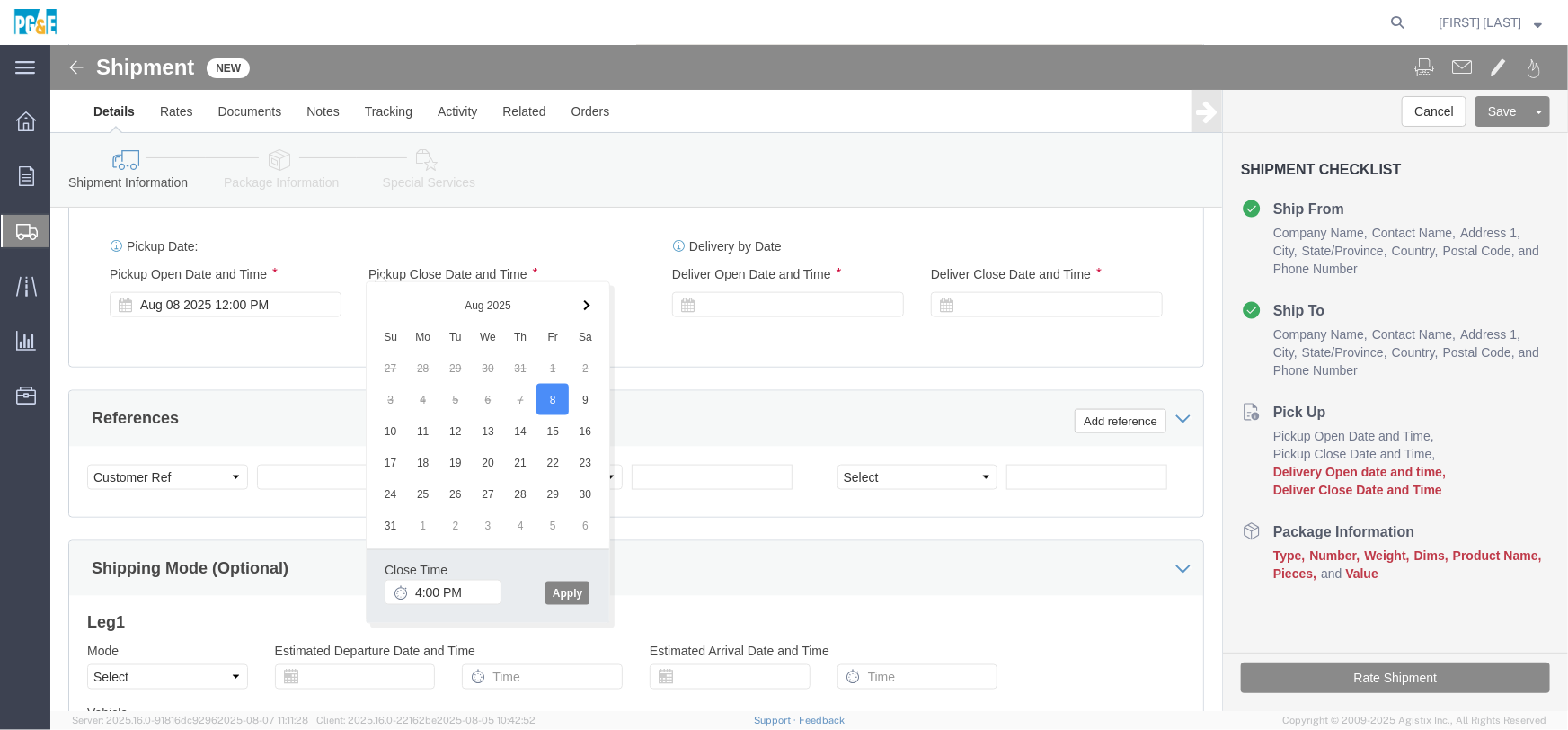 drag, startPoint x: 519, startPoint y: 546, endPoint x: 527, endPoint y: 532, distance: 16.124515 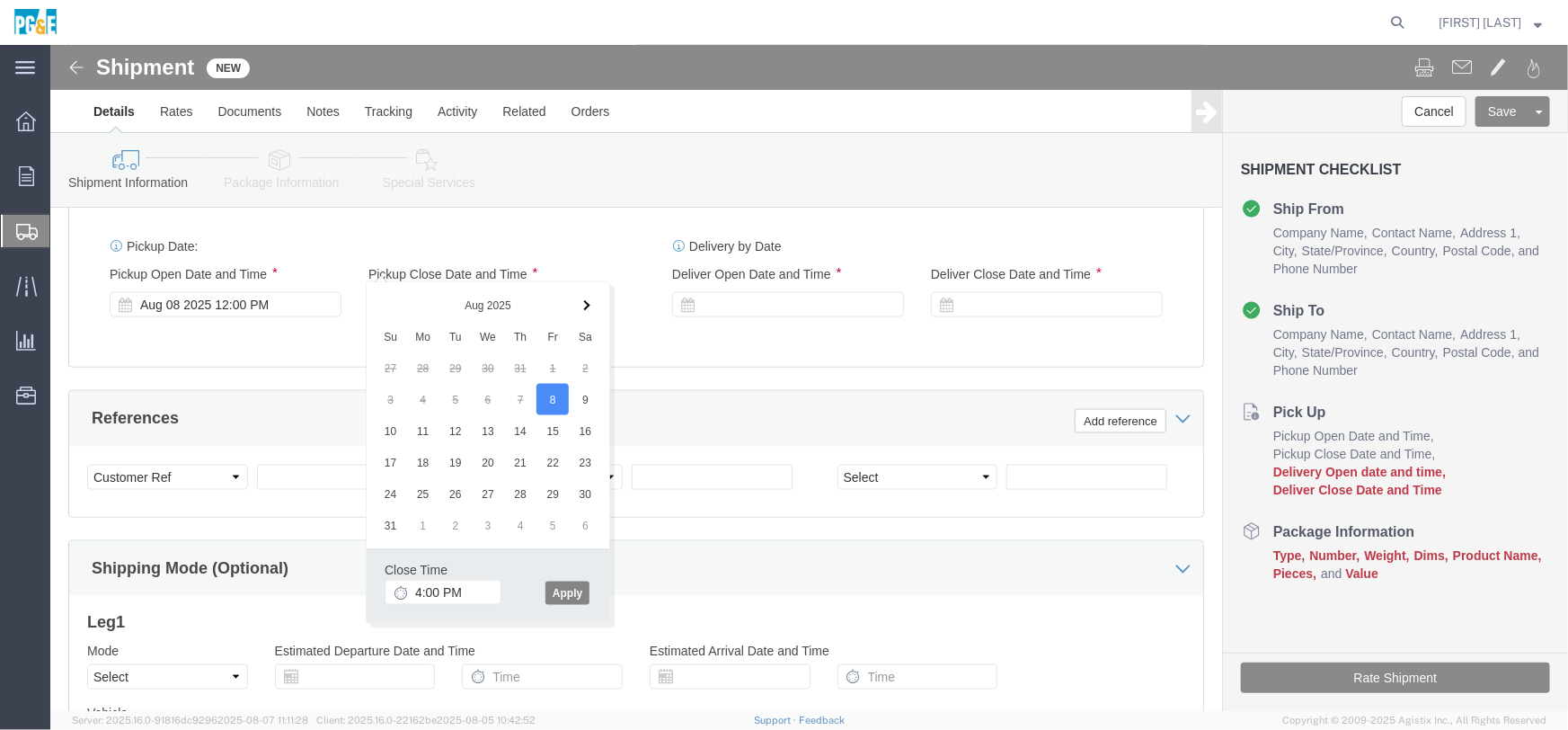 click on "Apply" 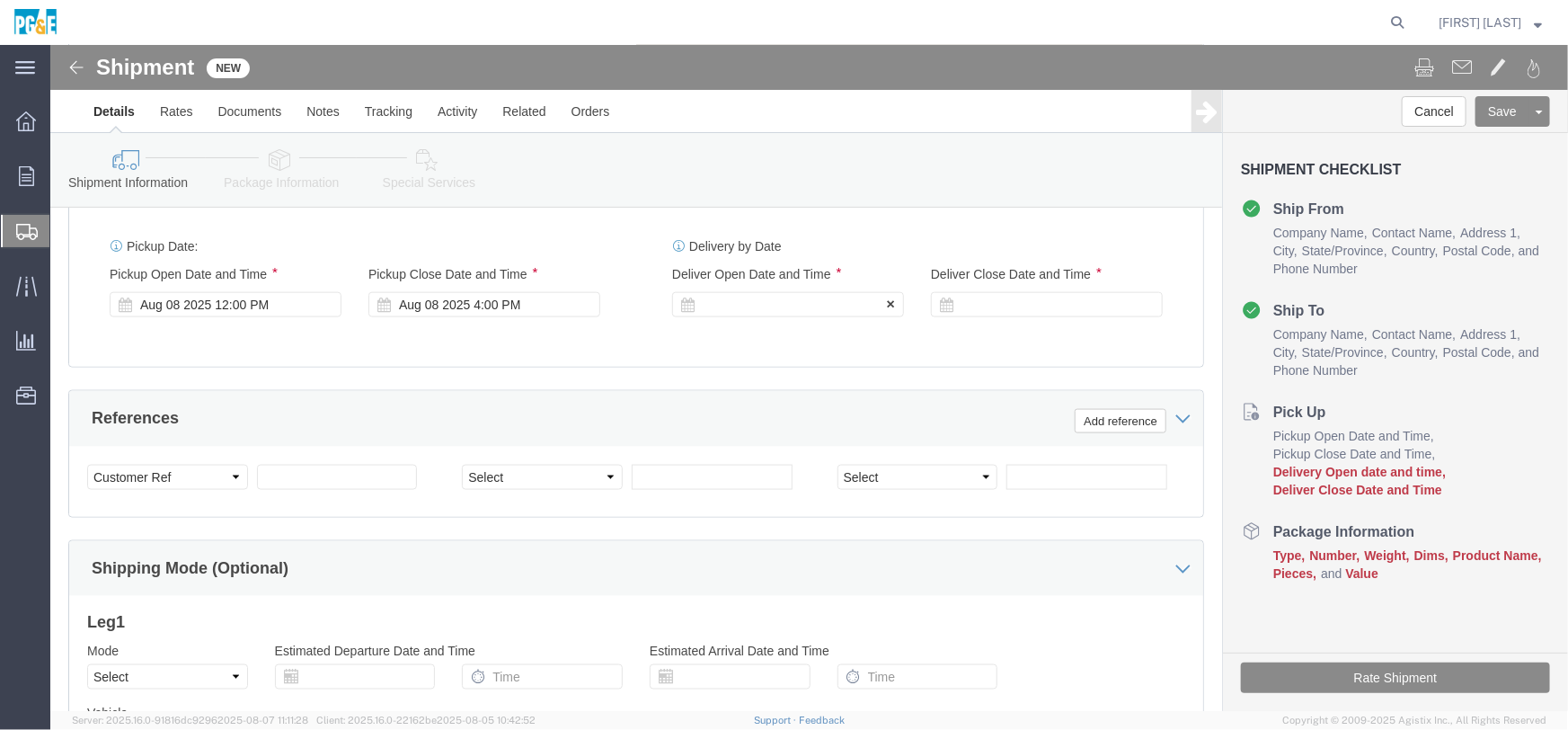 click 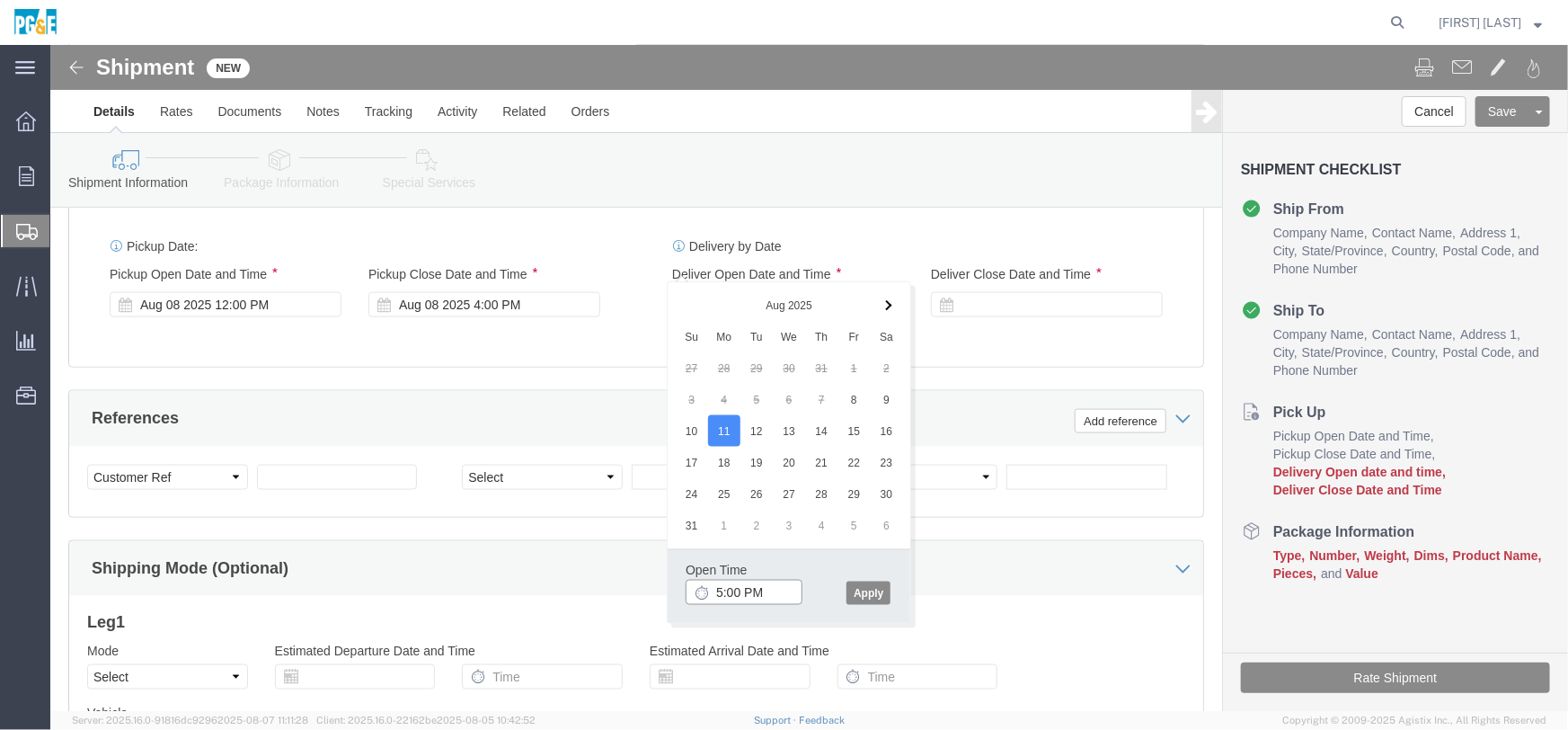 click on "5:00 PM" 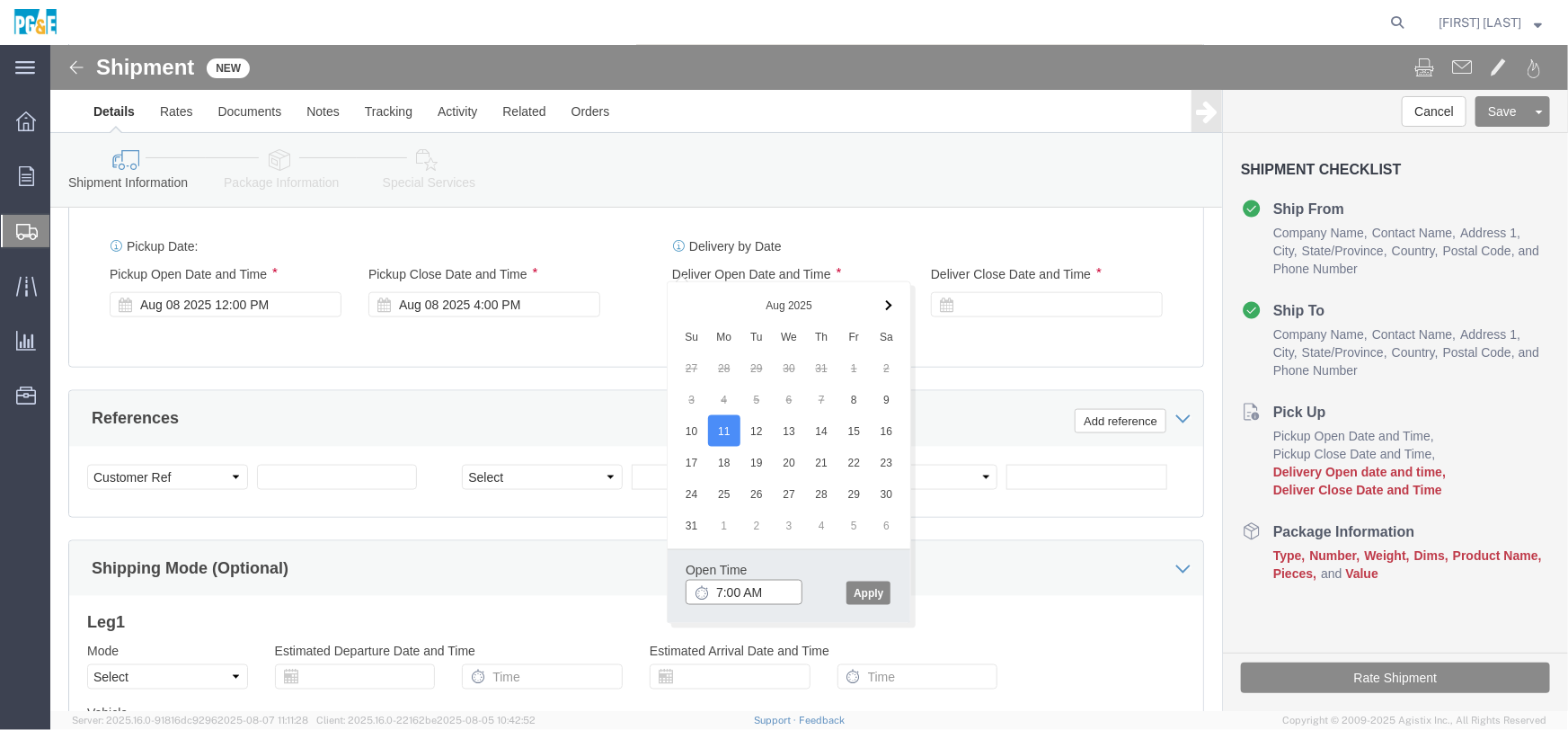 type on "7:00 AM" 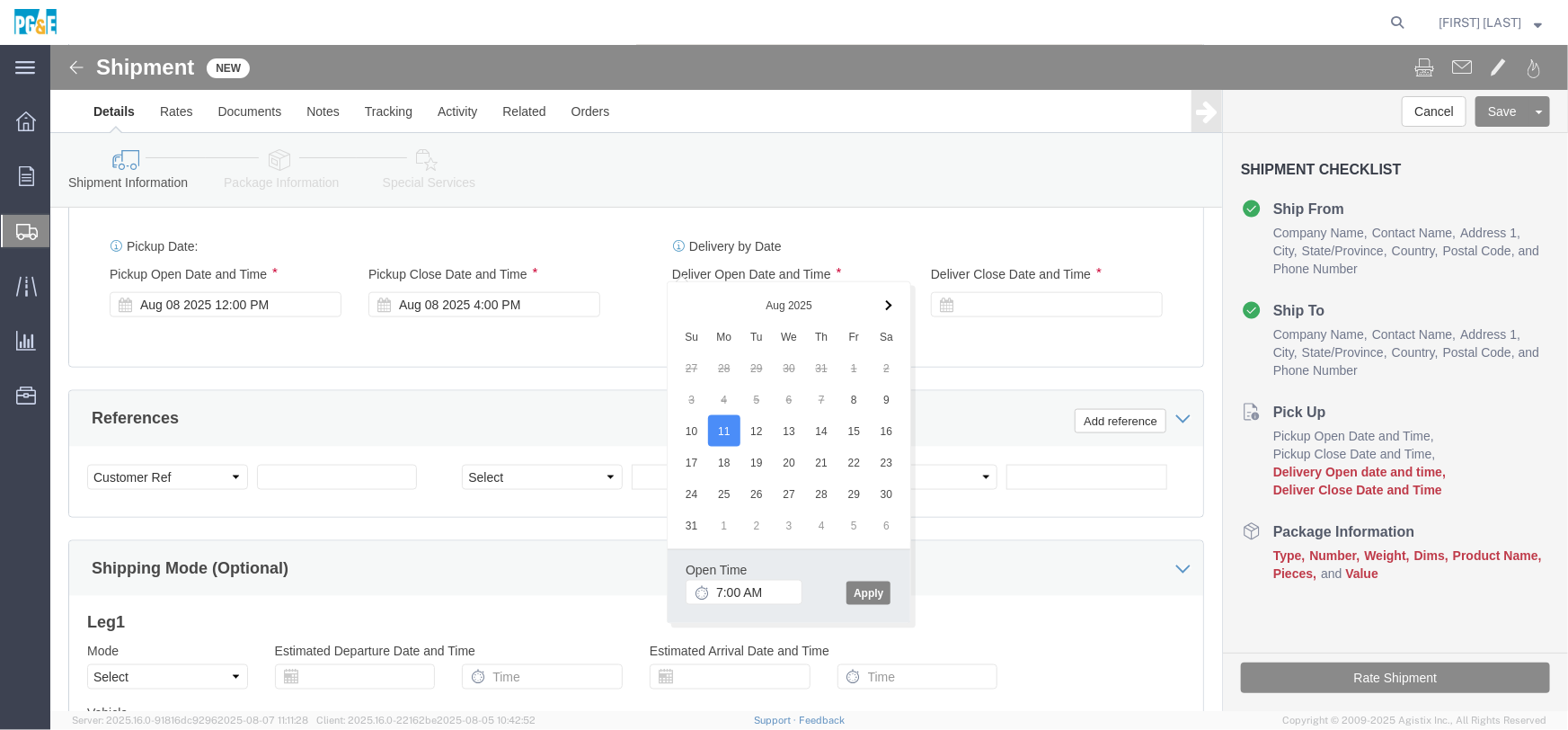 click on "Apply" 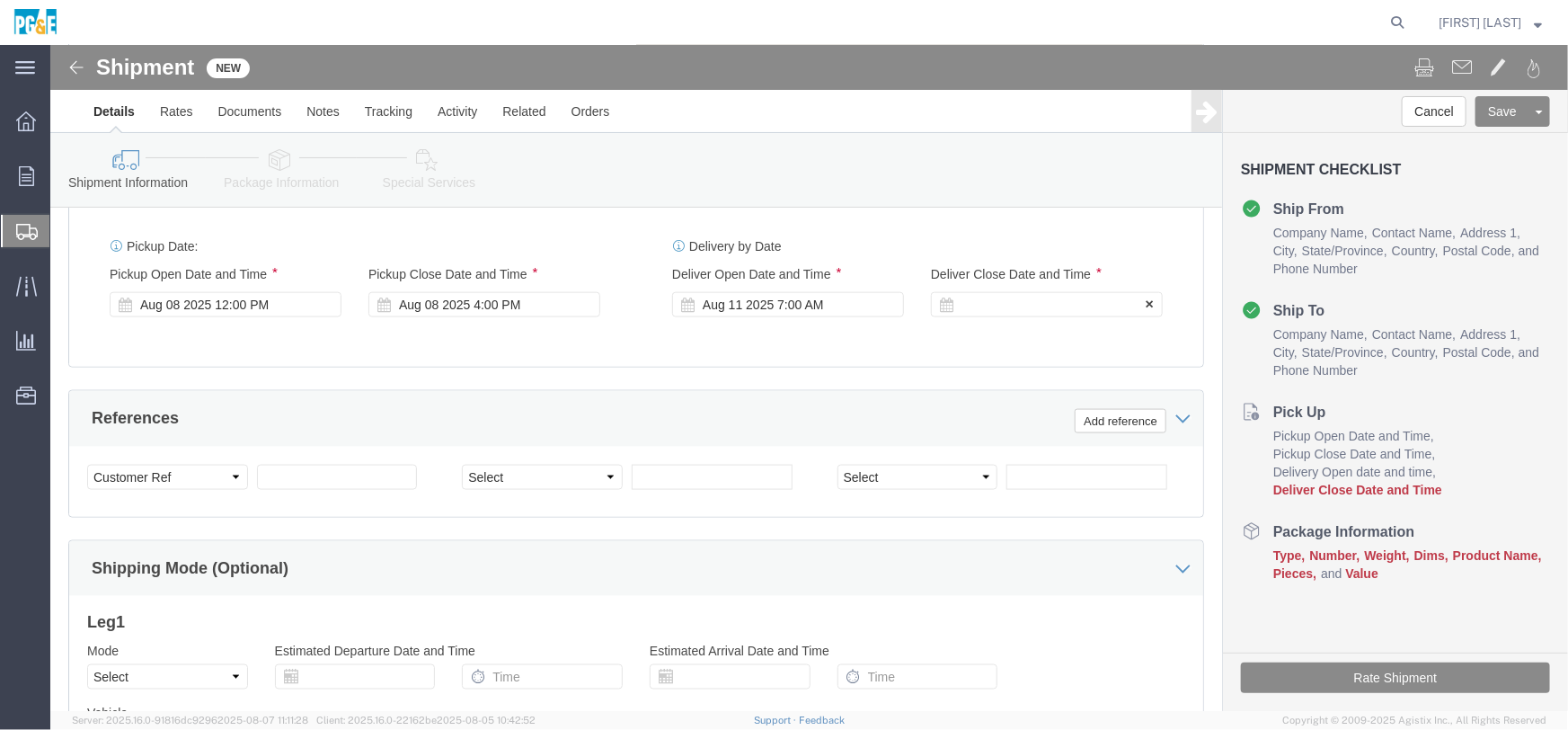 click 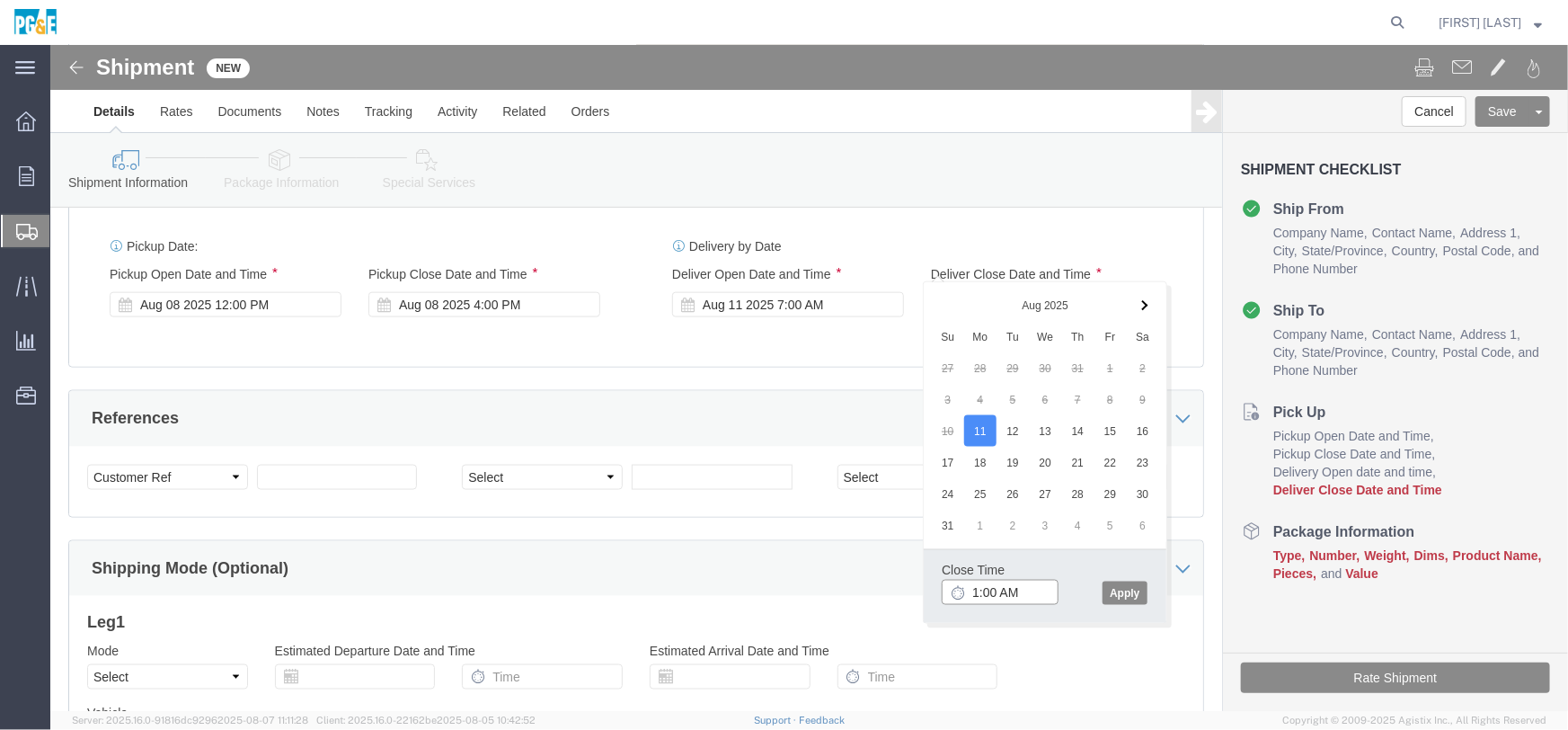 type on "11:00 AM" 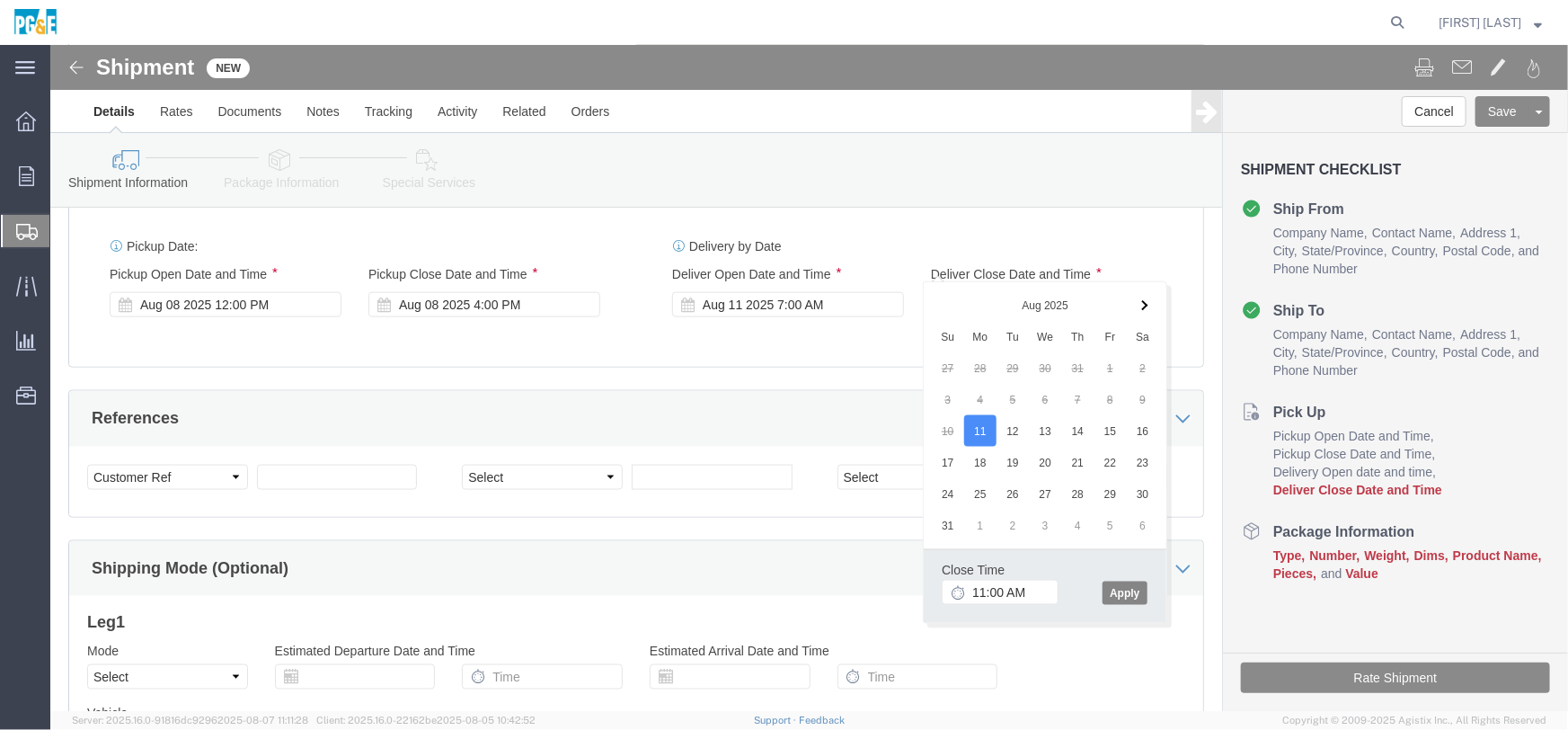 click on "Apply" 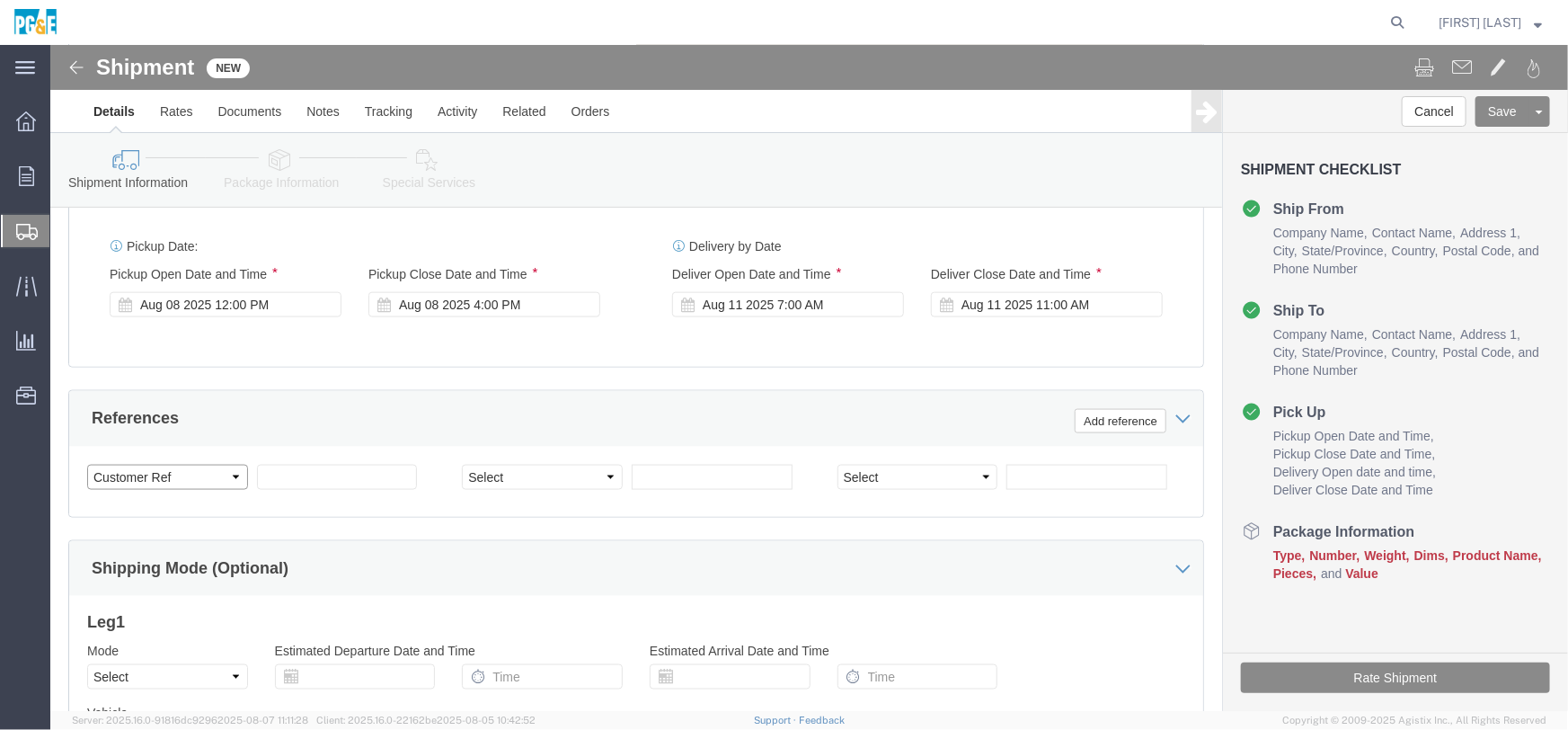 click on "Select Account Type Activity ID Airline Appointment Number ASN Batch Request # Bill Of Lading Bin Booking Number Booking Request ID Cancel Pickup Location CBP Entry No Claim Container Number Customer Ref Delivery Number Department Document No Expenditure Export Reference Flight Number General GL Code House Airway Bill Internal Requisition Invoice Number ITN No Job Number License Lloyd's Code Lot Number Master Airway Bill Master Tracking Number Material Requisition Order Number Organization Packing Slip Pickup Number Pickup Request PO Line Item No PRO # Problem File Number Project Project Number Protocol Number Purchase Order Quote Number R.M.A. Release Number Route Sales Order Seal Number Serial No Shipment Id Number Shipment Line No Study Number Task Tender ID VAT Number Vessel Name VIN Voyage Number Waybill Number Work Order" 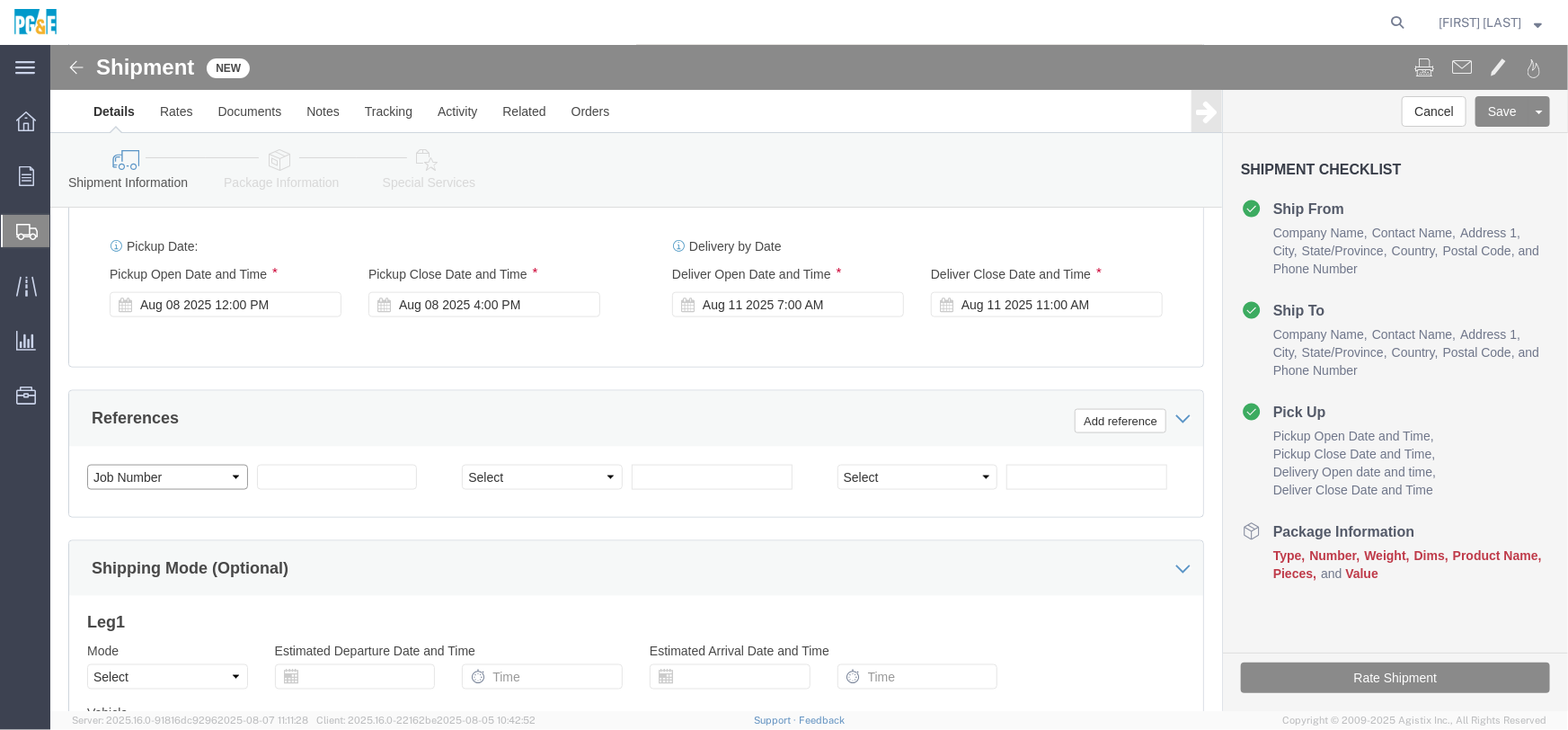 click on "Select Account Type Activity ID Airline Appointment Number ASN Batch Request # Bill Of Lading Bin Booking Number Booking Request ID Cancel Pickup Location CBP Entry No Claim Container Number Customer Ref Delivery Number Department Document No Expenditure Export Reference Flight Number General GL Code House Airway Bill Internal Requisition Invoice Number ITN No Job Number License Lloyd's Code Lot Number Master Airway Bill Master Tracking Number Material Requisition Order Number Organization Packing Slip Pickup Number Pickup Request PO Line Item No PRO # Problem File Number Project Project Number Protocol Number Purchase Order Quote Number R.M.A. Release Number Route Sales Order Seal Number Serial No Shipment Id Number Shipment Line No Study Number Task Tender ID VAT Number Vessel Name VIN Voyage Number Waybill Number Work Order" 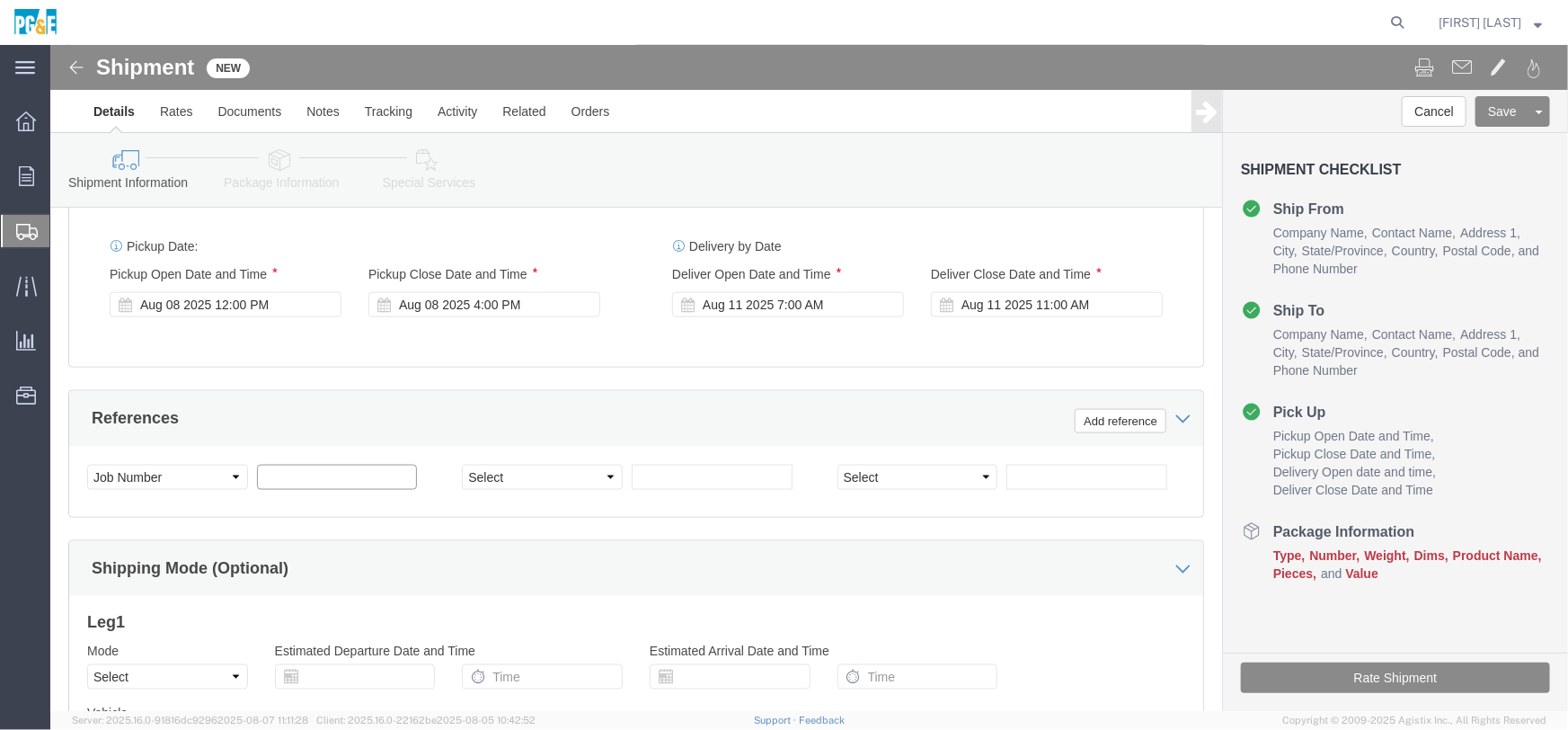 click 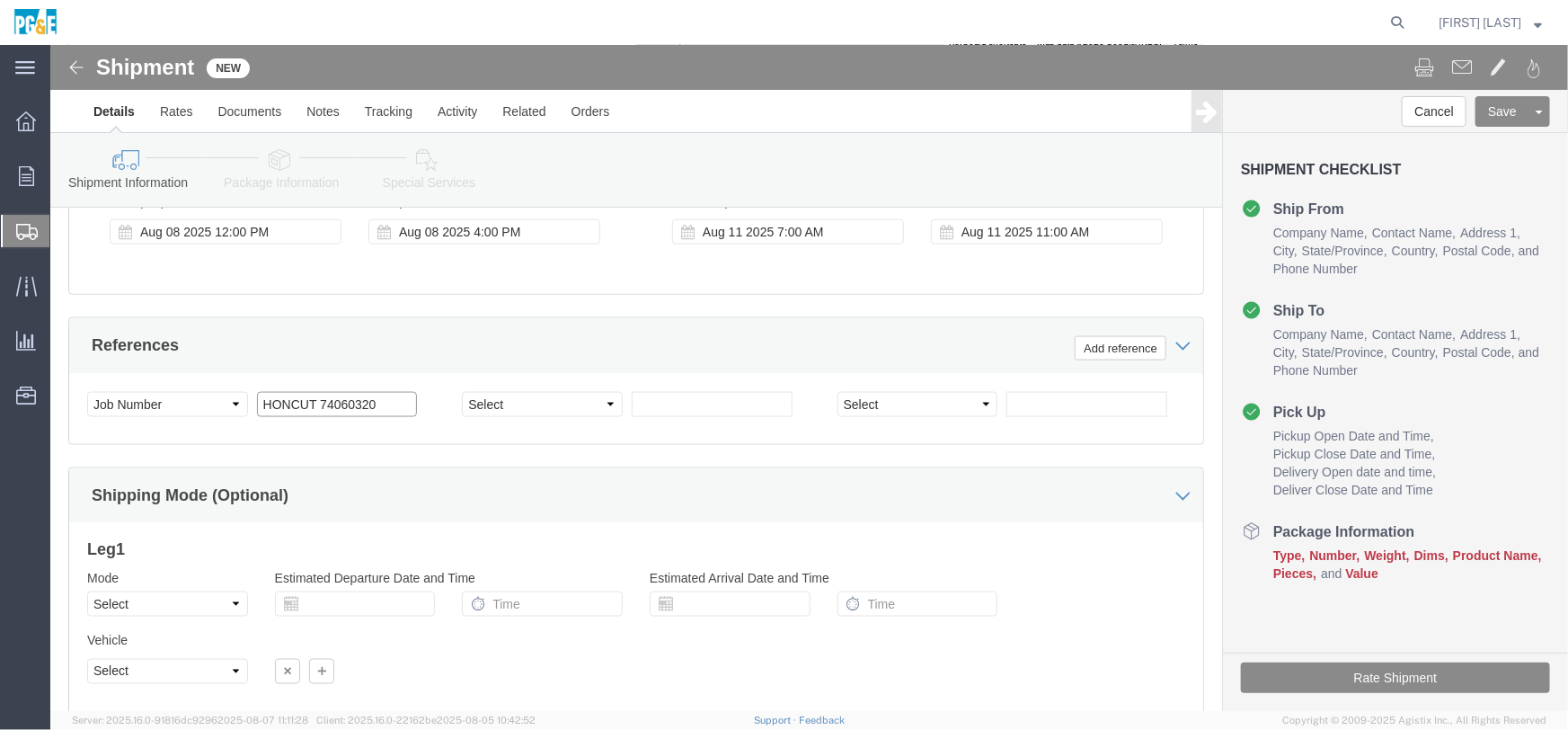 scroll, scrollTop: 1253, scrollLeft: 0, axis: vertical 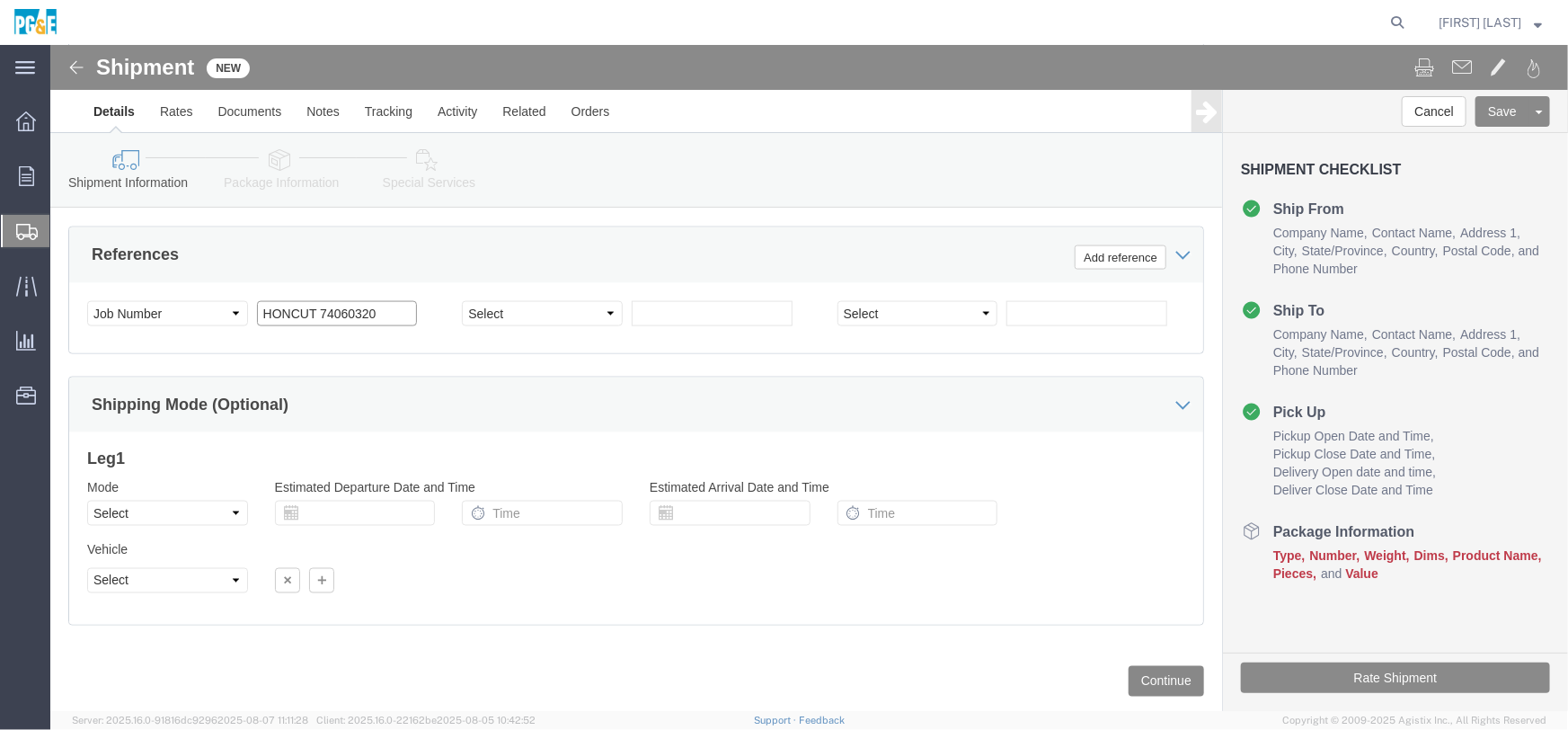 type on "HONCUT 74060320" 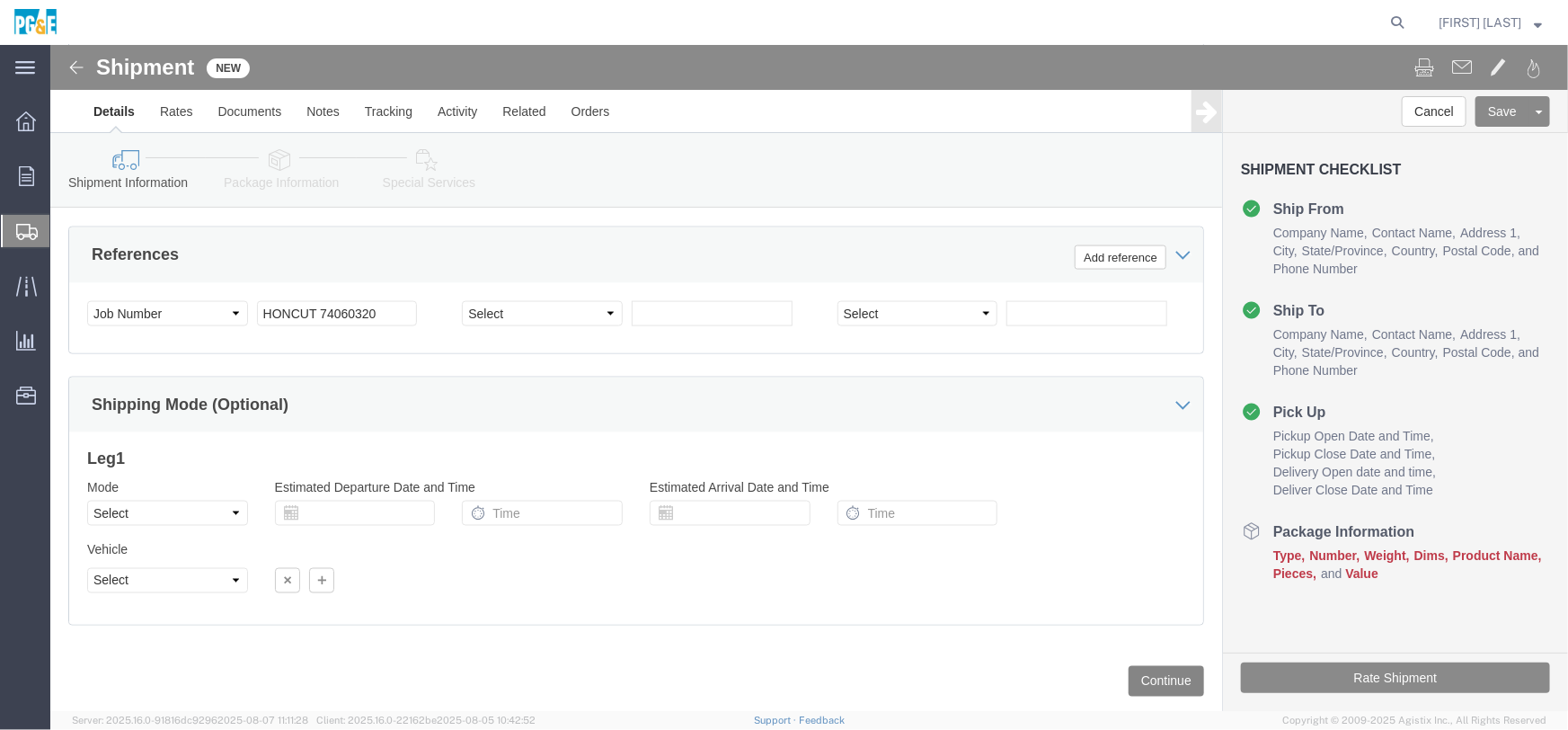 drag, startPoint x: 1088, startPoint y: 592, endPoint x: 1056, endPoint y: 588, distance: 32.249031 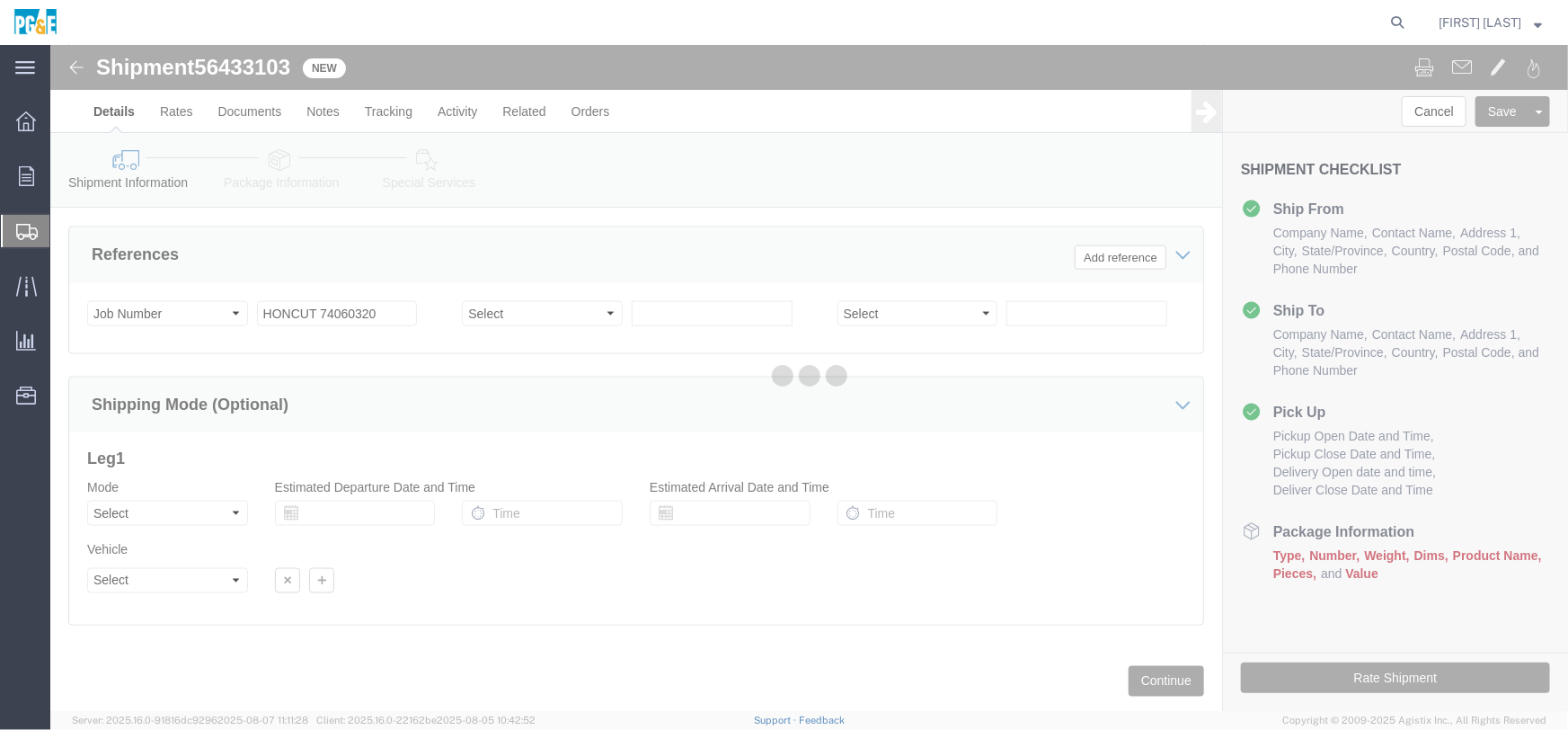 select on "25261" 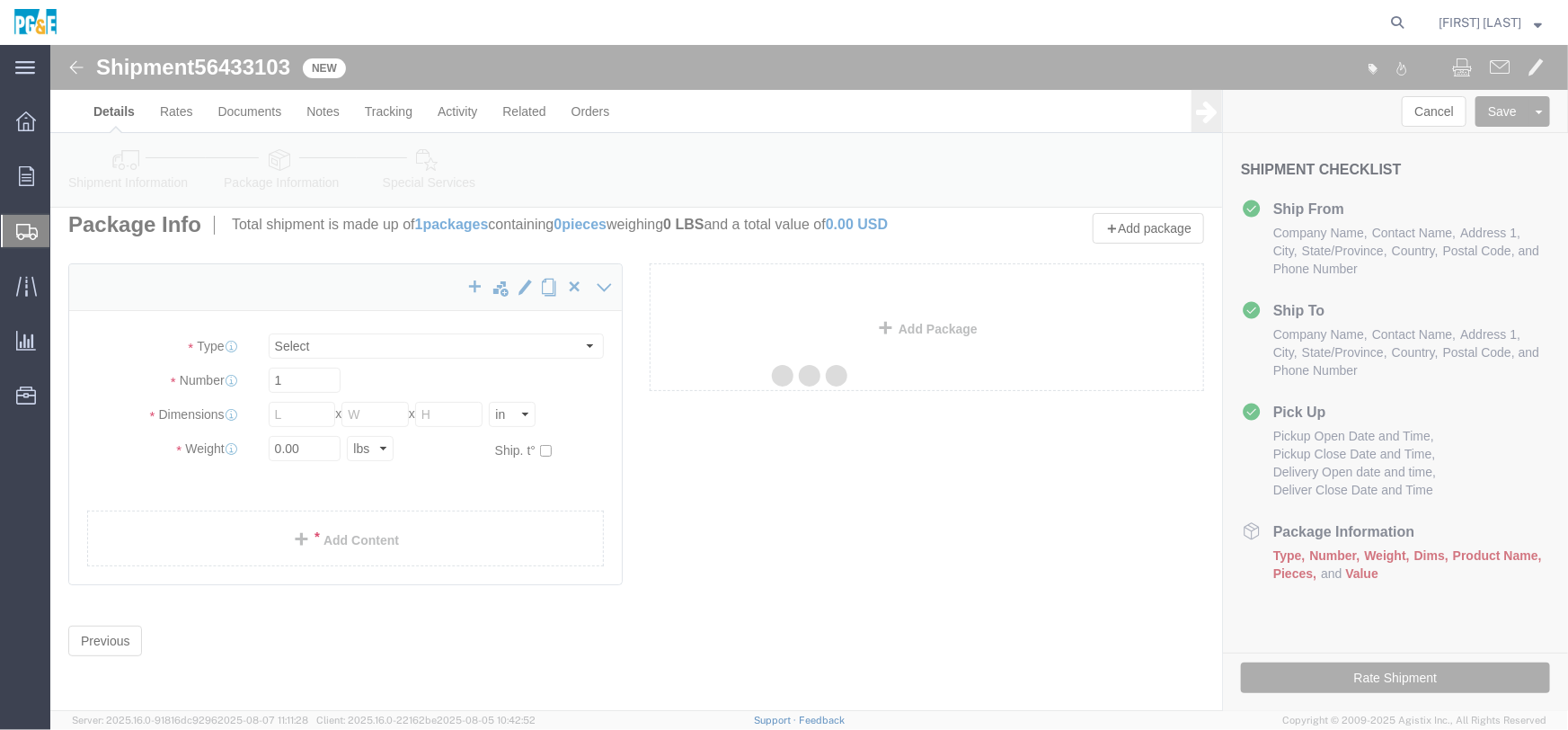 scroll, scrollTop: 0, scrollLeft: 0, axis: both 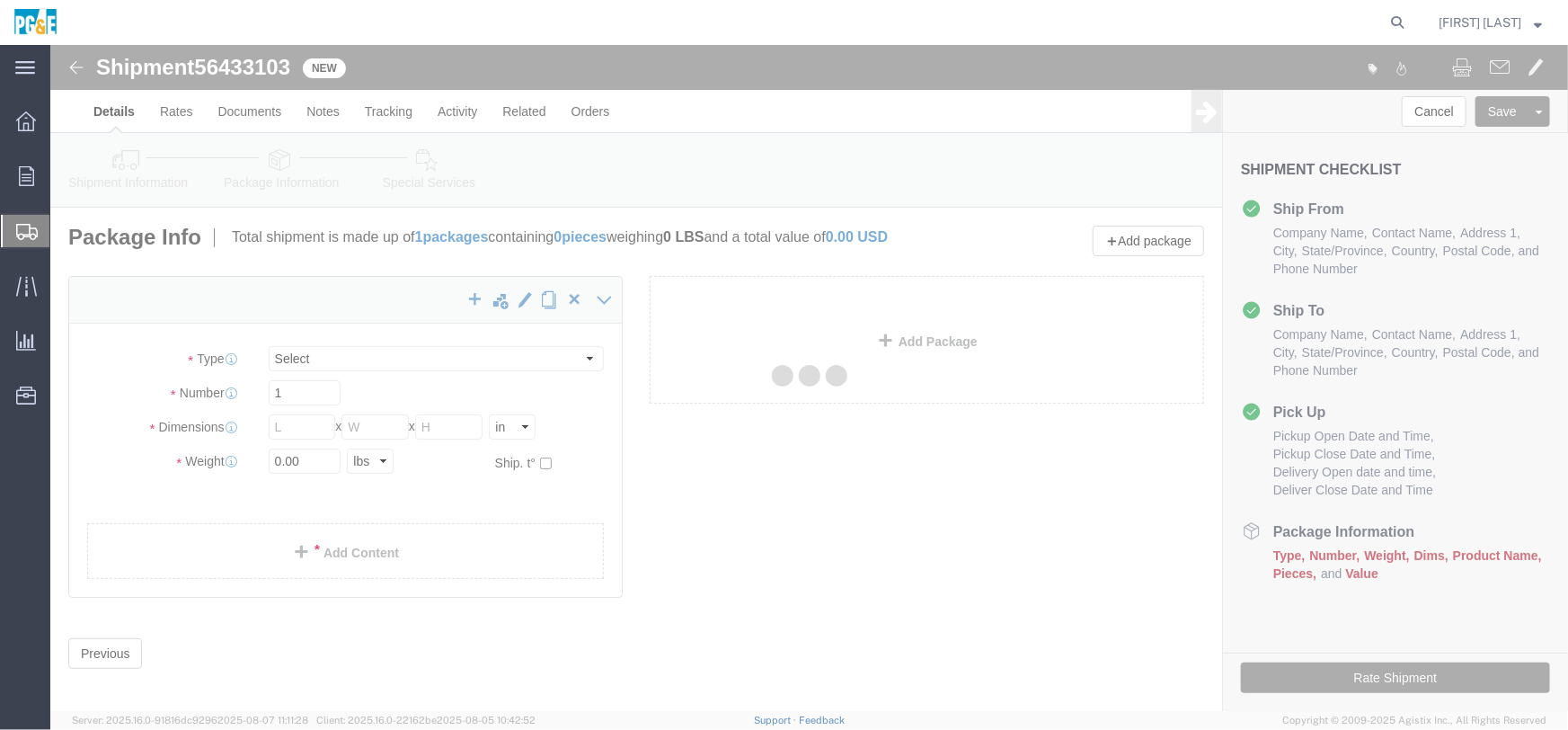 select on "CBOX" 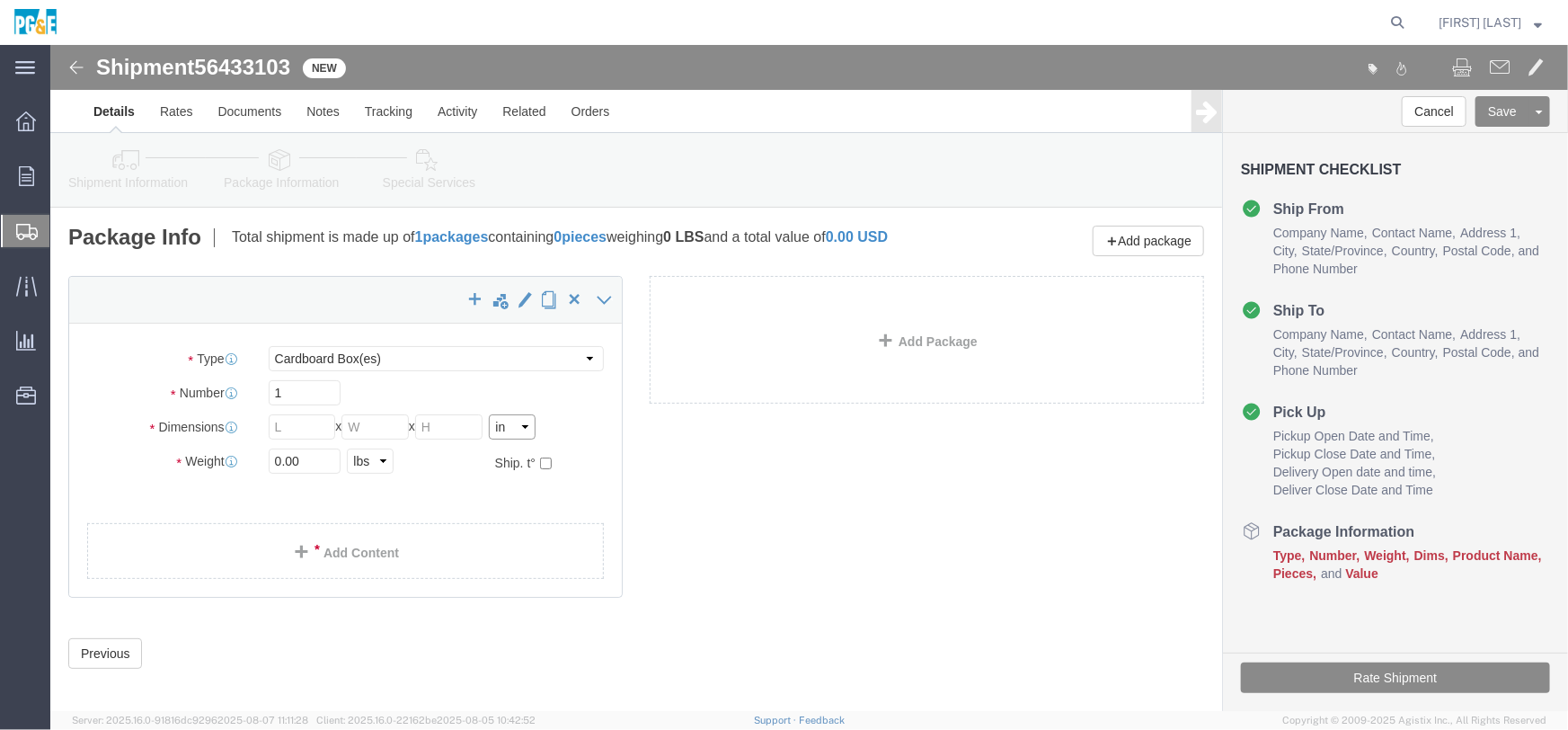 click on "Select cm ft in" 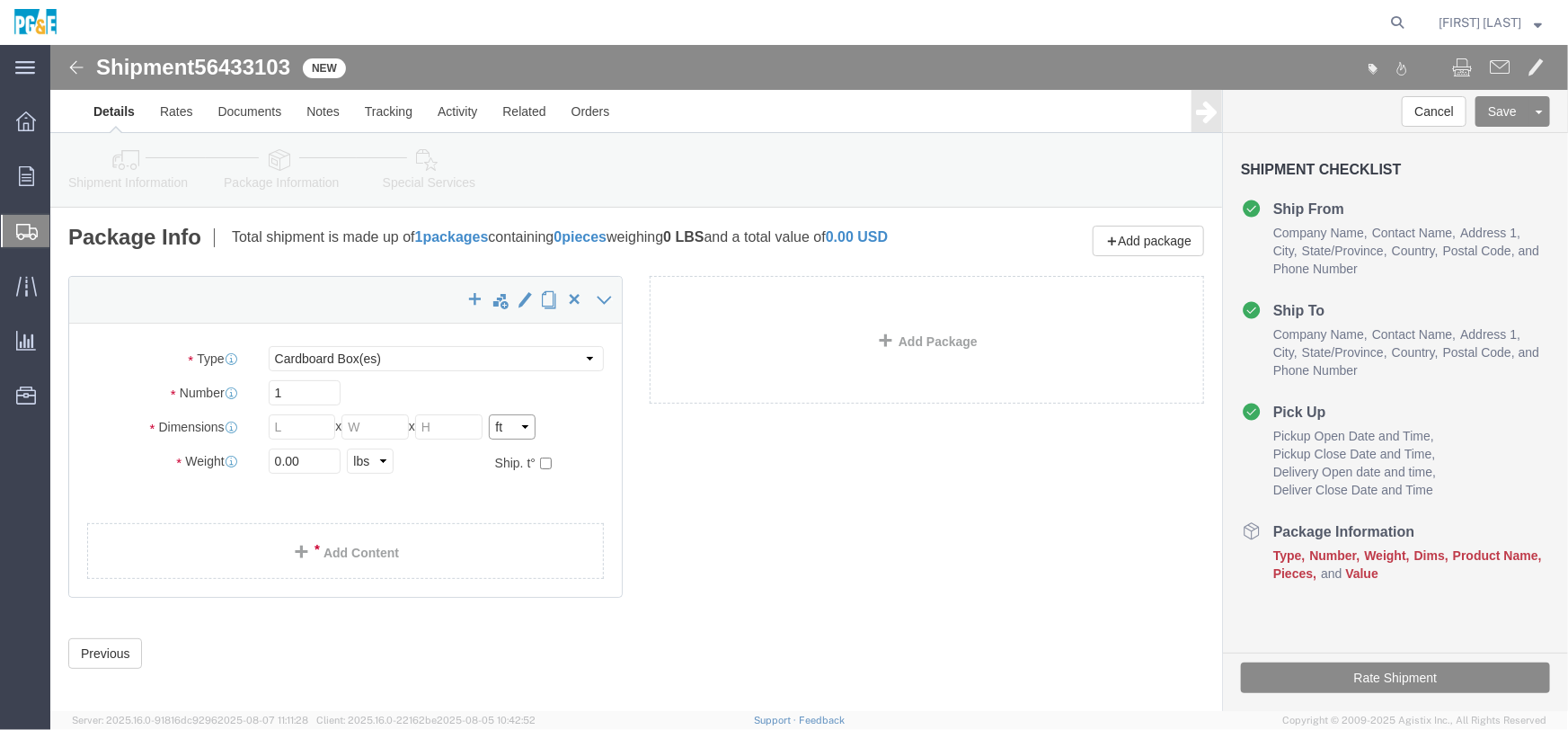 click on "Select cm ft in" 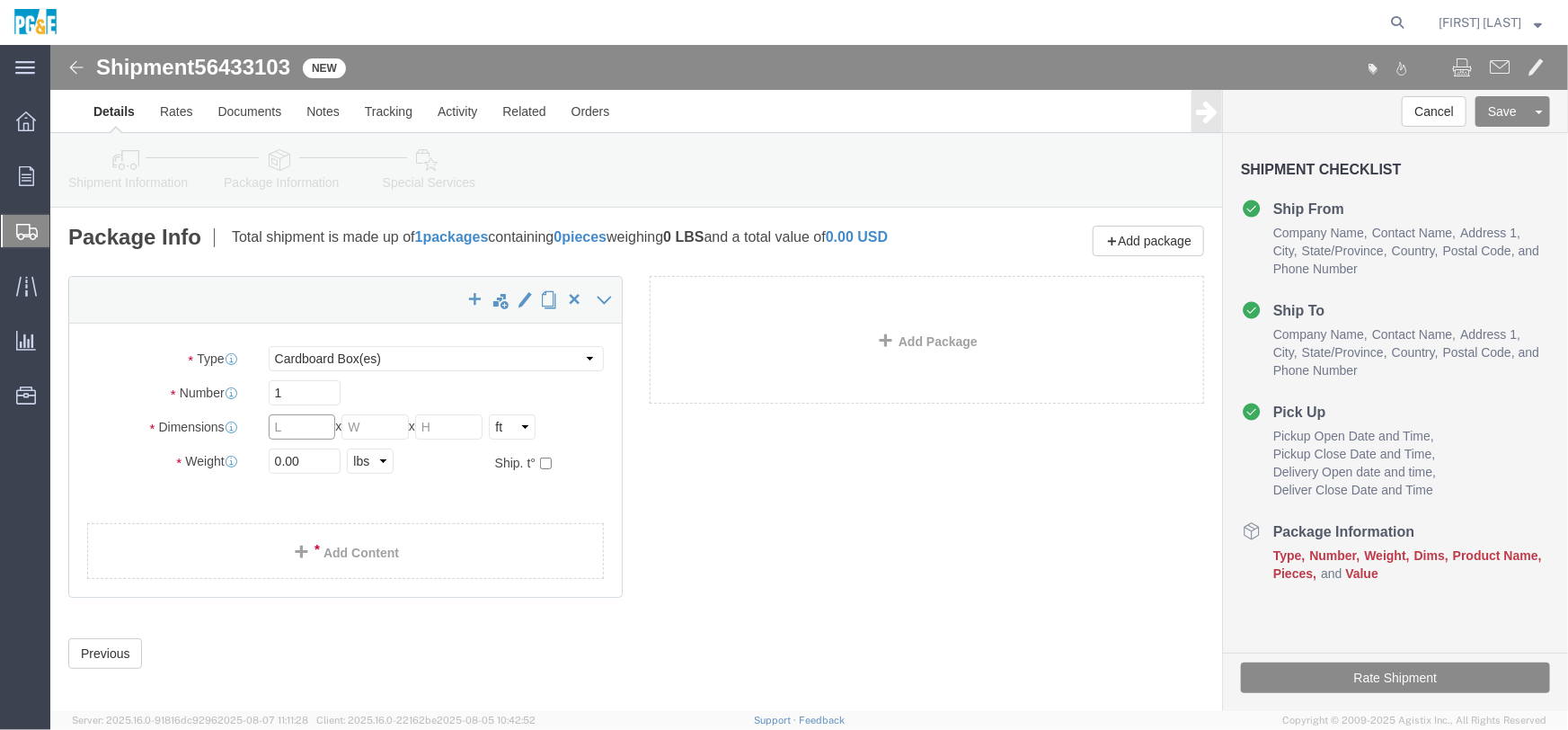 click 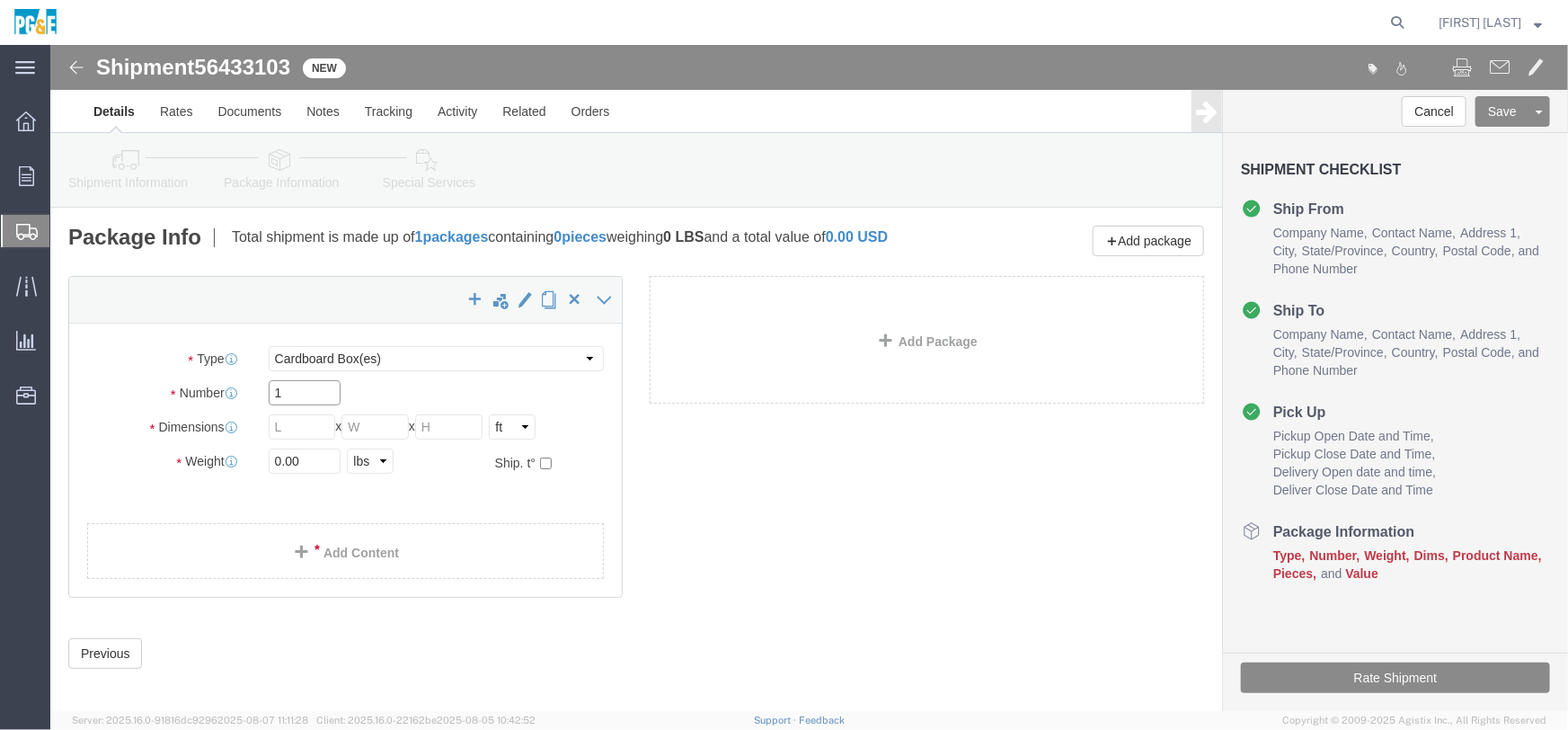 drag, startPoint x: 232, startPoint y: 357, endPoint x: 152, endPoint y: 360, distance: 80.05623 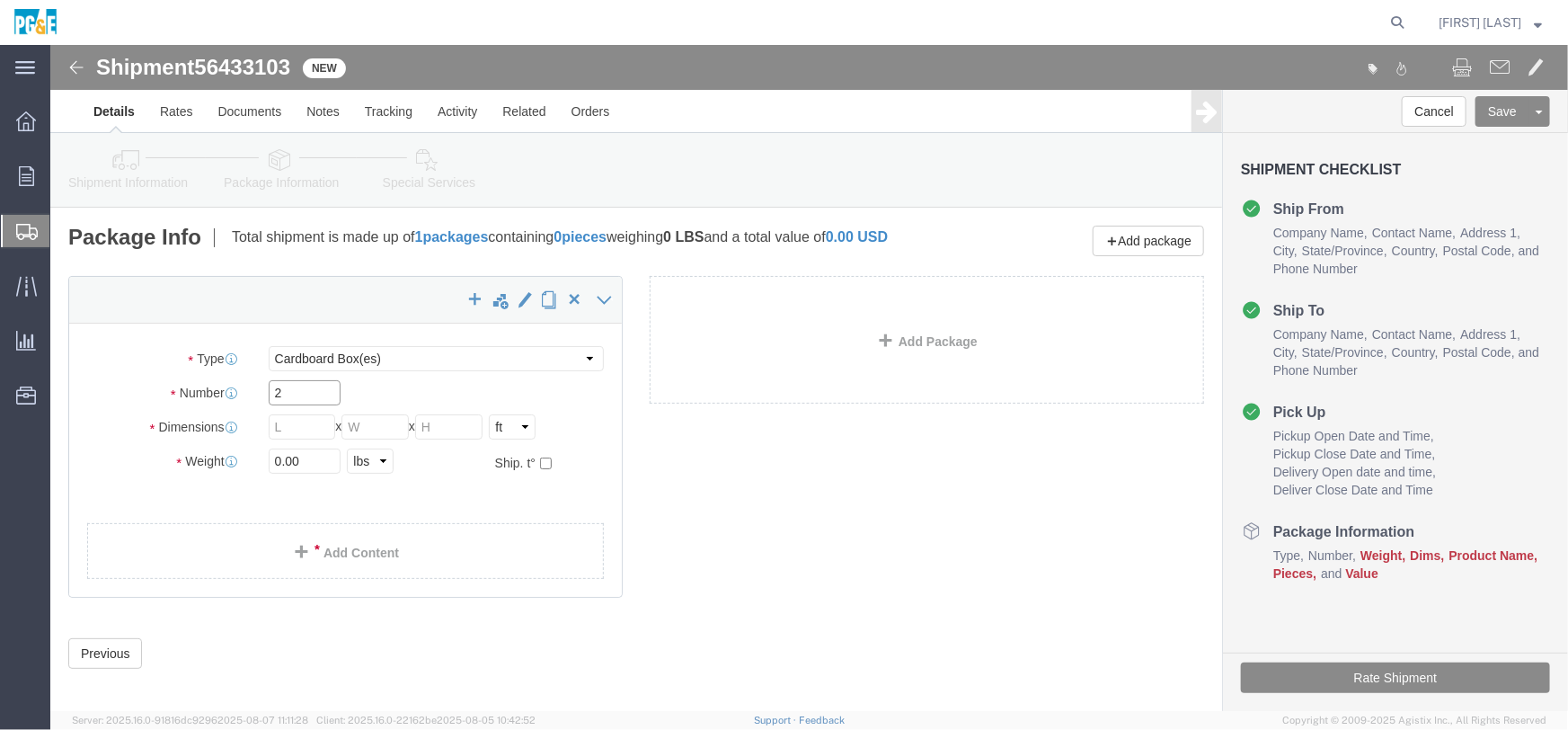 type on "2" 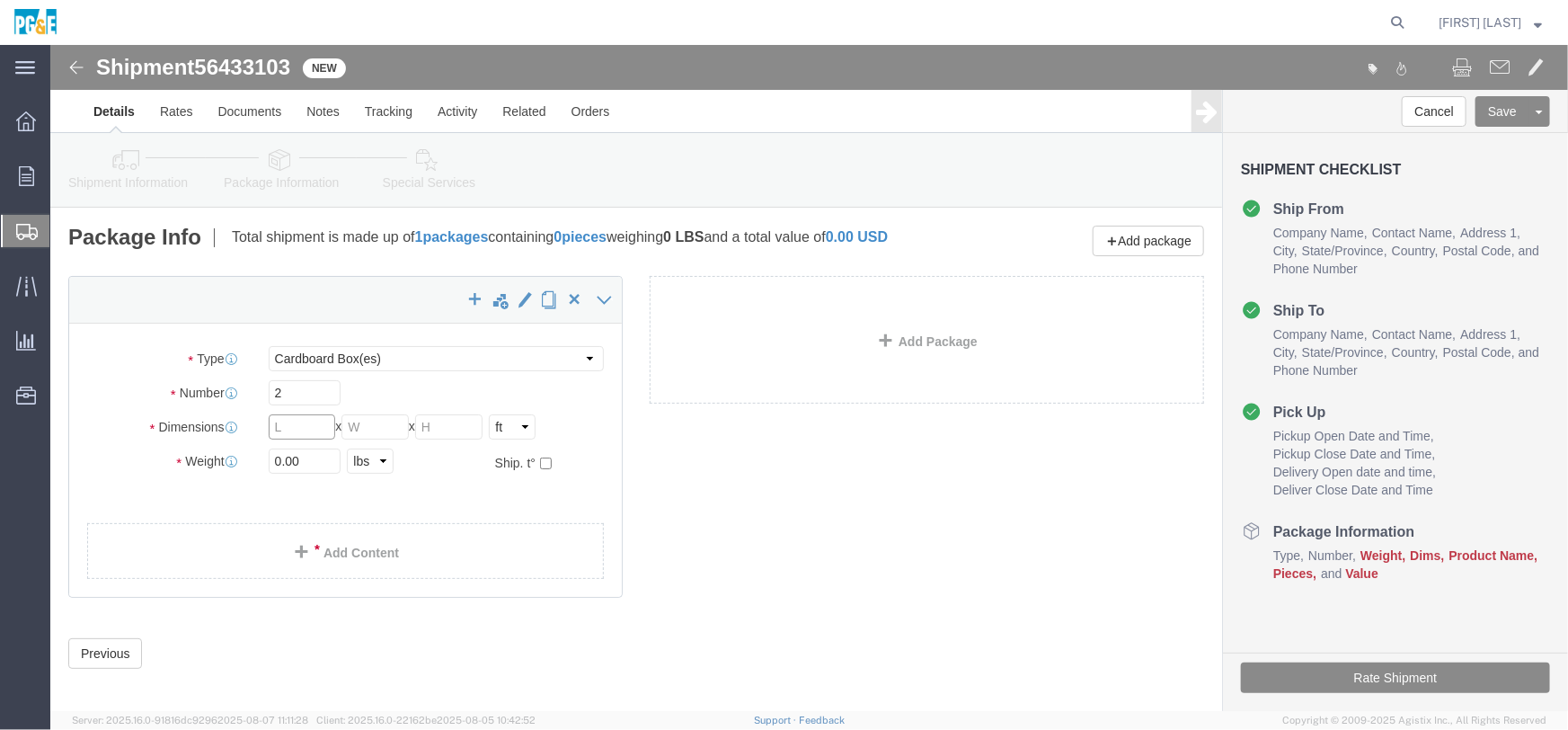 click 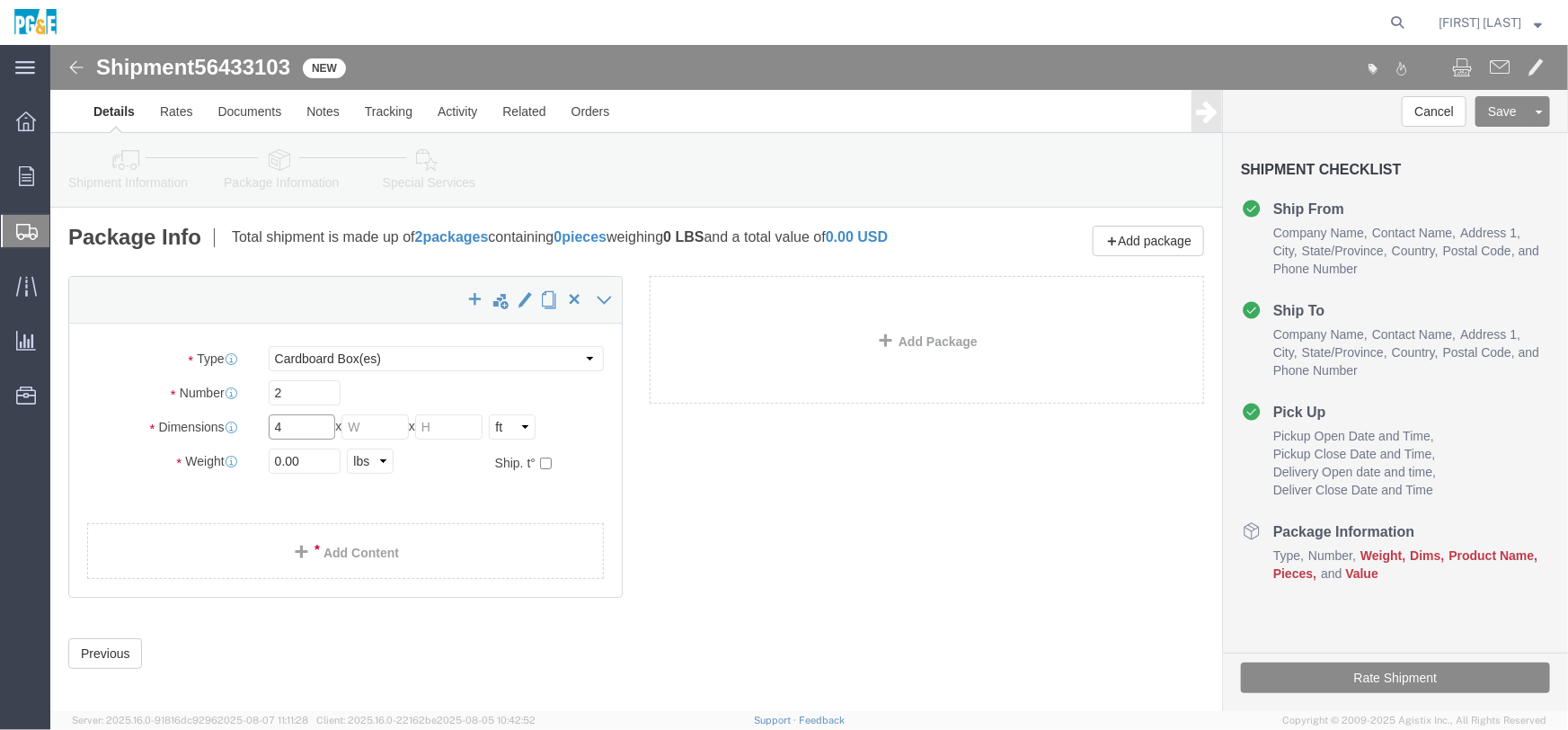 type on "4" 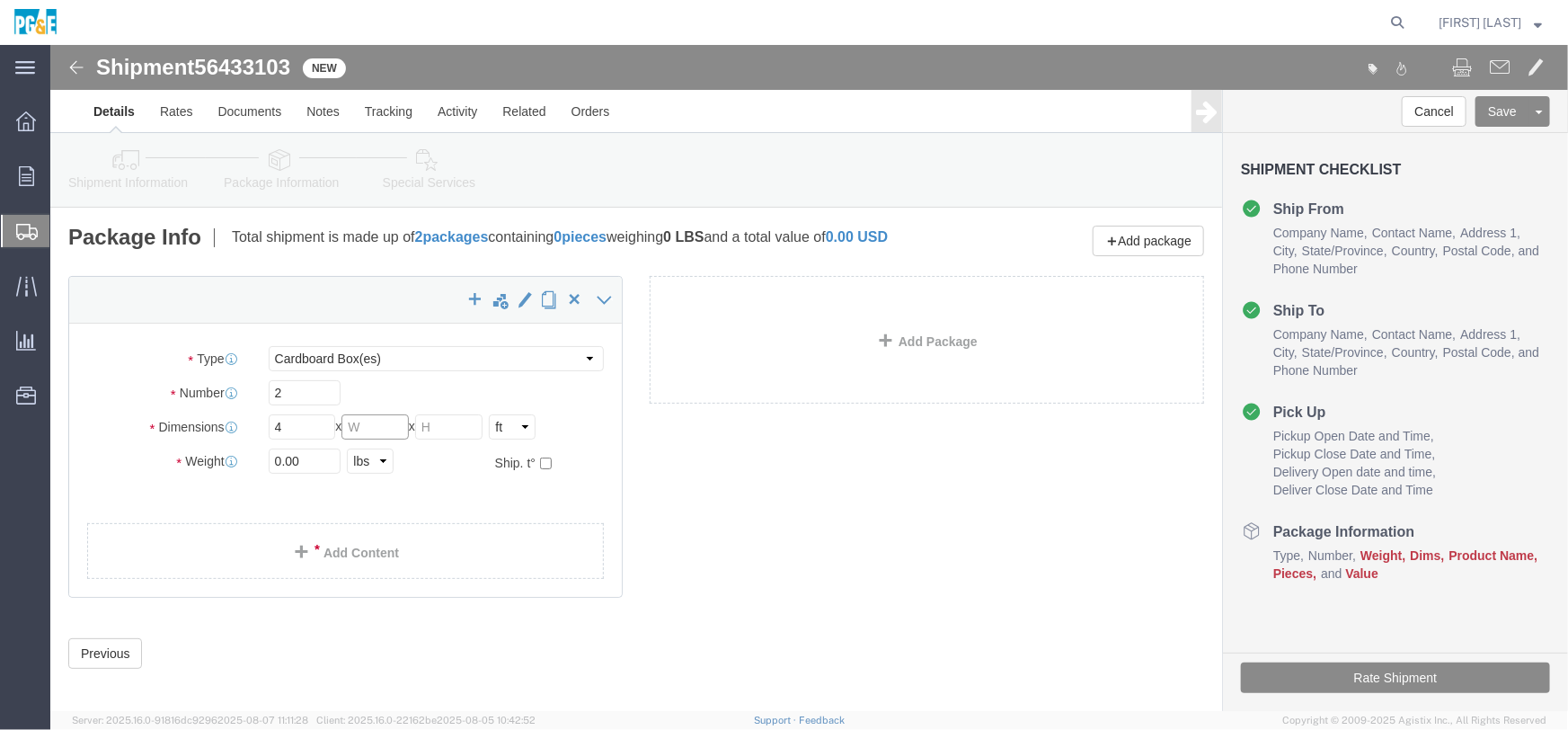 click 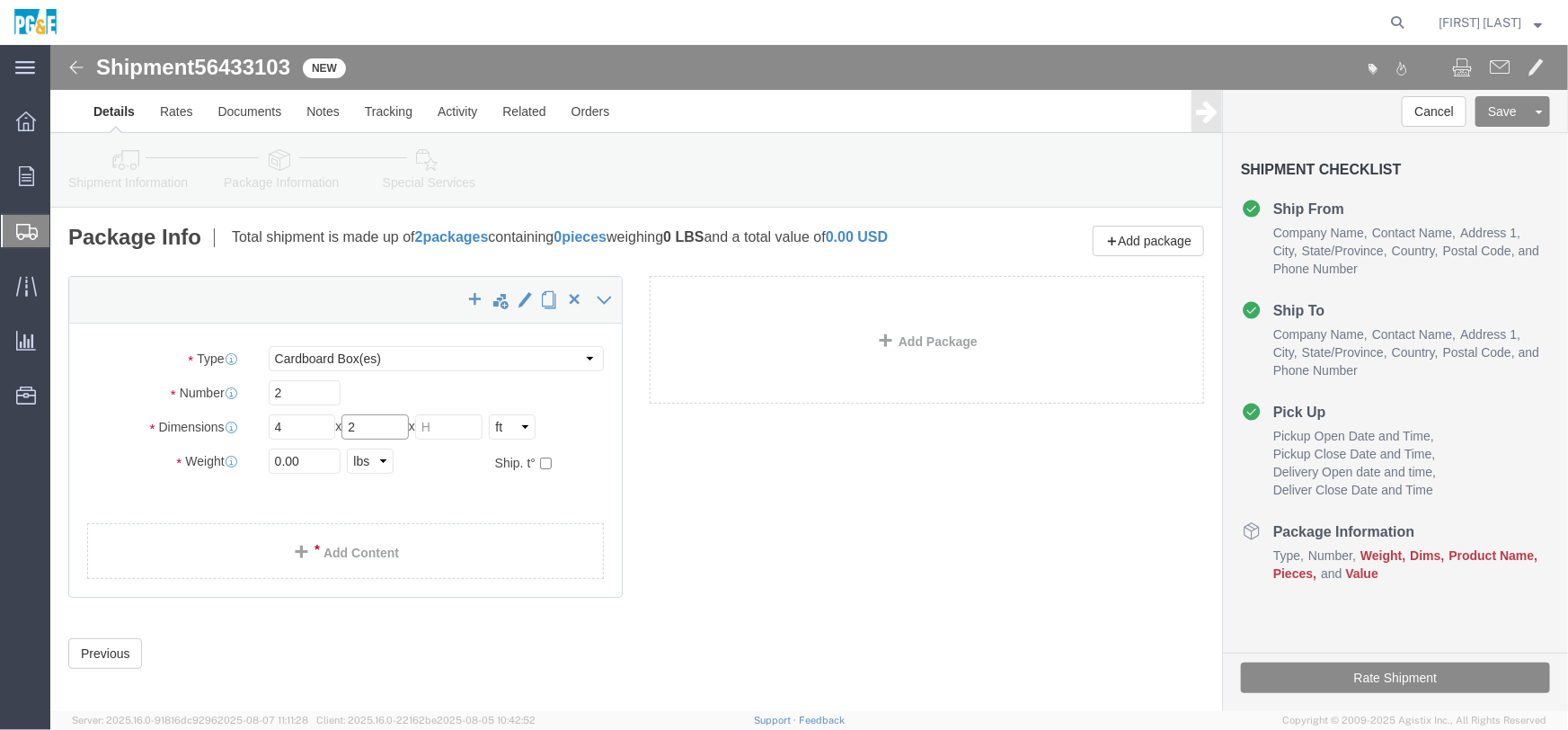 type on "2" 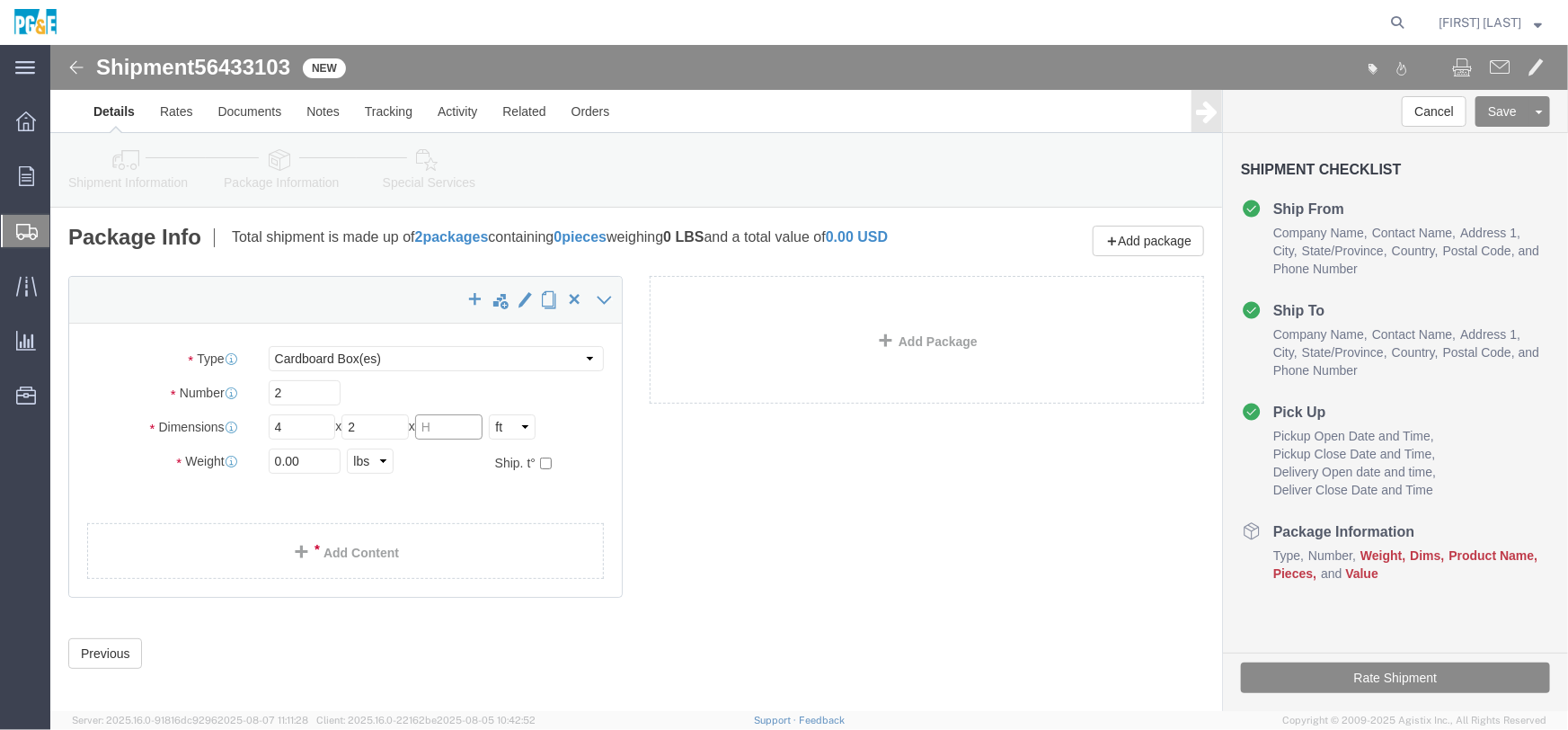 click 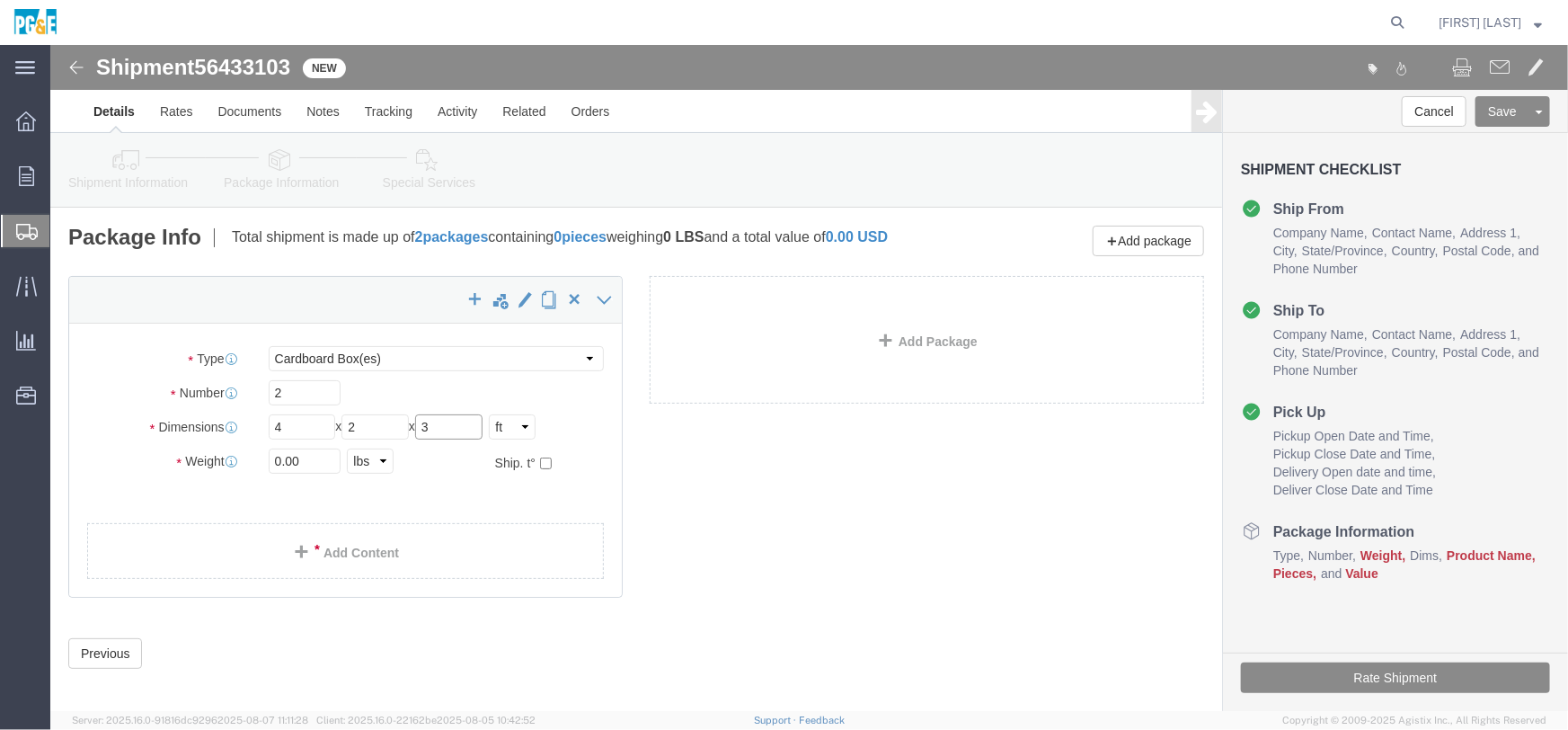 type on "3" 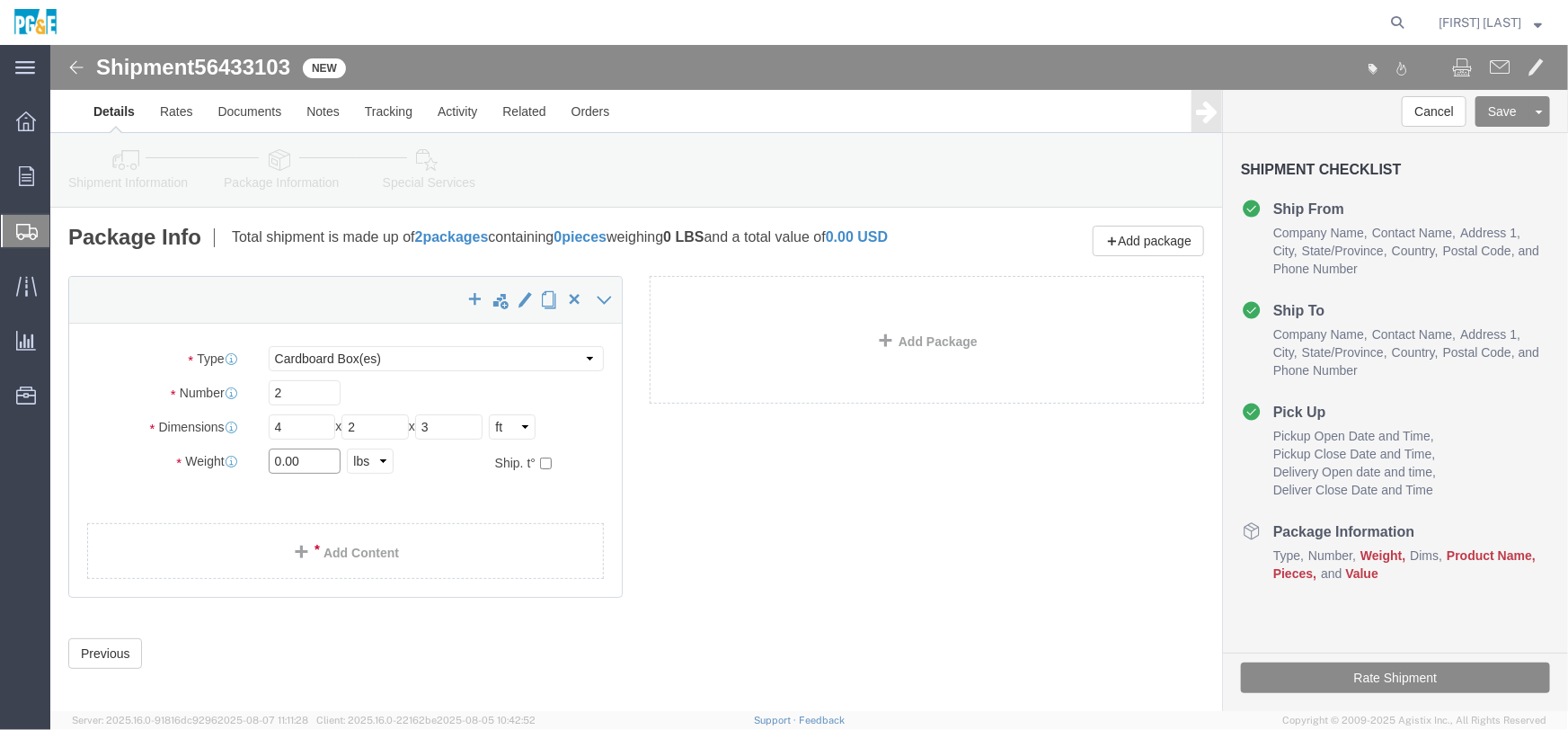 drag, startPoint x: 253, startPoint y: 425, endPoint x: 131, endPoint y: 431, distance: 122.1475 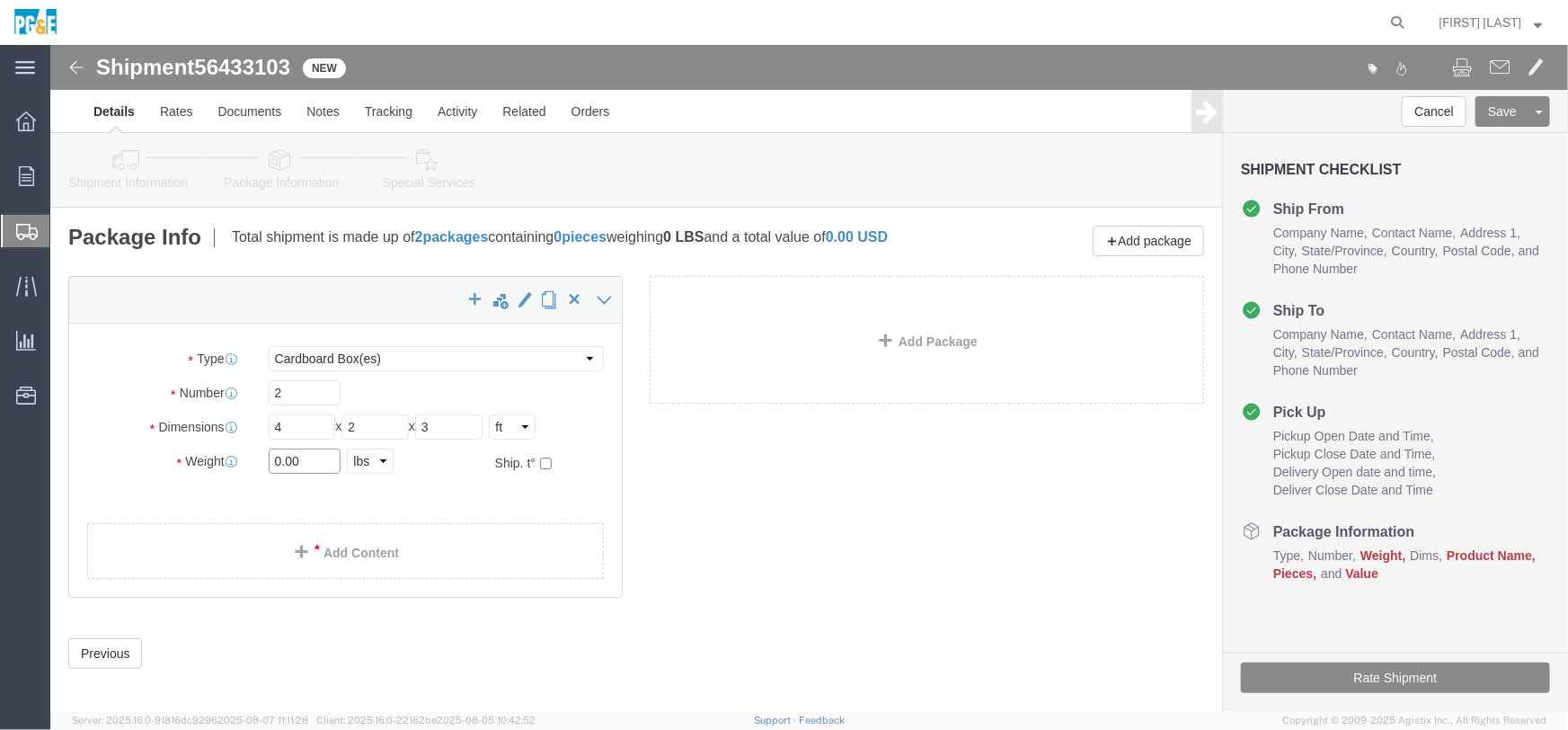click on "Weight
0.00    Select kgs lbs
Ship. t°" 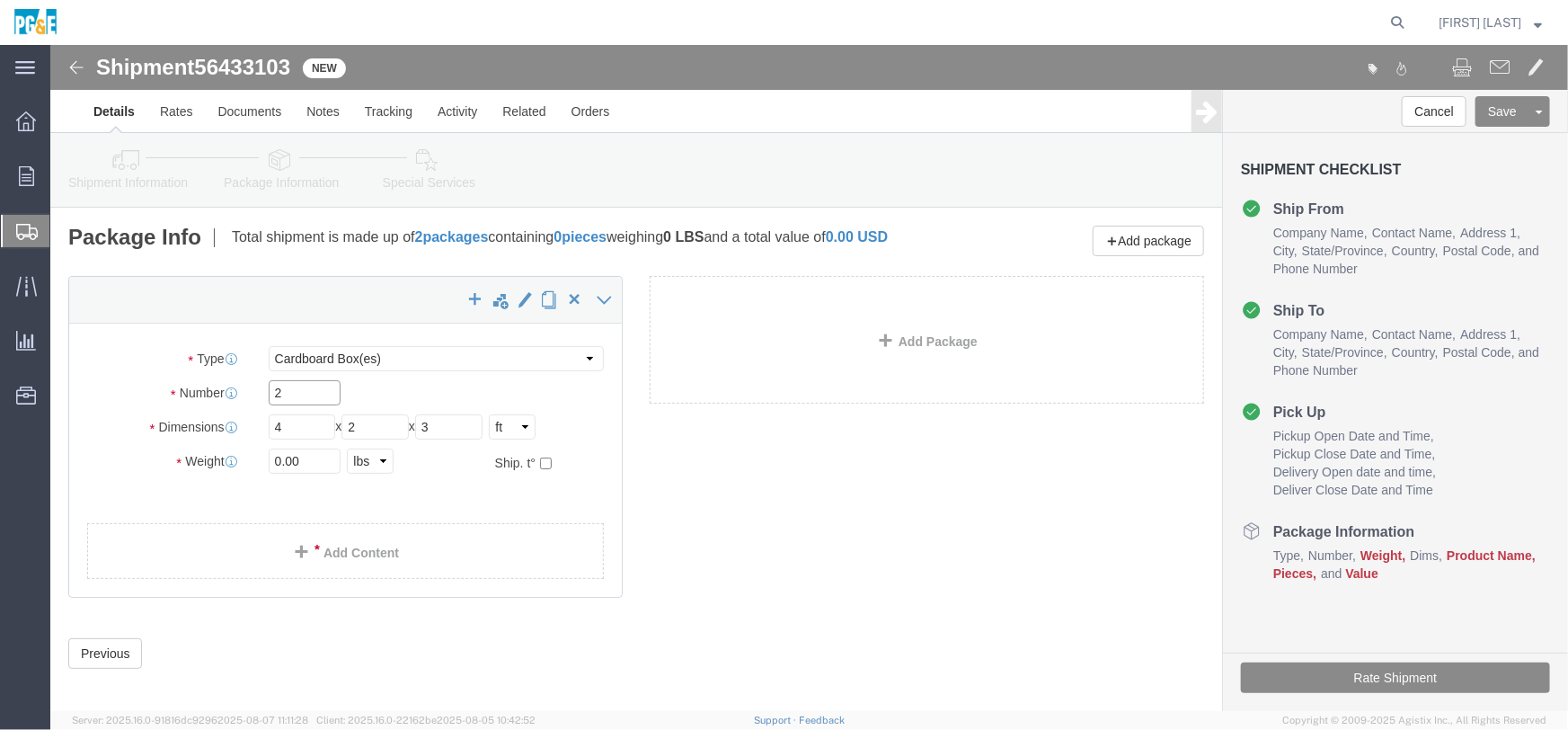 drag, startPoint x: 243, startPoint y: 361, endPoint x: 194, endPoint y: 361, distance: 49 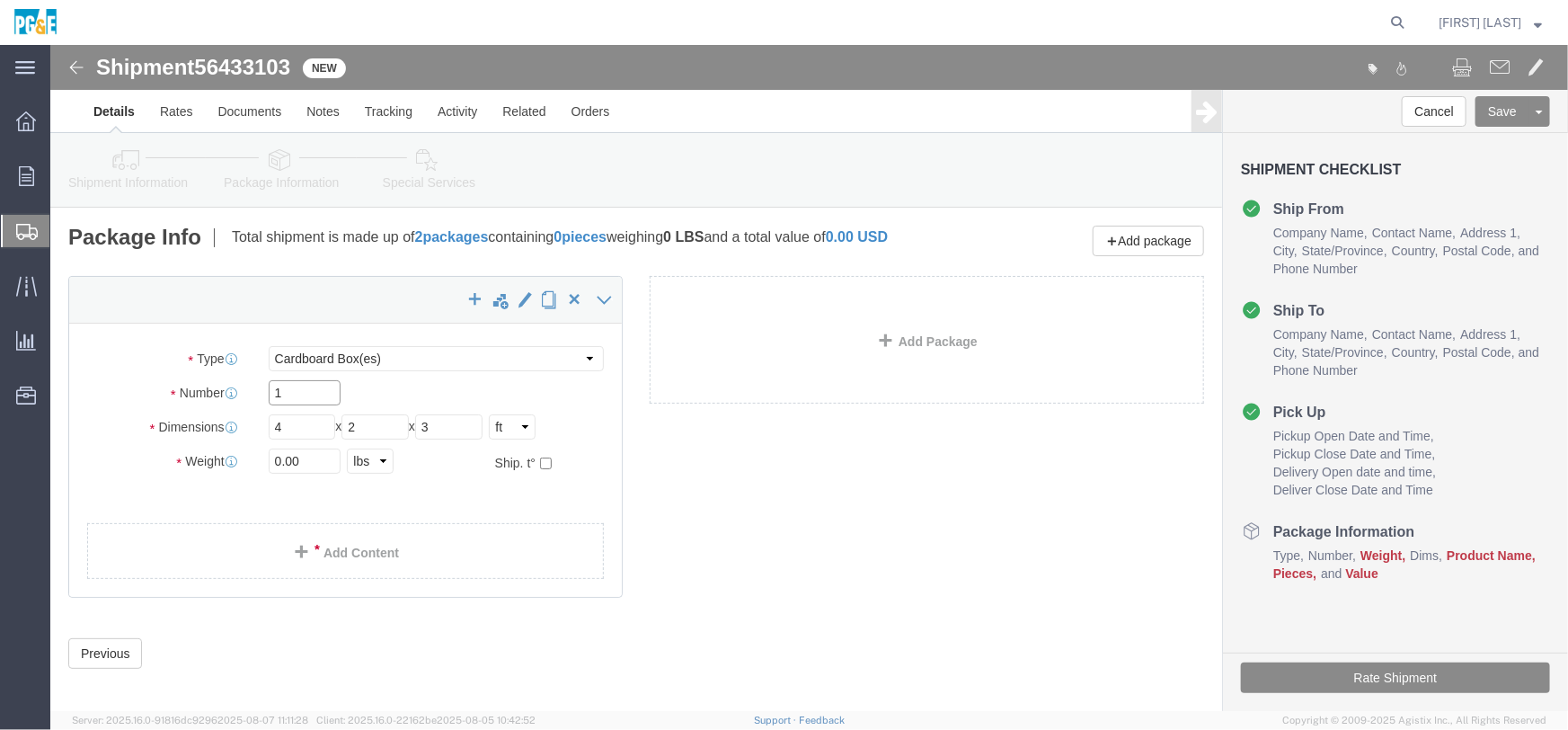 type on "1" 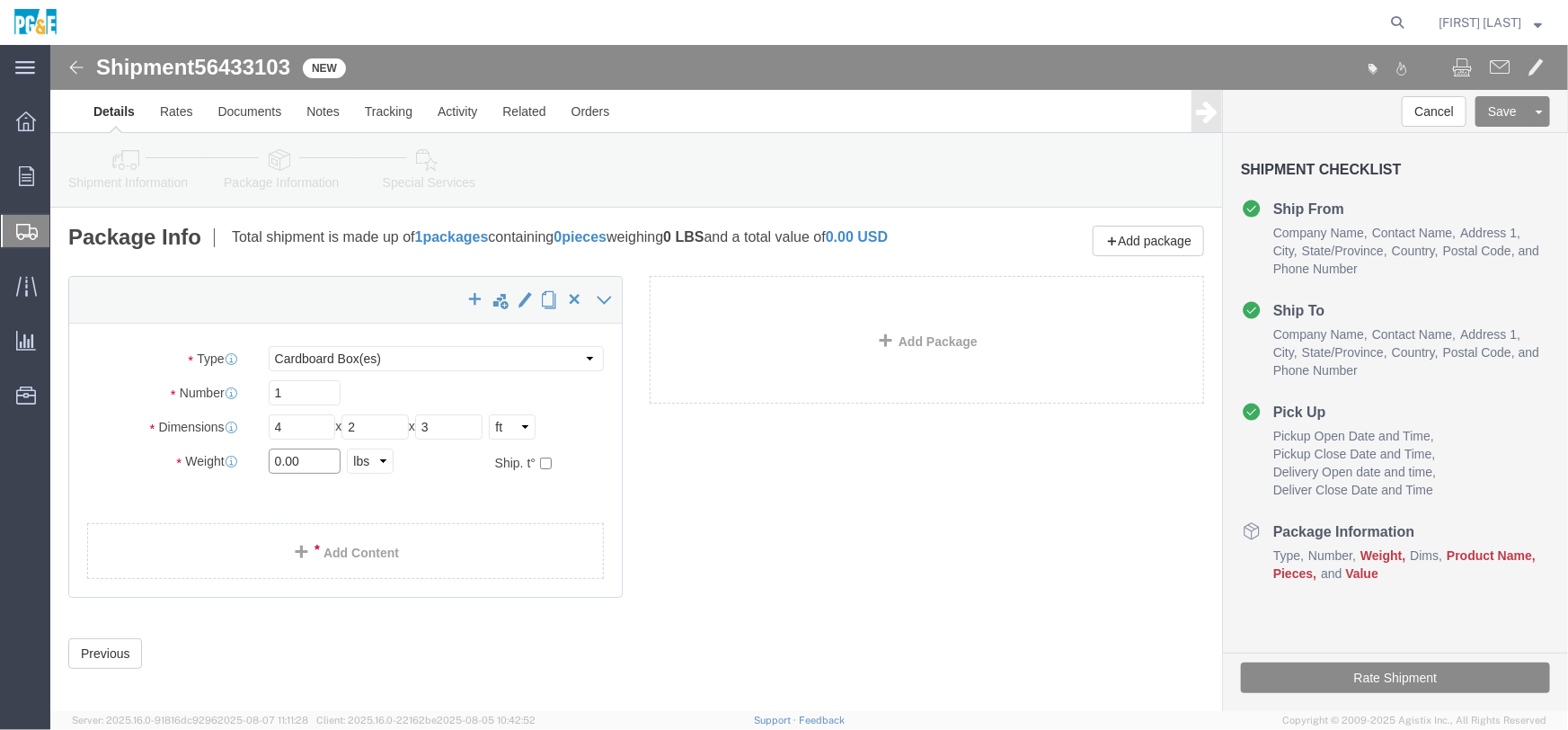 drag, startPoint x: 259, startPoint y: 429, endPoint x: 156, endPoint y: 414, distance: 104.0865 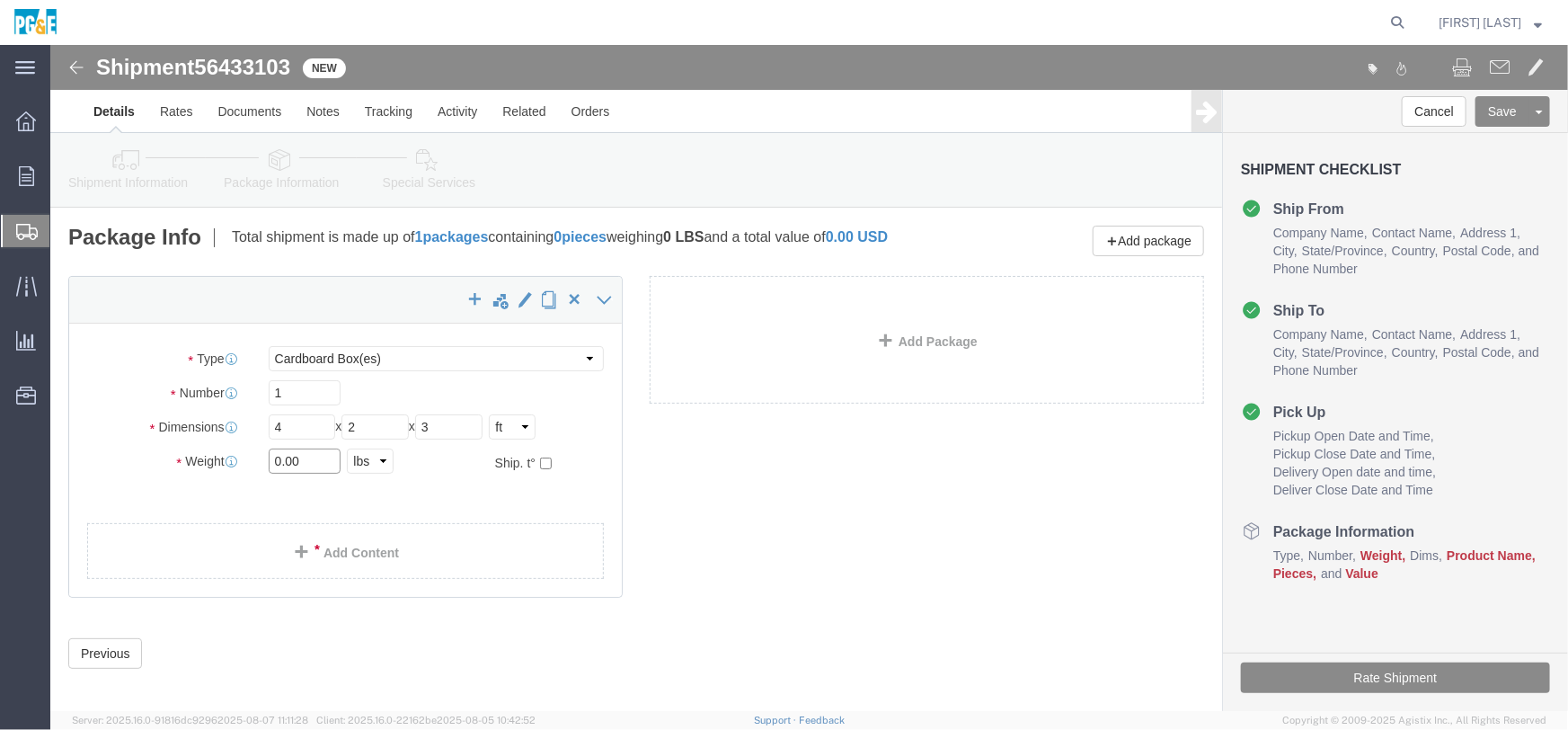 click on "Weight
0.00    Select kgs lbs
Ship. t°" 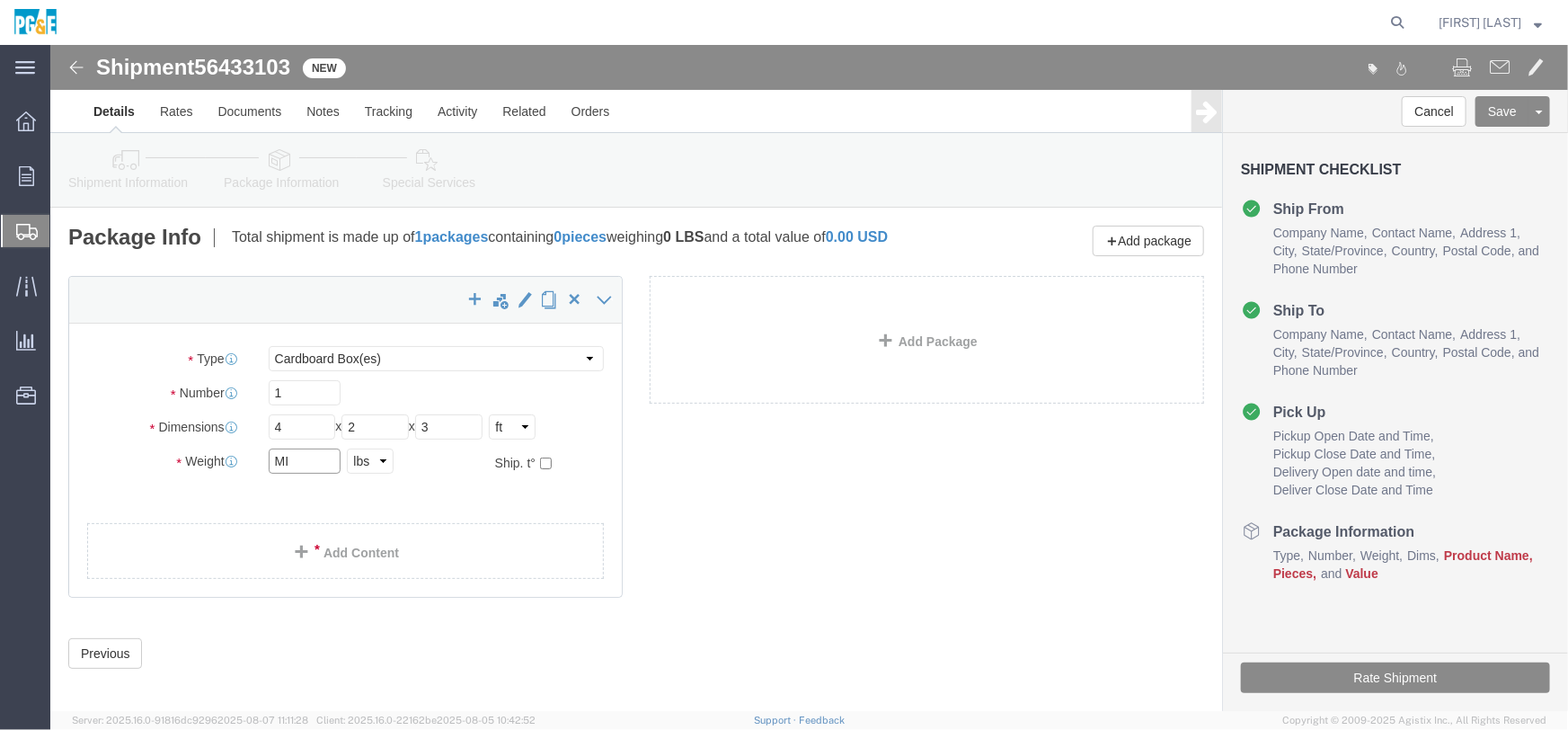 type on "M" 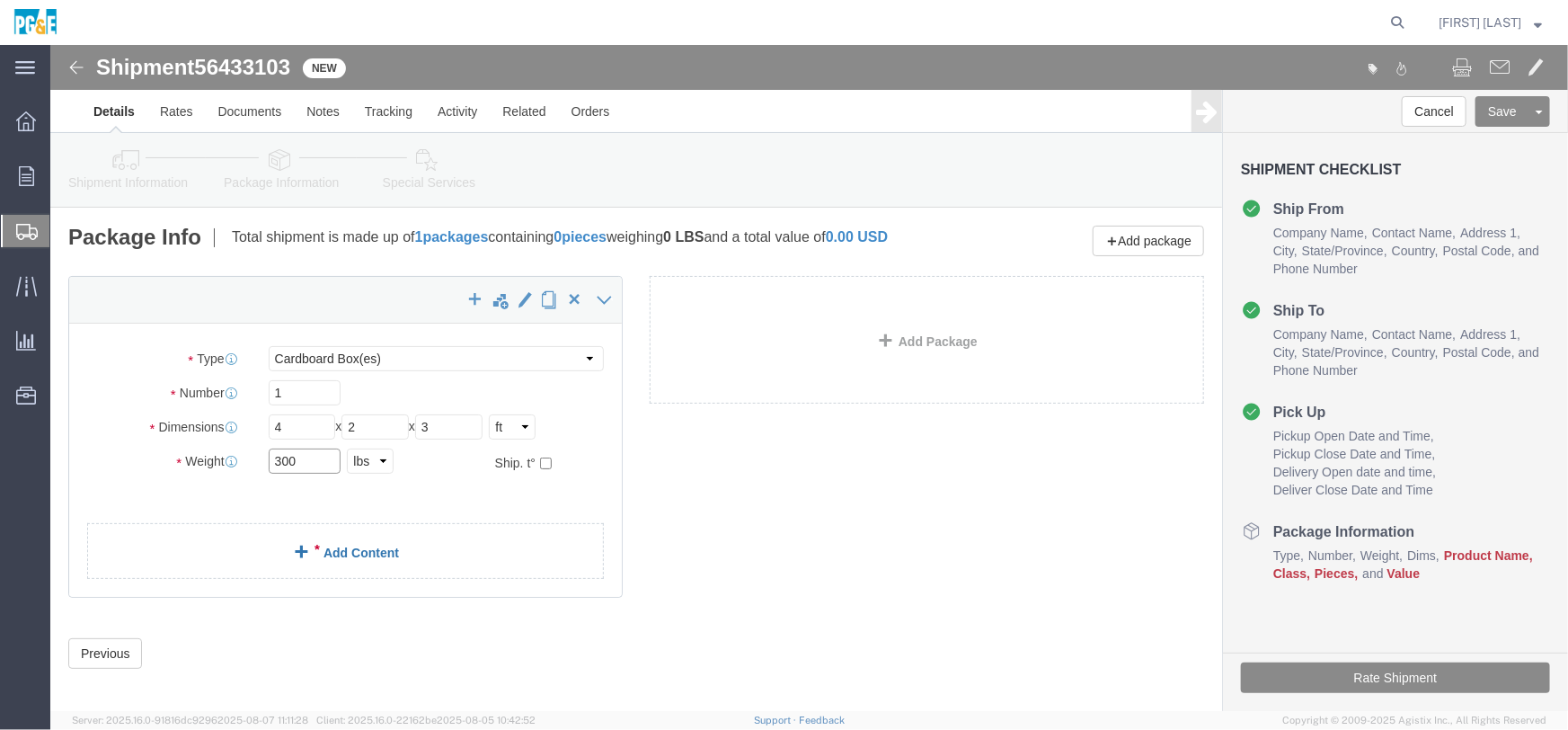 type on "300" 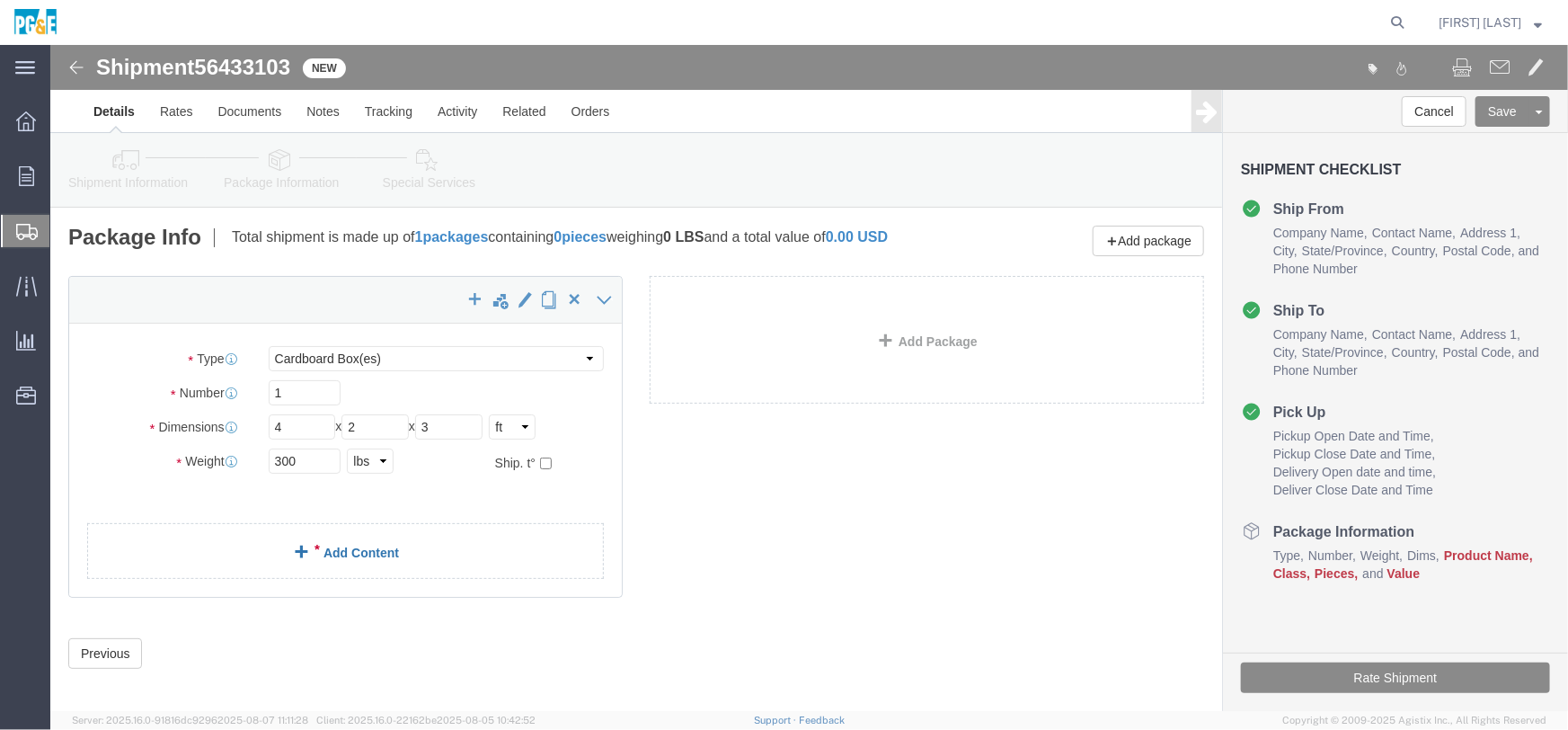 click 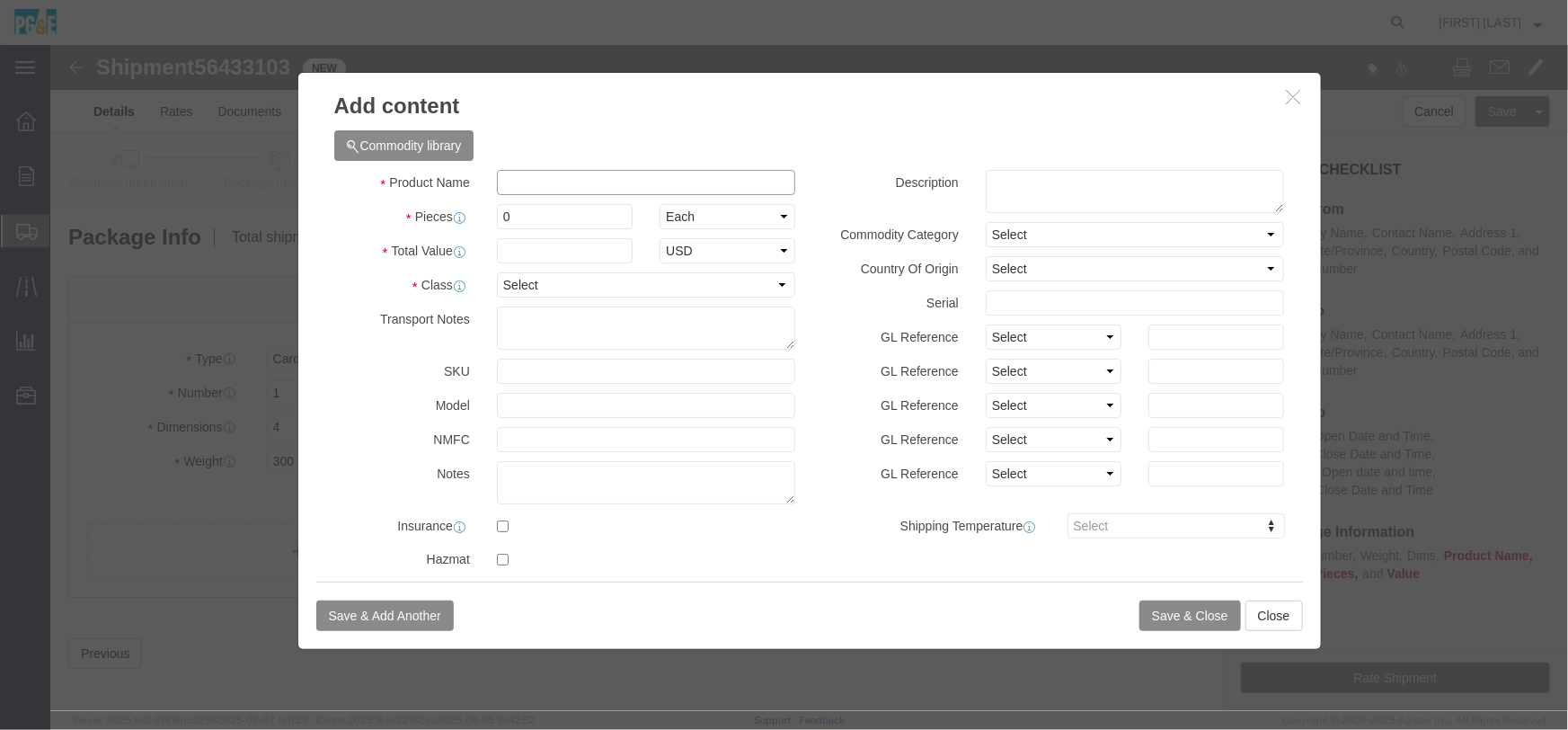 click 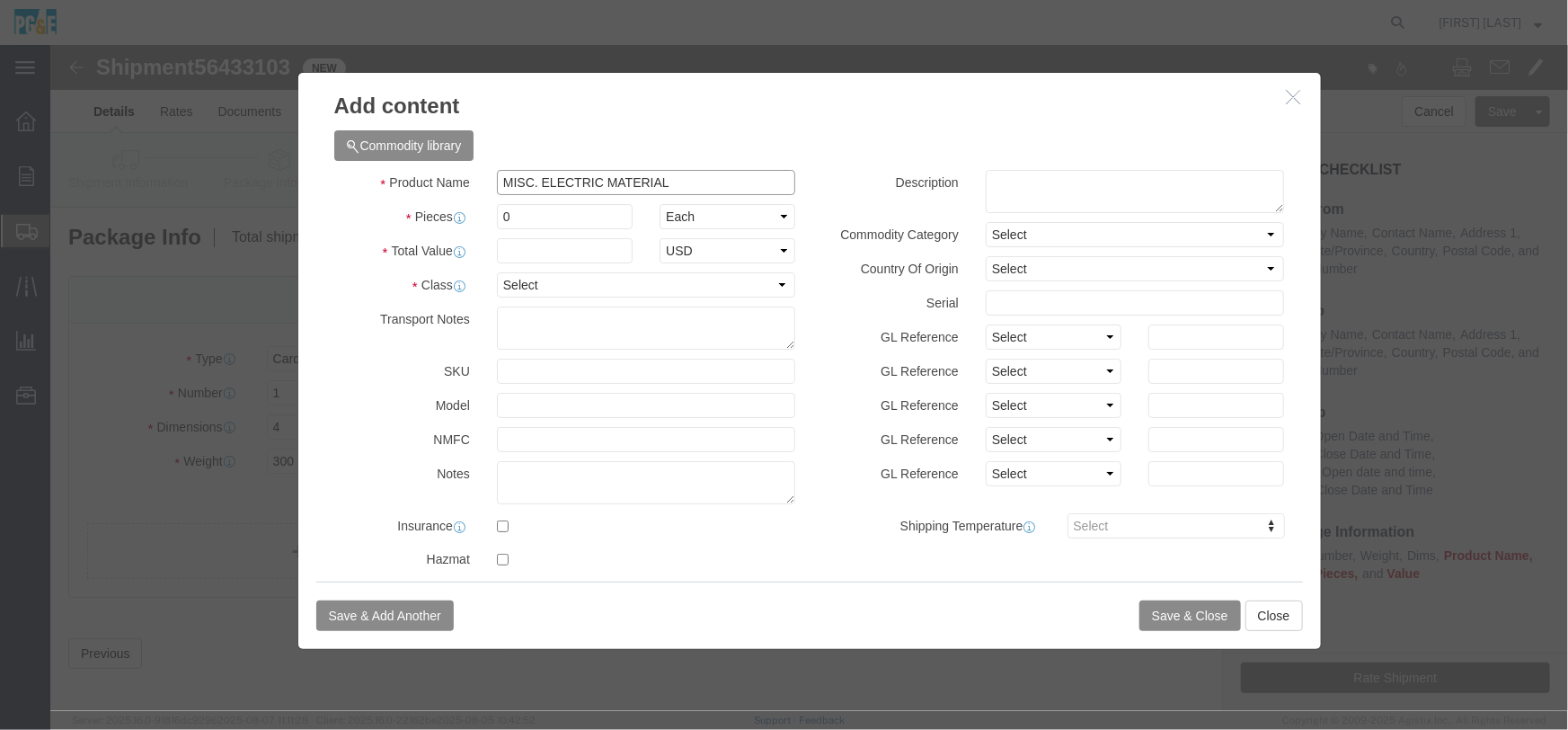 type on "MISC. ELECTRIC MATERIAL" 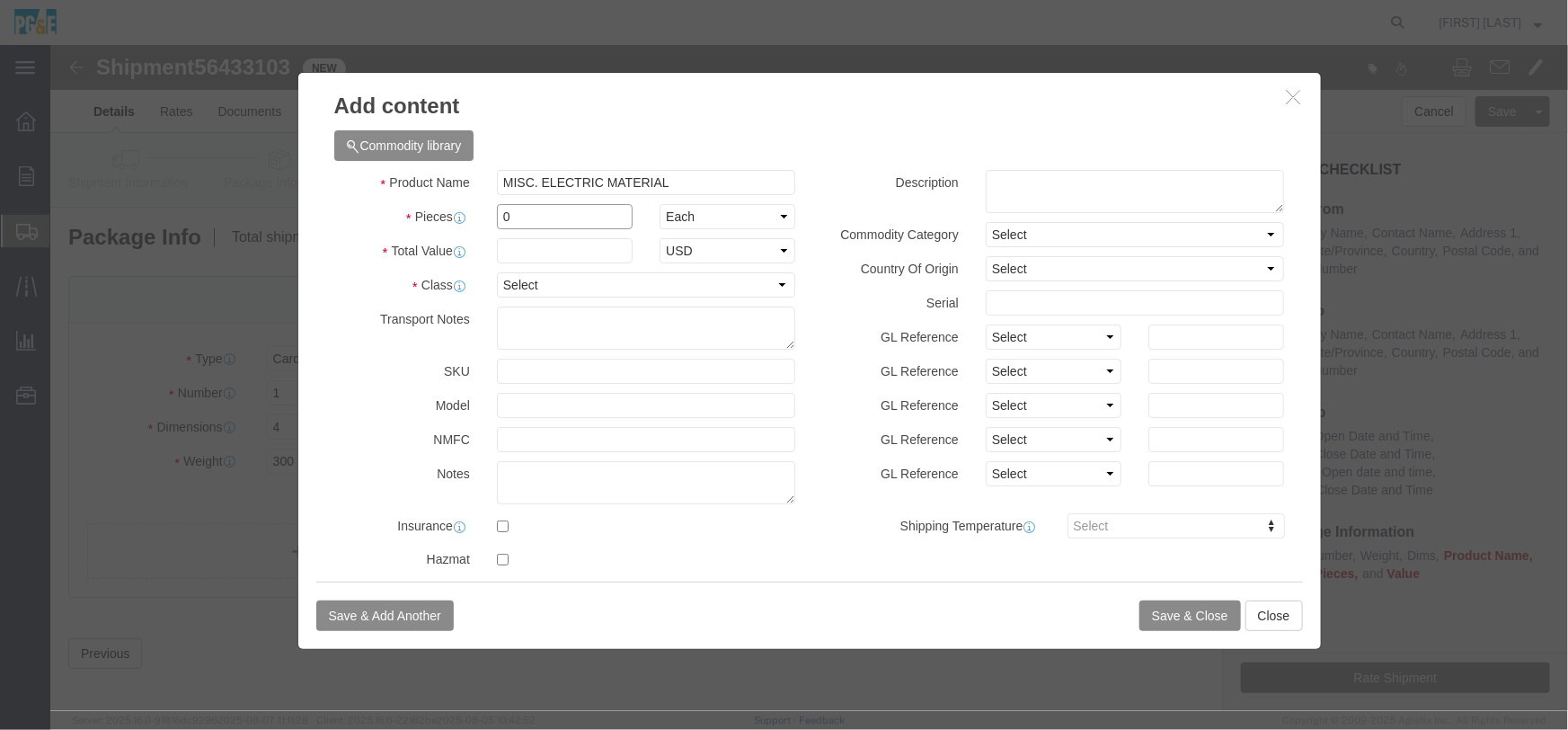drag, startPoint x: 442, startPoint y: 180, endPoint x: 350, endPoint y: 179, distance: 92.00543 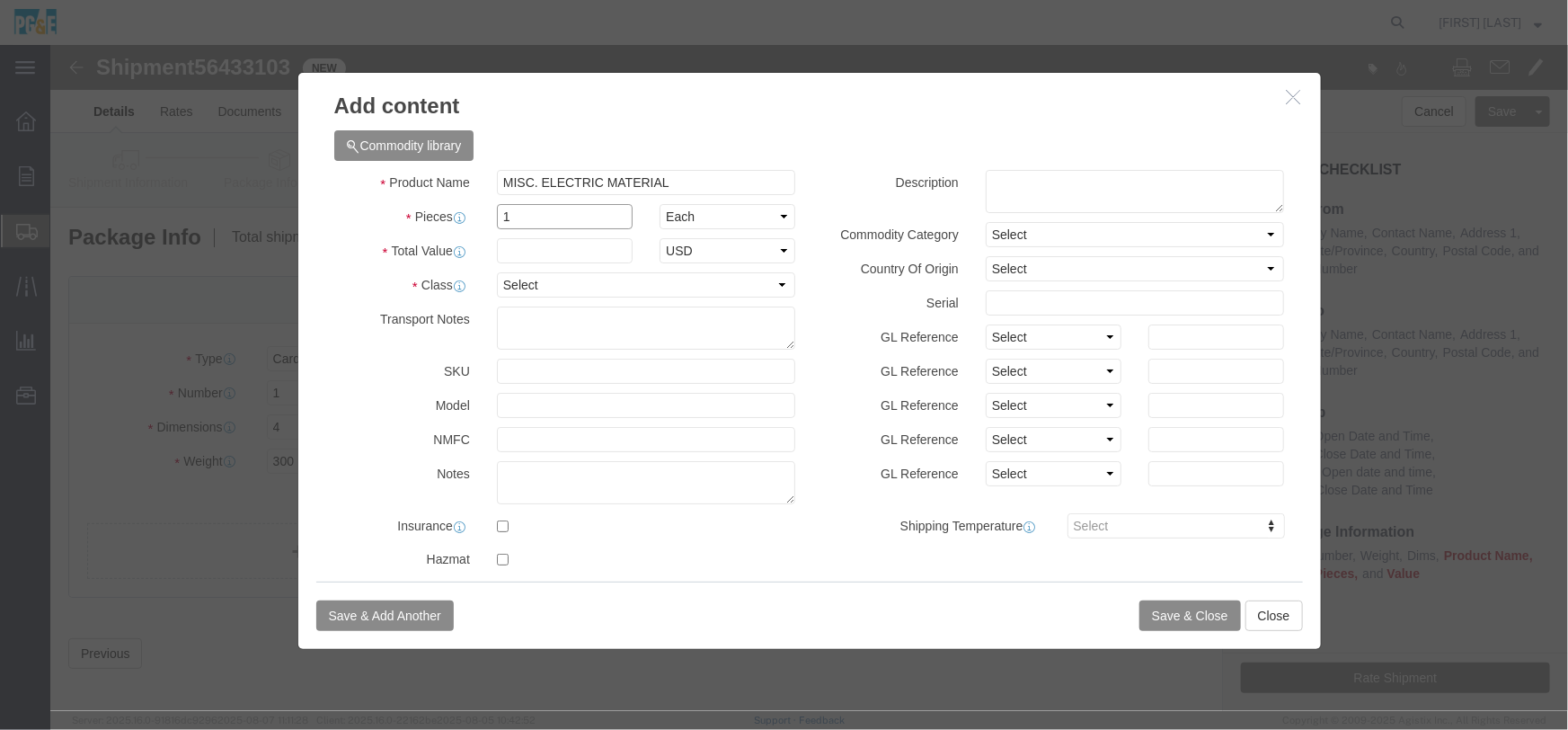 type on "1" 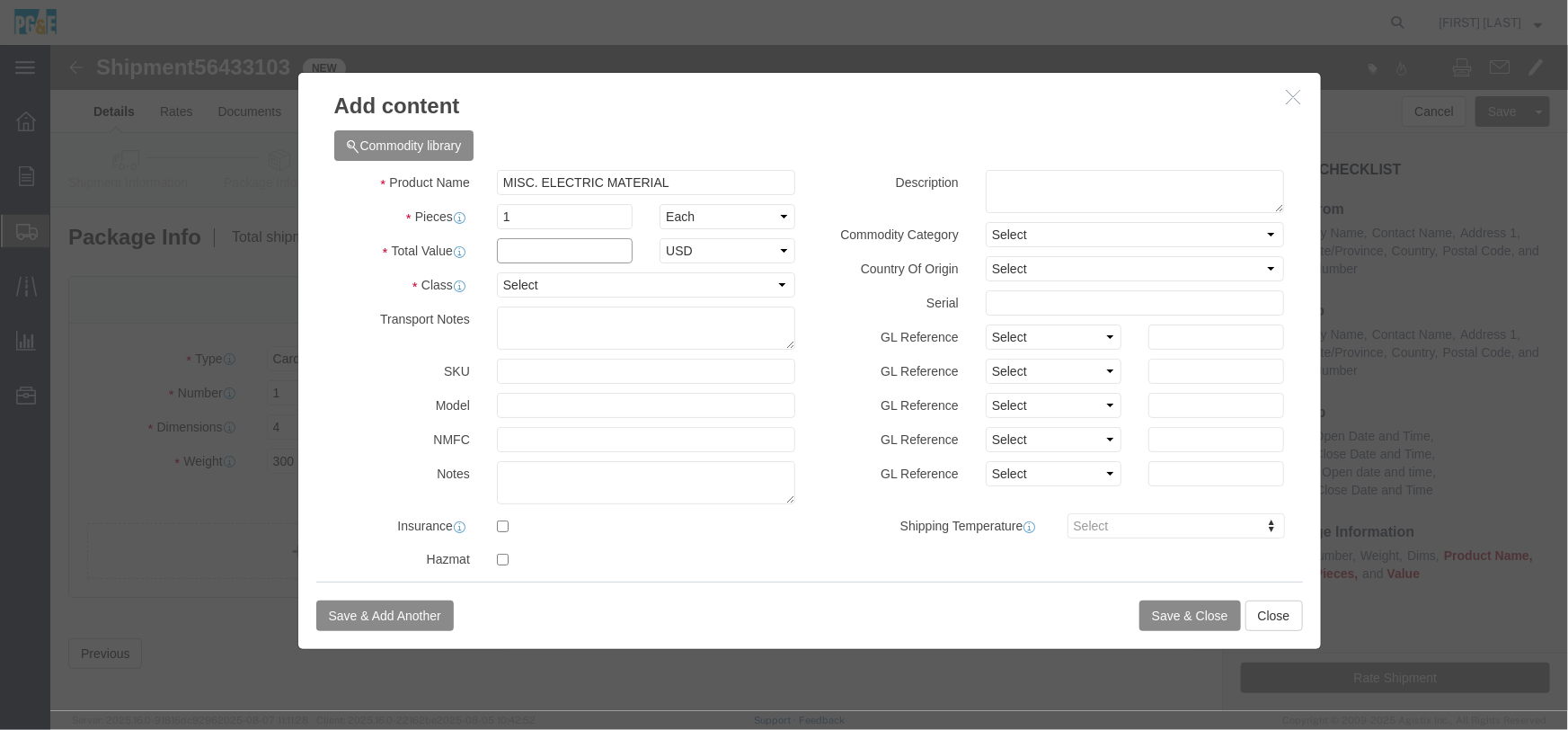 click 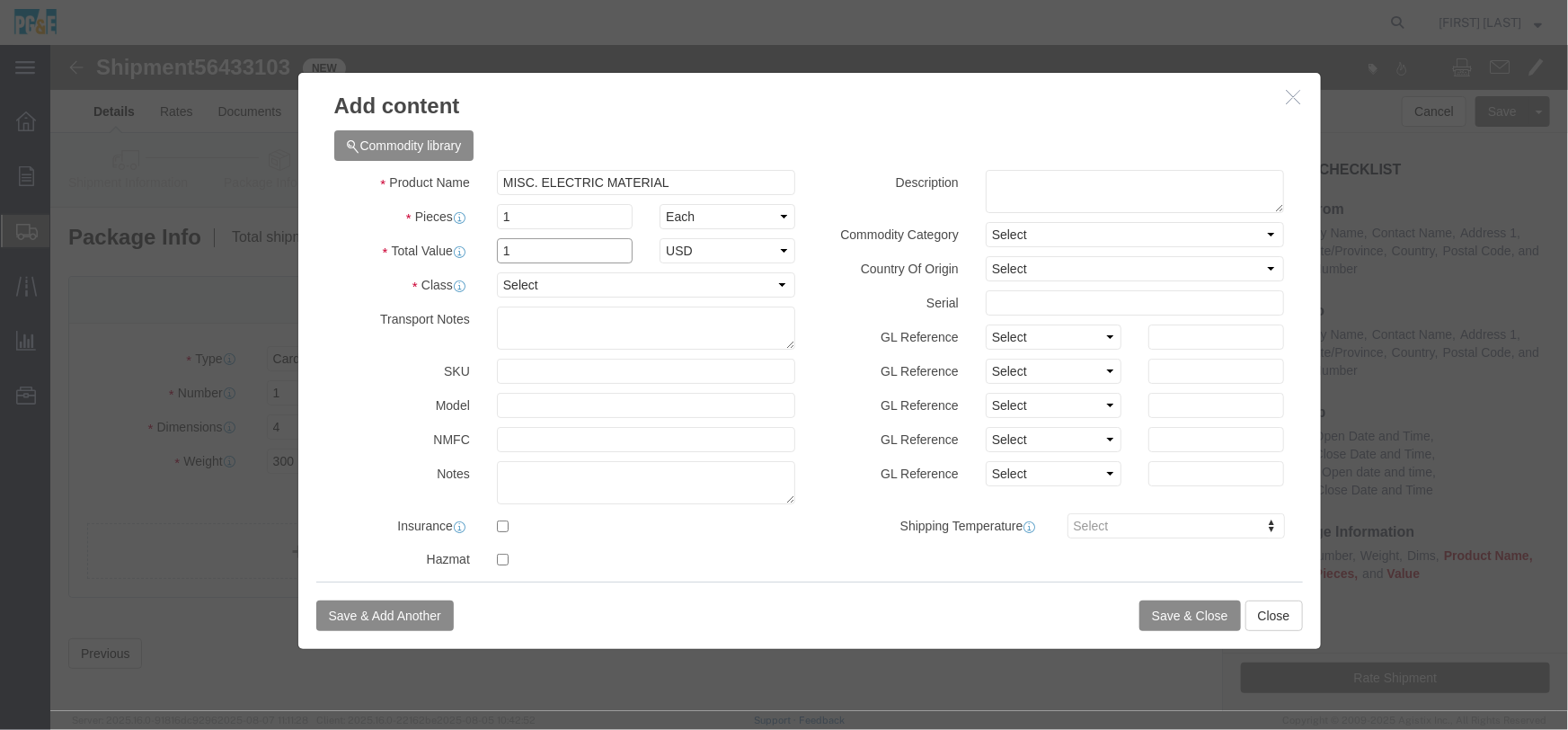 type on "1" 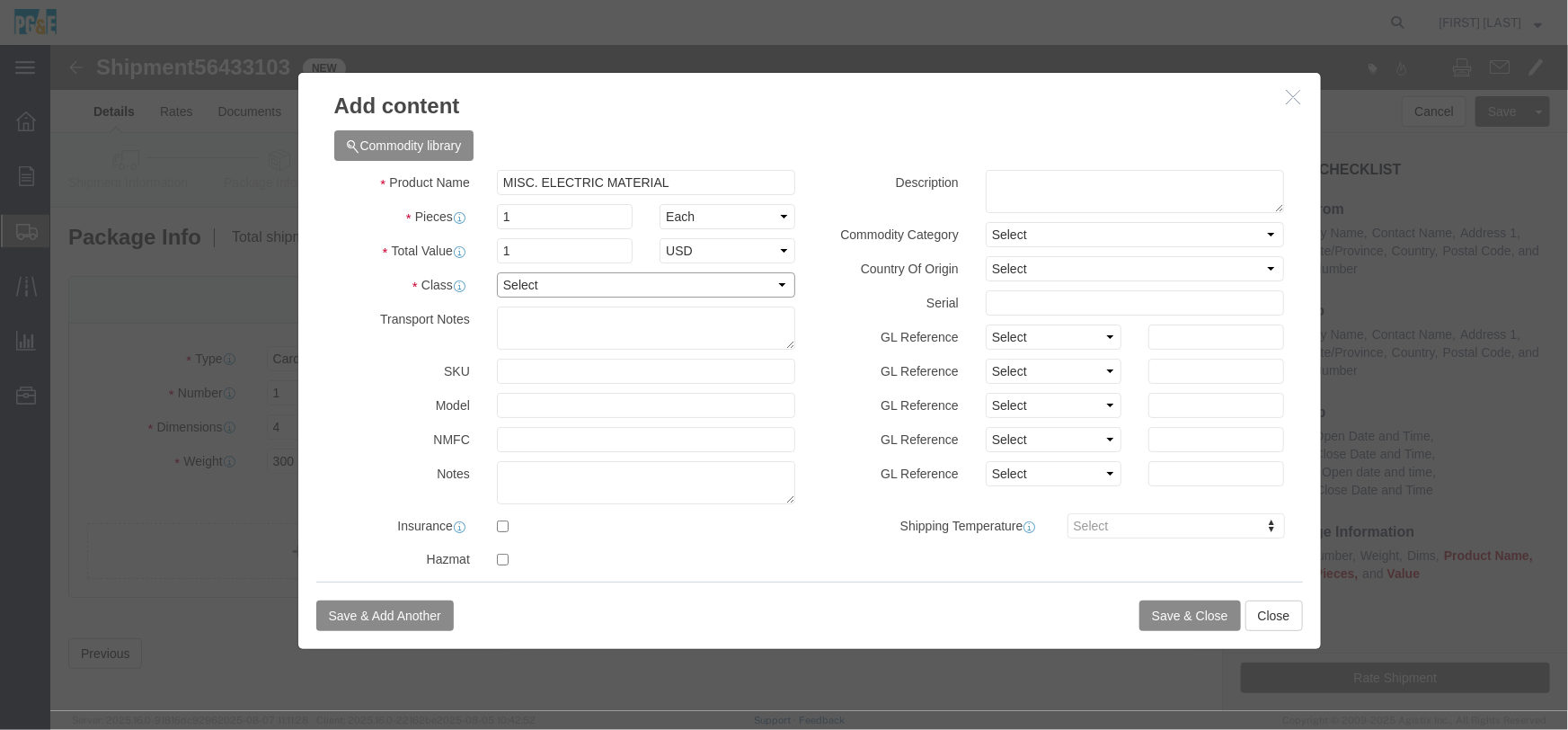 click on "Select 50 55 60 65 70 85 92.5 100 125 175 250 300 400" 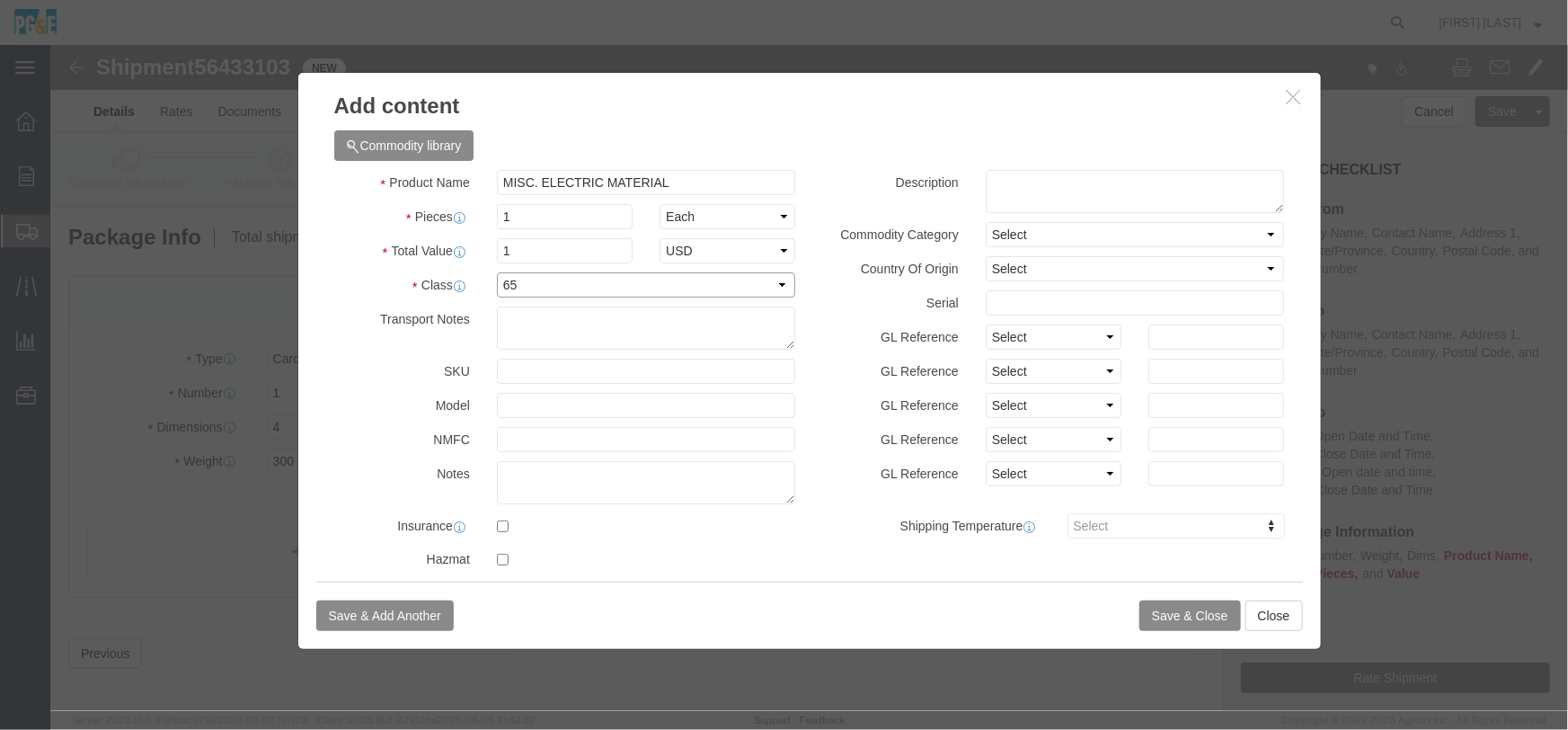 click on "Select 50 55 60 65 70 85 92.5 100 125 175 250 300 400" 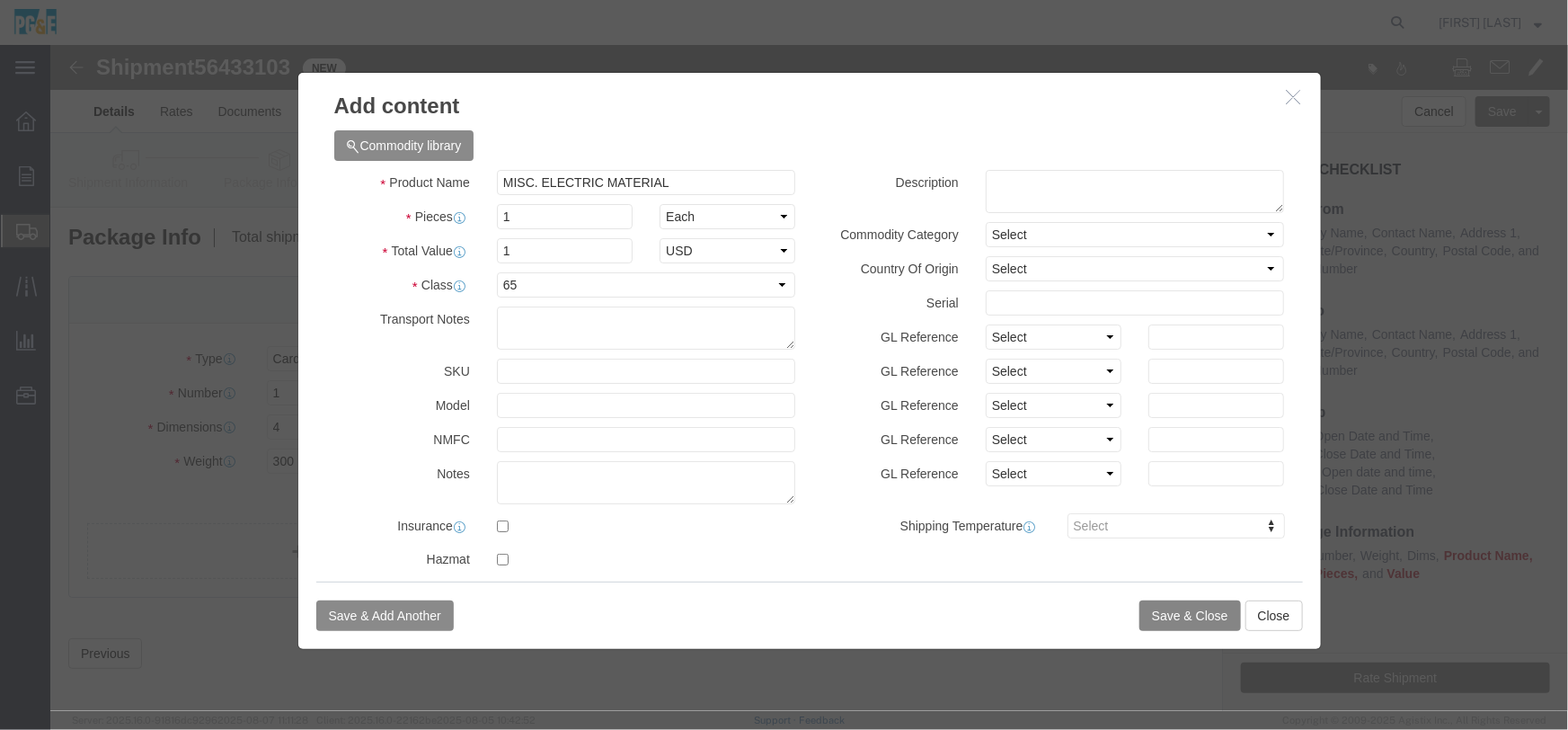 click on "Save & Close" 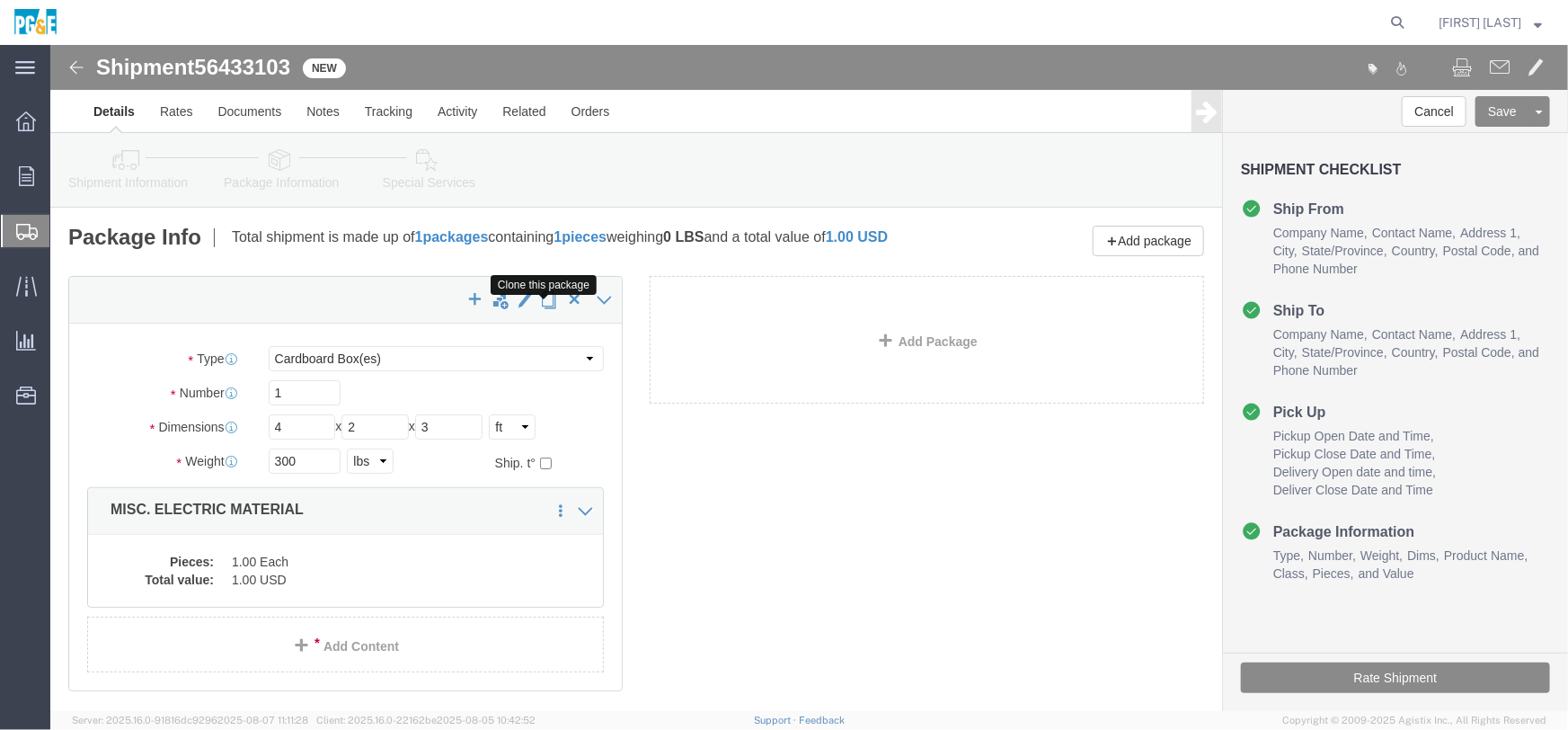 click 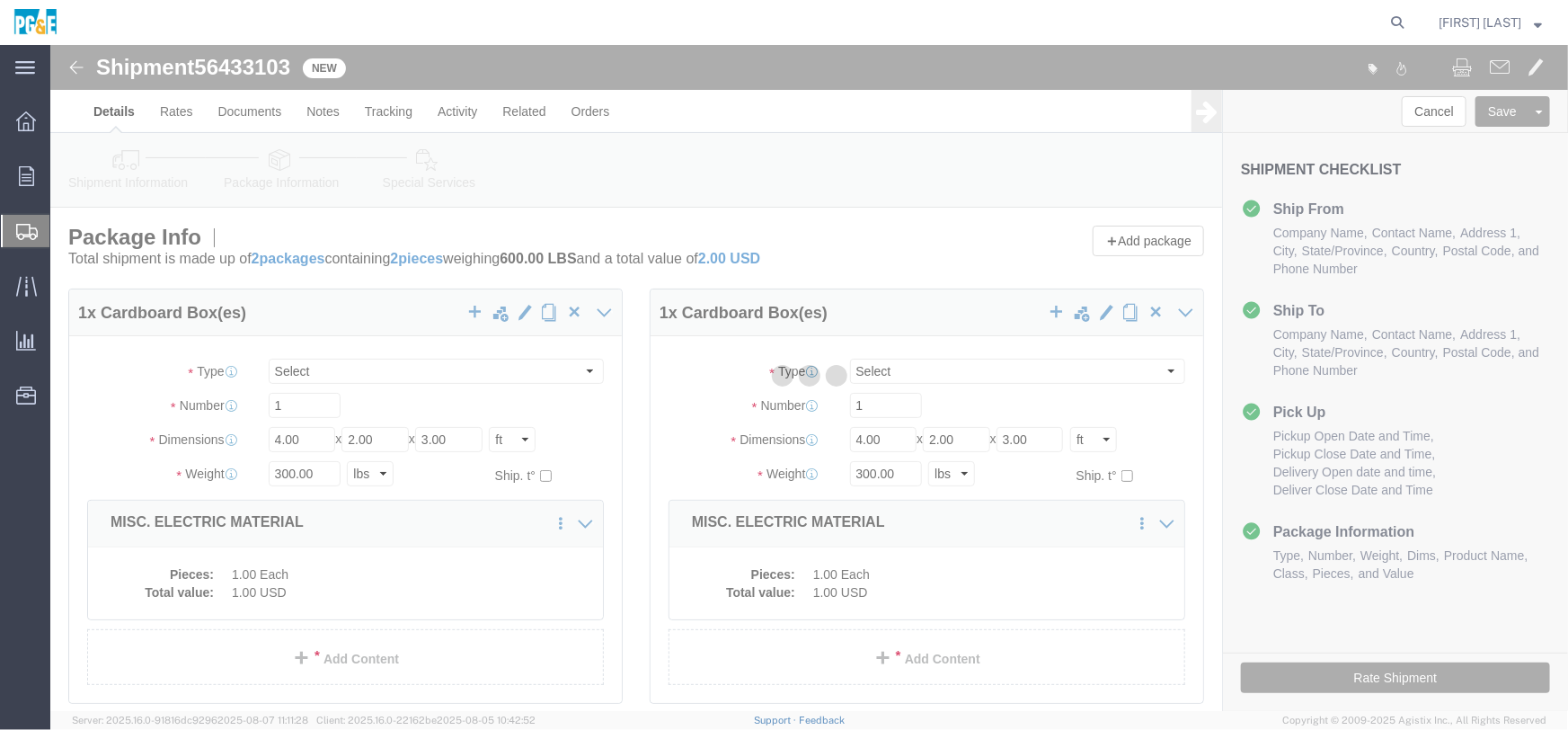 select on "CBOX" 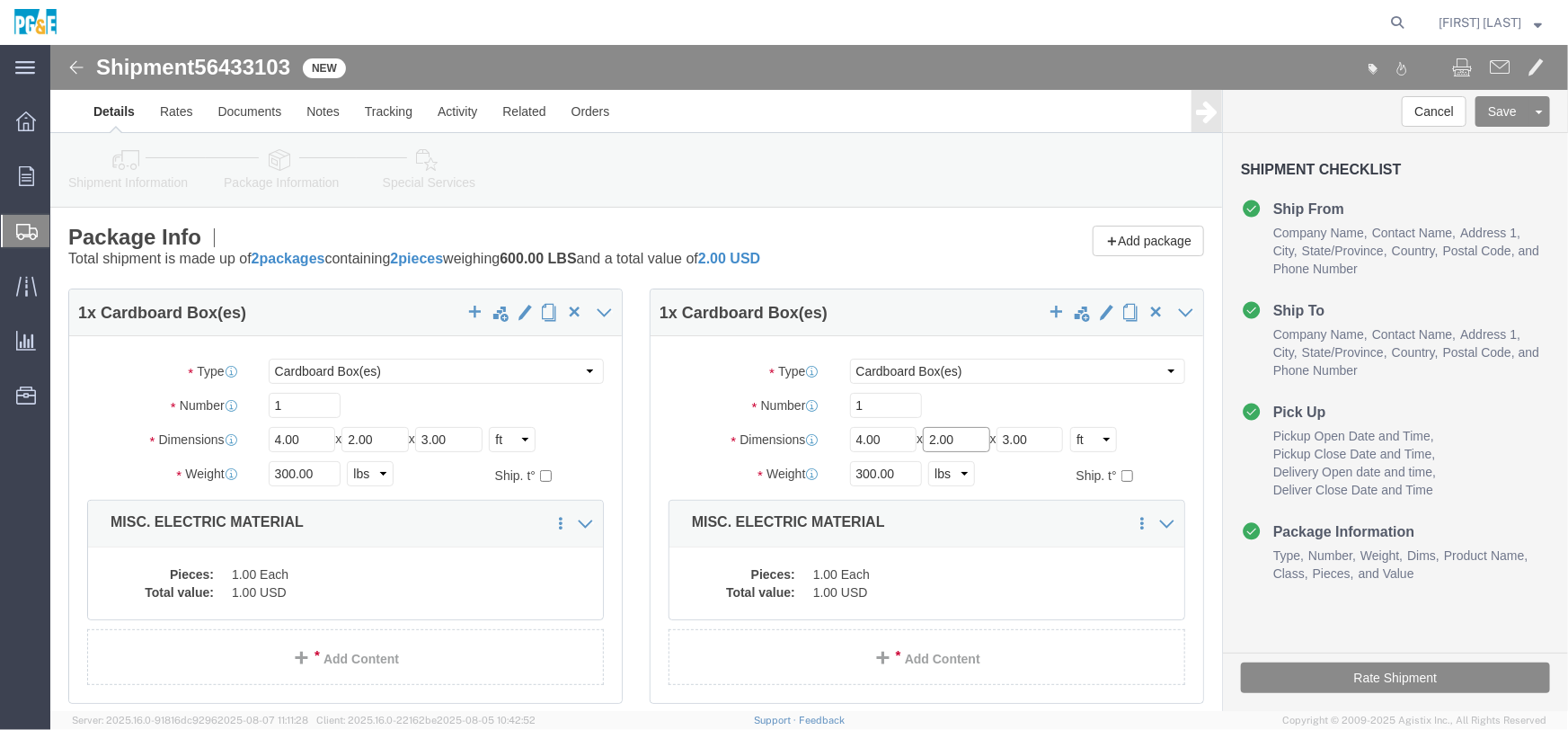 drag, startPoint x: 865, startPoint y: 399, endPoint x: 786, endPoint y: 393, distance: 79.22752 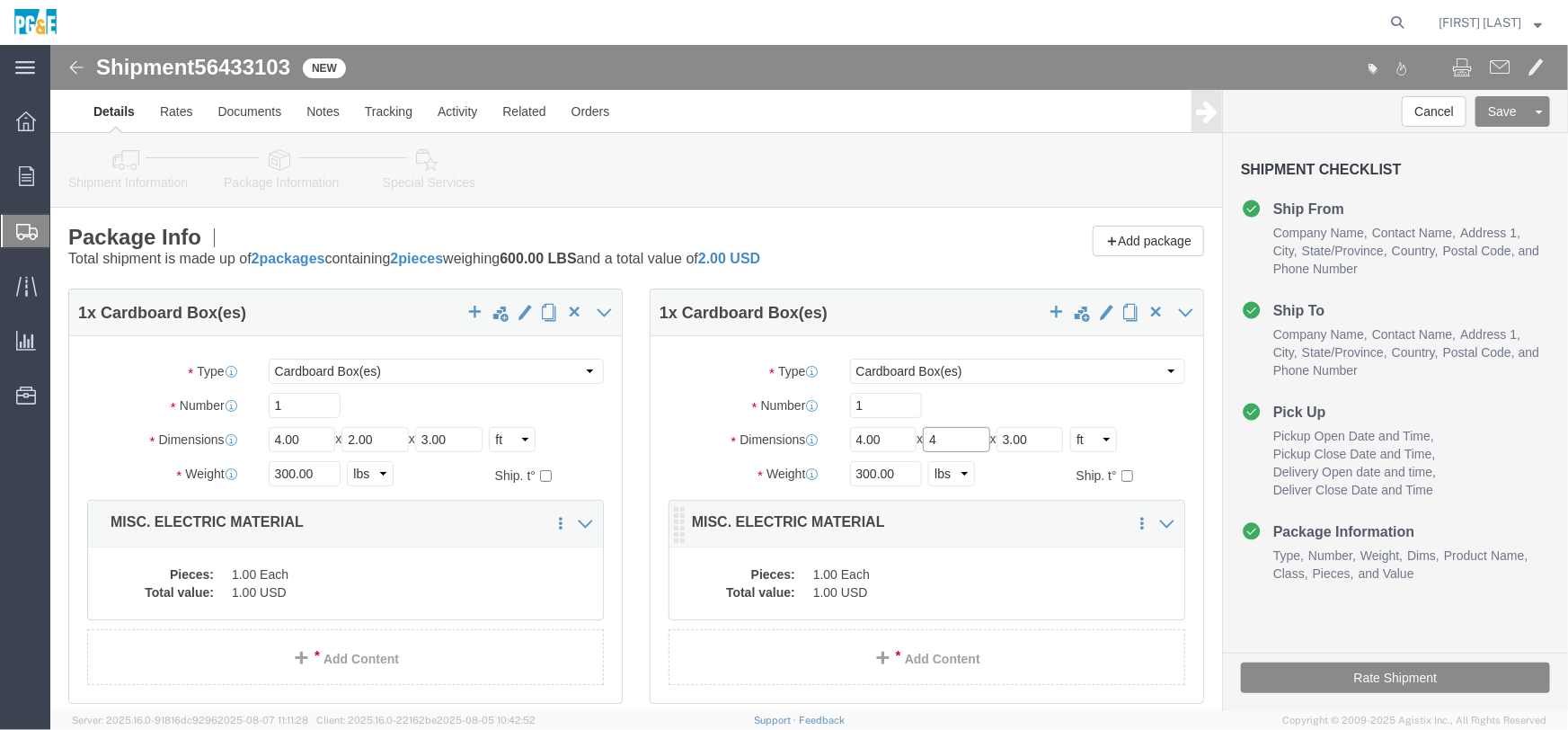 type on "4" 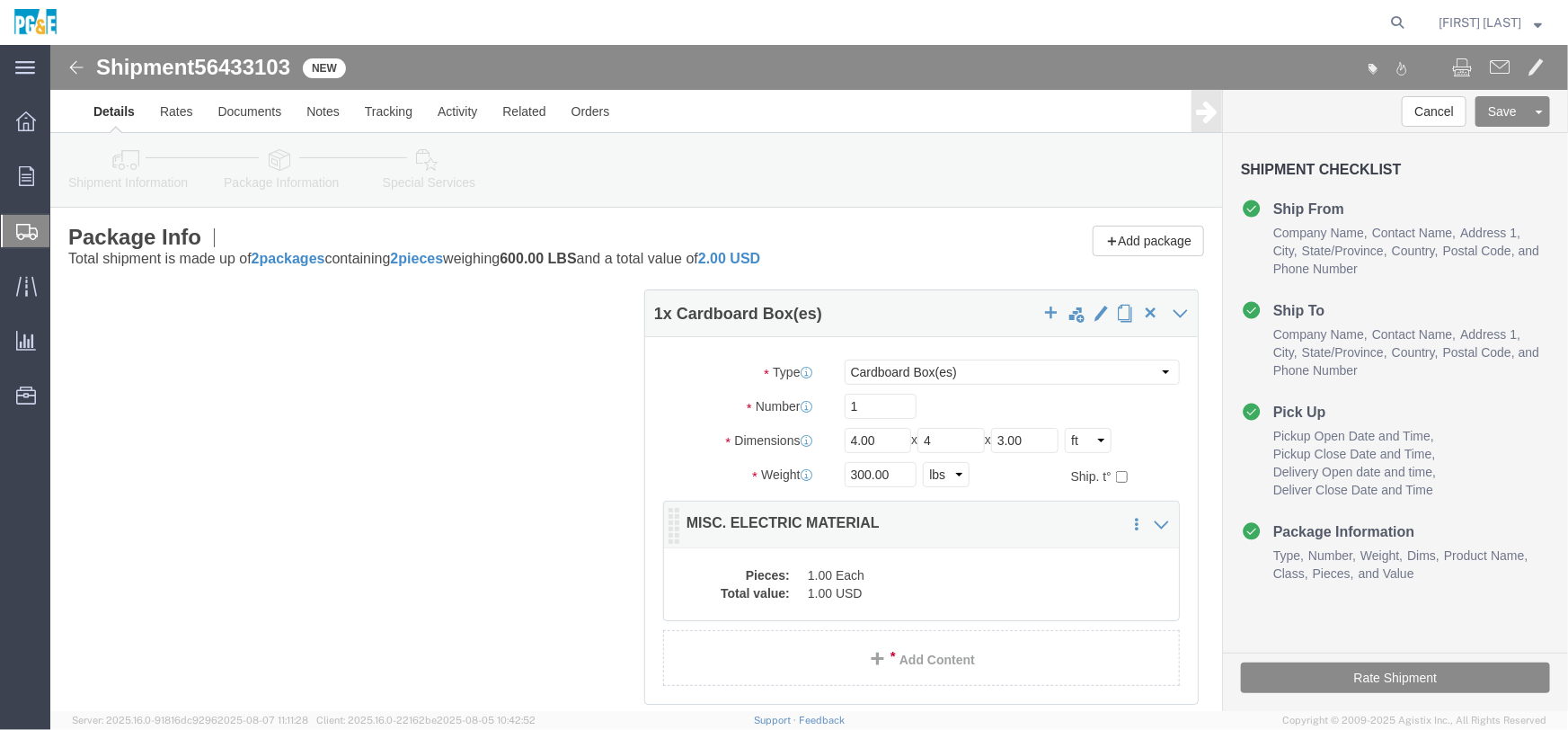 click on "MISC. ELECTRIC MATERIAL" 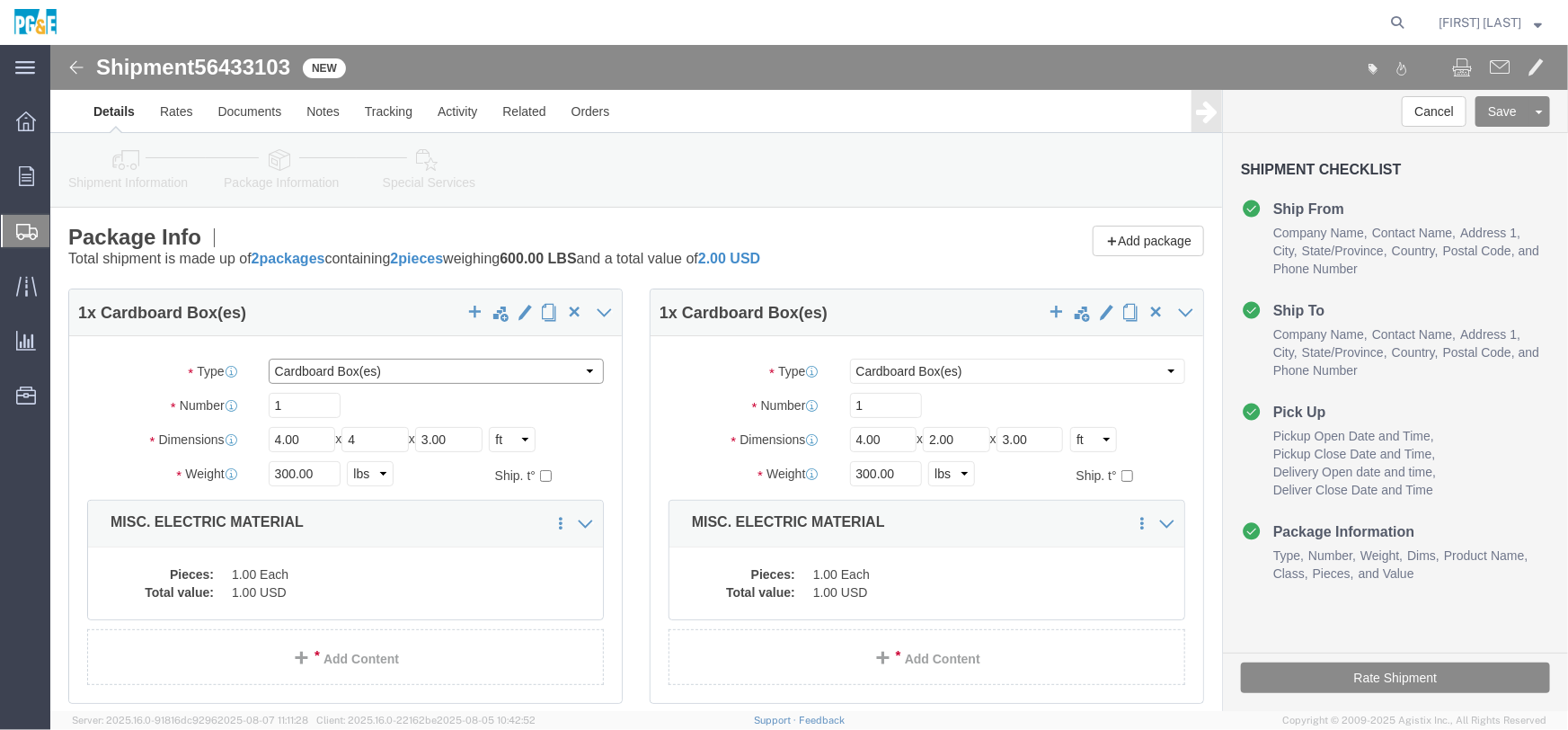 click on "Select Bulk Bundle(s) Cardboard Box(es) Carton(s) Crate(s) Drum(s) (Fiberboard) Drum(s) (Metal) Drum(s) (Plastic) Envelope Naked Cargo (UnPackaged) Pallet(s) Oversized (Not Stackable) Pallet(s) Oversized (Stackable) Pallet(s) Standard (Not Stackable) Pallet(s) Standard (Stackable) Roll(s) Your Packaging" 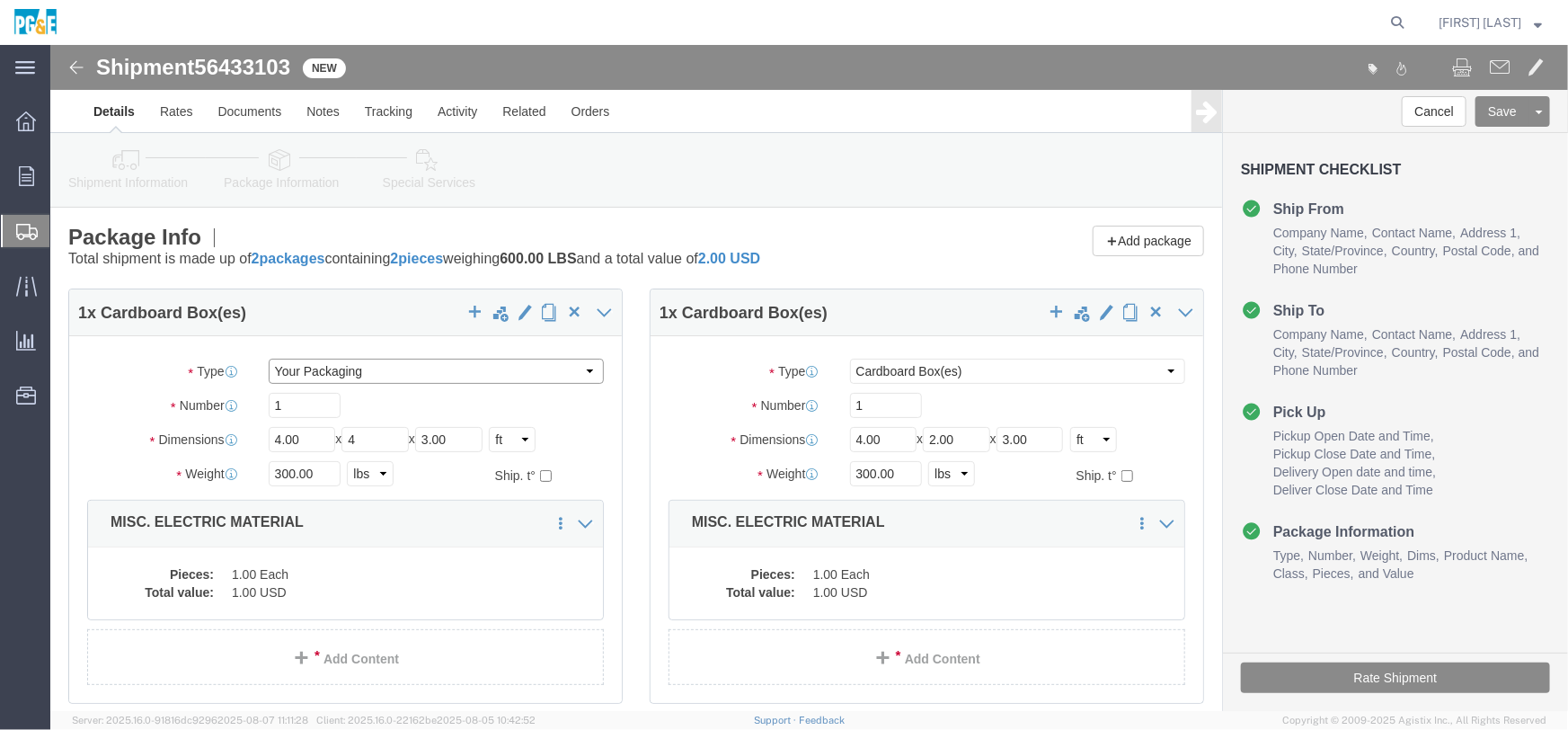 click on "Select Bulk Bundle(s) Cardboard Box(es) Carton(s) Crate(s) Drum(s) (Fiberboard) Drum(s) (Metal) Drum(s) (Plastic) Envelope Naked Cargo (UnPackaged) Pallet(s) Oversized (Not Stackable) Pallet(s) Oversized (Stackable) Pallet(s) Standard (Not Stackable) Pallet(s) Standard (Stackable) Roll(s) Your Packaging" 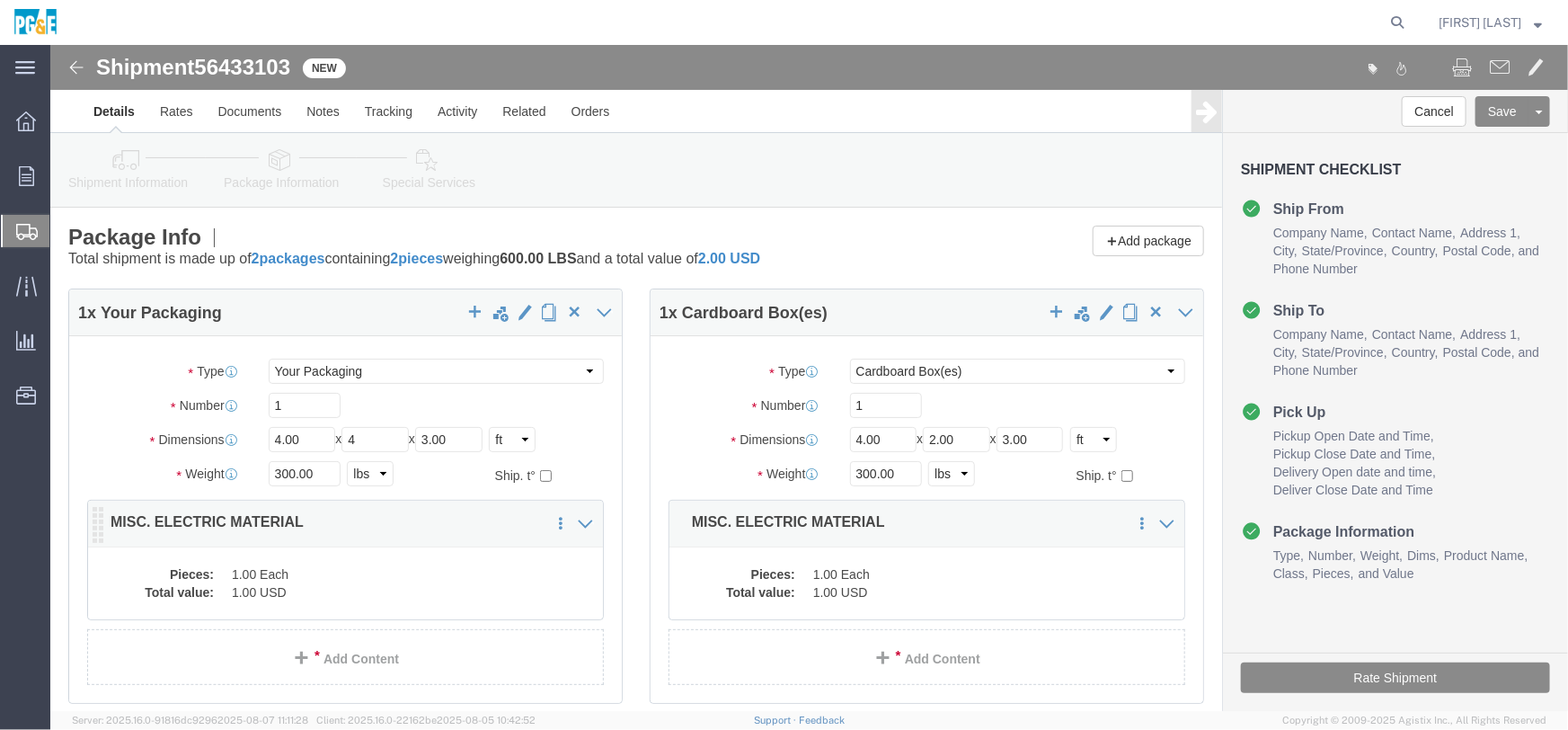 click on "1.00 USD" 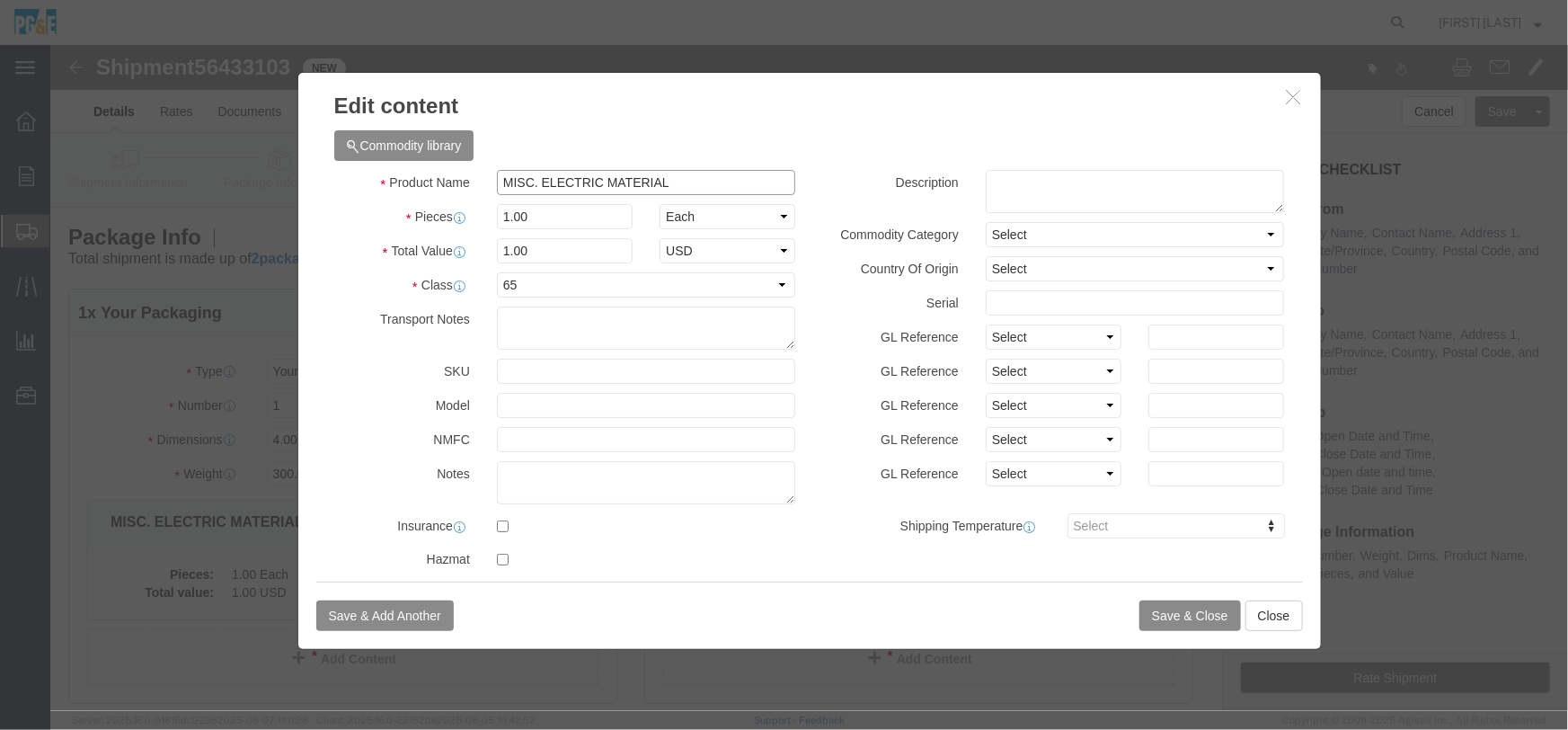 click on "MISC. ELECTRIC MATERIAL" 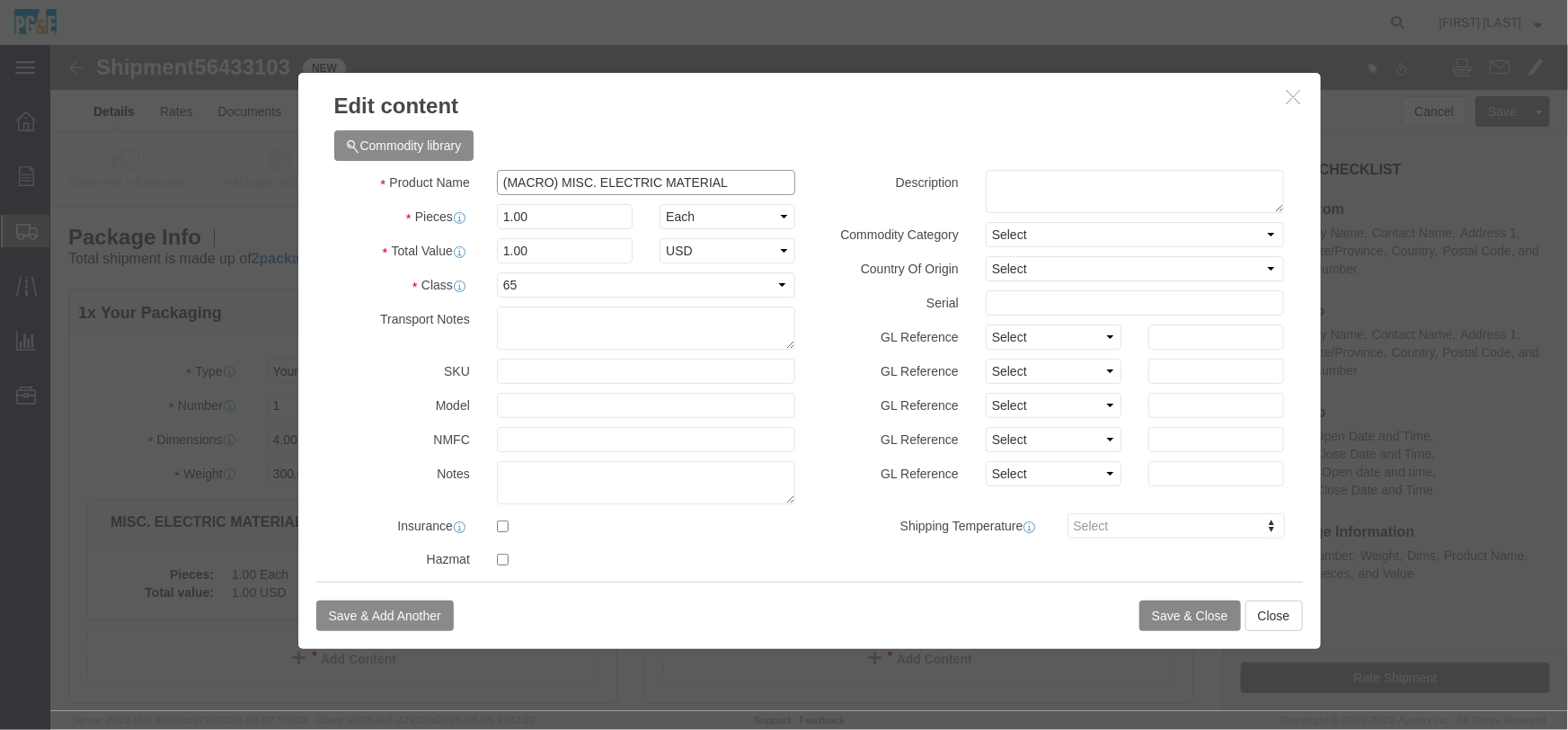 type on "(MACRO) MISC. ELECTRIC MATERIAL" 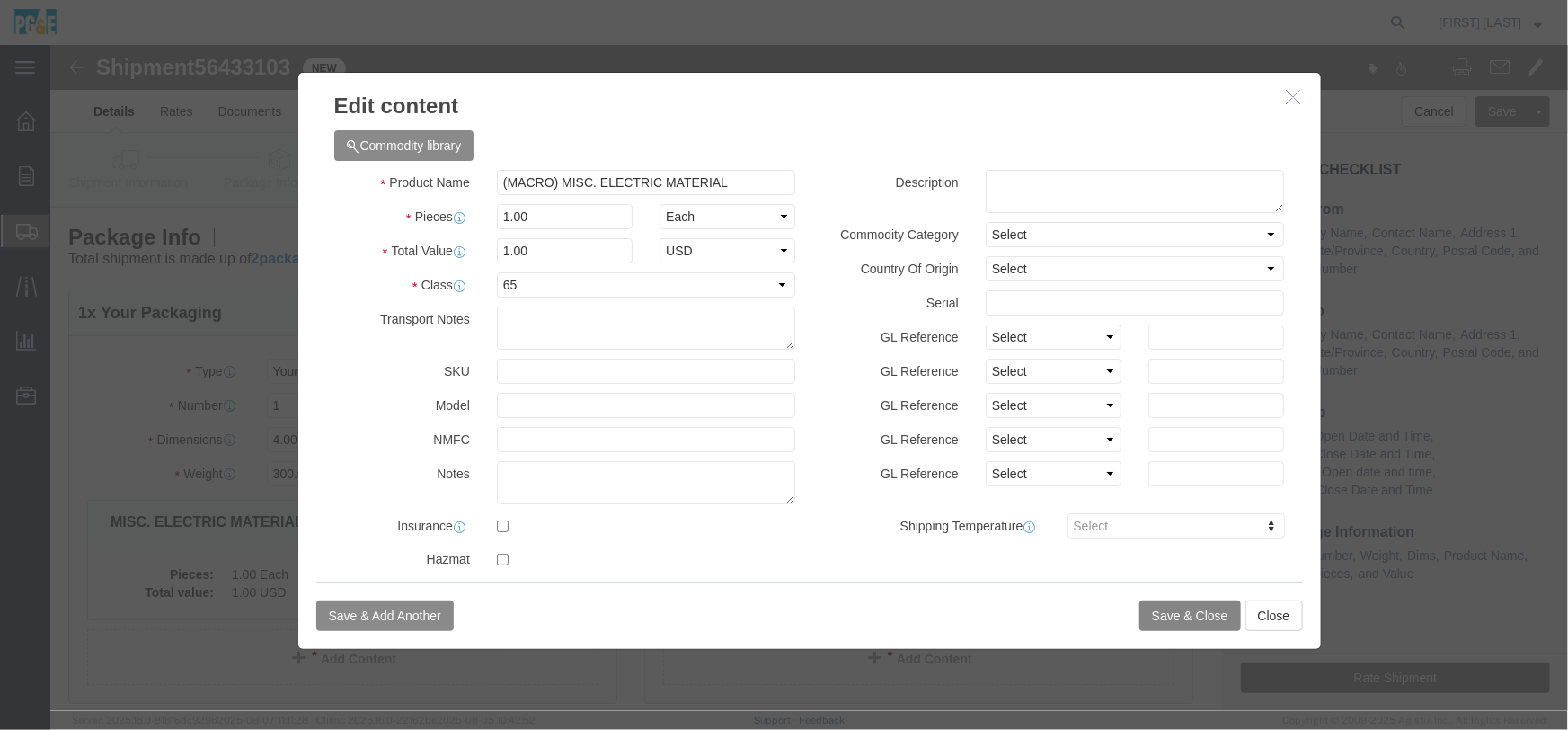 click on "Save & Close" 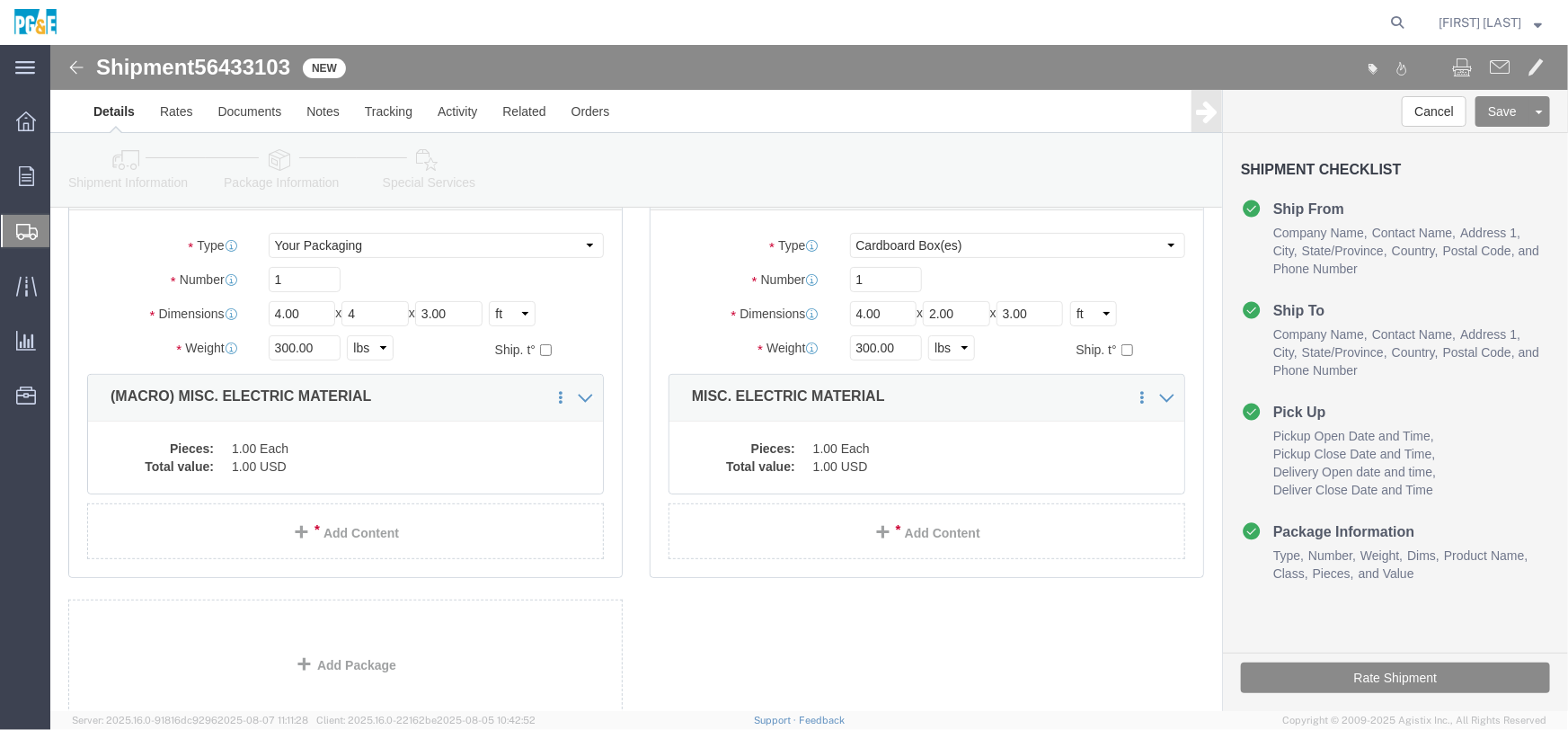 scroll, scrollTop: 259, scrollLeft: 0, axis: vertical 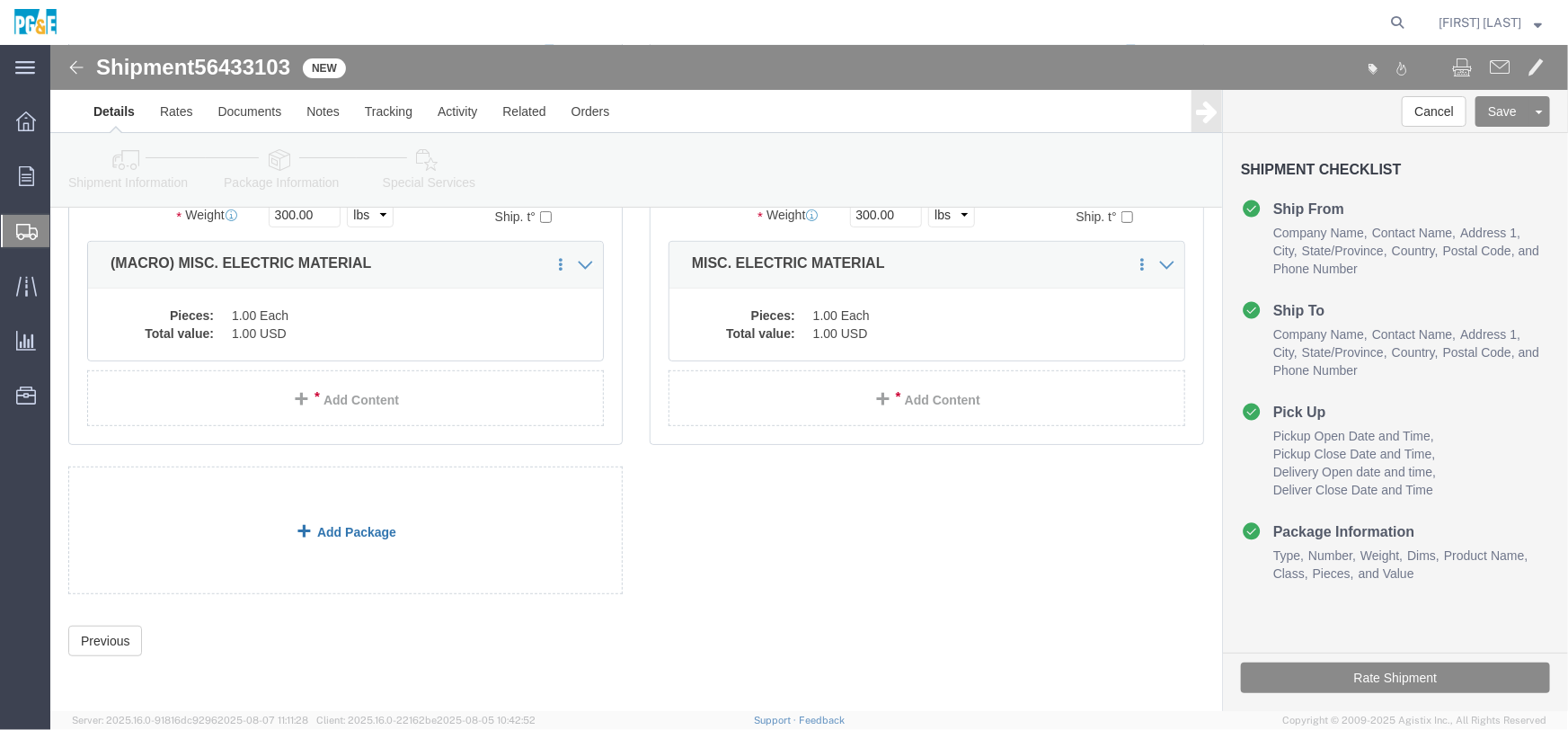 click 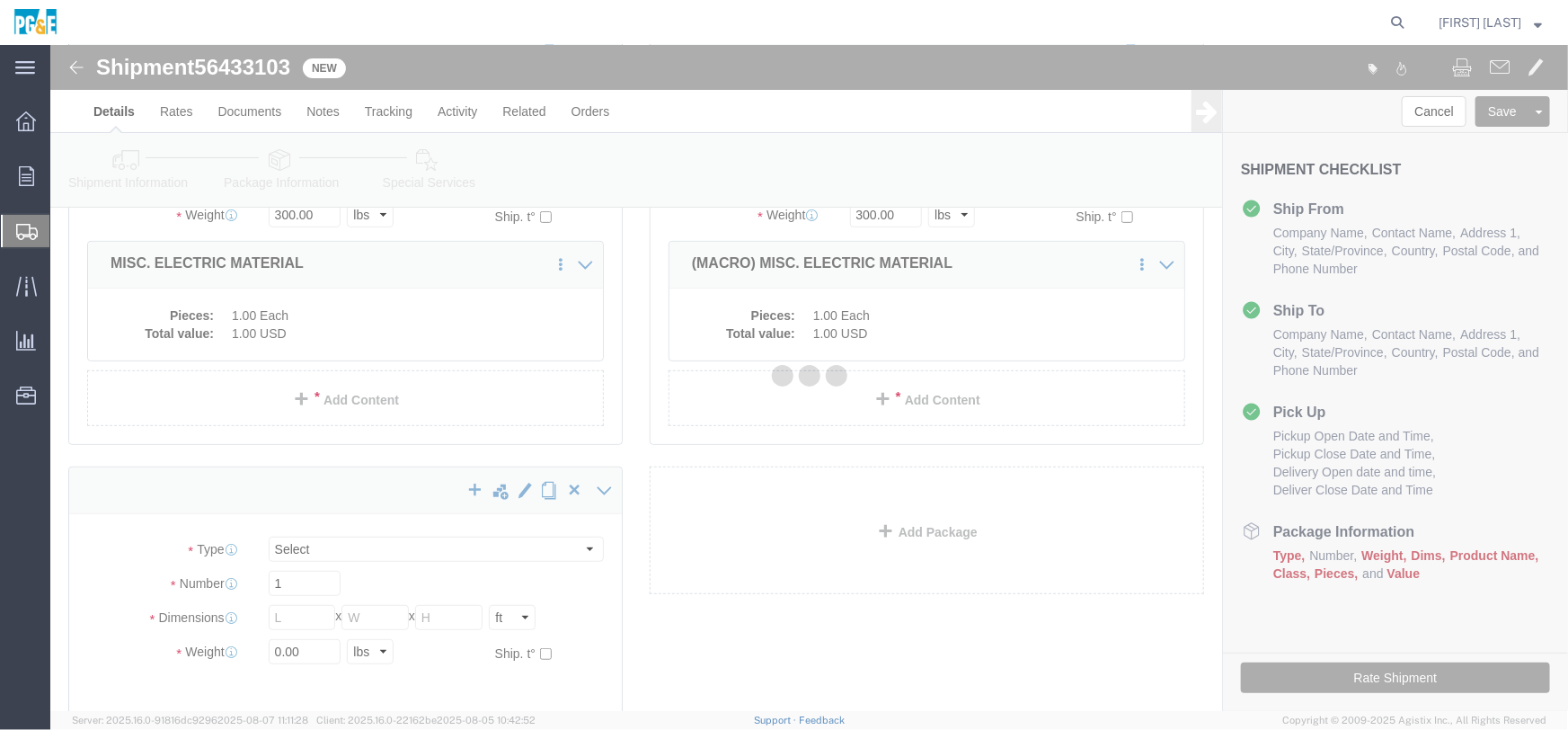 scroll, scrollTop: 14, scrollLeft: 0, axis: vertical 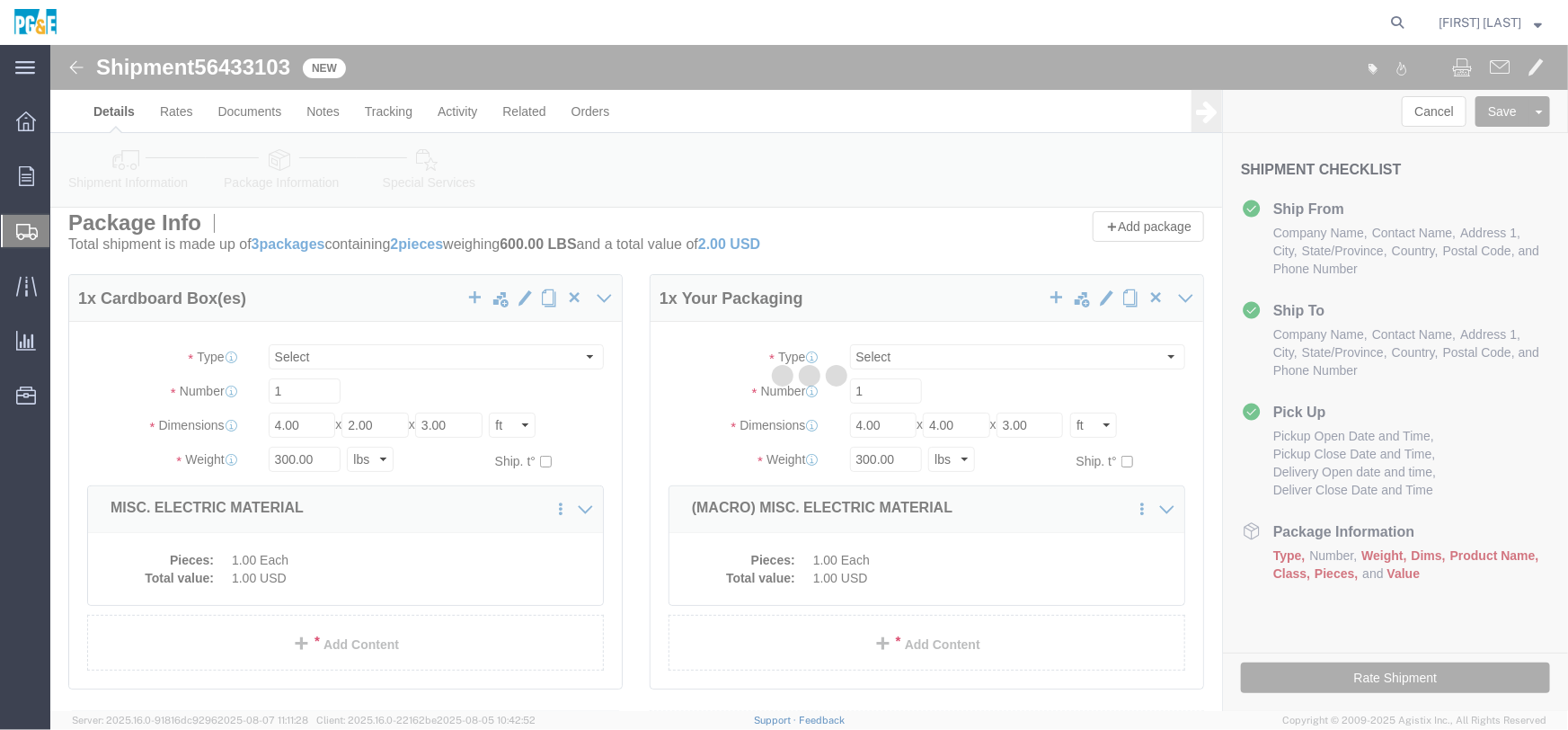 select on "CBOX" 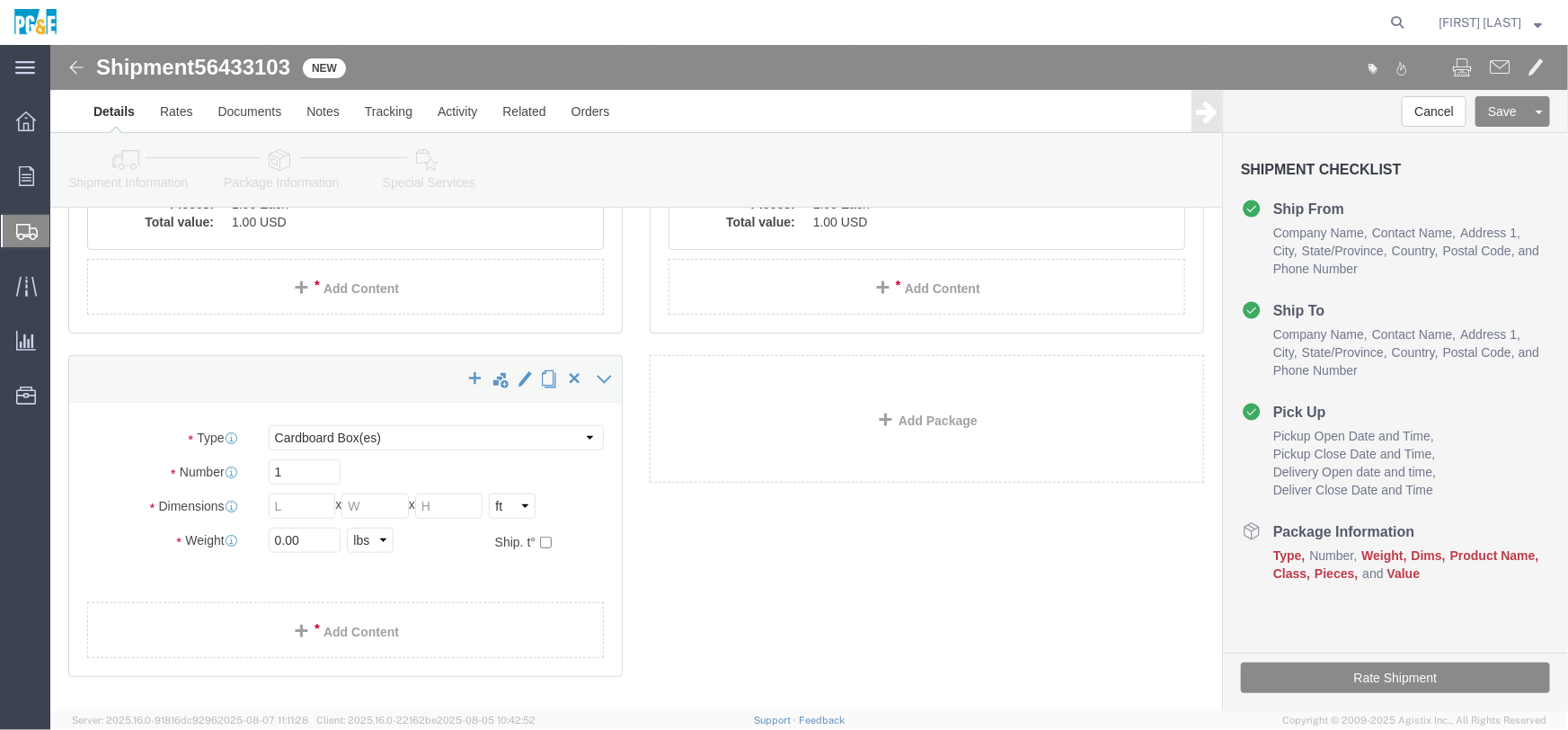 scroll, scrollTop: 461, scrollLeft: 0, axis: vertical 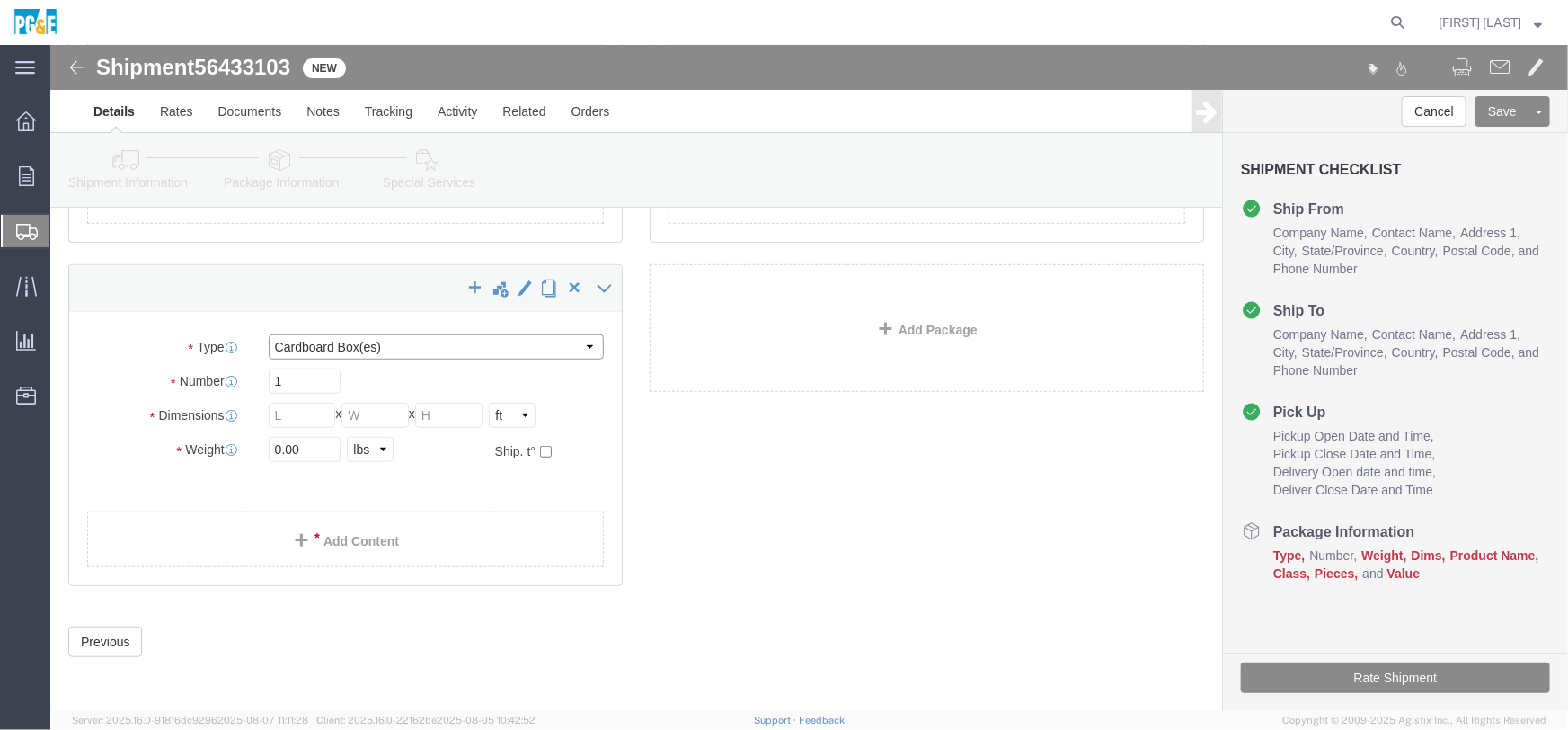 click on "Select Bulk Bundle(s) Cardboard Box(es) Carton(s) Crate(s) Drum(s) (Fiberboard) Drum(s) (Metal) Drum(s) (Plastic) Envelope Naked Cargo (UnPackaged) Pallet(s) Oversized (Not Stackable) Pallet(s) Oversized (Stackable) Pallet(s) Standard (Not Stackable) Pallet(s) Standard (Stackable) Roll(s) Your Packaging" 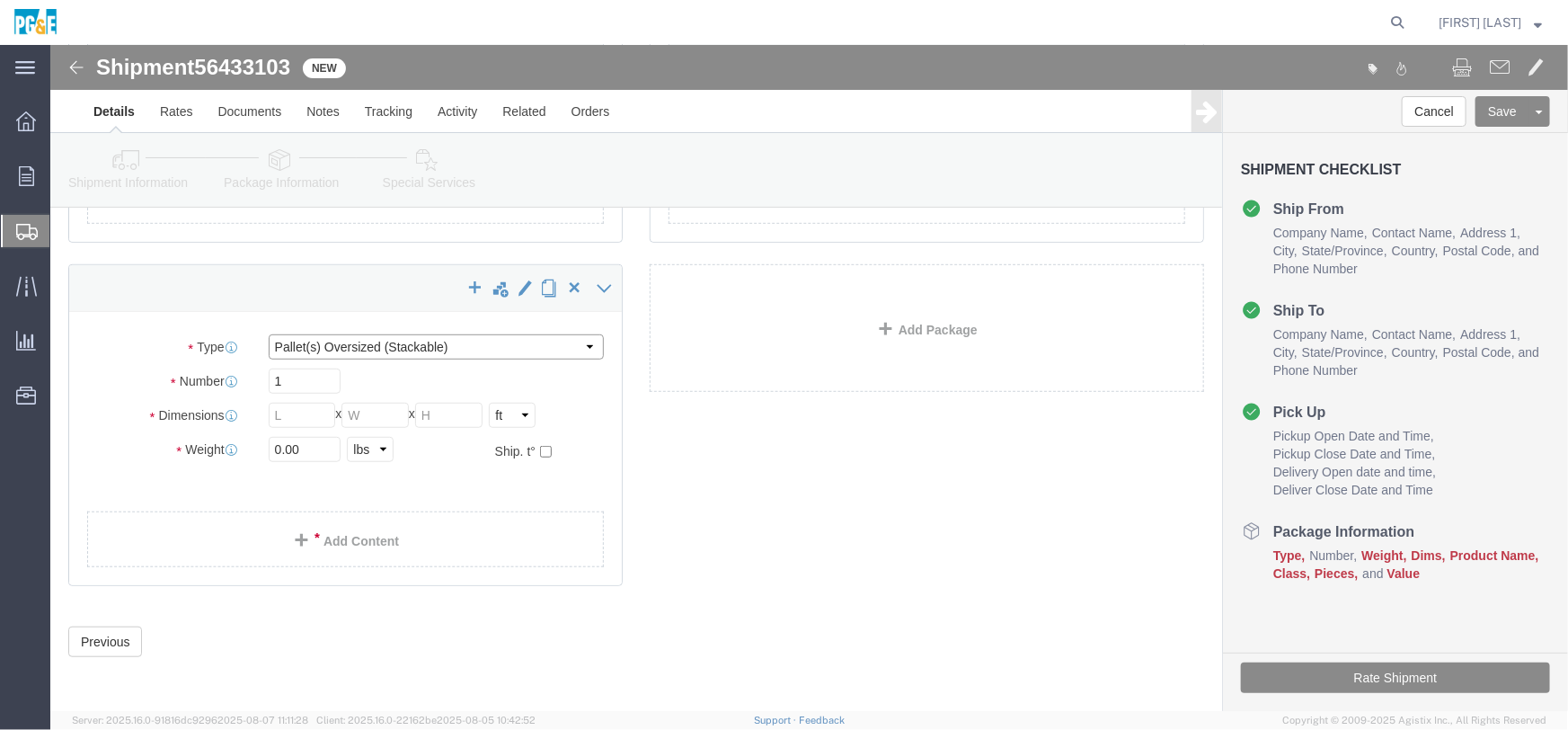 click on "Select Bulk Bundle(s) Cardboard Box(es) Carton(s) Crate(s) Drum(s) (Fiberboard) Drum(s) (Metal) Drum(s) (Plastic) Envelope Naked Cargo (UnPackaged) Pallet(s) Oversized (Not Stackable) Pallet(s) Oversized (Stackable) Pallet(s) Standard (Not Stackable) Pallet(s) Standard (Stackable) Roll(s) Your Packaging" 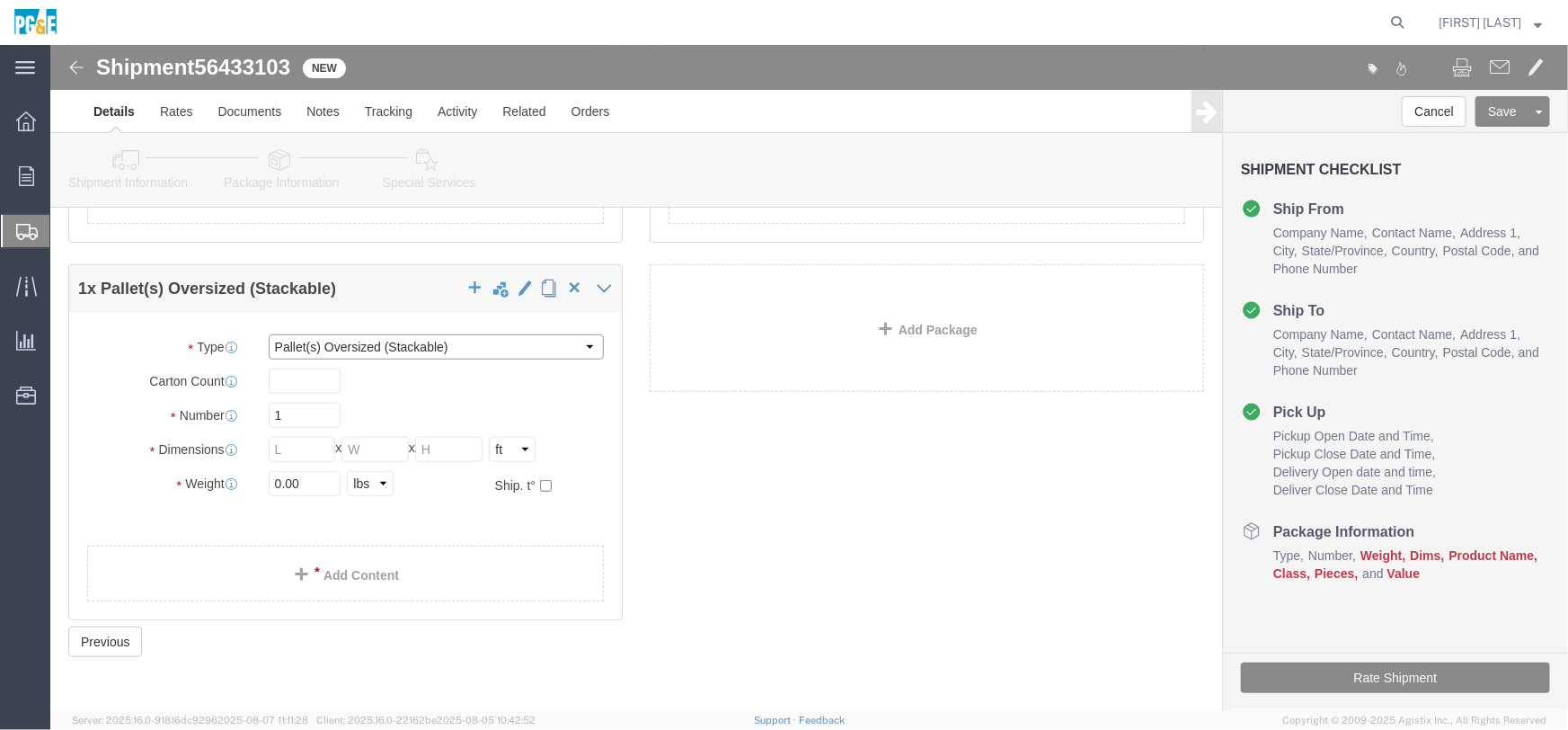 click on "Select Bulk Bundle(s) Cardboard Box(es) Carton(s) Crate(s) Drum(s) (Fiberboard) Drum(s) (Metal) Drum(s) (Plastic) Envelope Naked Cargo (UnPackaged) Pallet(s) Oversized (Not Stackable) Pallet(s) Oversized (Stackable) Pallet(s) Standard (Not Stackable) Pallet(s) Standard (Stackable) Roll(s) Your Packaging" 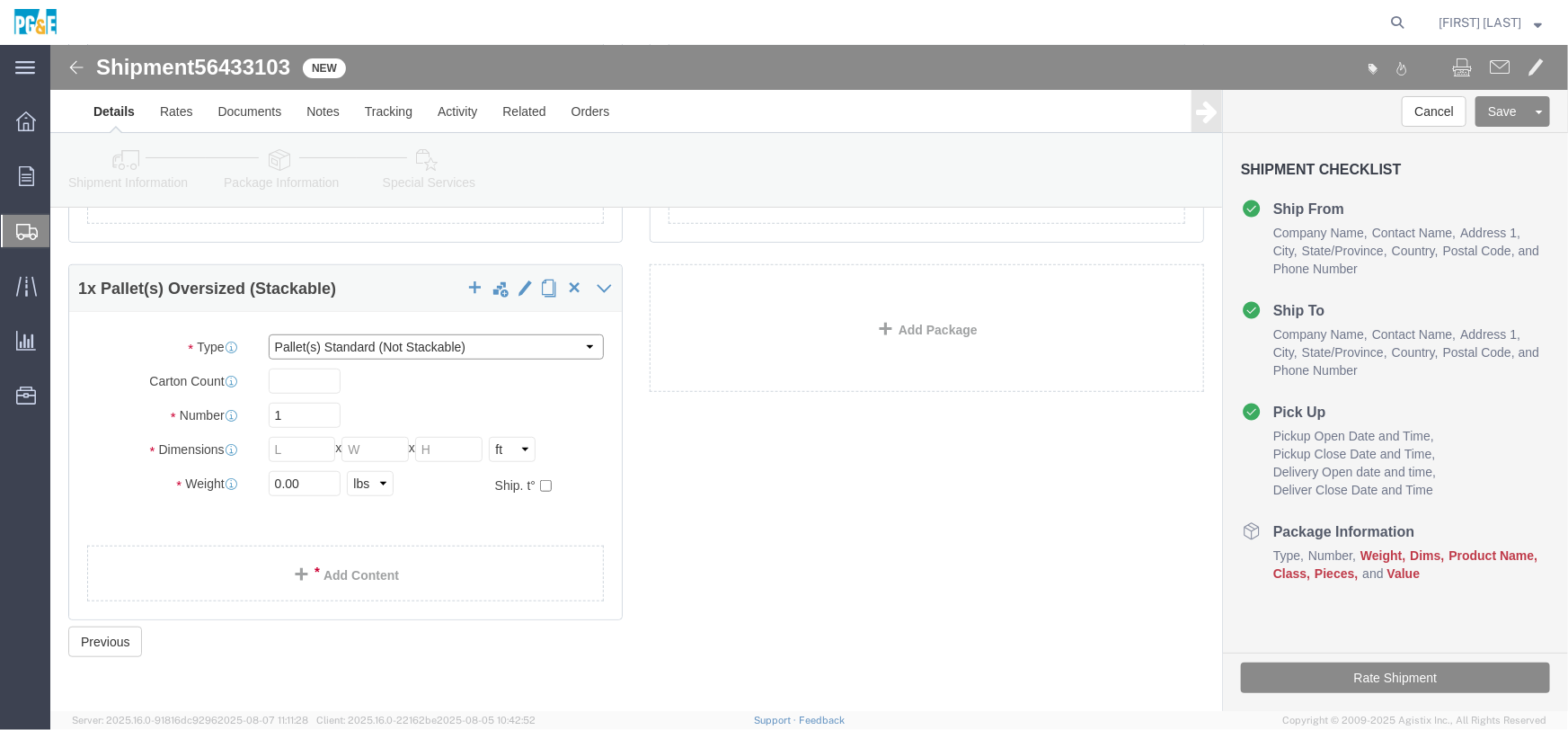 click on "Select Bulk Bundle(s) Cardboard Box(es) Carton(s) Crate(s) Drum(s) (Fiberboard) Drum(s) (Metal) Drum(s) (Plastic) Envelope Naked Cargo (UnPackaged) Pallet(s) Oversized (Not Stackable) Pallet(s) Oversized (Stackable) Pallet(s) Standard (Not Stackable) Pallet(s) Standard (Stackable) Roll(s) Your Packaging" 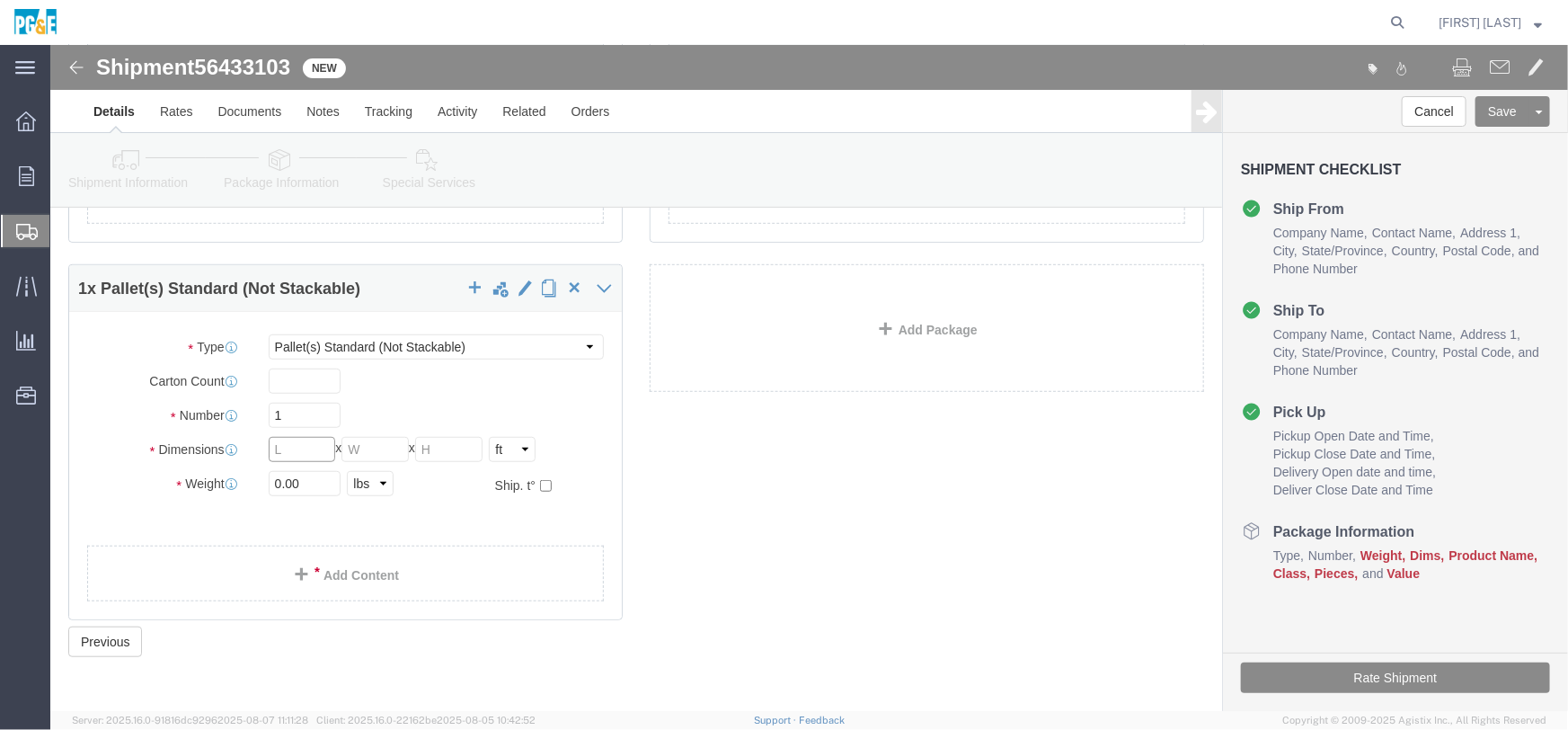click 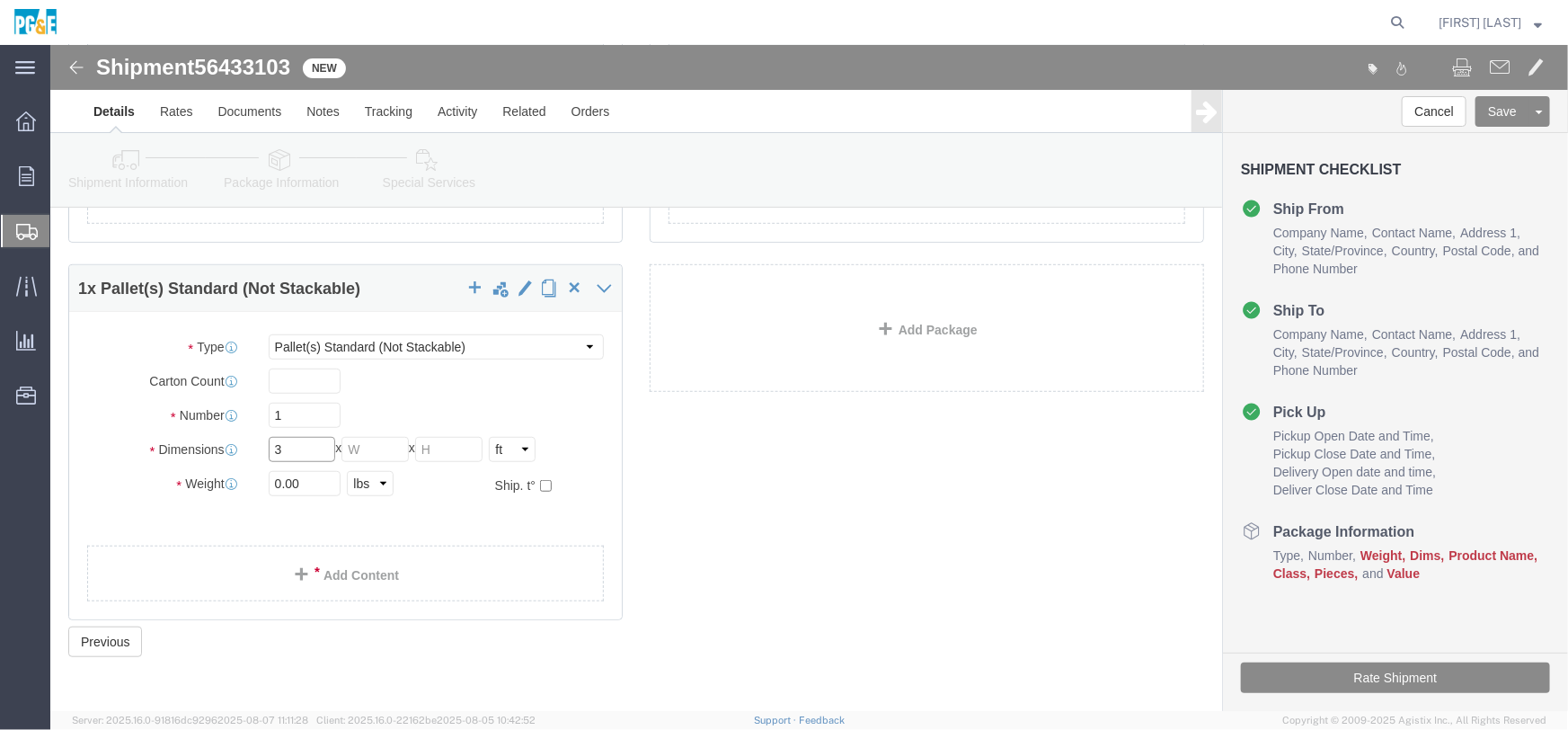 type on "3" 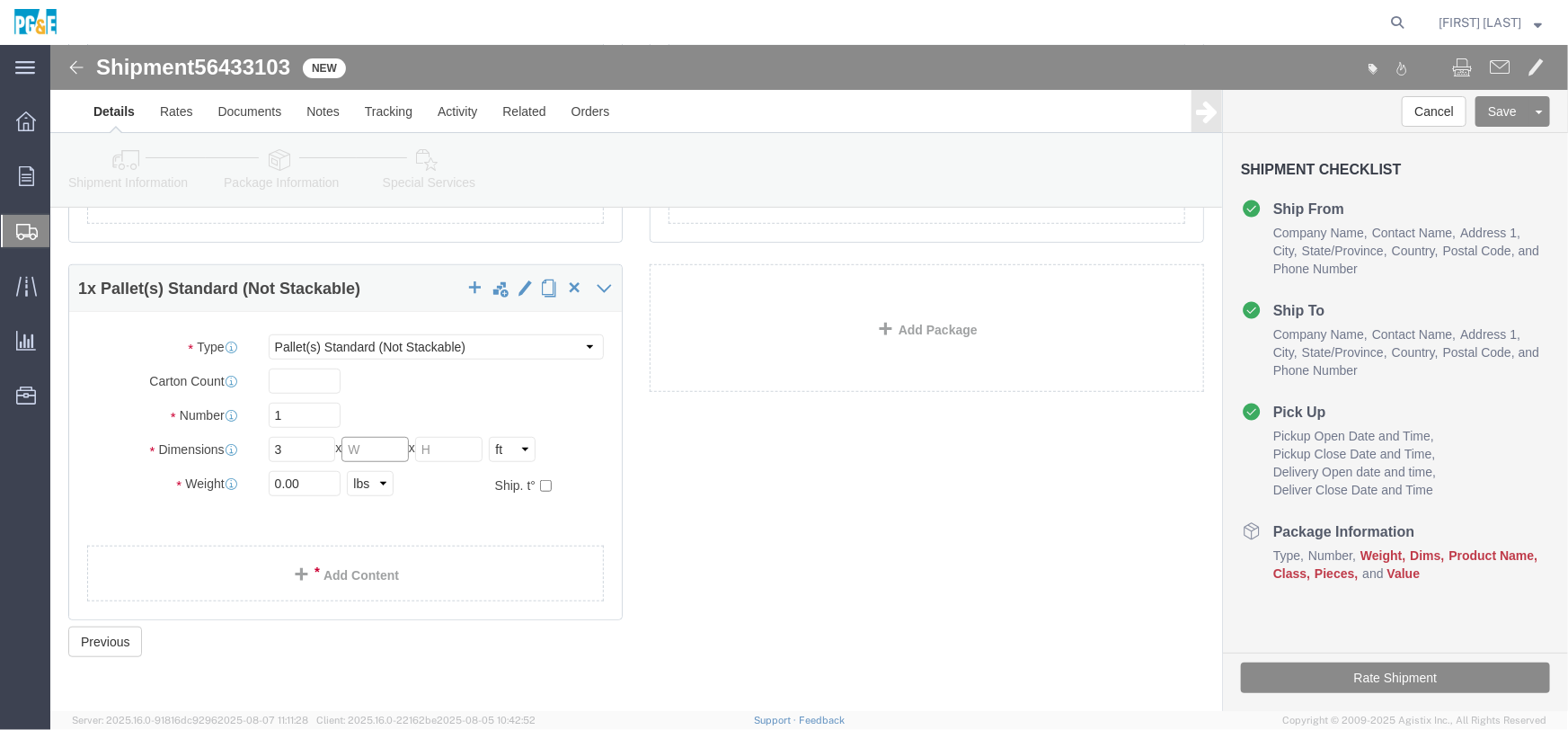 click 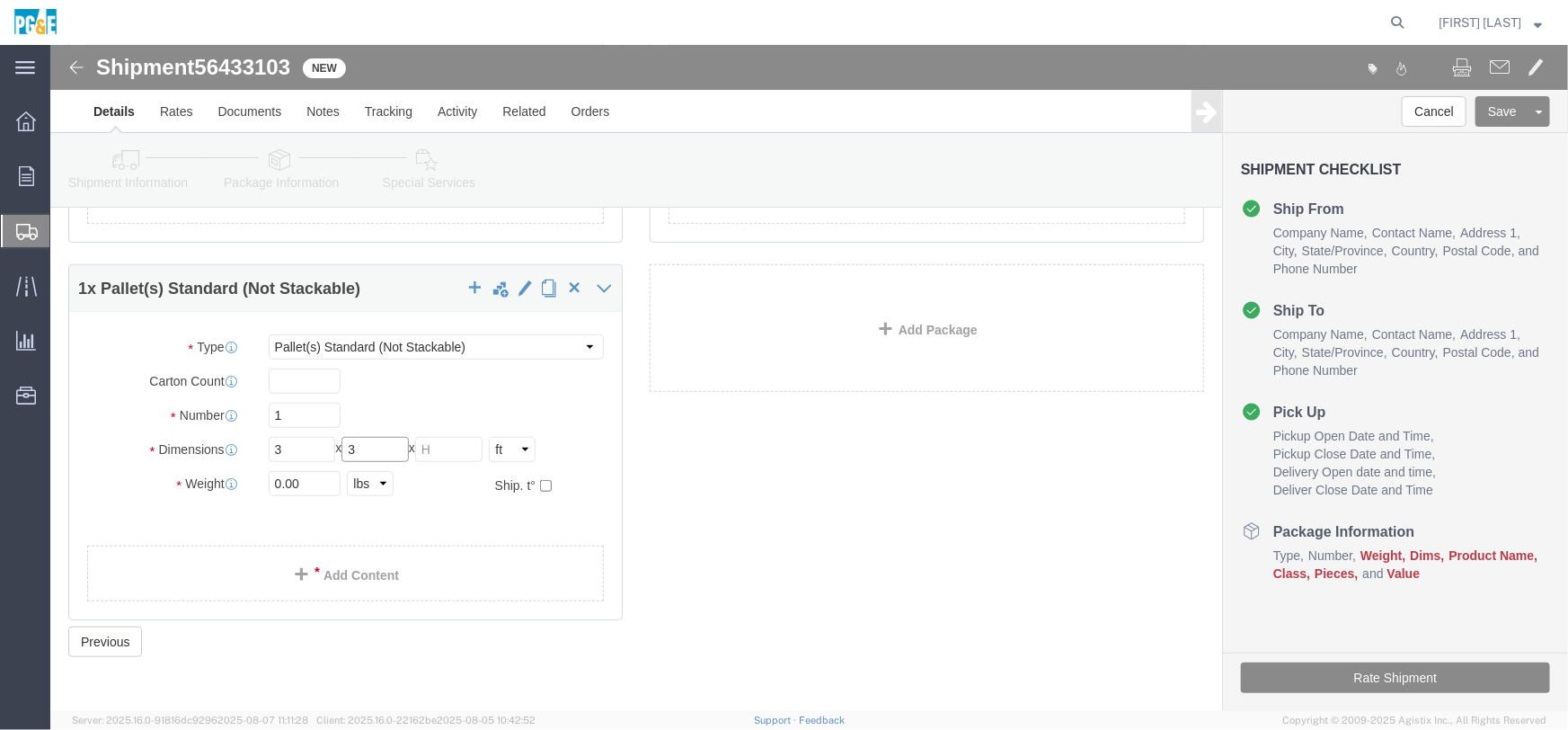 type on "3" 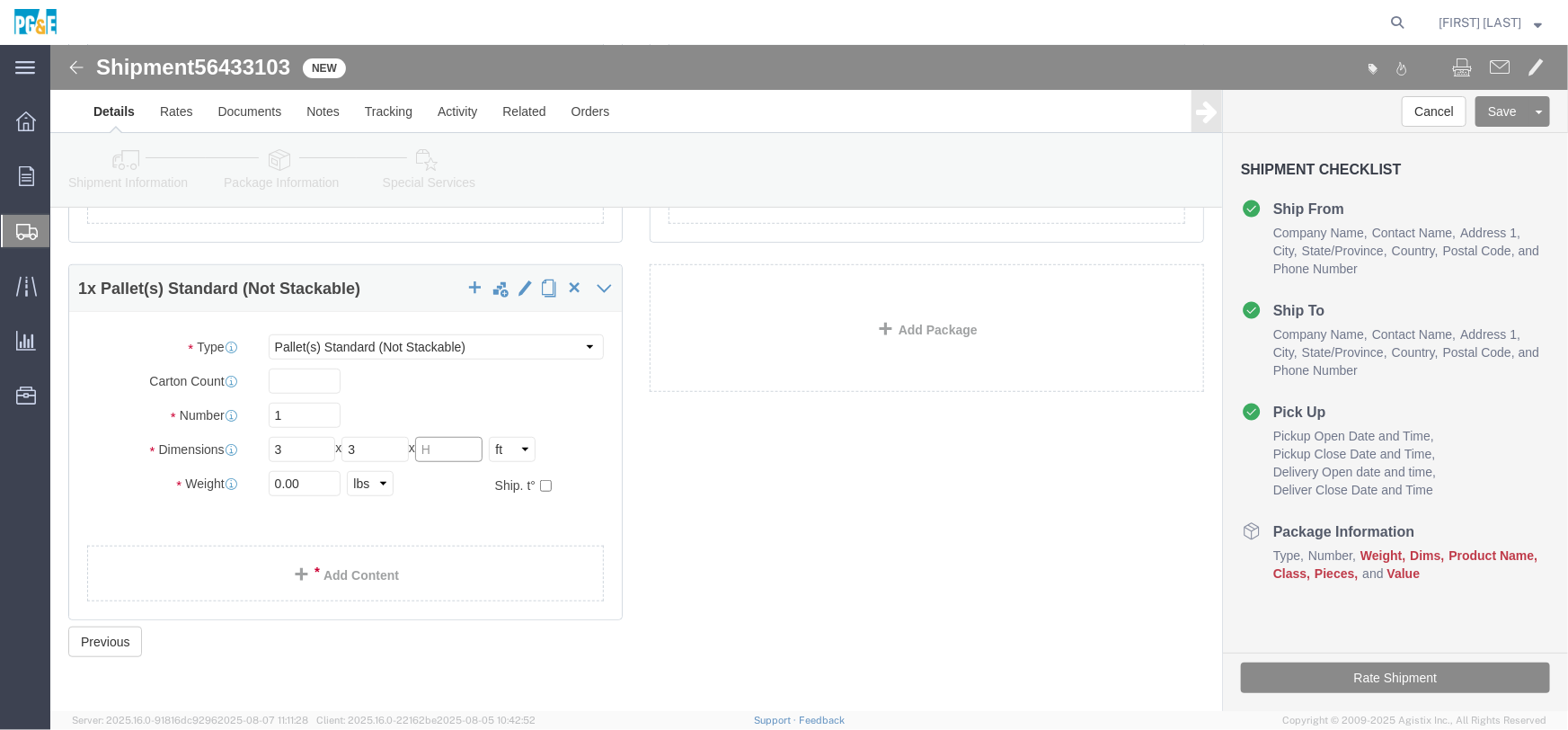 click 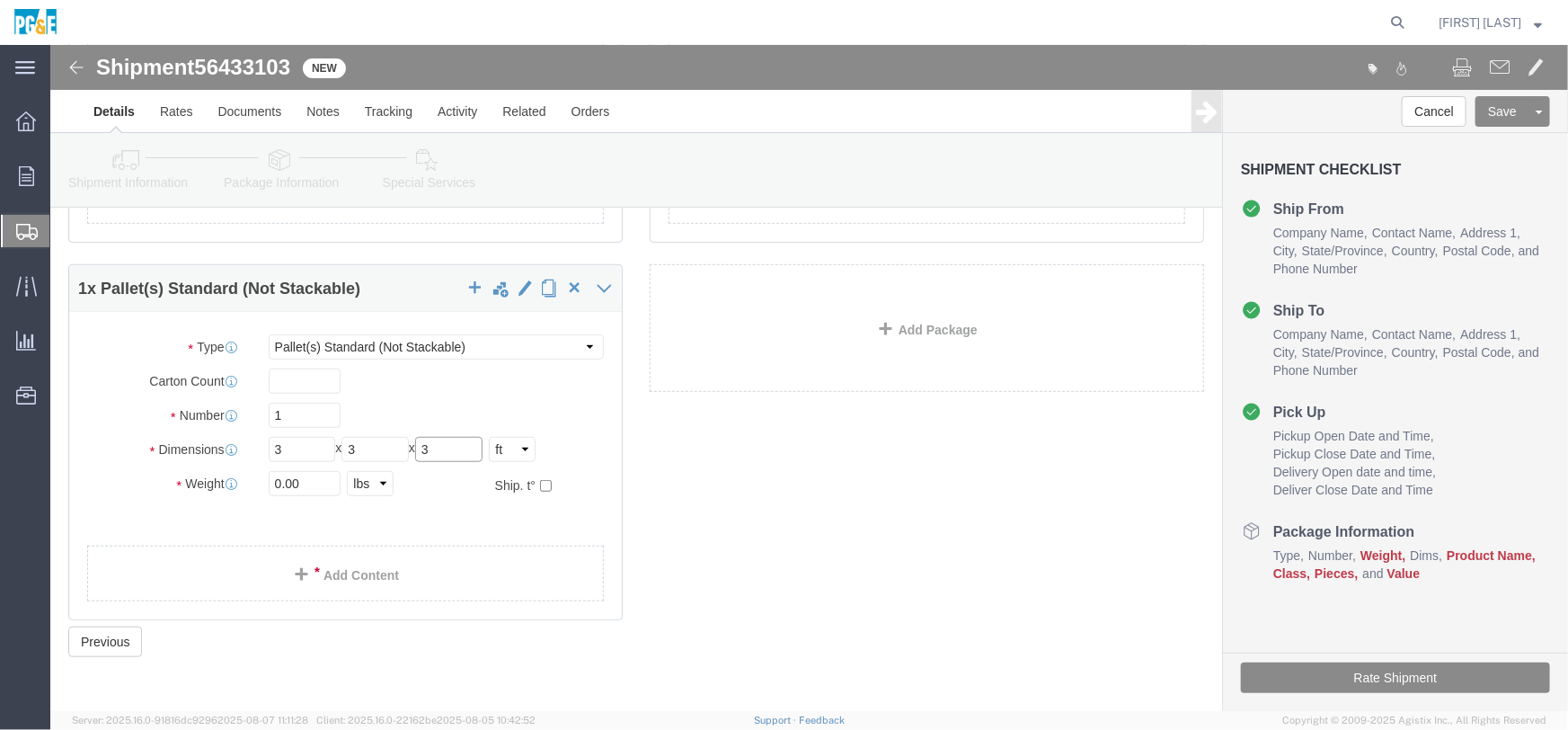 type on "3" 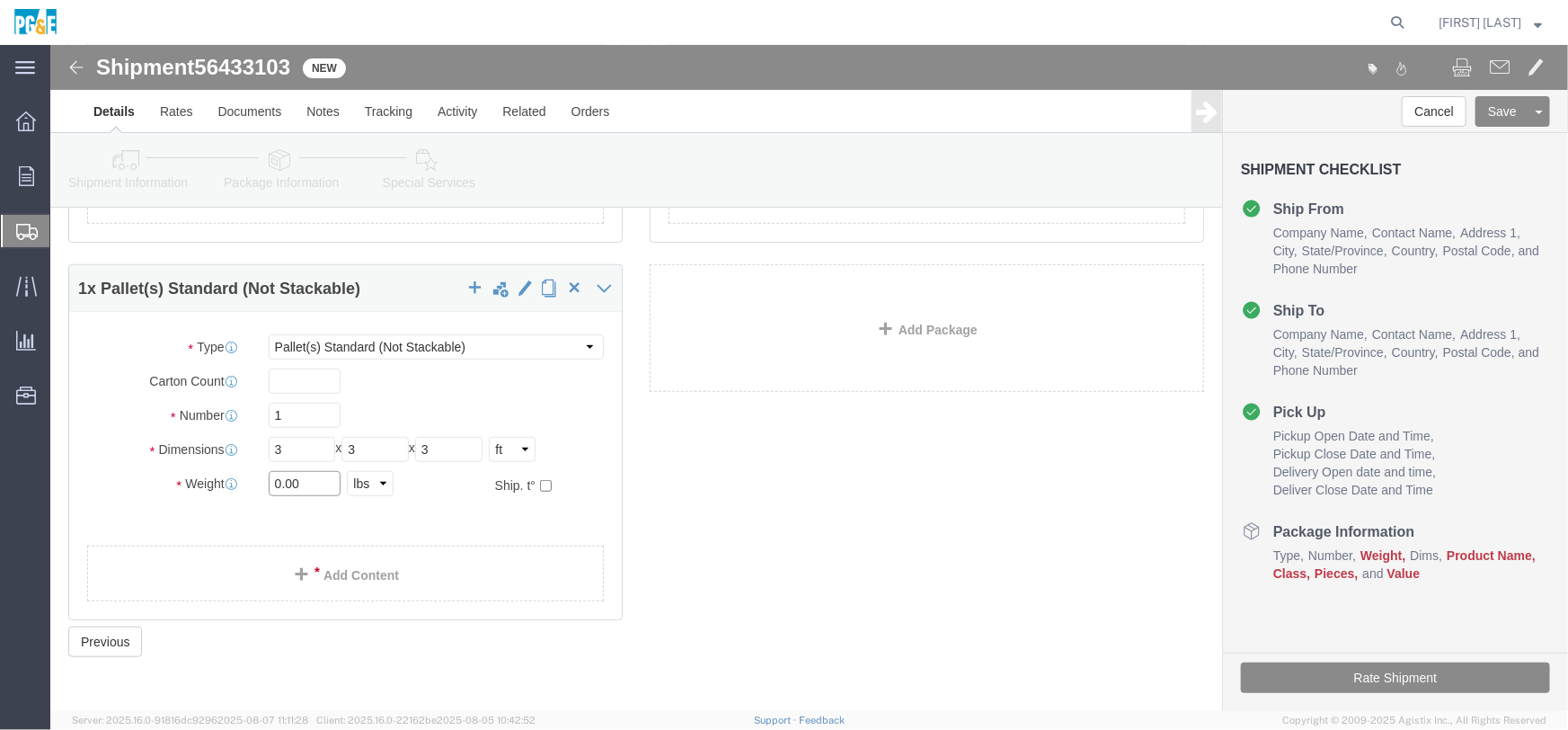 drag, startPoint x: 258, startPoint y: 440, endPoint x: 165, endPoint y: 441, distance: 93.00538 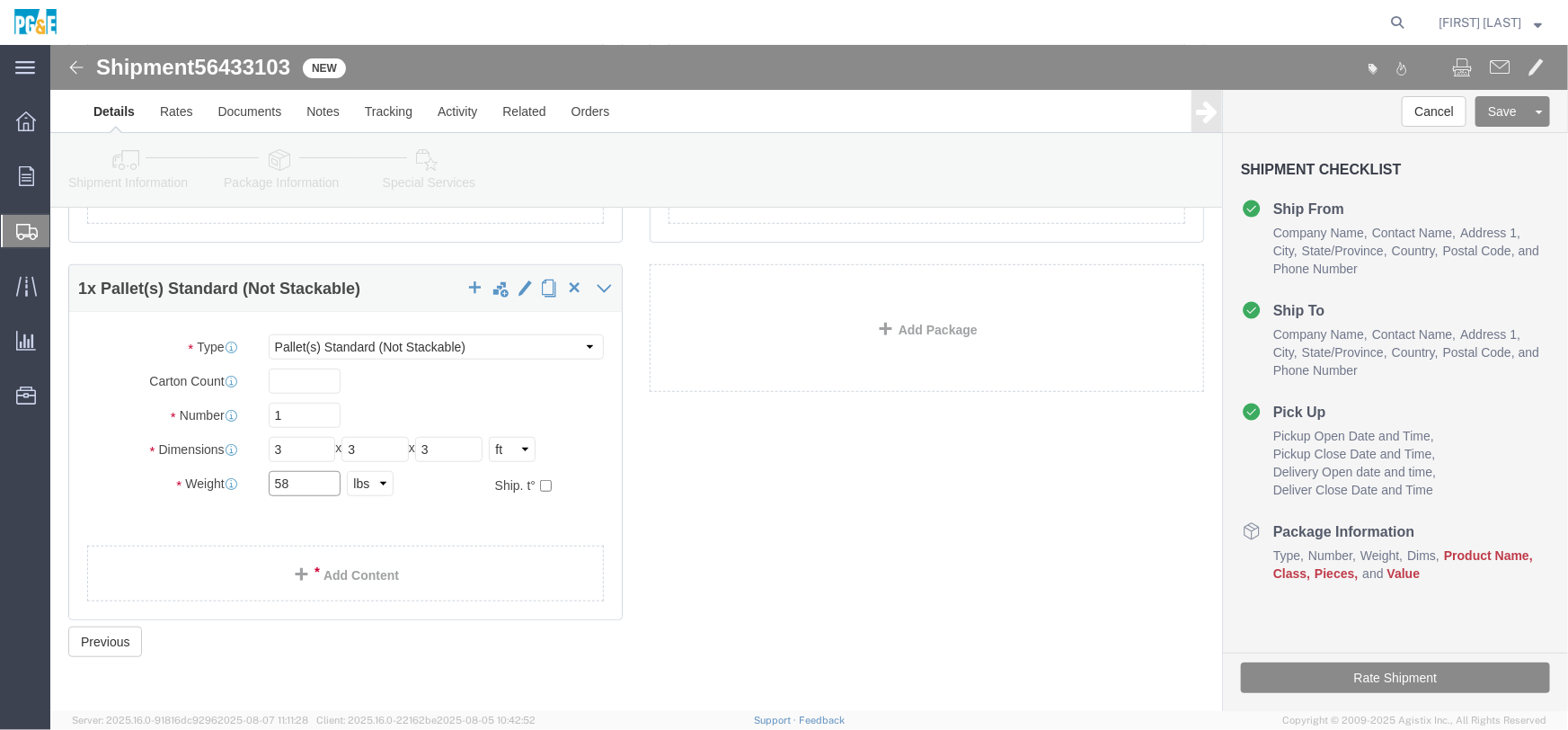 drag, startPoint x: 218, startPoint y: 433, endPoint x: 154, endPoint y: 438, distance: 64.195 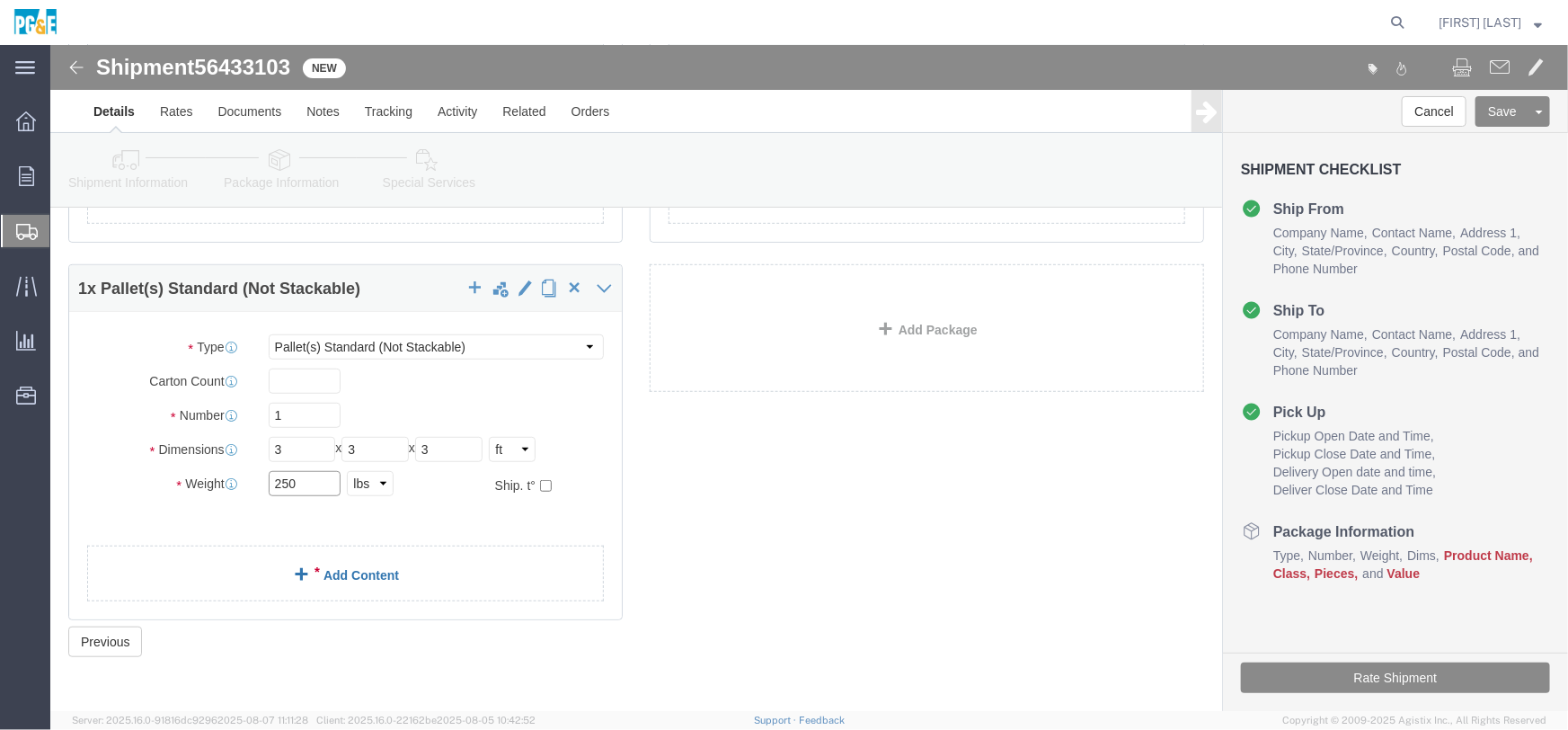 type on "250" 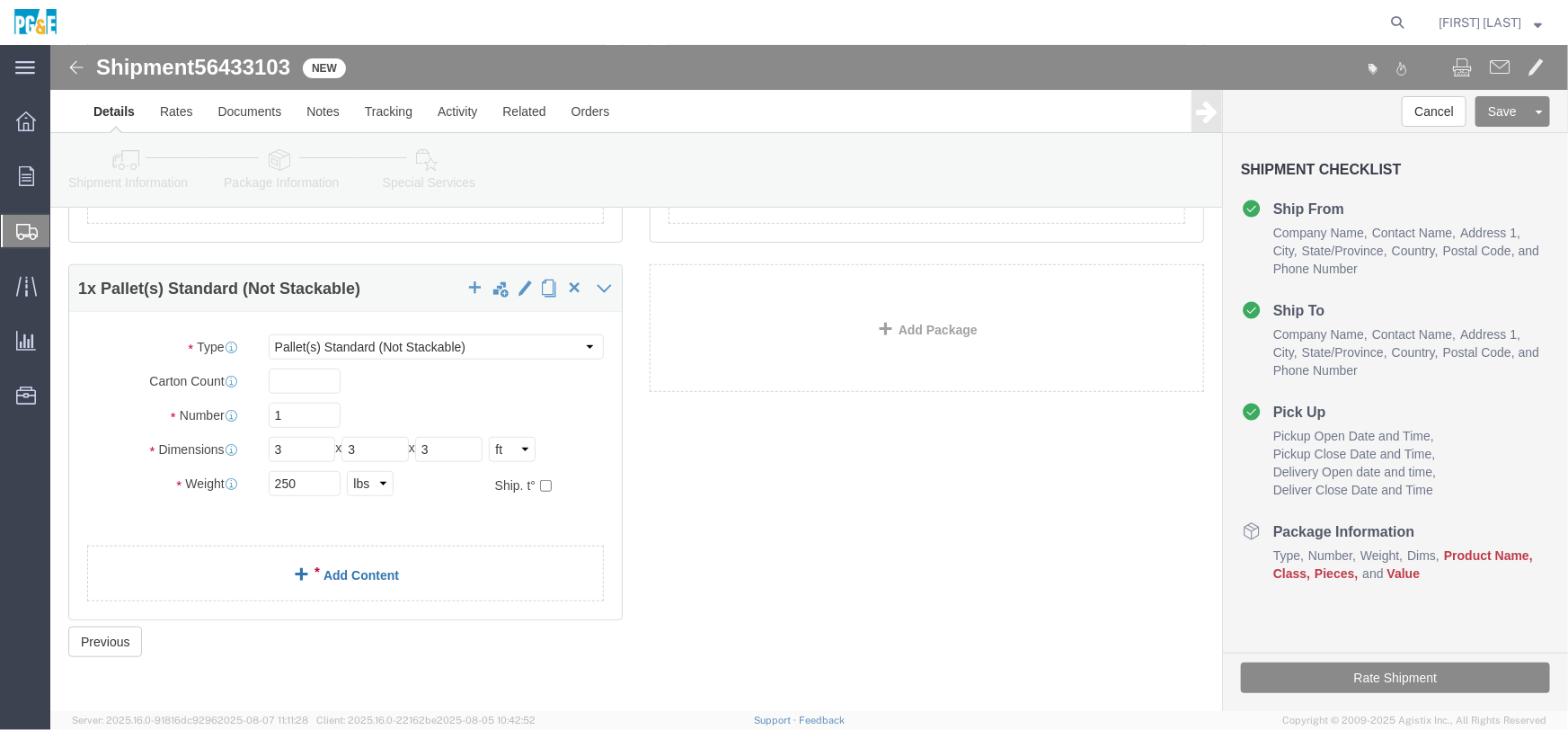 click 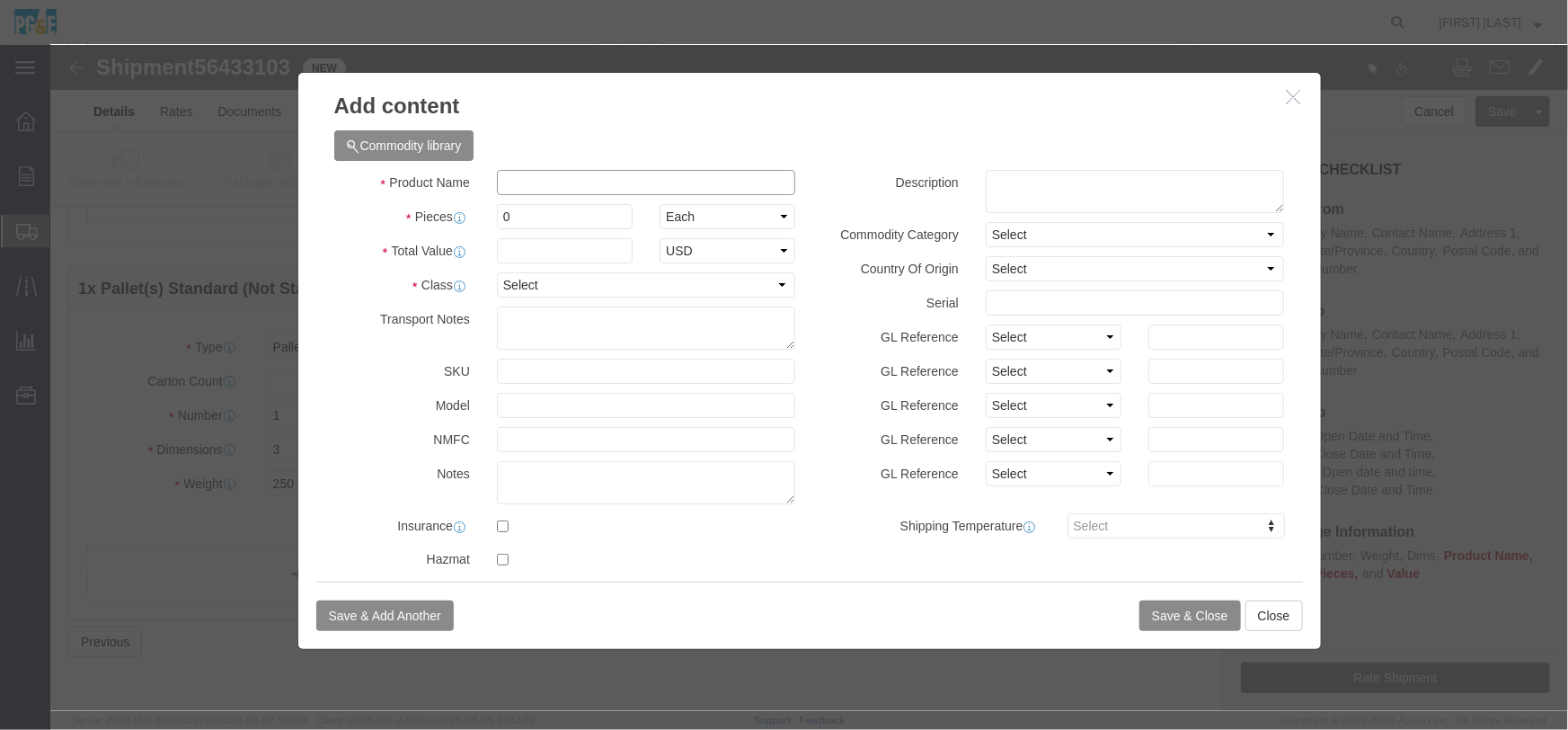 click 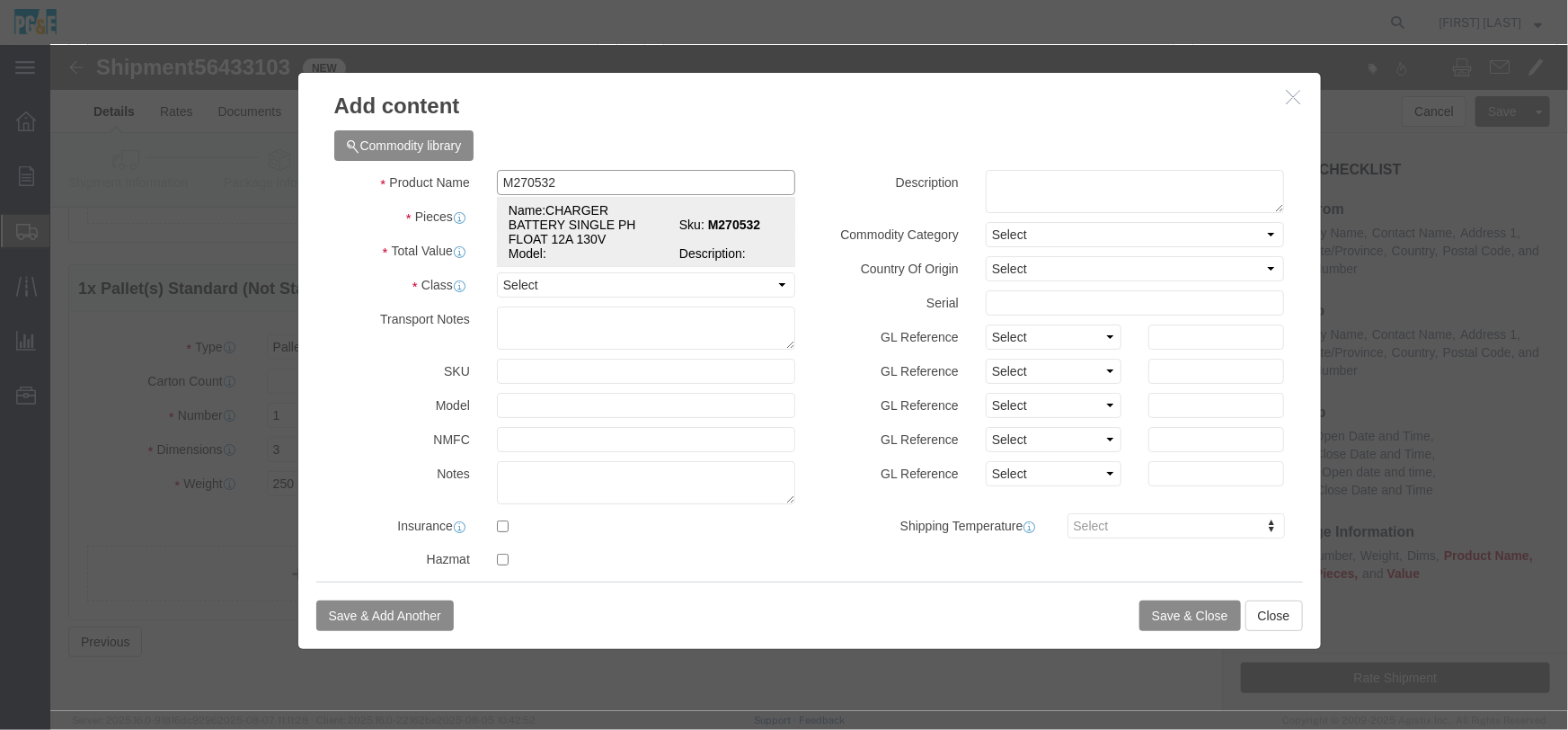 click on "Name:  CHARGER BATTERY SINGLE PH FLOAT 12A 130V" 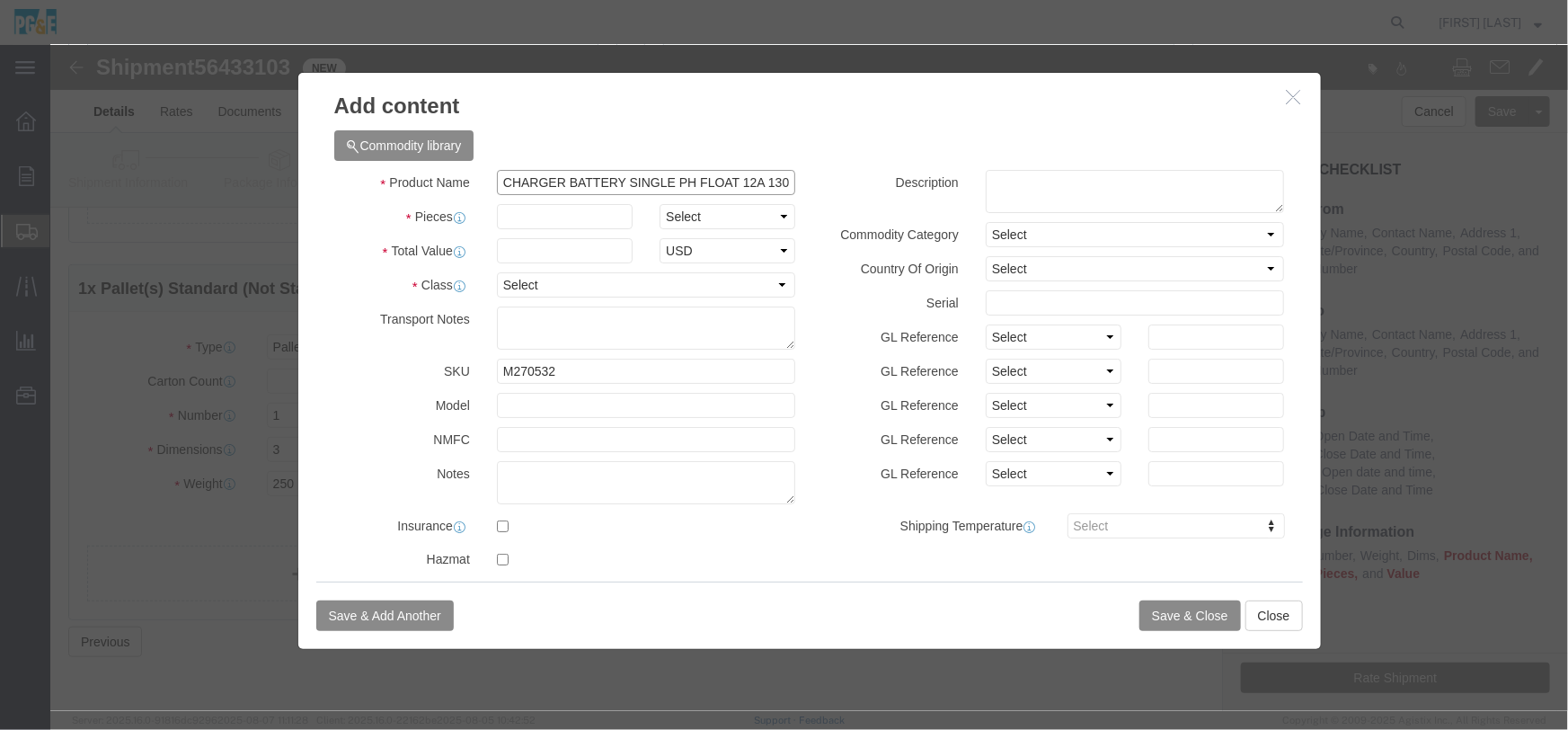 type on "CHARGER BATTERY SINGLE PH FLOAT 12A 130V" 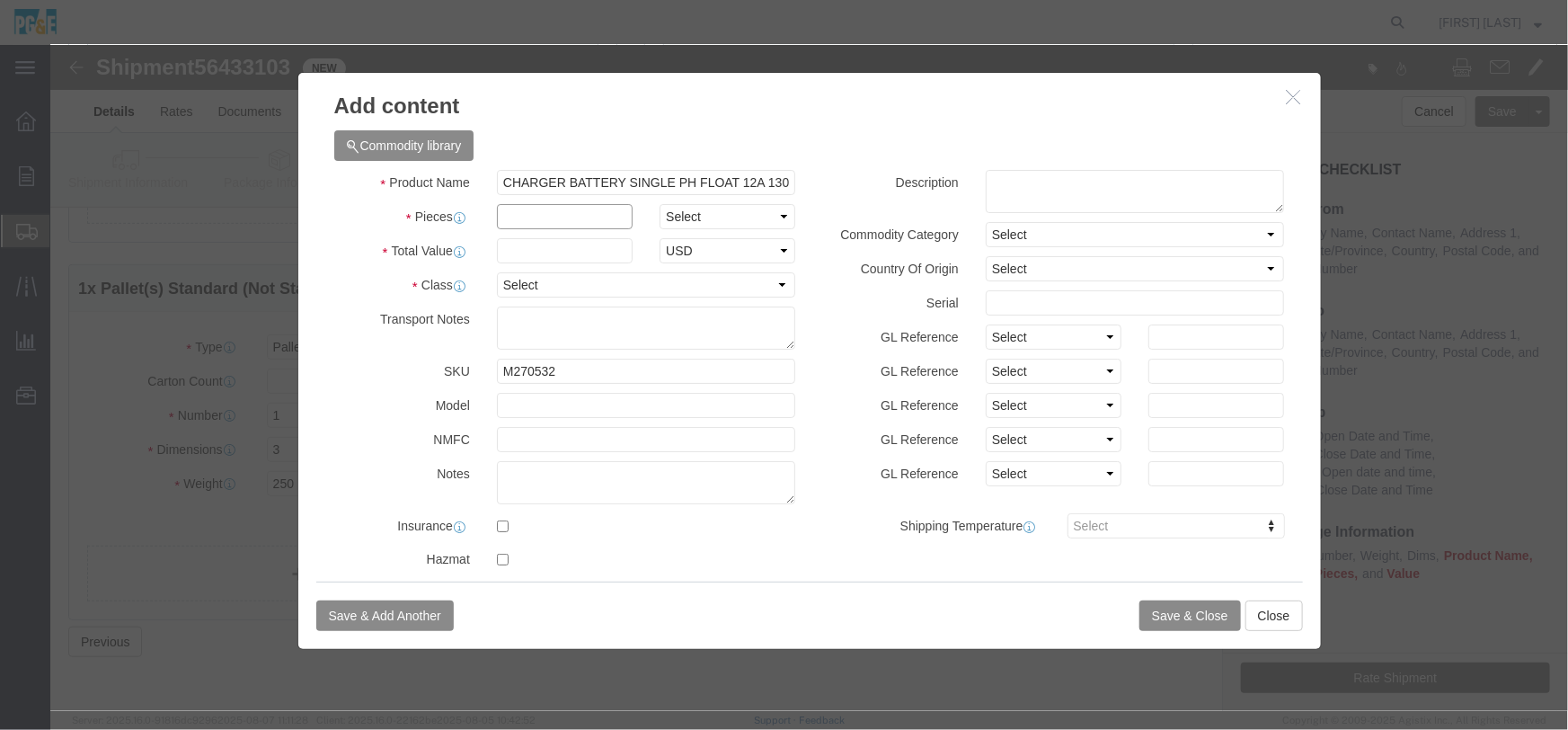 click 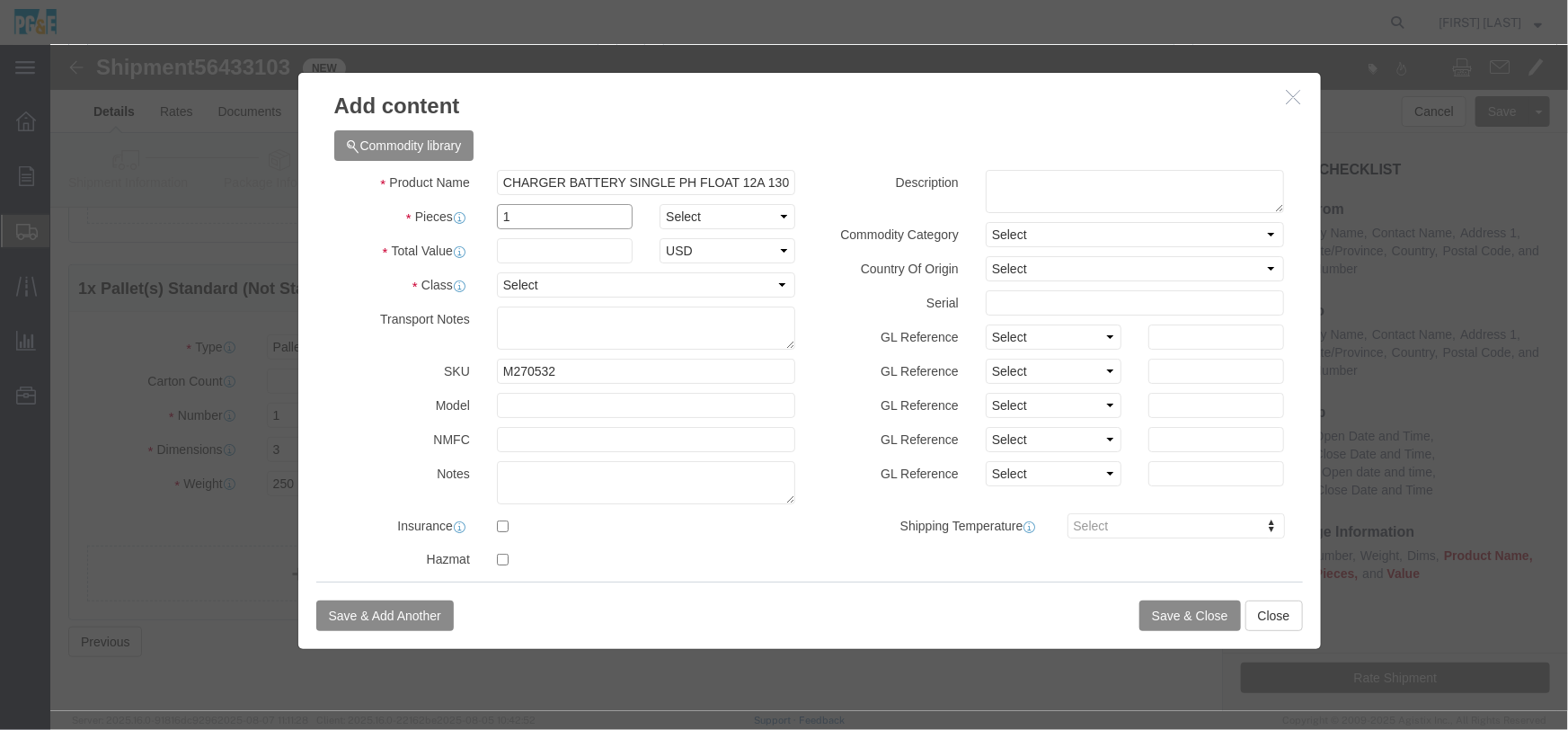 type on "1" 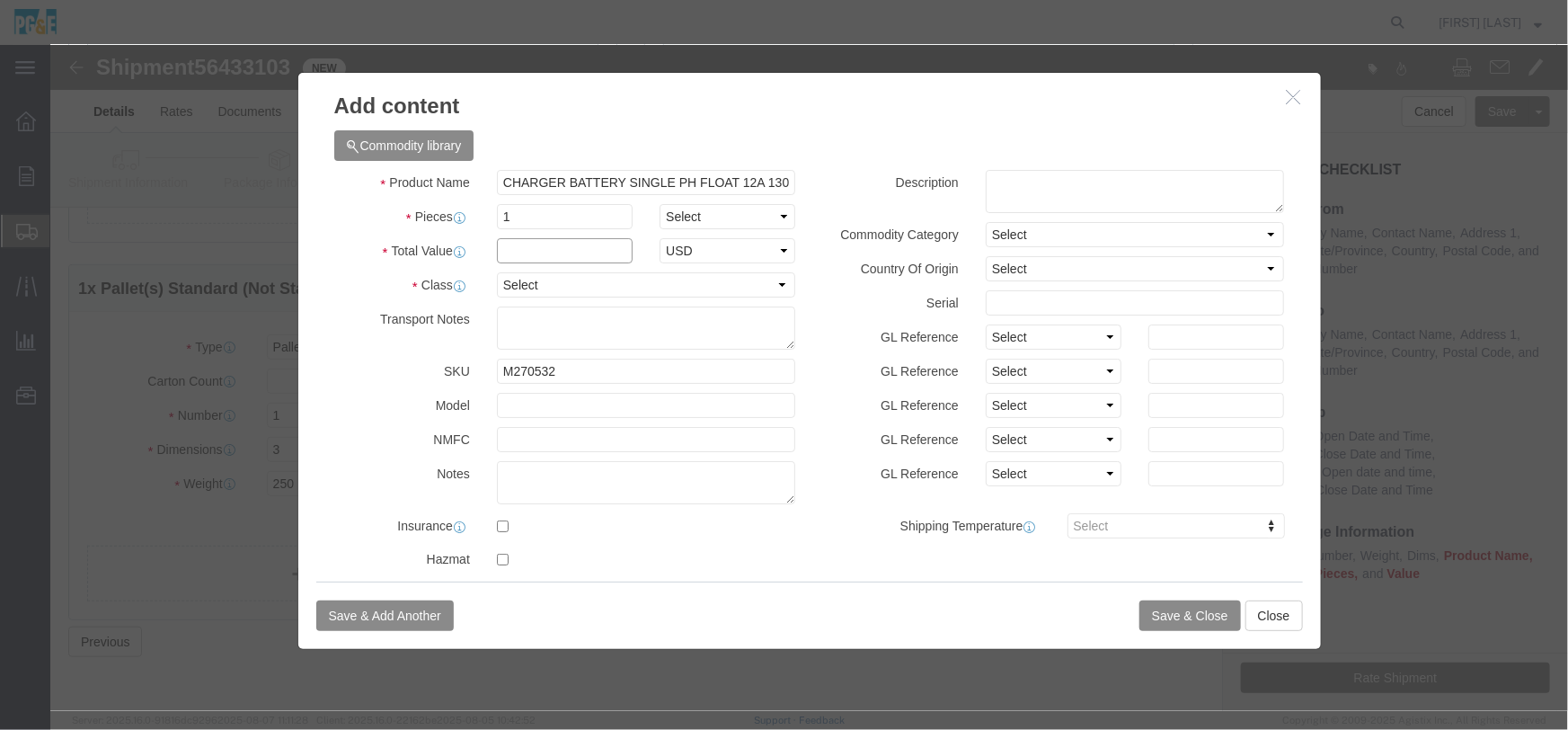 click 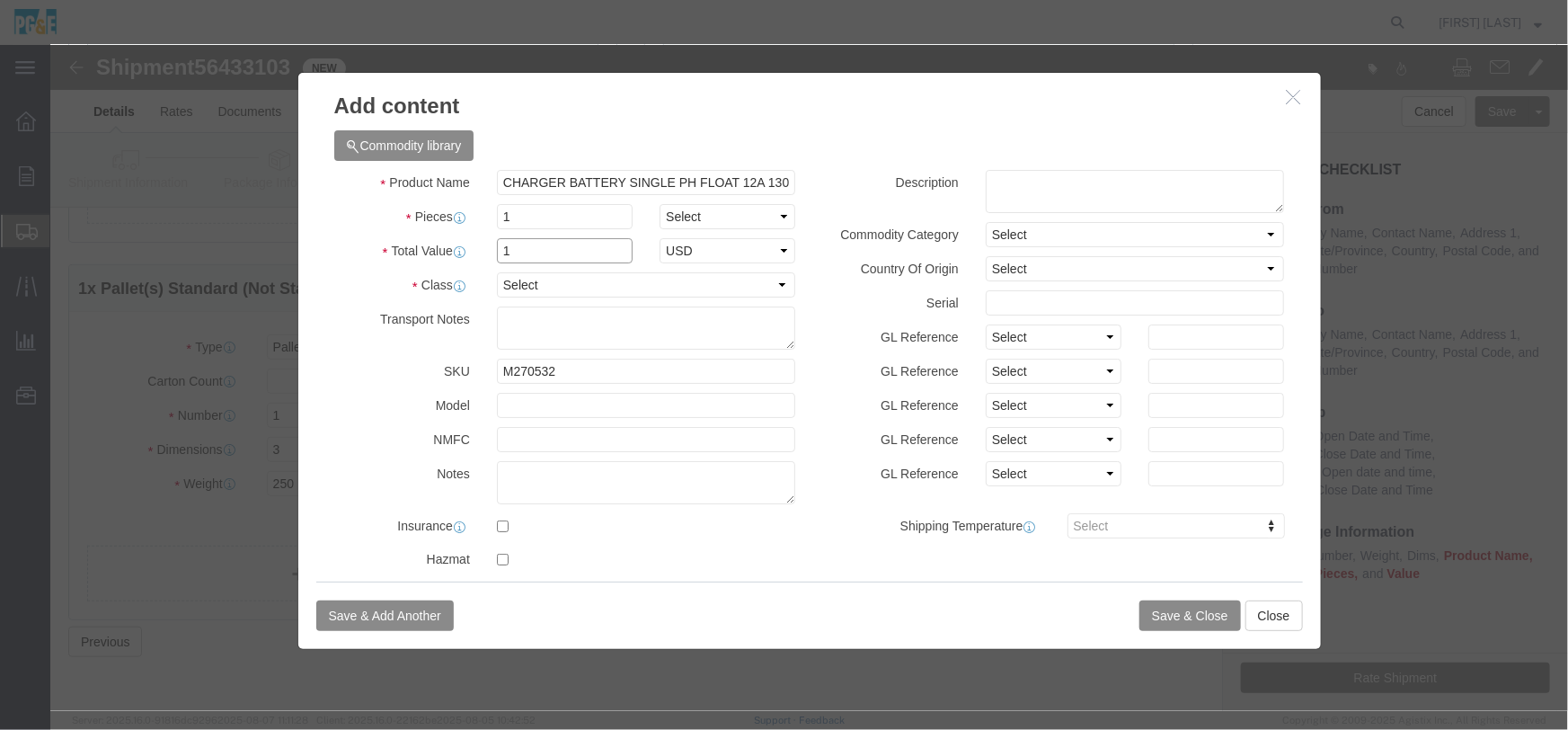 type on "1" 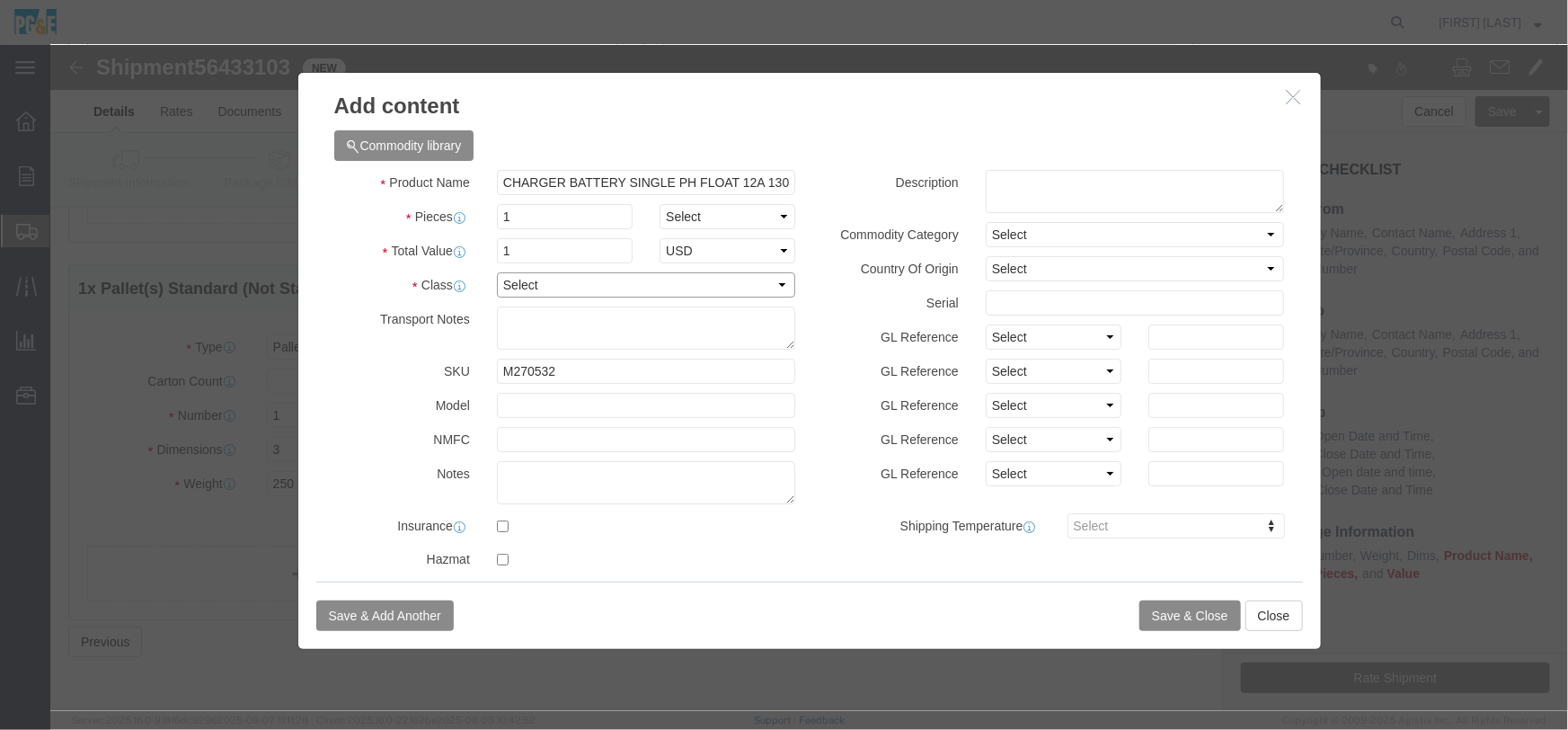 click on "Select 50 55 60 65 70 85 92.5 100 125 175 250 300 400" 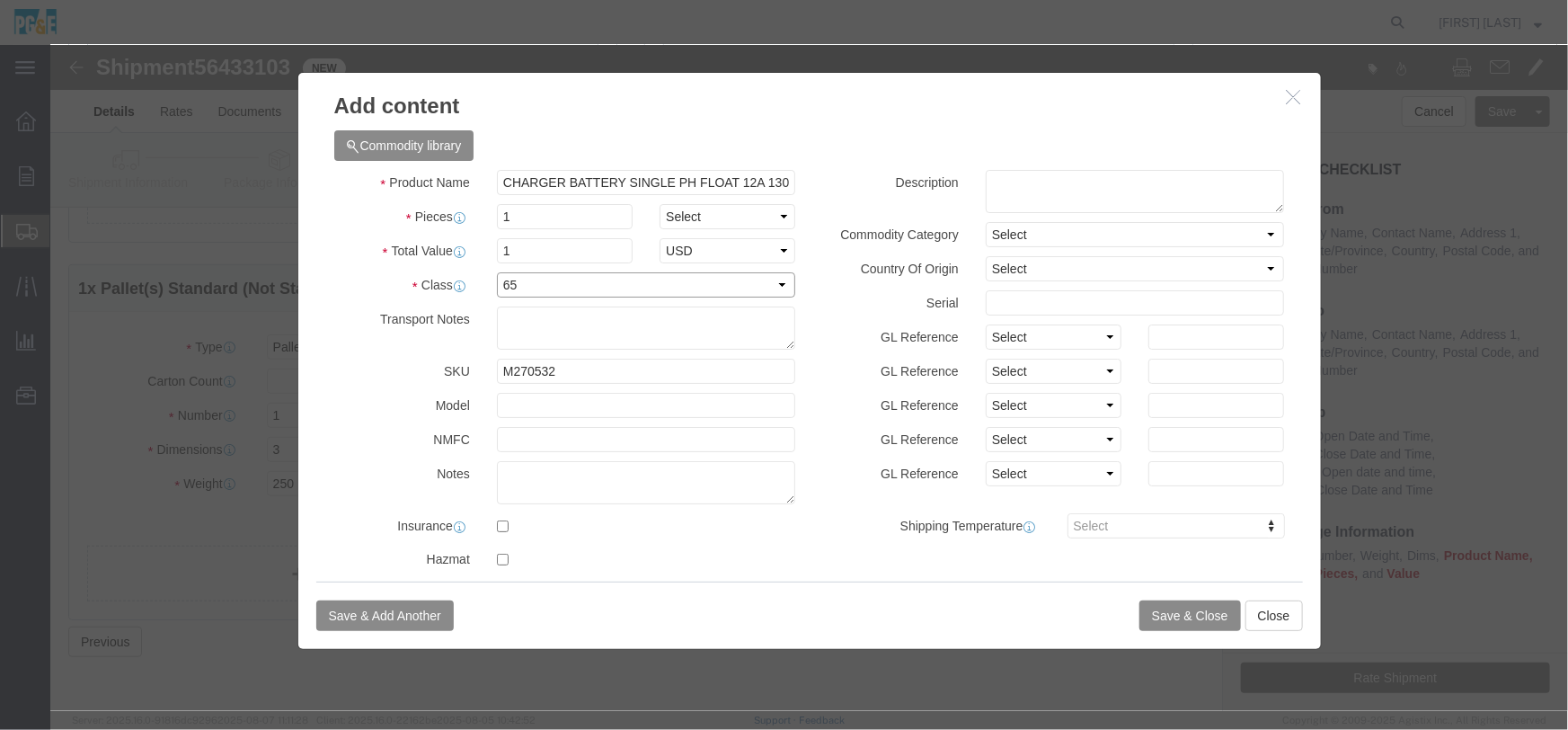 click on "Select 50 55 60 65 70 85 92.5 100 125 175 250 300 400" 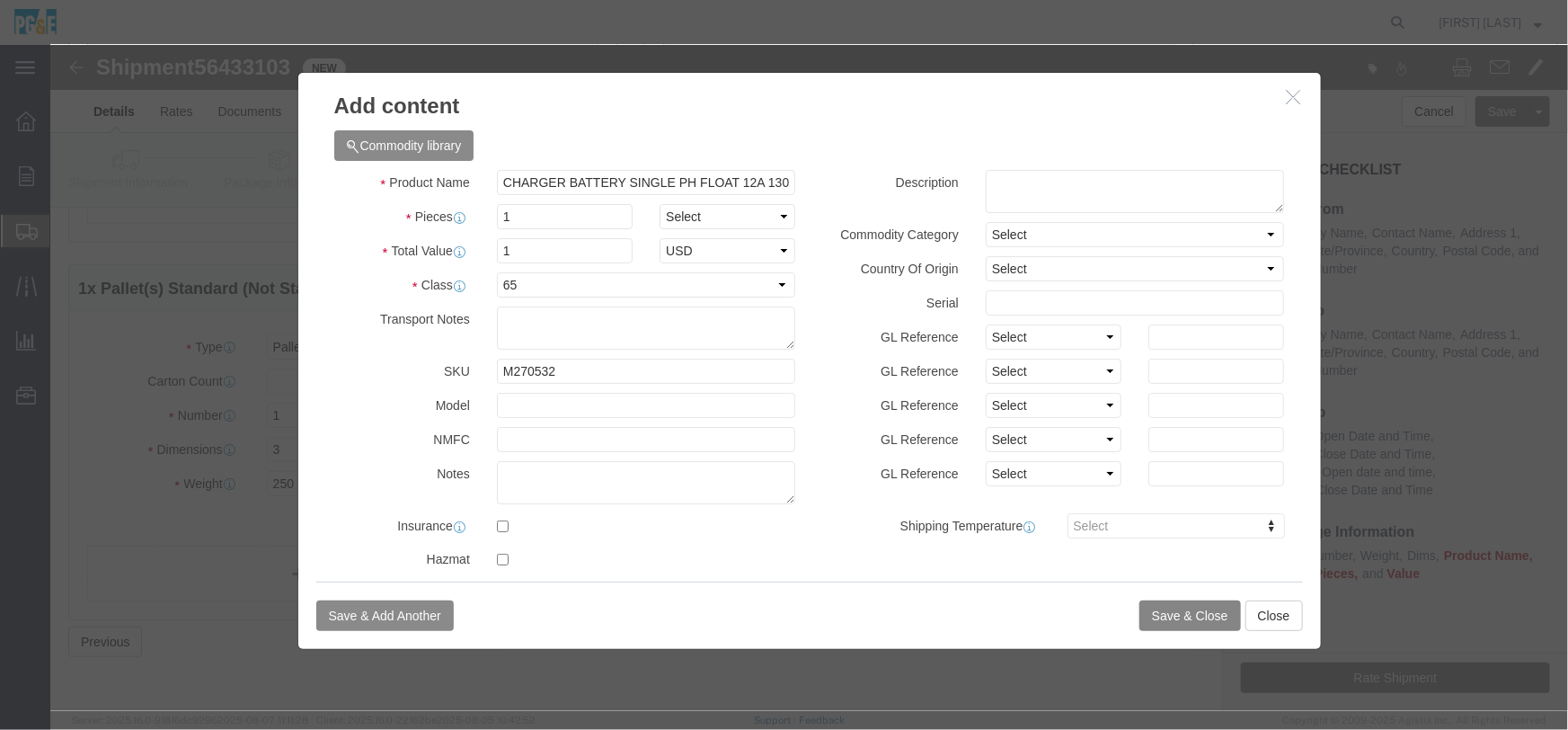 click on "Save & Close" 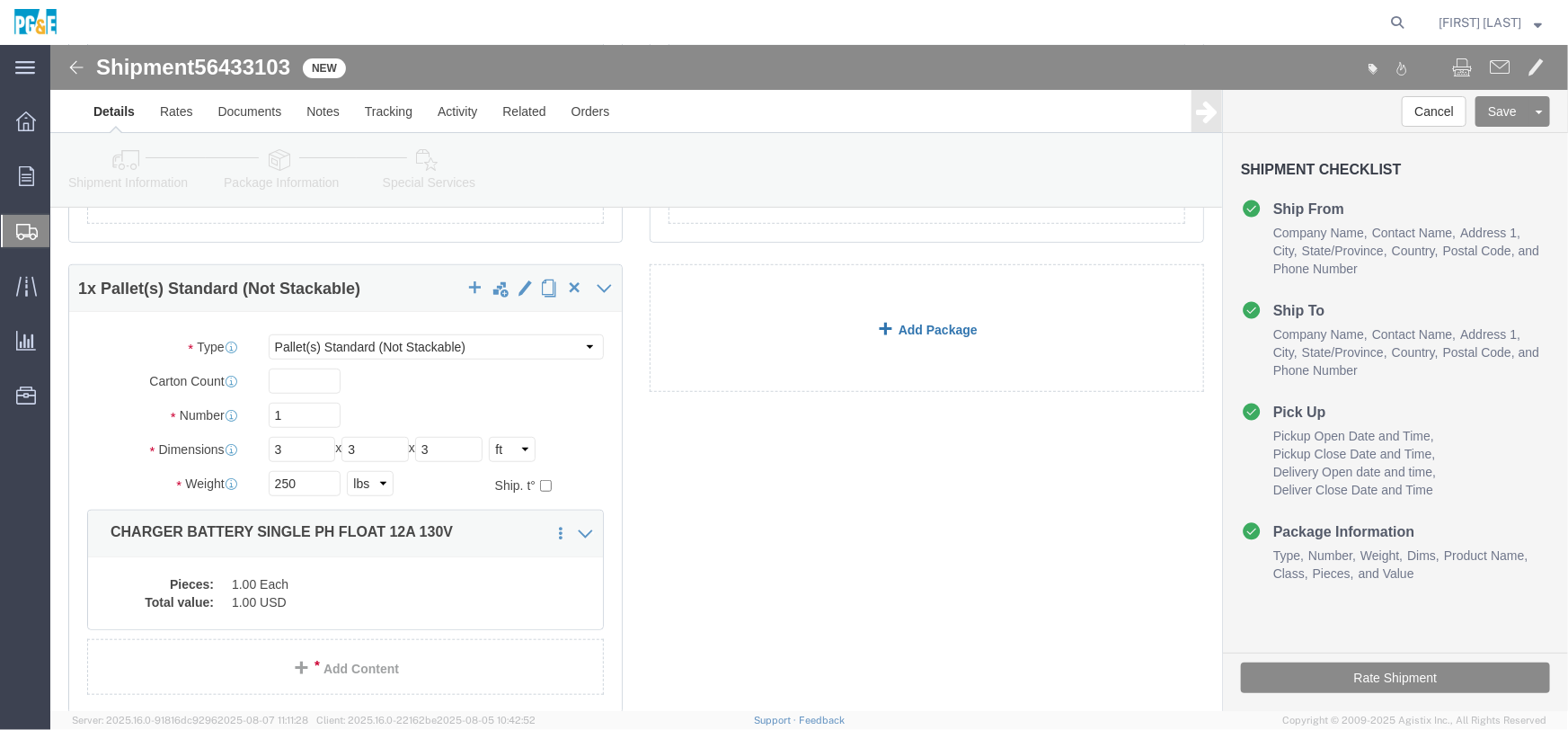 click 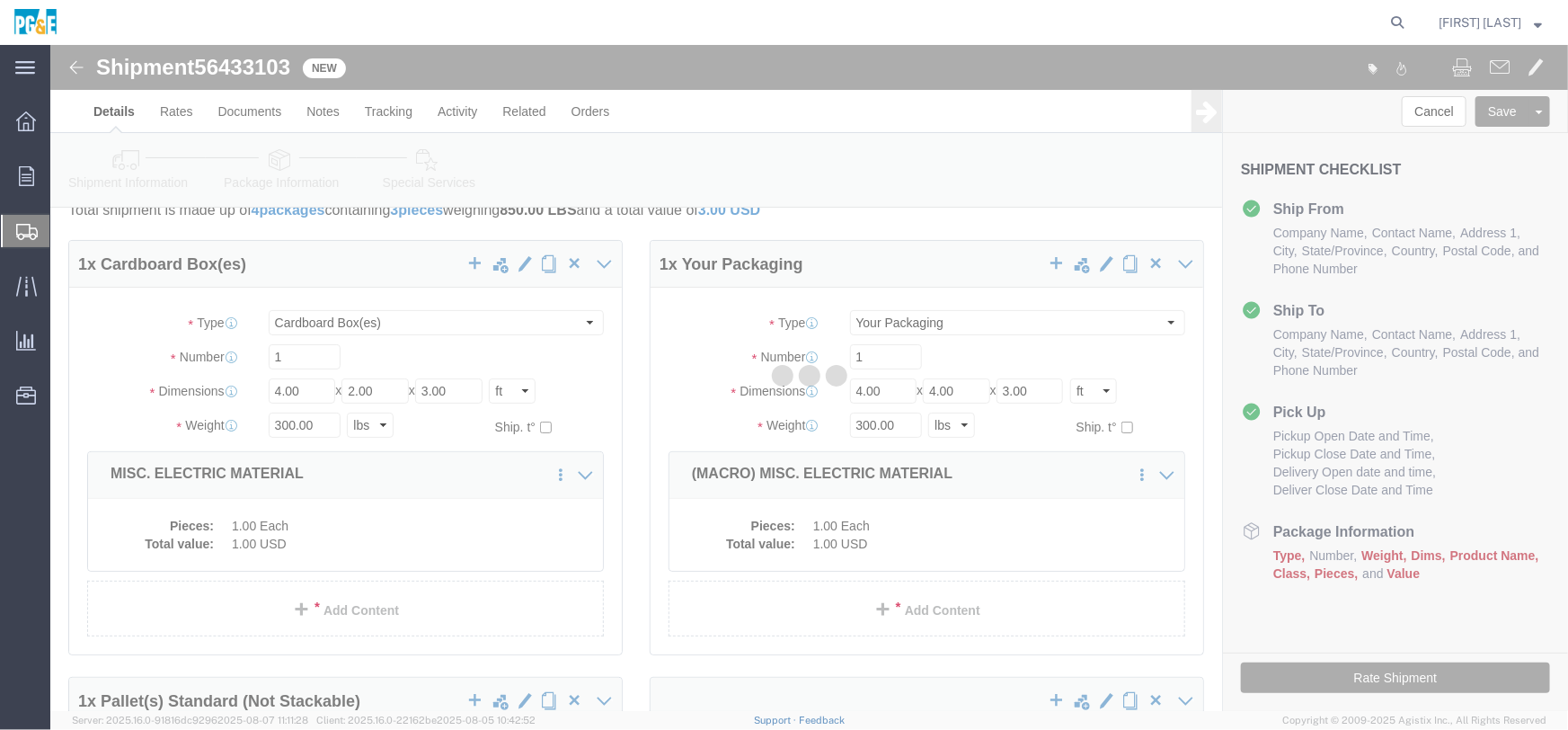select on "CBOX" 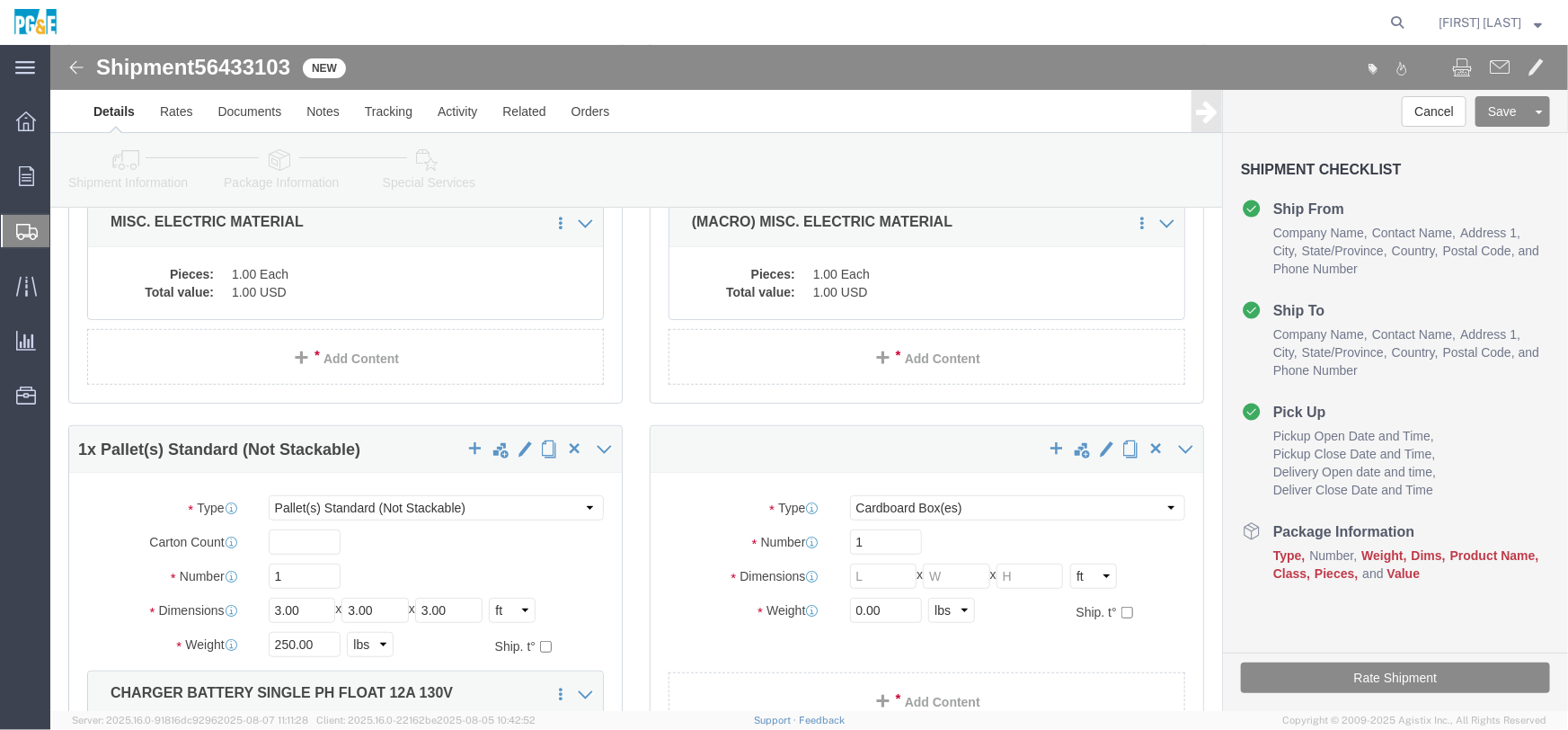scroll, scrollTop: 458, scrollLeft: 0, axis: vertical 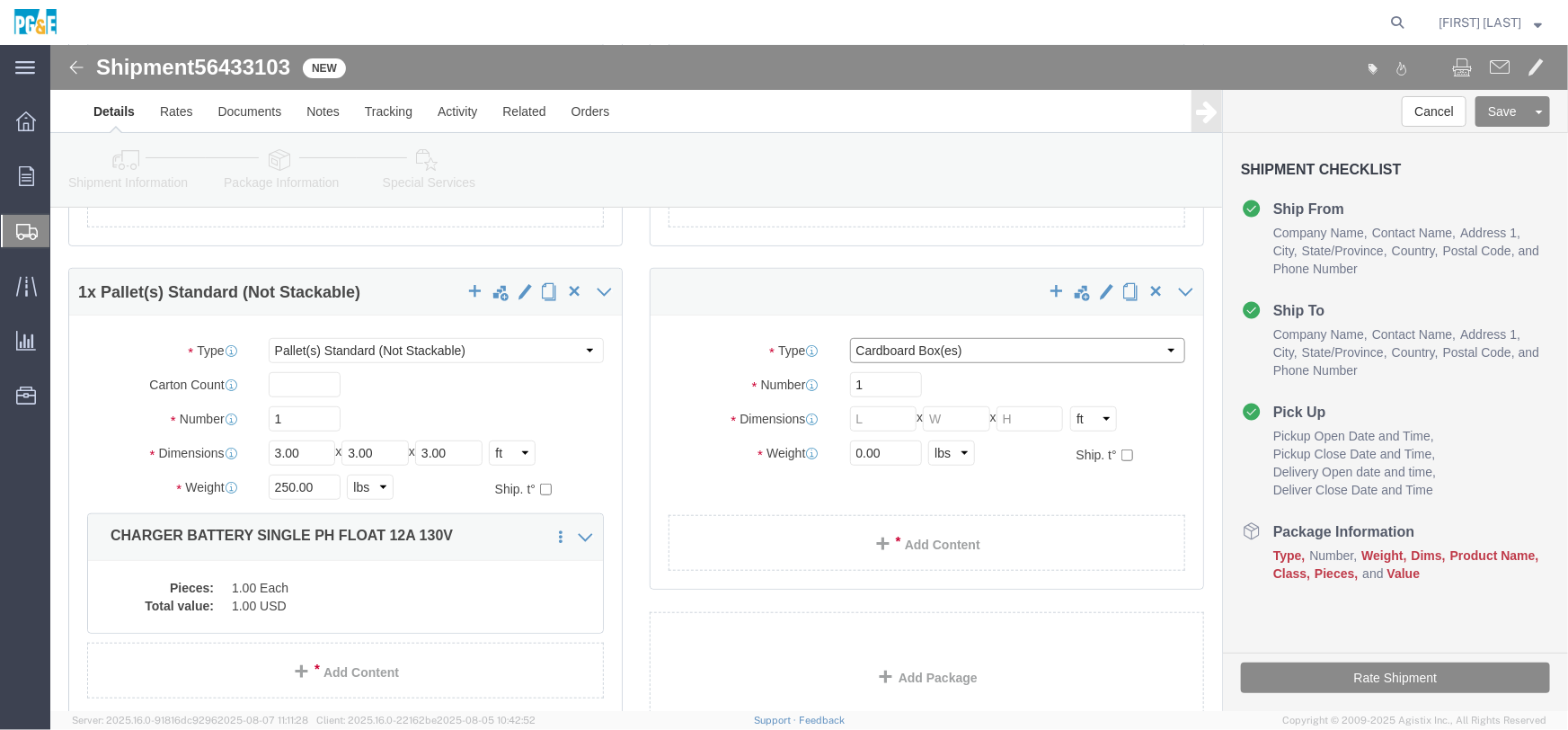 click on "Select Bulk Bundle(s) Cardboard Box(es) Carton(s) Crate(s) Drum(s) (Fiberboard) Drum(s) (Metal) Drum(s) (Plastic) Envelope Naked Cargo (UnPackaged) Pallet(s) Oversized (Not Stackable) Pallet(s) Oversized (Stackable) Pallet(s) Standard (Not Stackable) Pallet(s) Standard (Stackable) Roll(s) Your Packaging" 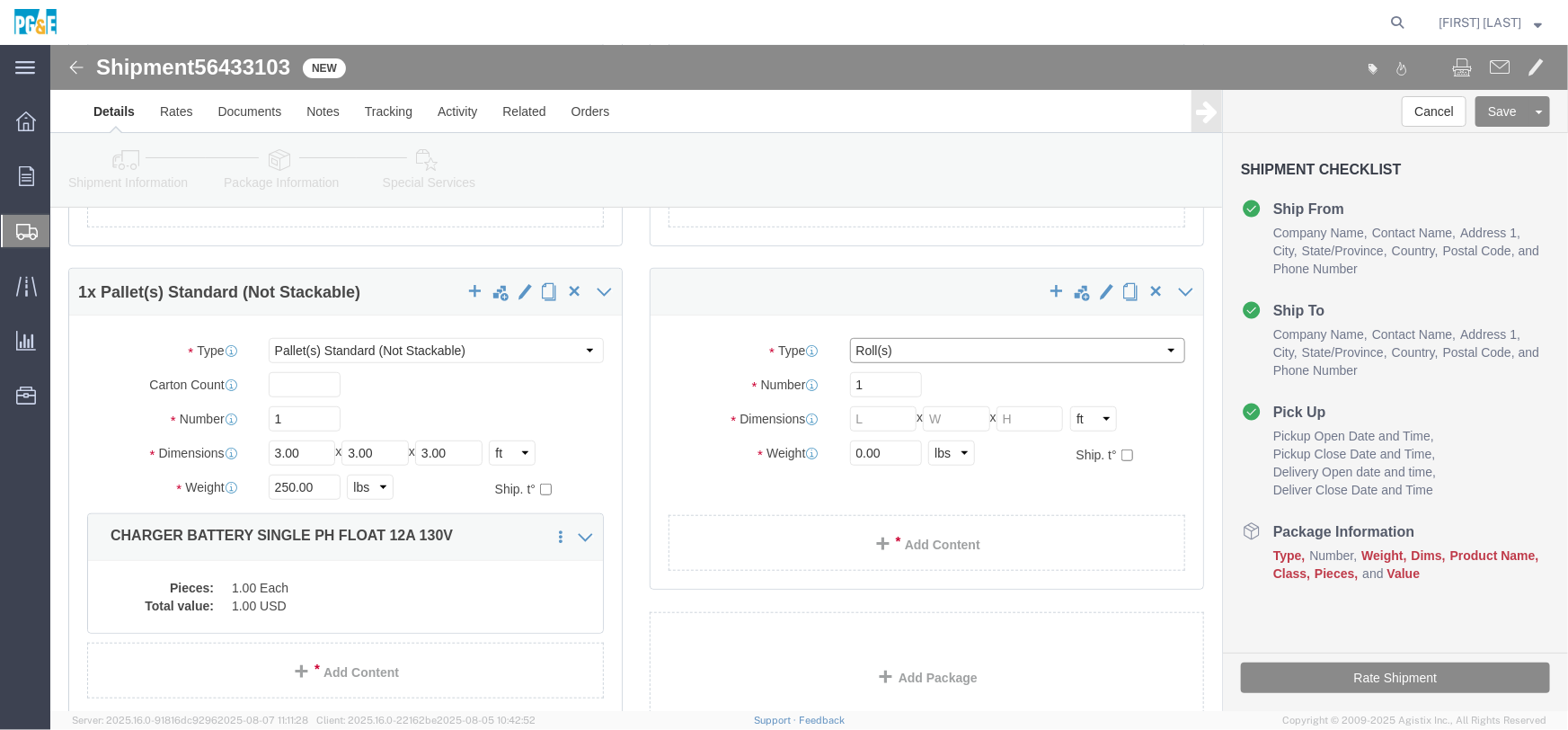 click on "Select Bulk Bundle(s) Cardboard Box(es) Carton(s) Crate(s) Drum(s) (Fiberboard) Drum(s) (Metal) Drum(s) (Plastic) Envelope Naked Cargo (UnPackaged) Pallet(s) Oversized (Not Stackable) Pallet(s) Oversized (Stackable) Pallet(s) Standard (Not Stackable) Pallet(s) Standard (Stackable) Roll(s) Your Packaging" 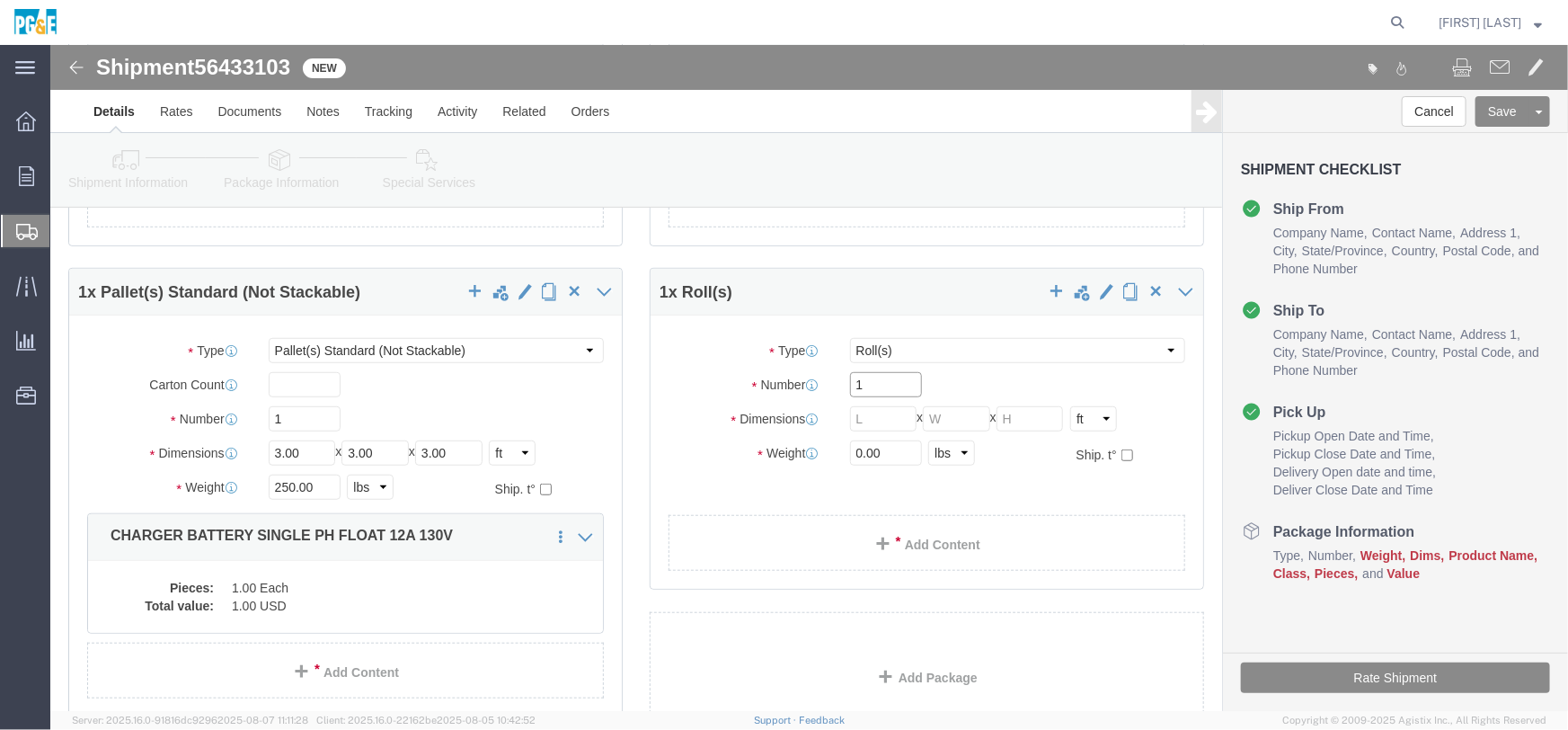drag, startPoint x: 830, startPoint y: 337, endPoint x: 653, endPoint y: 332, distance: 177.07061 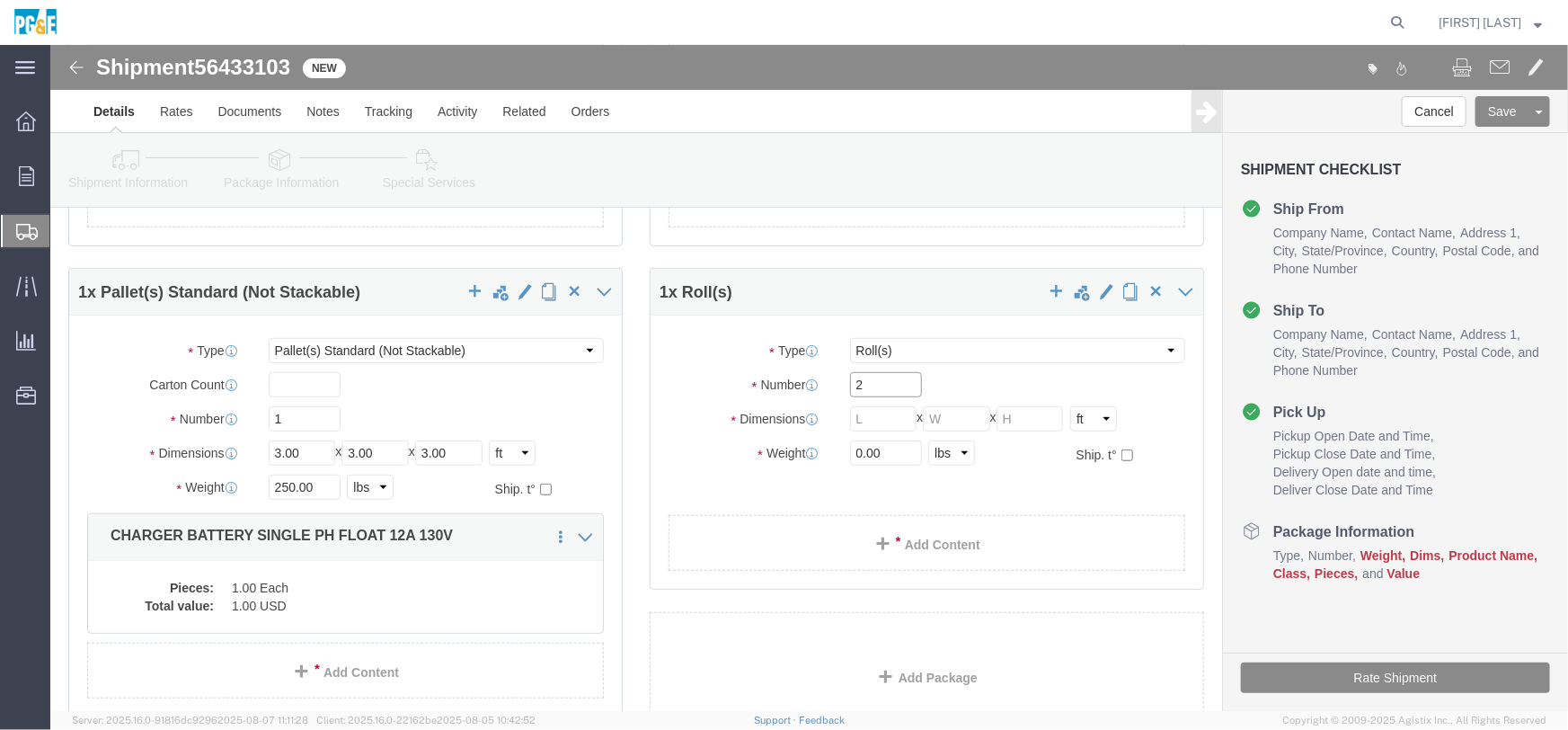 type on "2" 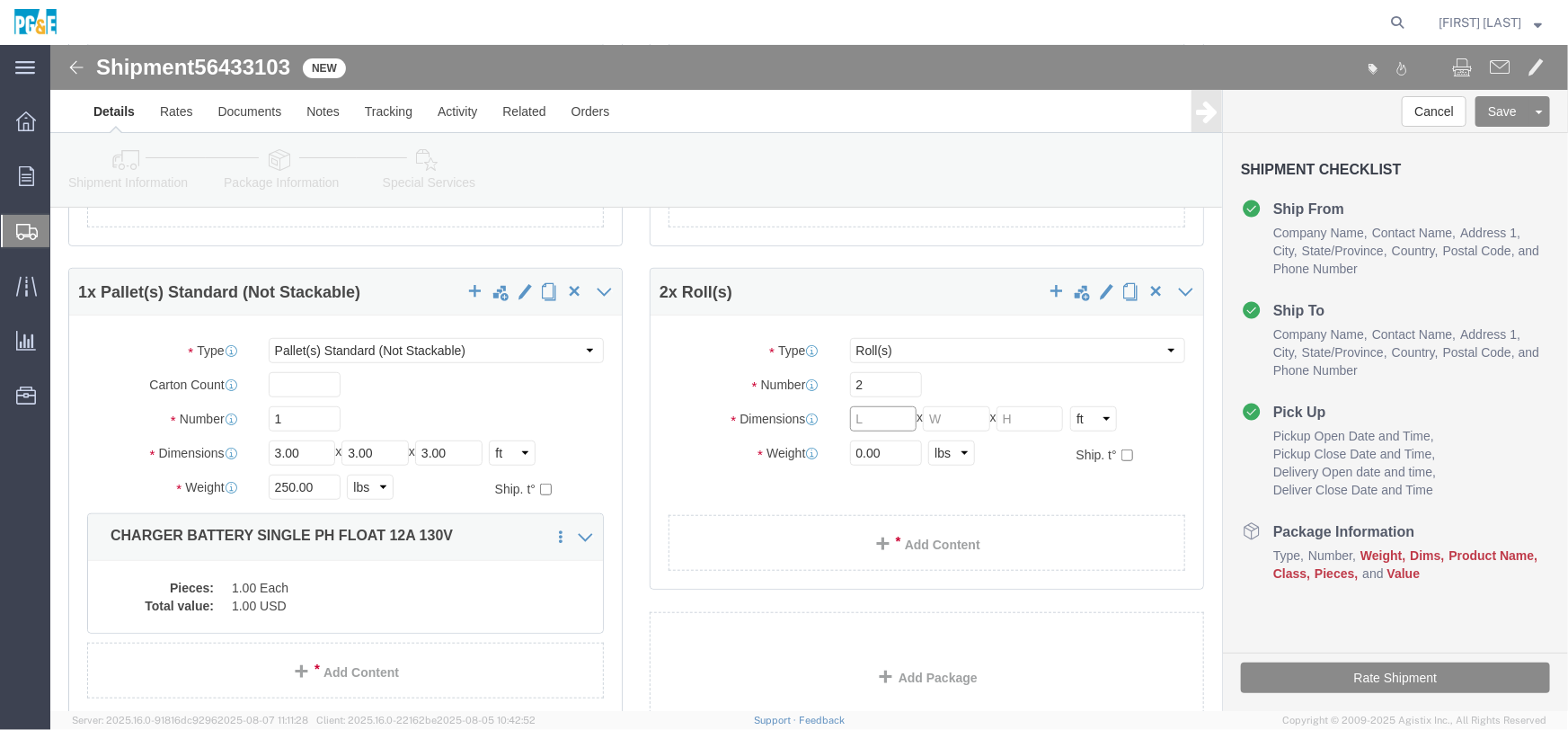 click 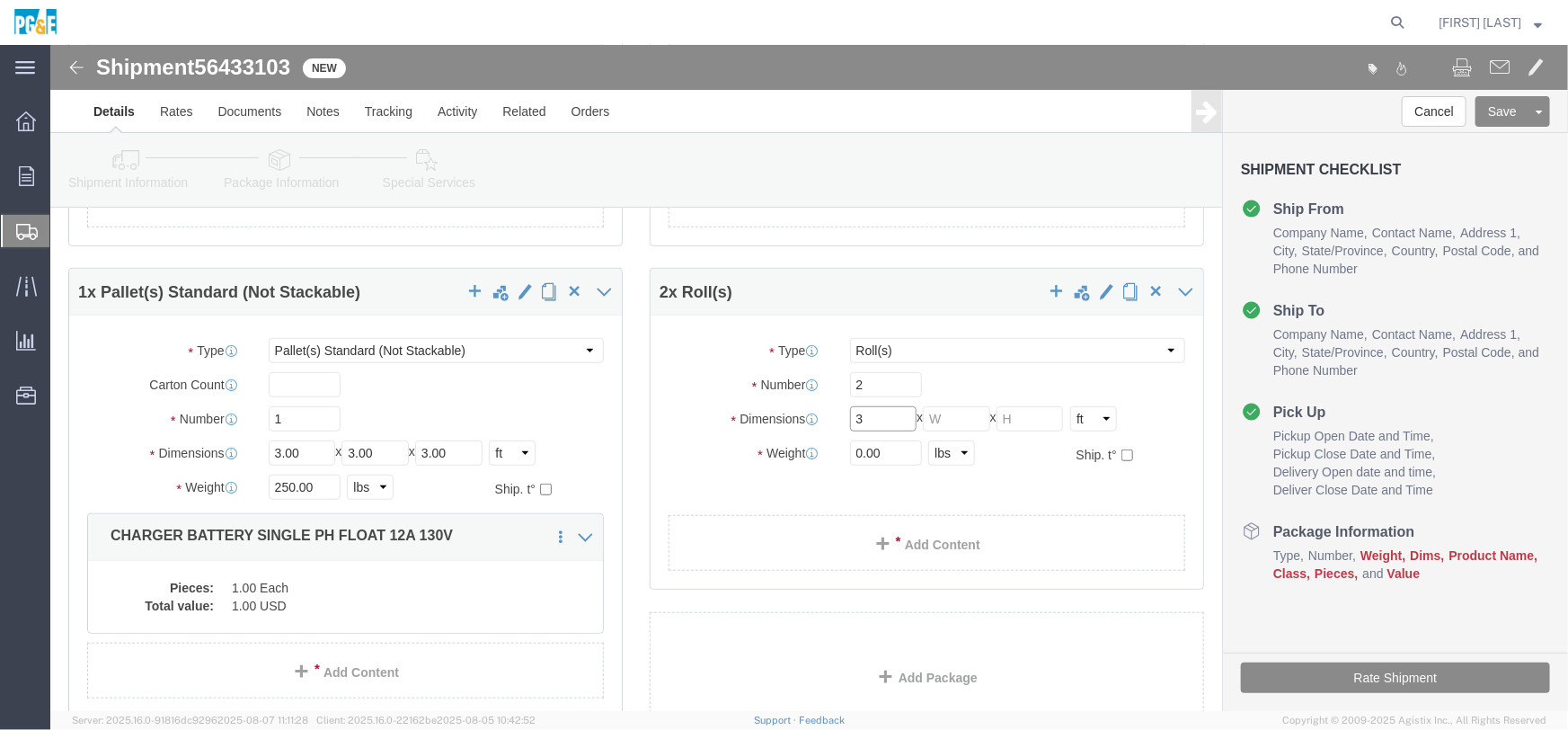 type on "3" 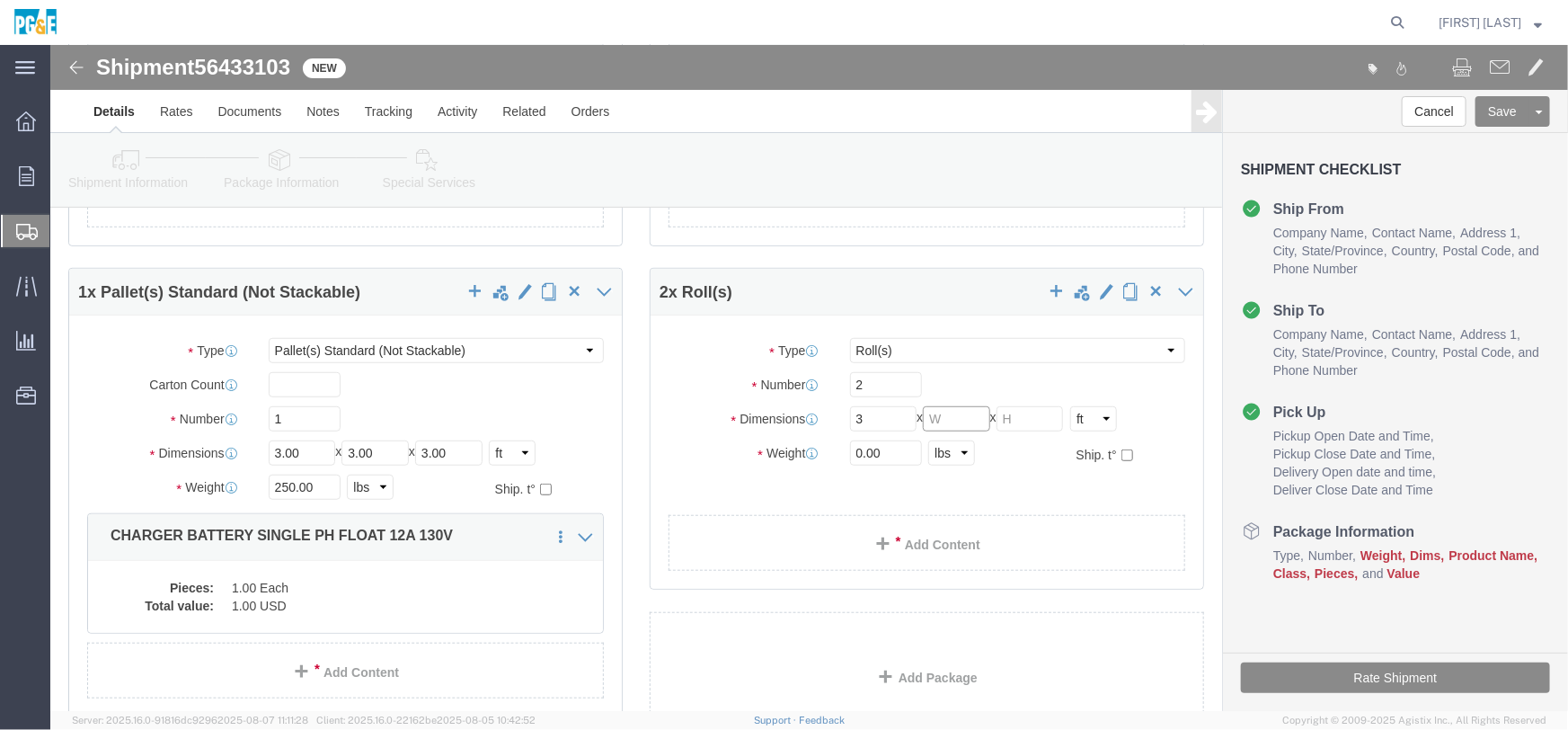 click 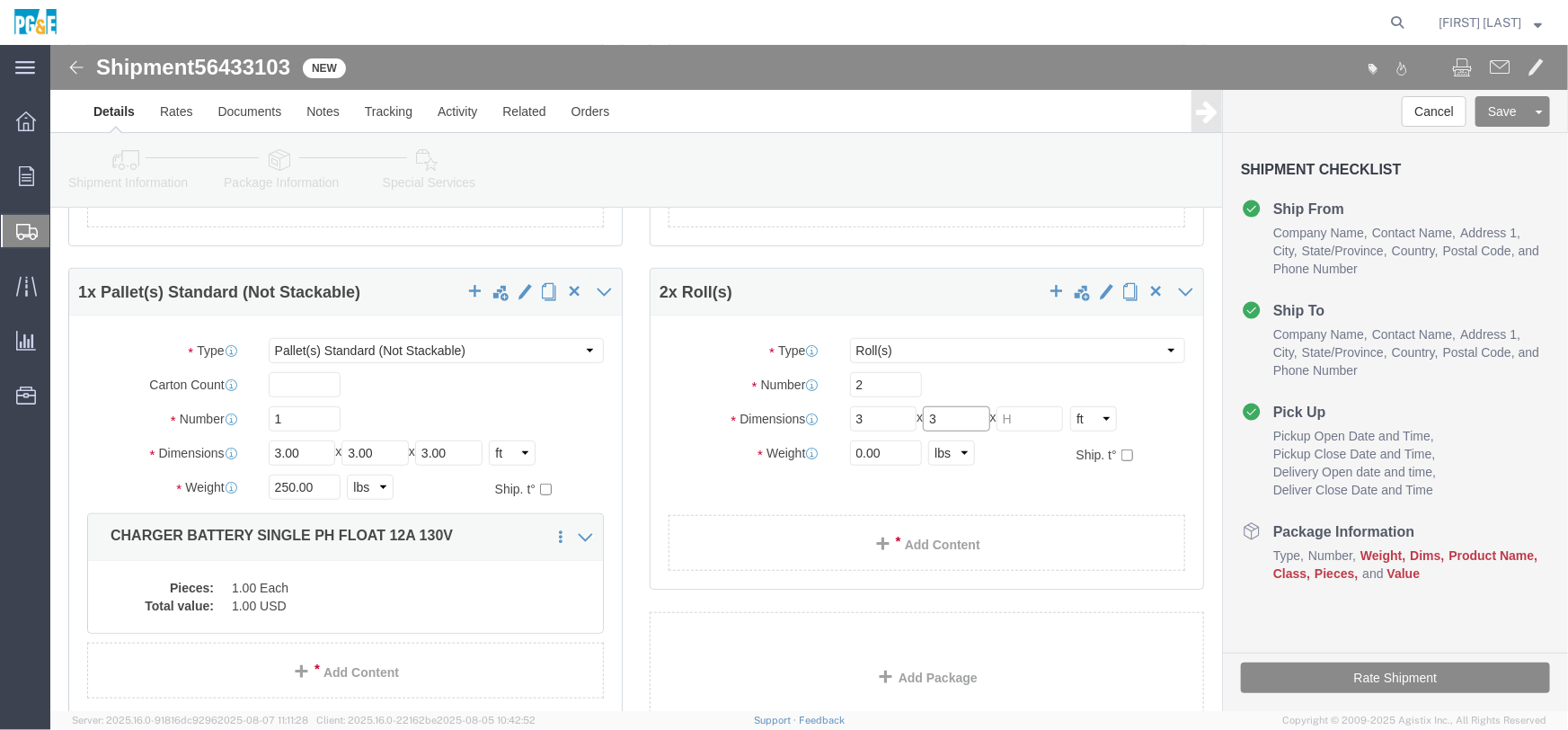 type on "3" 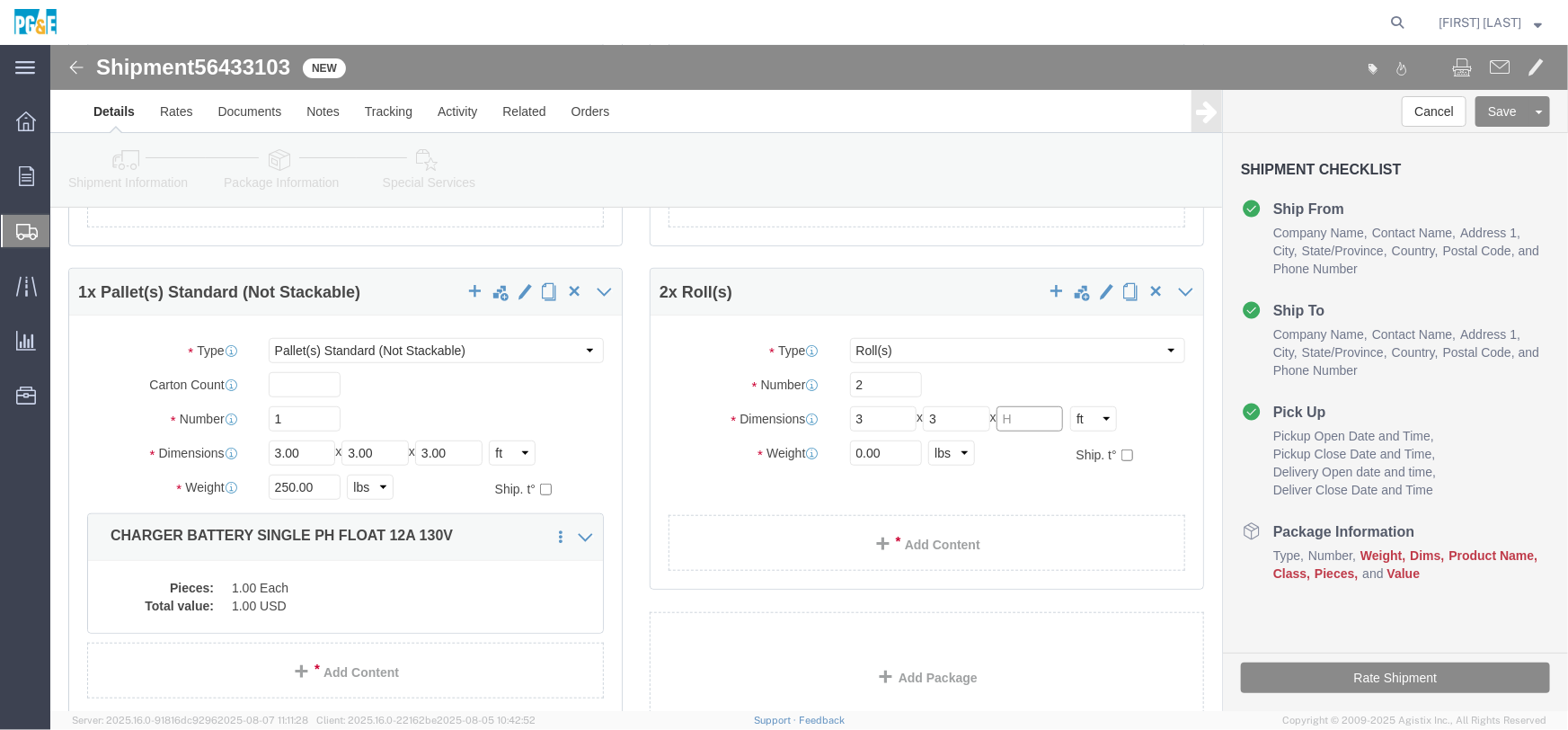 click 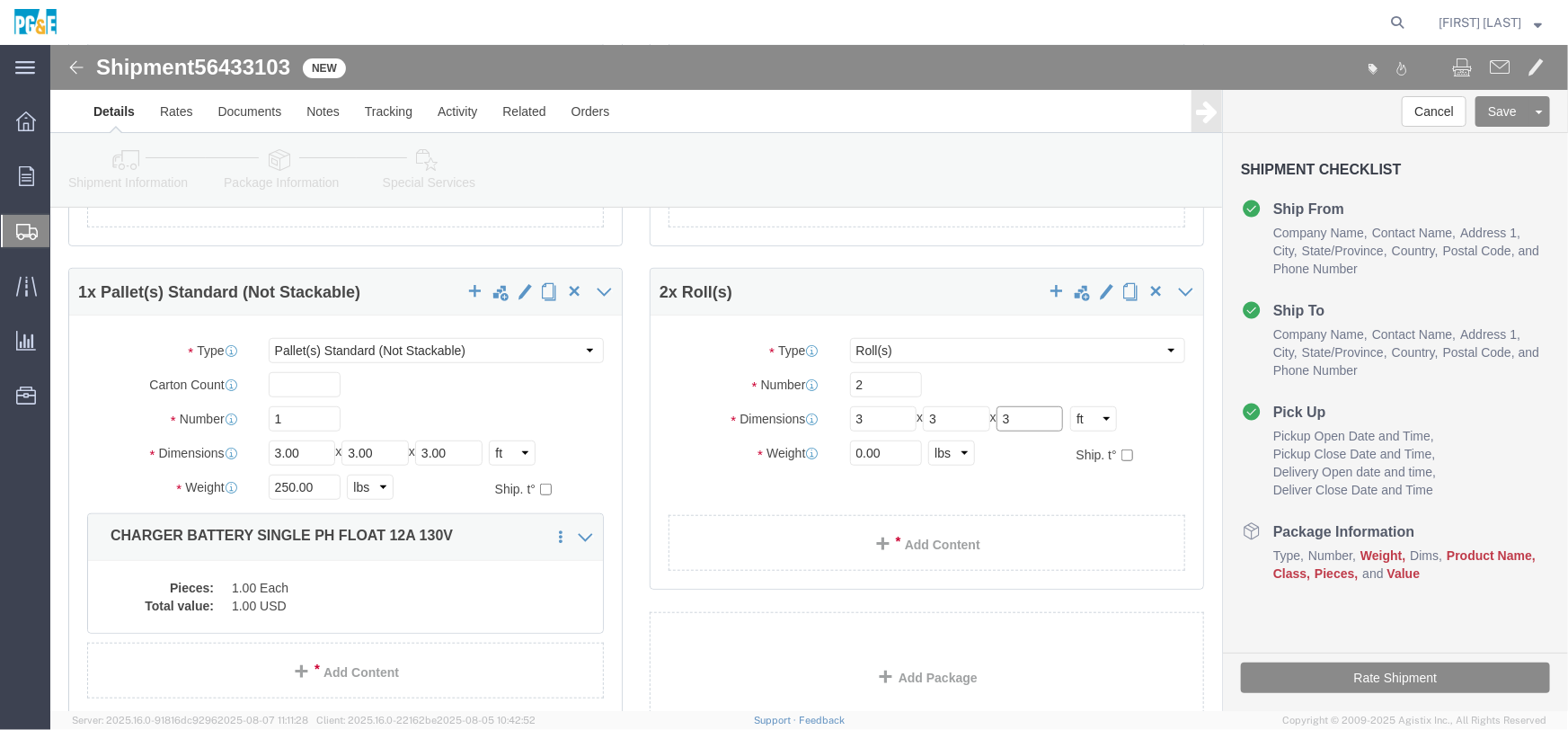 type on "3" 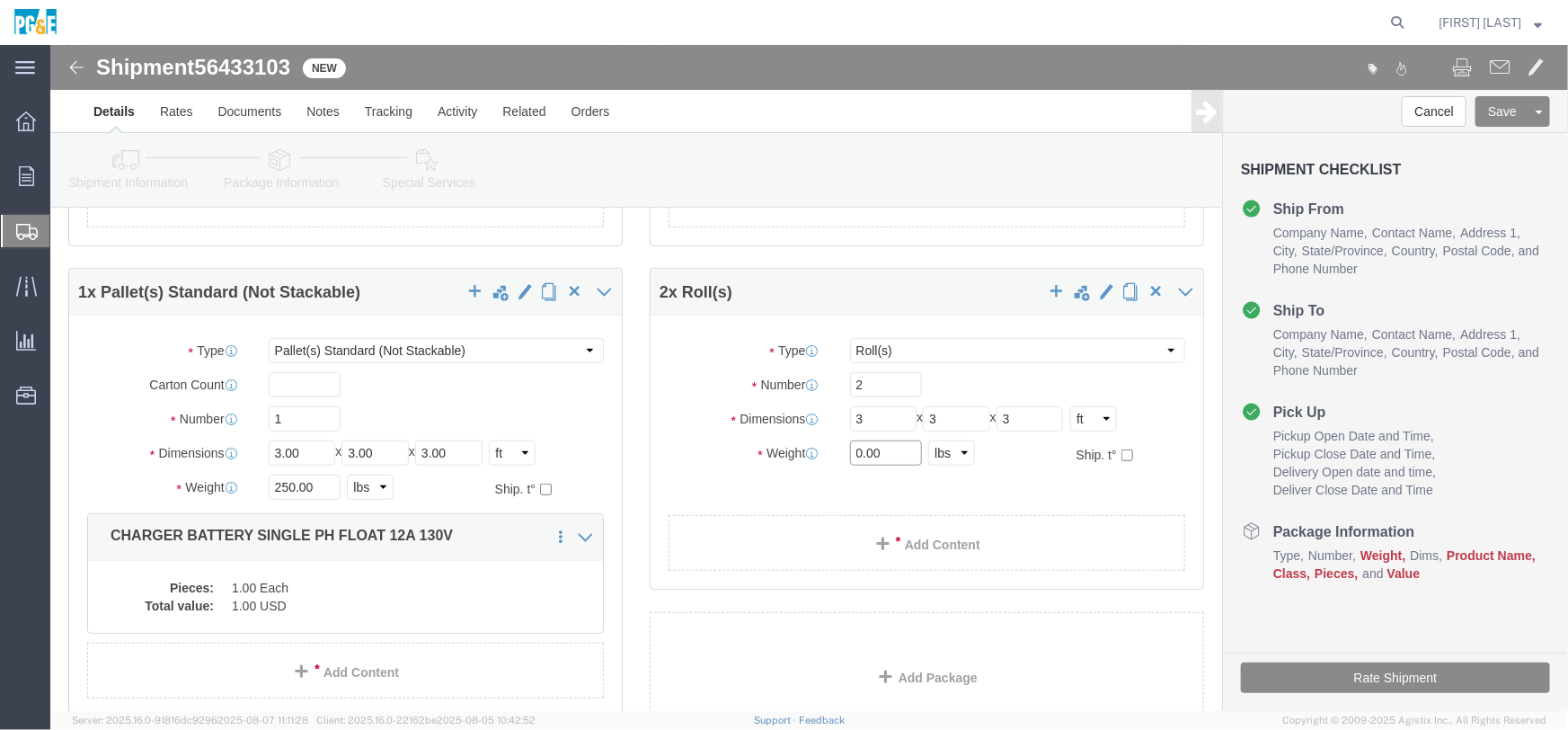drag, startPoint x: 803, startPoint y: 401, endPoint x: 620, endPoint y: 396, distance: 183.06829 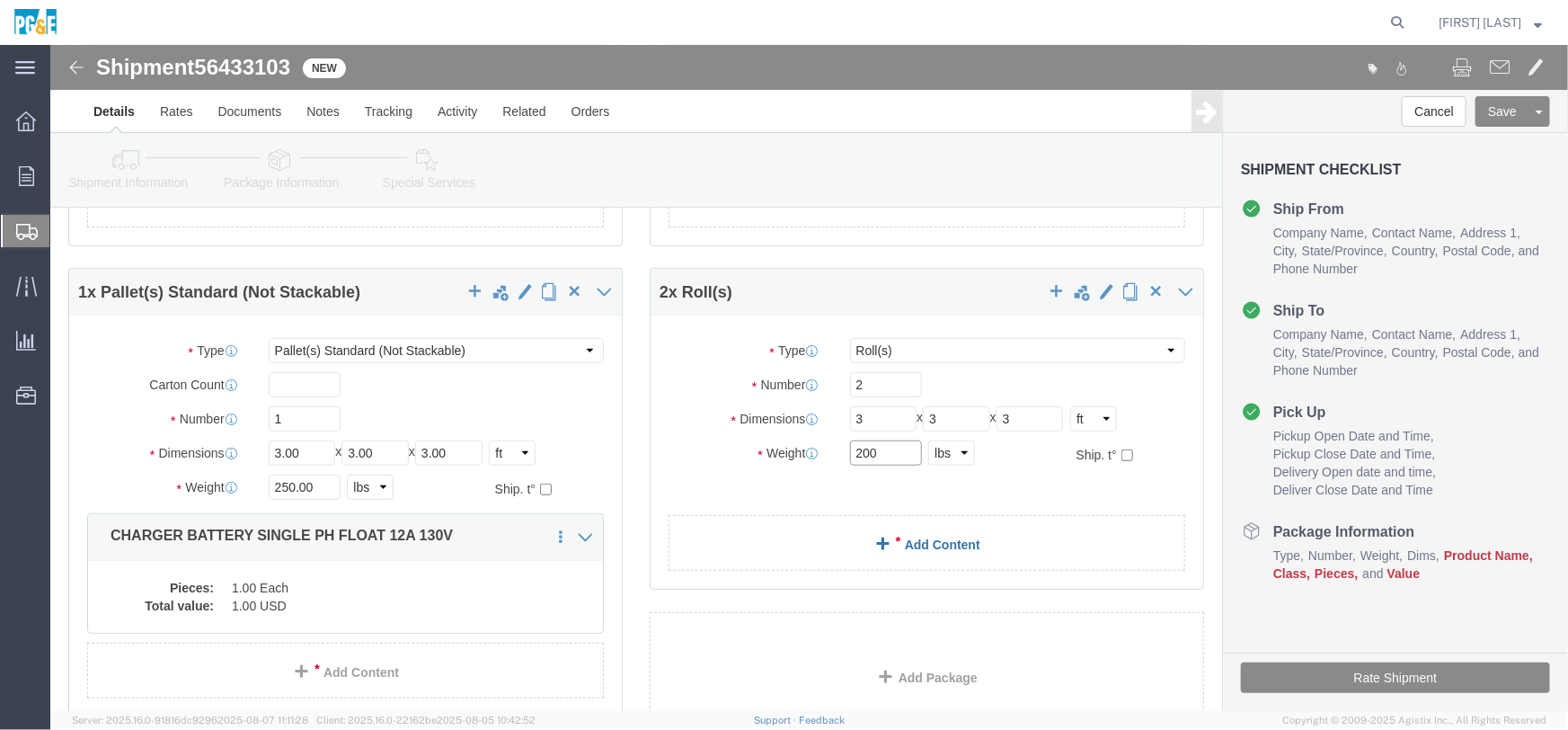 type on "200" 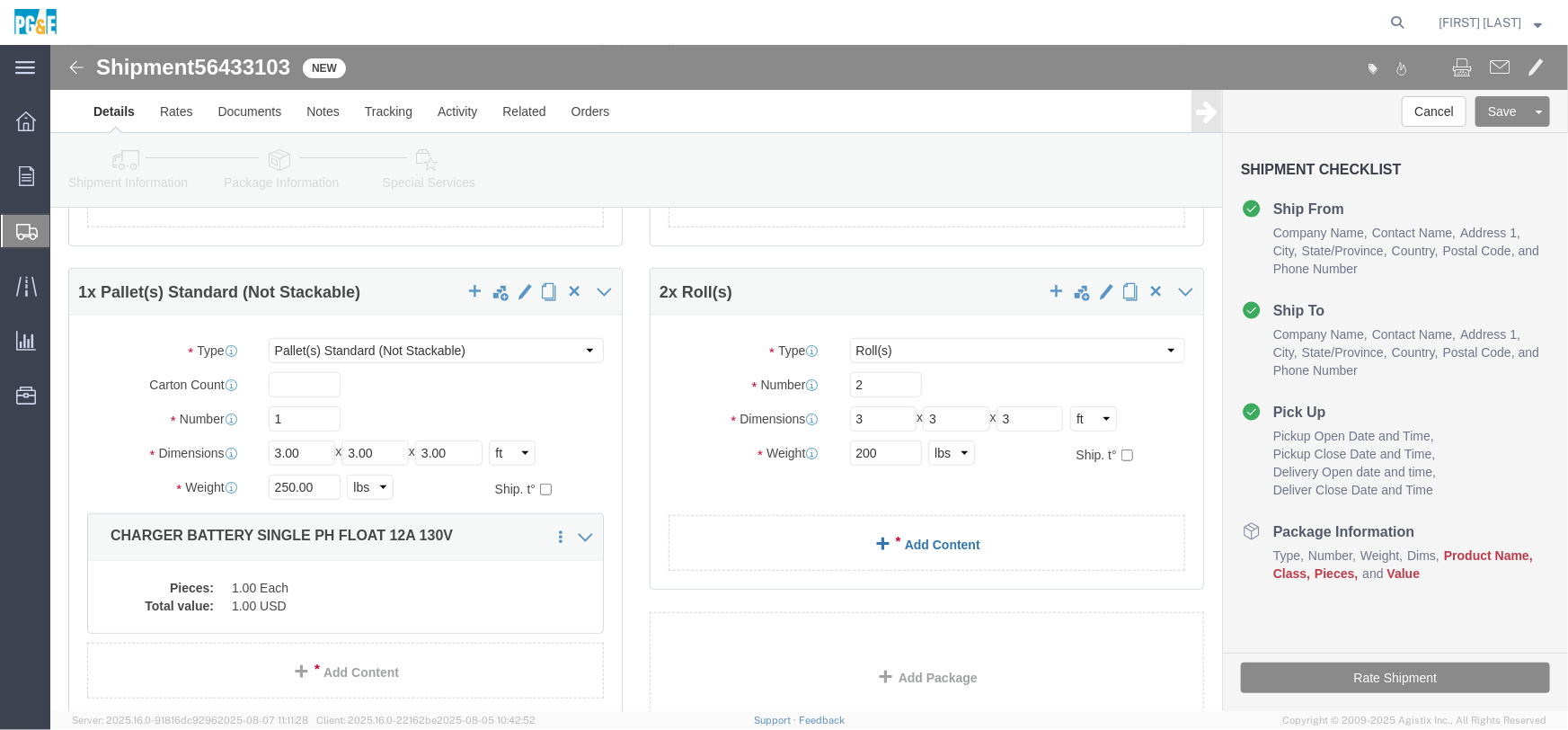 click on "Add Content" 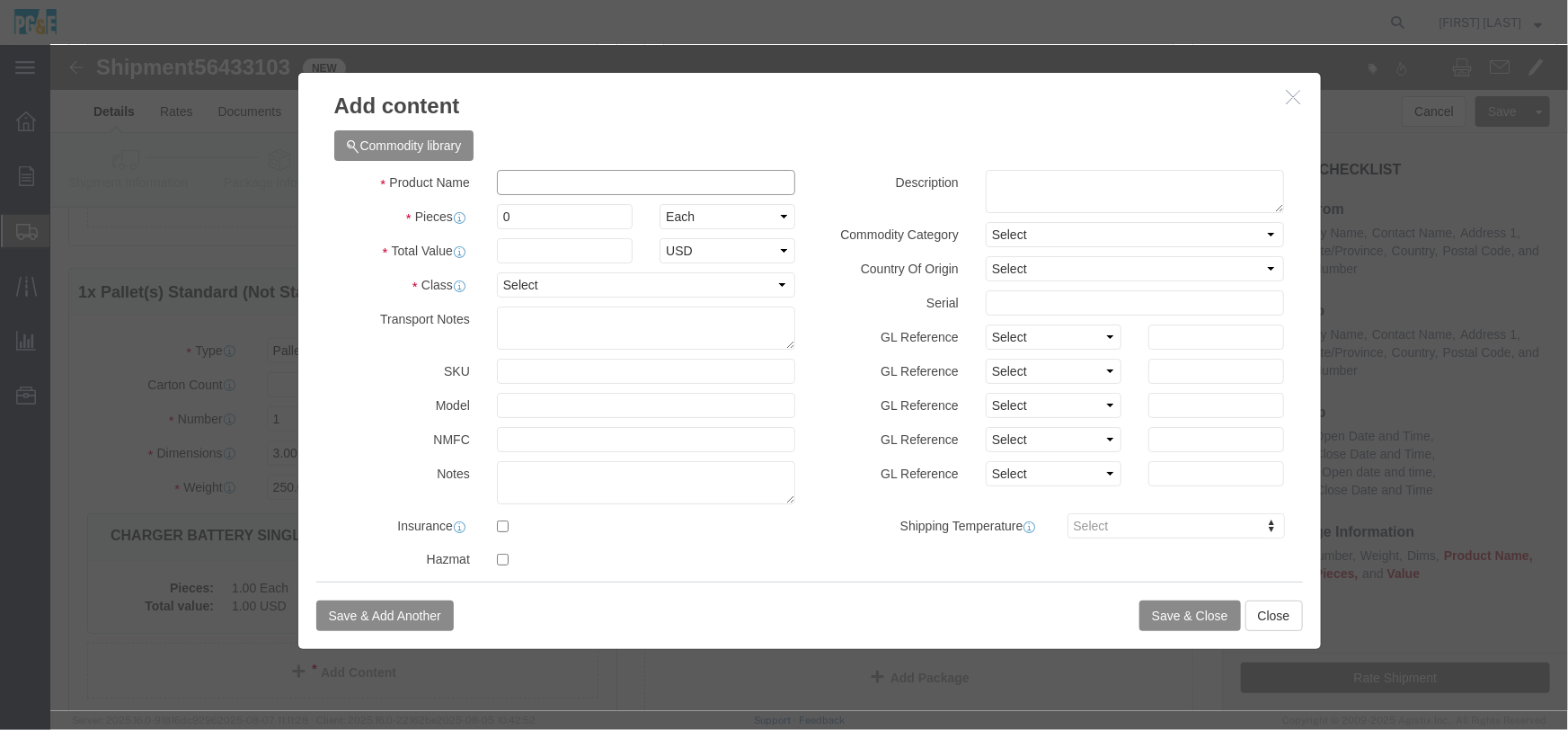 click 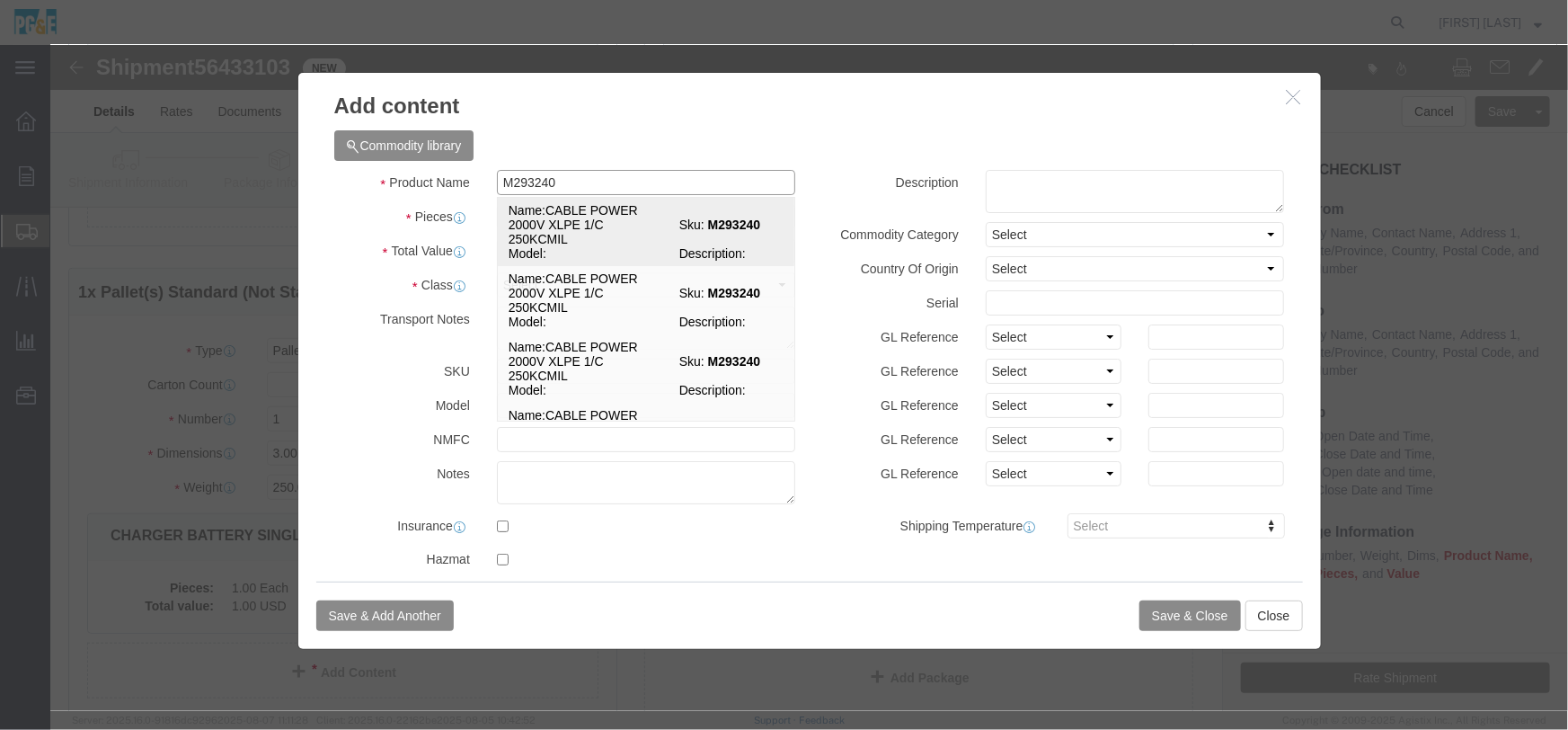 drag, startPoint x: 504, startPoint y: 175, endPoint x: 467, endPoint y: 175, distance: 37 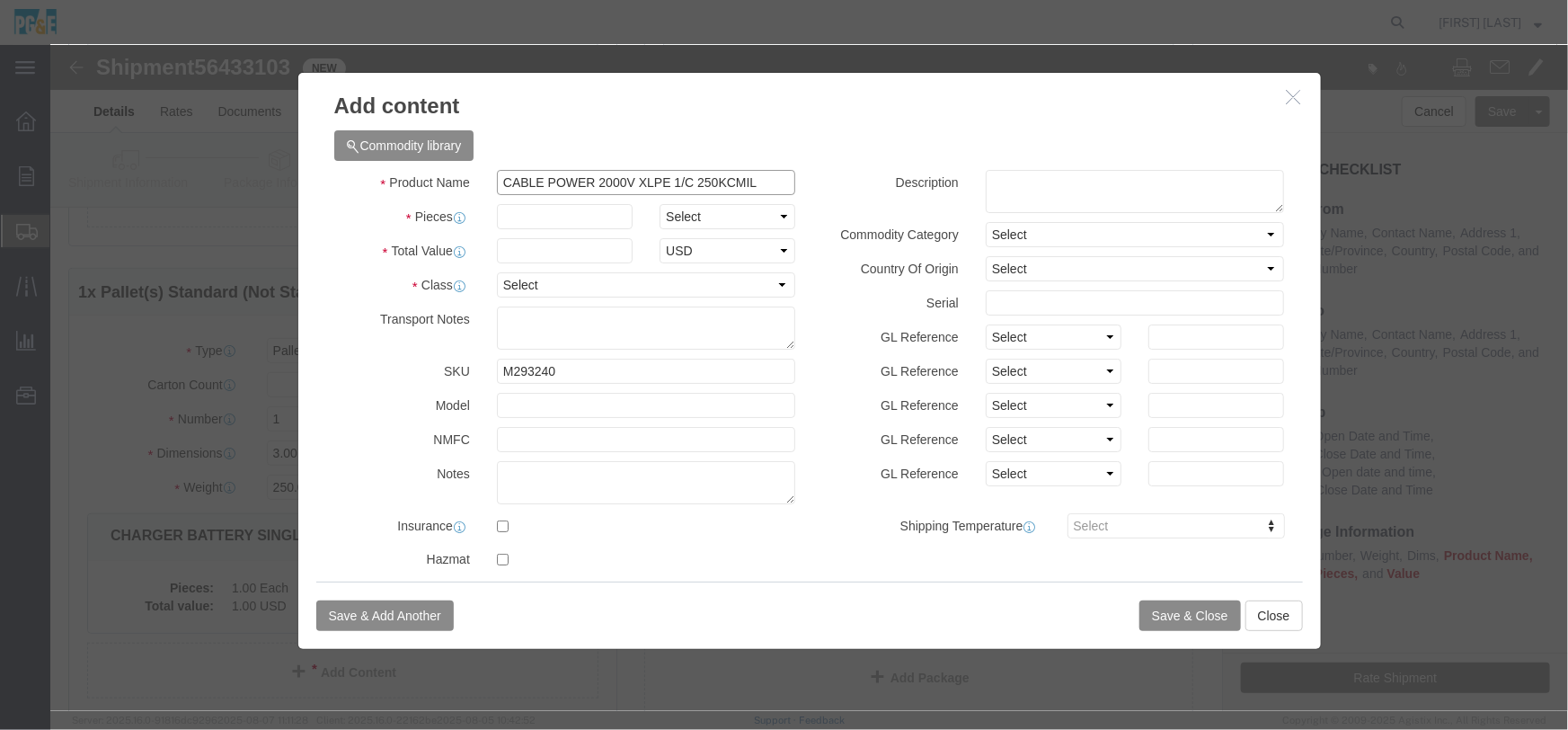 type on "CABLE POWER 2000V XLPE 1/C 250KCMIL" 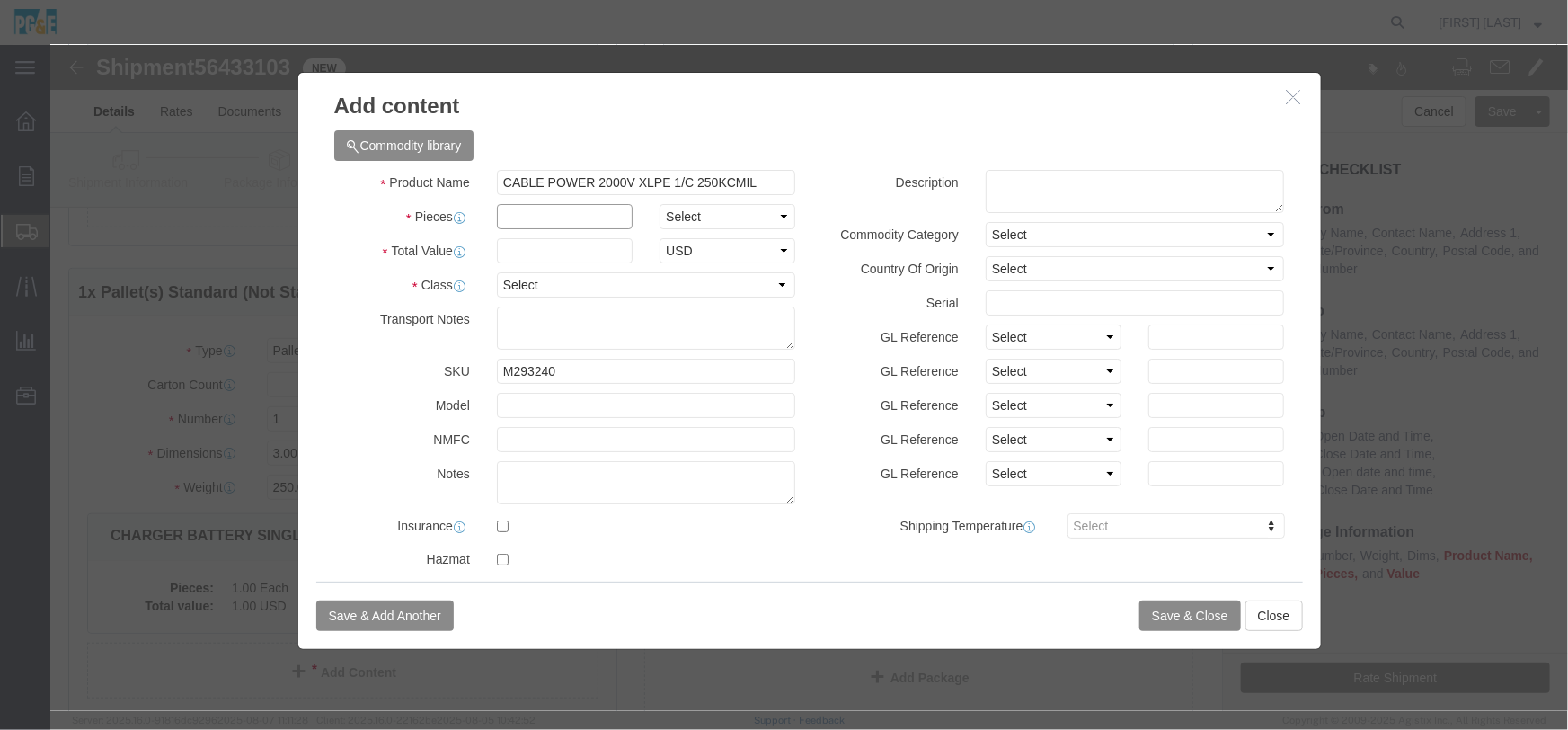 click 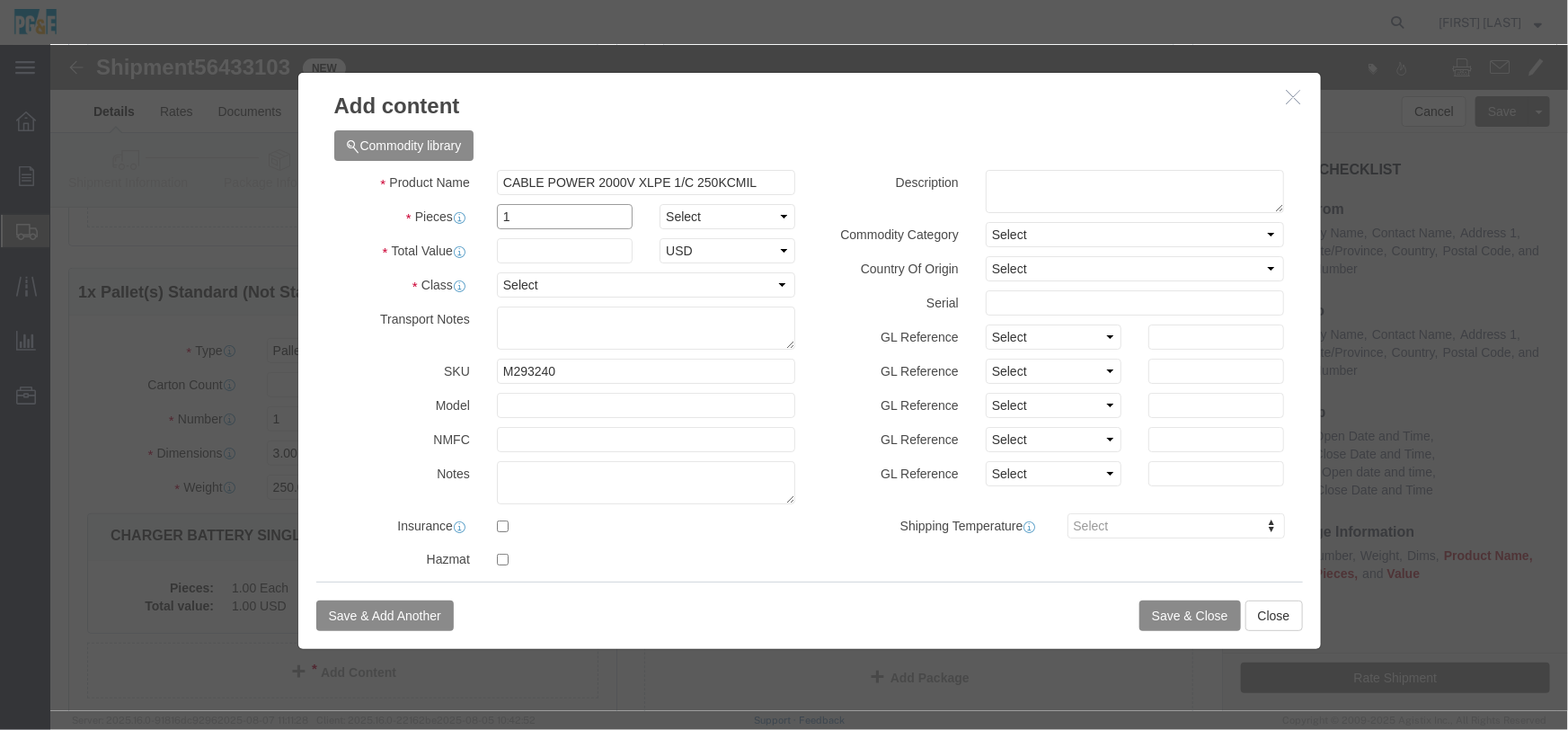 type on "1" 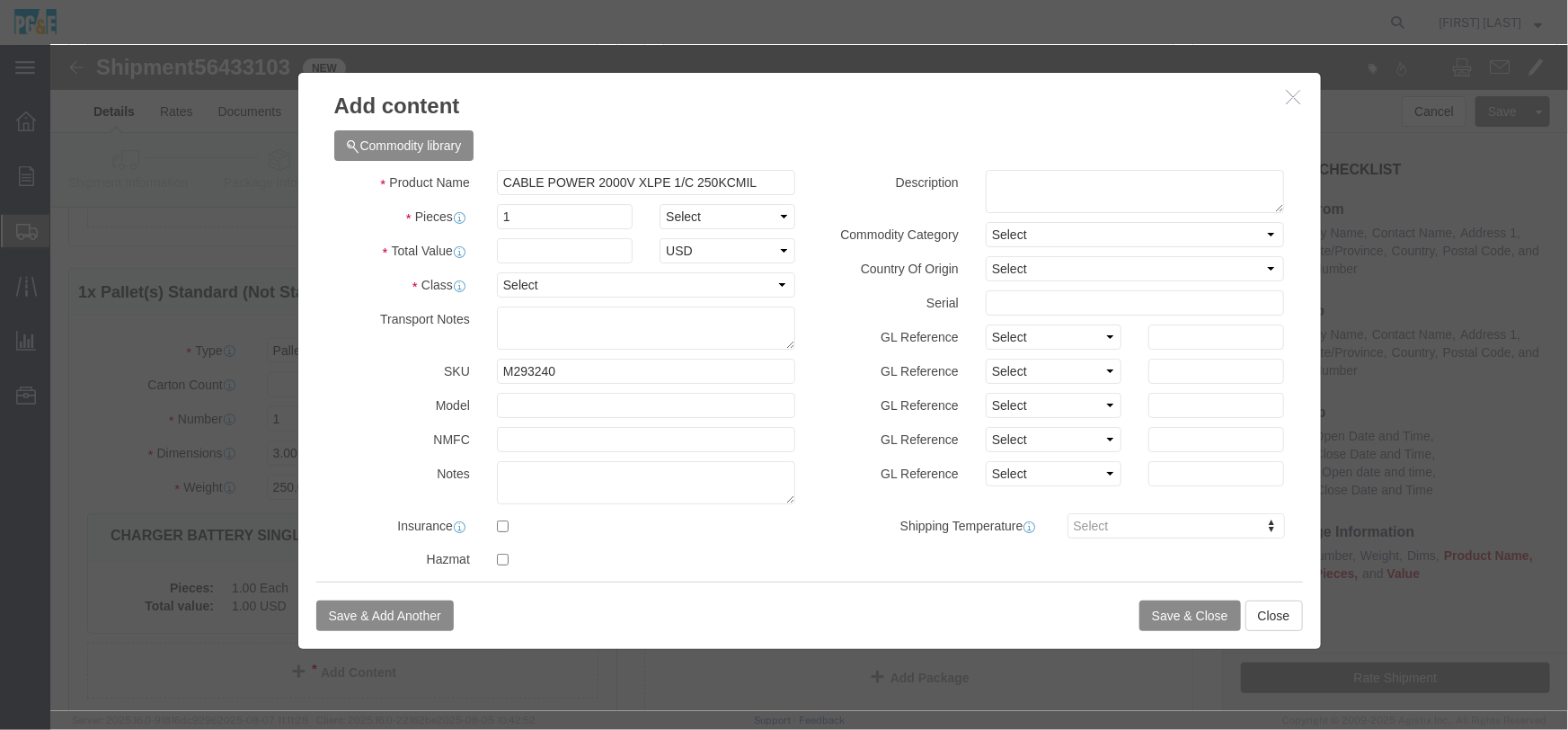 click on "Product Name
CABLE POWER 2000V XLPE 1/C 250KCMIL M293240
Pieces  1 Select Bag Barrels 100Board Feet Bottle Box Blister Pack Carats Can Capsule Cartridge Case Cubic centimeter Cubic foot Centigram Cubic Inches Content in KG Centimeter Square centimeter Container Carton Content in TON Cubic yard Clean yield kilograms Doses Dozen Dozen pairs Dozen pieces Drum Each Fiber meters Fluid Ounce US Foot Gram Gallons Gigabecquerels Gross Hundred Hour Inches Jar Kilogram Kilometer Thousand cubic meters Kilogram total sugar Liter Pound Meter Square meter Cubic meter Milligram Milliliter Not otherwise specified Ounce Pack Pieces Proof liters Quart, US liquid Roll Square foot Square inch Stick Tablet US ton Tonne Thousands Tube Vials Secondary Quantuty Select Bag Barrels 100Board Feet Bottle Box Blister Pack Carats Can Capsule Cartridge Case Cubic centimeter Cubic foot Centigram Cubic Inches Content in KG Centimeter Square centimeter Container Carton Content in TON Cubic yard Doses Dozen" 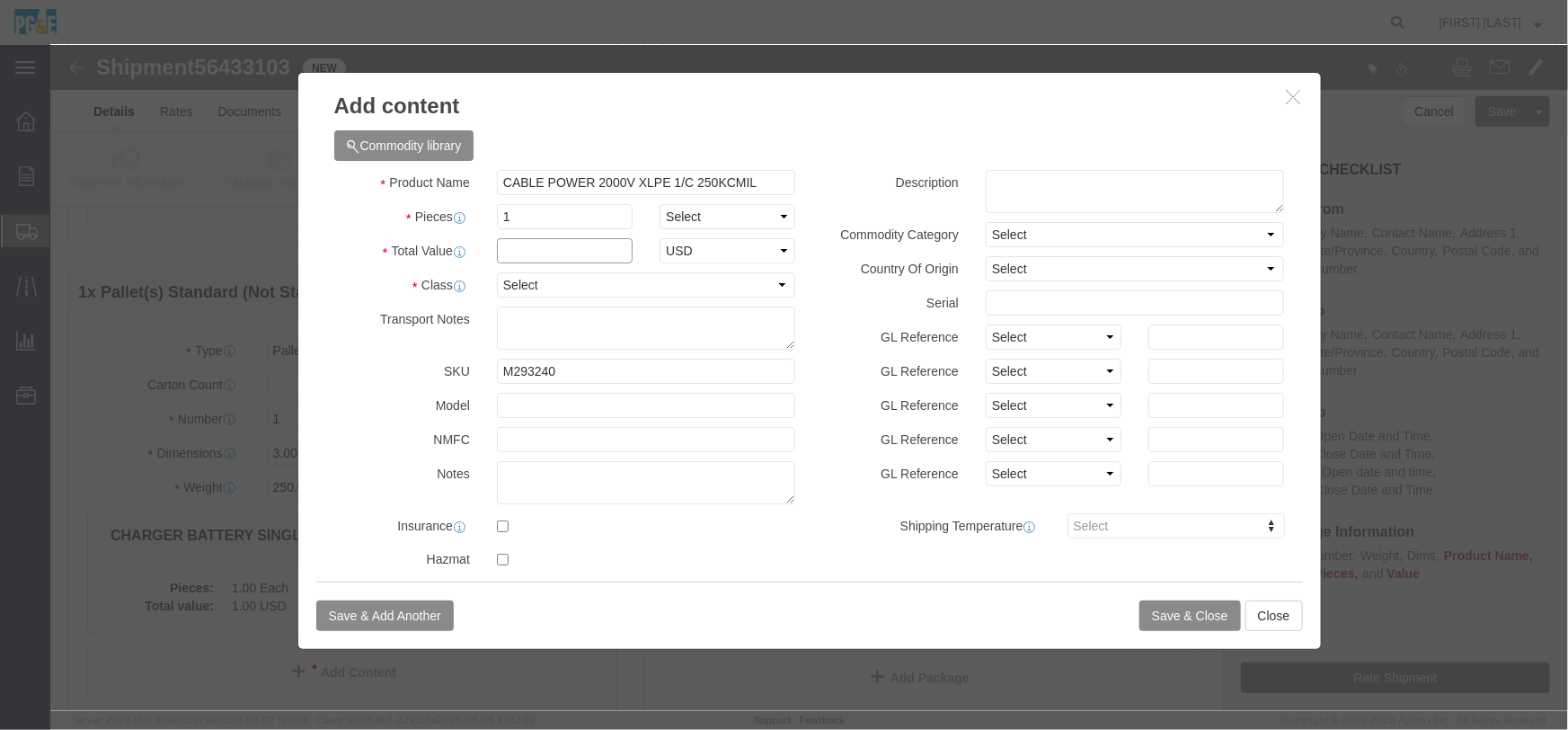 click 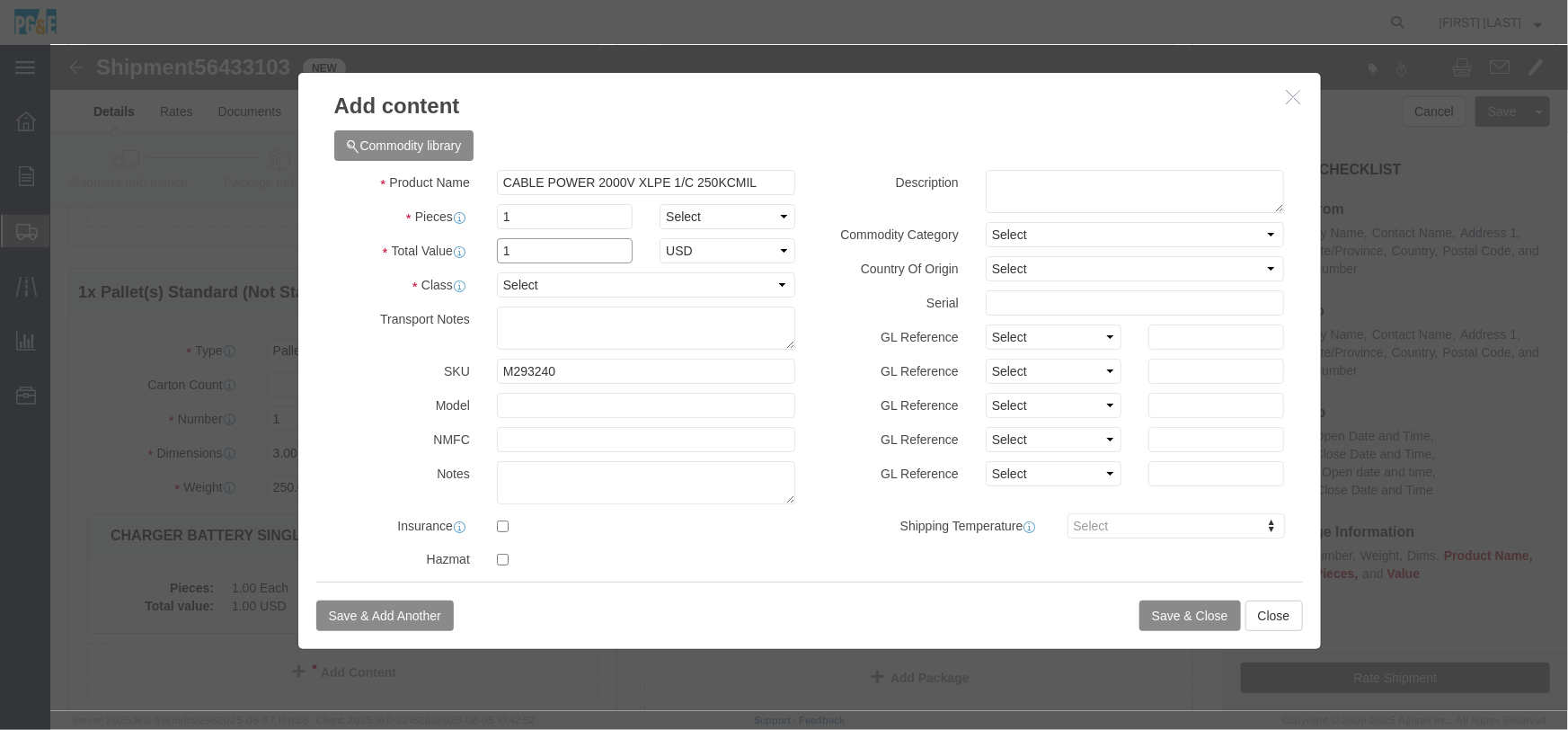 type on "1" 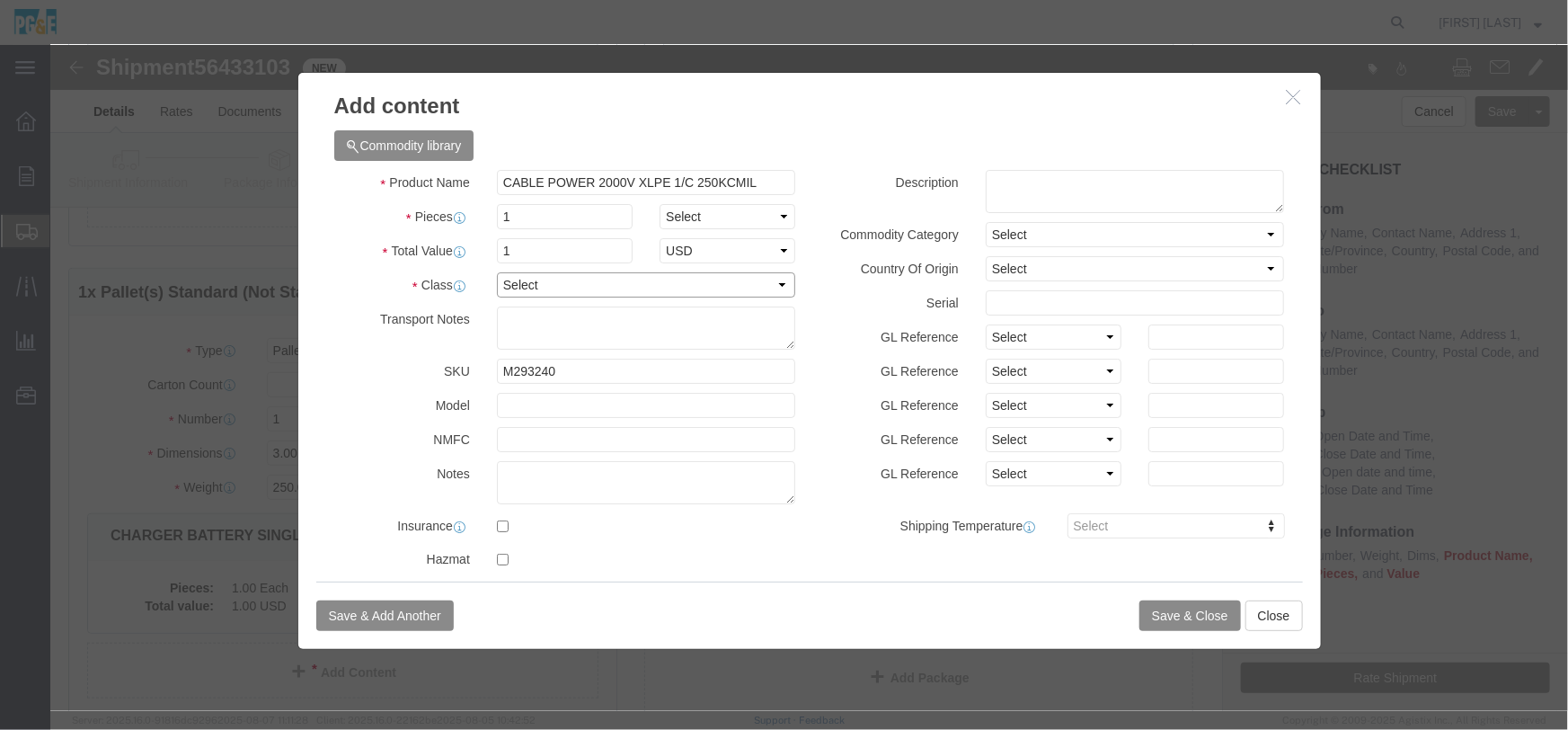 drag, startPoint x: 504, startPoint y: 240, endPoint x: 510, endPoint y: 247, distance: 9.219544 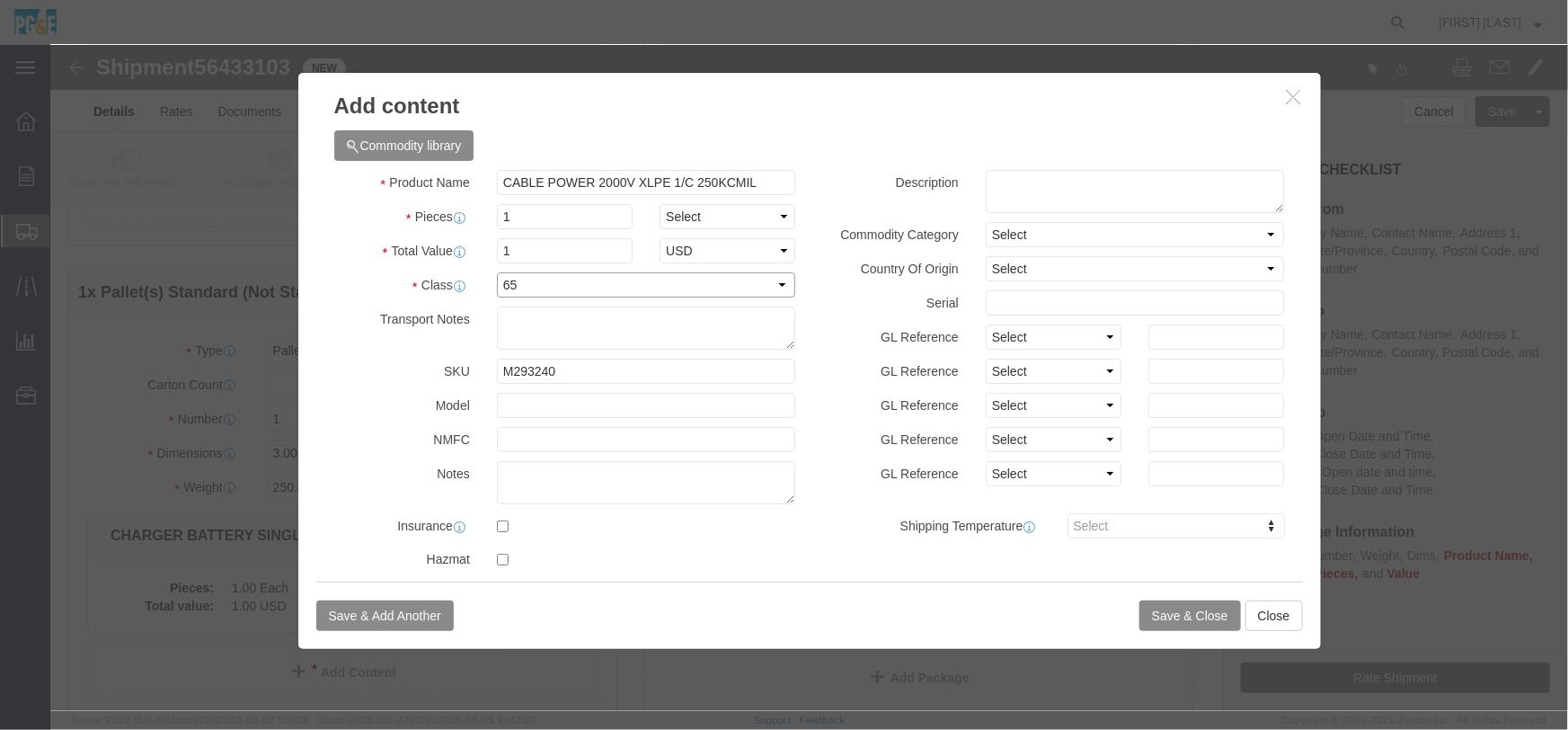 click on "Select 50 55 60 65 70 85 92.5 100 125 175 250 300 400" 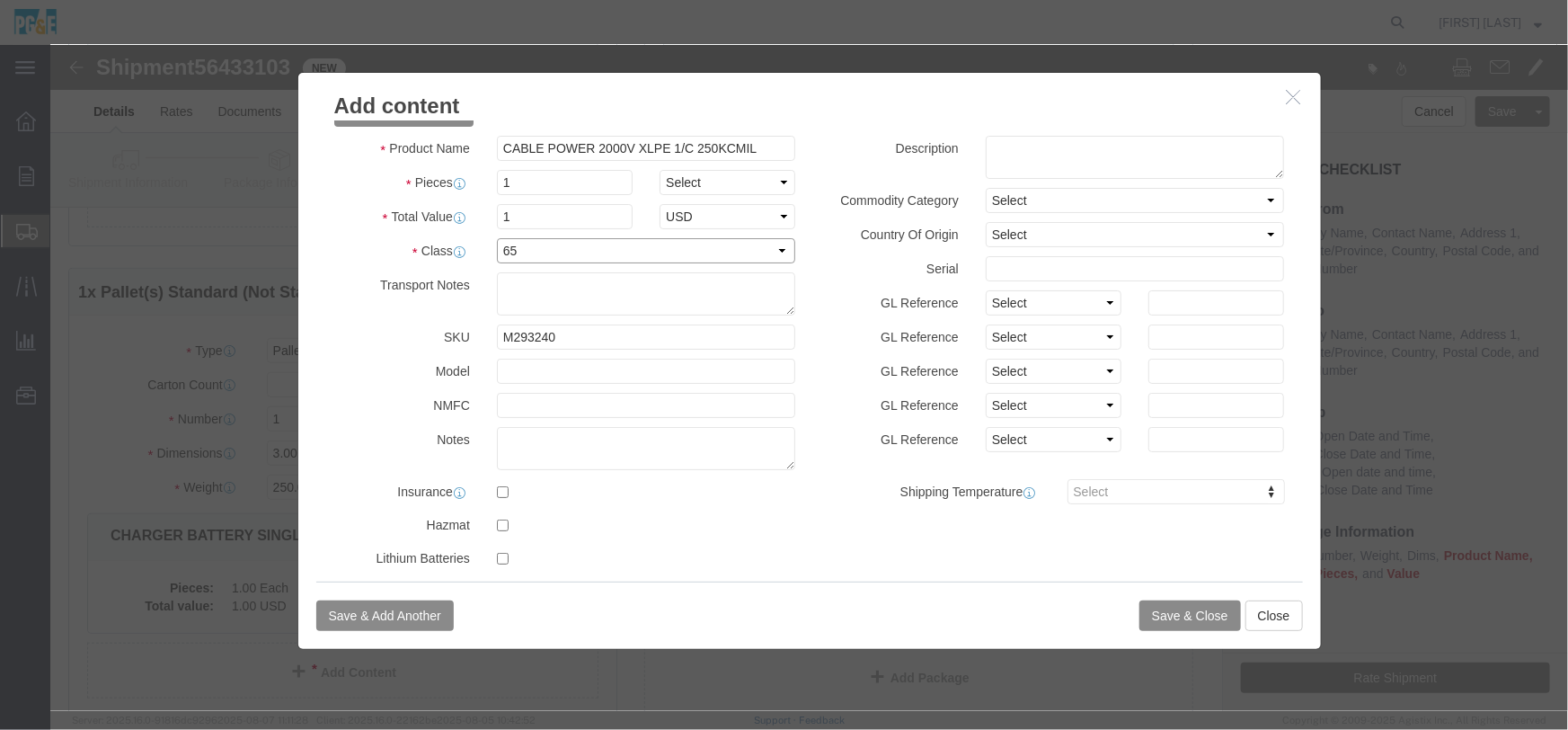 scroll, scrollTop: 53, scrollLeft: 0, axis: vertical 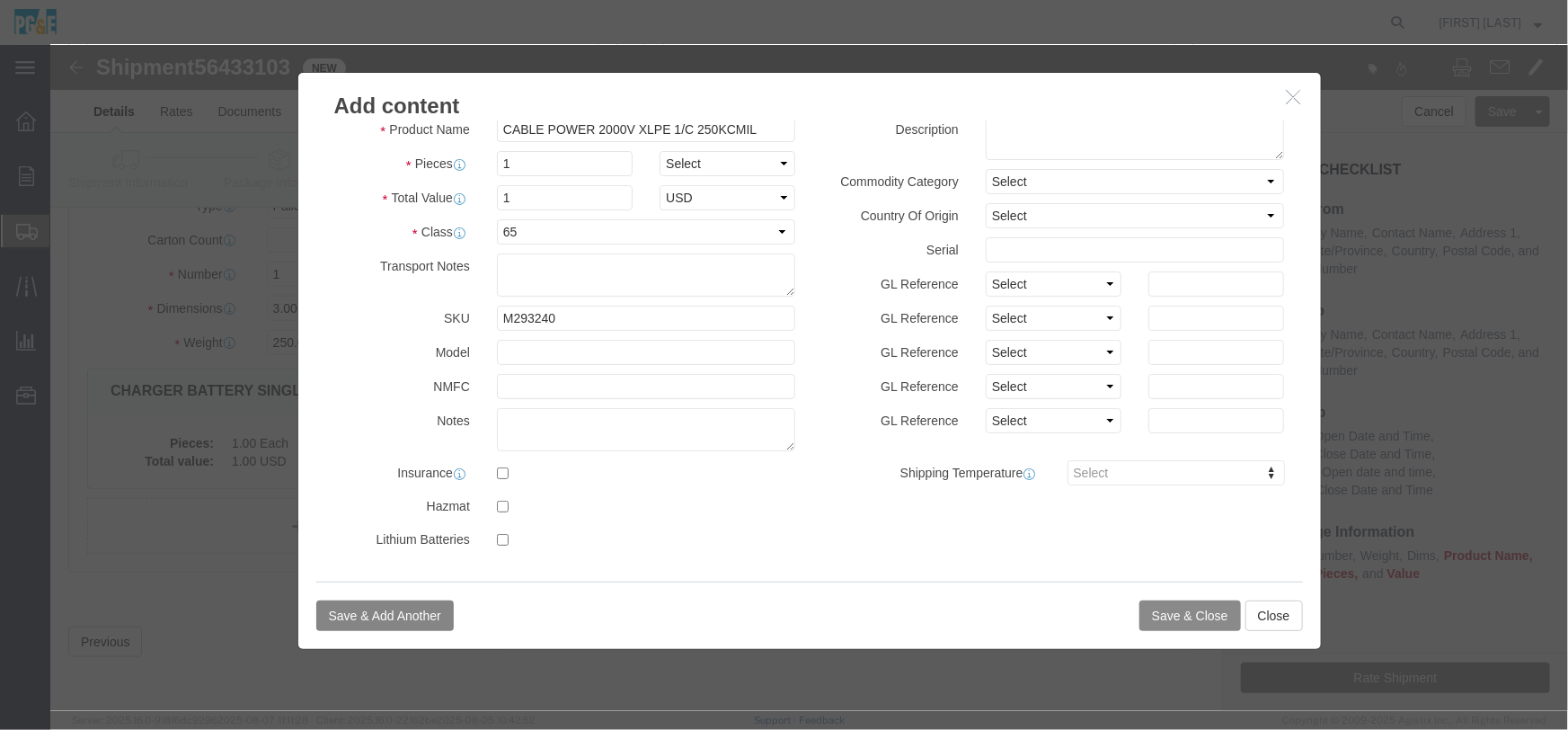 click on "Save & Add Another" 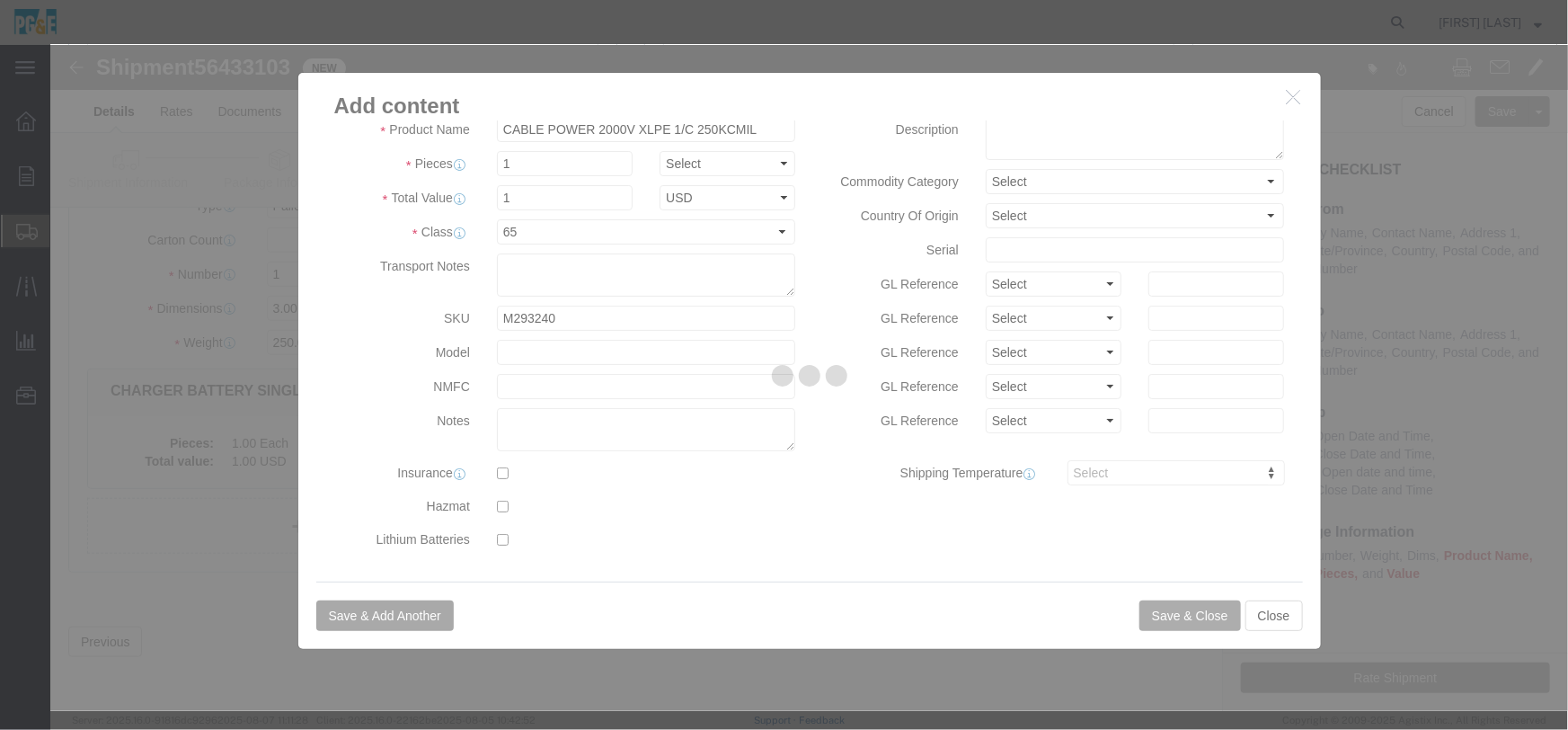 type 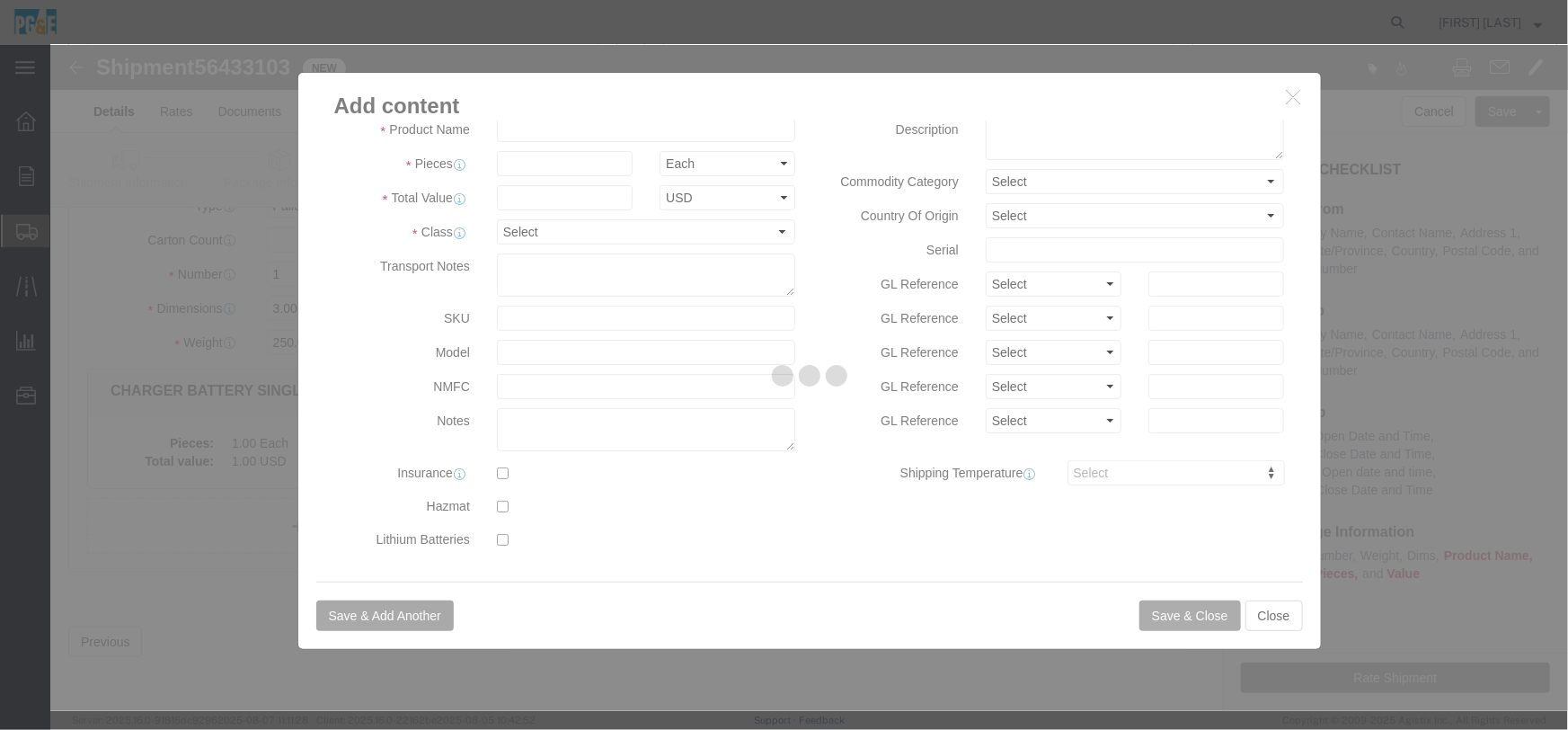 select on "USD" 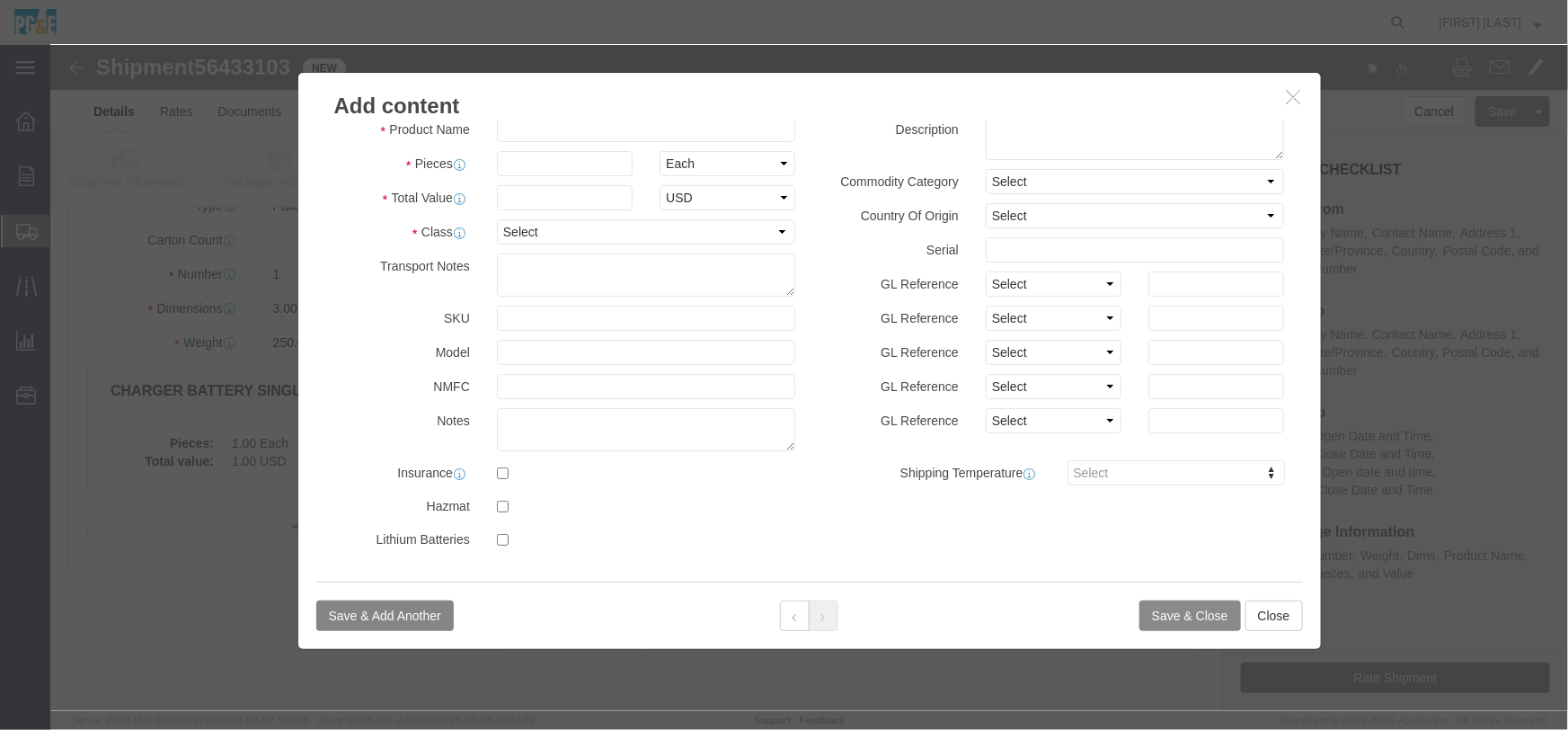 scroll, scrollTop: 0, scrollLeft: 0, axis: both 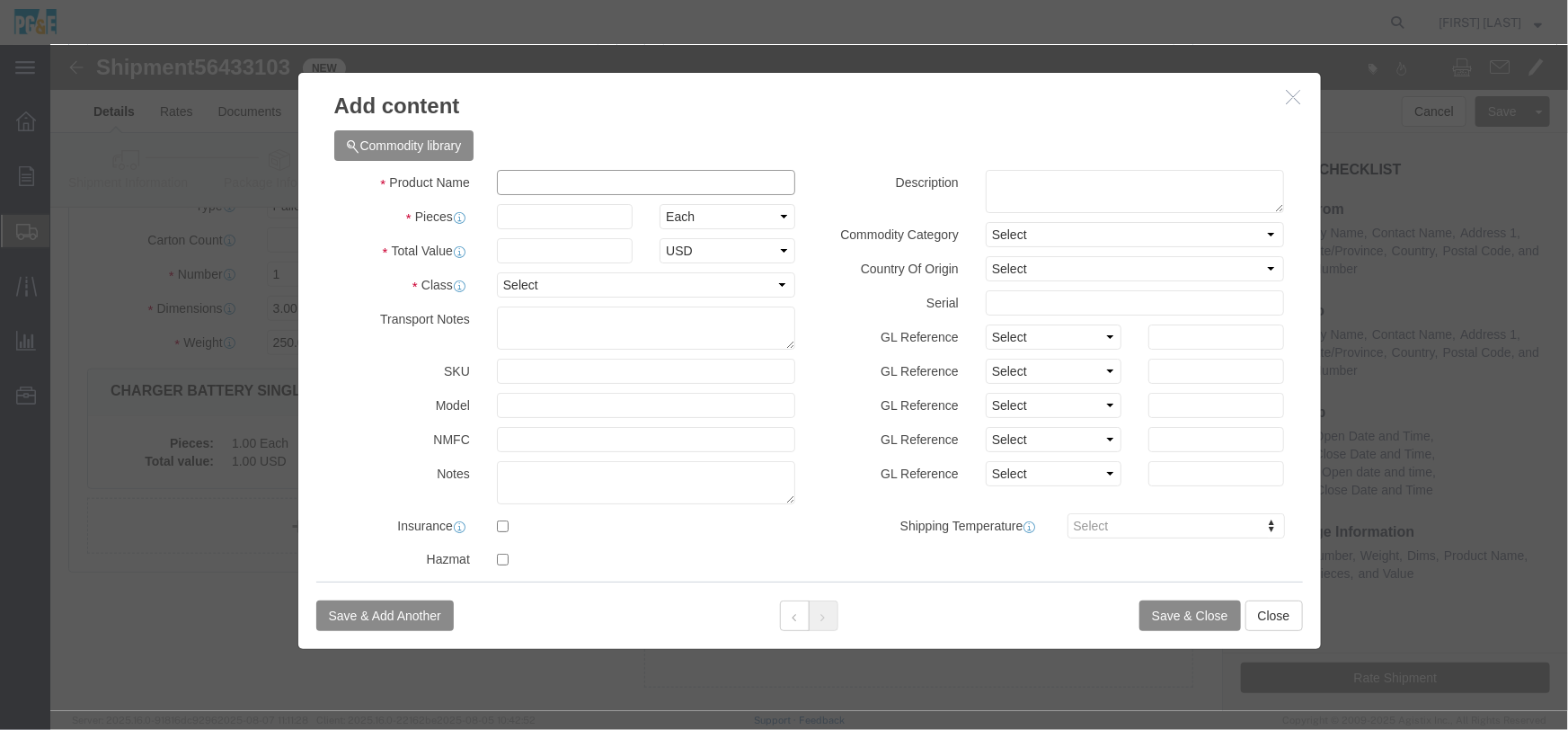 click 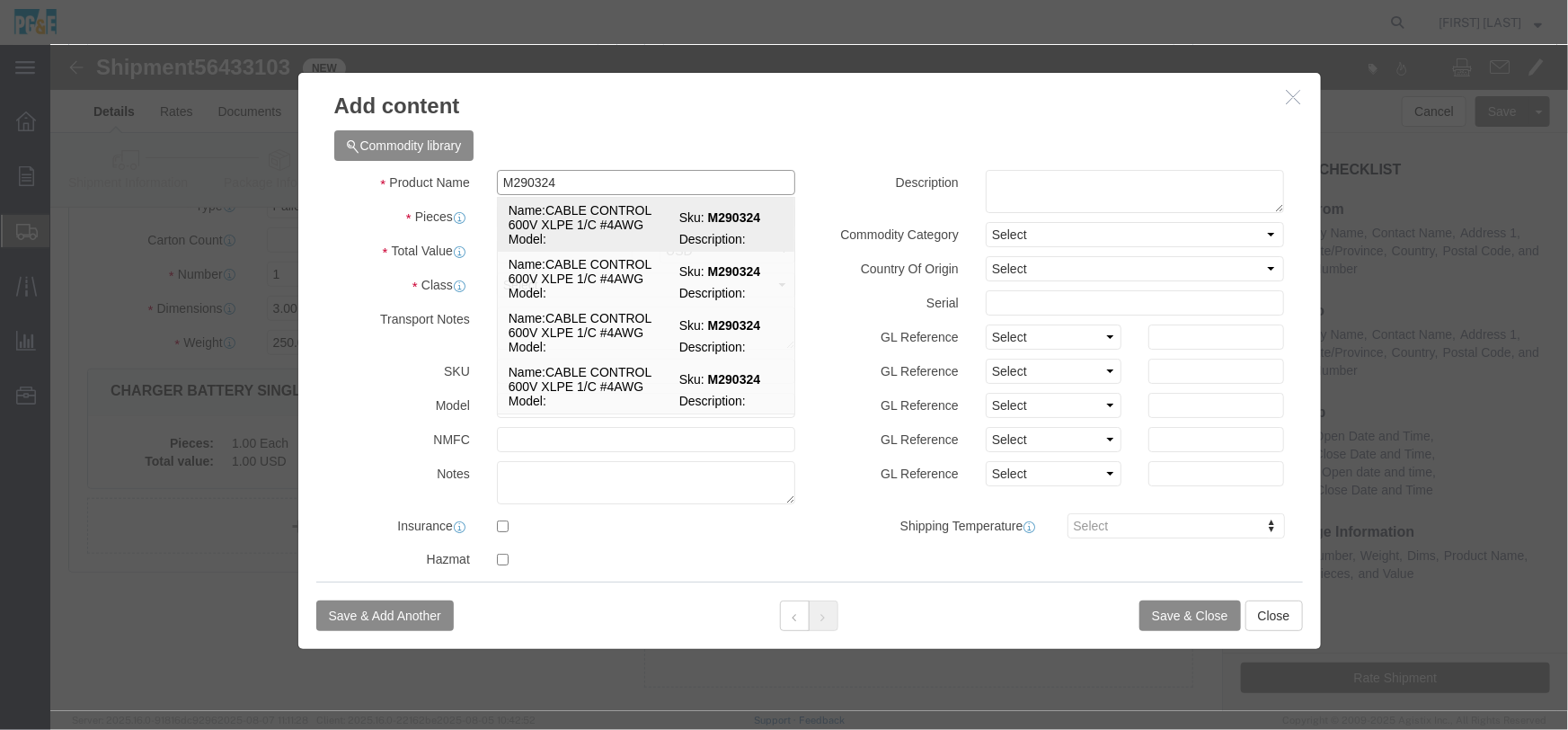 click on "Name:  CABLE CONTROL 600V XLPE 1/C #4AWG" 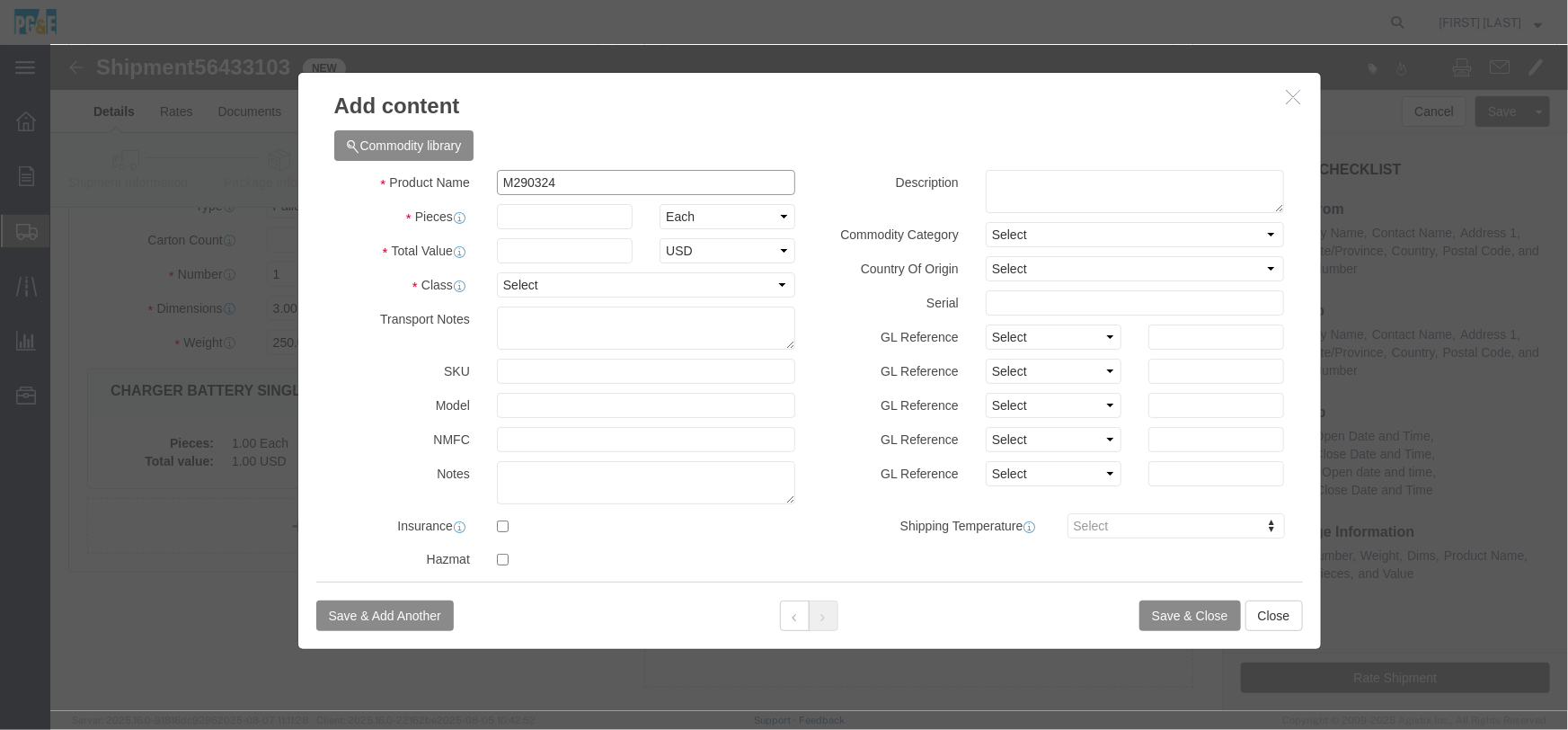 select 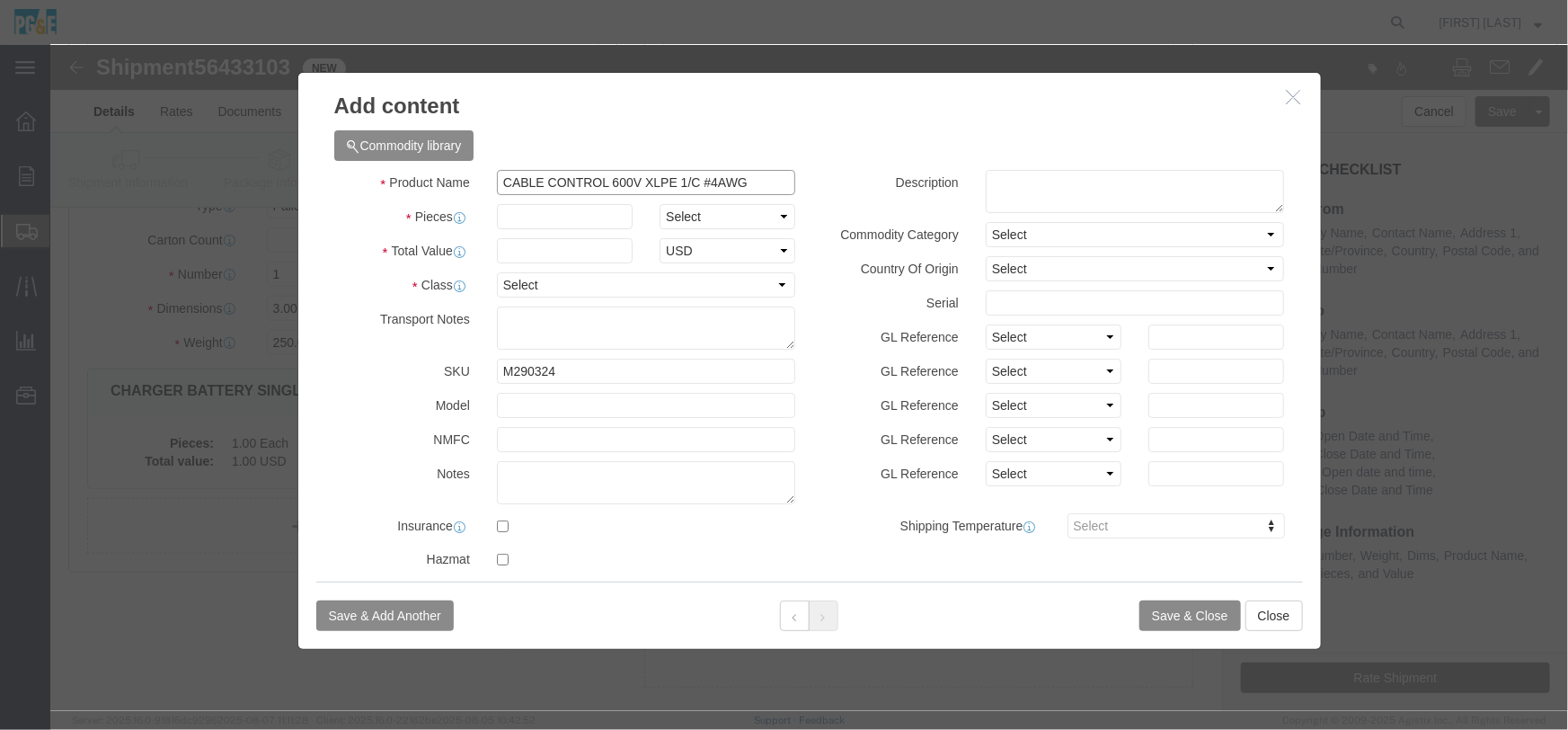 type on "CABLE CONTROL 600V XLPE 1/C #4AWG" 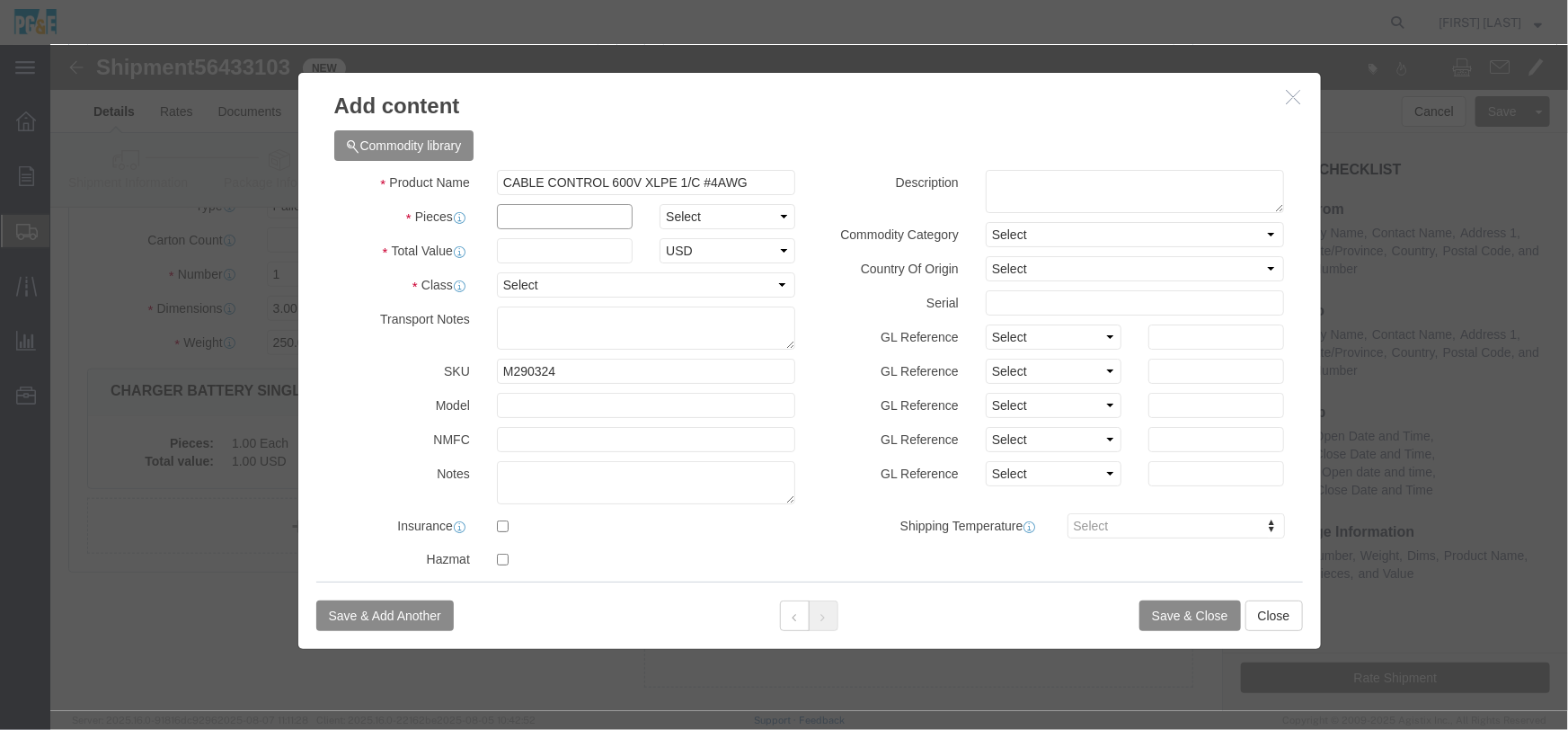 click 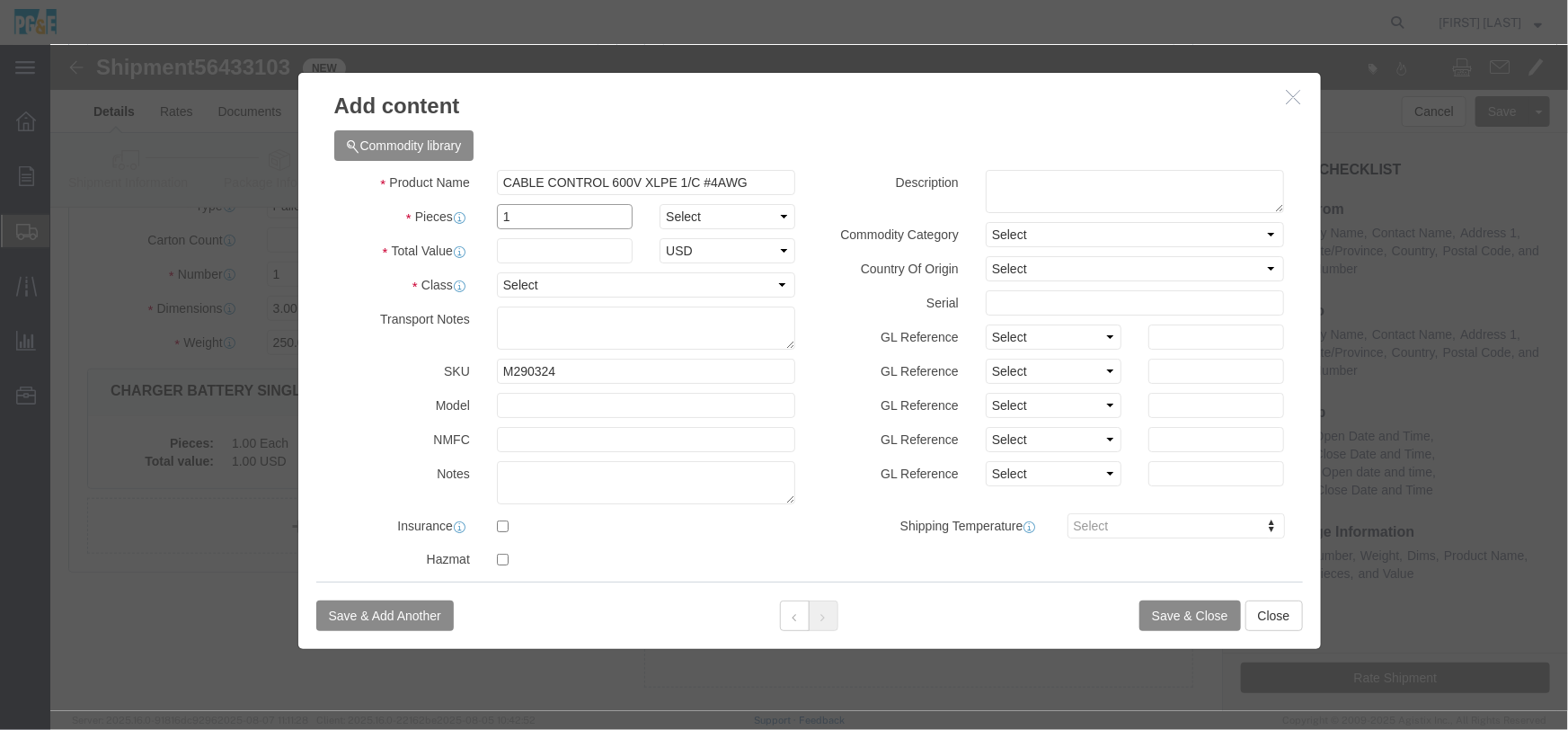 type on "1" 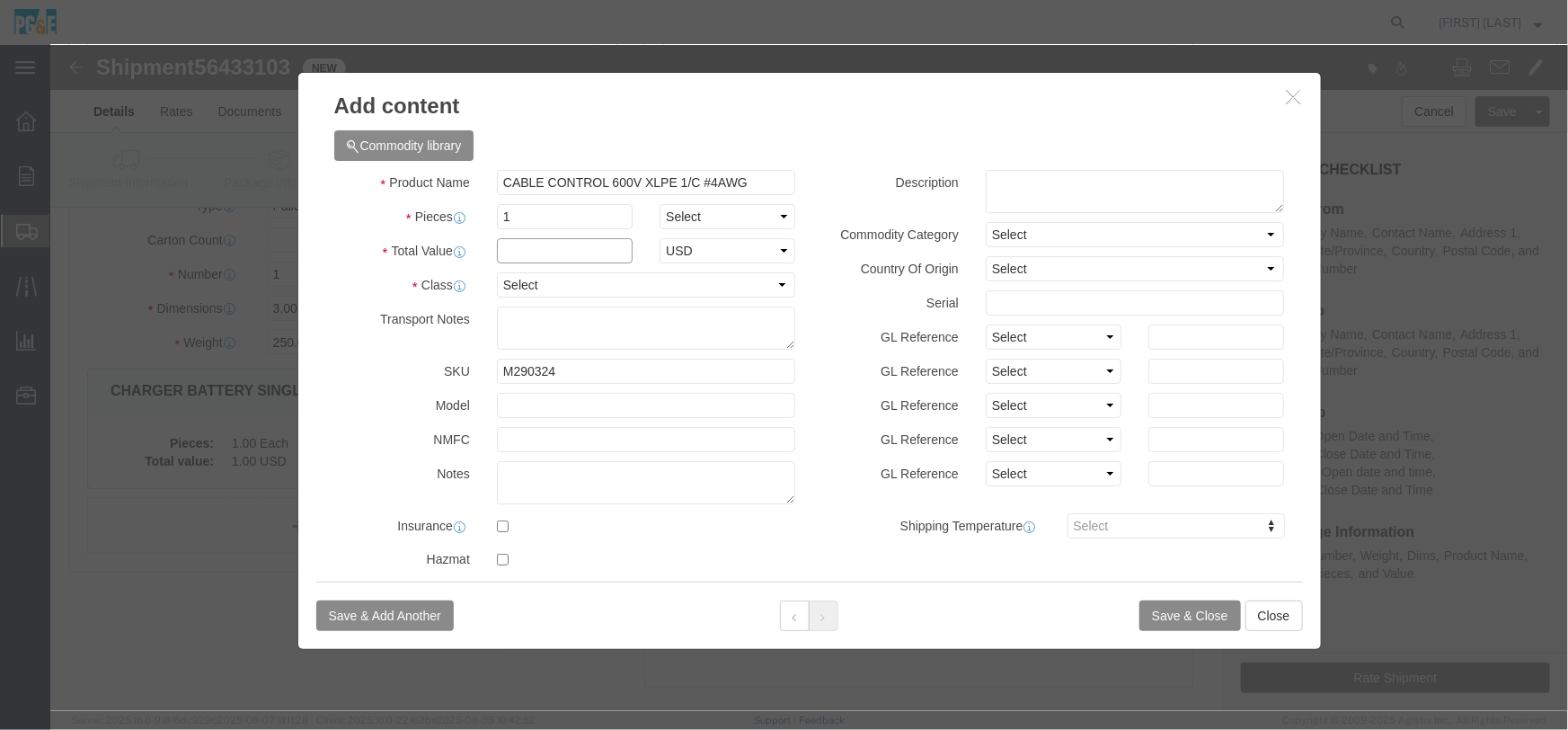 drag, startPoint x: 490, startPoint y: 200, endPoint x: 500, endPoint y: 244, distance: 45.122057 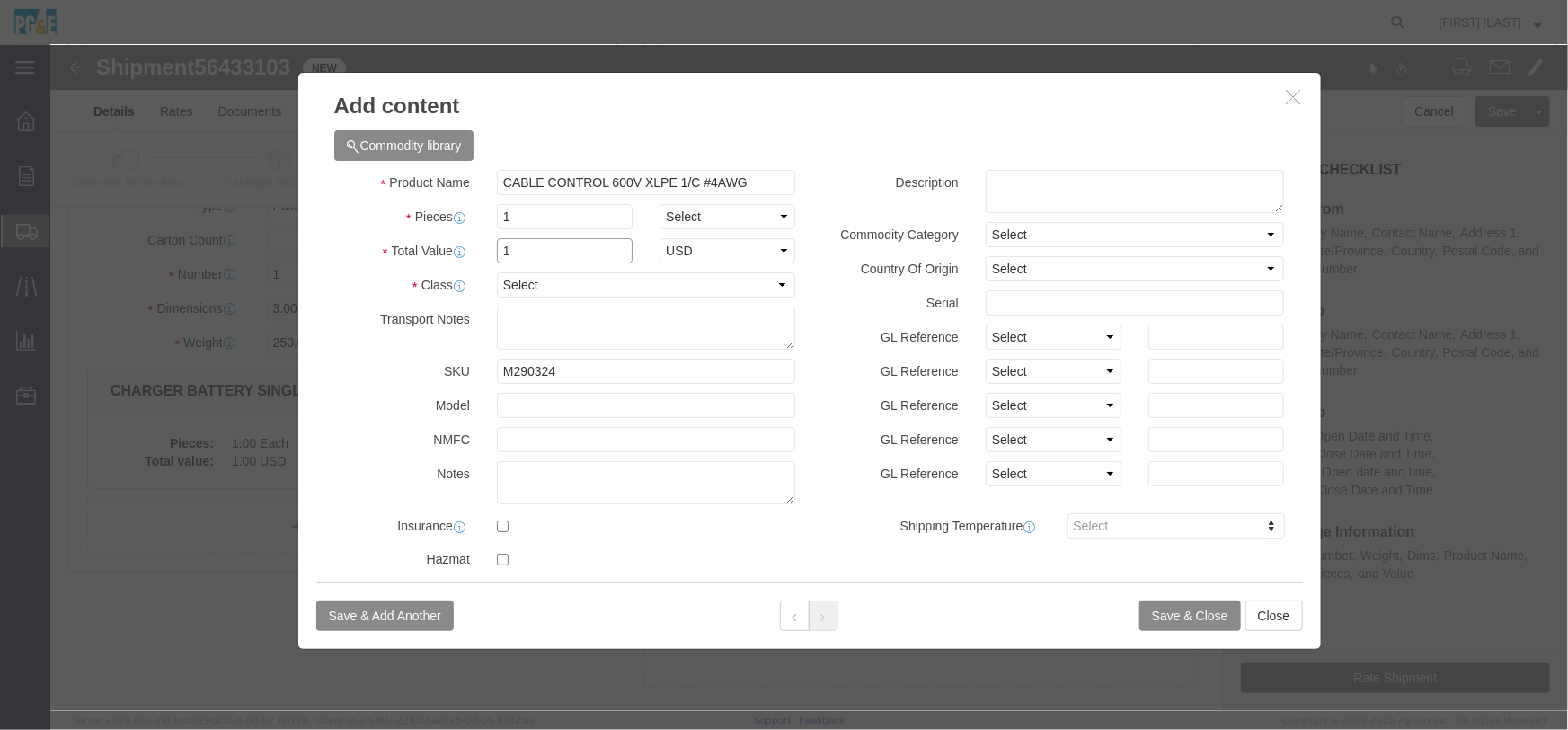 type on "1" 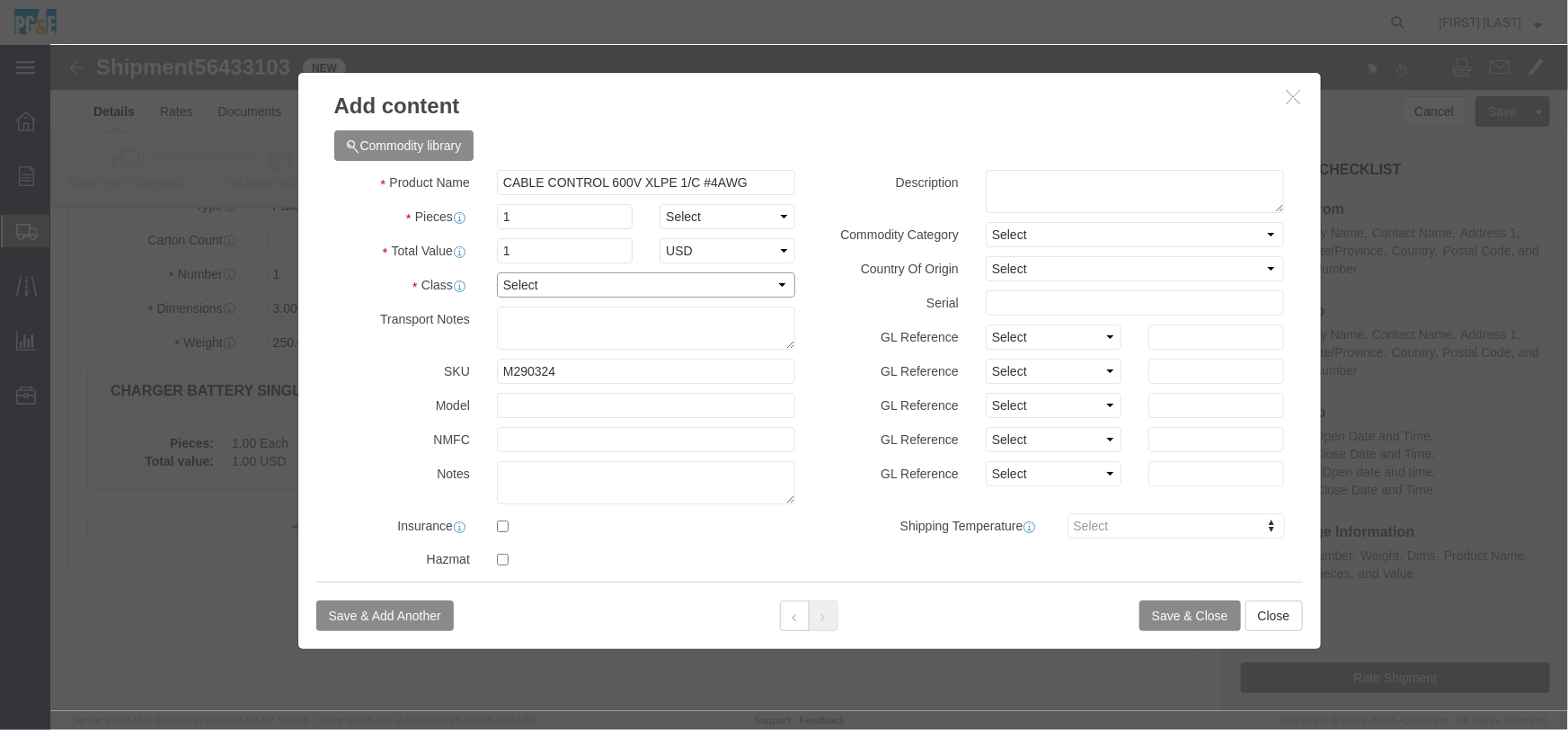 click on "Select 50 55 60 65 70 85 92.5 100 125 175 250 300 400" 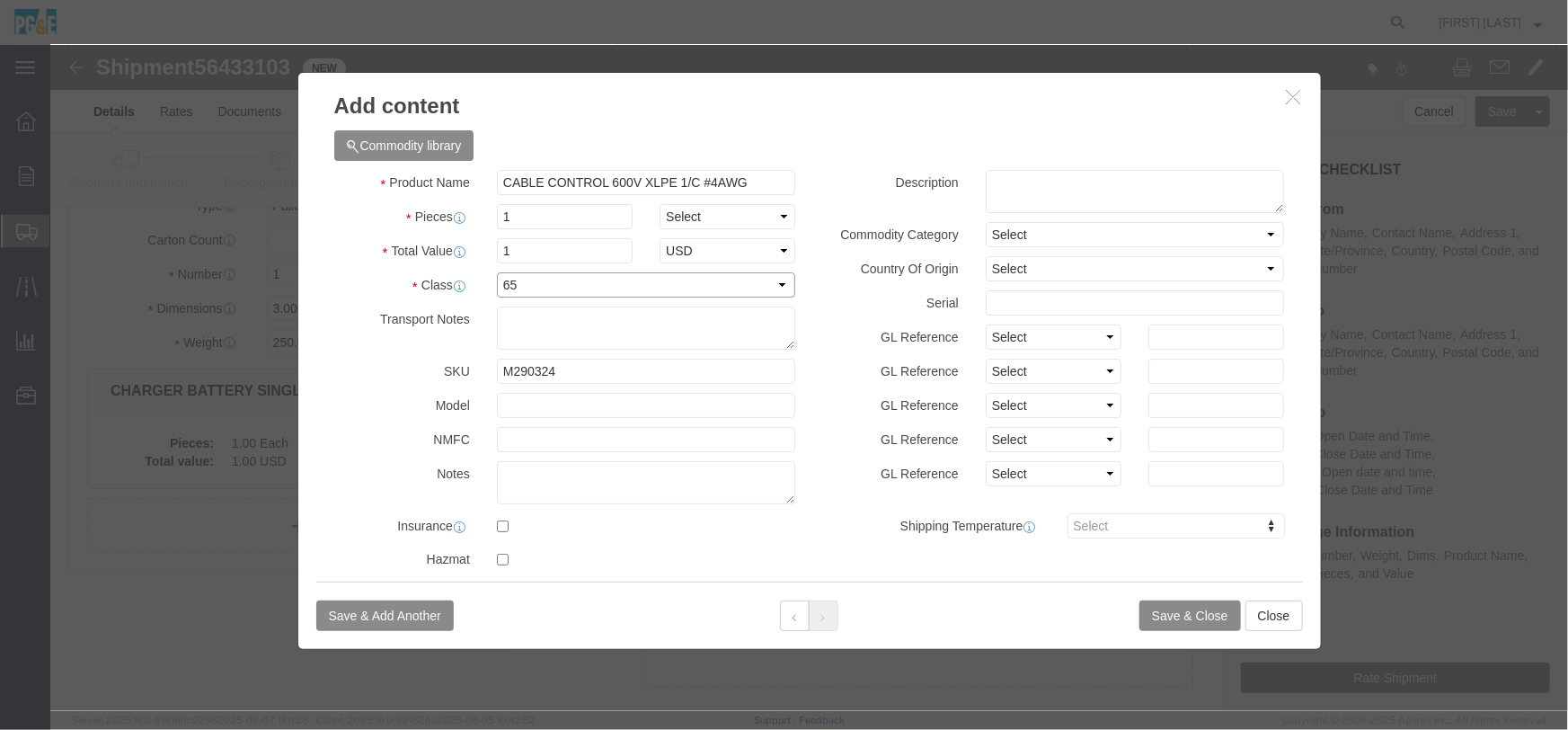 click on "Select 50 55 60 65 70 85 92.5 100 125 175 250 300 400" 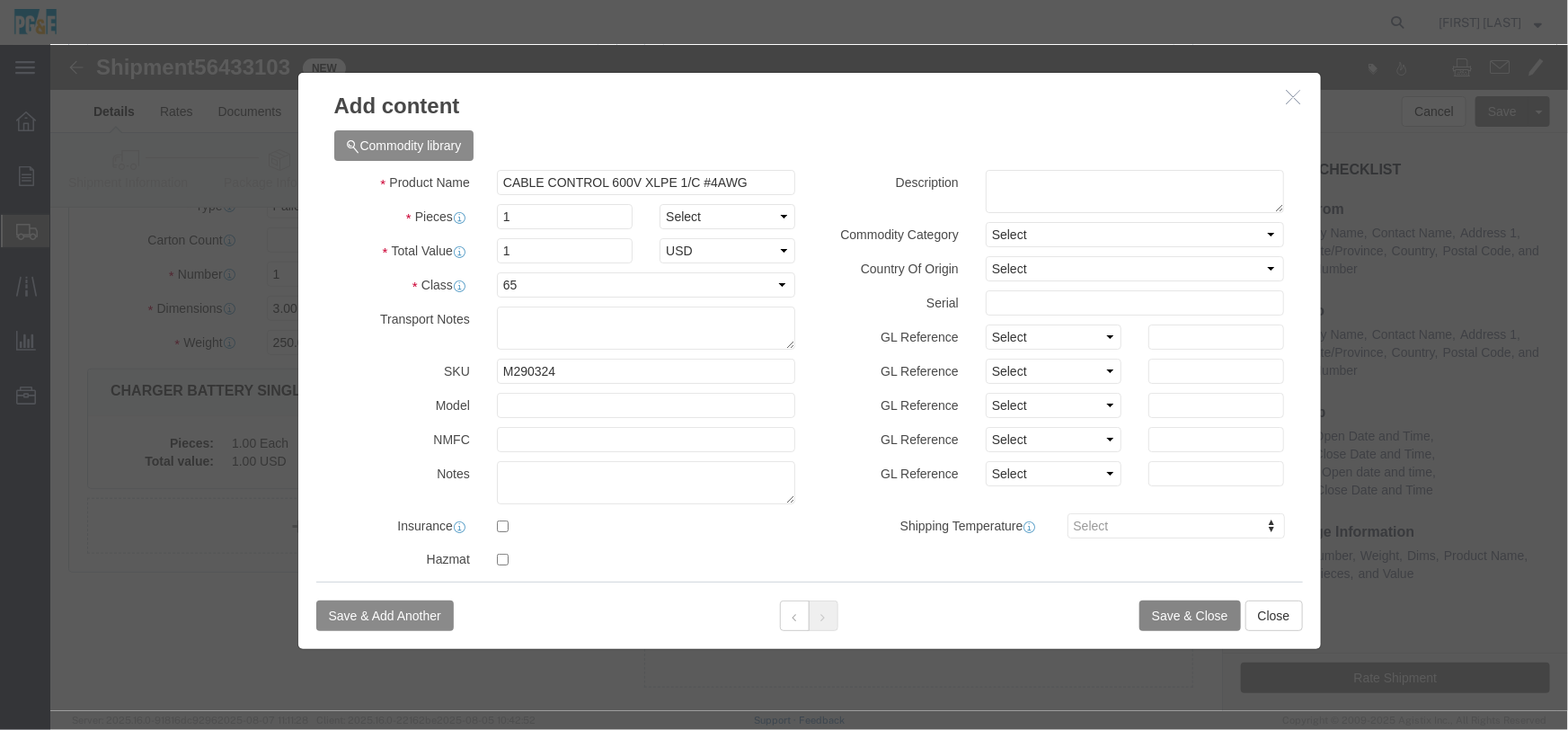 click on "Save & Close" 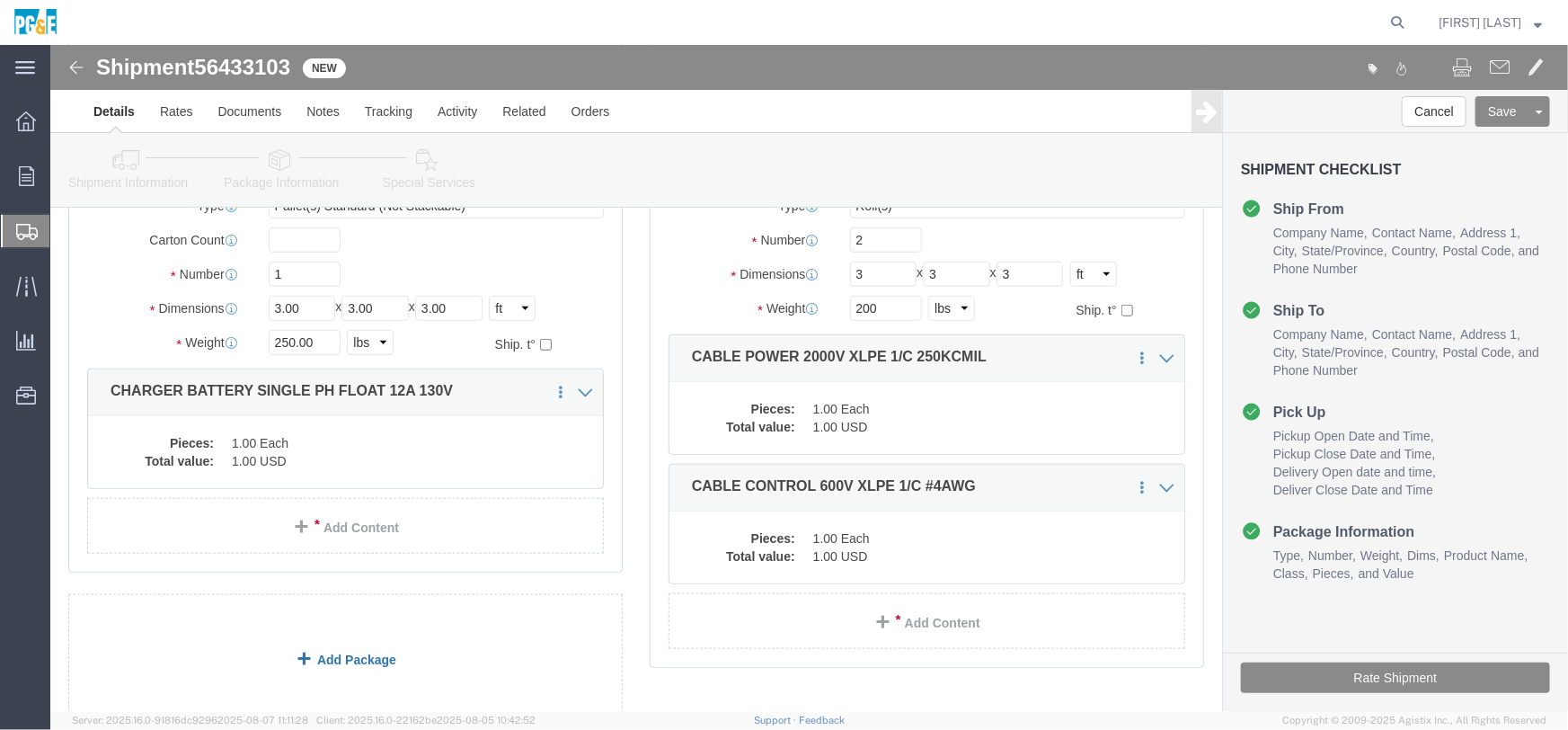 click 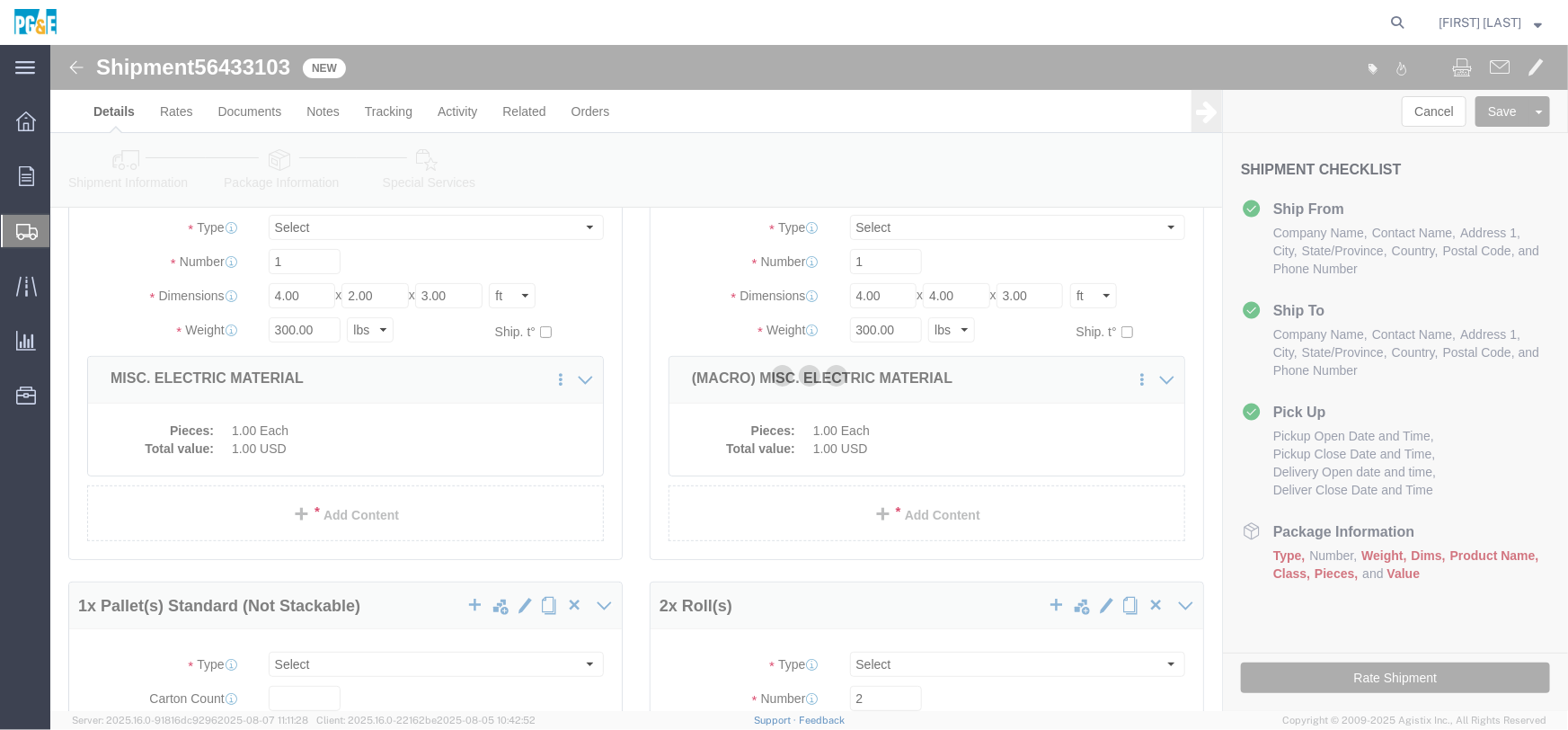 select on "CBOX" 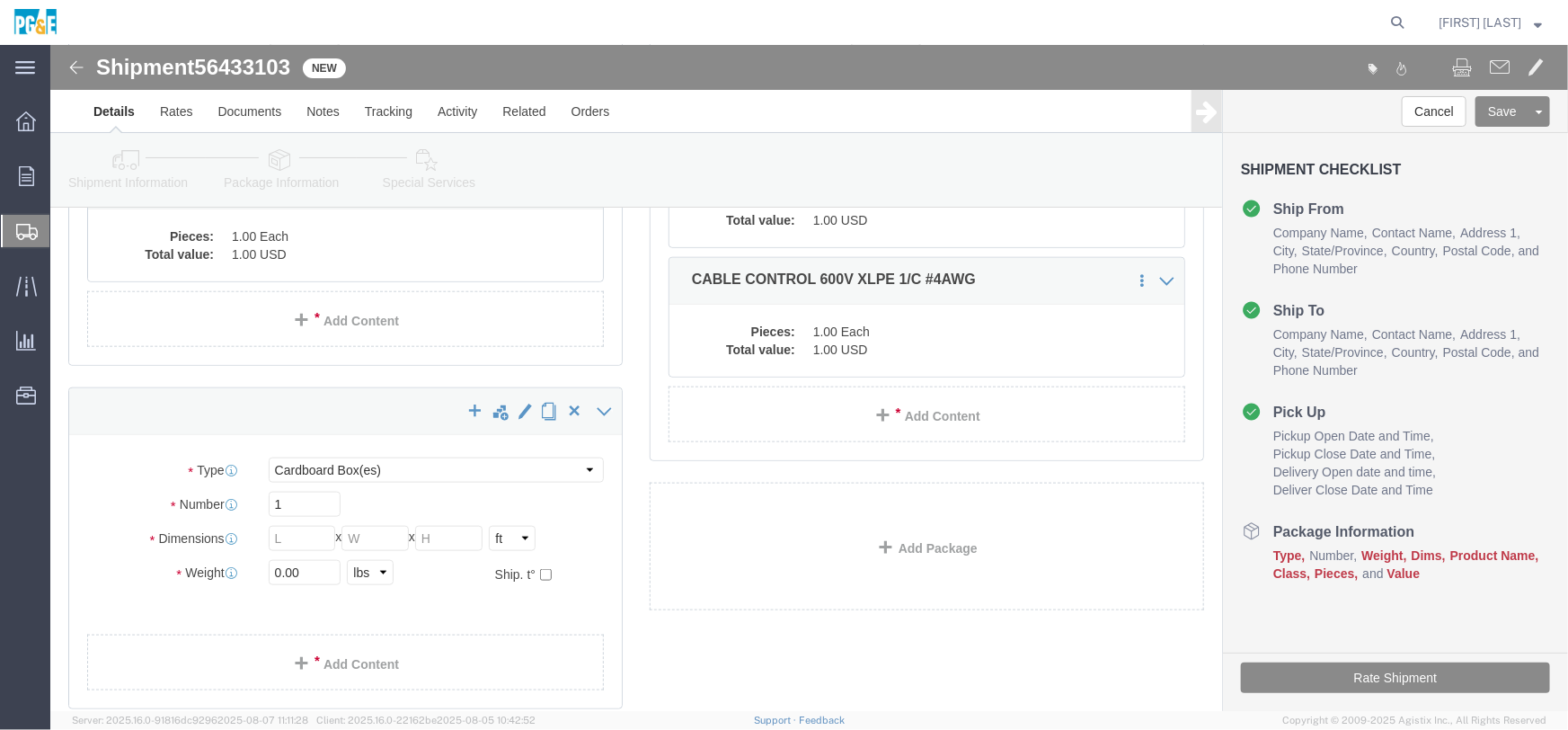 scroll, scrollTop: 933, scrollLeft: 0, axis: vertical 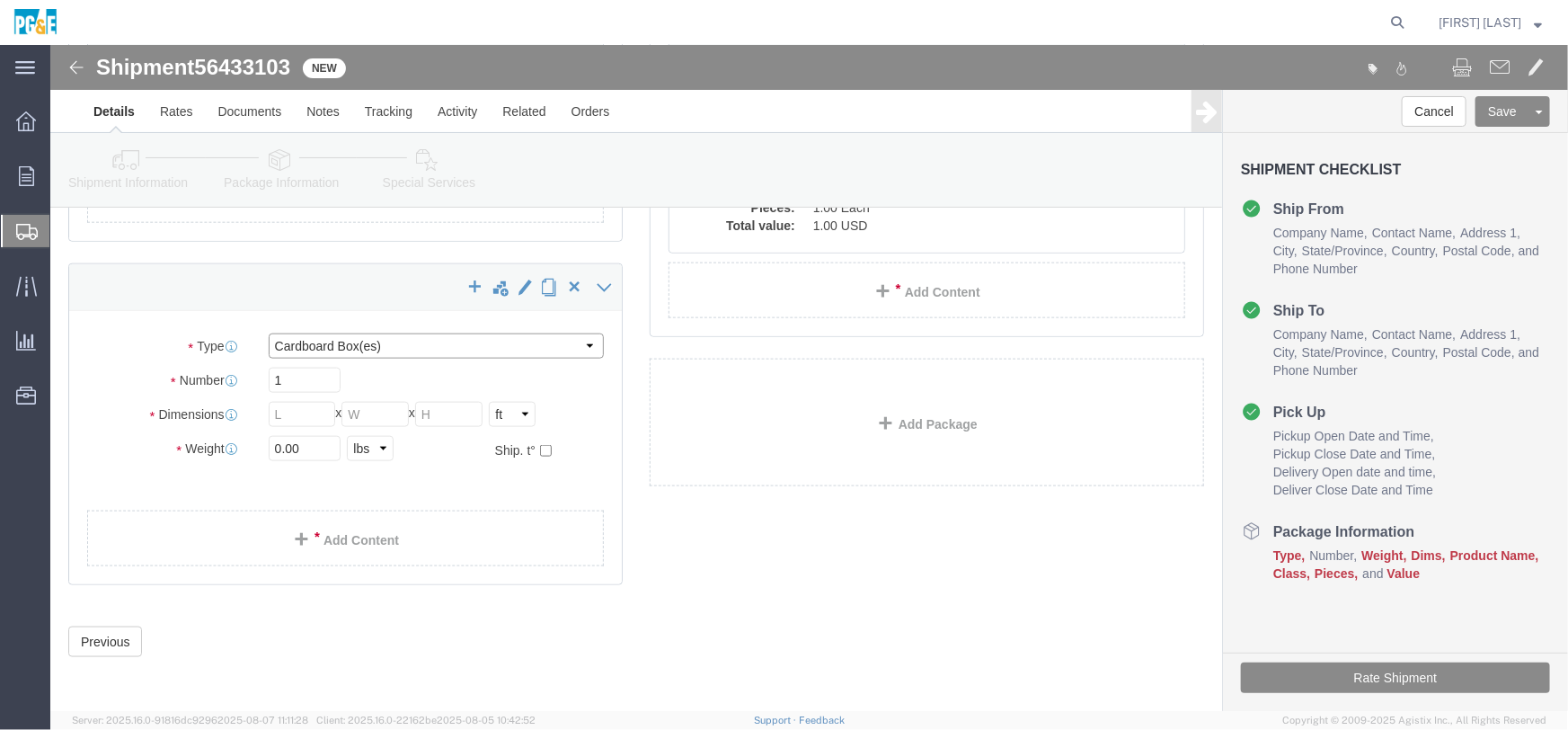 click on "Select Bulk Bundle(s) Cardboard Box(es) Carton(s) Crate(s) Drum(s) (Fiberboard) Drum(s) (Metal) Drum(s) (Plastic) Envelope Naked Cargo (UnPackaged) Pallet(s) Oversized (Not Stackable) Pallet(s) Oversized (Stackable) Pallet(s) Standard (Not Stackable) Pallet(s) Standard (Stackable) Roll(s) Your Packaging" 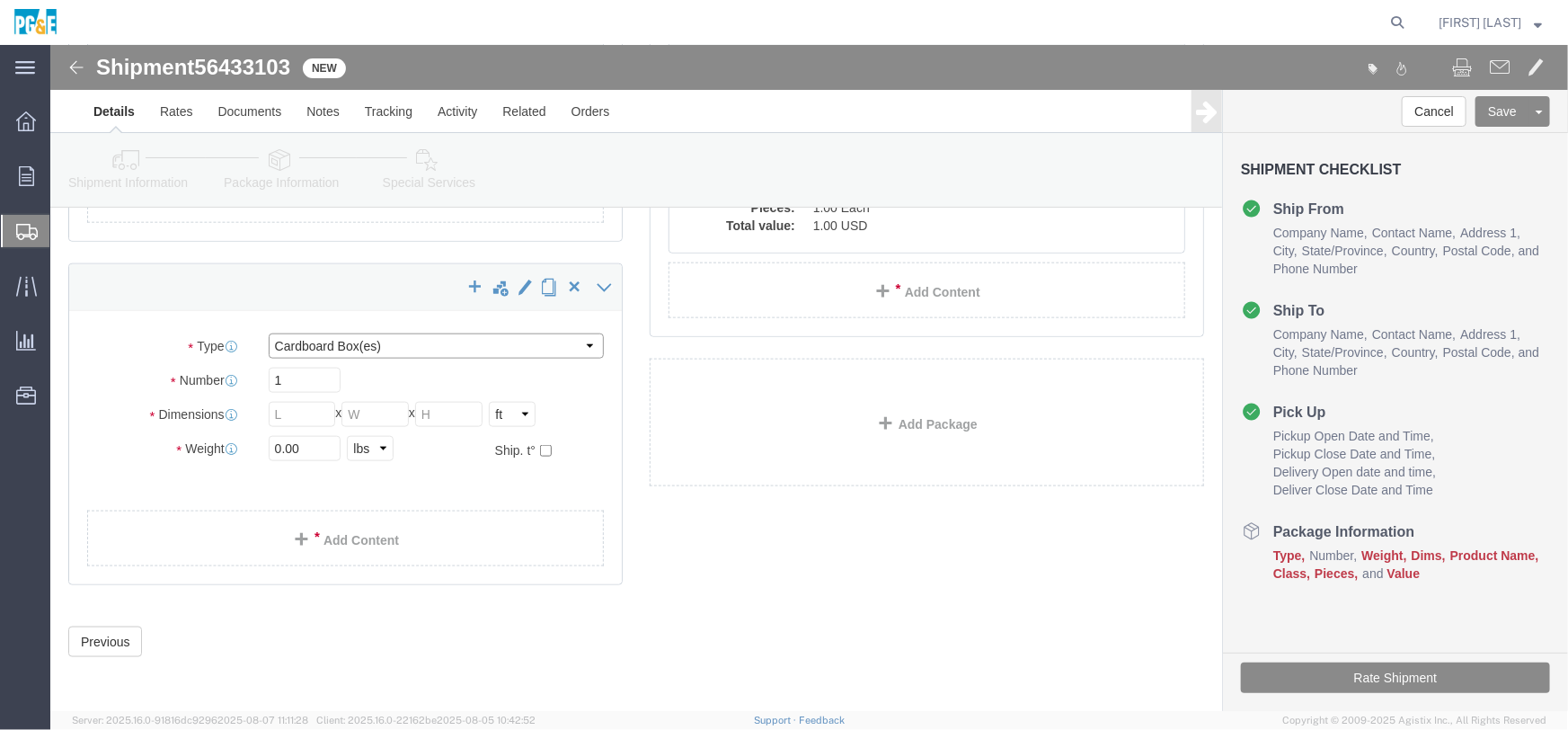 select on "BNDL" 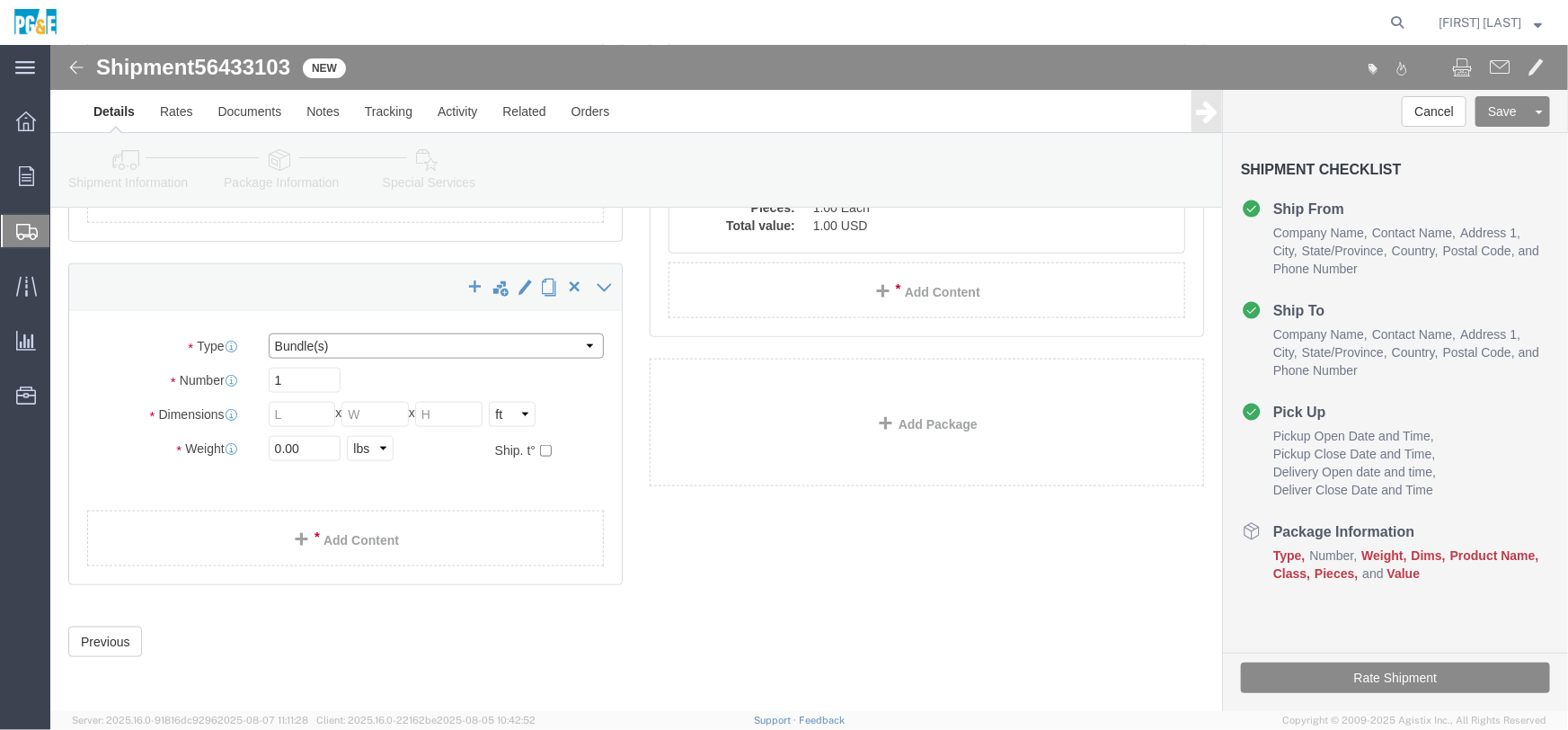 click on "Select Bulk Bundle(s) Cardboard Box(es) Carton(s) Crate(s) Drum(s) (Fiberboard) Drum(s) (Metal) Drum(s) (Plastic) Envelope Naked Cargo (UnPackaged) Pallet(s) Oversized (Not Stackable) Pallet(s) Oversized (Stackable) Pallet(s) Standard (Not Stackable) Pallet(s) Standard (Stackable) Roll(s) Your Packaging" 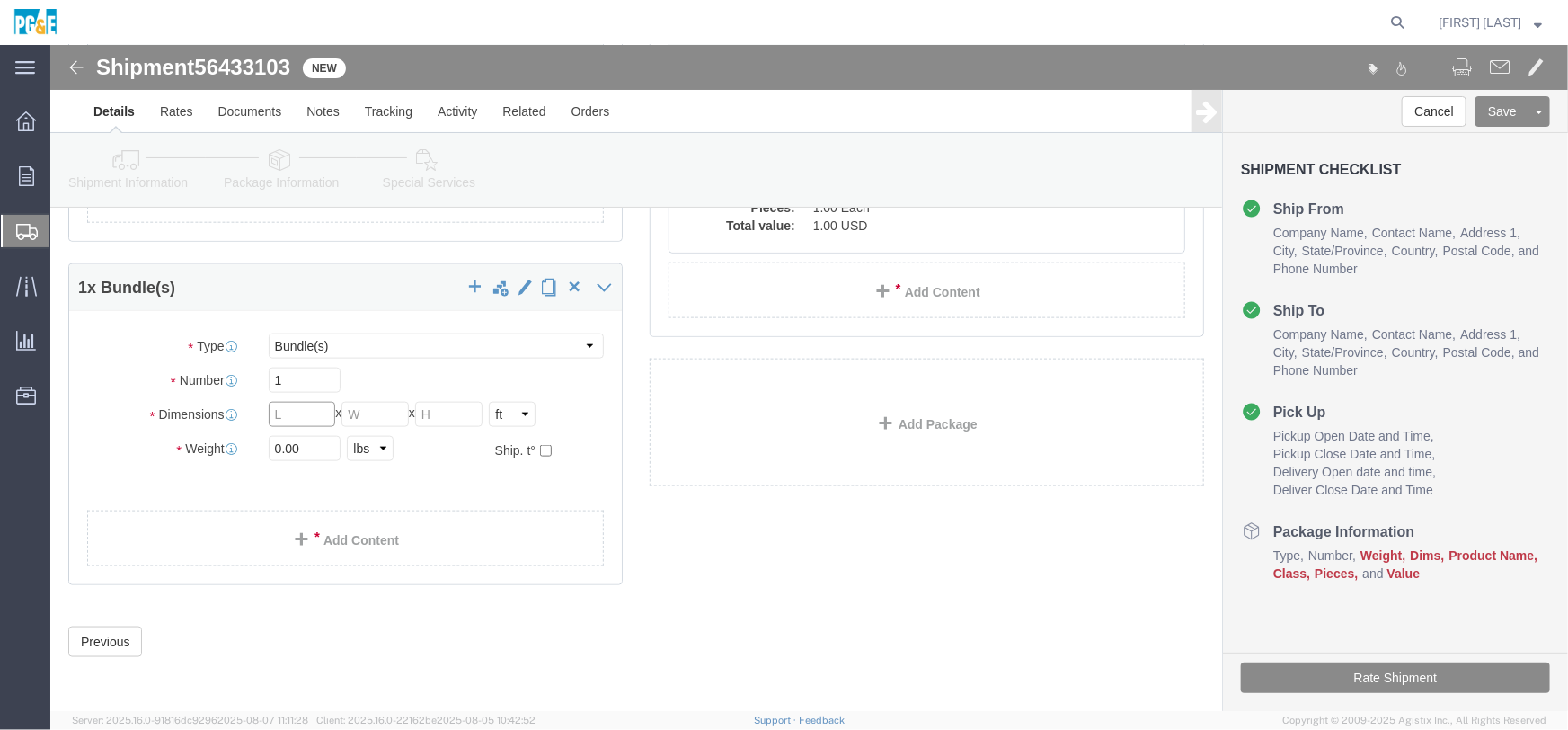 click 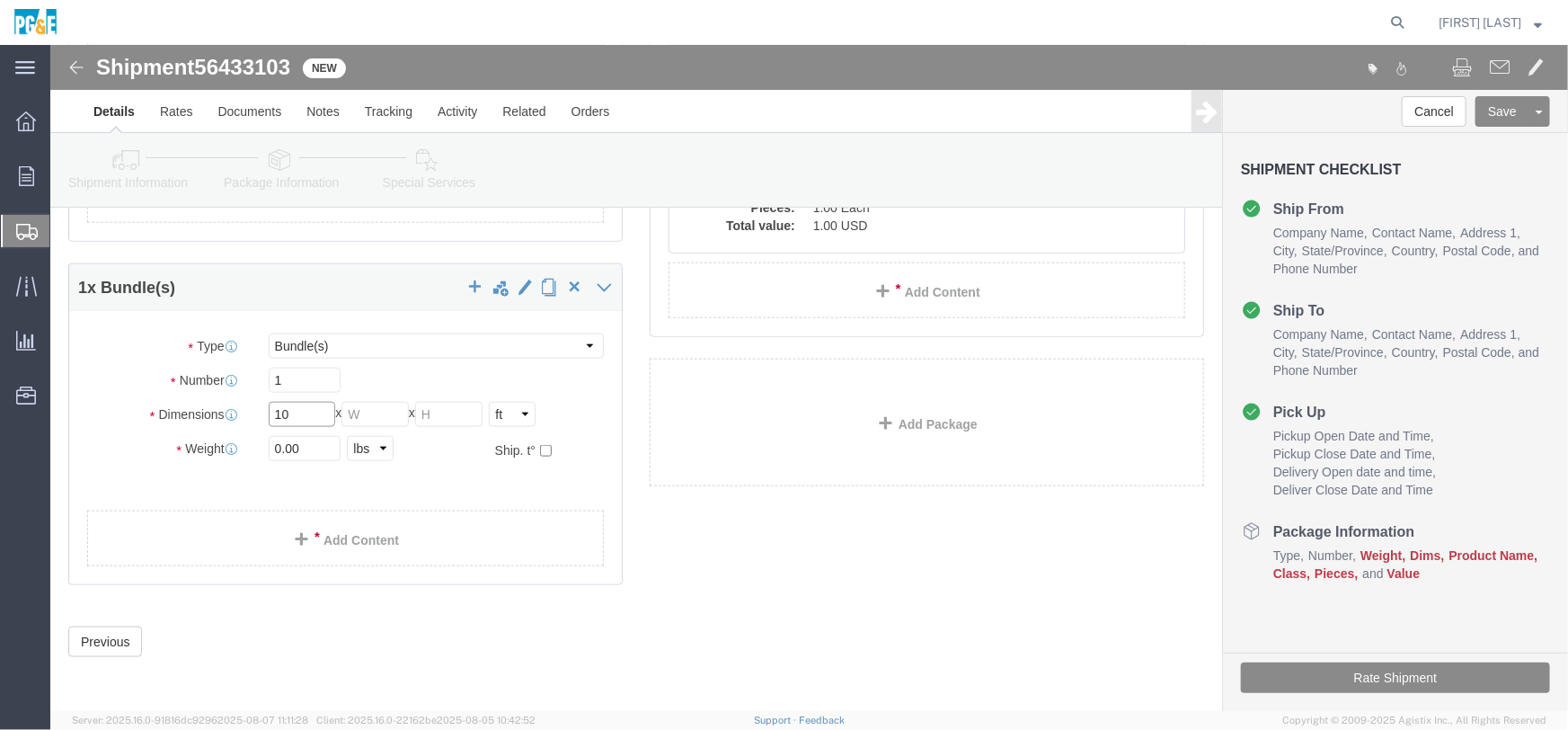 type on "10" 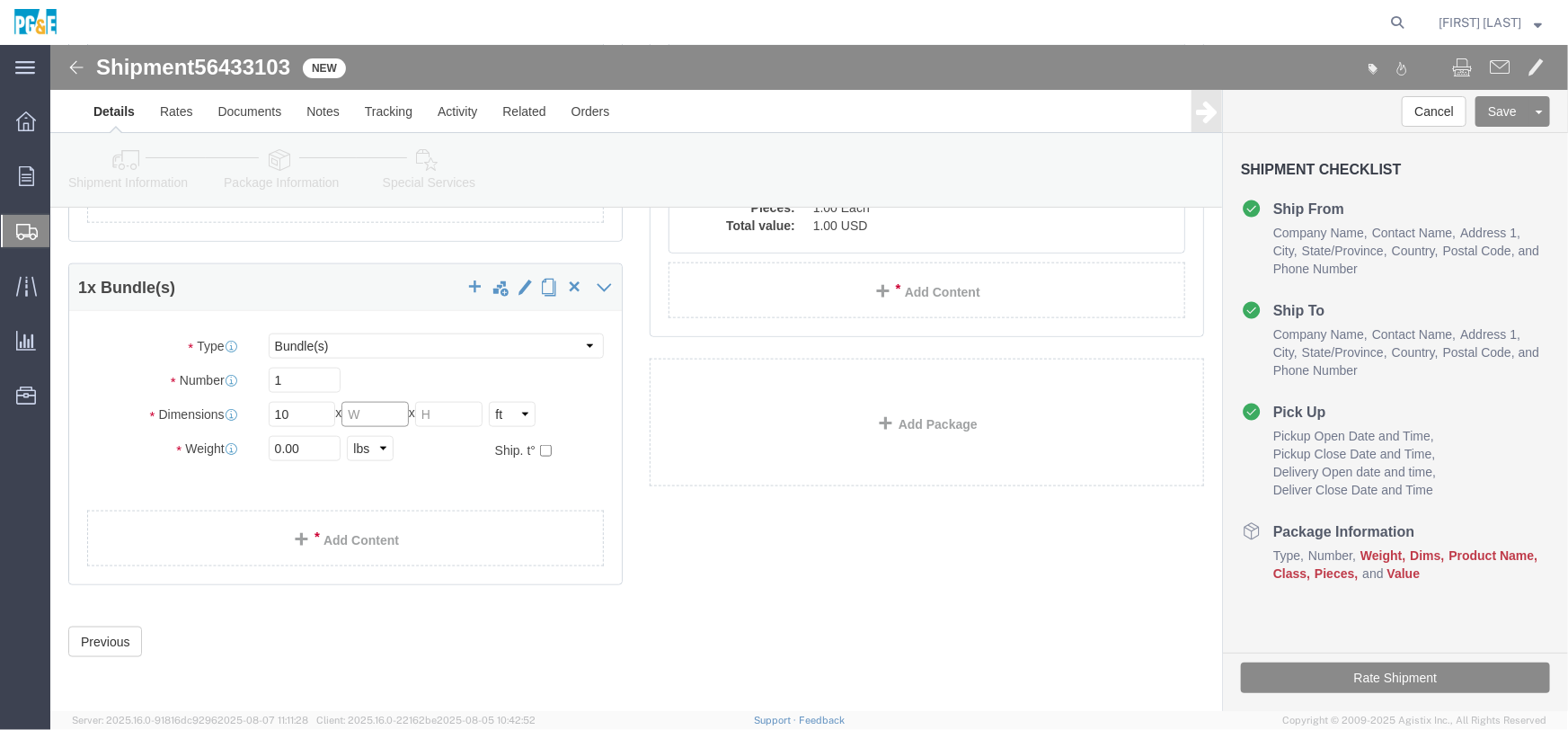 click 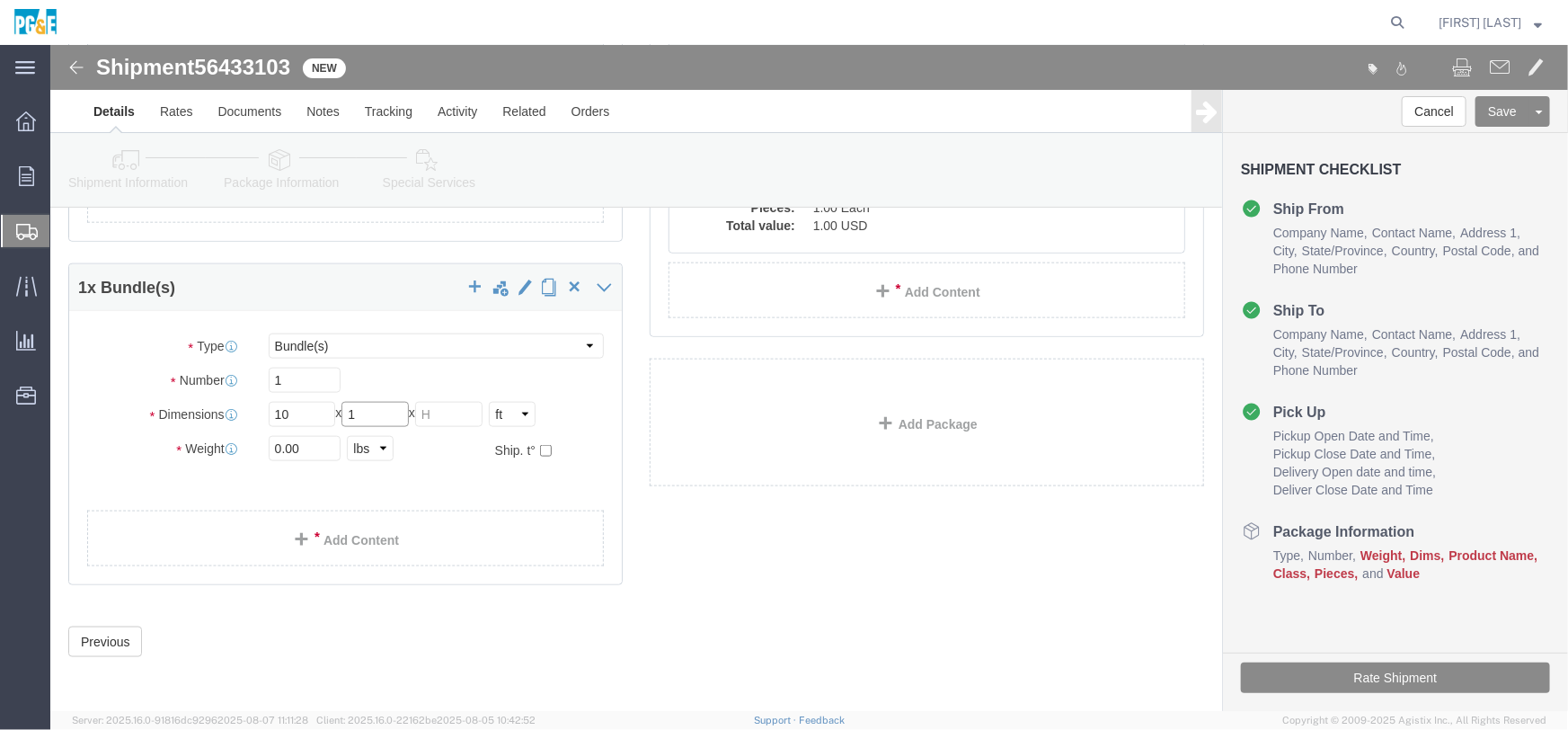 type on "1" 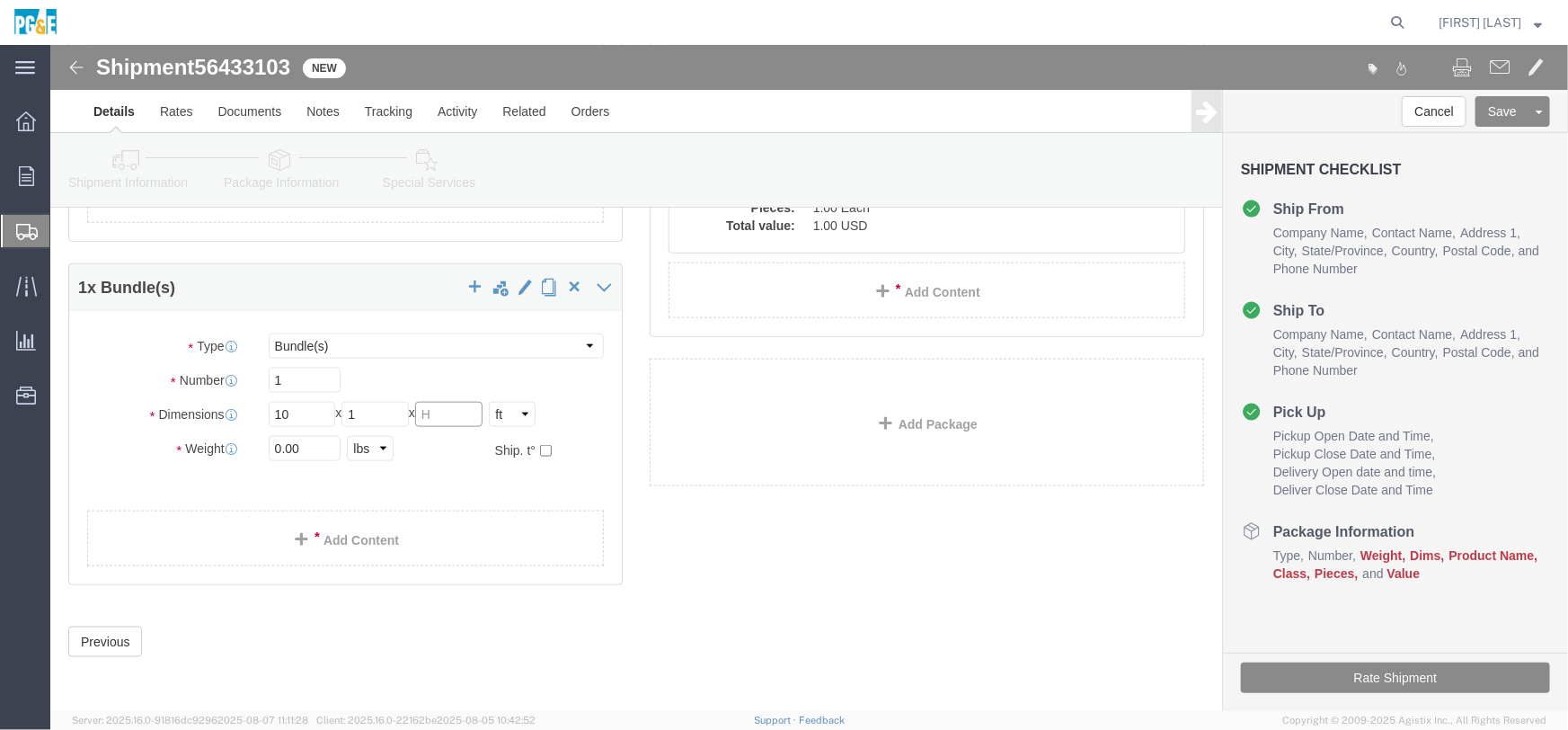 click 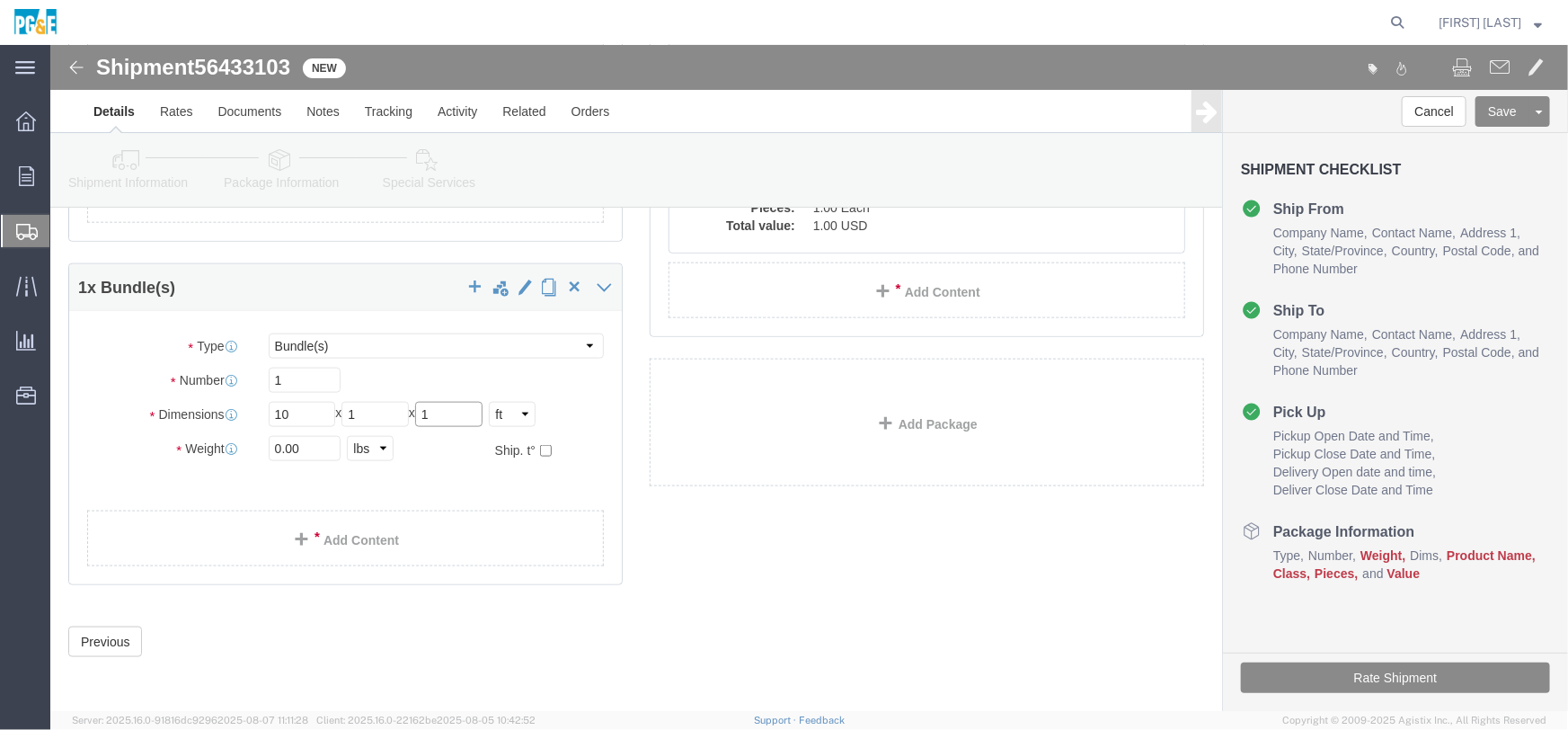 type on "1" 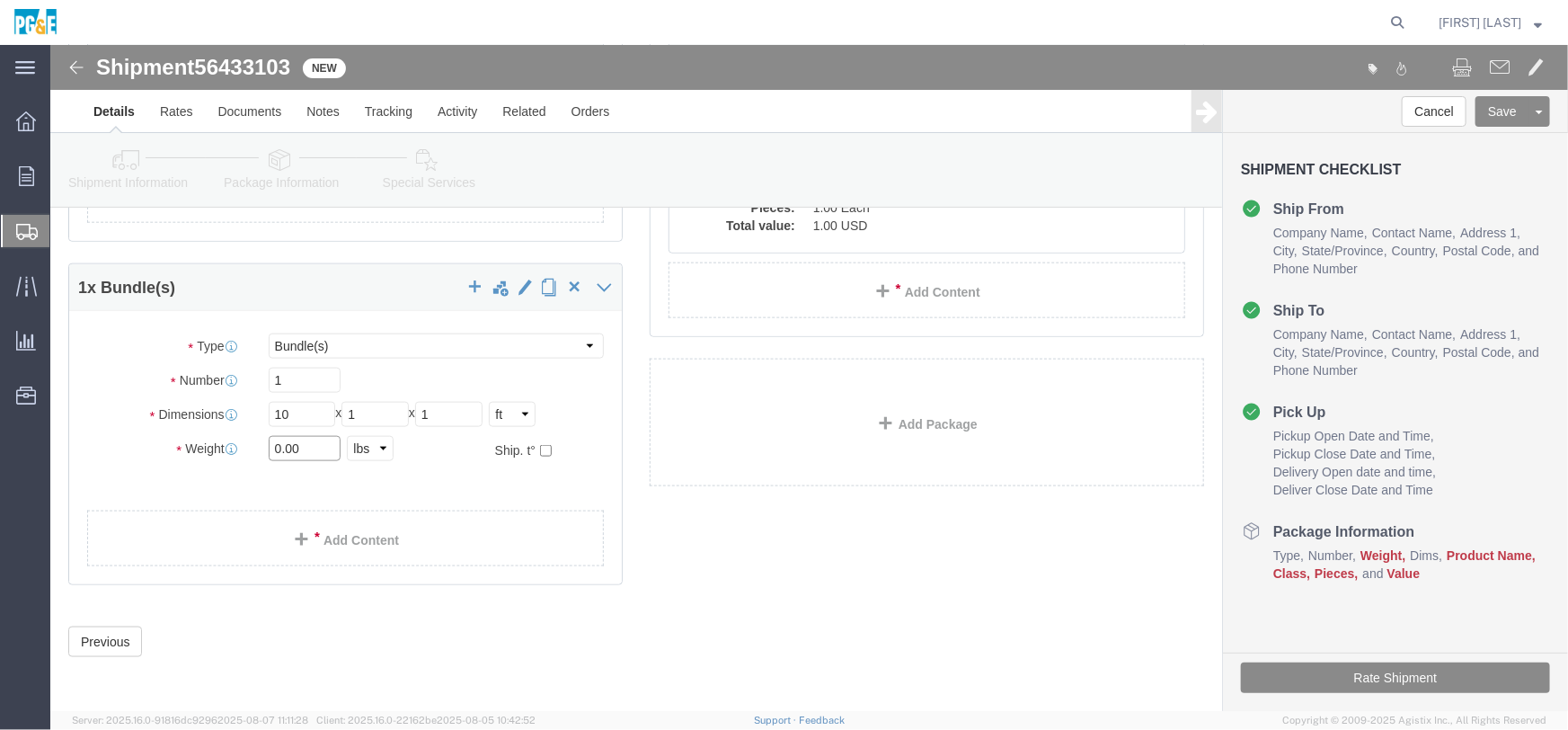 drag, startPoint x: 259, startPoint y: 403, endPoint x: 128, endPoint y: 387, distance: 131.97348 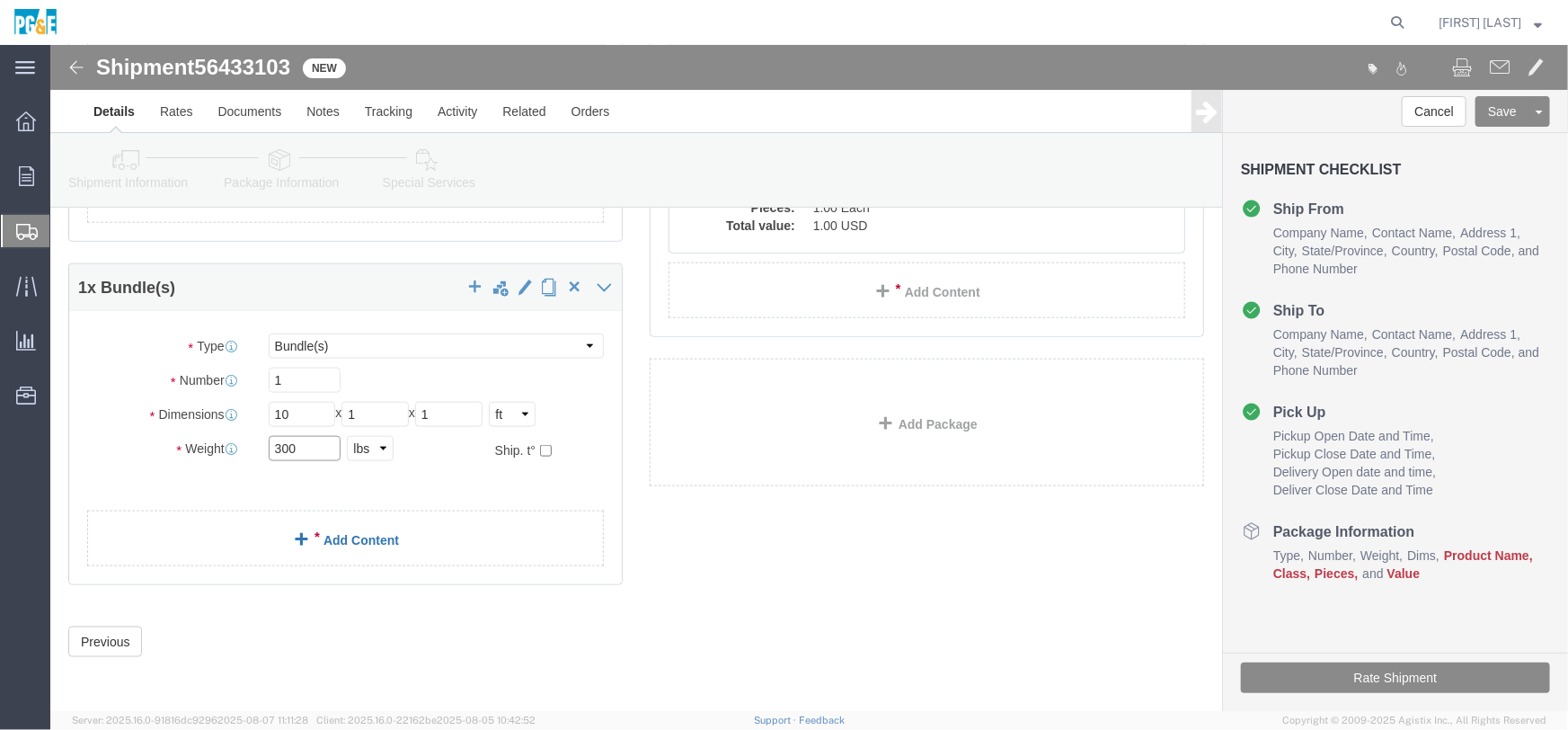 type on "300" 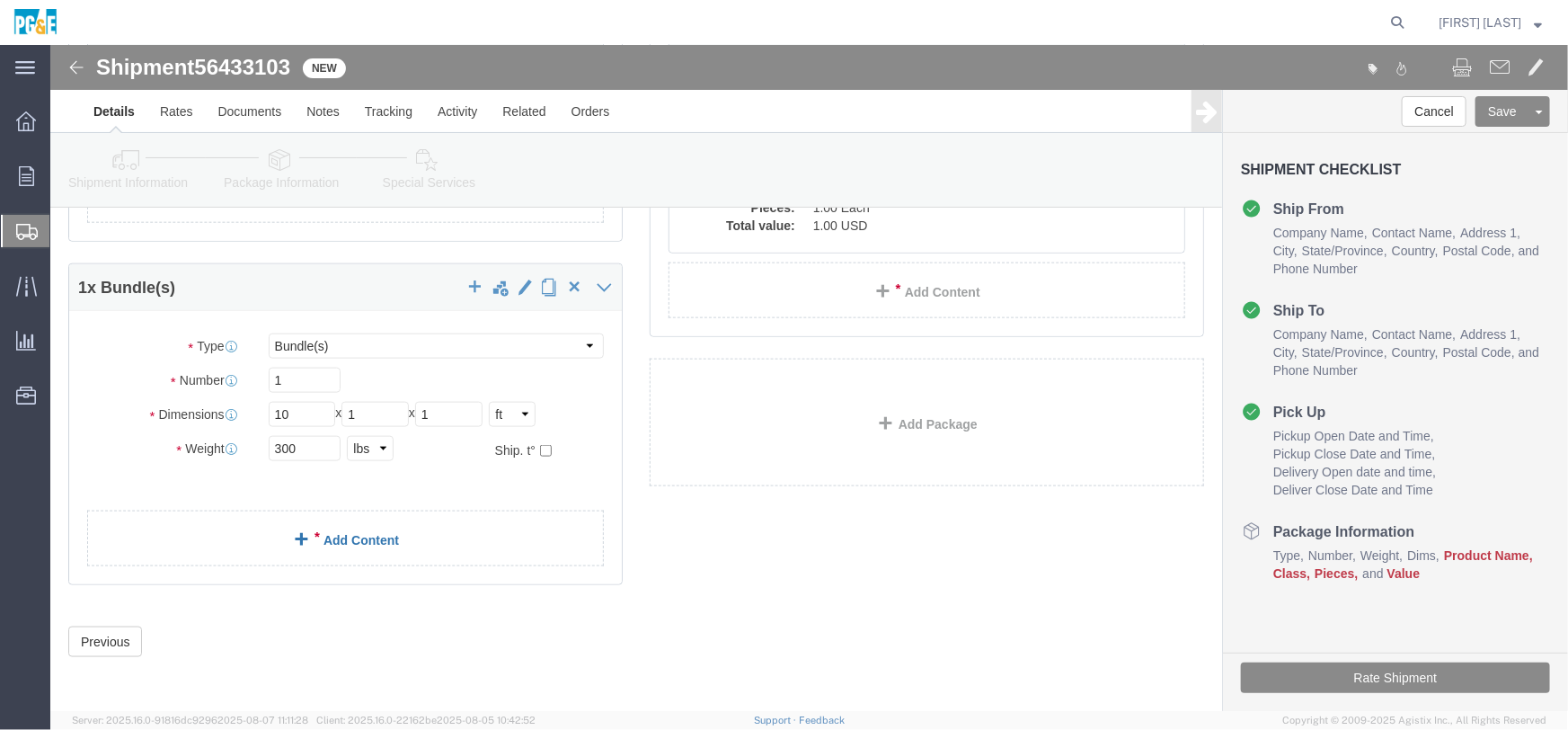 click on "Add Content" 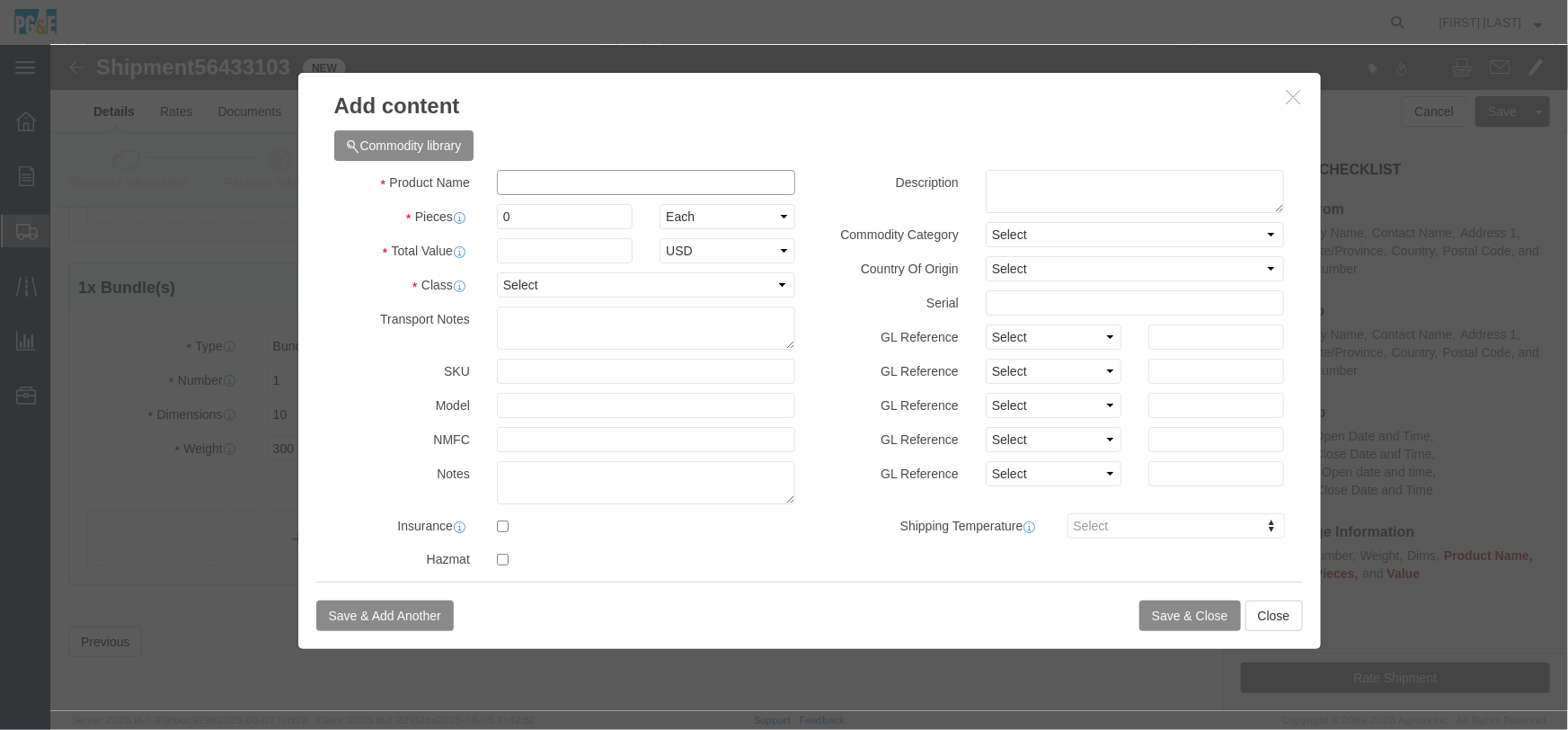 click 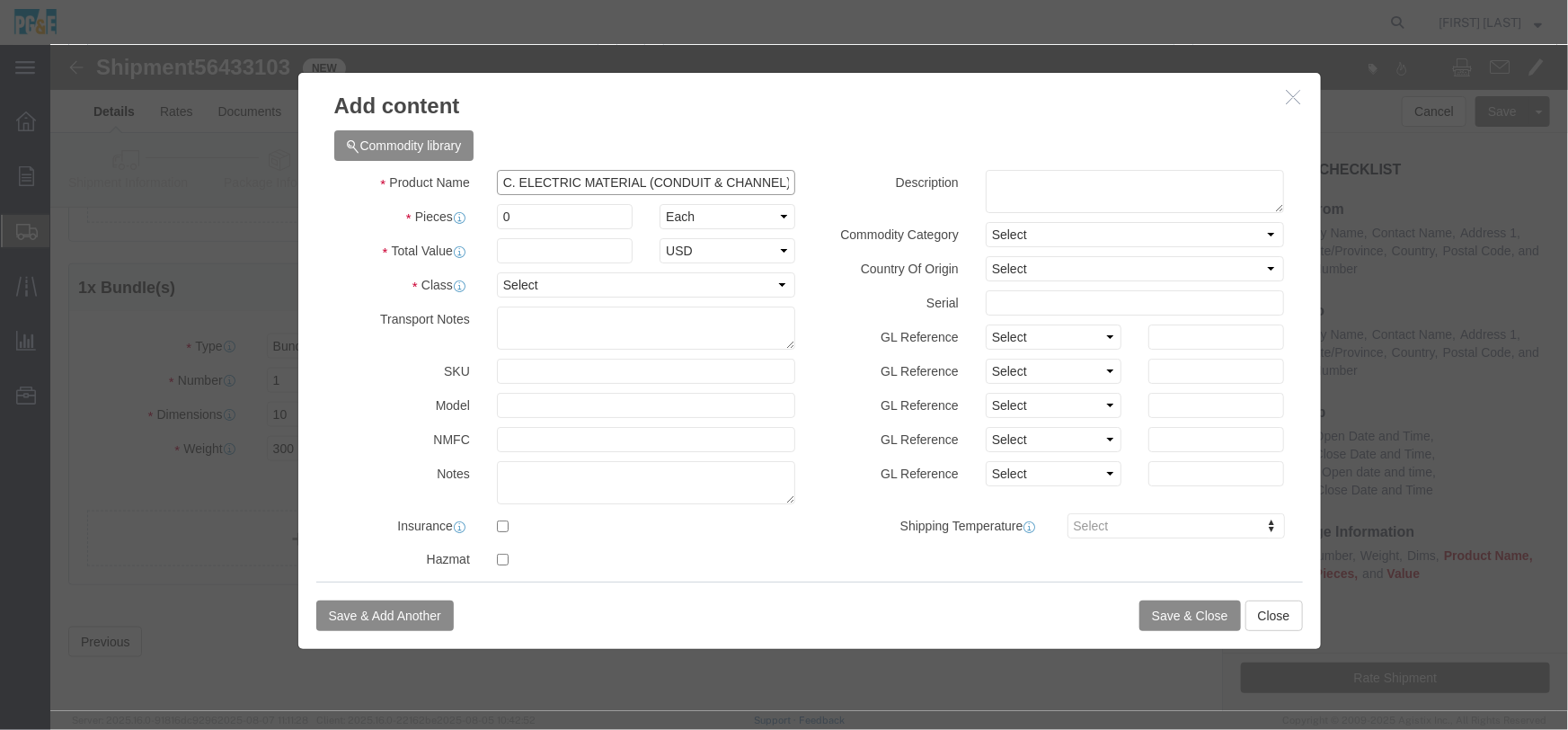 scroll, scrollTop: 0, scrollLeft: 27, axis: horizontal 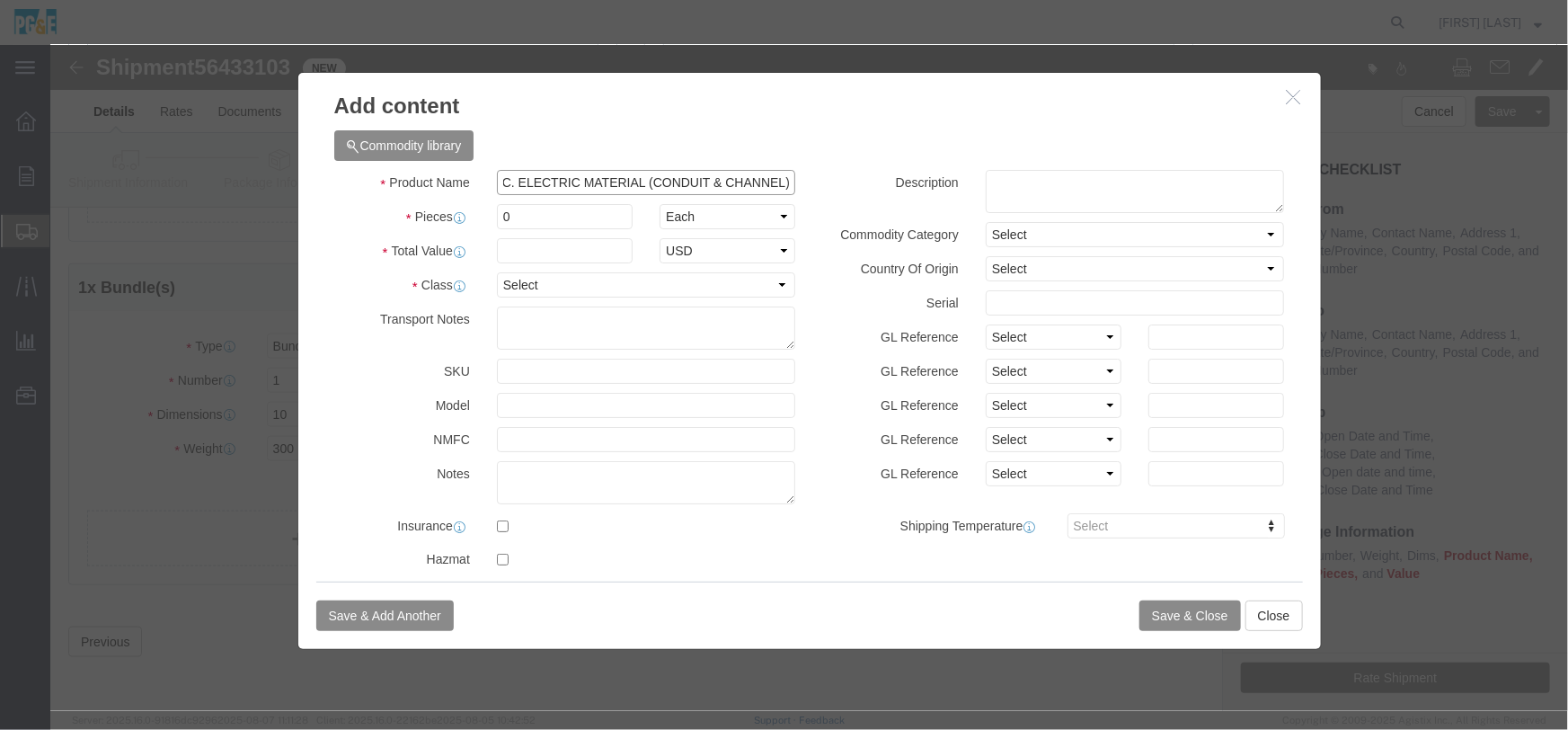 type on "MISC. ELECTRIC MATERIAL (CONDUIT & CHANNEL)" 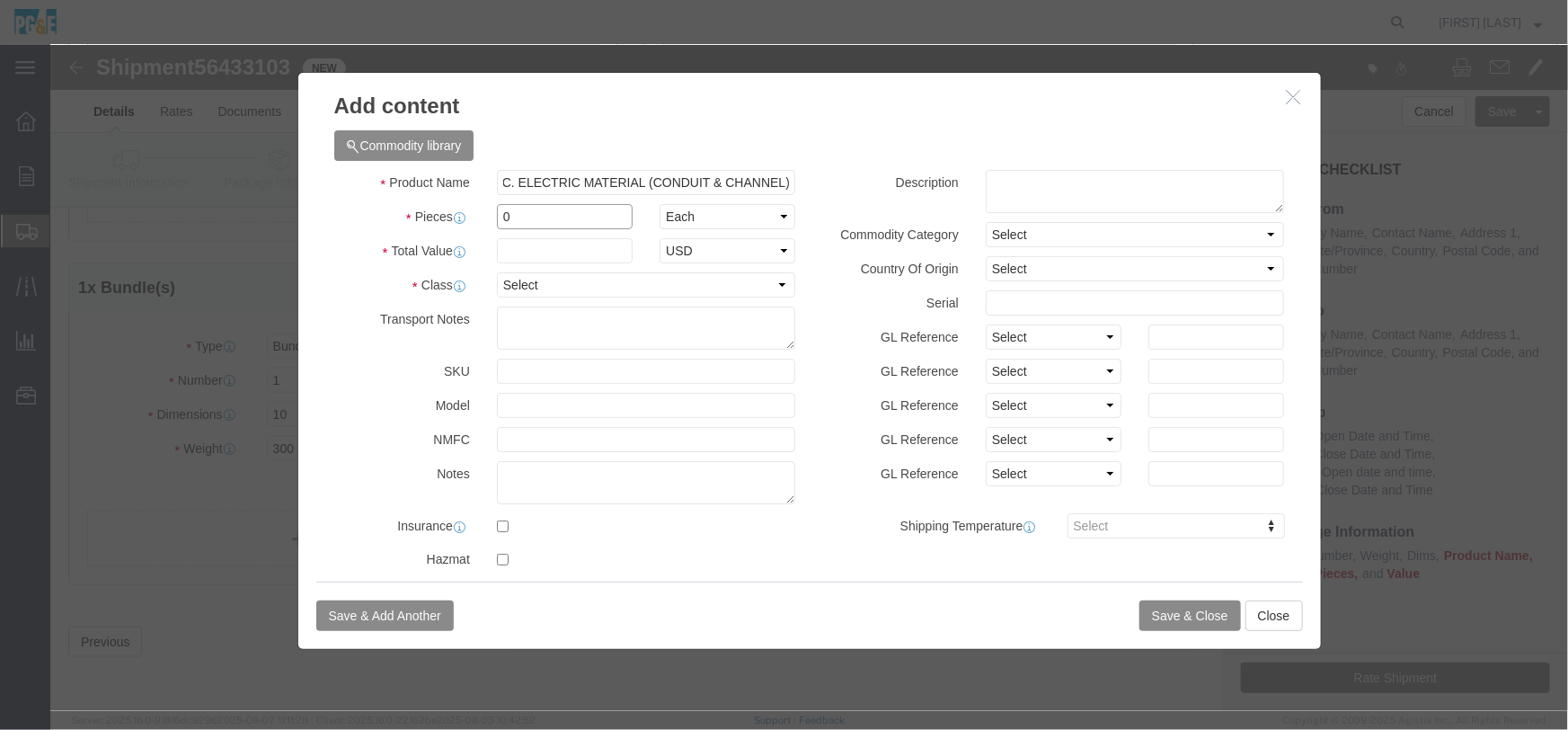 click on "Pieces  0 Select Bag Barrels 100Board Feet Bottle Box Blister Pack Carats Can Capsule Cartridge Case Cubic centimeter Cubic foot Centigram Cubic Inches Content in KG Centimeter Square centimeter Container Carton Content in TON Cubic yard Clean yield kilograms Doses Dozen Dozen pairs Dozen pieces Drum Each Fiber meters Fluid Ounce US Foot Gram Gallons Gigabecquerels Gross Hundred Hour Inches Jar Kilogram Kilometer Thousand cubic meters Kilogram total sugar Liter Pound Meter Square meter Cubic meter Milligram Milliliter Not otherwise specified Ounce Pack Pieces Proof liters Quart, US liquid Roll Square foot Square inch Stick Tablet US ton Tonne Thousands Tube Vials" 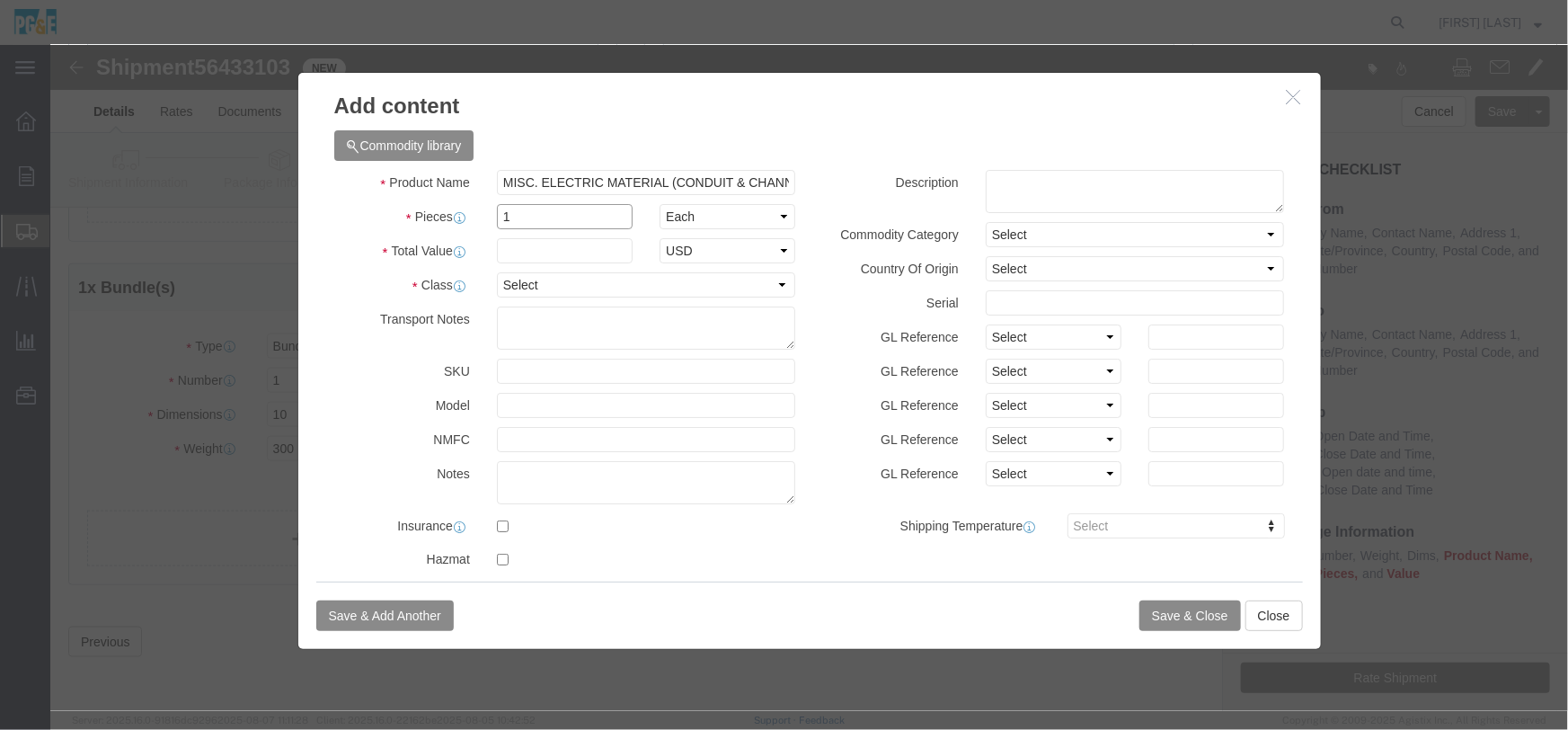 type on "1" 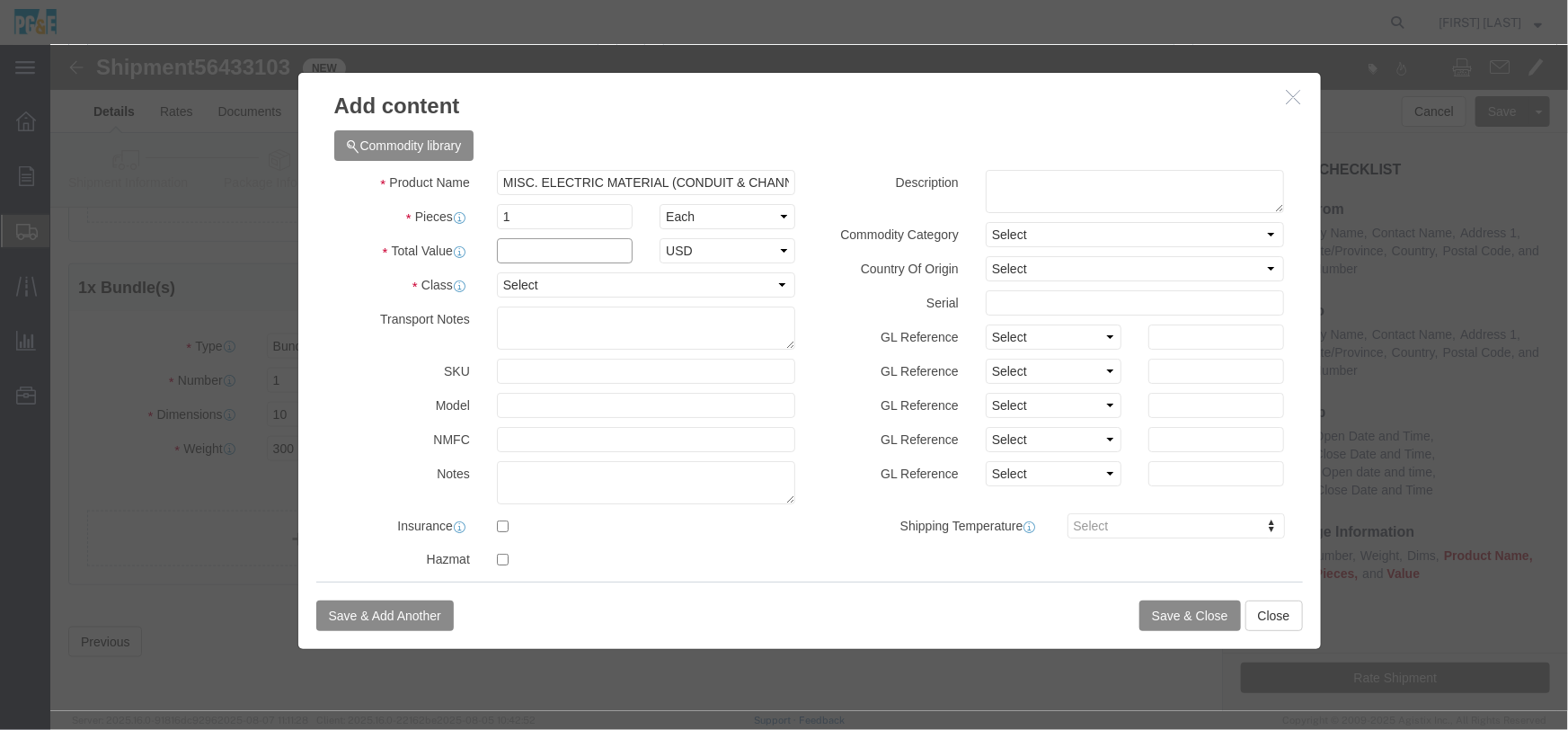 click 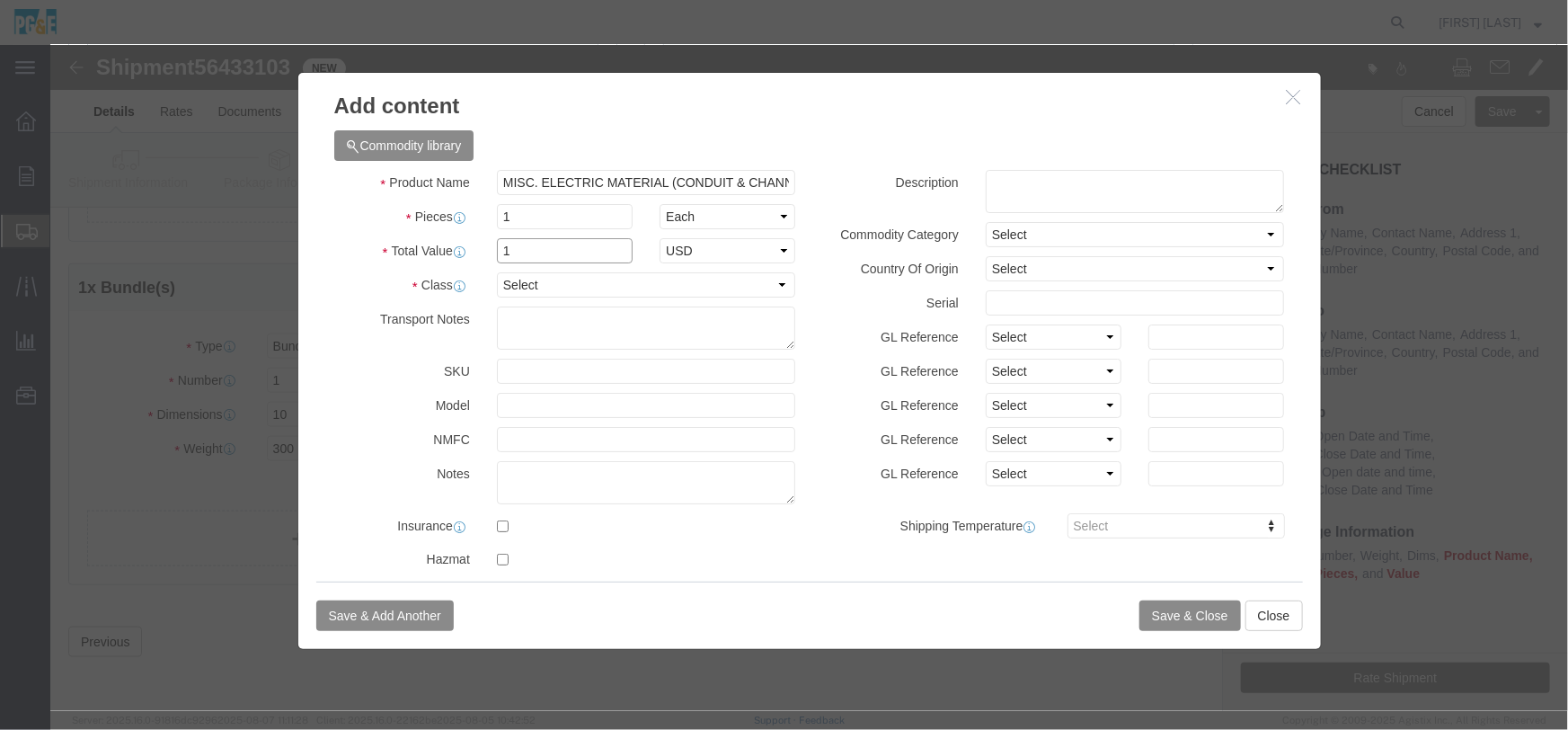 type on "1" 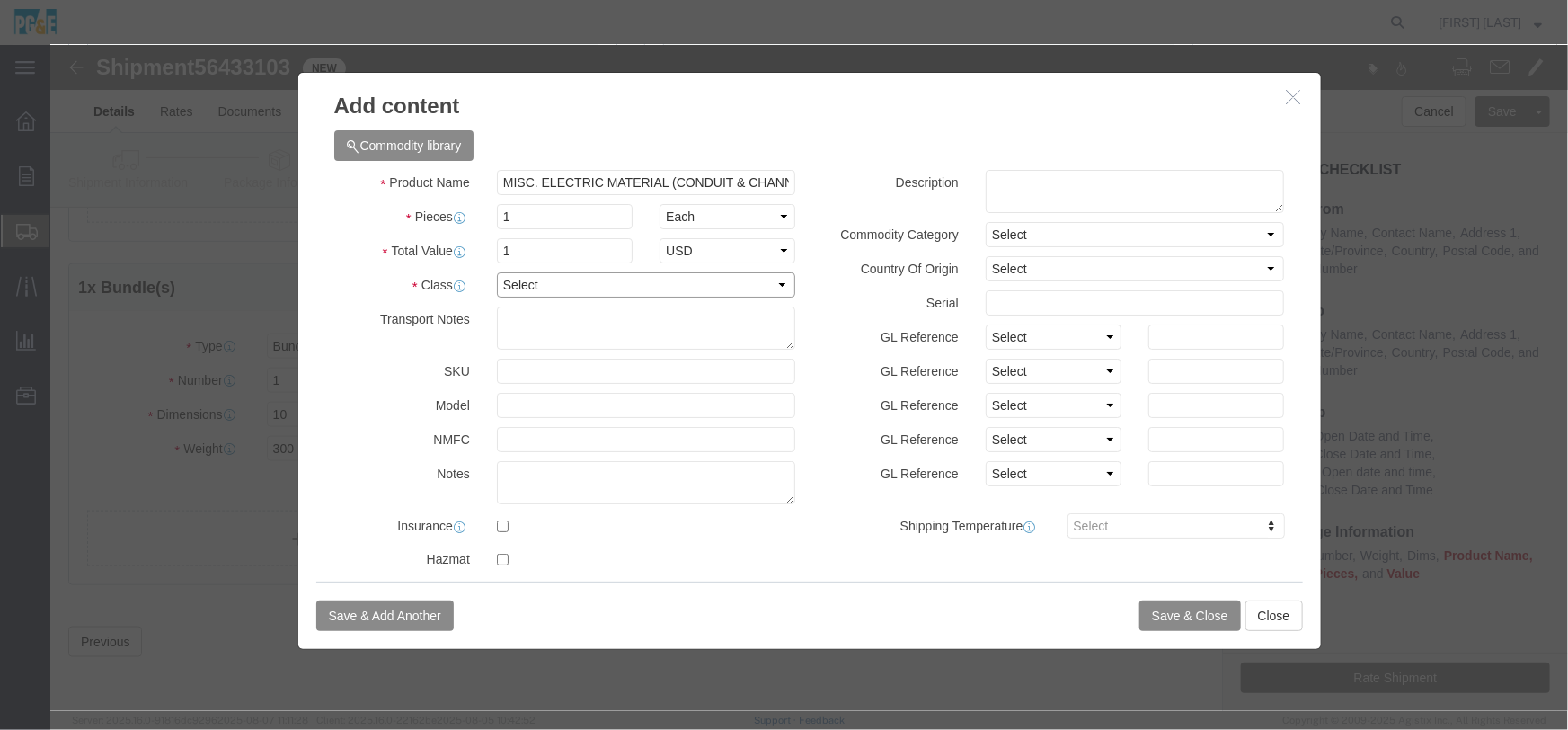 click on "Select 50 55 60 65 70 85 92.5 100 125 175 250 300 400" 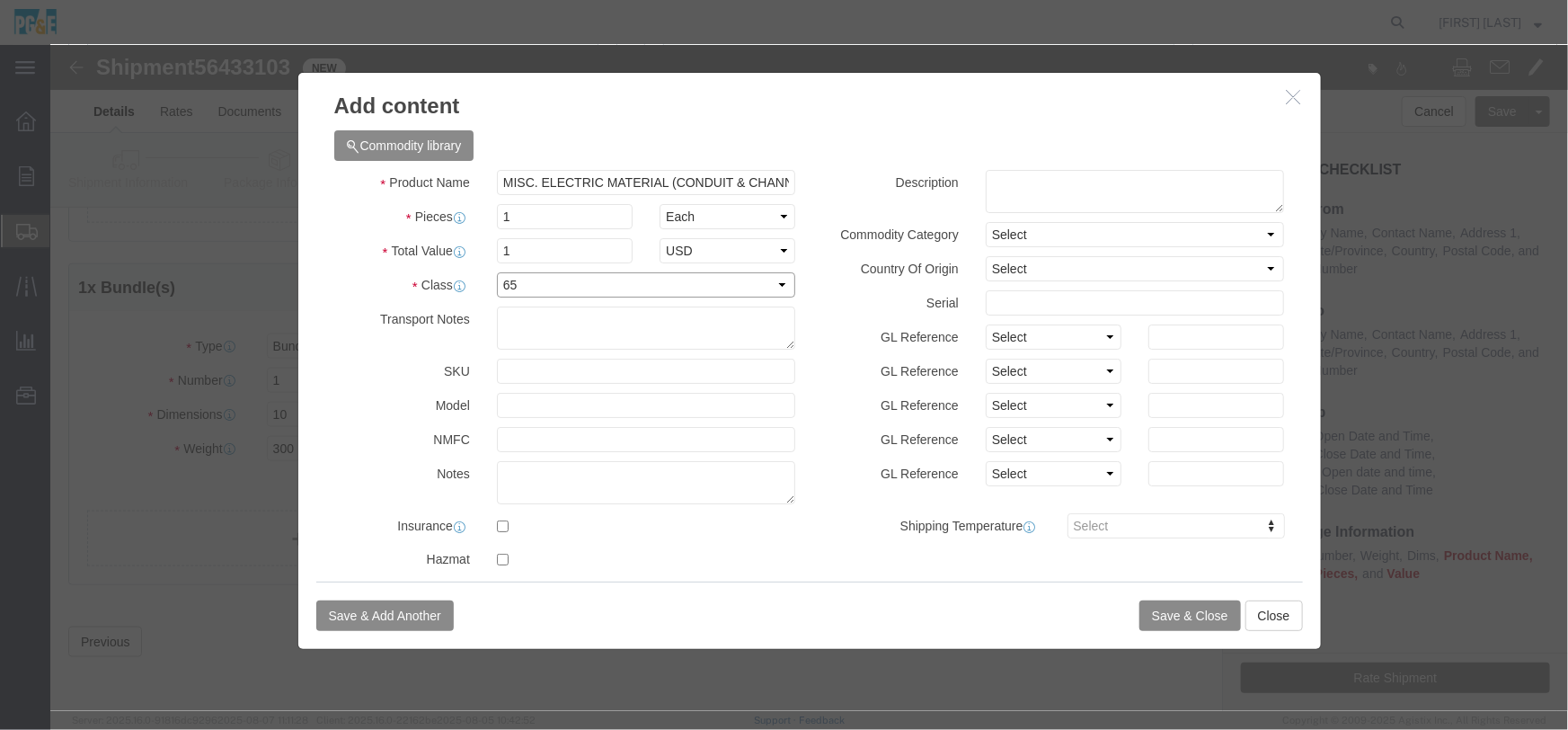 click on "Select 50 55 60 65 70 85 92.5 100 125 175 250 300 400" 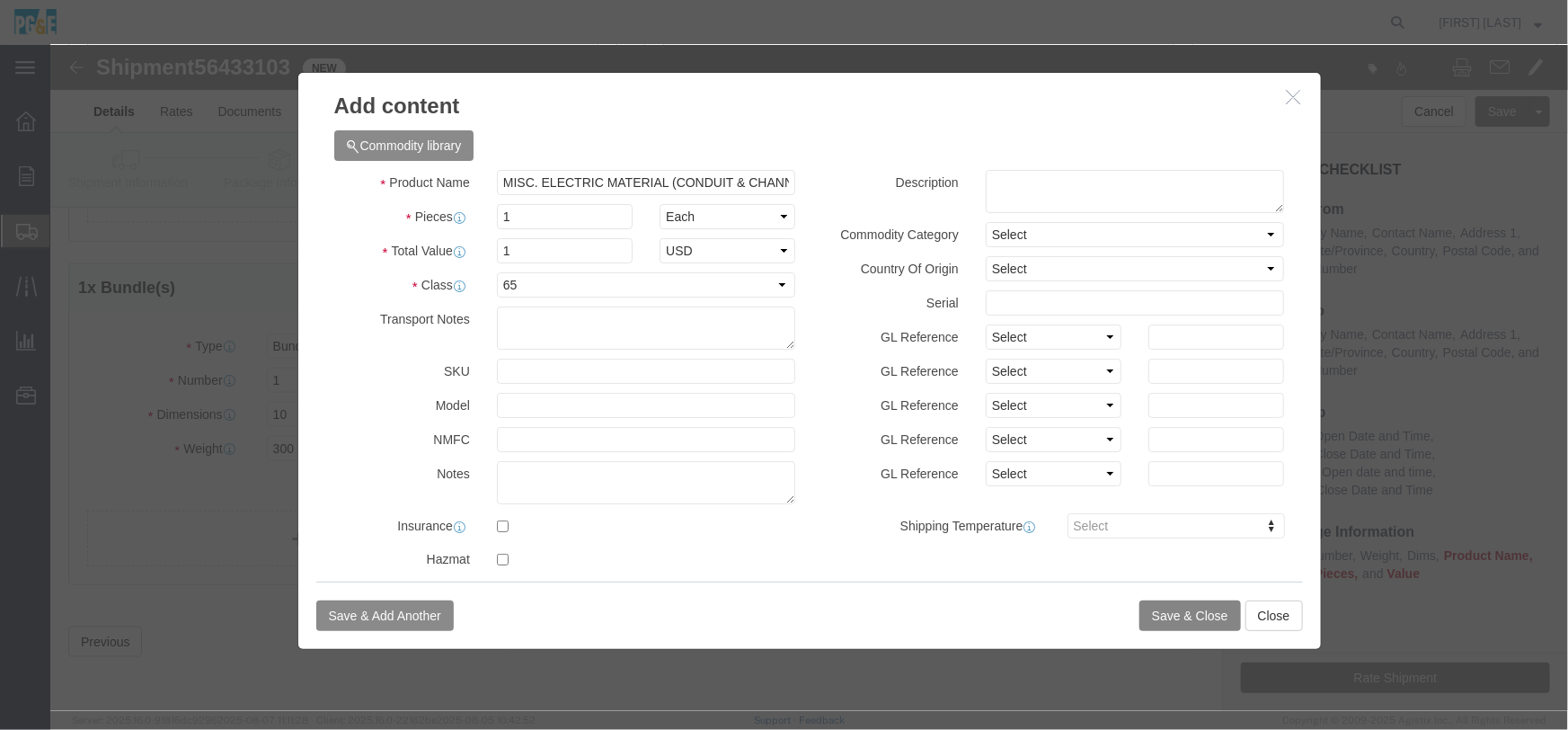 click on "Save & Close" 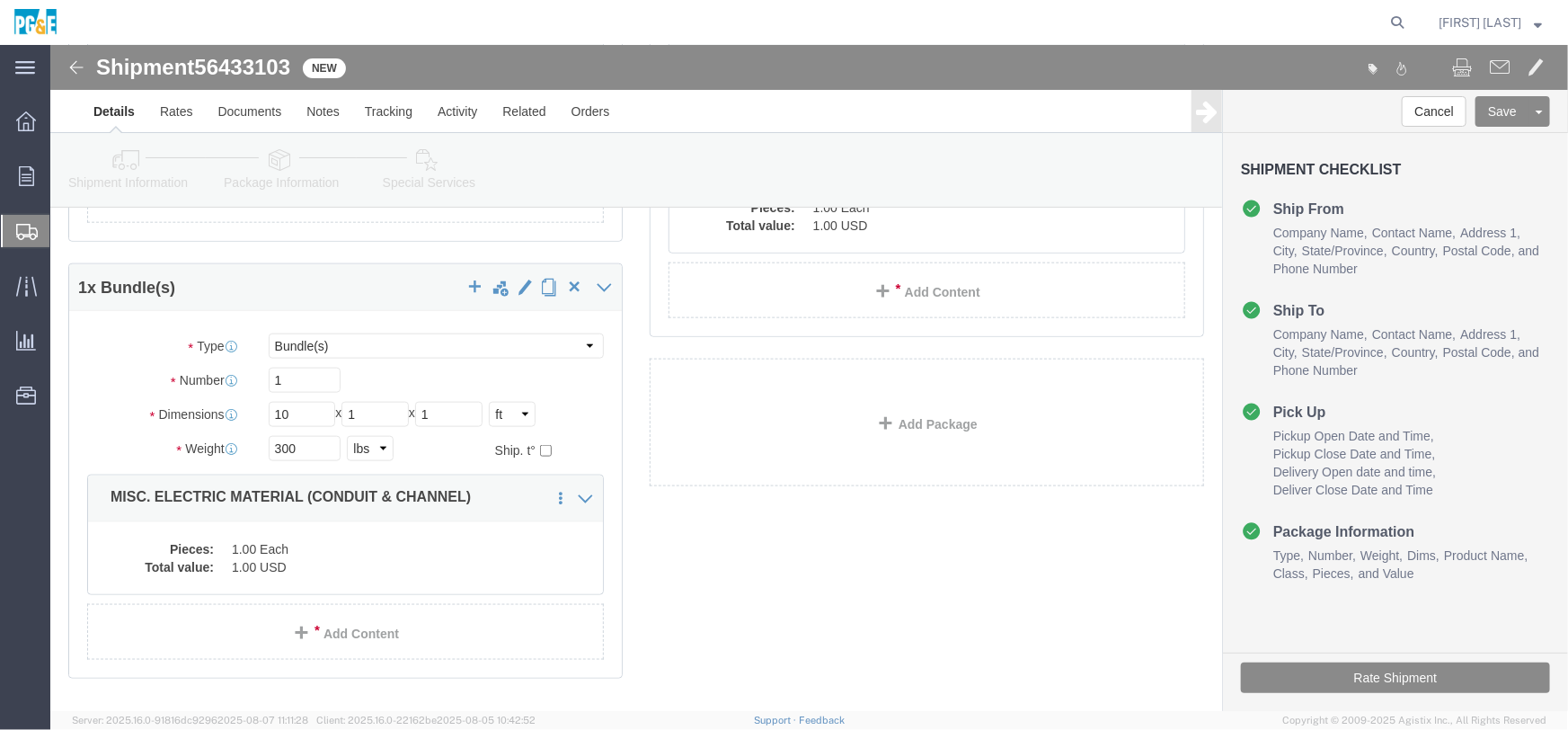 click 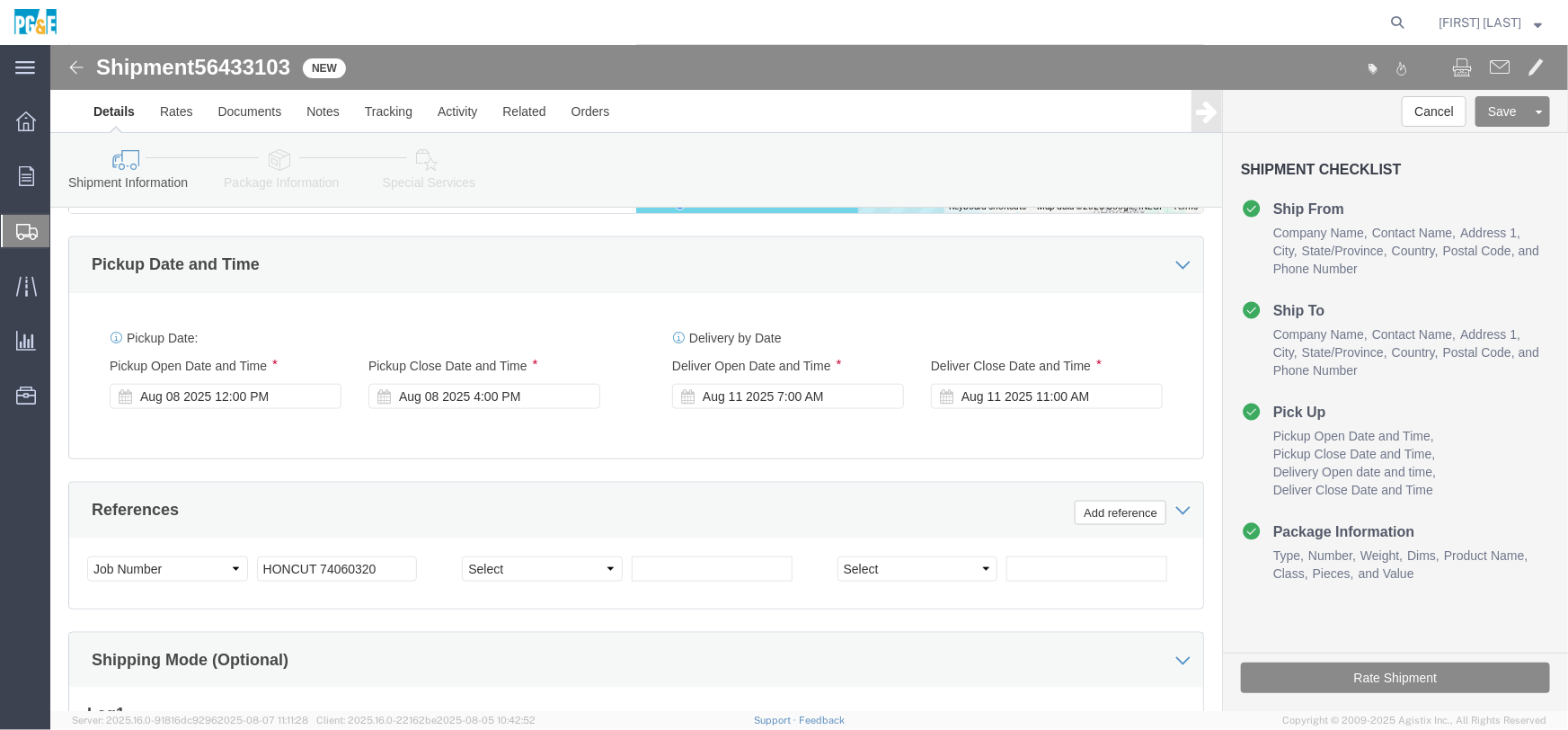 scroll, scrollTop: 913, scrollLeft: 0, axis: vertical 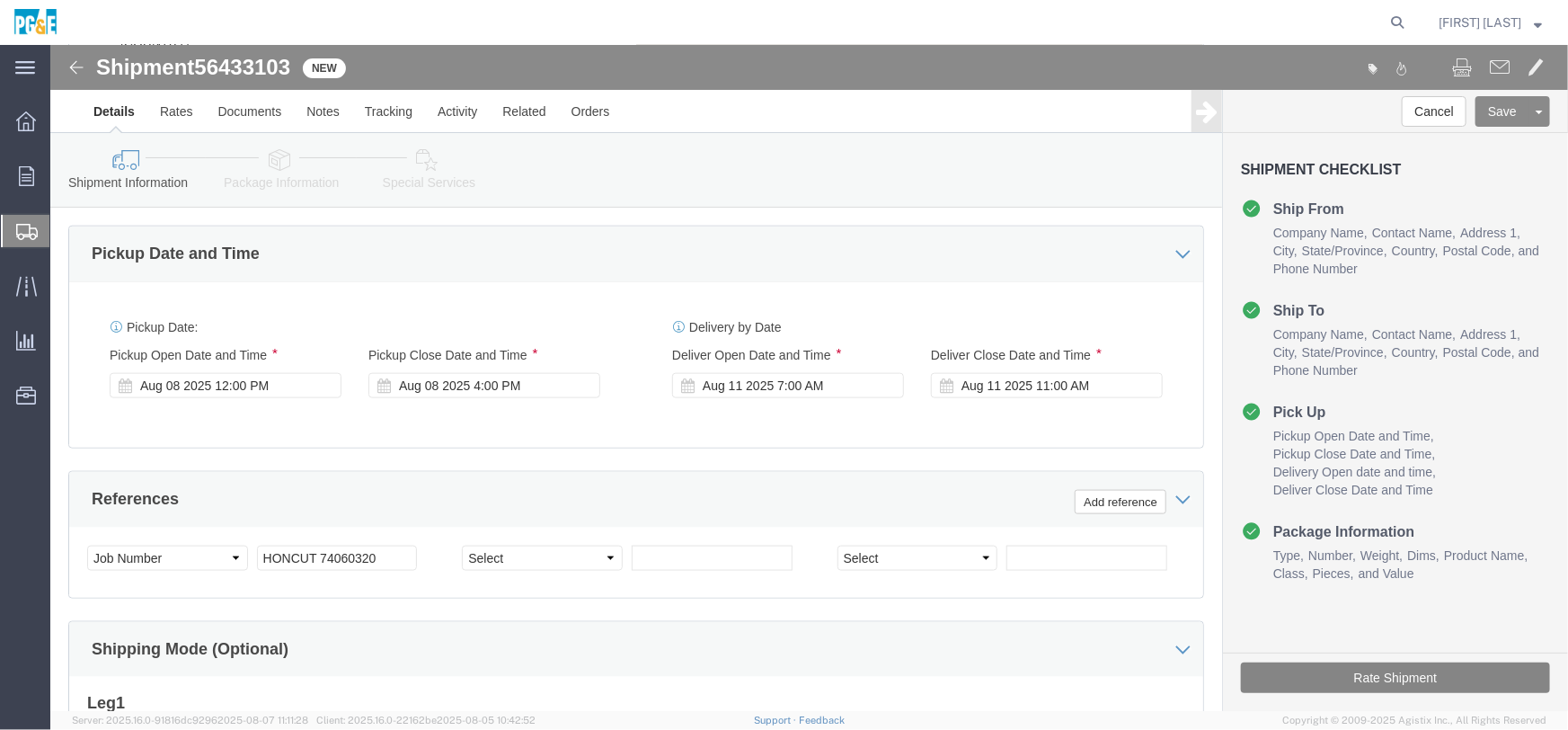 click on "Rate Shipment" 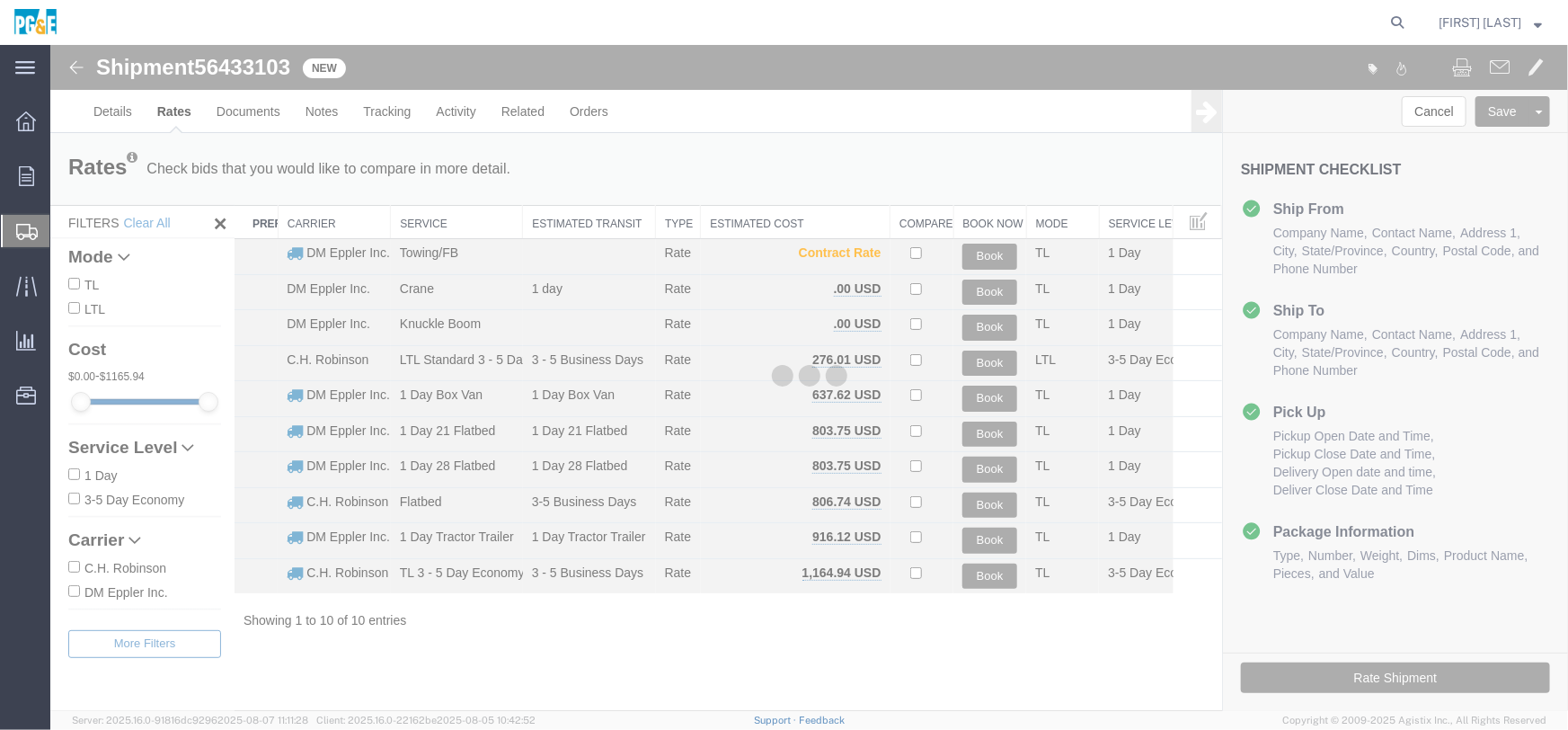 scroll, scrollTop: 0, scrollLeft: 0, axis: both 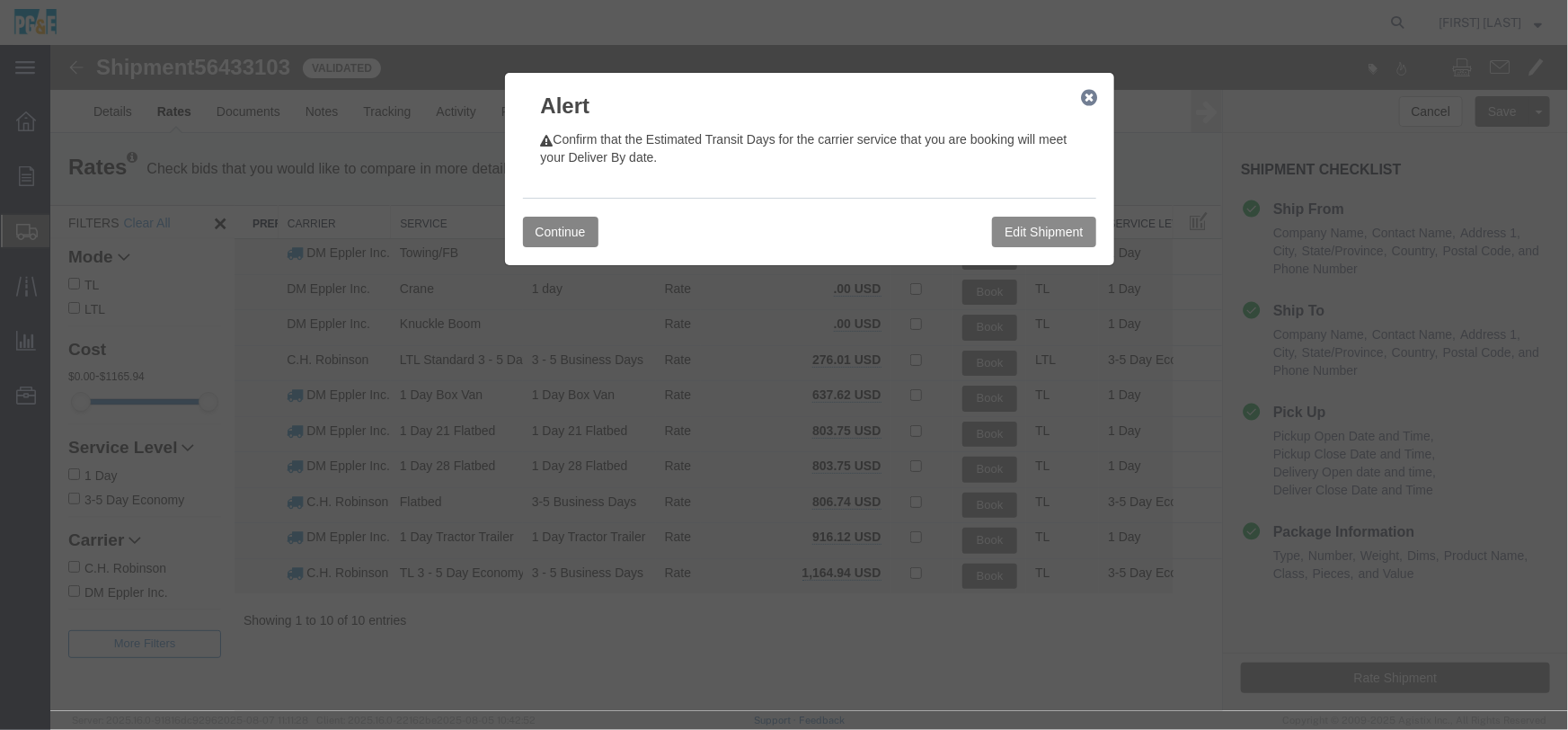 click on "Continue" at bounding box center (560, 231) 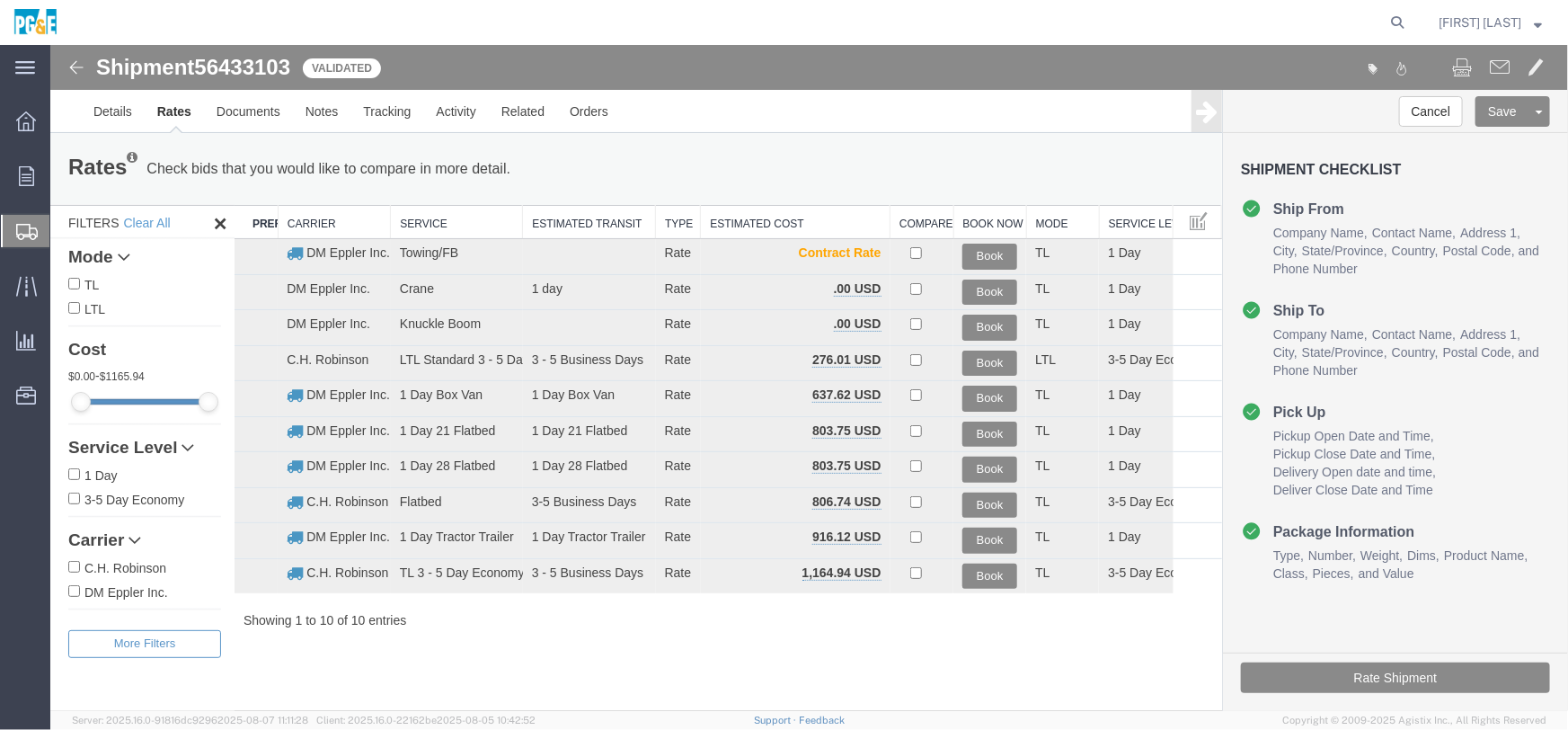 click on "1 Day" at bounding box center [73, 473] 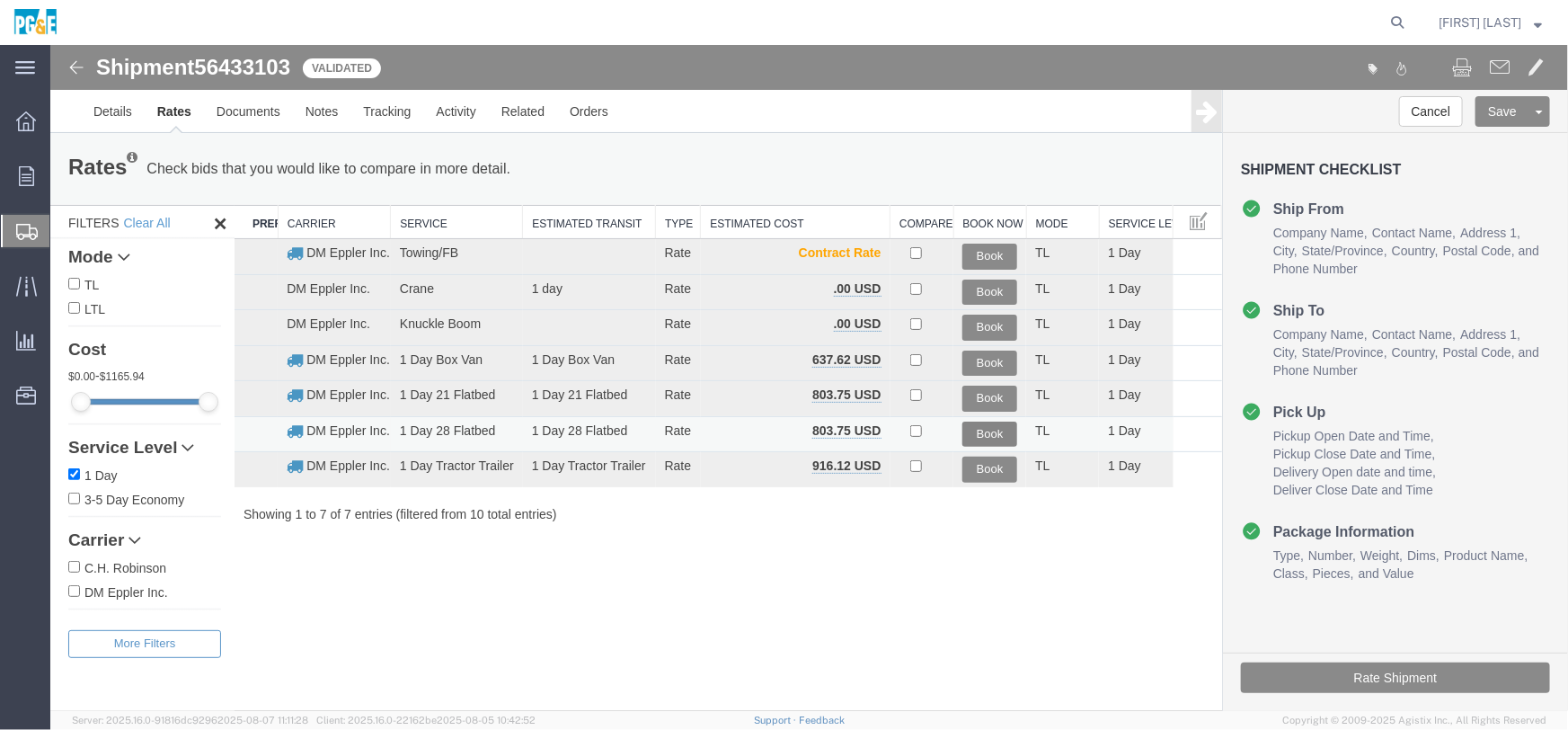 click on "Book" at bounding box center (988, 433) 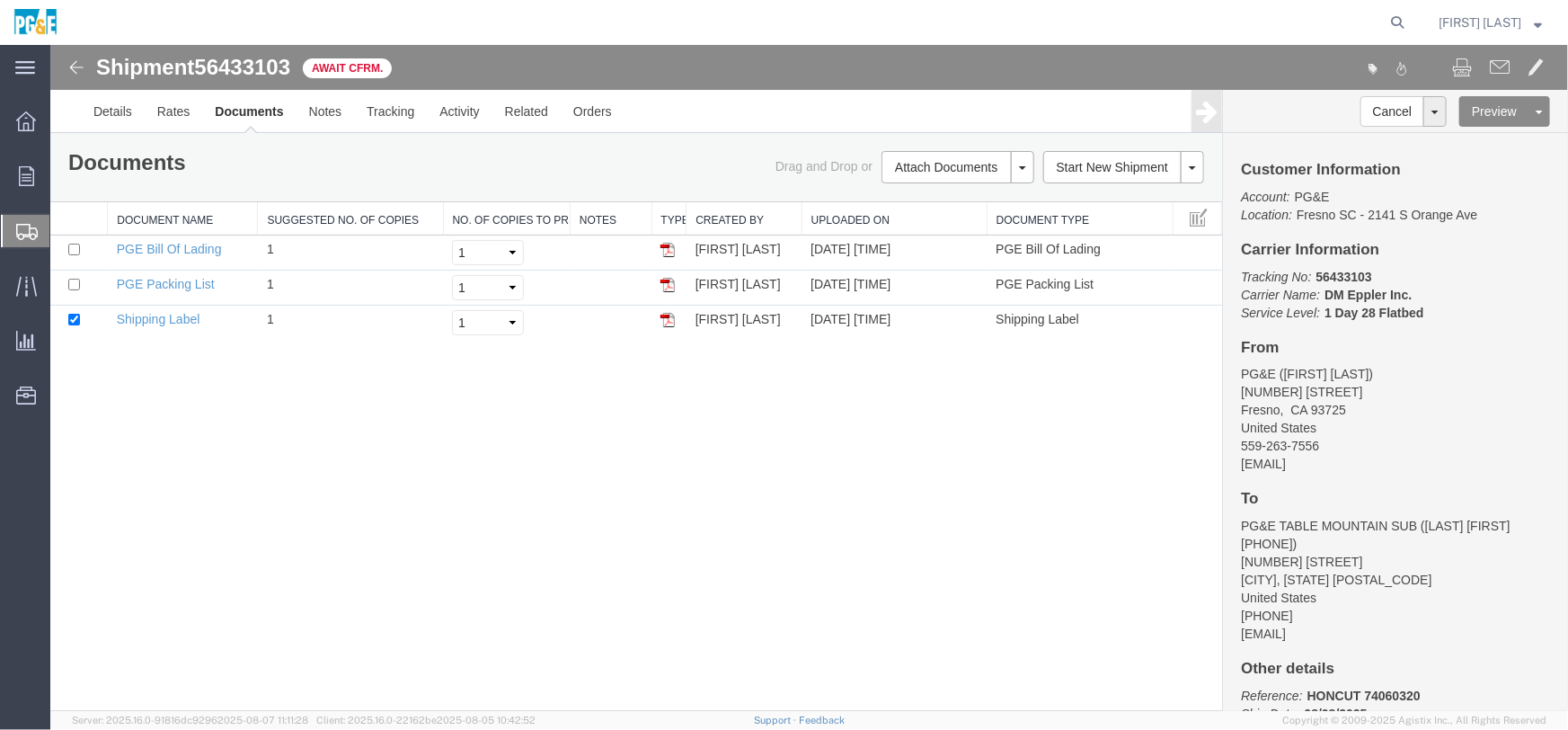 click on "56433103" at bounding box center (241, 66) 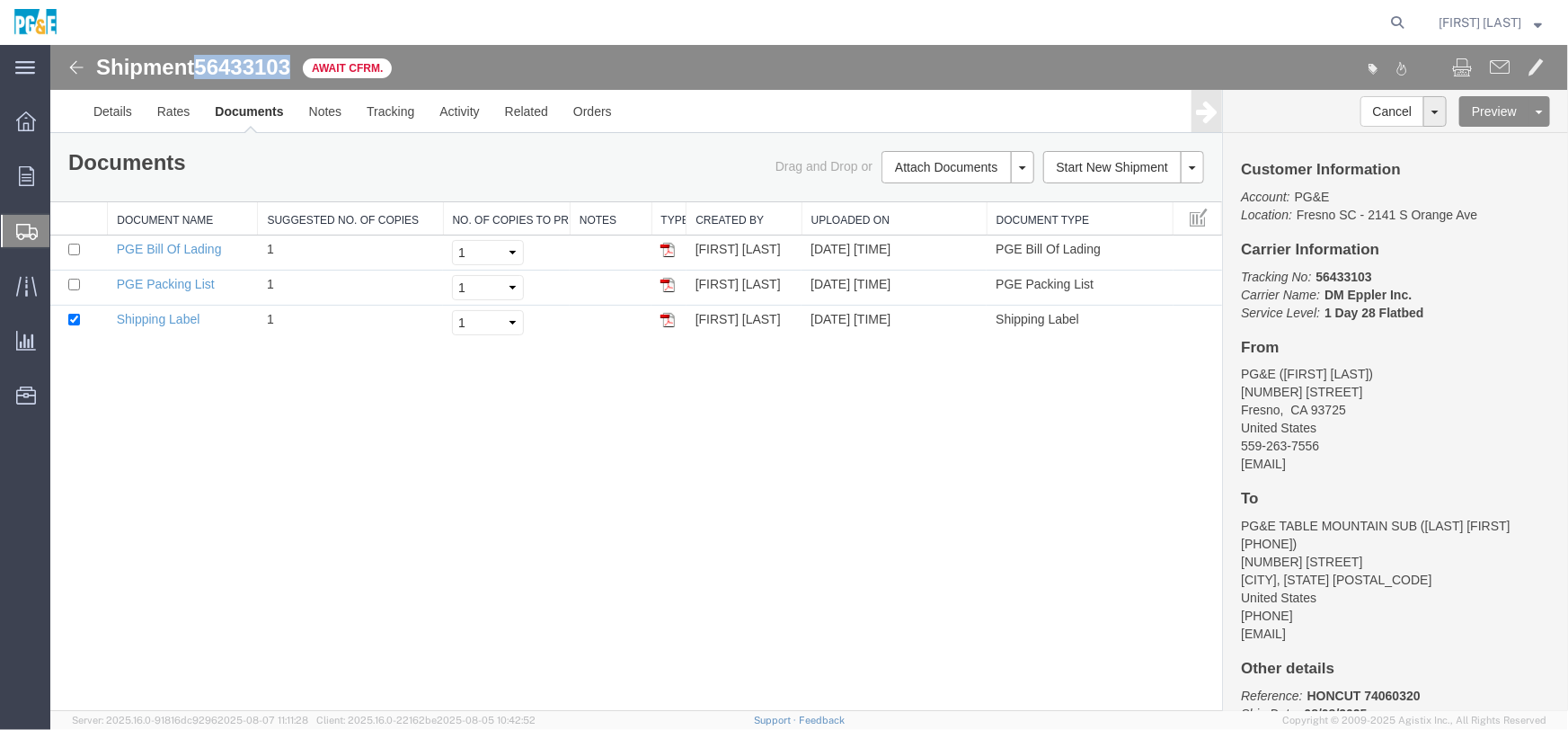 click on "56433103" at bounding box center (241, 66) 